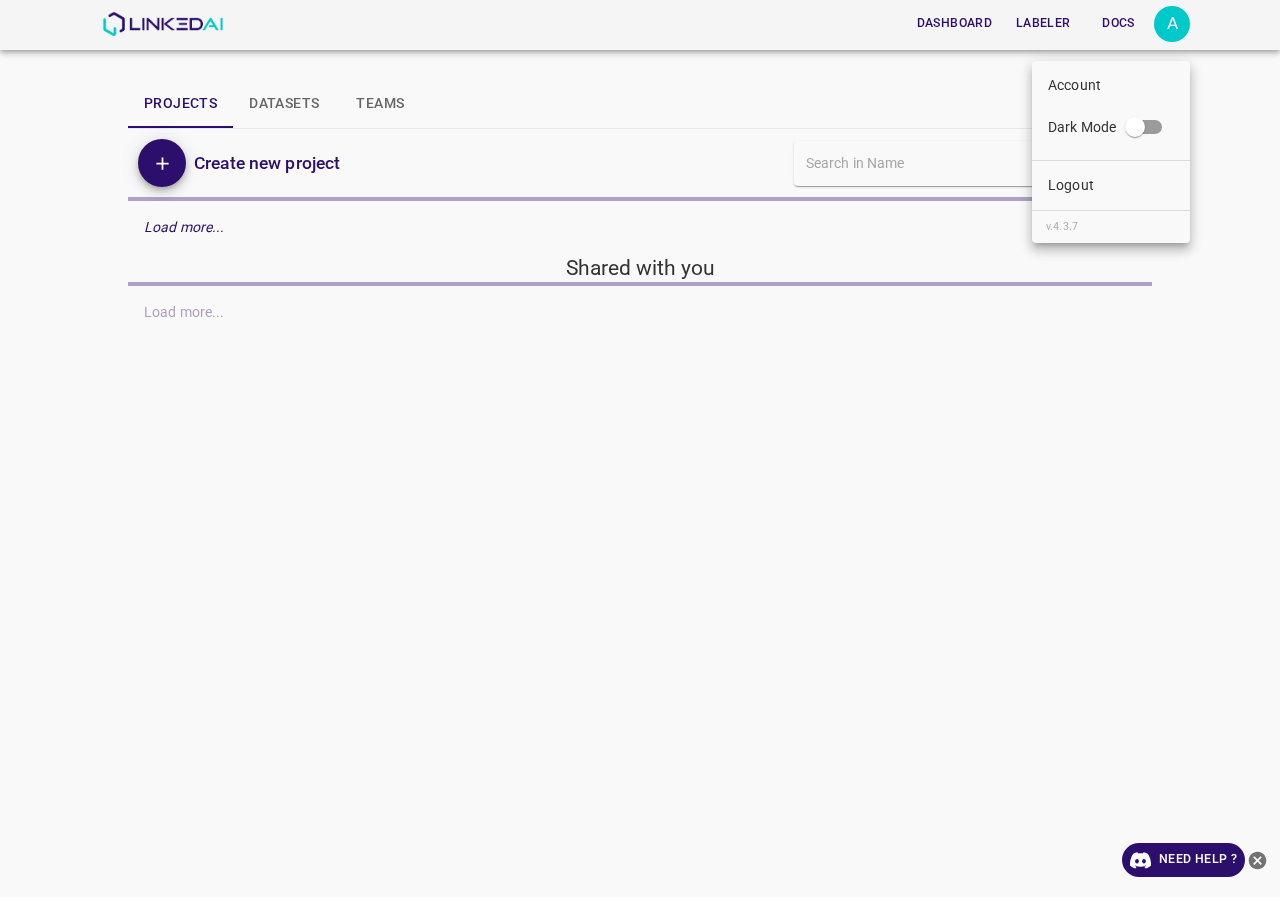 scroll, scrollTop: 0, scrollLeft: 0, axis: both 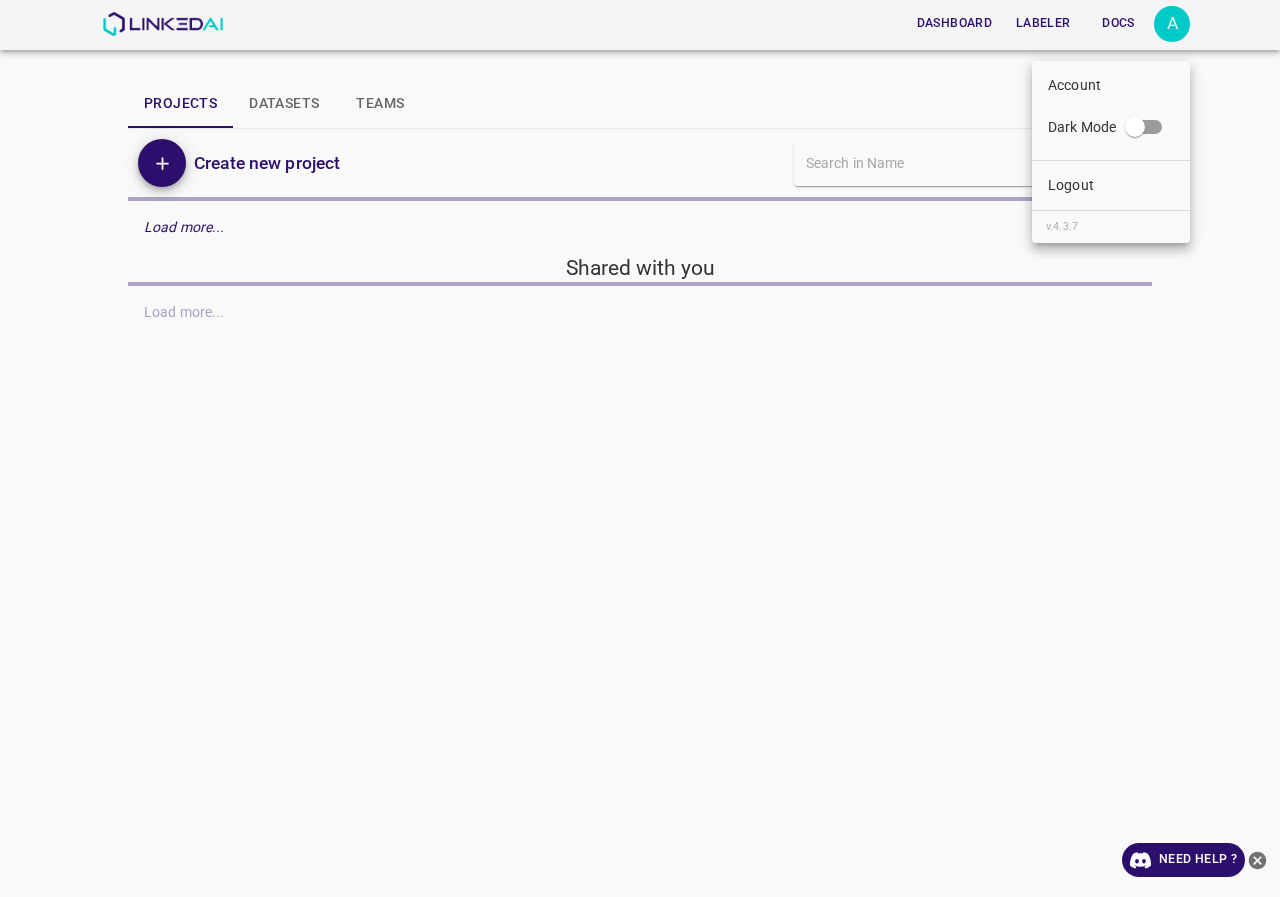 click on "Logout" at bounding box center (1111, 185) 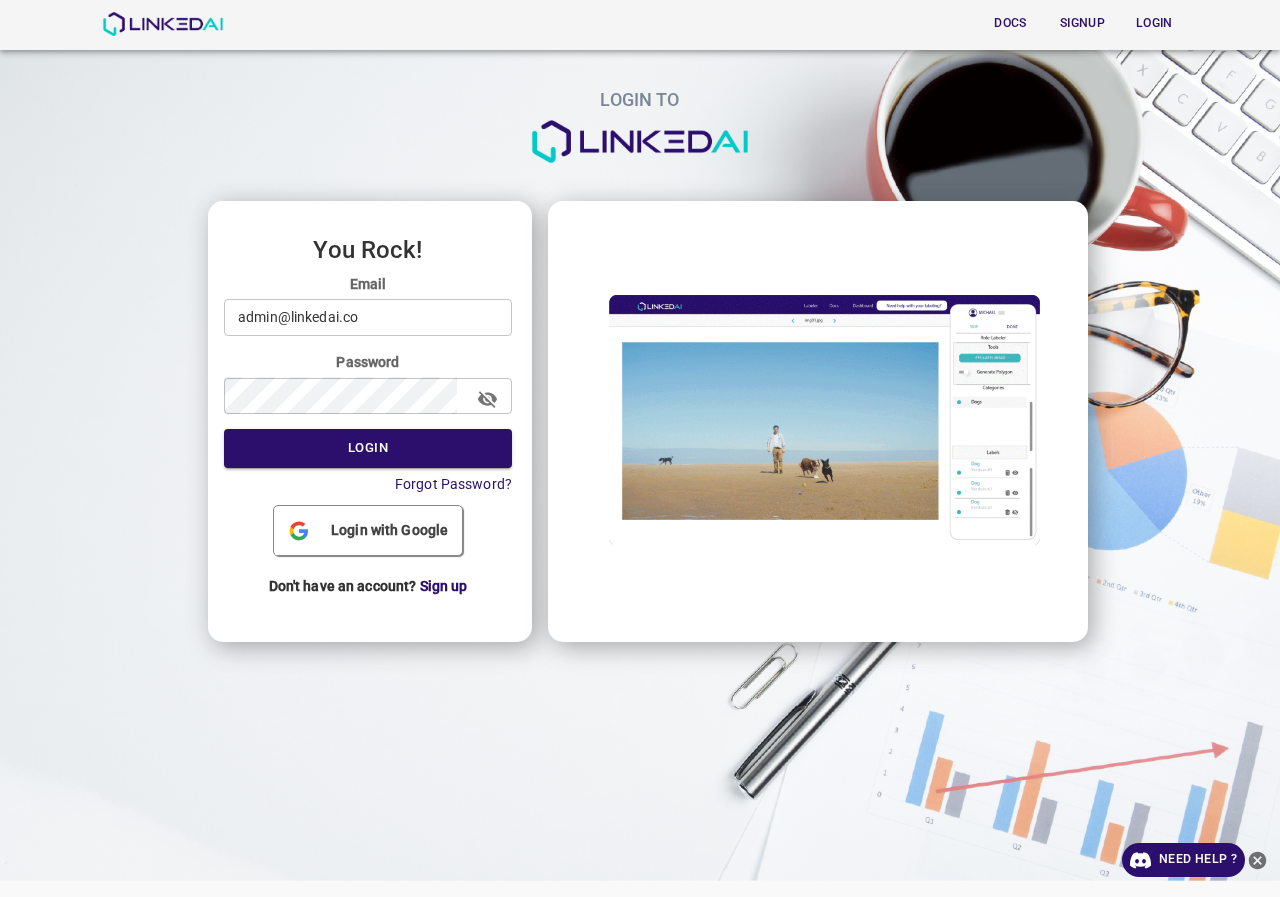 click on "admin@linkedai.co" at bounding box center (368, 317) 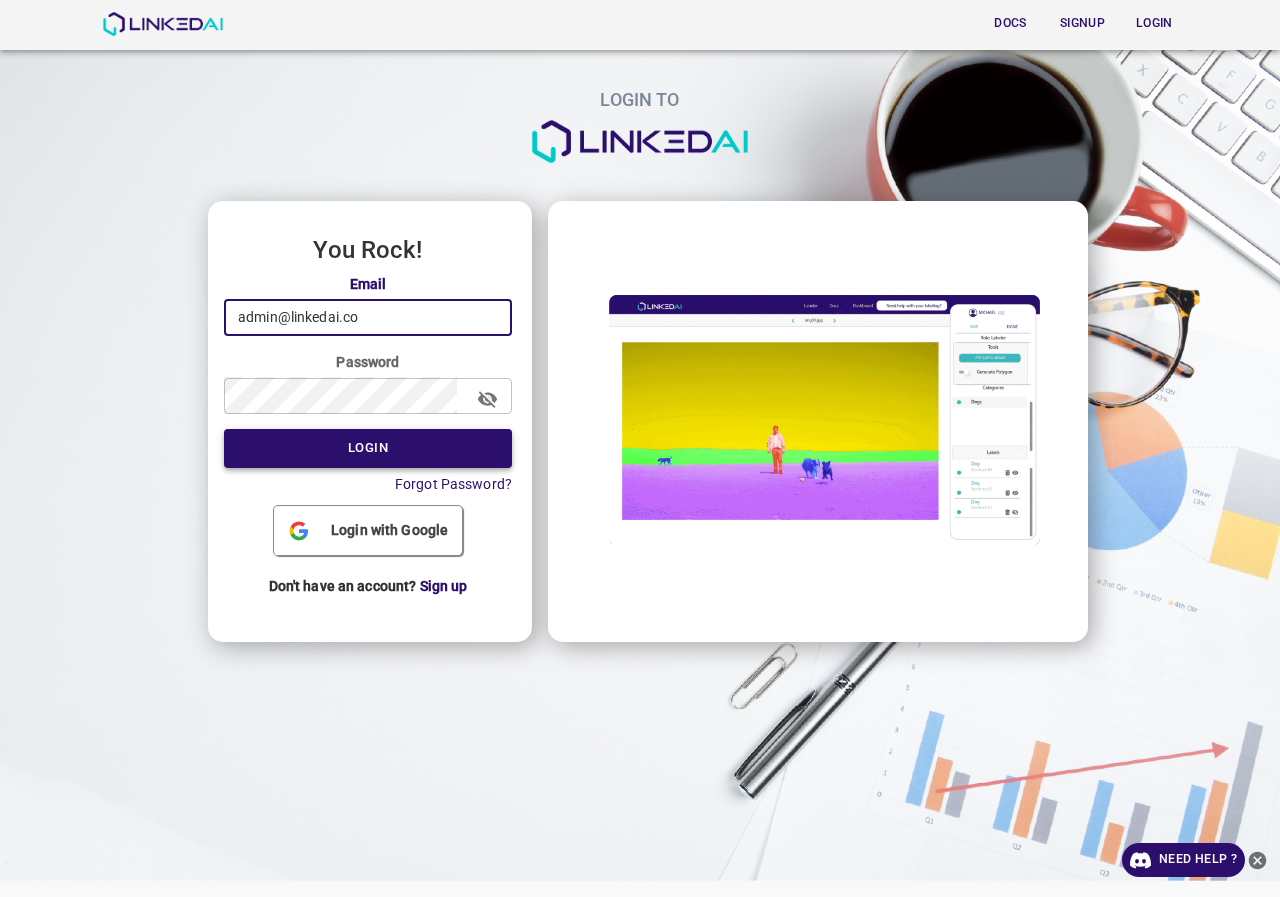 type on "[EMAIL]" 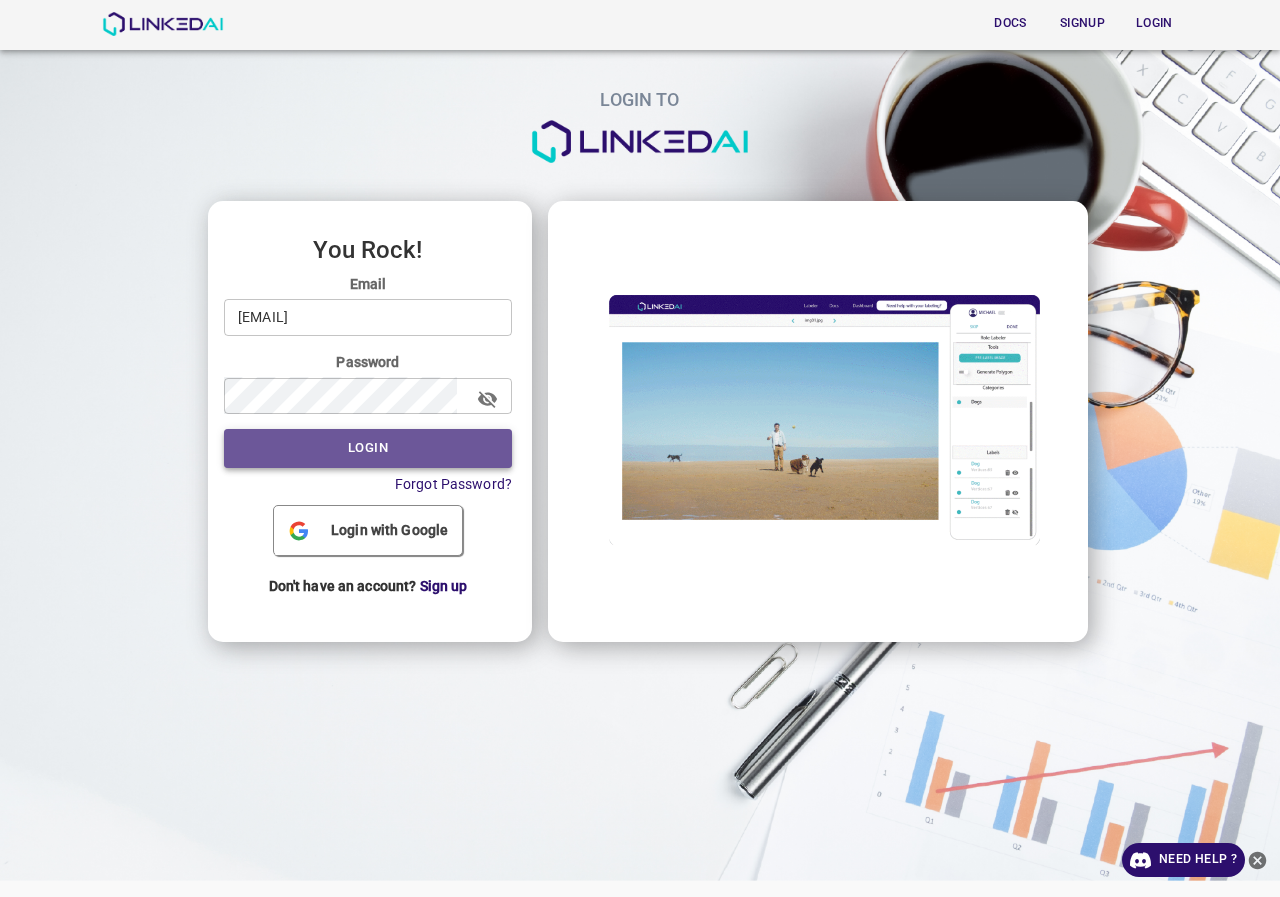 click on "Login" at bounding box center (368, 448) 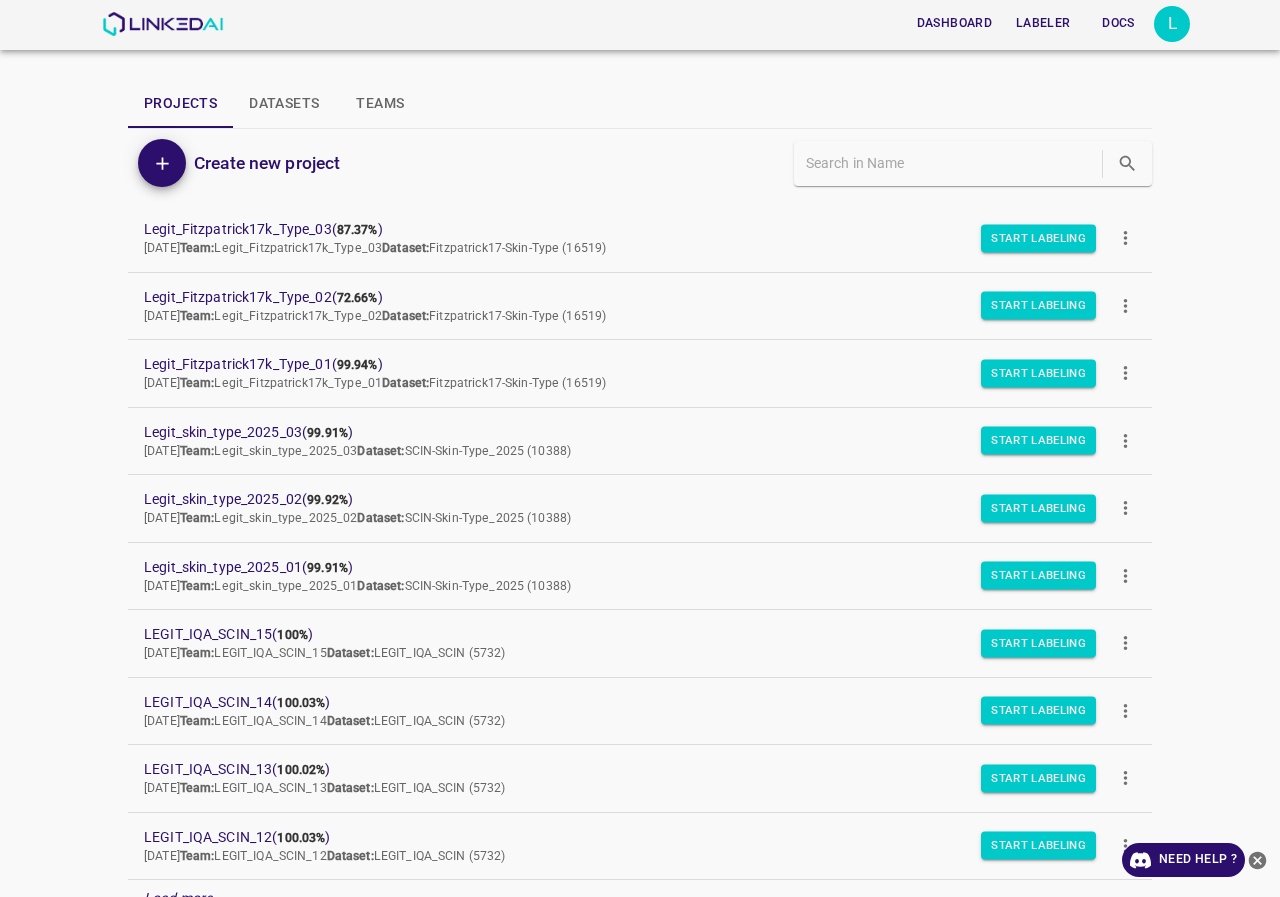 scroll, scrollTop: 169, scrollLeft: 0, axis: vertical 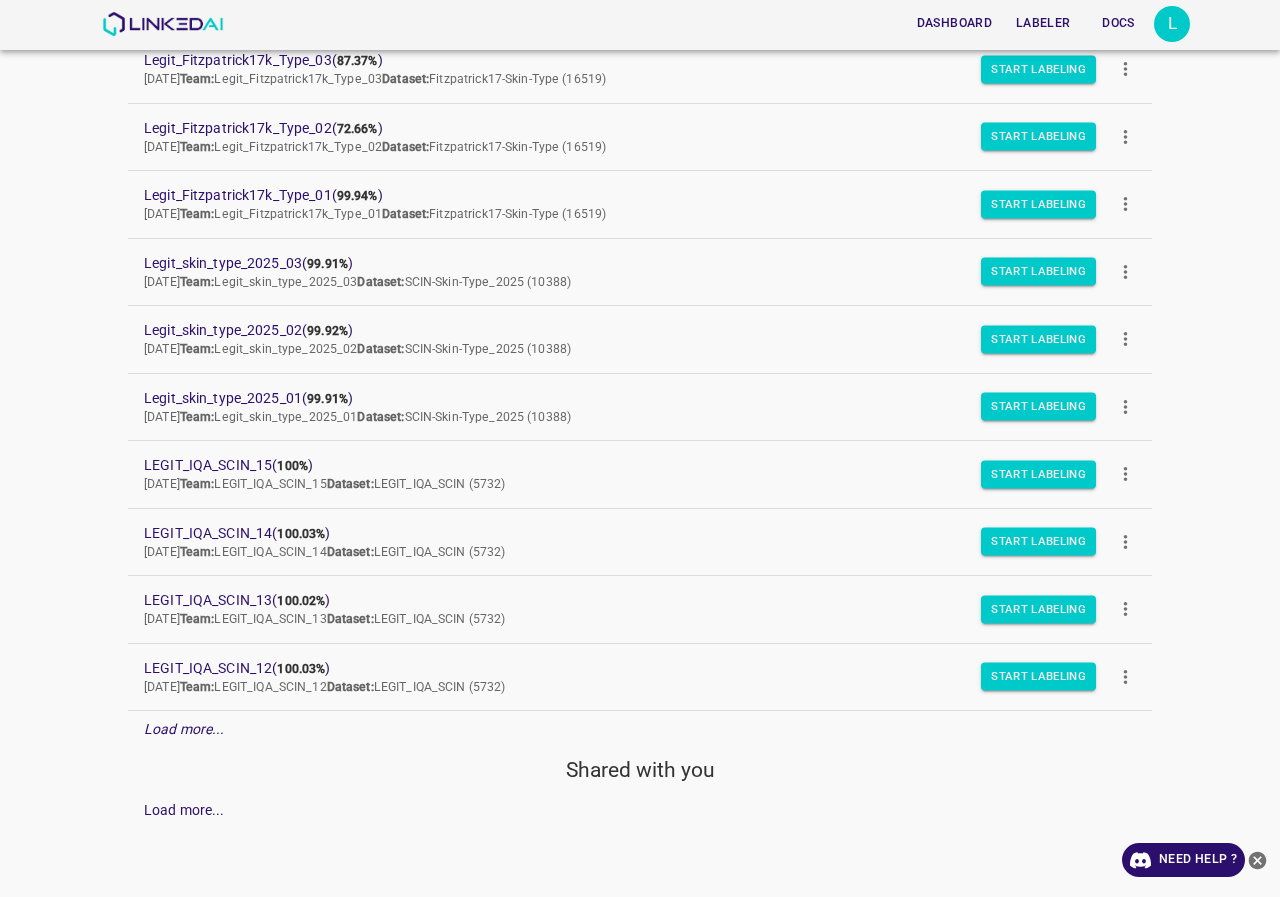 click on "Load more..." at bounding box center [184, 729] 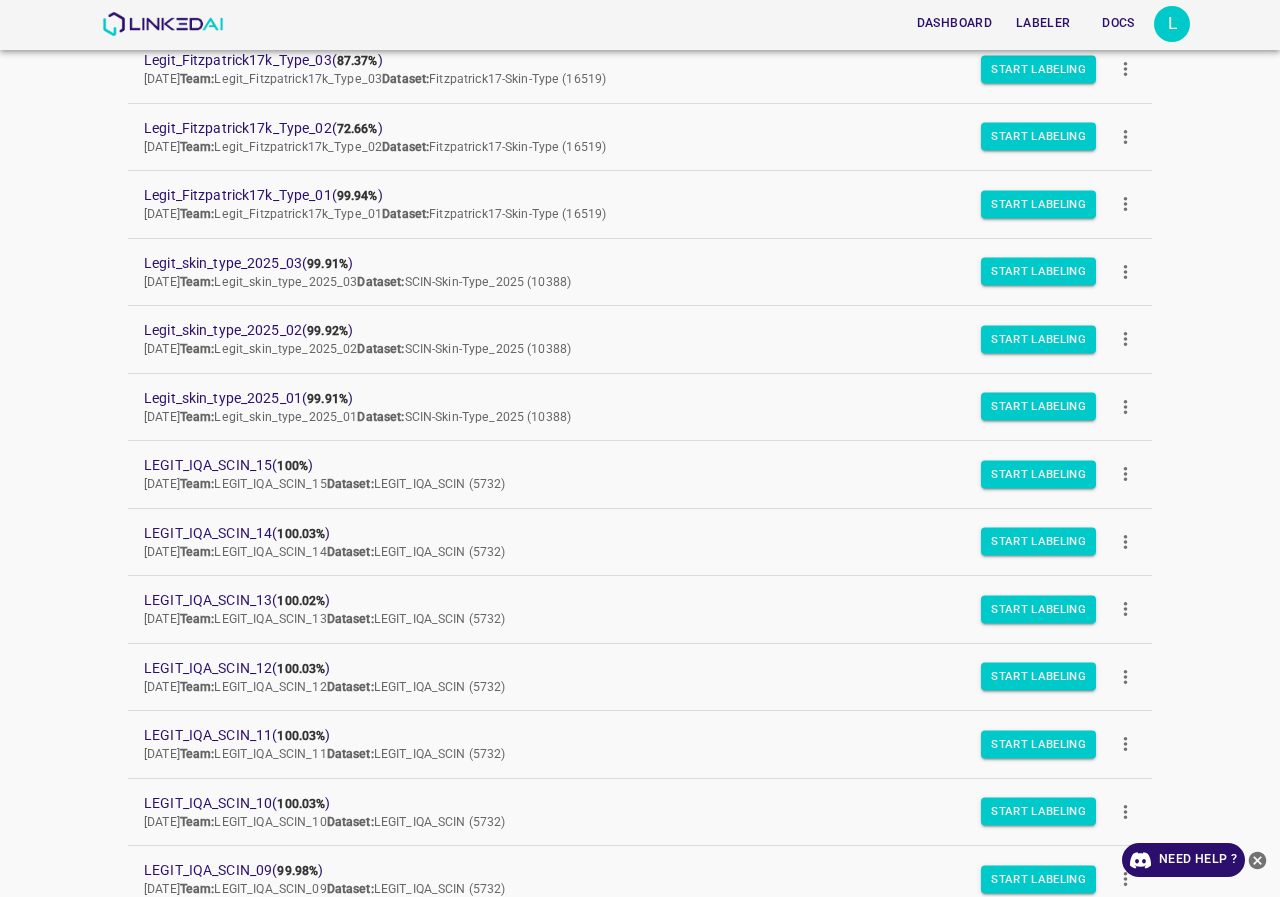 scroll, scrollTop: 369, scrollLeft: 0, axis: vertical 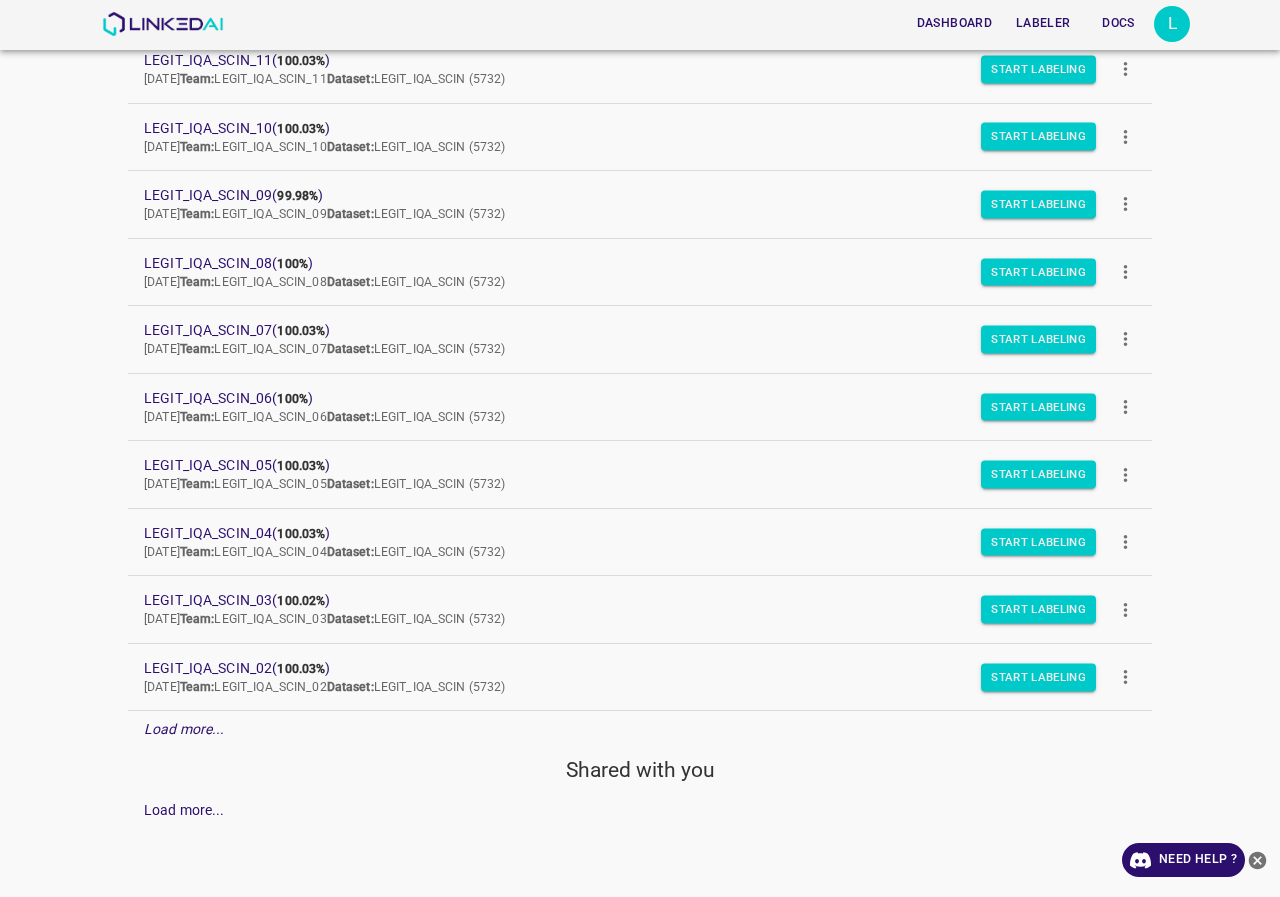 click on "Load more..." at bounding box center [184, 729] 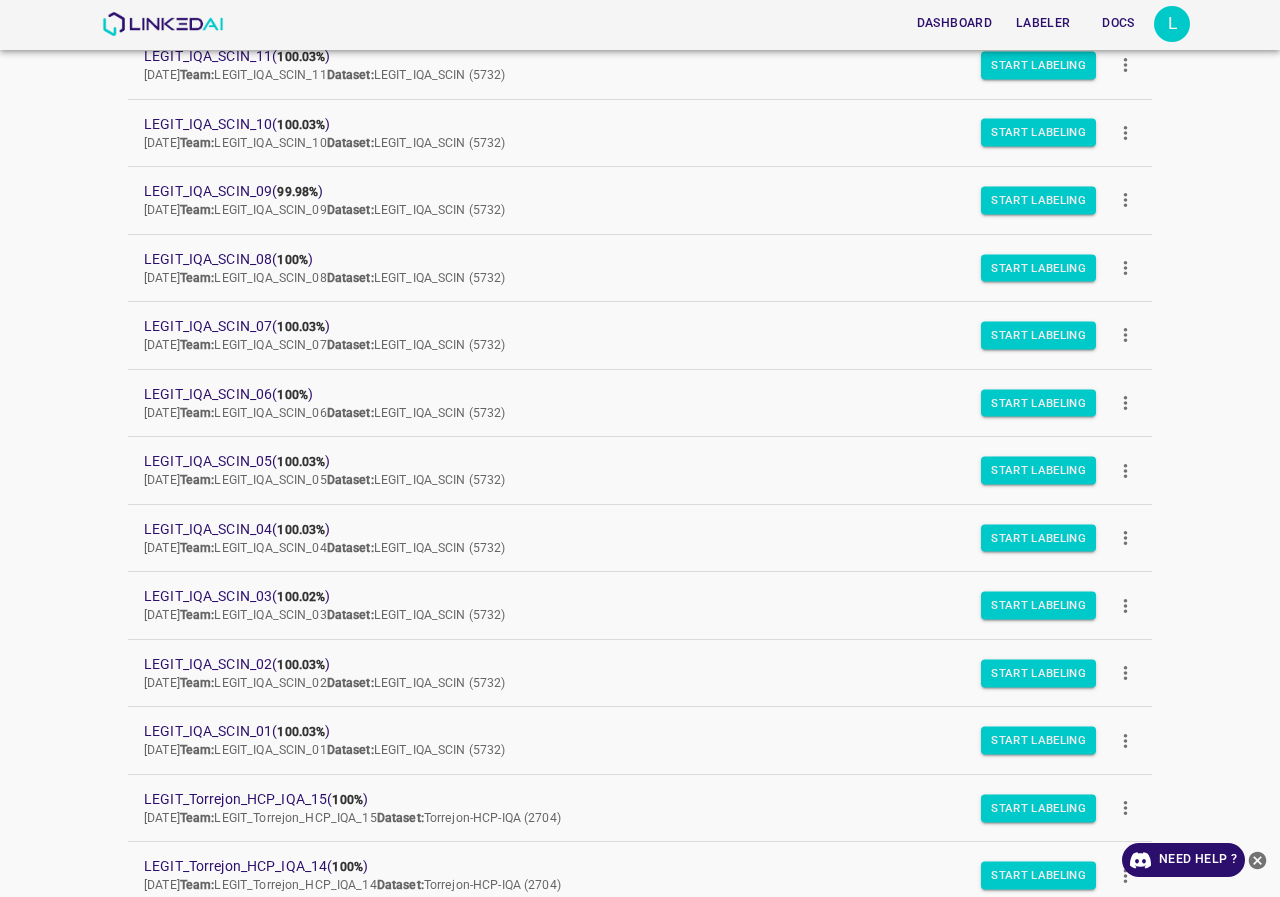 scroll, scrollTop: 844, scrollLeft: 0, axis: vertical 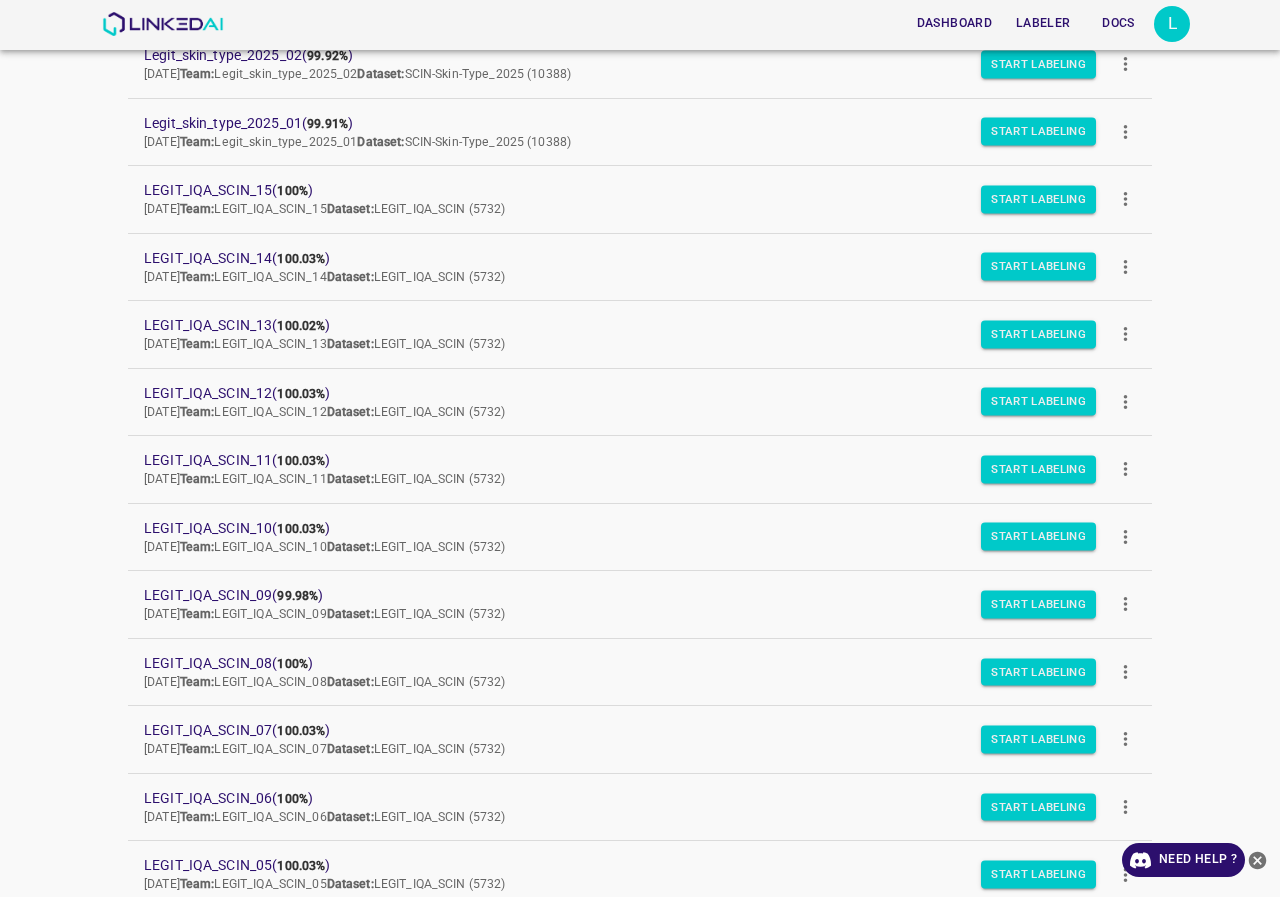 drag, startPoint x: 268, startPoint y: 599, endPoint x: 126, endPoint y: 590, distance: 142.28493 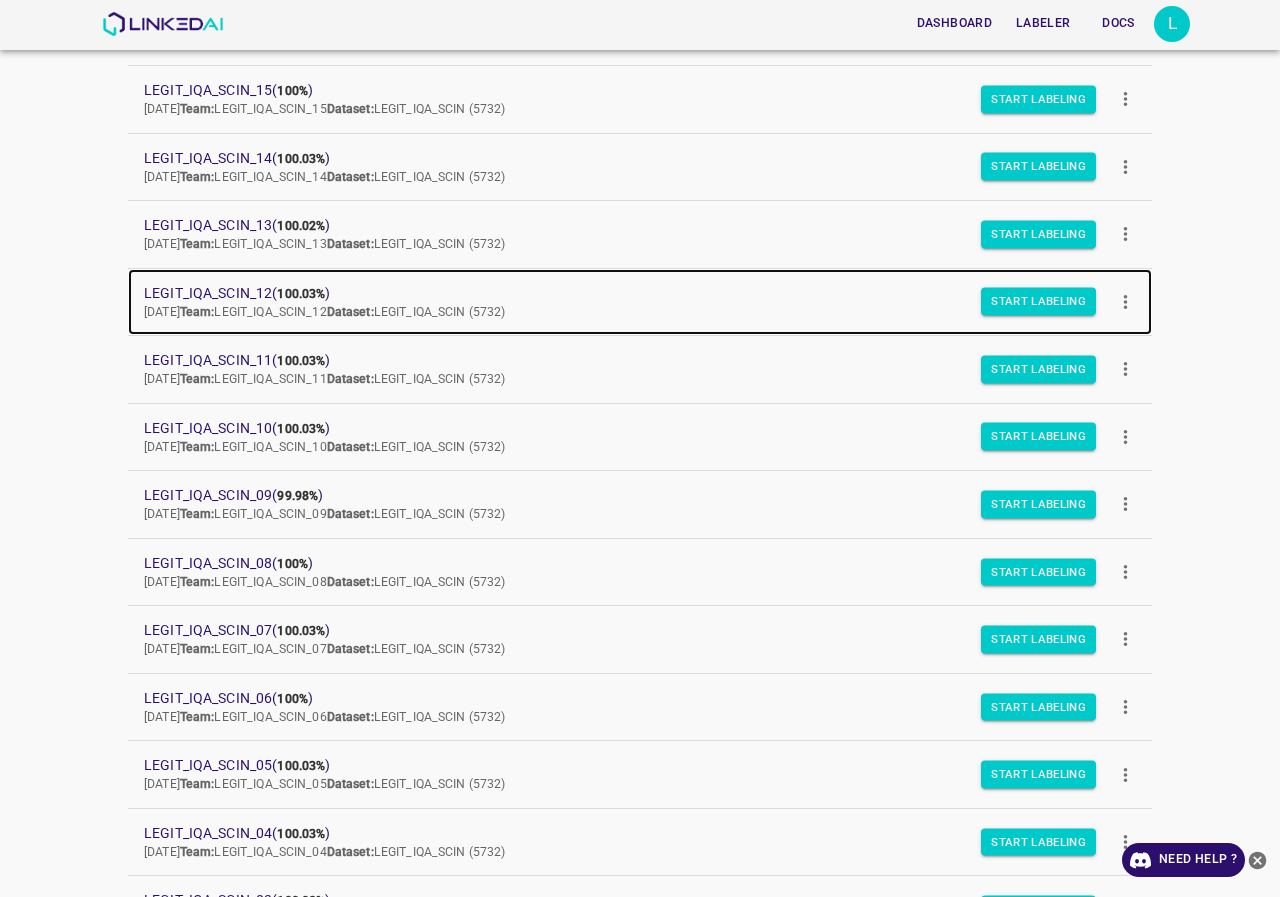scroll, scrollTop: 744, scrollLeft: 0, axis: vertical 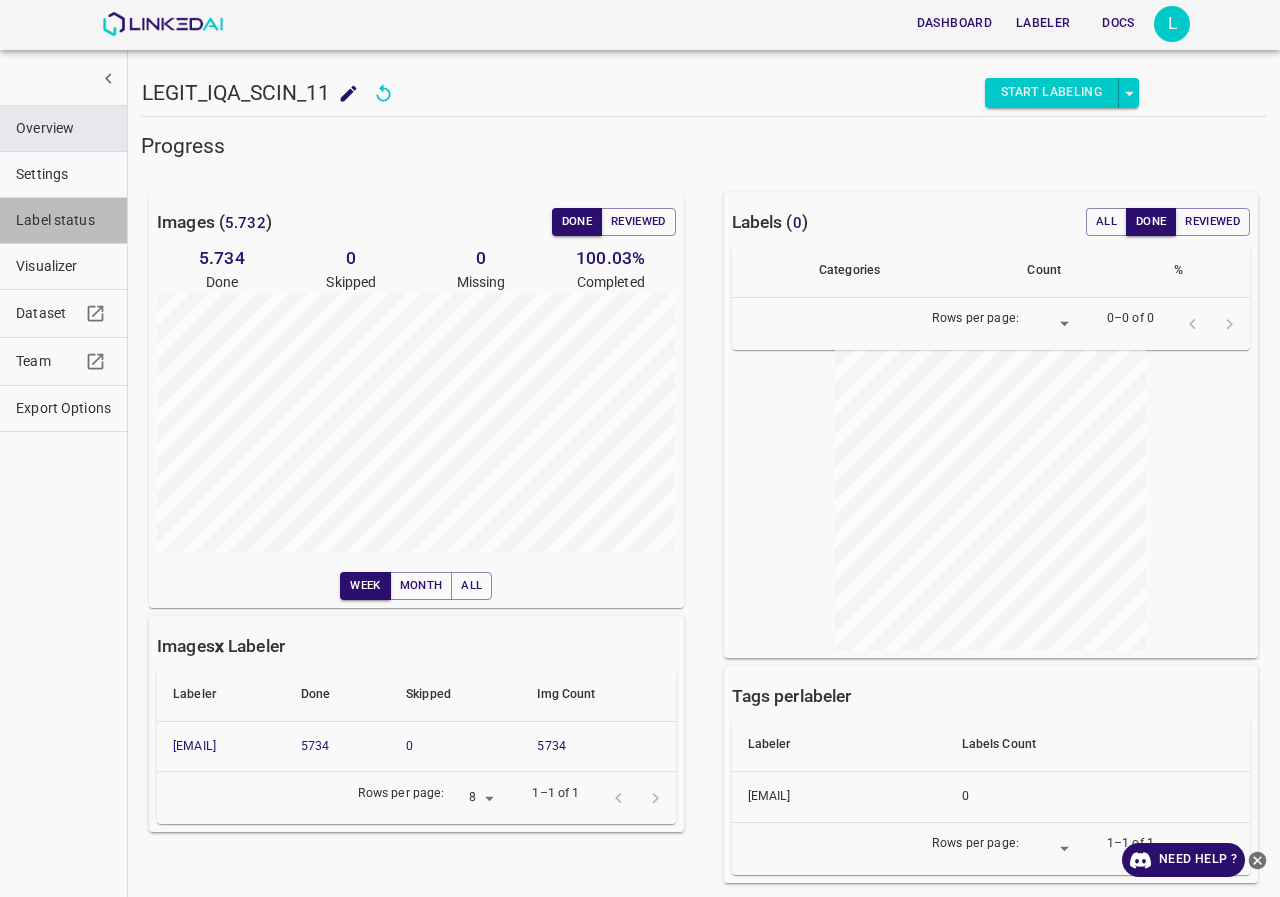 click on "Label status" at bounding box center [63, 220] 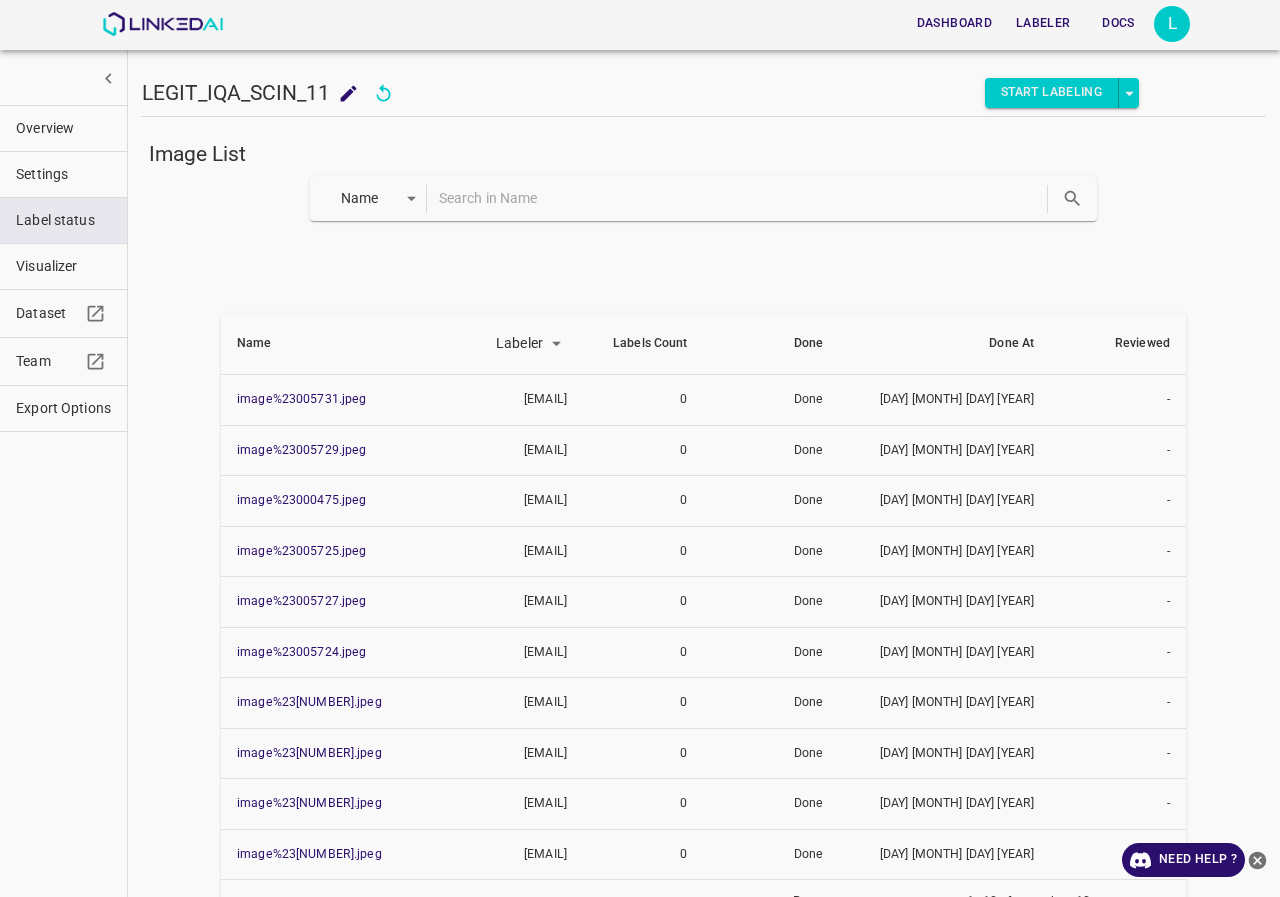 click at bounding box center [741, 198] 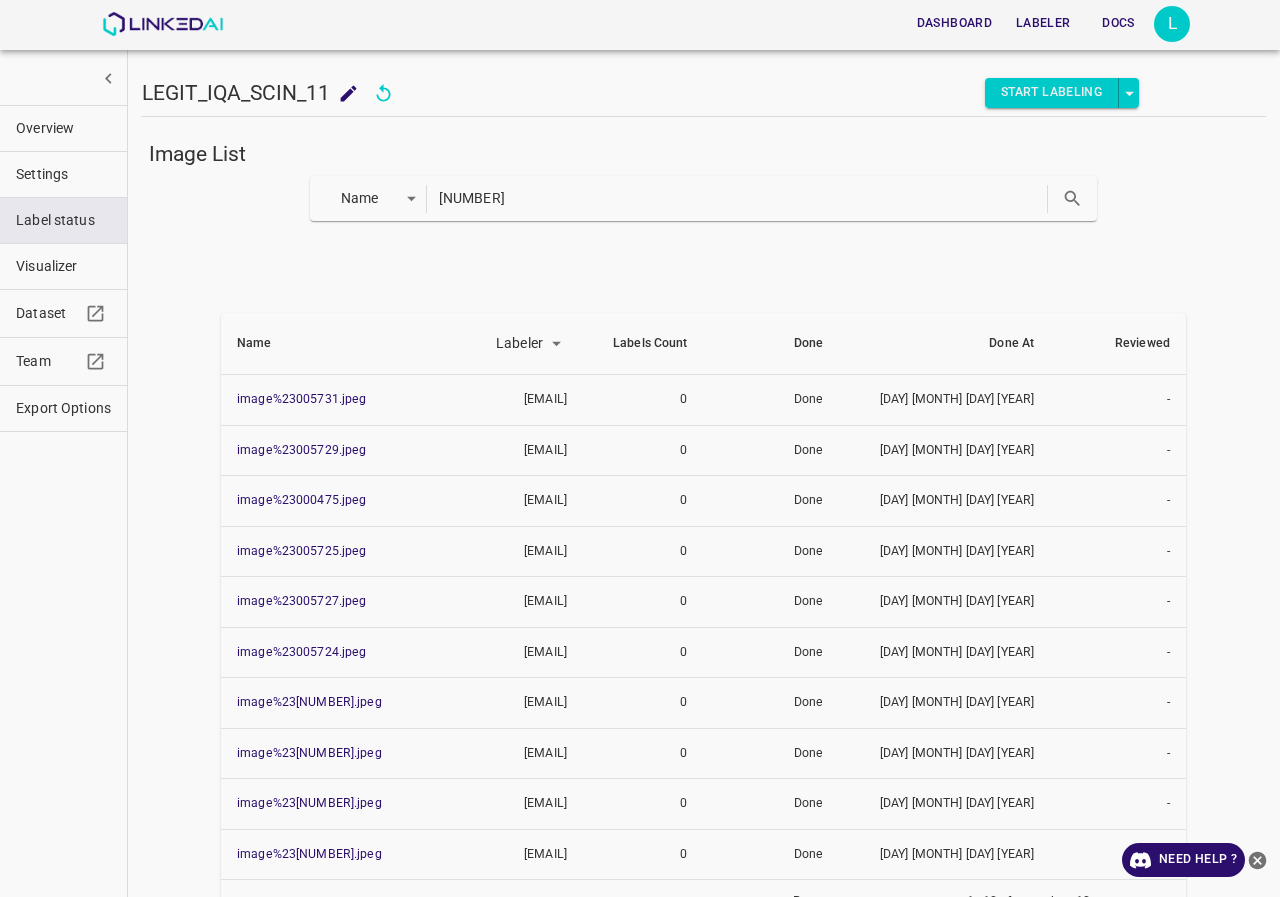 type on "23005504" 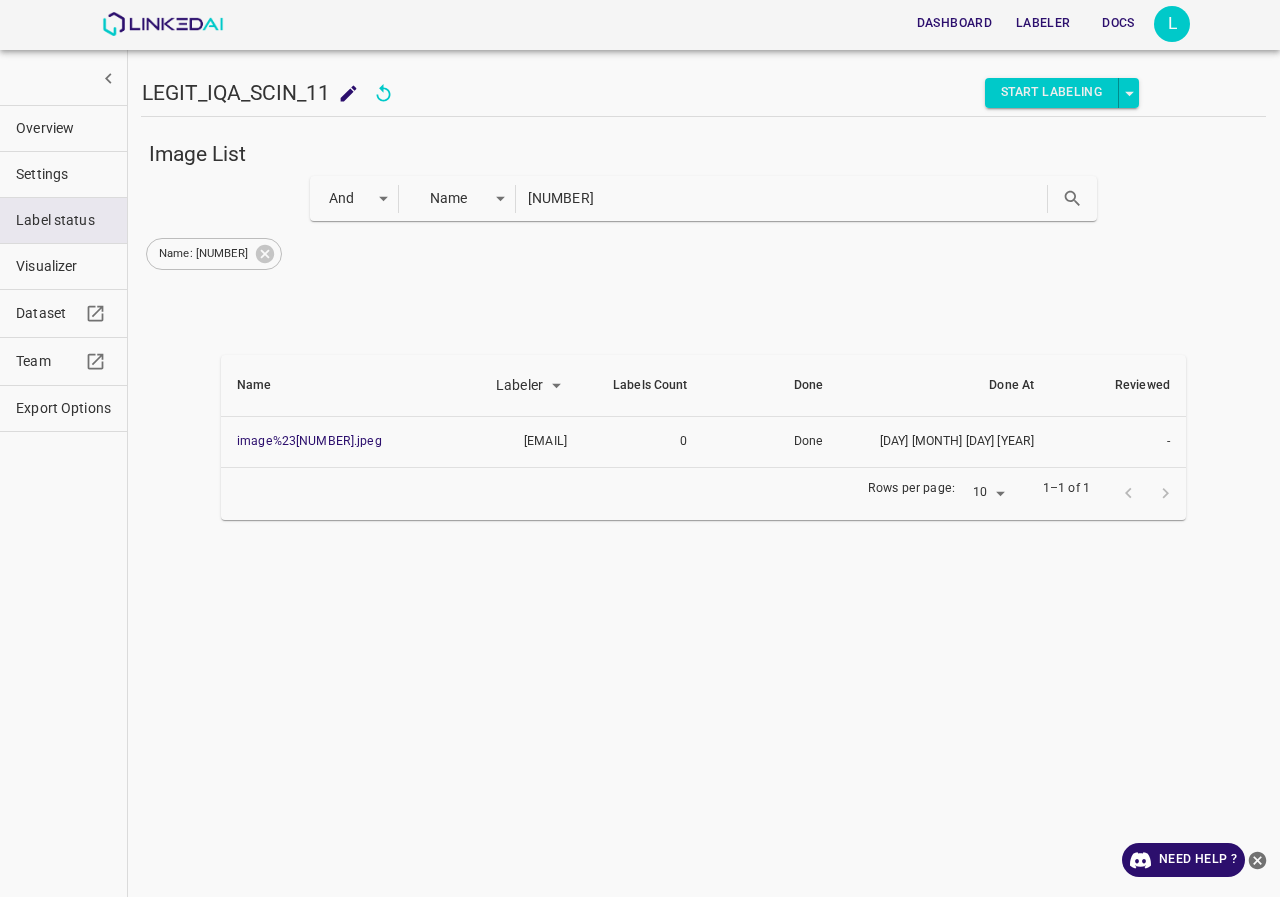 click on "Overview" at bounding box center (63, 128) 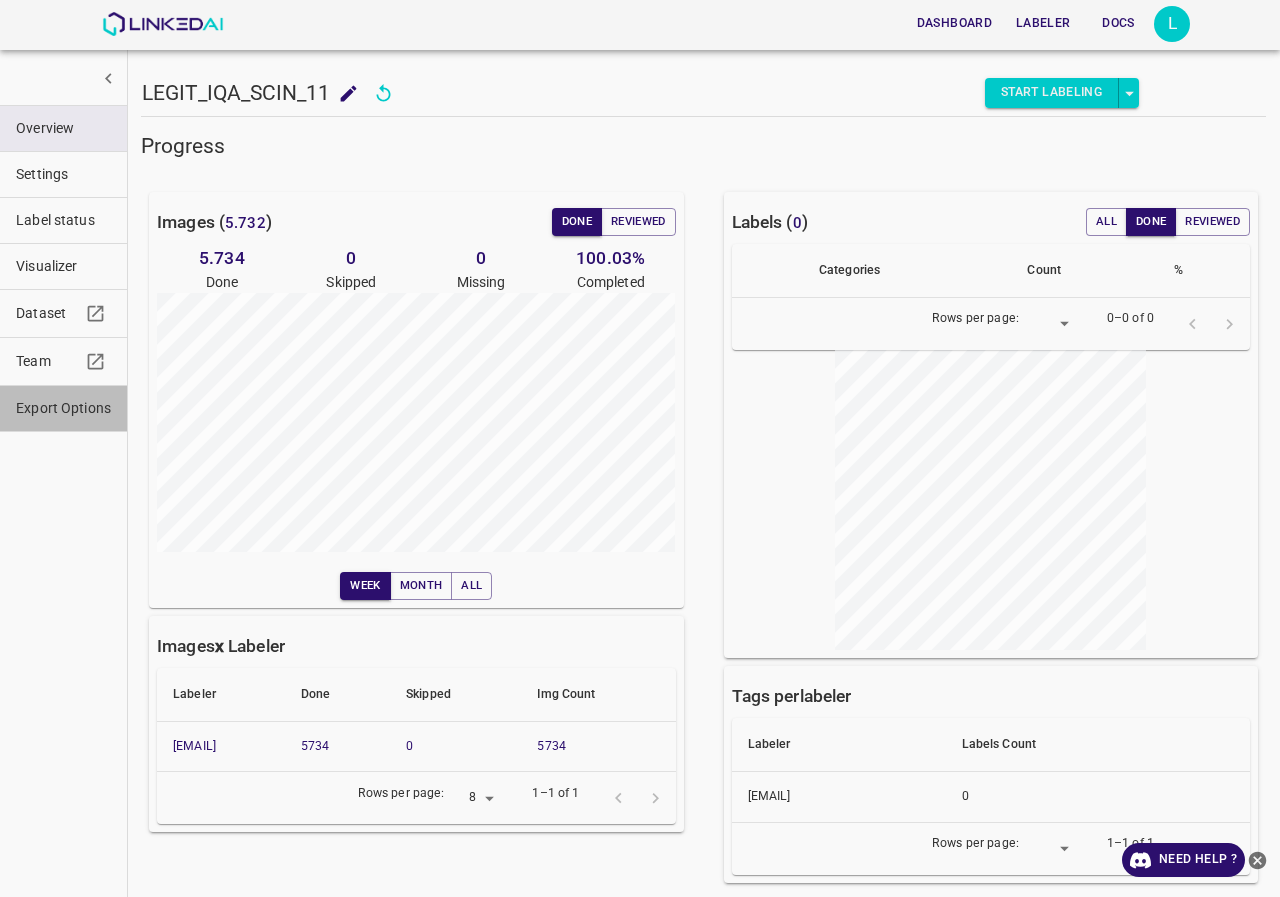 click on "Export Options" at bounding box center (63, 408) 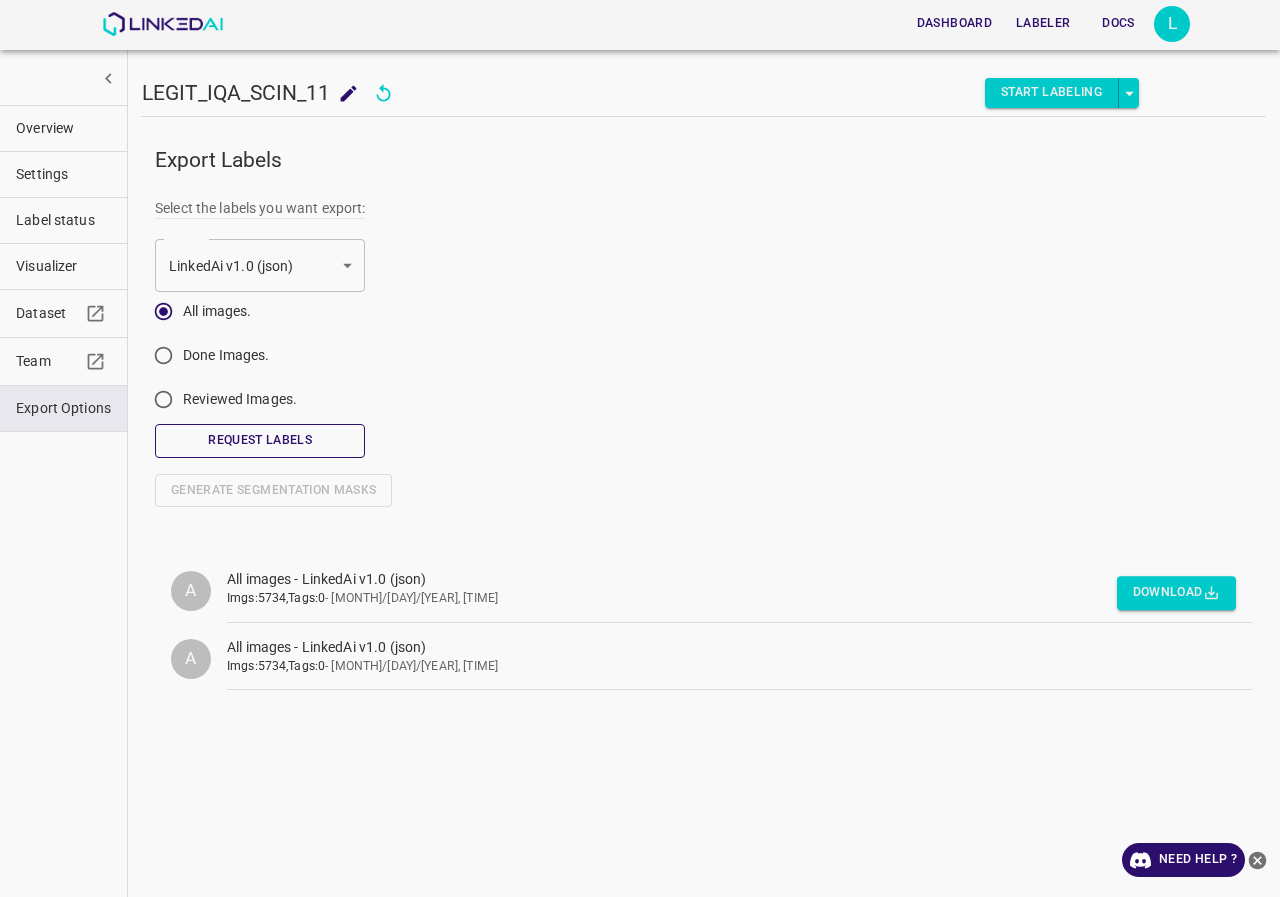 click on "Request Labels" at bounding box center (260, 440) 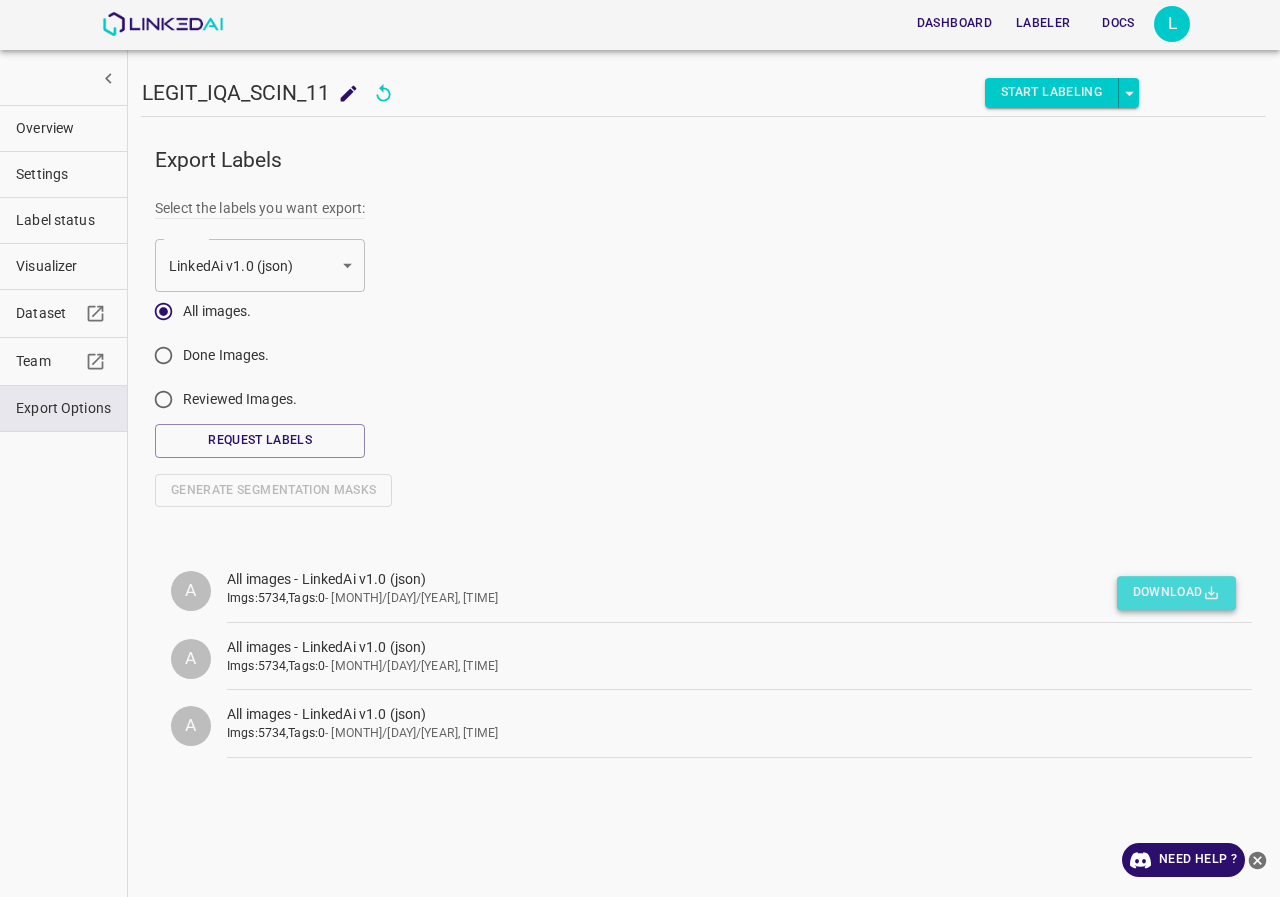 click on "Download" at bounding box center (1176, 593) 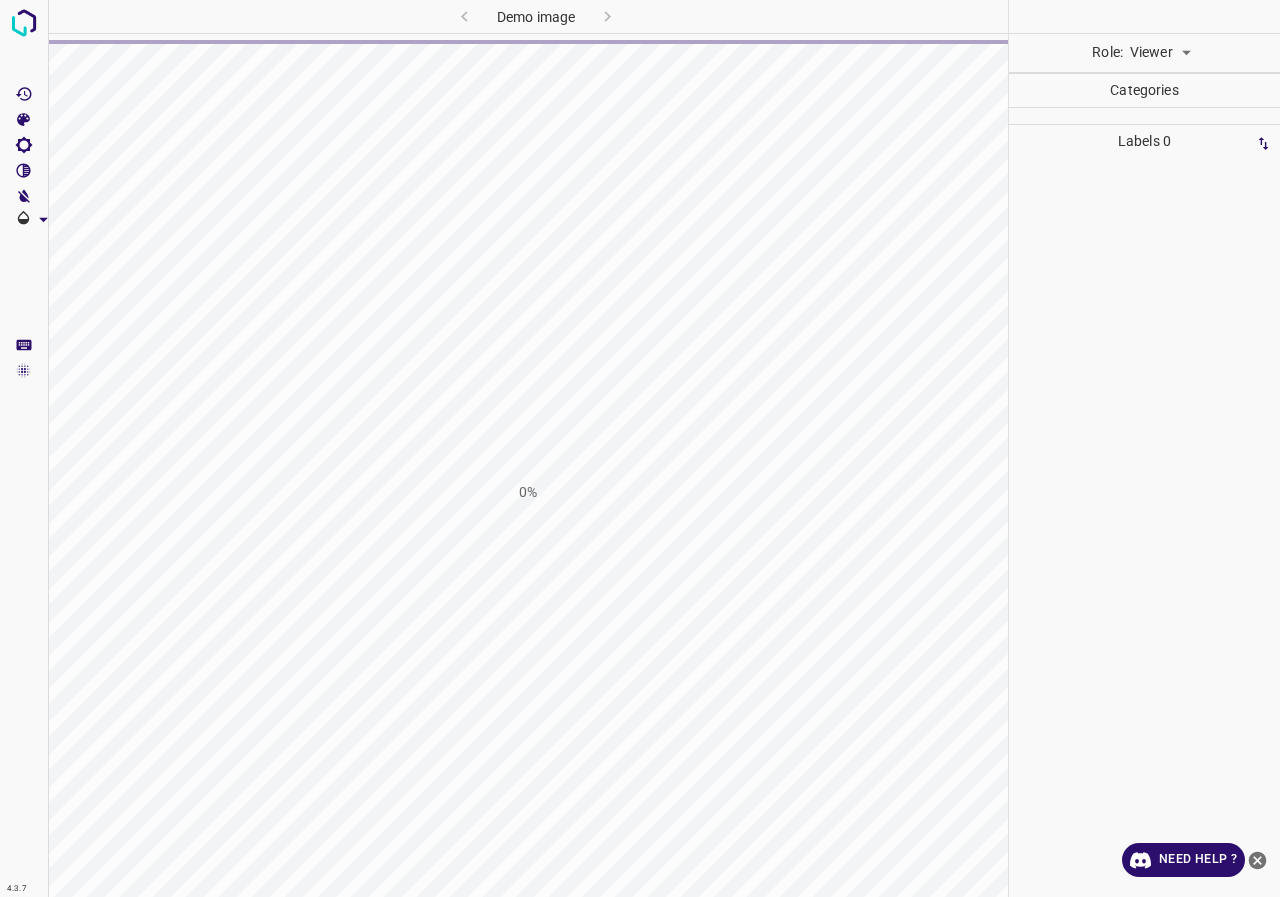 scroll, scrollTop: 0, scrollLeft: 0, axis: both 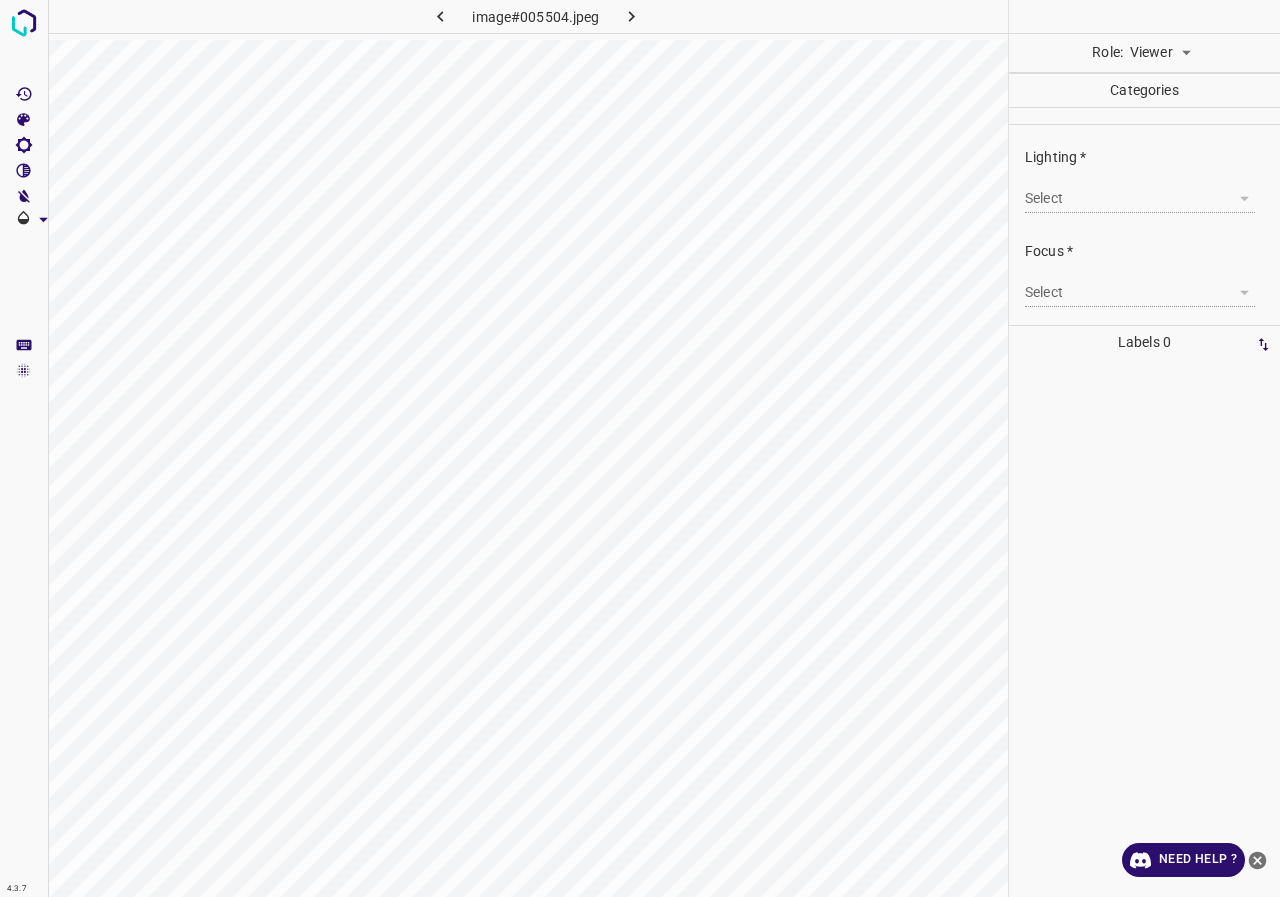 click on "4.3.7 image#005504.jpeg Role: Viewer viewer Categories Lighting *  Select ​ Focus *  Select ​ Overall *  Select ​ Labels   0 Categories 1 Lighting 2 Focus 3 Overall Tools Space Change between modes (Draw & Edit) I Auto labeling R Restore zoom M Zoom in N Zoom out Delete Delete selecte label Filters Z Restore filters X Saturation filter C Brightness filter V Contrast filter B Gray scale filter General O Download Need Help ? - Text - Hide - Delete" at bounding box center [640, 448] 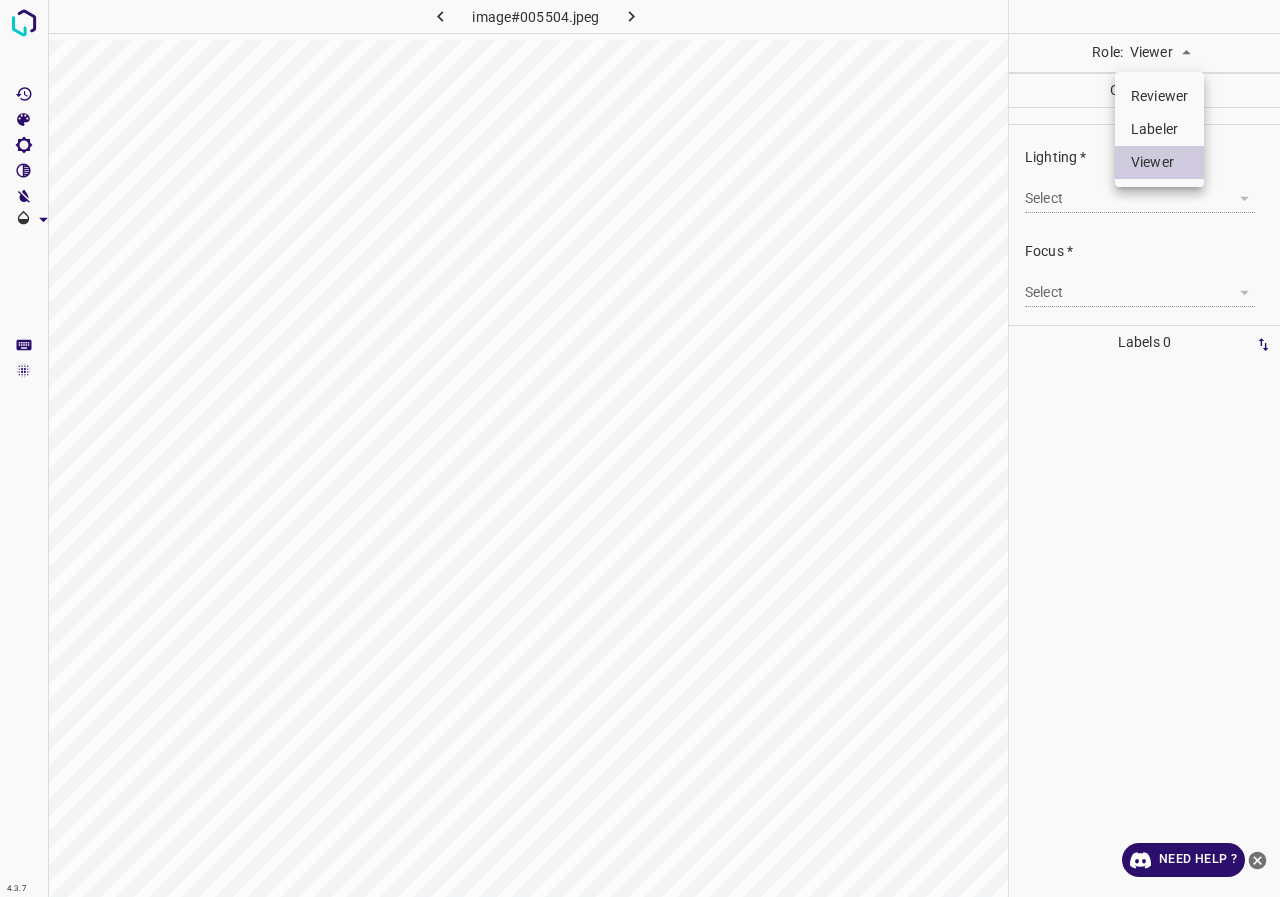 click on "Labeler" at bounding box center (1159, 129) 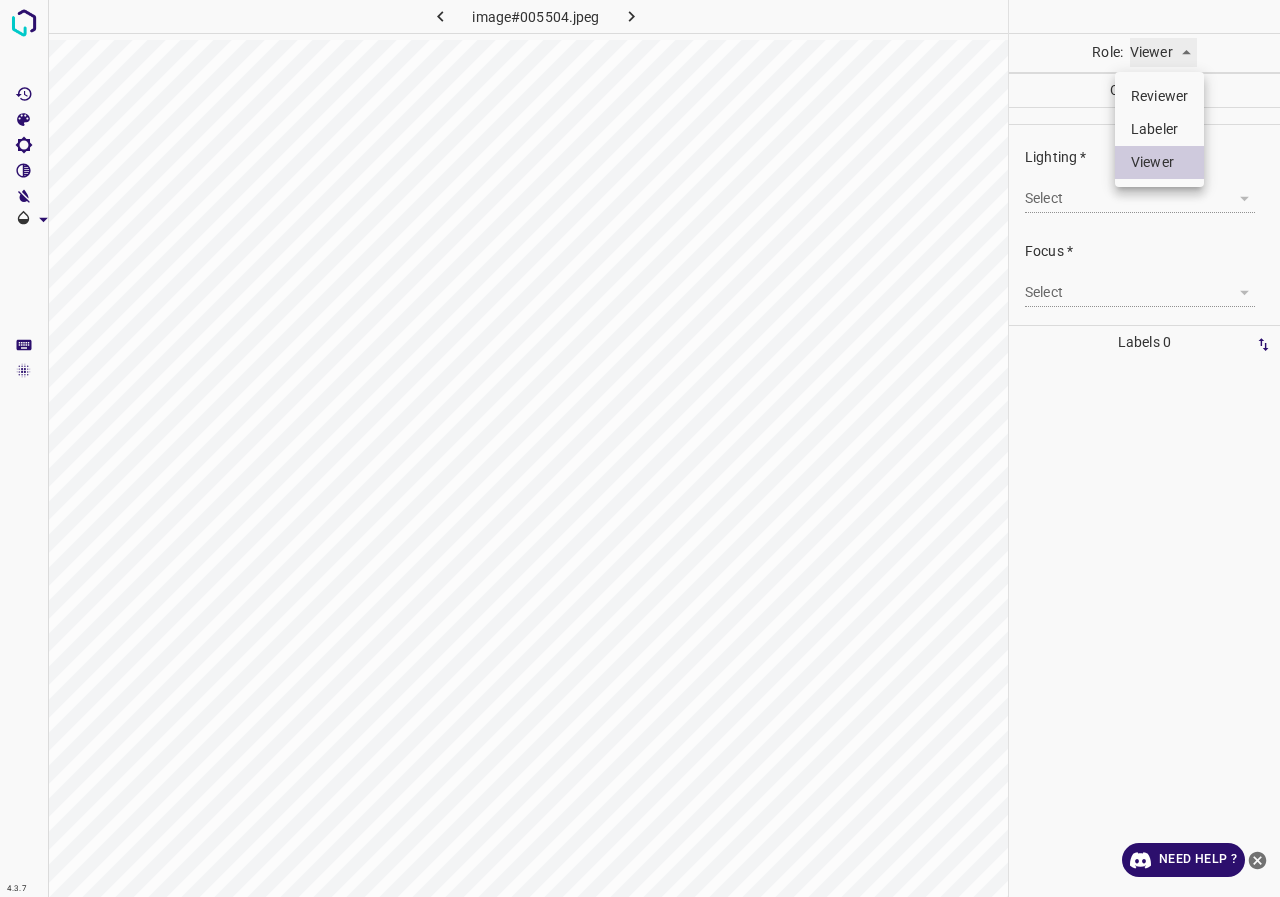 type on "labeler" 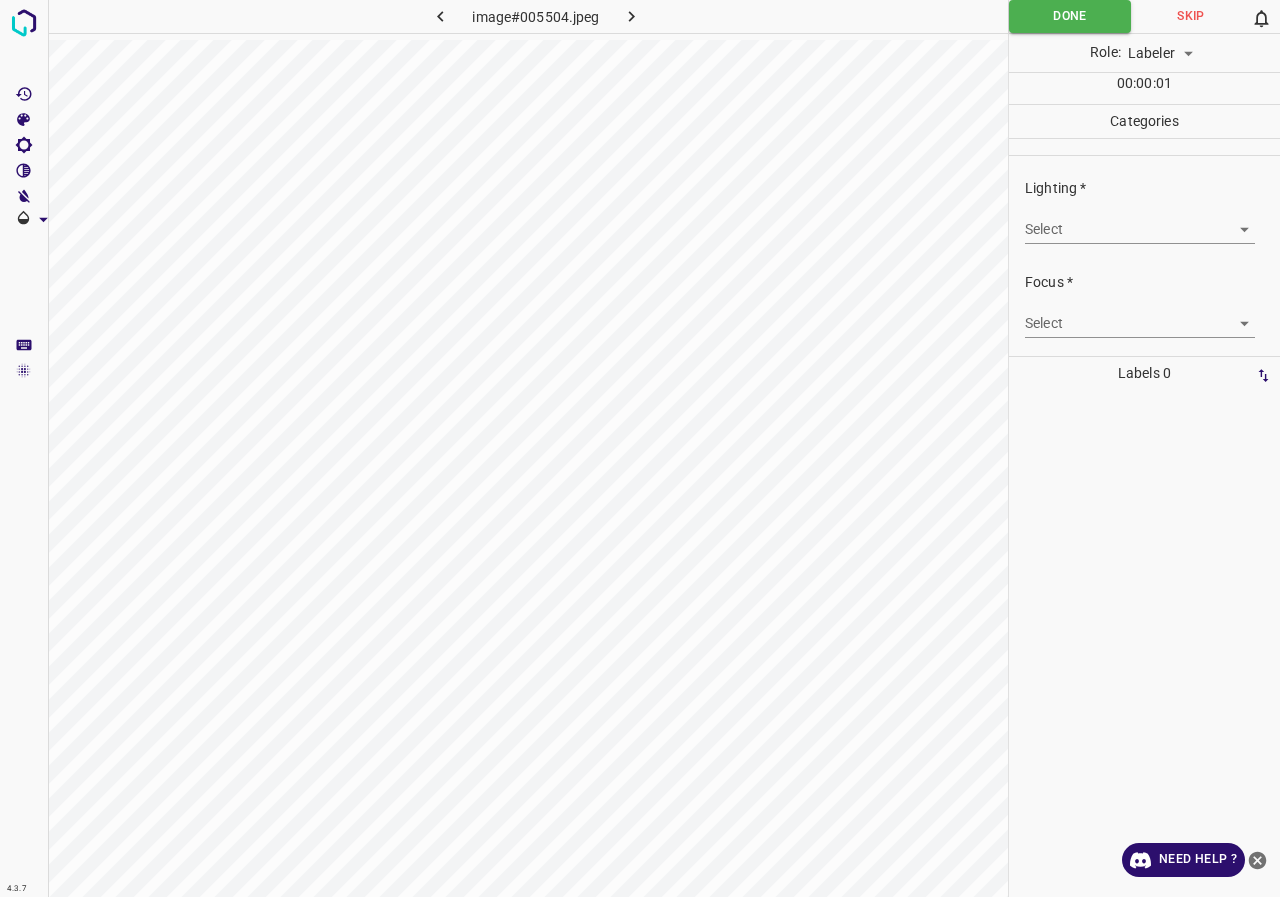 click on "4.3.7 image#005504.jpeg Done Skip 0 Role: Labeler labeler 00   : 00   : 01   Categories Lighting *  Select ​ Focus *  Select ​ Overall *  Select ​ Labels   0 Categories 1 Lighting 2 Focus 3 Overall Tools Space Change between modes (Draw & Edit) I Auto labeling R Restore zoom M Zoom in N Zoom out Delete Delete selecte label Filters Z Restore filters X Saturation filter C Brightness filter V Contrast filter B Gray scale filter General O Download Need Help ? - Text - Hide - Delete" at bounding box center [640, 448] 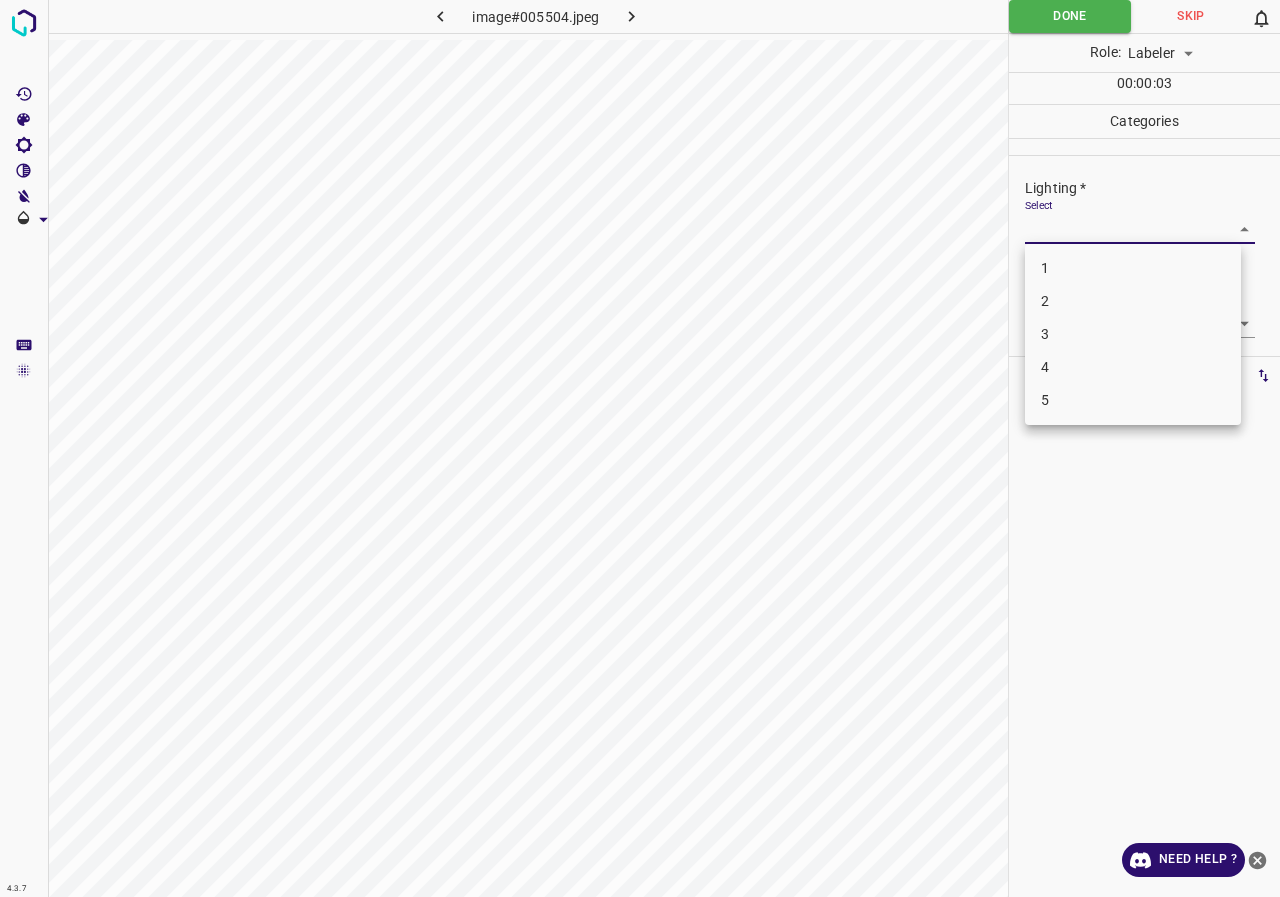 click on "3" at bounding box center [1133, 334] 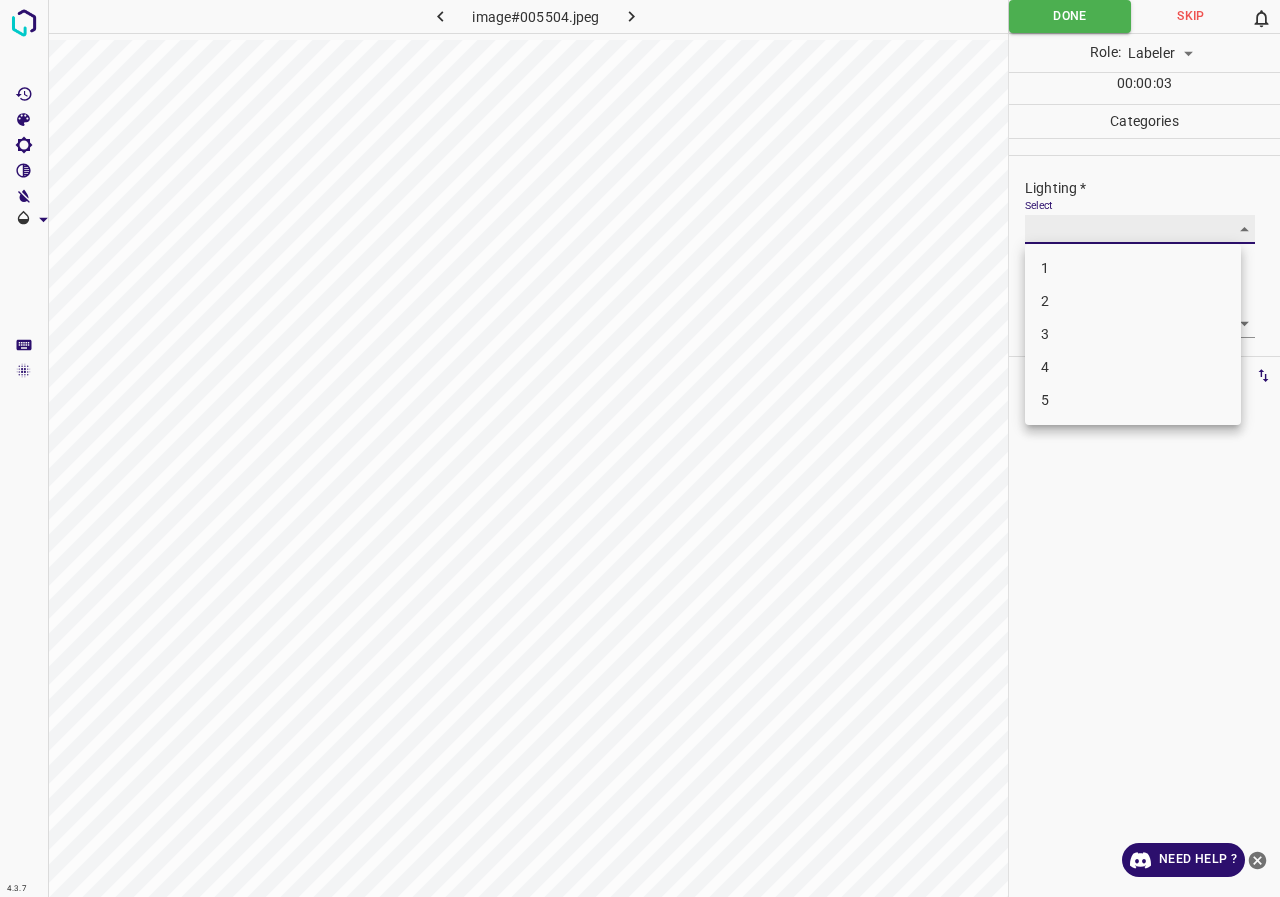type on "3" 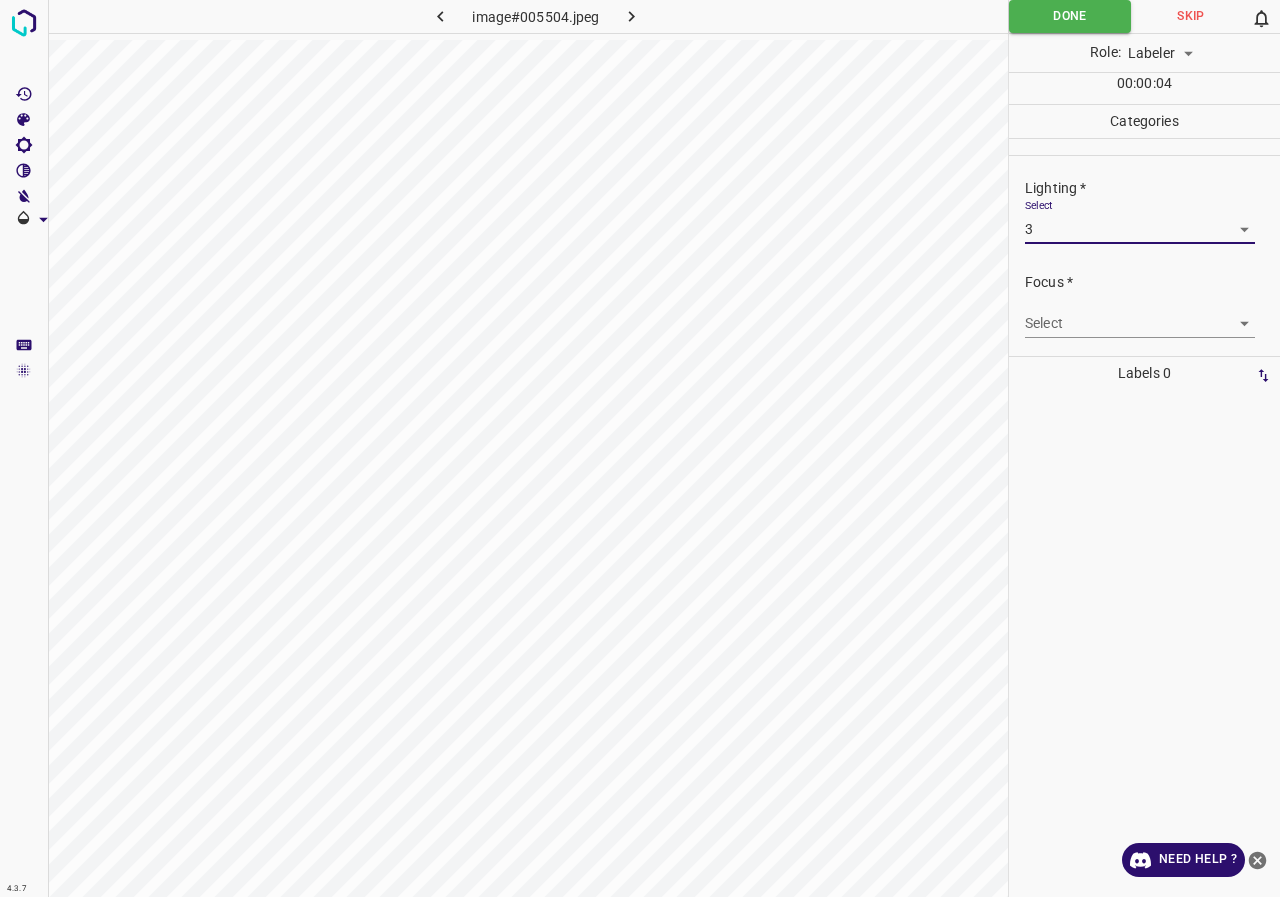 click on "4.3.7 image#005504.jpeg Done Skip 0 Role: Labeler labeler 00   : 00   : 04   Categories Lighting *  Select 3 3 Focus *  Select ​ Overall *  Select ​ Labels   0 Categories 1 Lighting 2 Focus 3 Overall Tools Space Change between modes (Draw & Edit) I Auto labeling R Restore zoom M Zoom in N Zoom out Delete Delete selecte label Filters Z Restore filters X Saturation filter C Brightness filter V Contrast filter B Gray scale filter General O Download Need Help ? - Text - Hide - Delete" at bounding box center (640, 448) 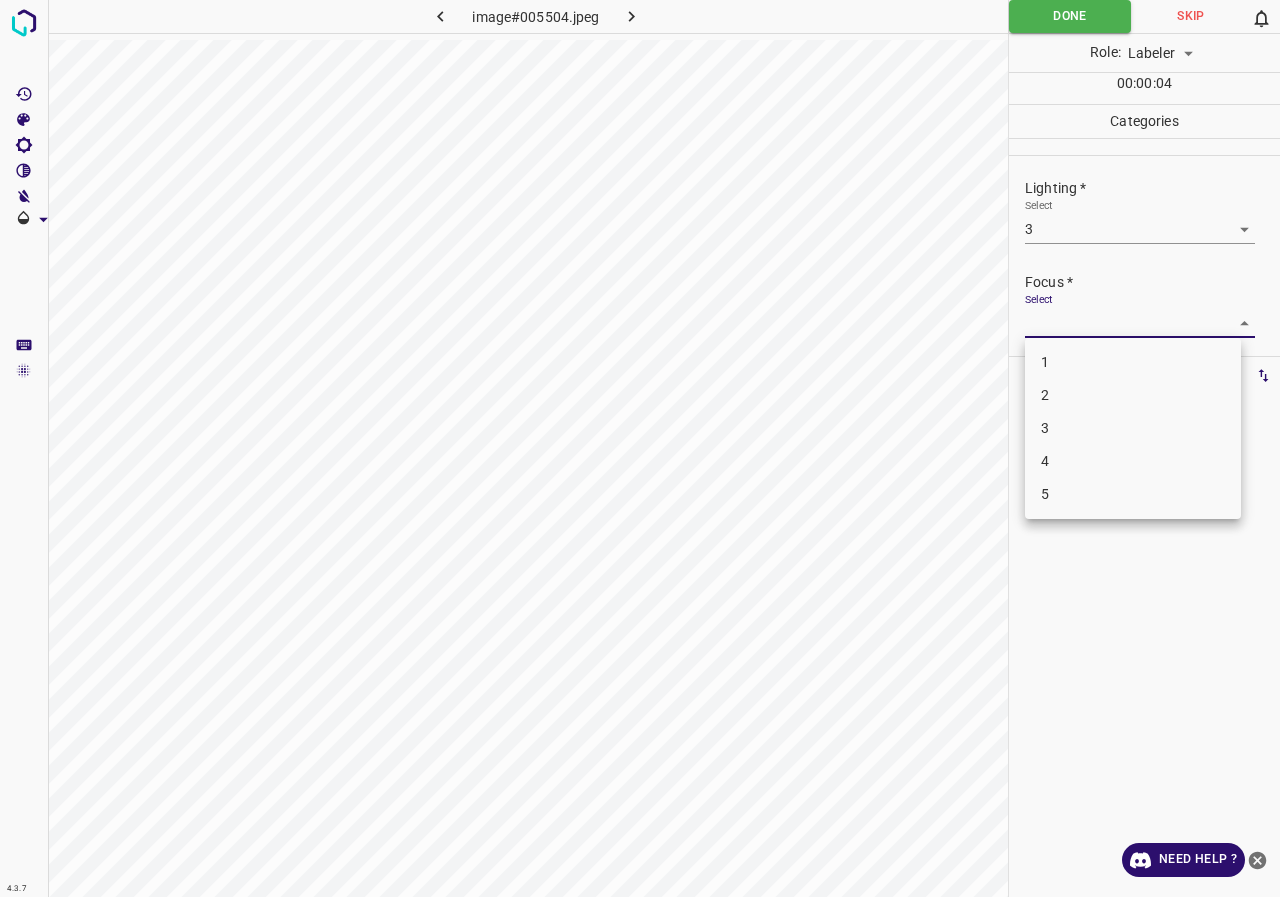 drag, startPoint x: 1047, startPoint y: 435, endPoint x: 1049, endPoint y: 408, distance: 27.073973 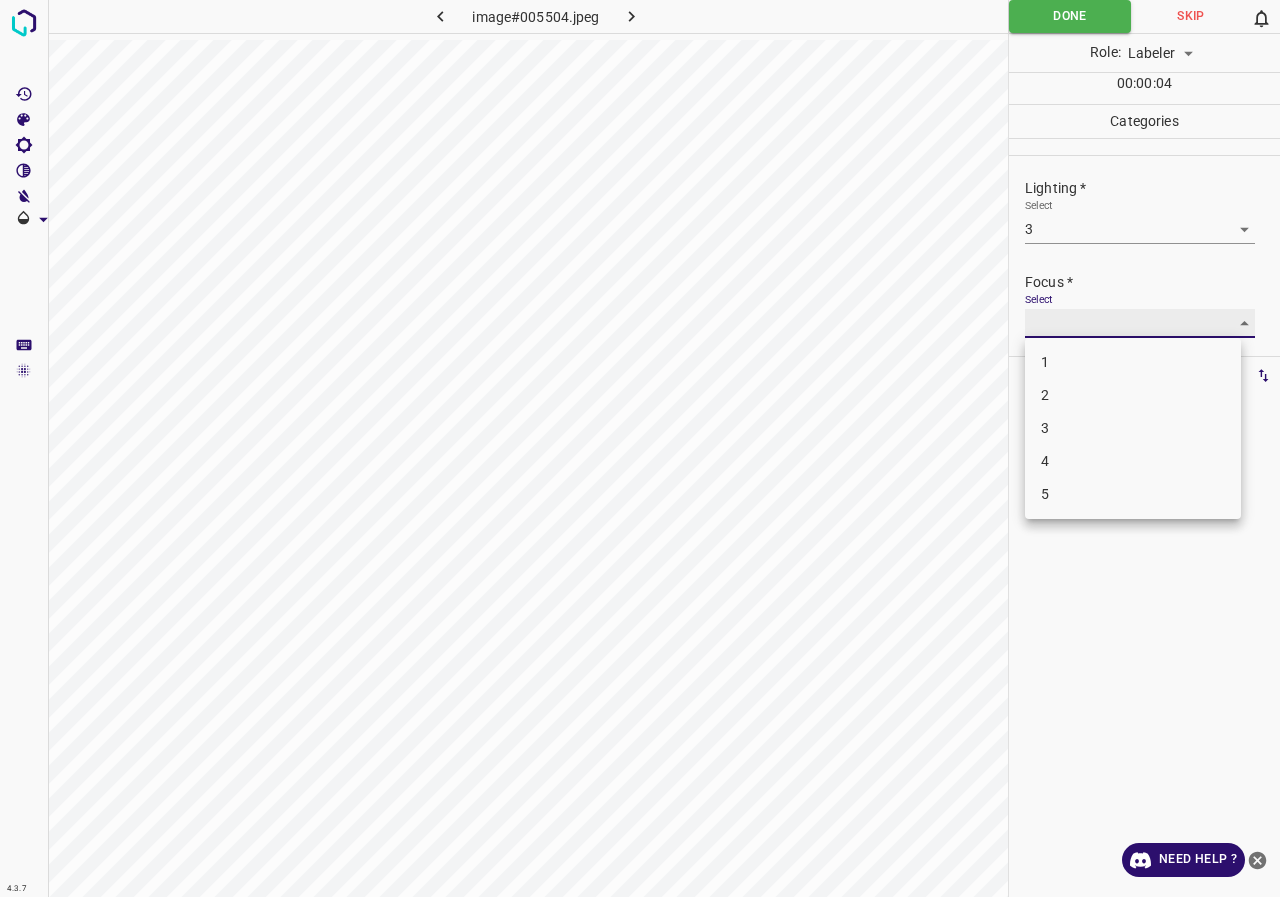 type on "3" 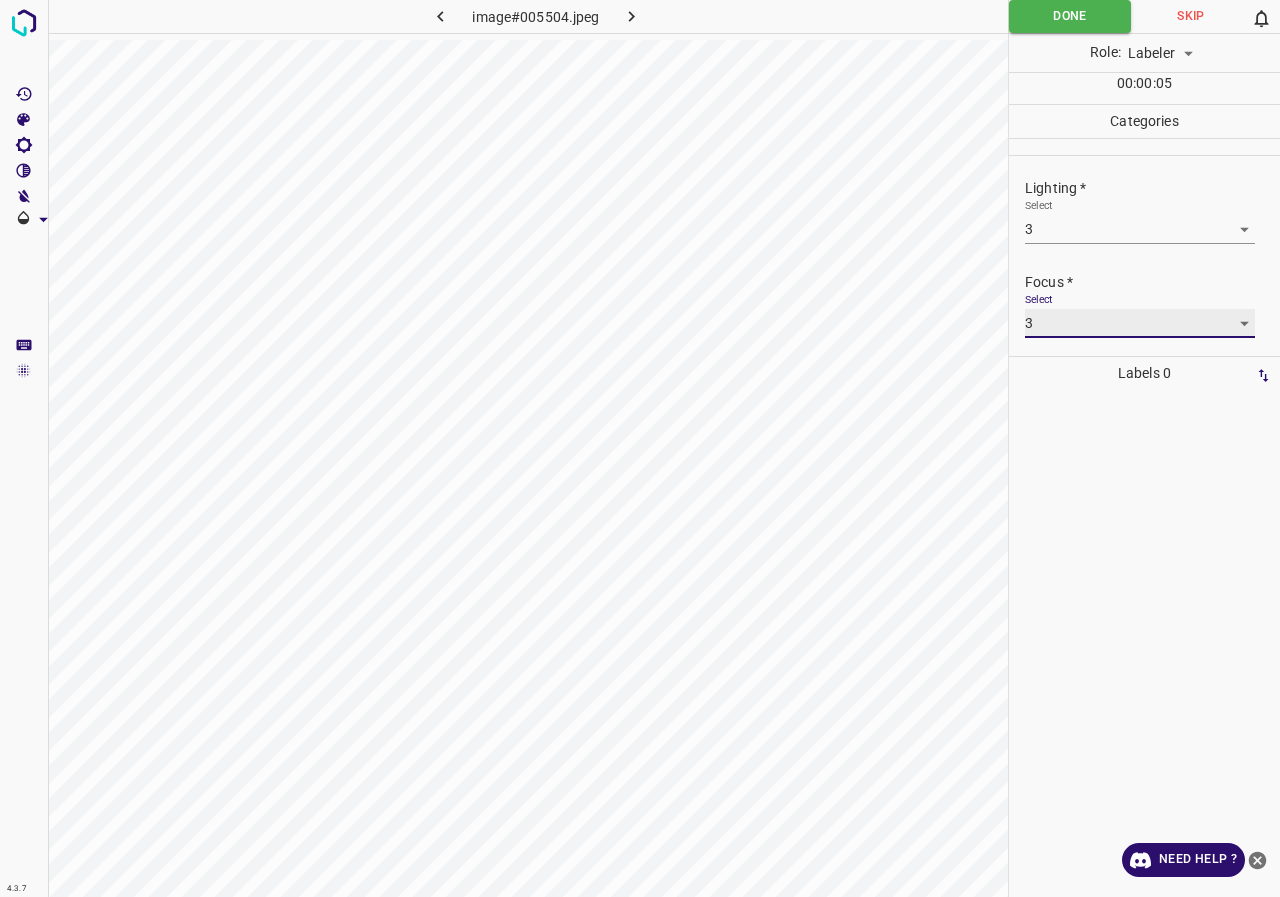 scroll, scrollTop: 98, scrollLeft: 0, axis: vertical 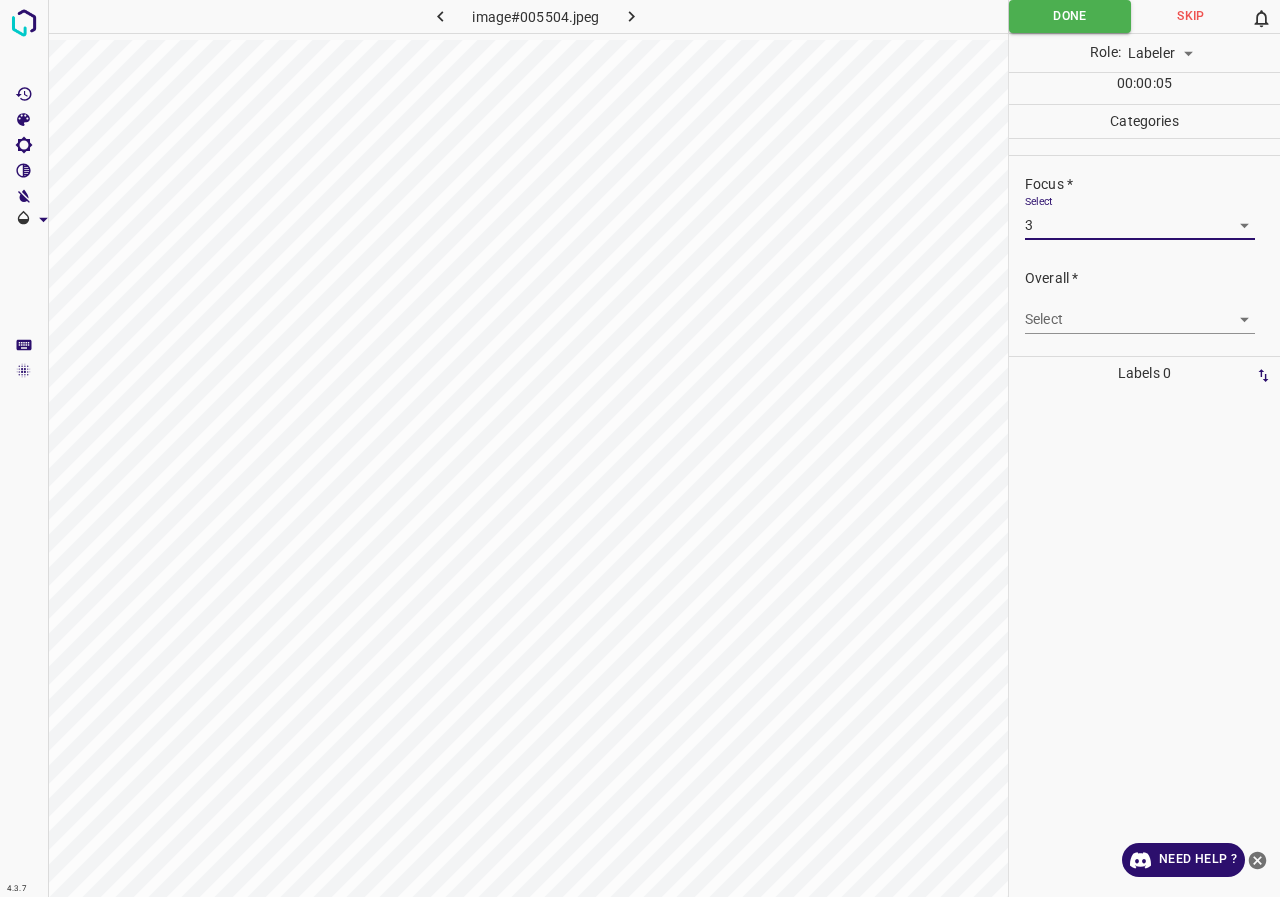 click on "4.3.7 image#005504.jpeg Done Skip 0 Role: Labeler labeler 00   : 00   : 05   Categories Lighting *  Select 3 3 Focus *  Select 3 3 Overall *  Select ​ Labels   0 Categories 1 Lighting 2 Focus 3 Overall Tools Space Change between modes (Draw & Edit) I Auto labeling R Restore zoom M Zoom in N Zoom out Delete Delete selecte label Filters Z Restore filters X Saturation filter C Brightness filter V Contrast filter B Gray scale filter General O Download Need Help ? - Text - Hide - Delete" at bounding box center (640, 448) 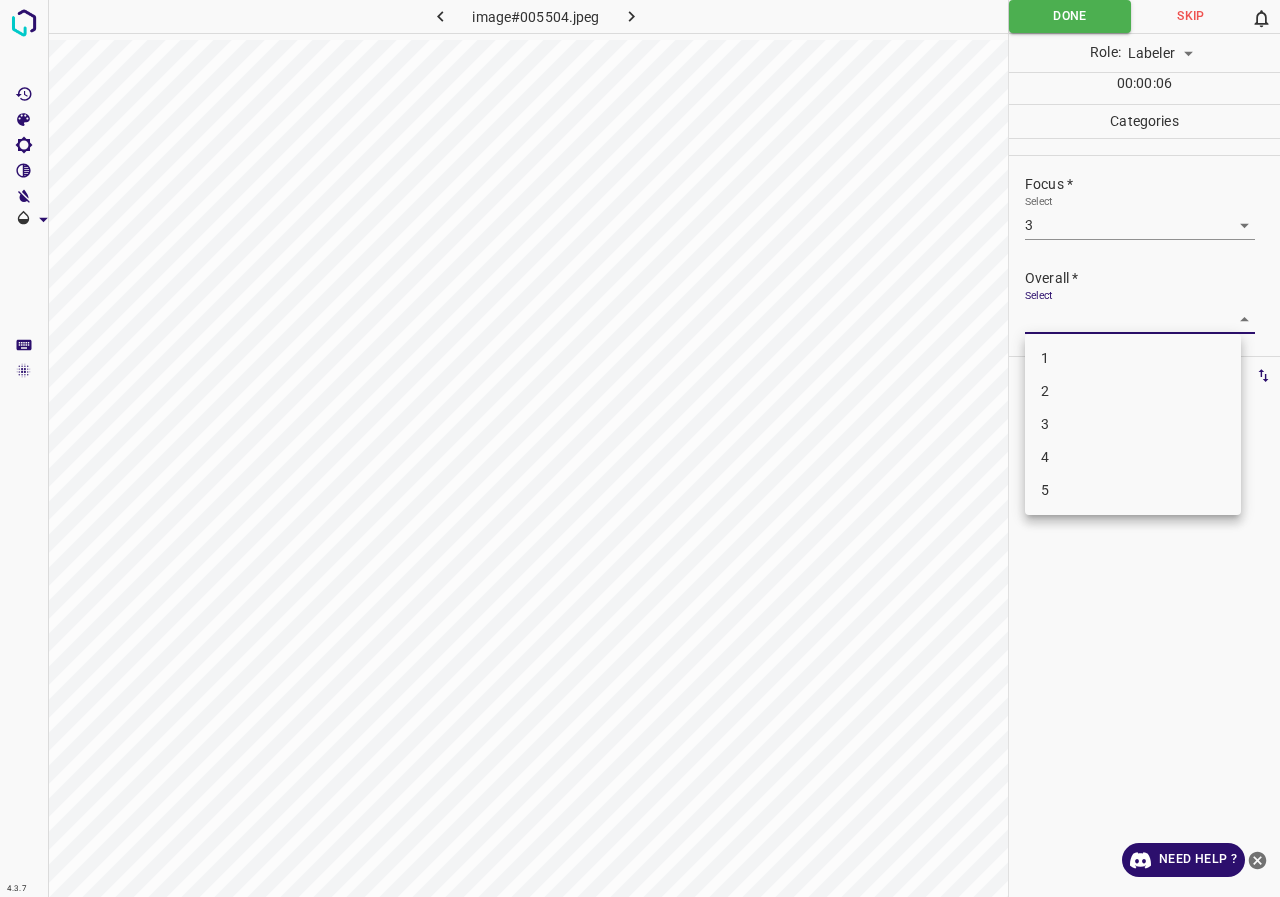 click on "3" at bounding box center [1133, 424] 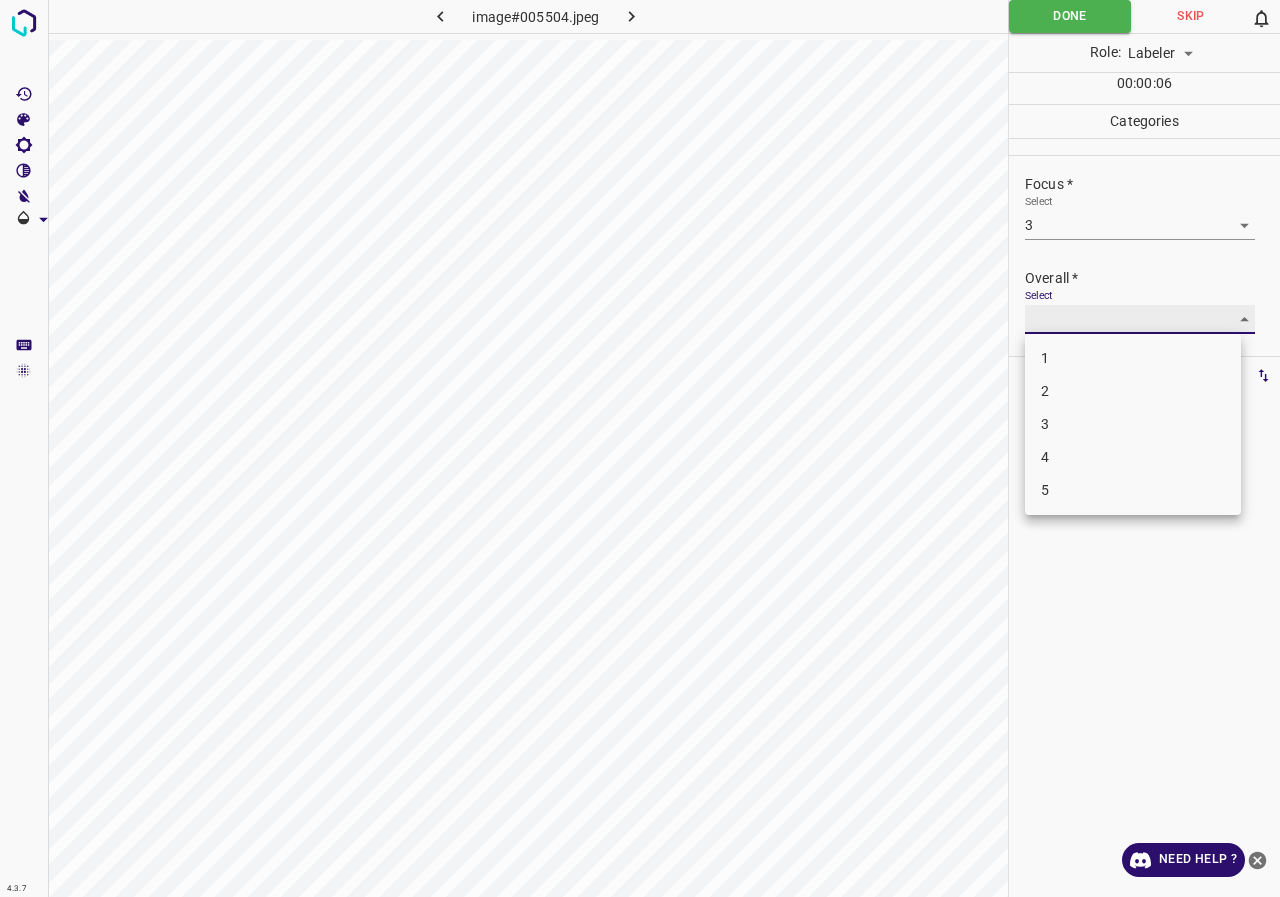 type on "3" 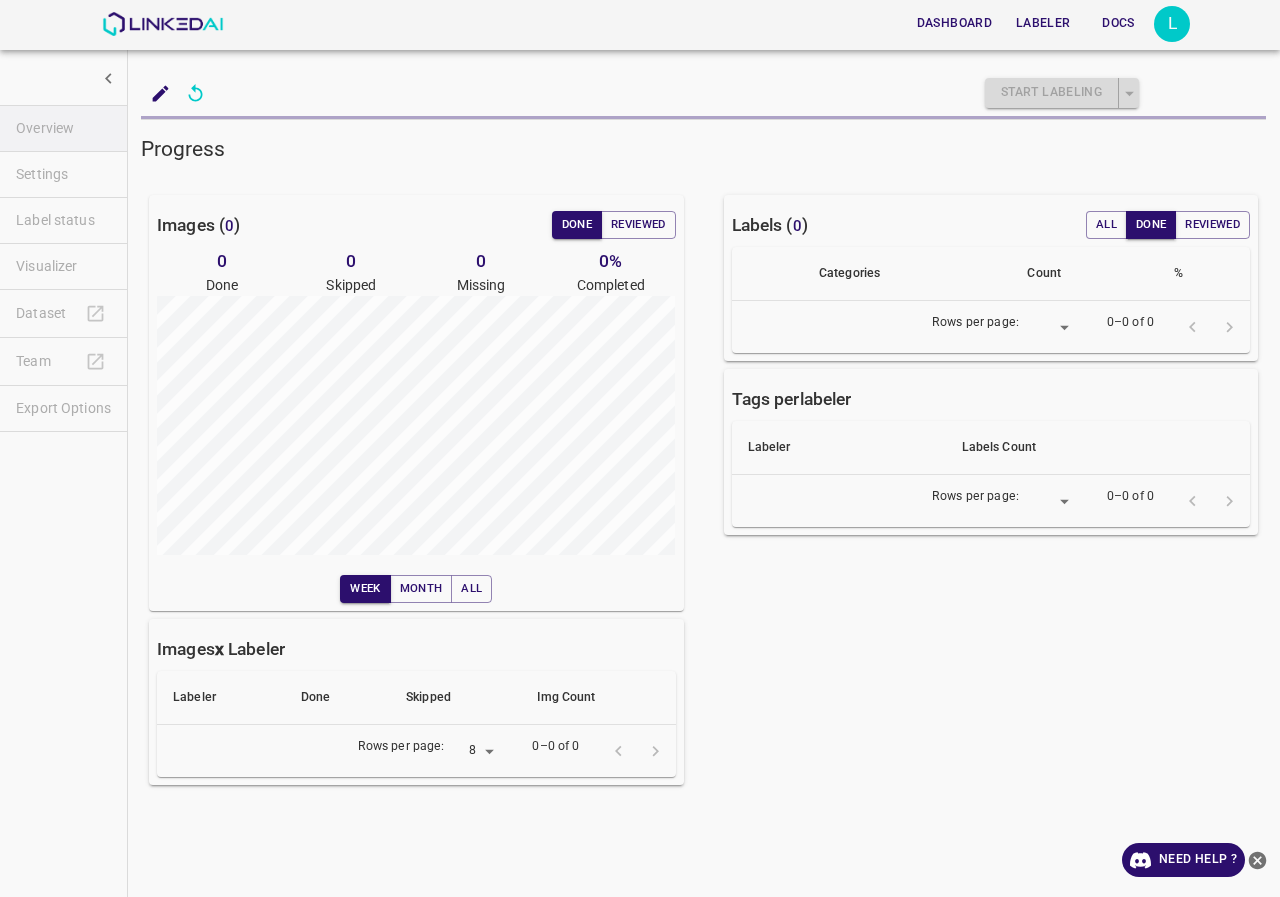 scroll, scrollTop: 0, scrollLeft: 0, axis: both 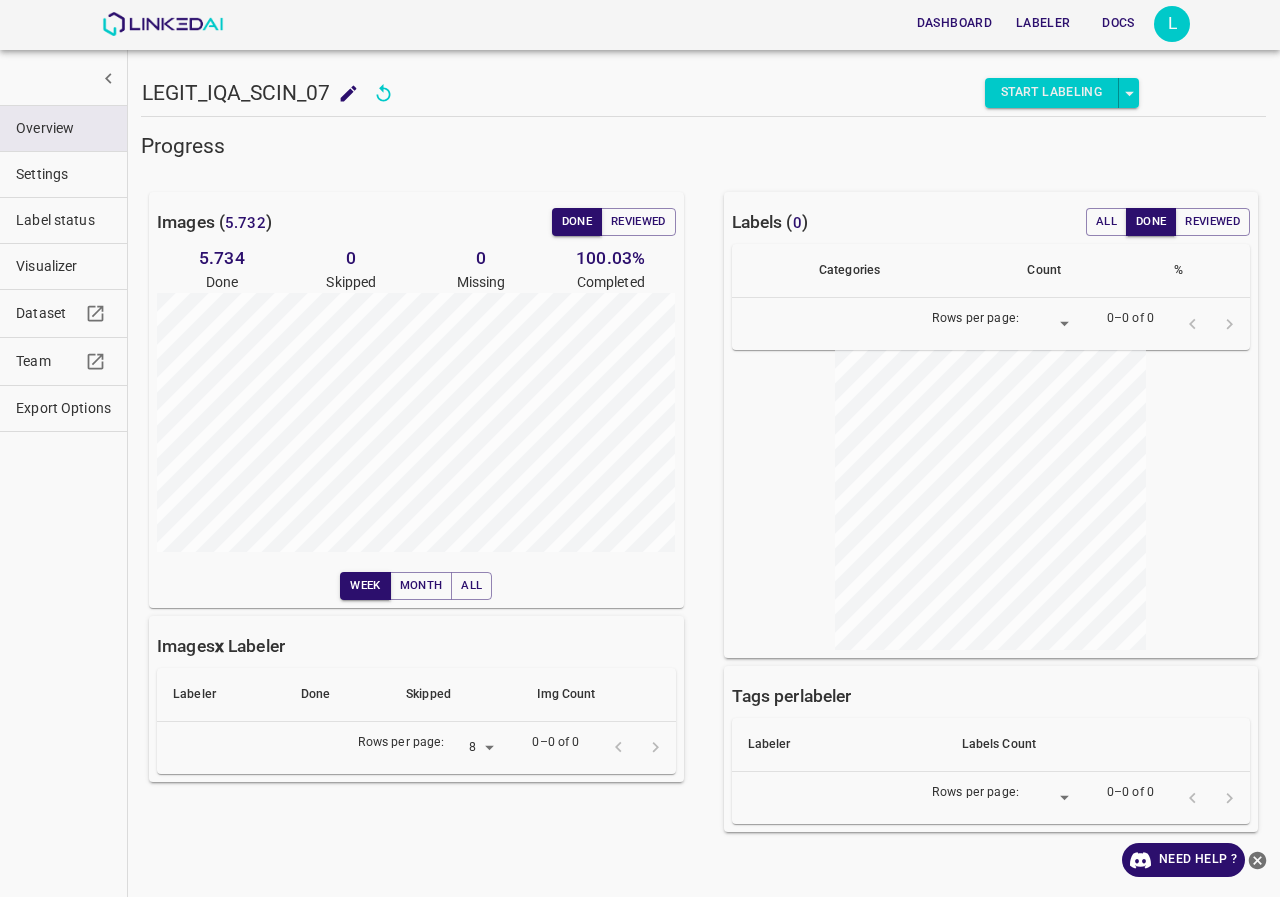 click on "Label status" at bounding box center [63, 220] 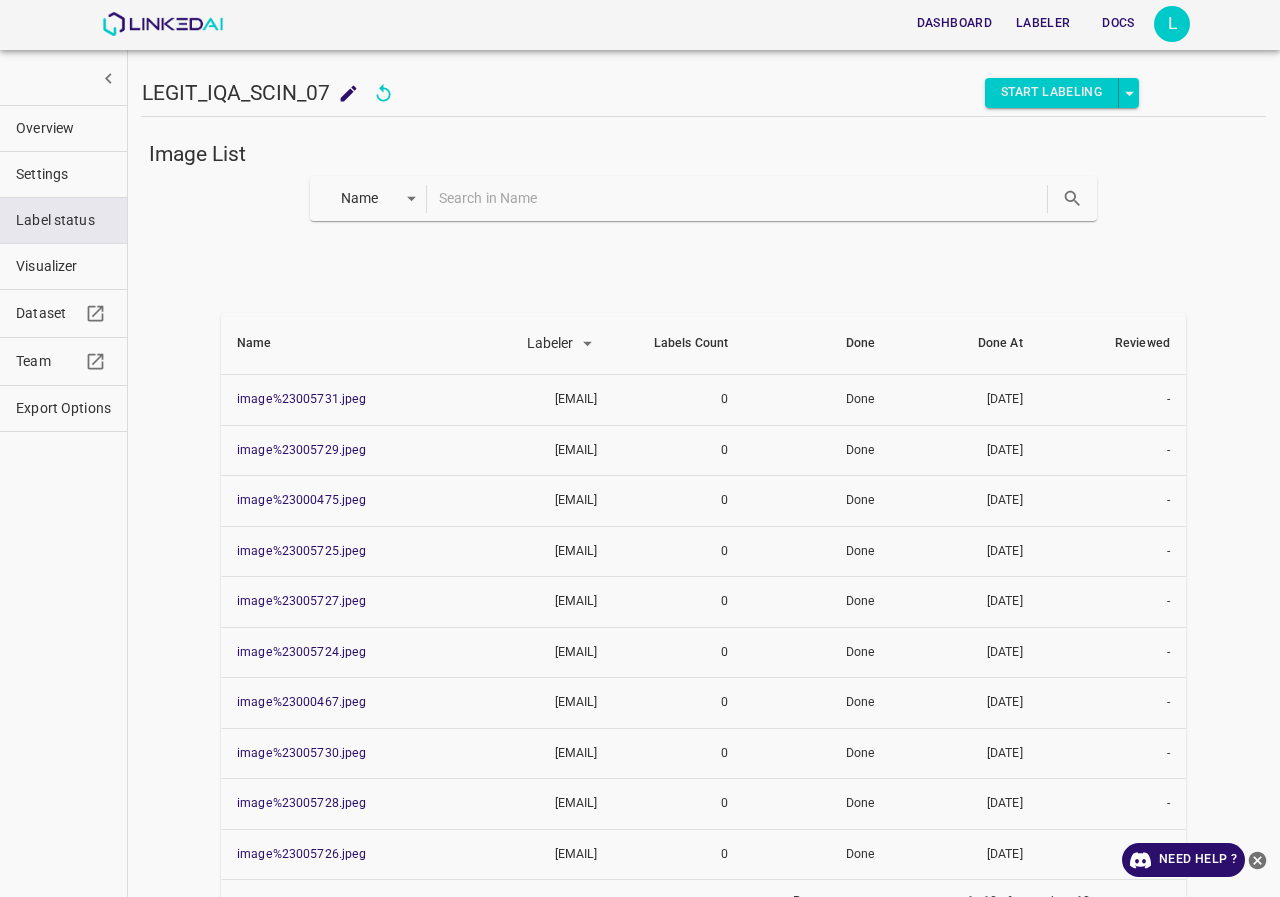 click at bounding box center (741, 198) 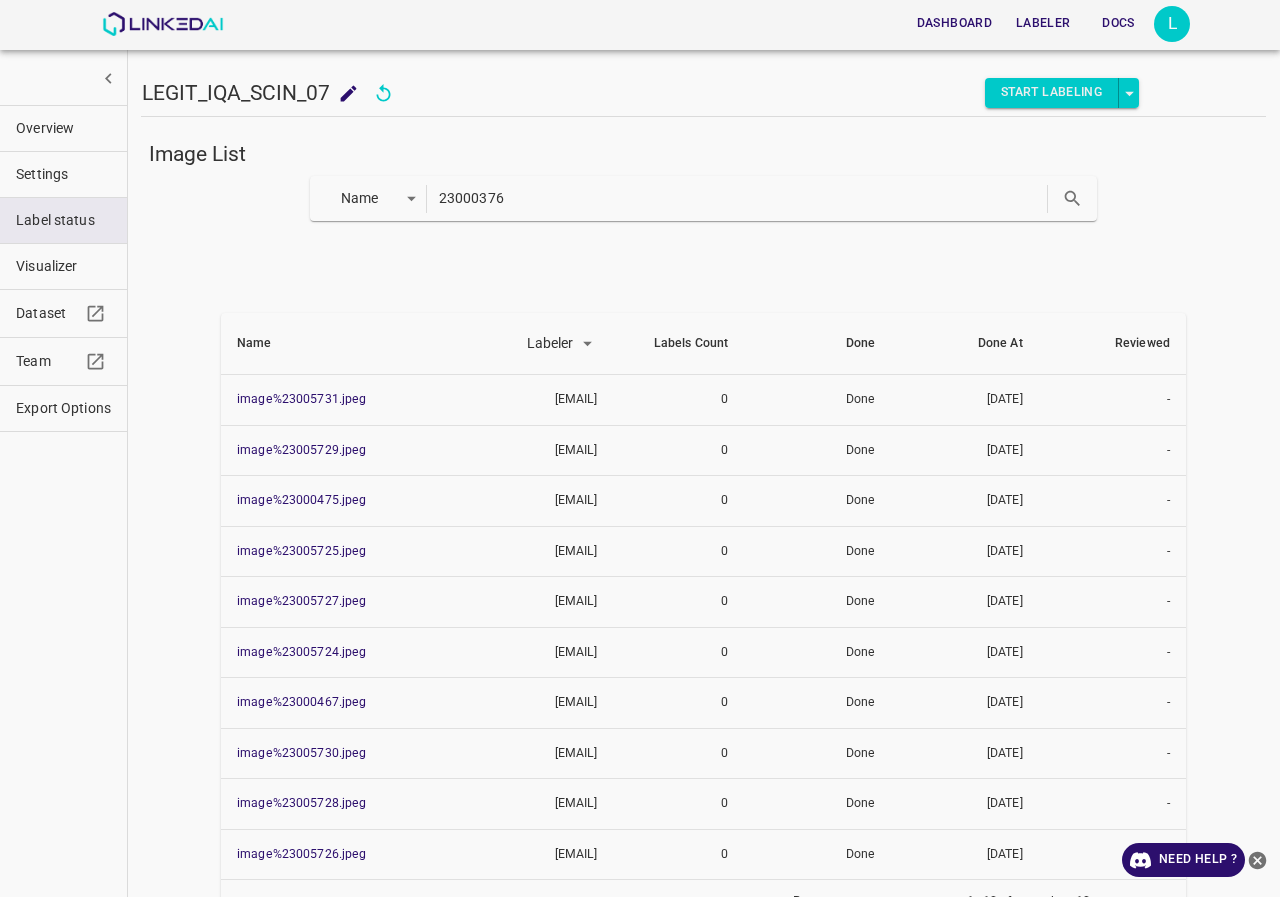 type on "23000376" 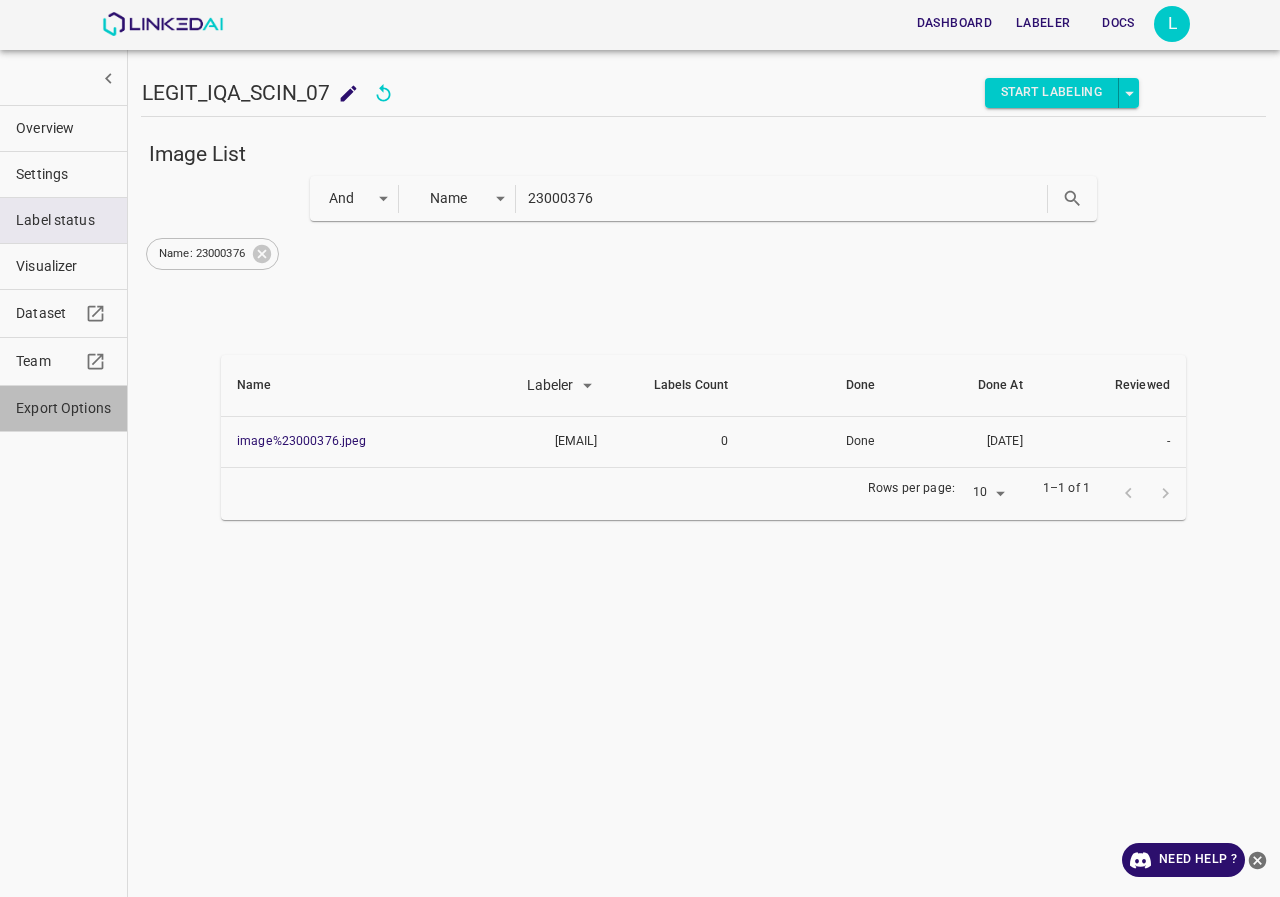 click on "Export Options" at bounding box center (63, 408) 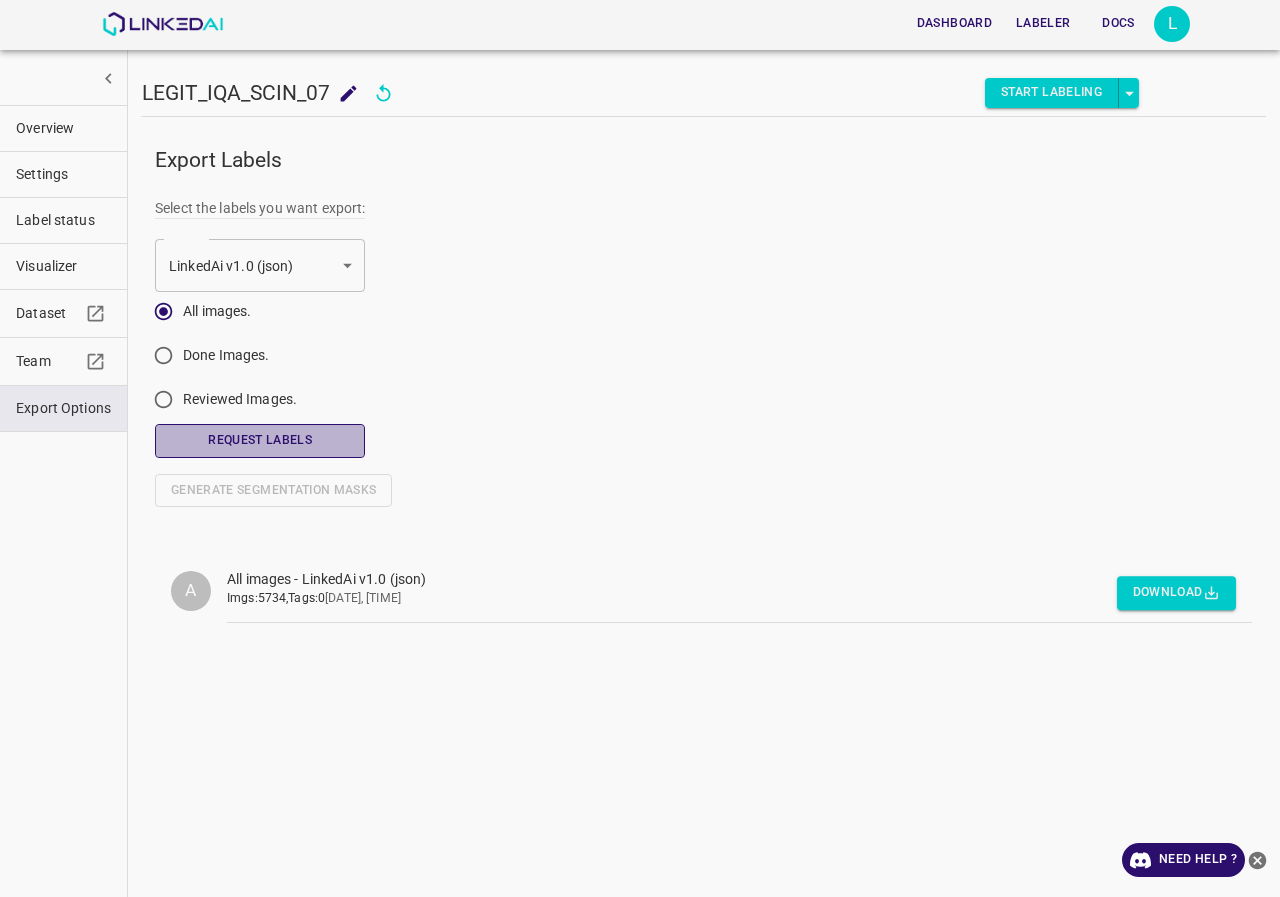 click on "Request Labels" at bounding box center (260, 440) 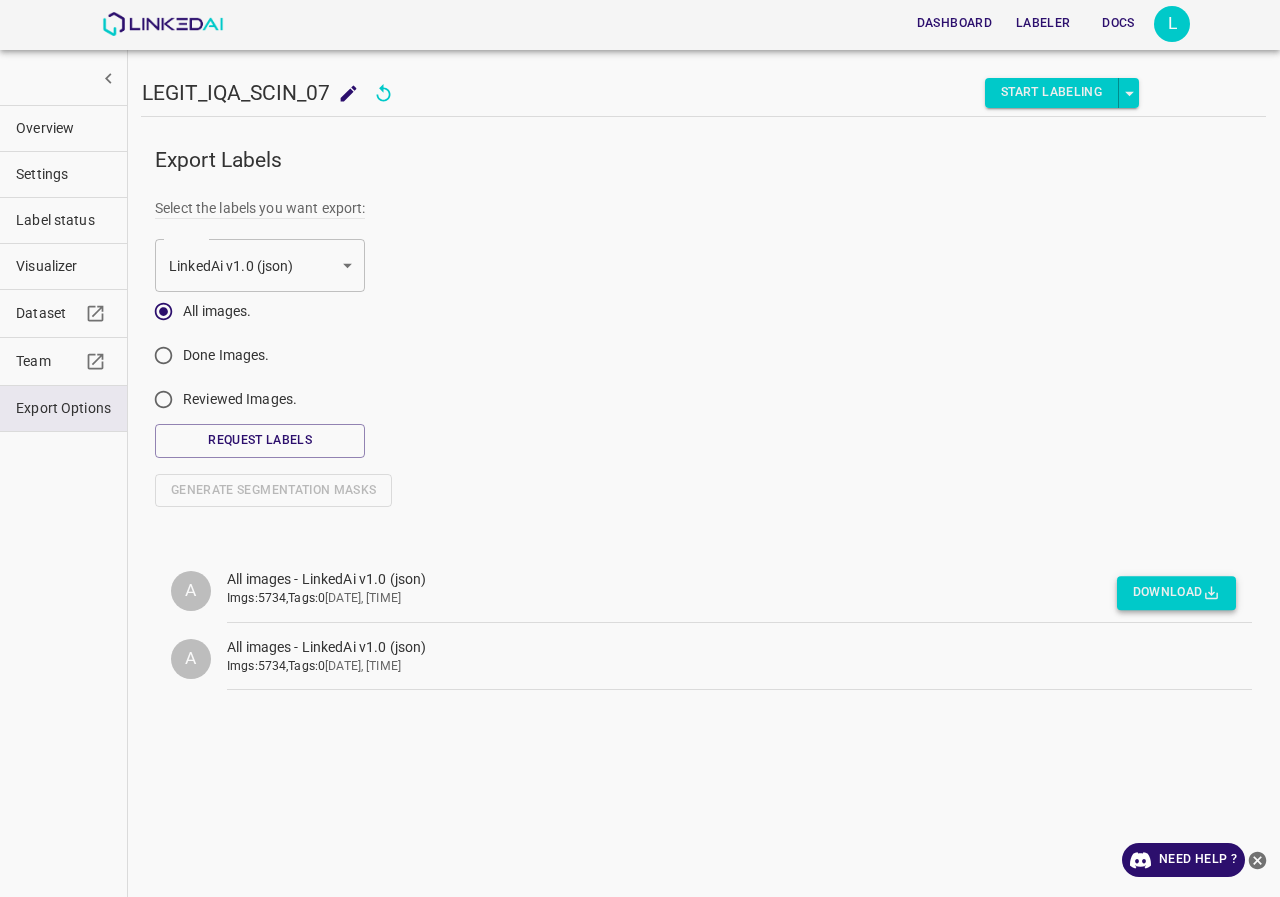 click on "Download" at bounding box center [1176, 593] 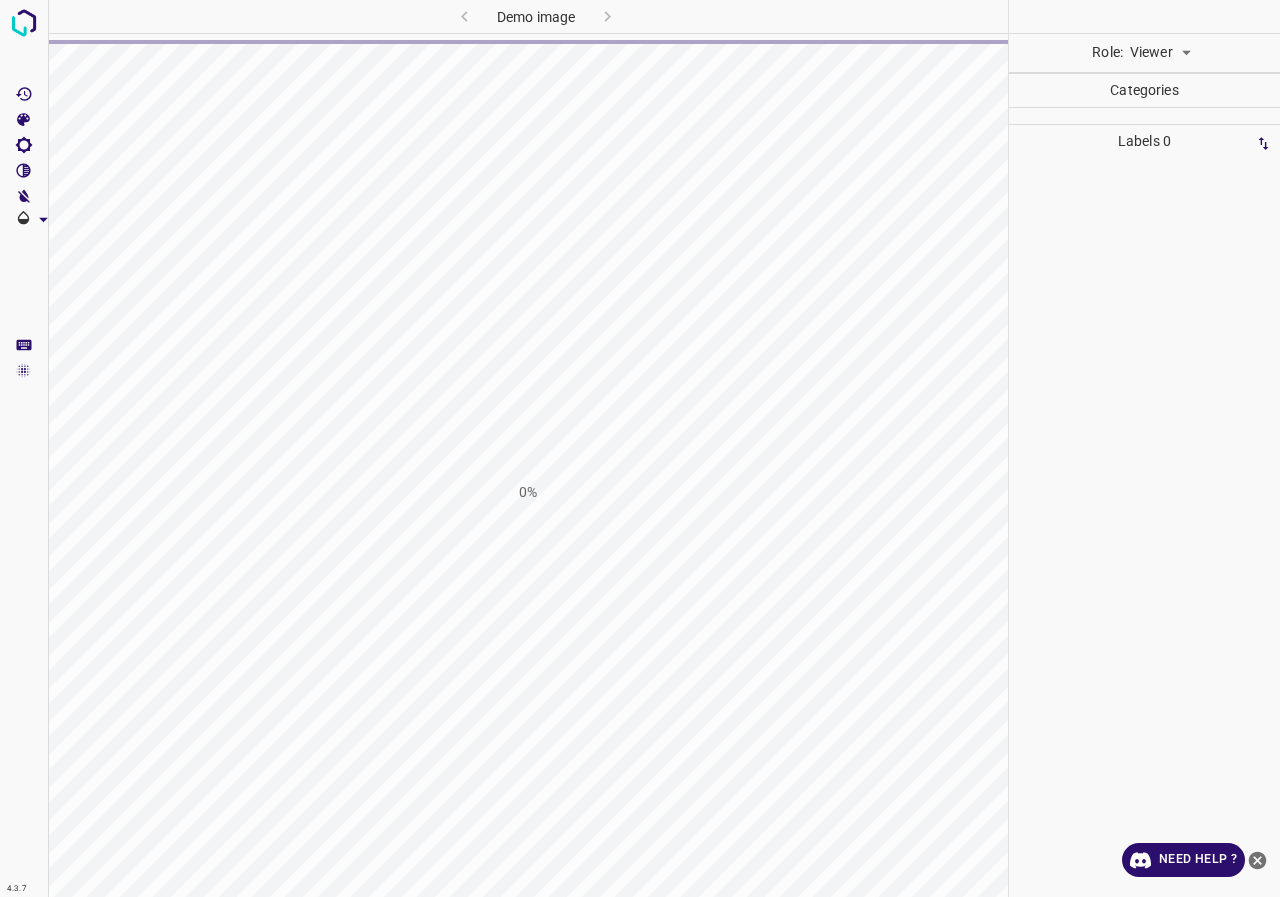 scroll, scrollTop: 0, scrollLeft: 0, axis: both 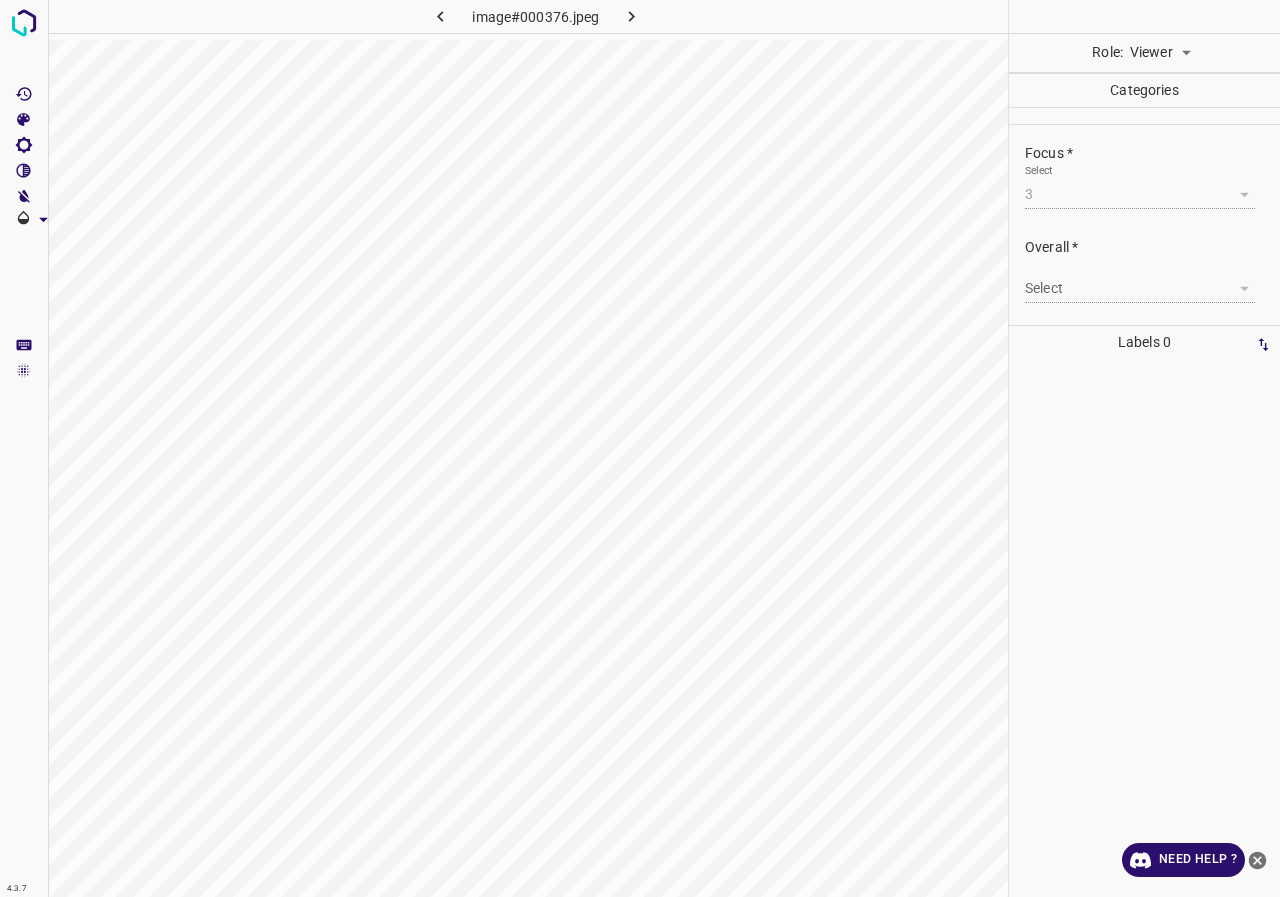 click on "4.3.7 image#000376.jpeg Role: Viewer viewer Categories Lighting *  Select 3 3 Focus *  Select 3 3 Overall *  Select ​ Labels   0 Categories 1 Lighting 2 Focus 3 Overall Tools Space Change between modes (Draw & Edit) I Auto labeling R Restore zoom M Zoom in N Zoom out Delete Delete selecte label Filters Z Restore filters X Saturation filter C Brightness filter V Contrast filter B Gray scale filter General O Download Need Help ? - Text - Hide - Delete" at bounding box center [640, 448] 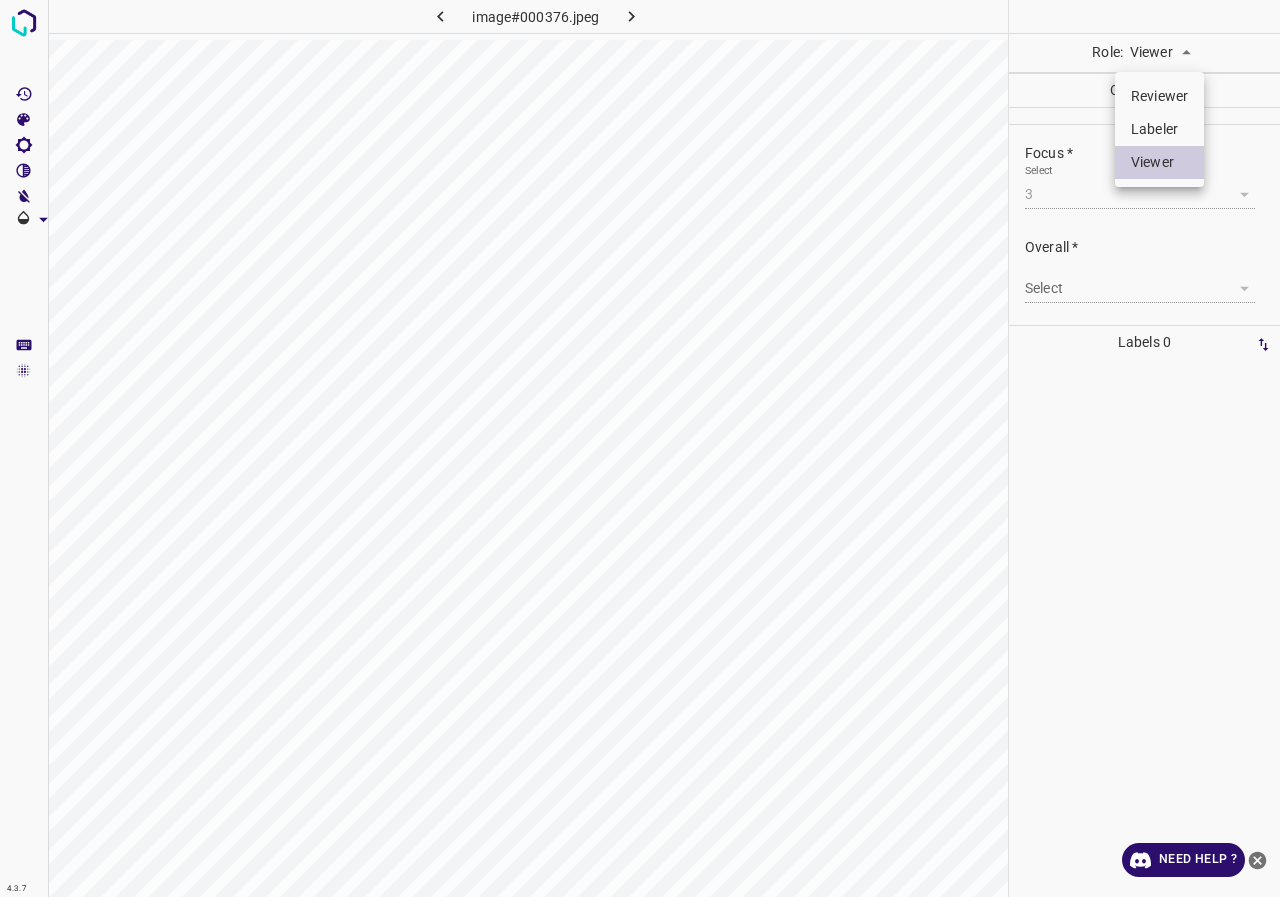 click on "Labeler" at bounding box center (1159, 129) 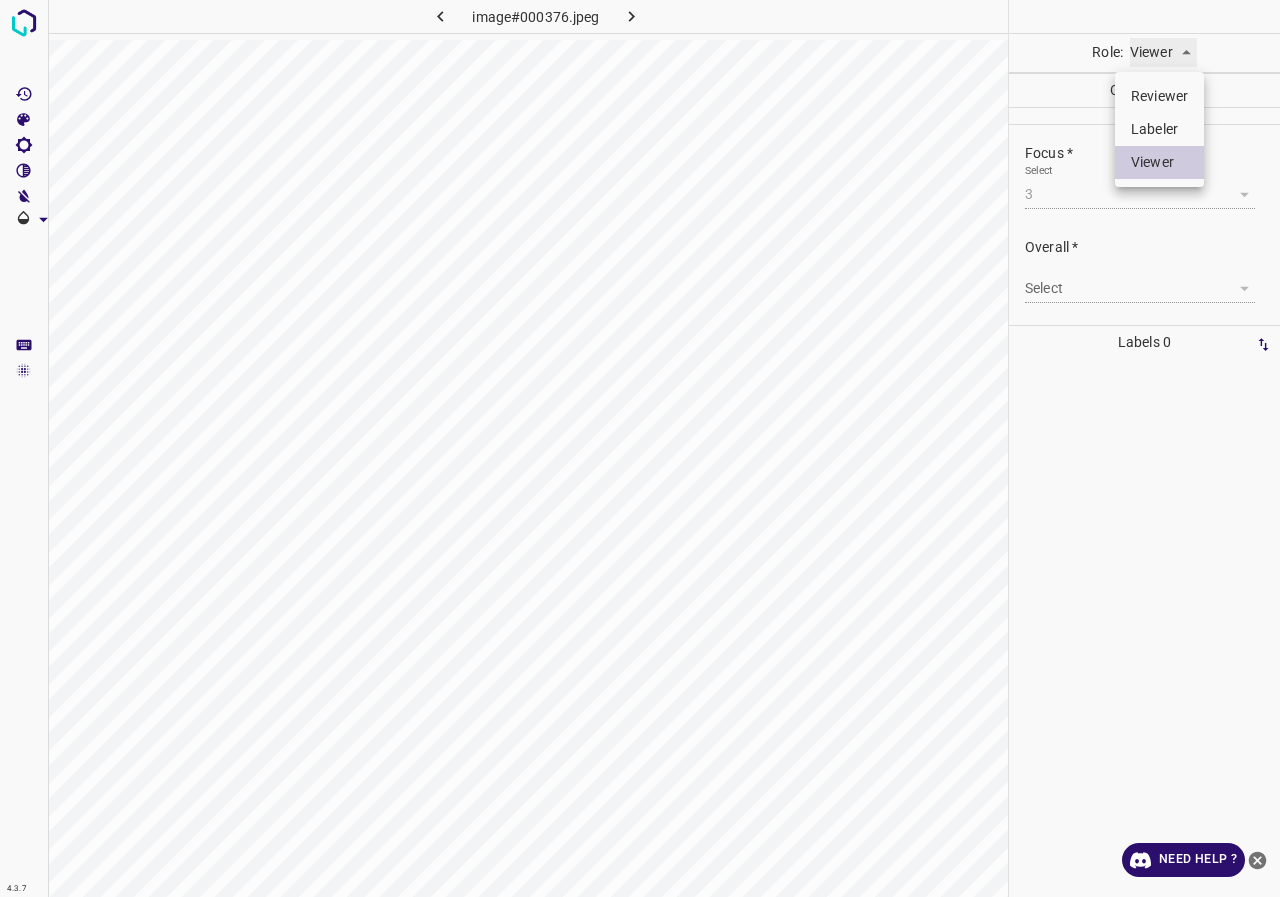 type on "labeler" 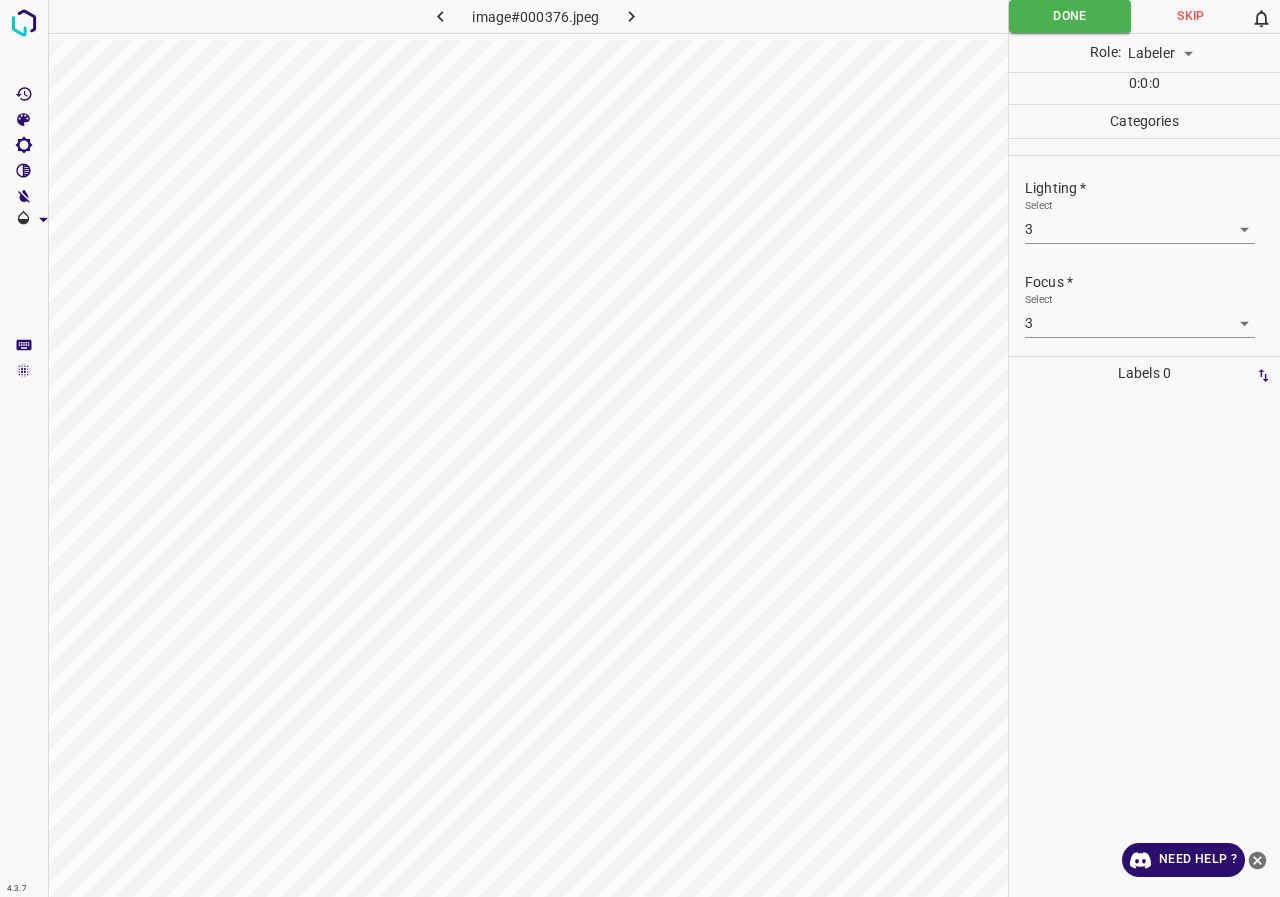 click on "4.3.7 image#000376.jpeg Done Skip 0 Role: Labeler labeler 0   : 0   : 0   Categories Lighting *  Select 3 3 Focus *  Select 3 3 Overall *  Select ​ Labels   0 Categories 1 Lighting 2 Focus 3 Overall Tools Space Change between modes (Draw & Edit) I Auto labeling R Restore zoom M Zoom in N Zoom out Delete Delete selecte label Filters Z Restore filters X Saturation filter C Brightness filter V Contrast filter B Gray scale filter General O Download Need Help ? - Text - Hide - Delete" at bounding box center (640, 448) 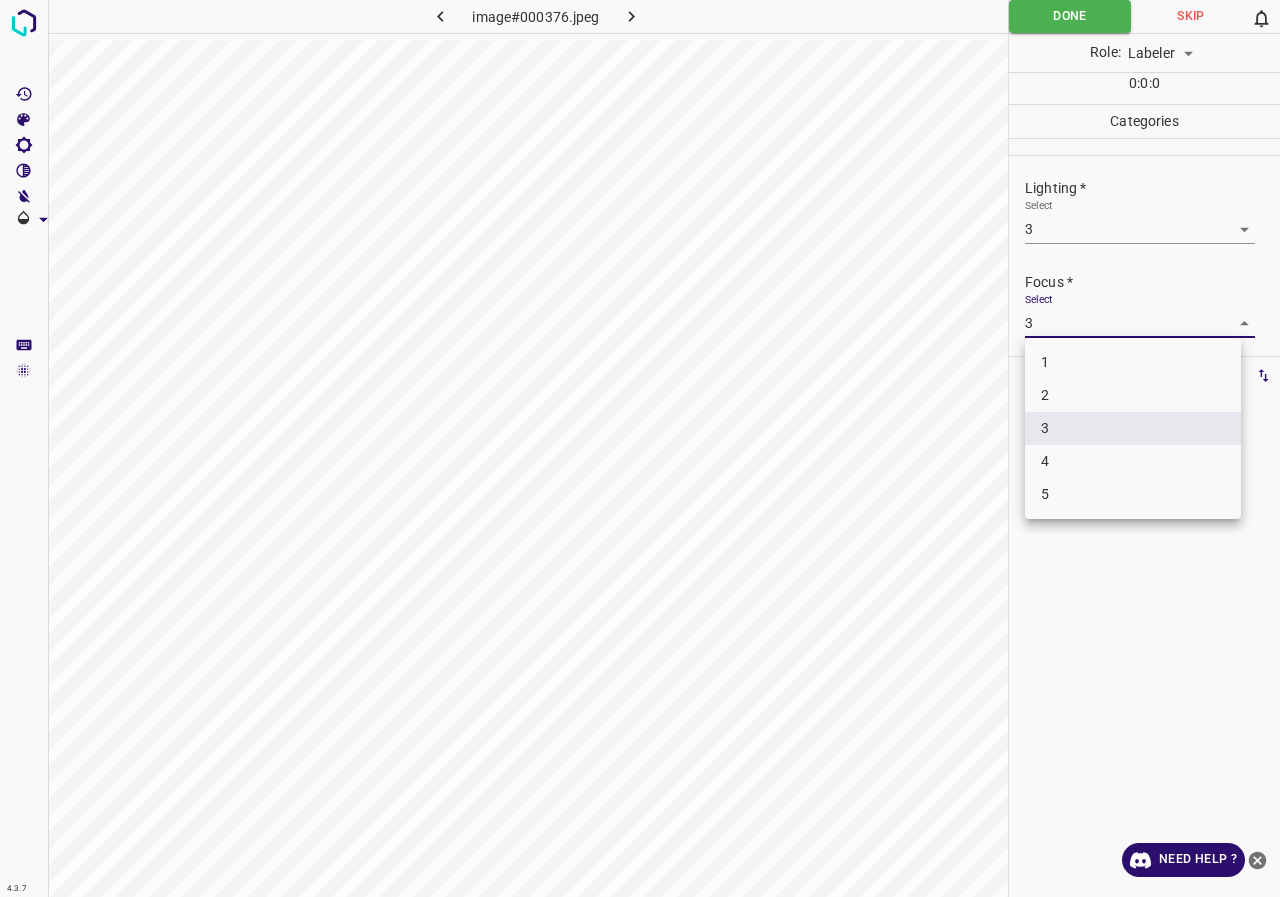 click at bounding box center [640, 448] 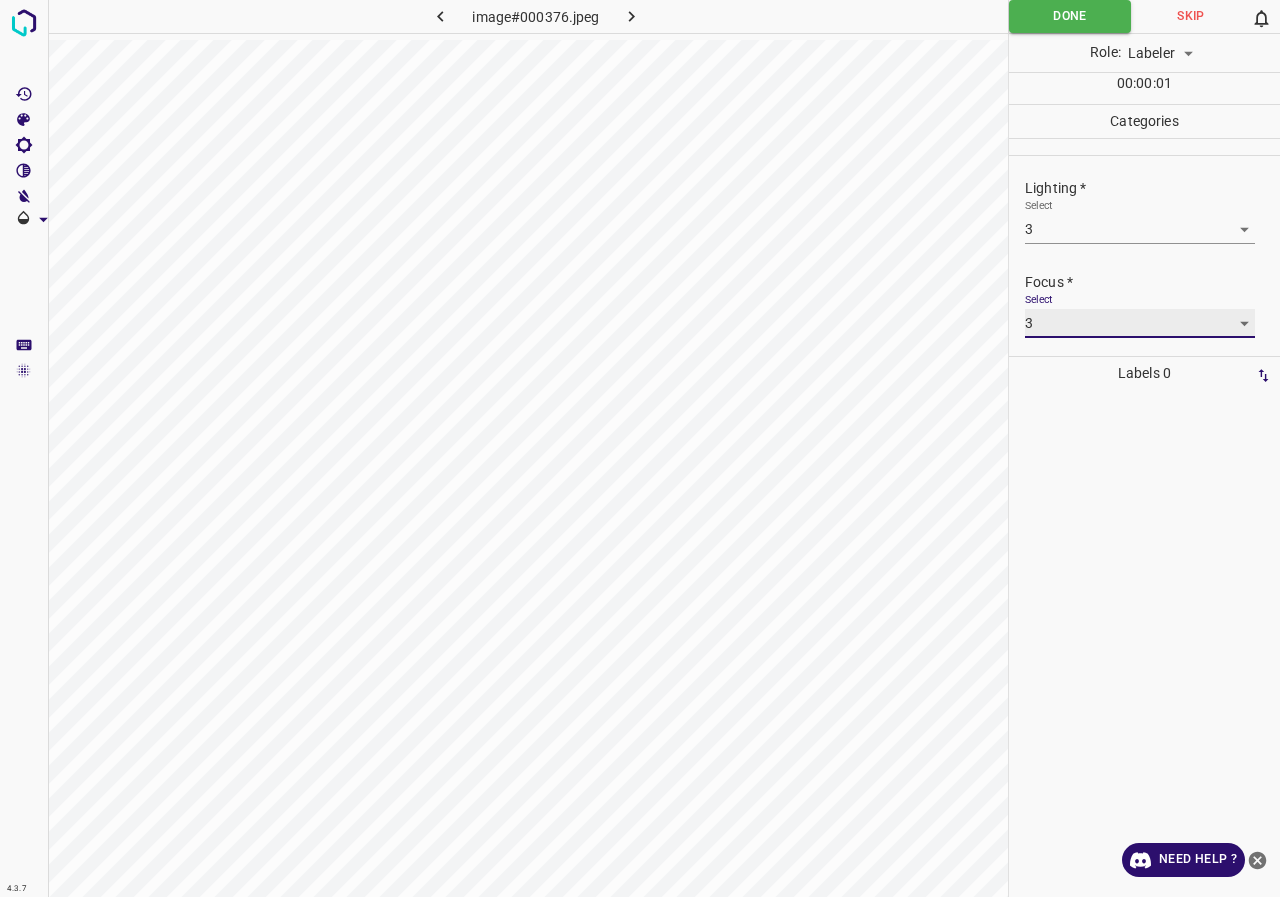 scroll, scrollTop: 98, scrollLeft: 0, axis: vertical 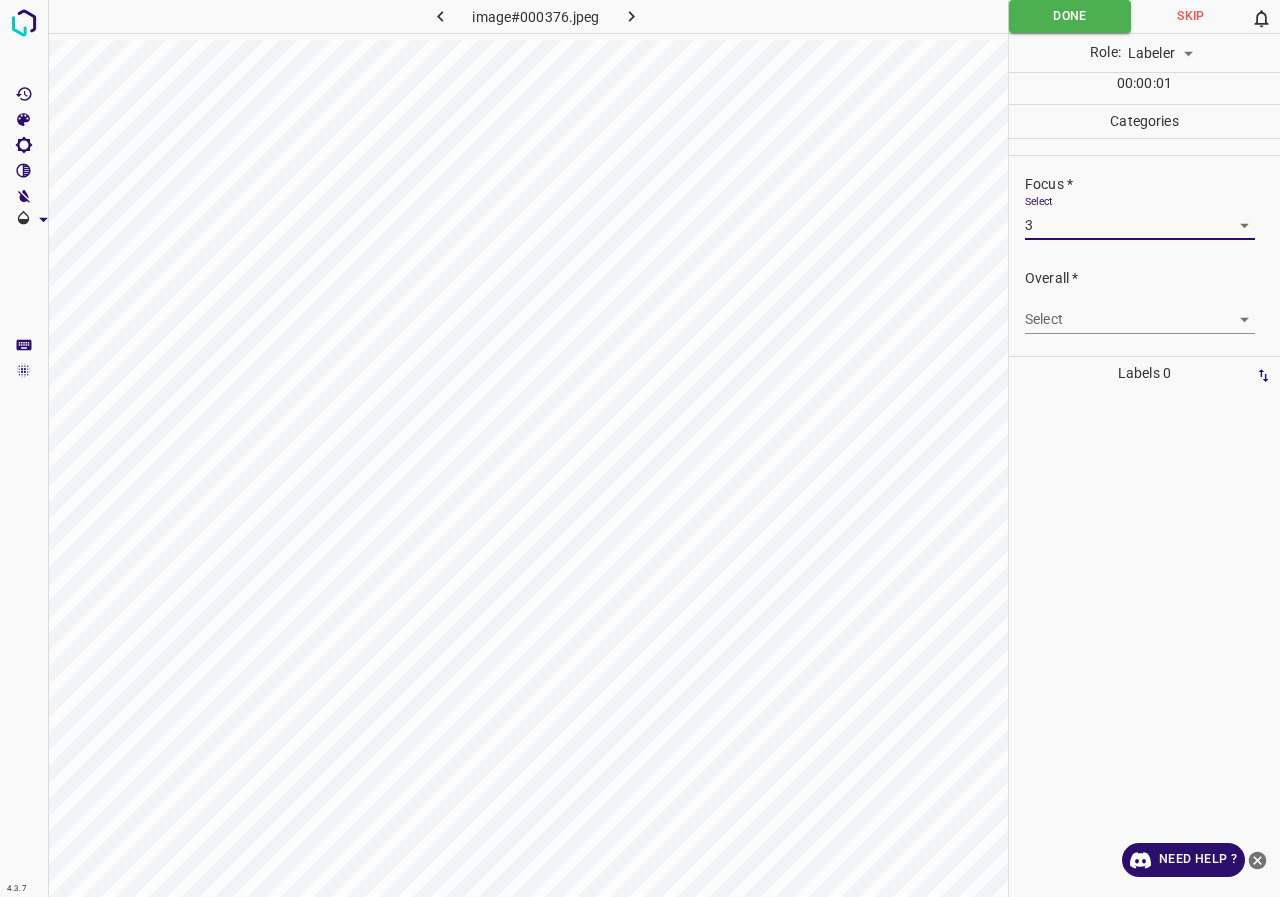 click on "4.3.7 image#000376.jpeg Done Skip 0 Role: Labeler labeler 00   : 00   : 01   Categories Lighting *  Select 3 3 Focus *  Select 3 3 Overall *  Select ​ Labels   0 Categories 1 Lighting 2 Focus 3 Overall Tools Space Change between modes (Draw & Edit) I Auto labeling R Restore zoom M Zoom in N Zoom out Delete Delete selecte label Filters Z Restore filters X Saturation filter C Brightness filter V Contrast filter B Gray scale filter General O Download Need Help ? - Text - Hide - Delete" at bounding box center [640, 448] 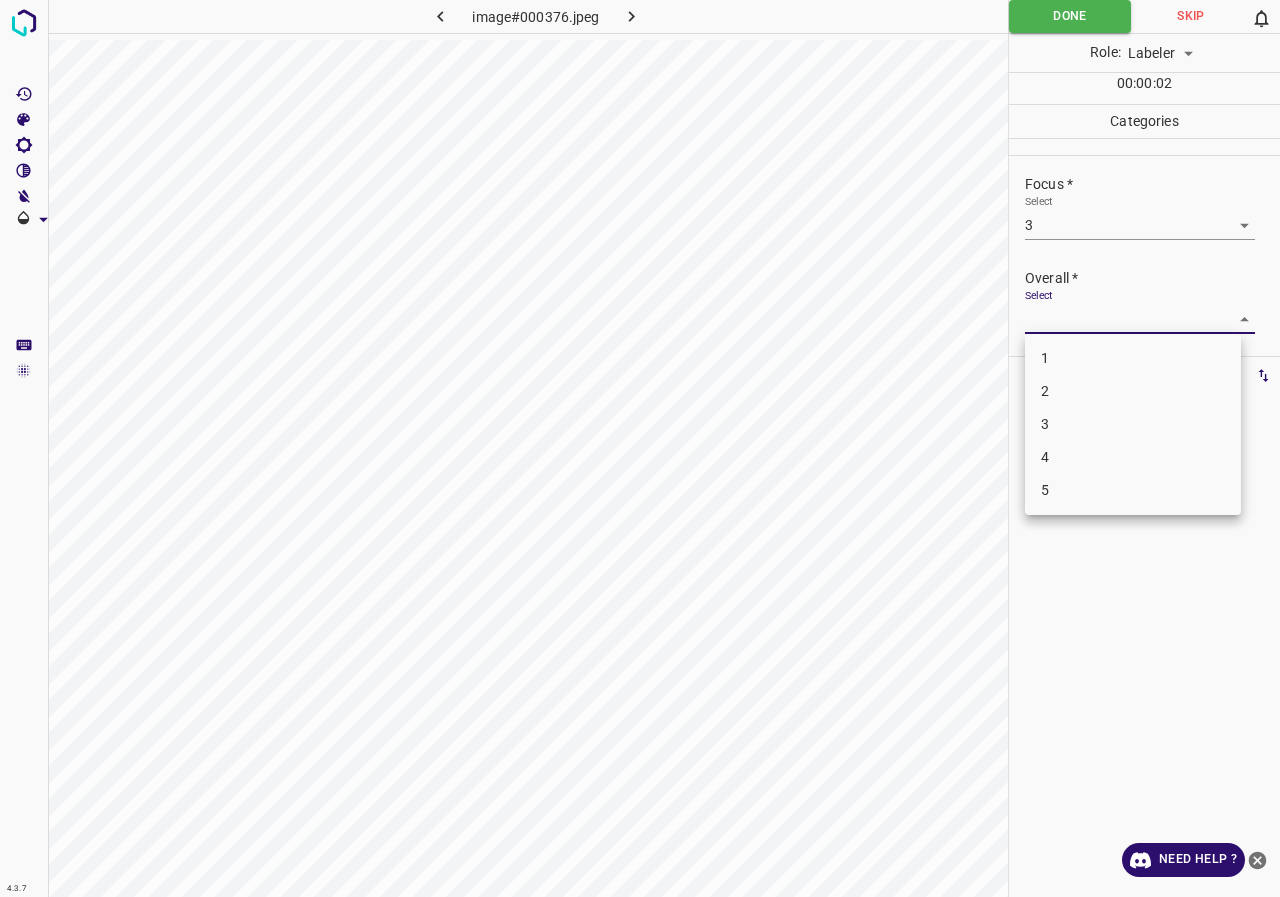 click on "3" at bounding box center (1133, 424) 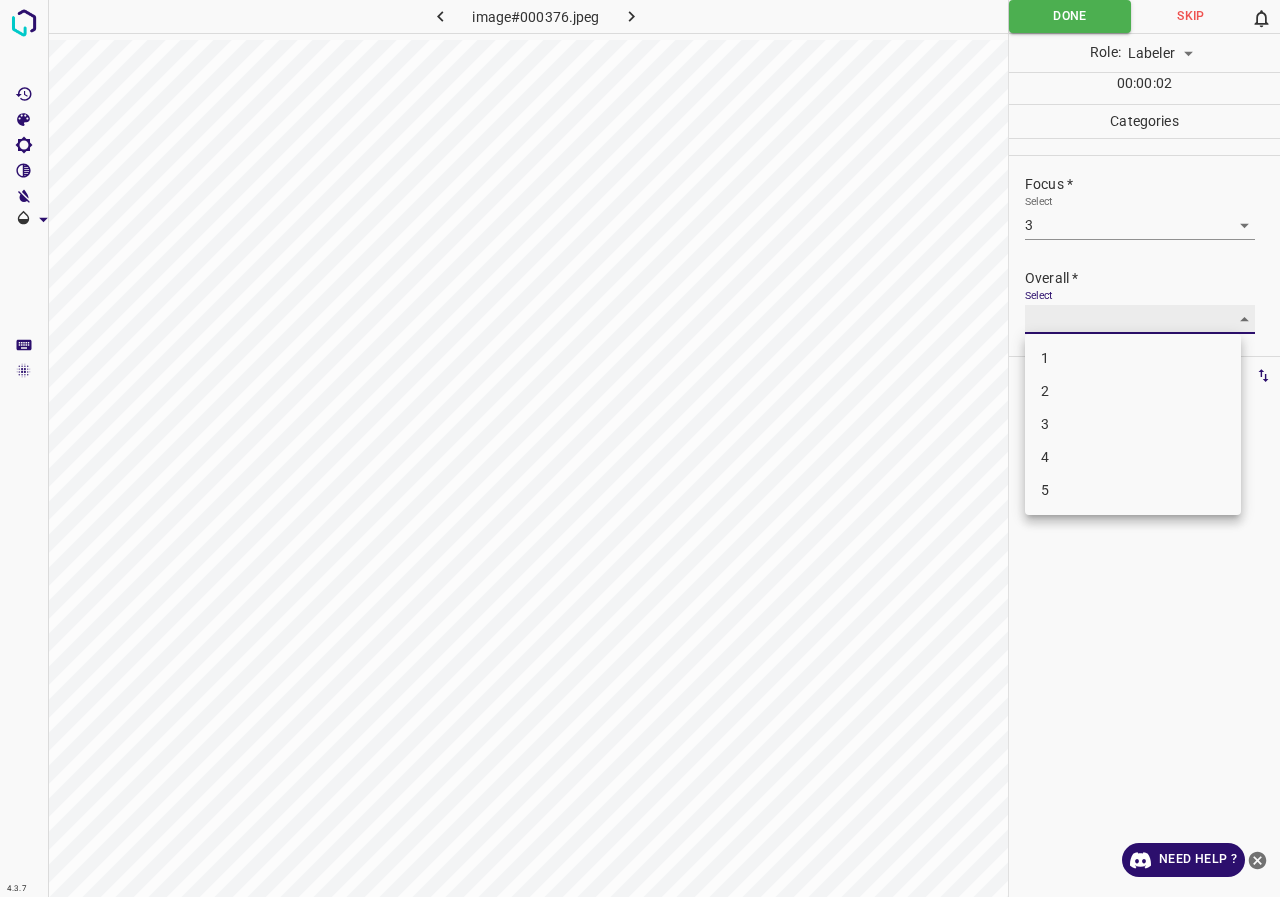 type on "3" 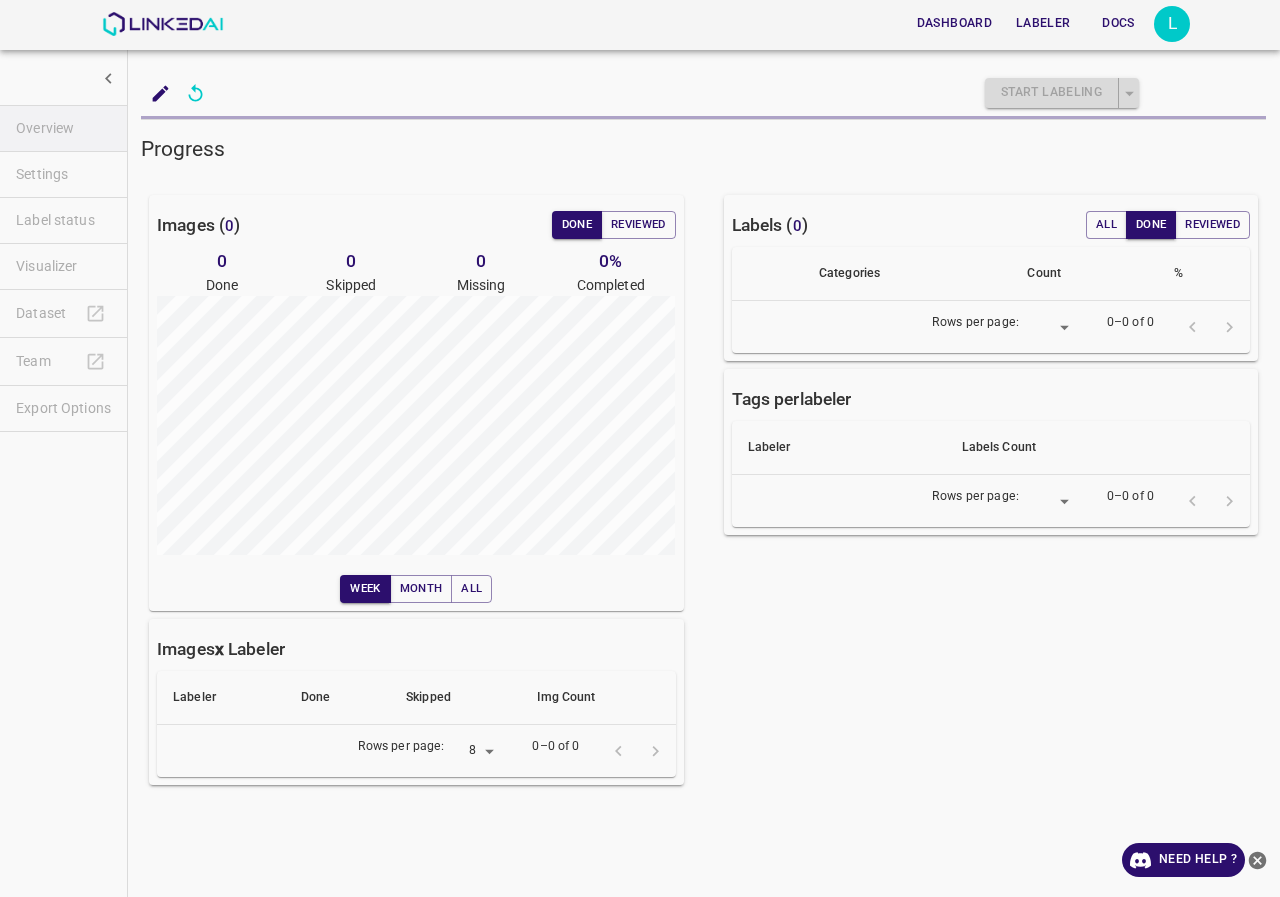 scroll, scrollTop: 0, scrollLeft: 0, axis: both 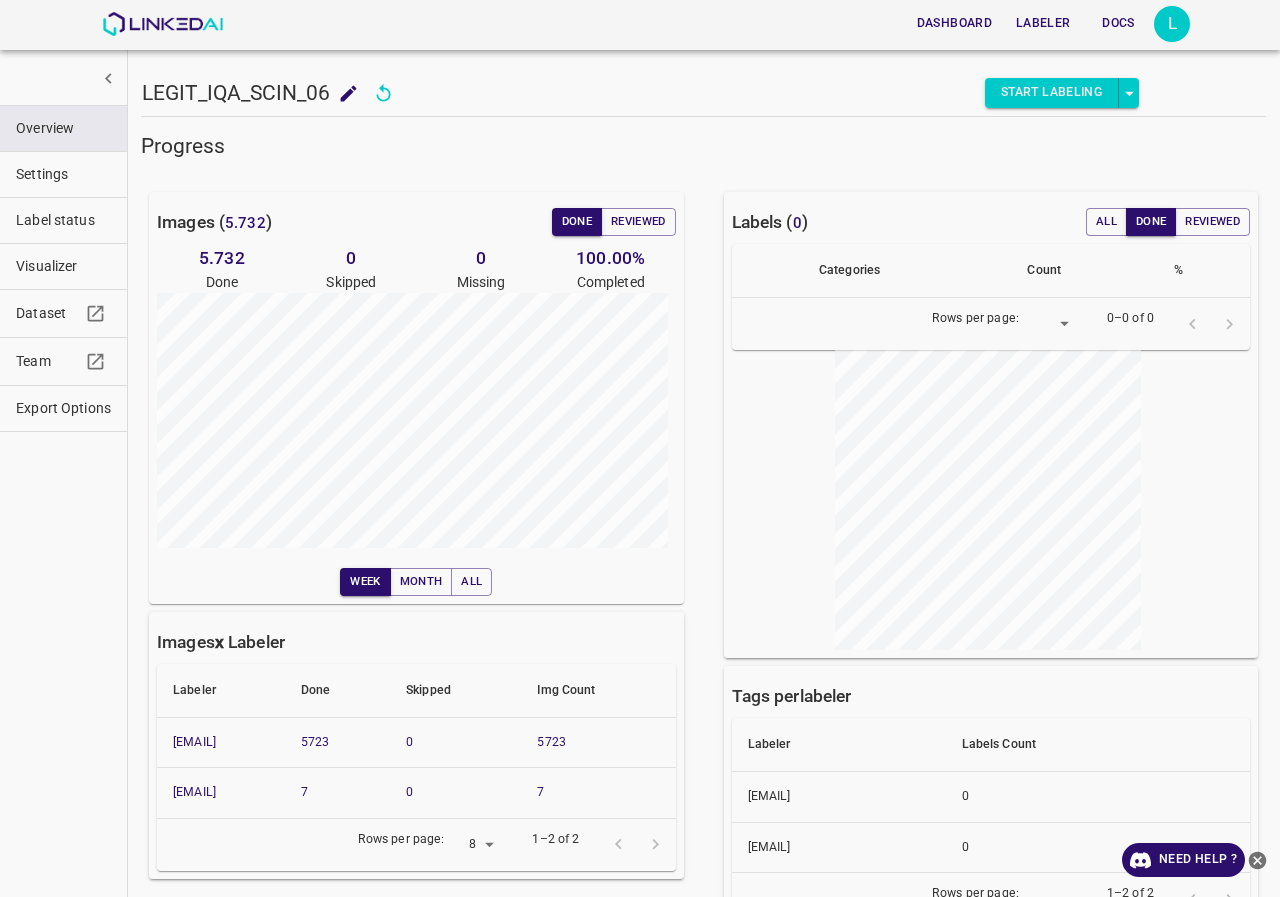 click on "Label status" at bounding box center [63, 220] 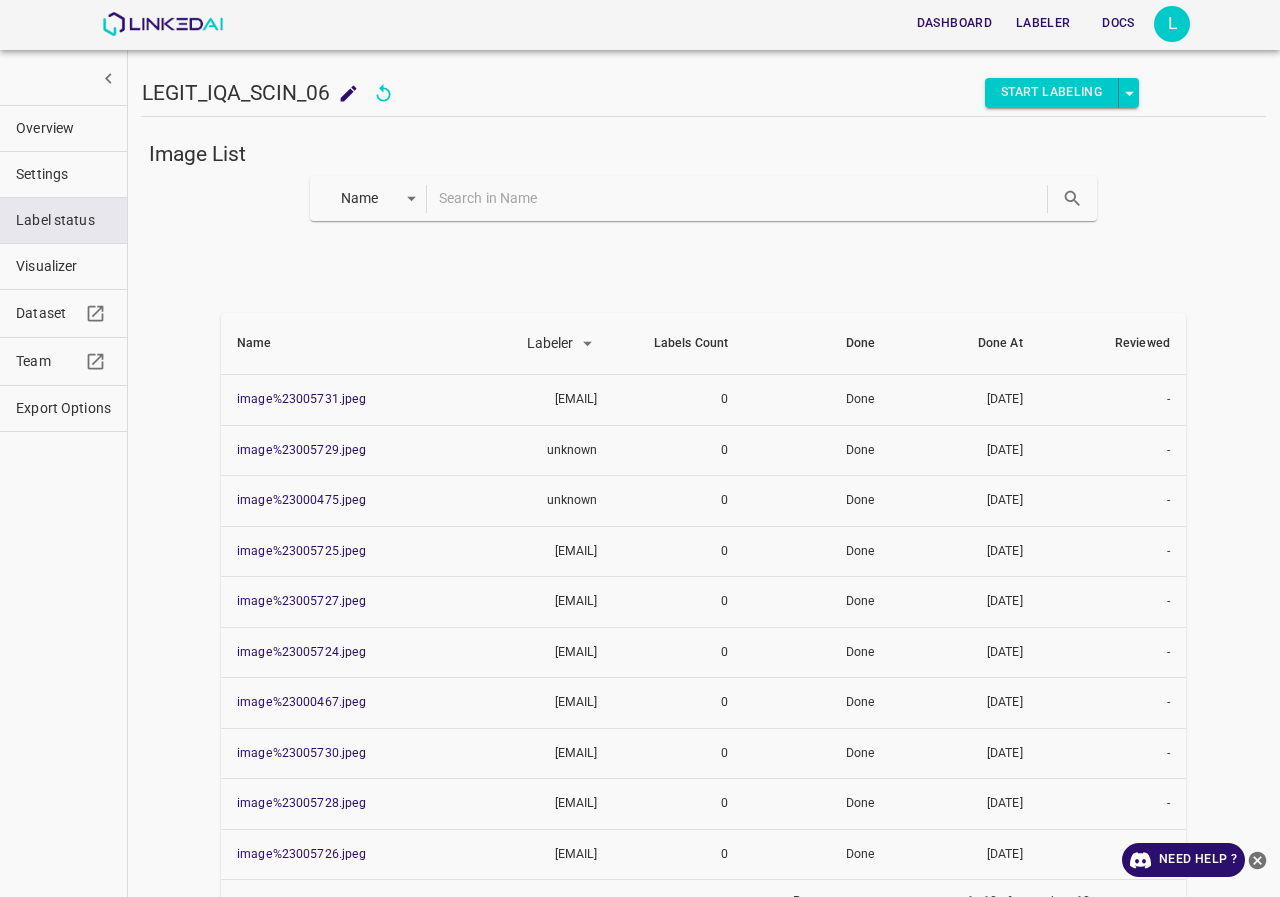 click at bounding box center [741, 198] 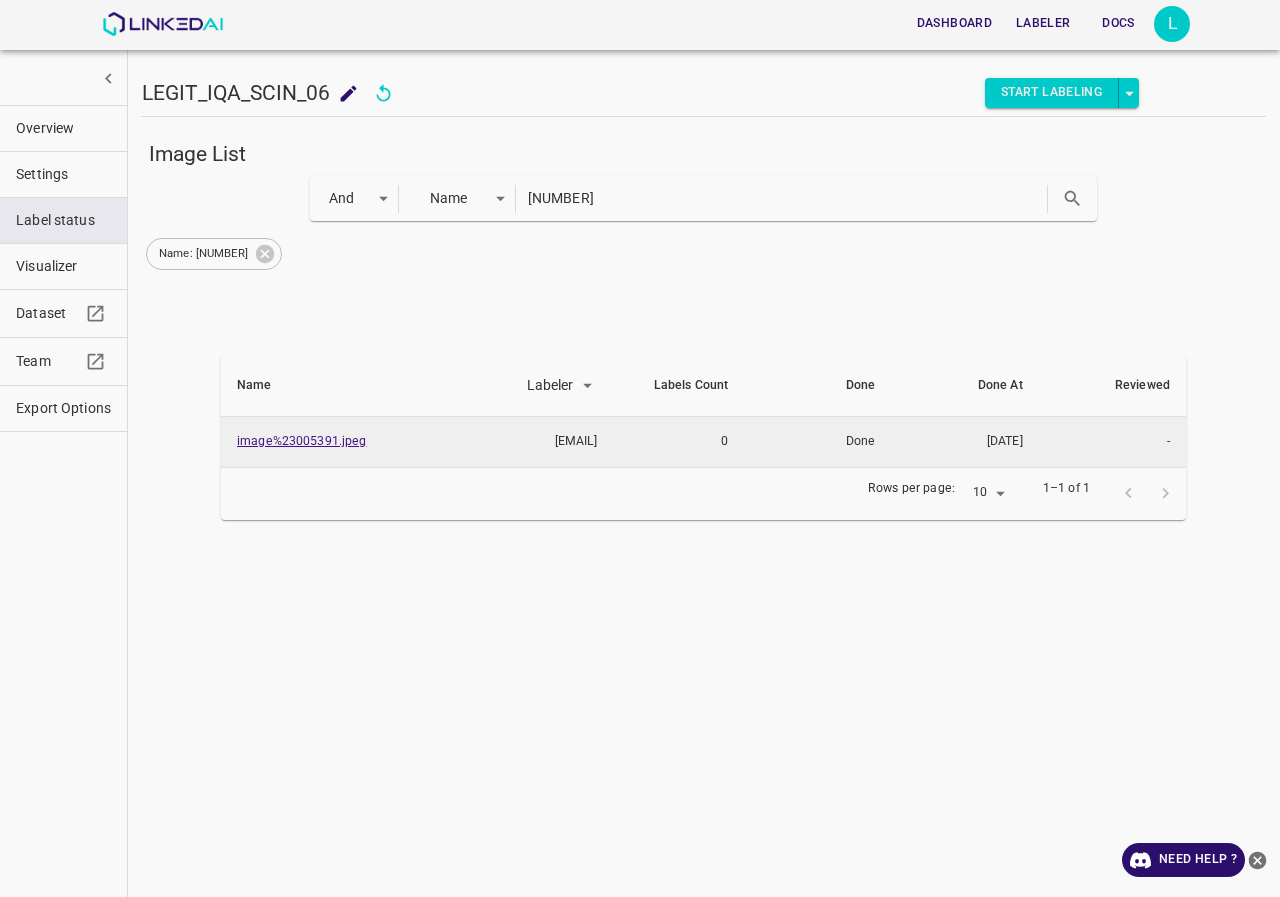 type on "[NUMBER]" 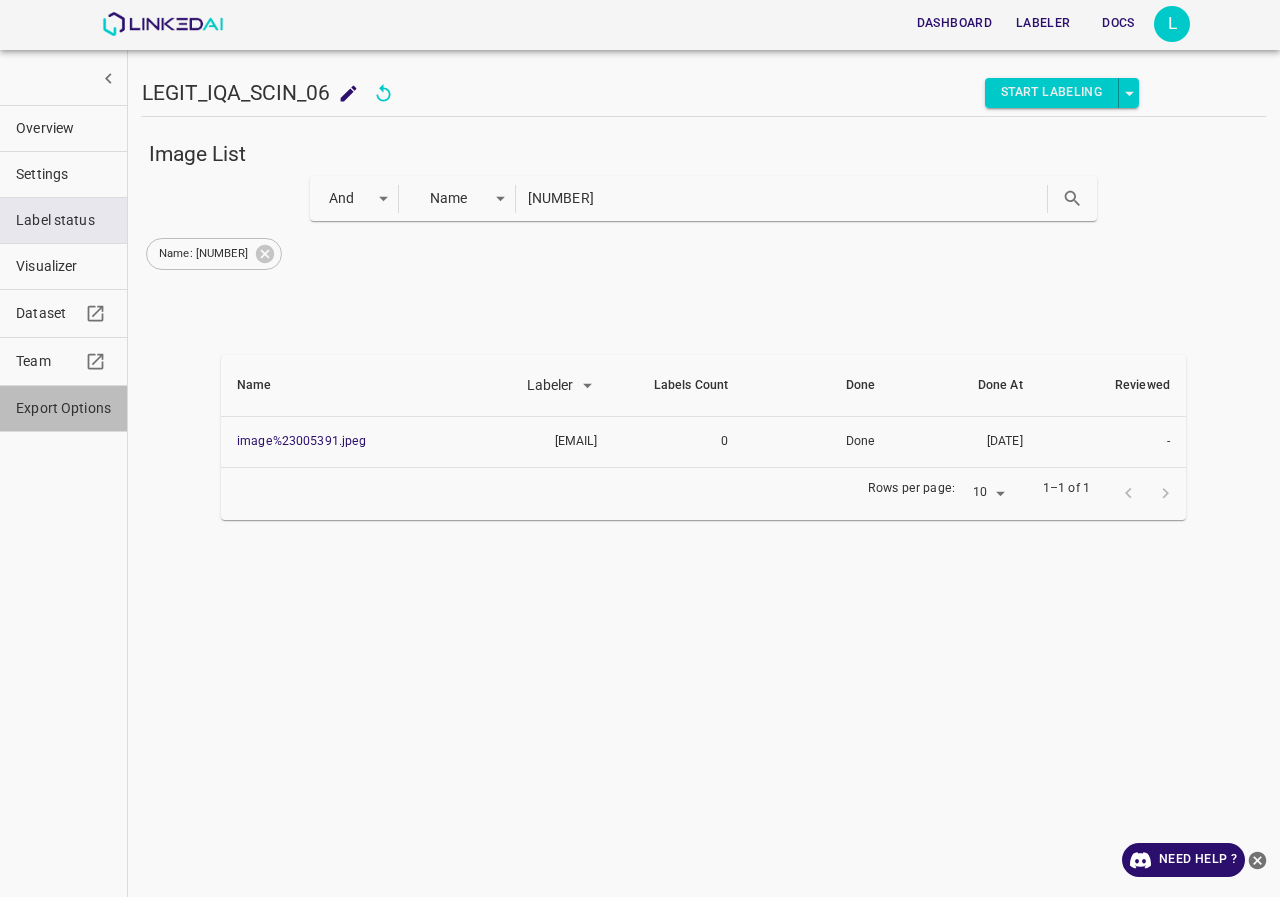click on "Export Options" at bounding box center (63, 408) 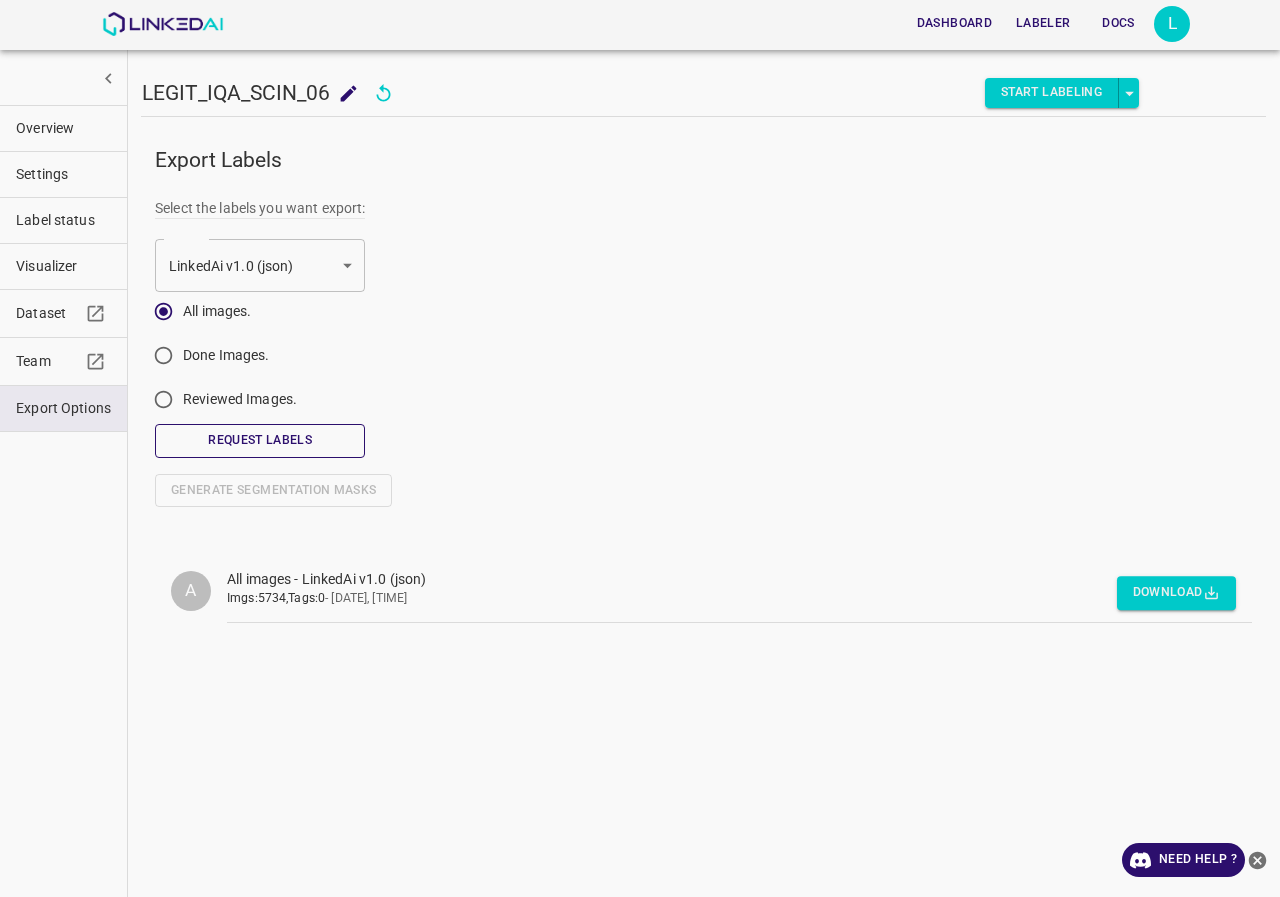 click on "Request Labels" at bounding box center (260, 440) 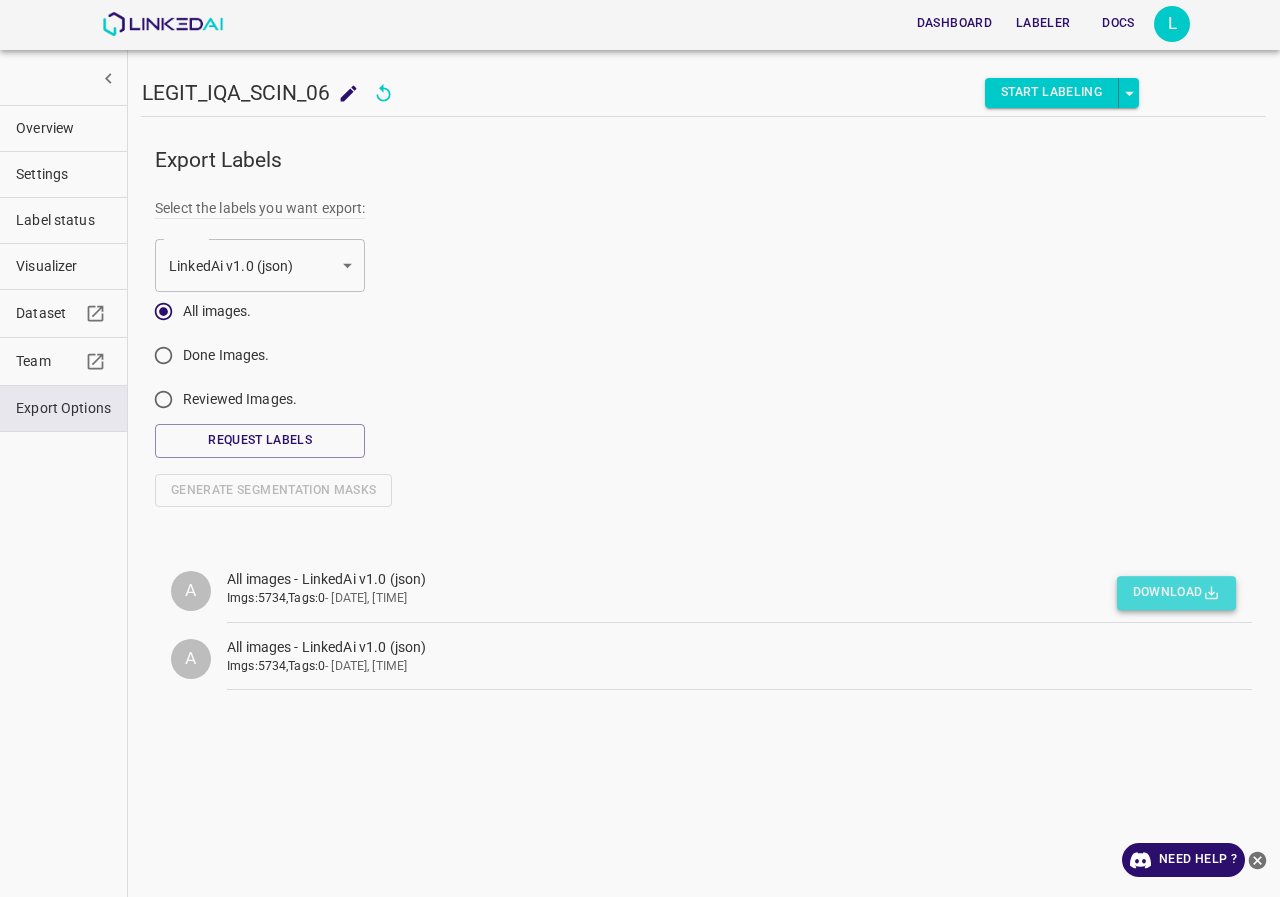 click on "Download" at bounding box center [1176, 593] 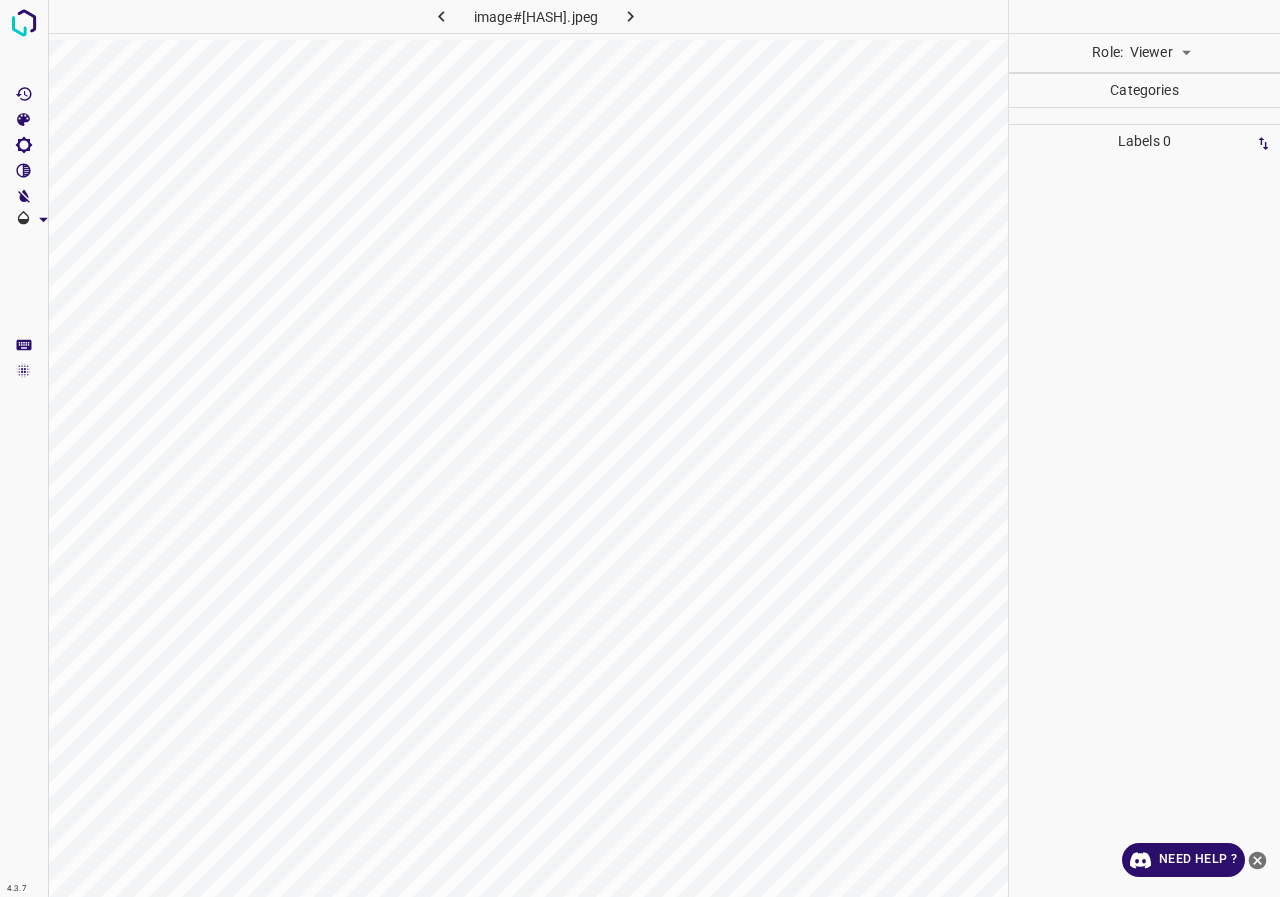 scroll, scrollTop: 0, scrollLeft: 0, axis: both 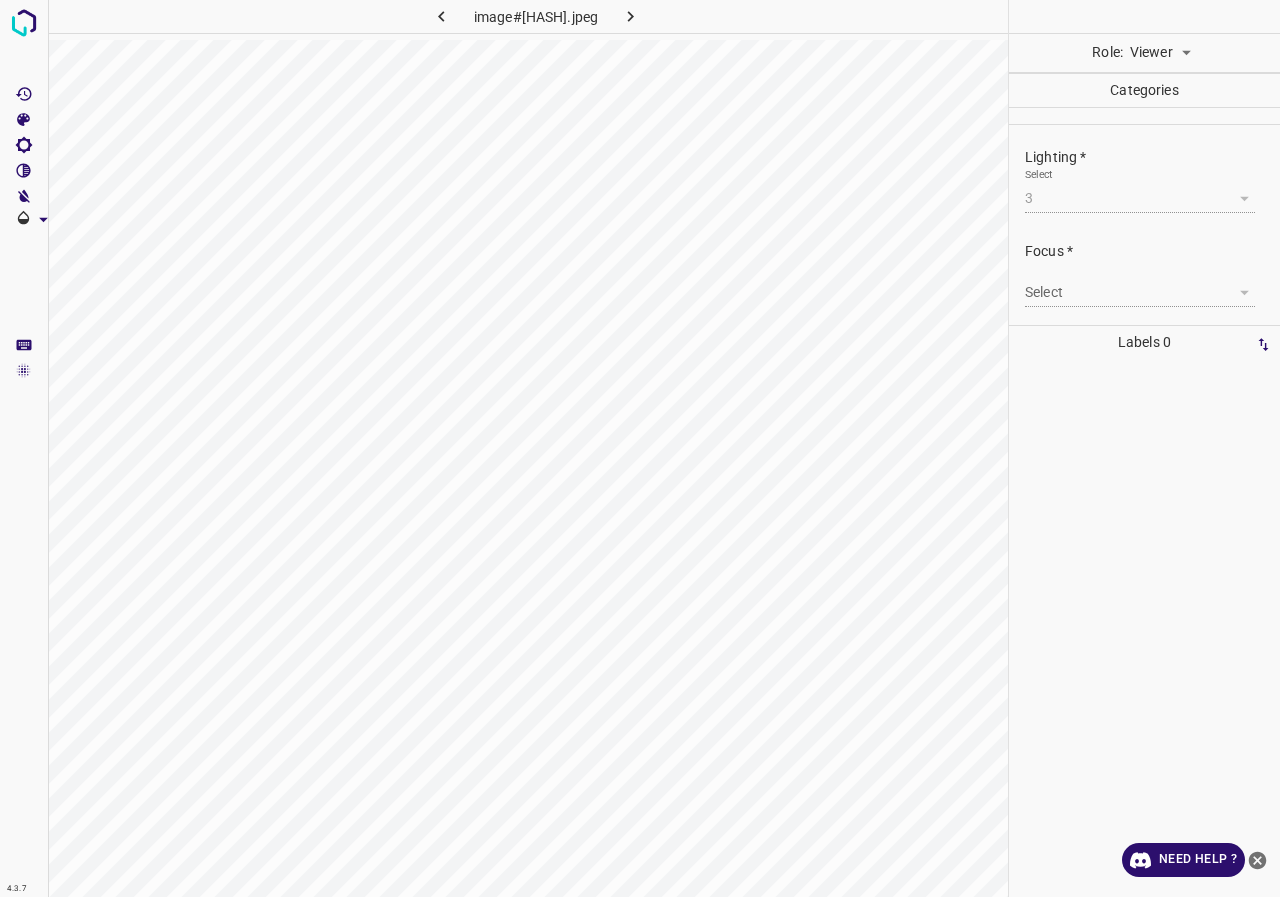 click at bounding box center (1144, 16) 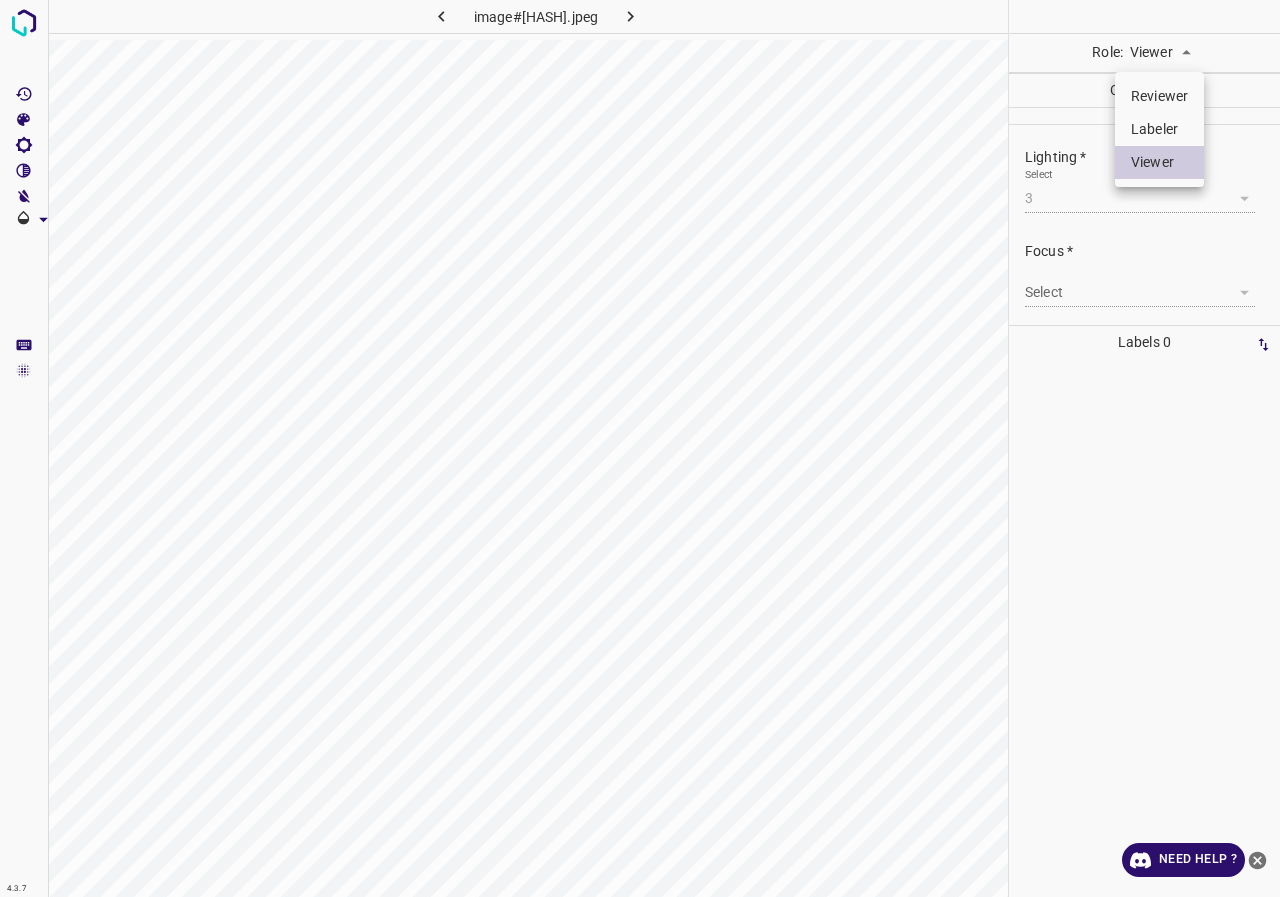 click on "4.3.7 image#005391.jpeg Role: Viewer viewer Categories Lighting *  Select 3 3 Focus *  Select ​ Overall *  Select ​ Labels   0 Categories 1 Lighting 2 Focus 3 Overall Tools Space Change between modes (Draw & Edit) I Auto labeling R Restore zoom M Zoom in N Zoom out Delete Delete selecte label Filters Z Restore filters X Saturation filter C Brightness filter V Contrast filter B Gray scale filter General O Download Need Help ? - Text - Hide - Delete Reviewer Labeler Viewer" at bounding box center (640, 448) 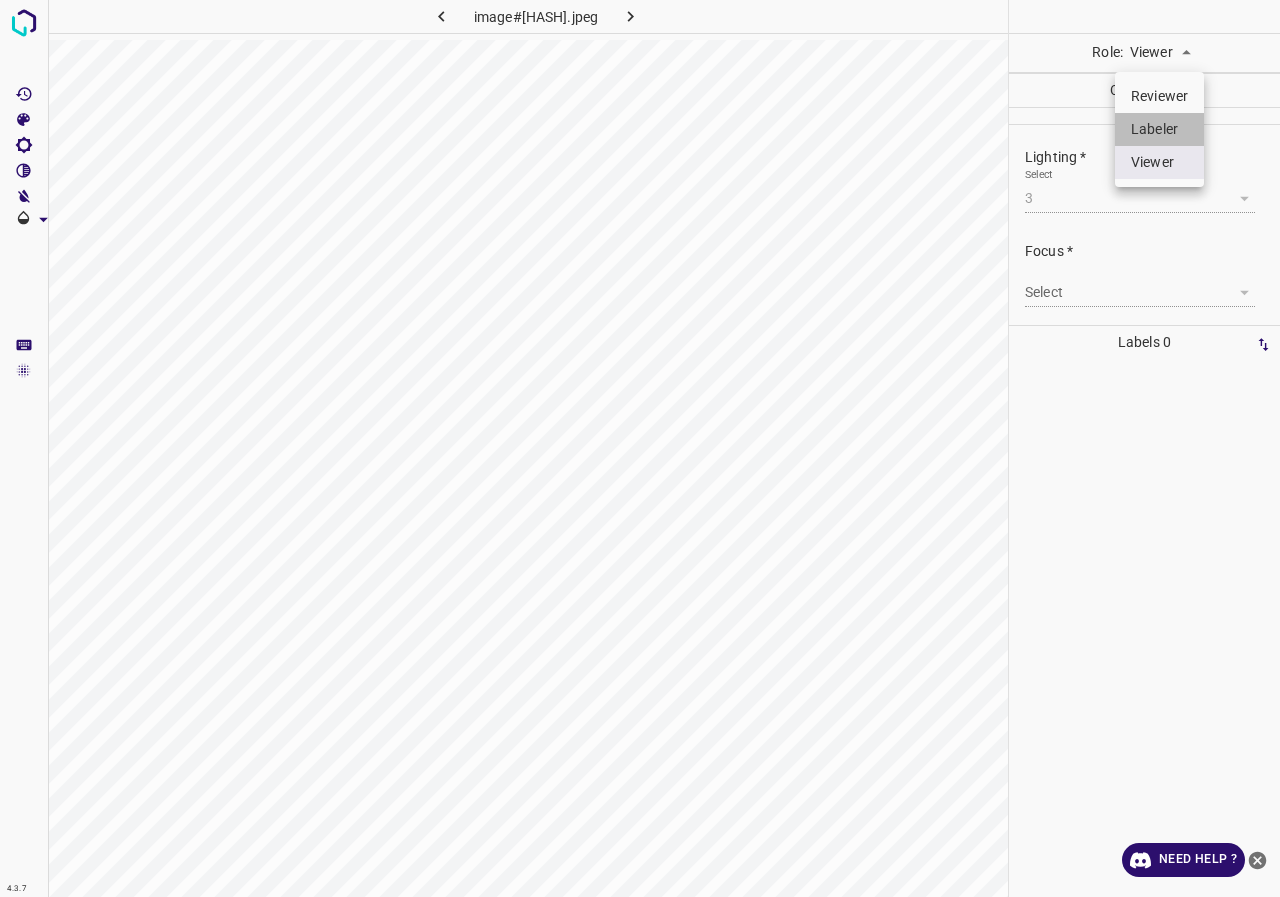 click on "Labeler" at bounding box center [1159, 129] 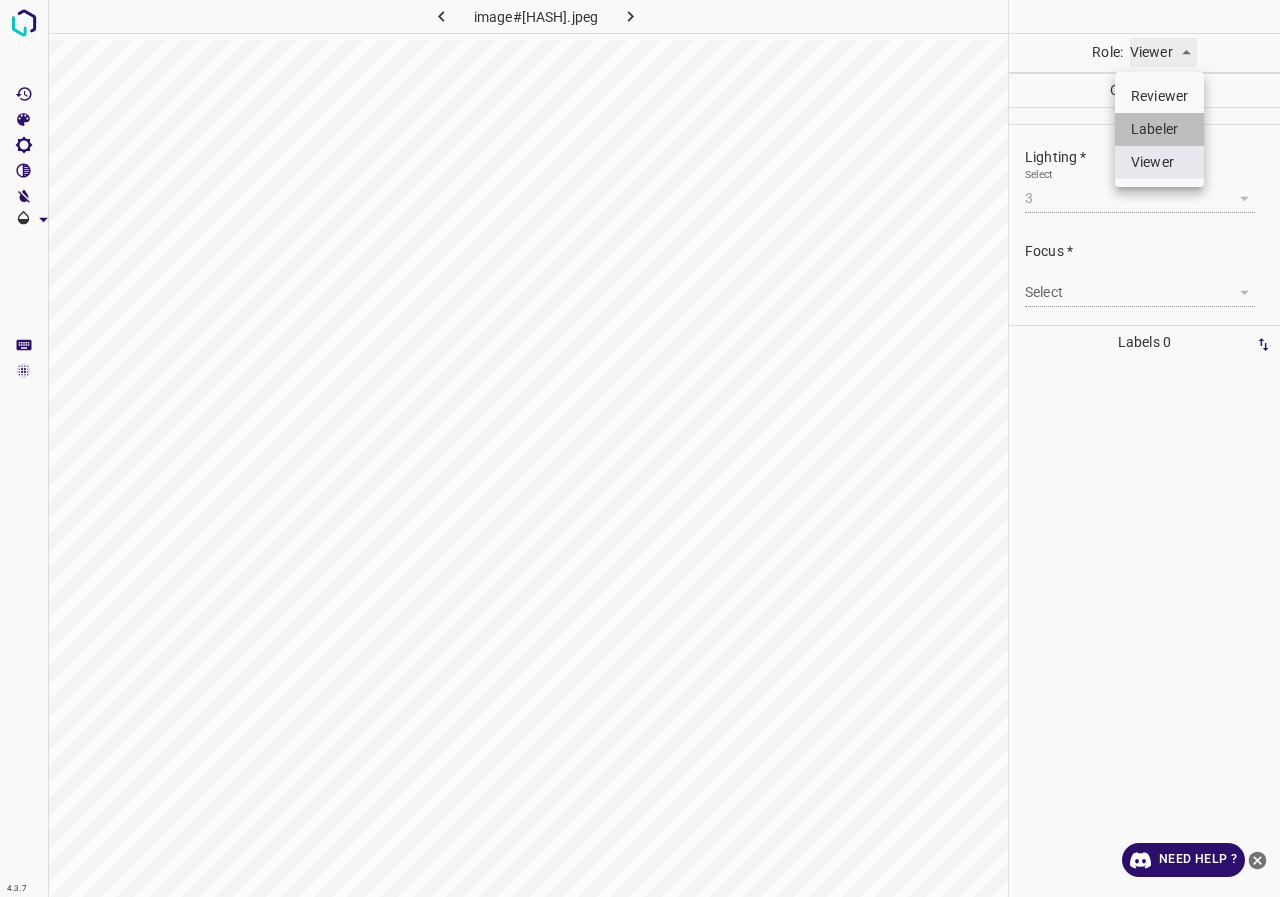 type on "labeler" 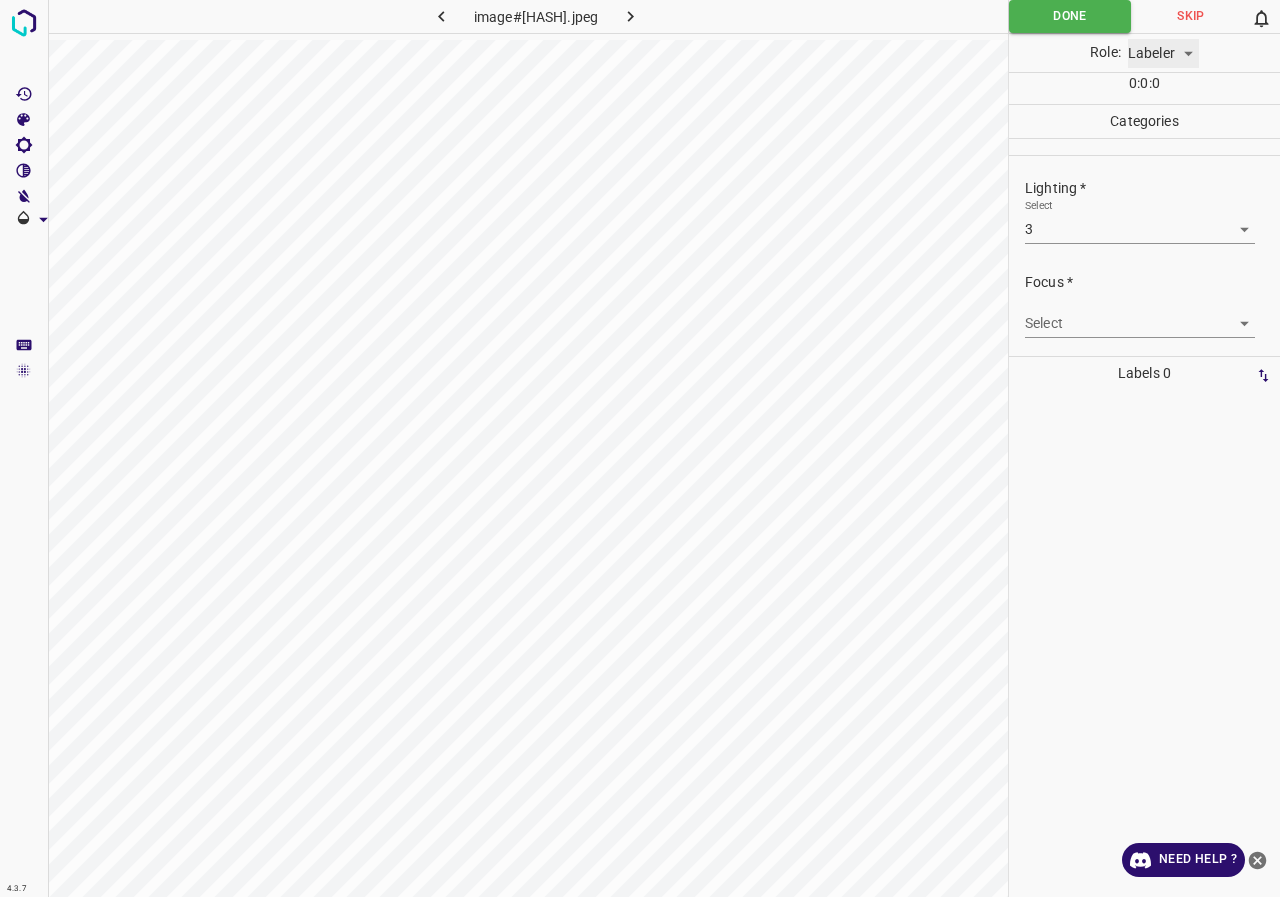 scroll, scrollTop: 98, scrollLeft: 0, axis: vertical 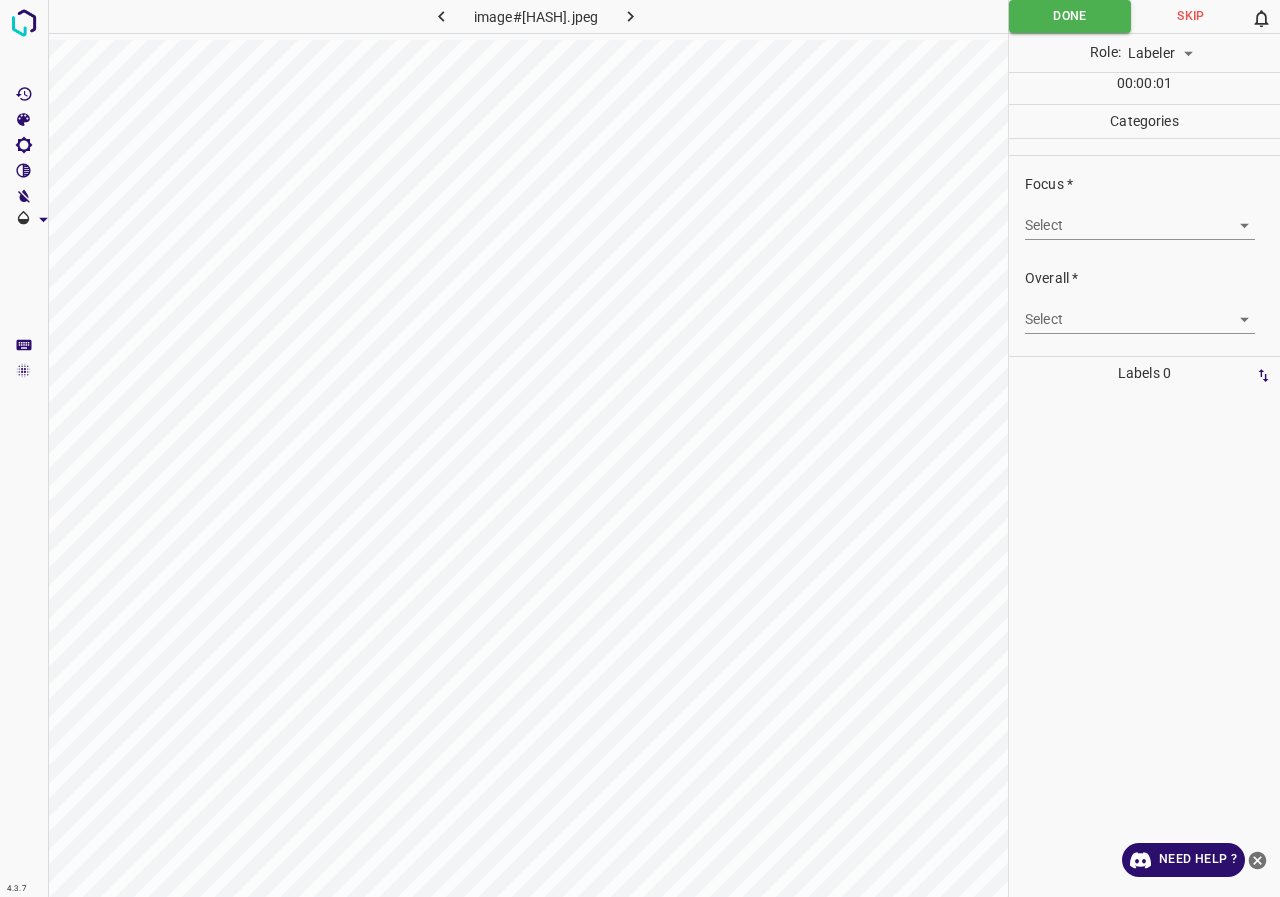click on "4.3.7 image#005391.jpeg Done Skip 0 Role: Labeler labeler 00   : 00   : 01   Categories Lighting *  Select 3 3 Focus *  Select ​ Overall *  Select ​ Labels   0 Categories 1 Lighting 2 Focus 3 Overall Tools Space Change between modes (Draw & Edit) I Auto labeling R Restore zoom M Zoom in N Zoom out Delete Delete selecte label Filters Z Restore filters X Saturation filter C Brightness filter V Contrast filter B Gray scale filter General O Download Need Help ? - Text - Hide - Delete" at bounding box center (640, 448) 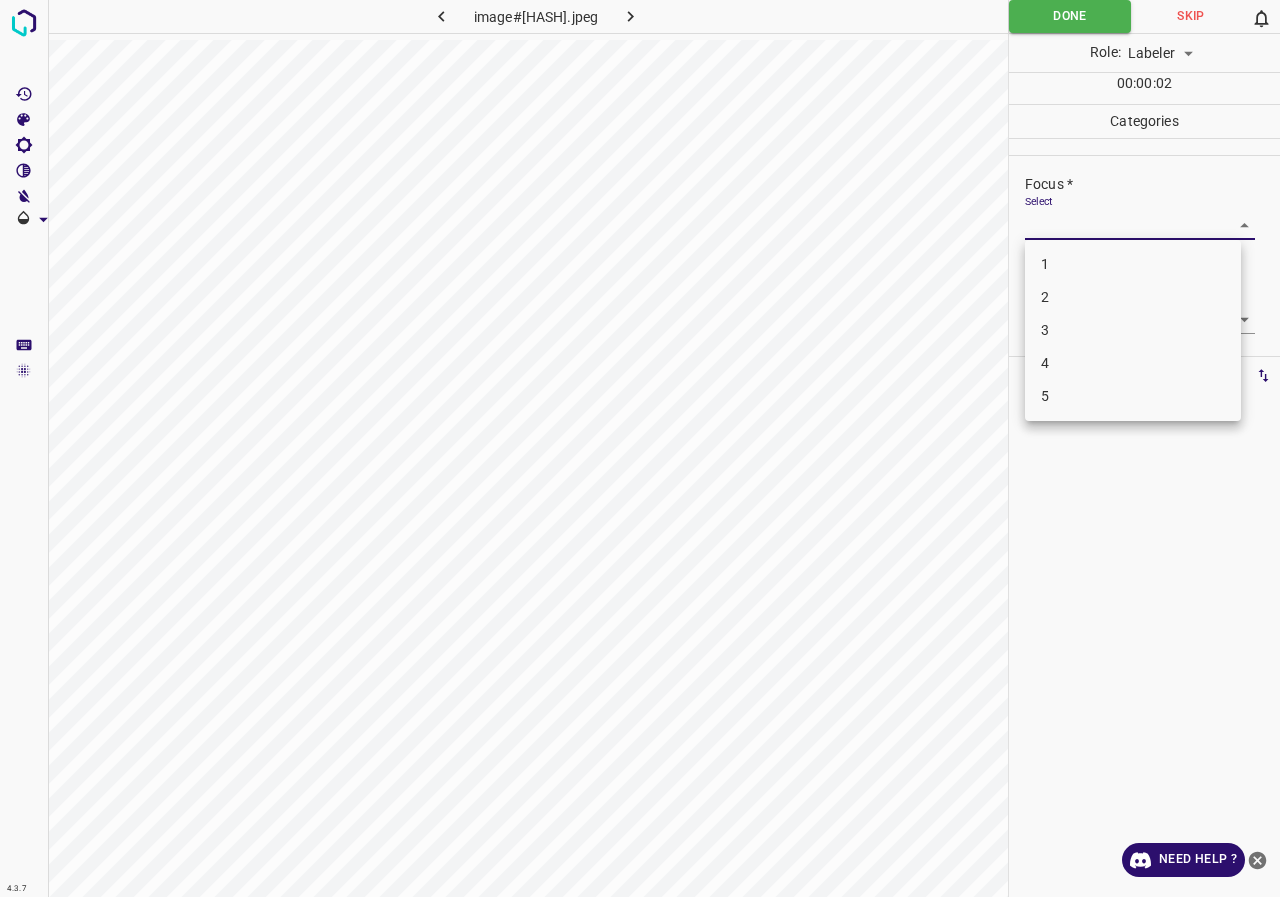 click on "3" at bounding box center [1133, 330] 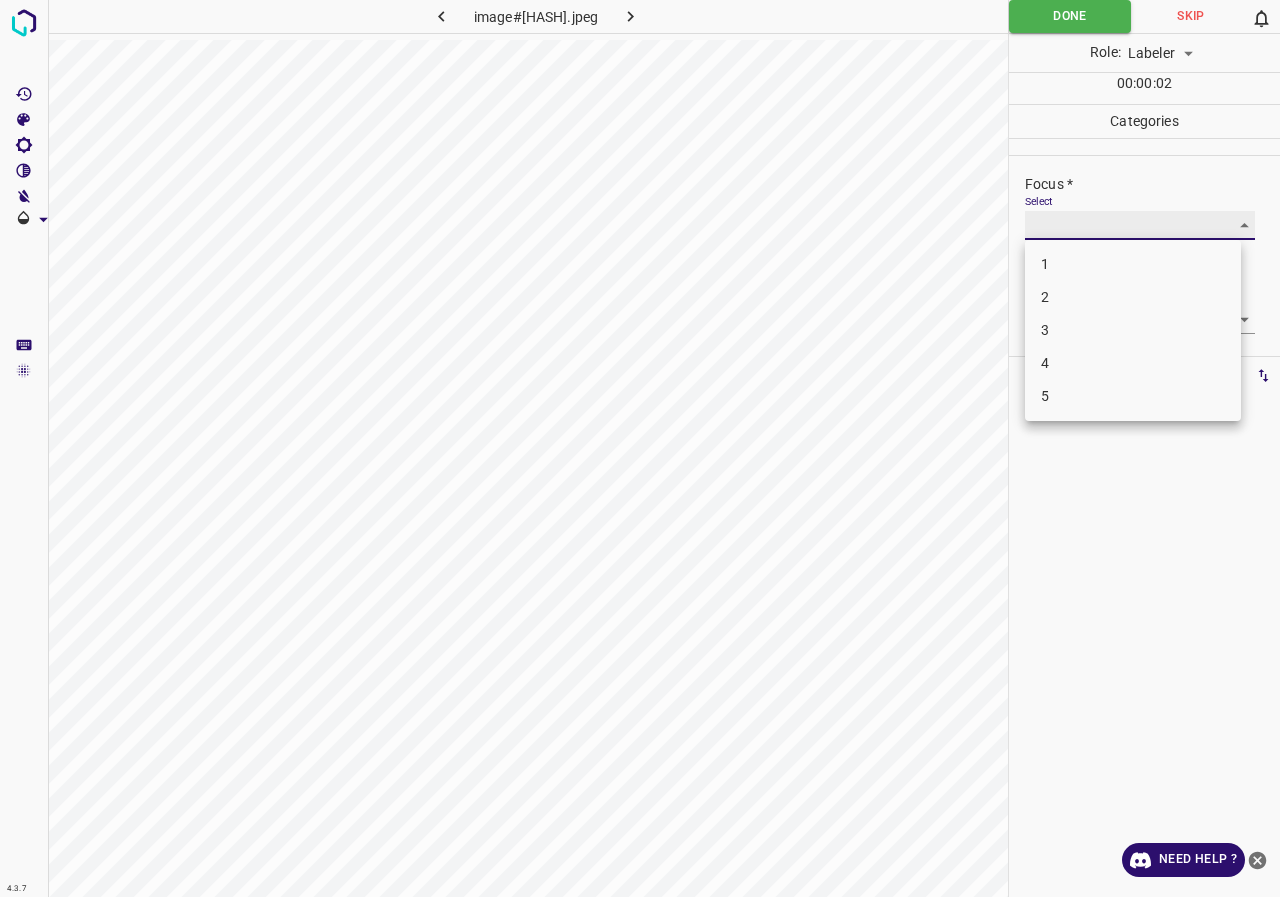 type on "3" 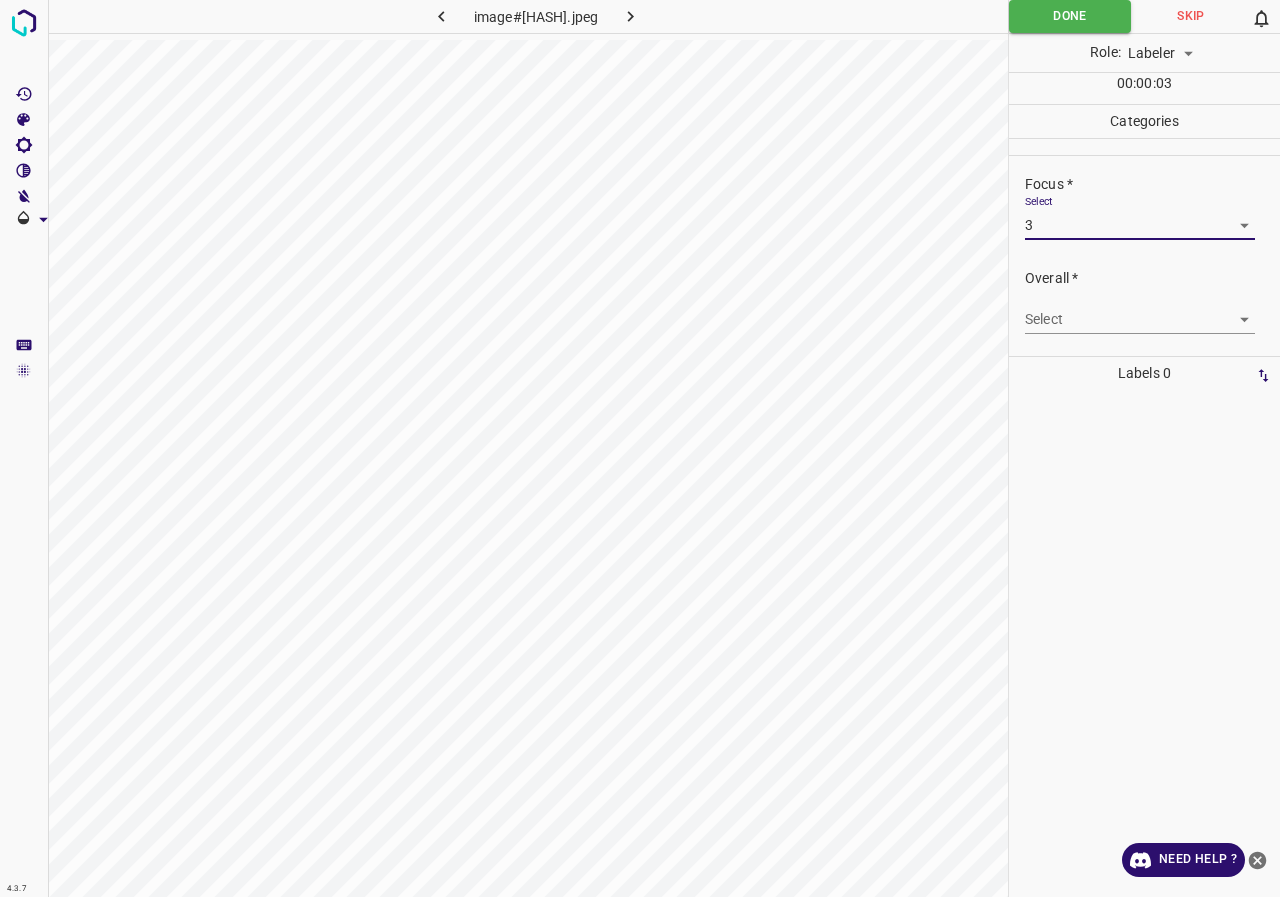 click on "4.3.7 image#005391.jpeg Done Skip 0 Role: Labeler labeler 00   : 00   : 03   Categories Lighting *  Select 3 3 Focus *  Select 3 3 Overall *  Select ​ Labels   0 Categories 1 Lighting 2 Focus 3 Overall Tools Space Change between modes (Draw & Edit) I Auto labeling R Restore zoom M Zoom in N Zoom out Delete Delete selecte label Filters Z Restore filters X Saturation filter C Brightness filter V Contrast filter B Gray scale filter General O Download Need Help ? - Text - Hide - Delete" at bounding box center [640, 448] 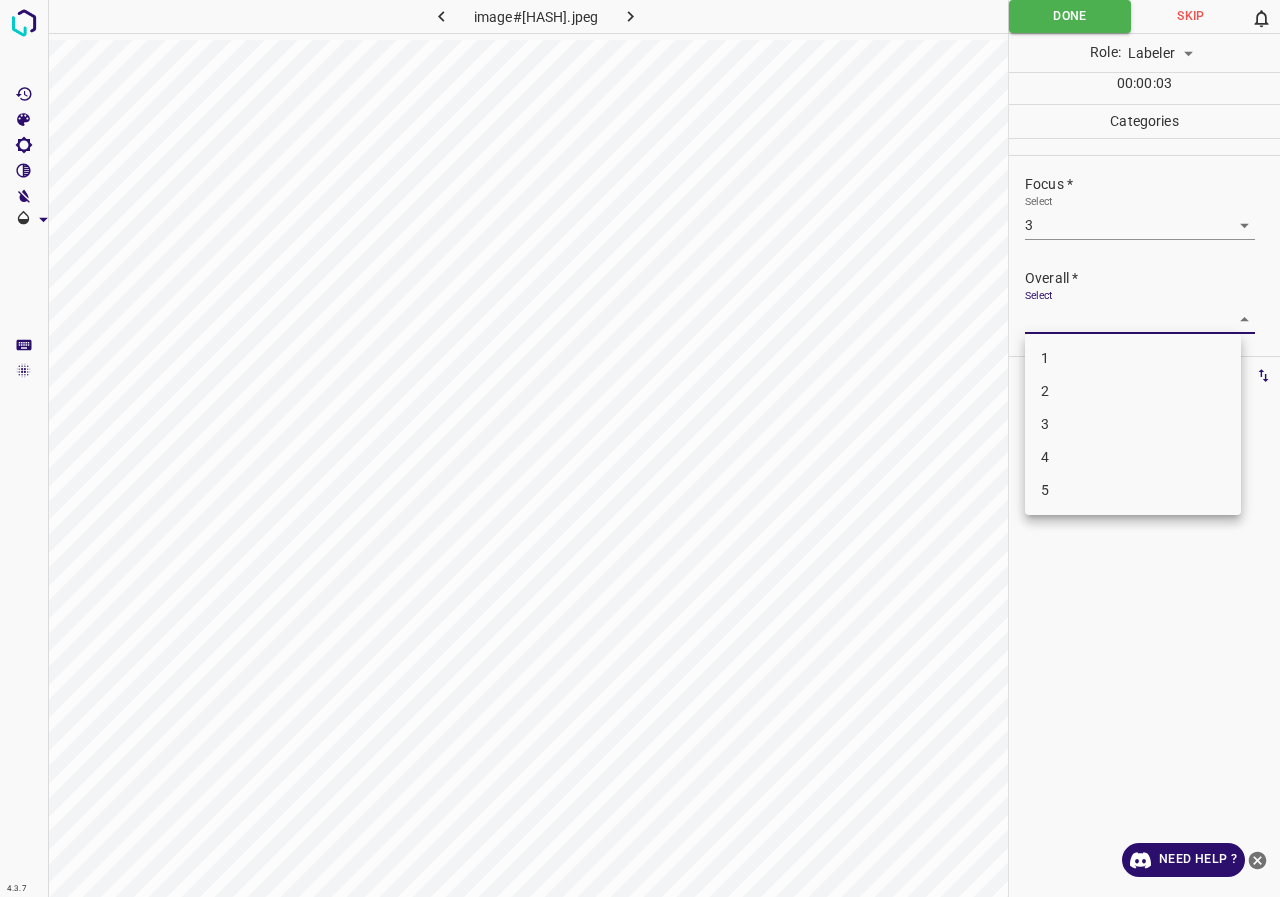 click on "3" at bounding box center (1133, 424) 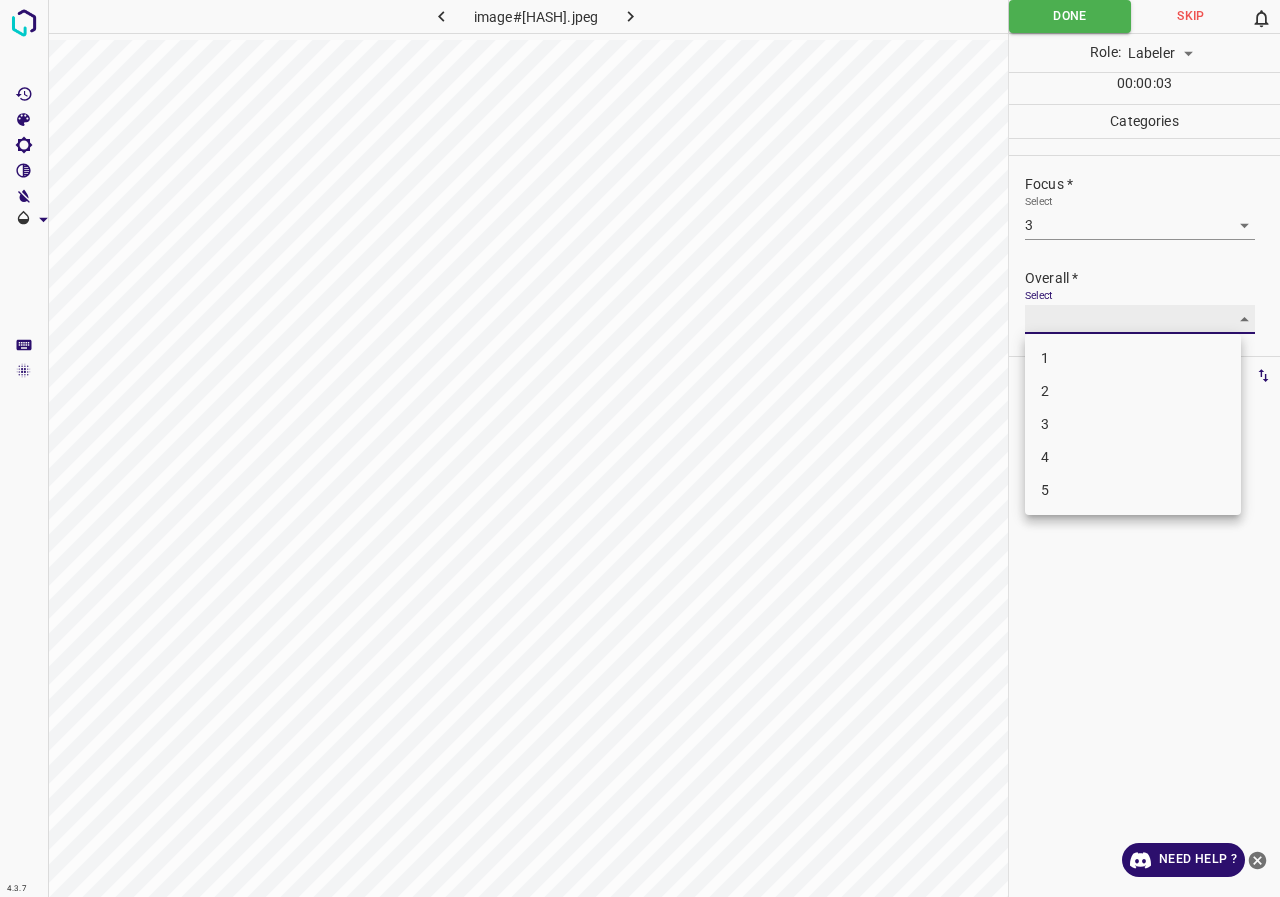 type on "3" 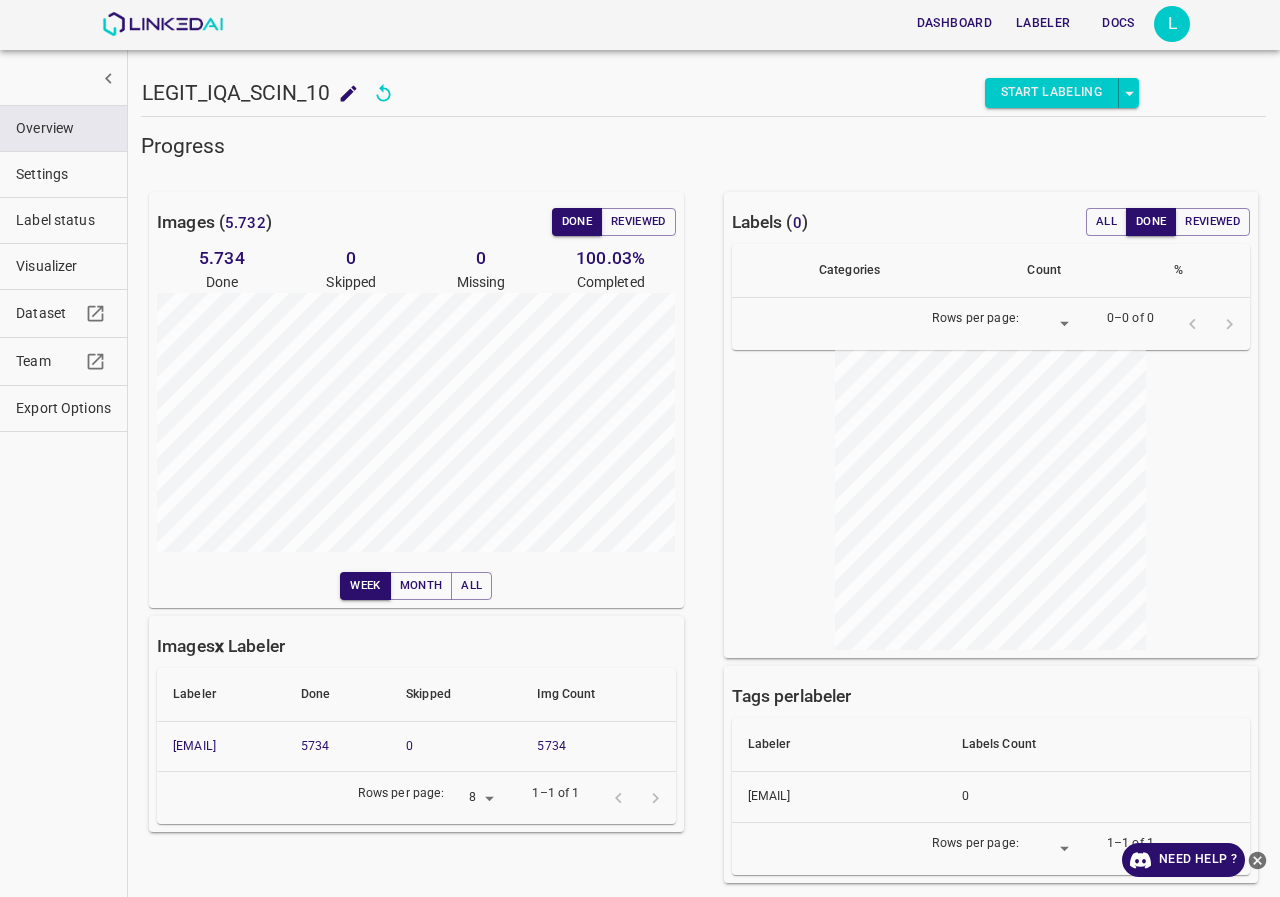 scroll, scrollTop: 0, scrollLeft: 0, axis: both 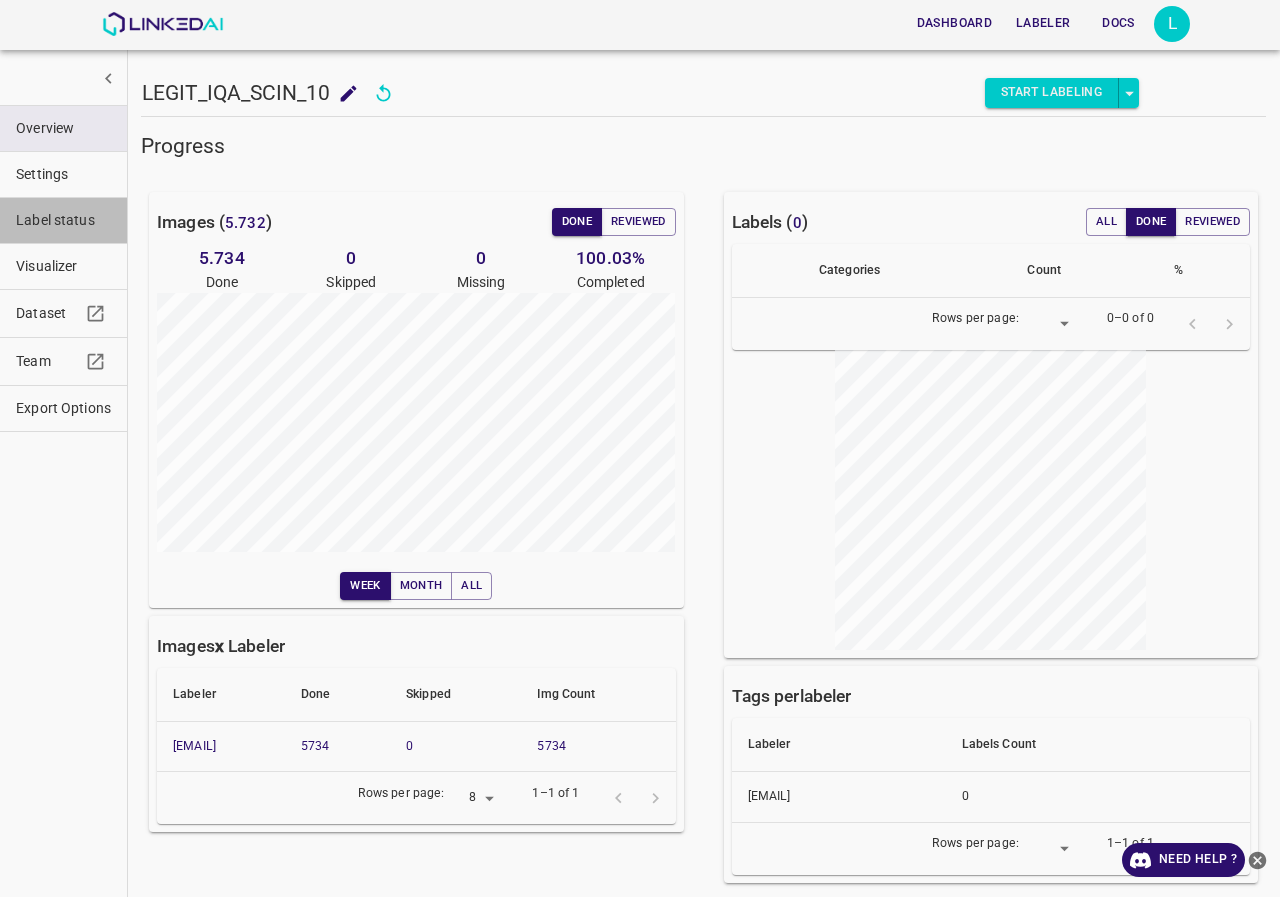 click on "Label status" at bounding box center (63, 220) 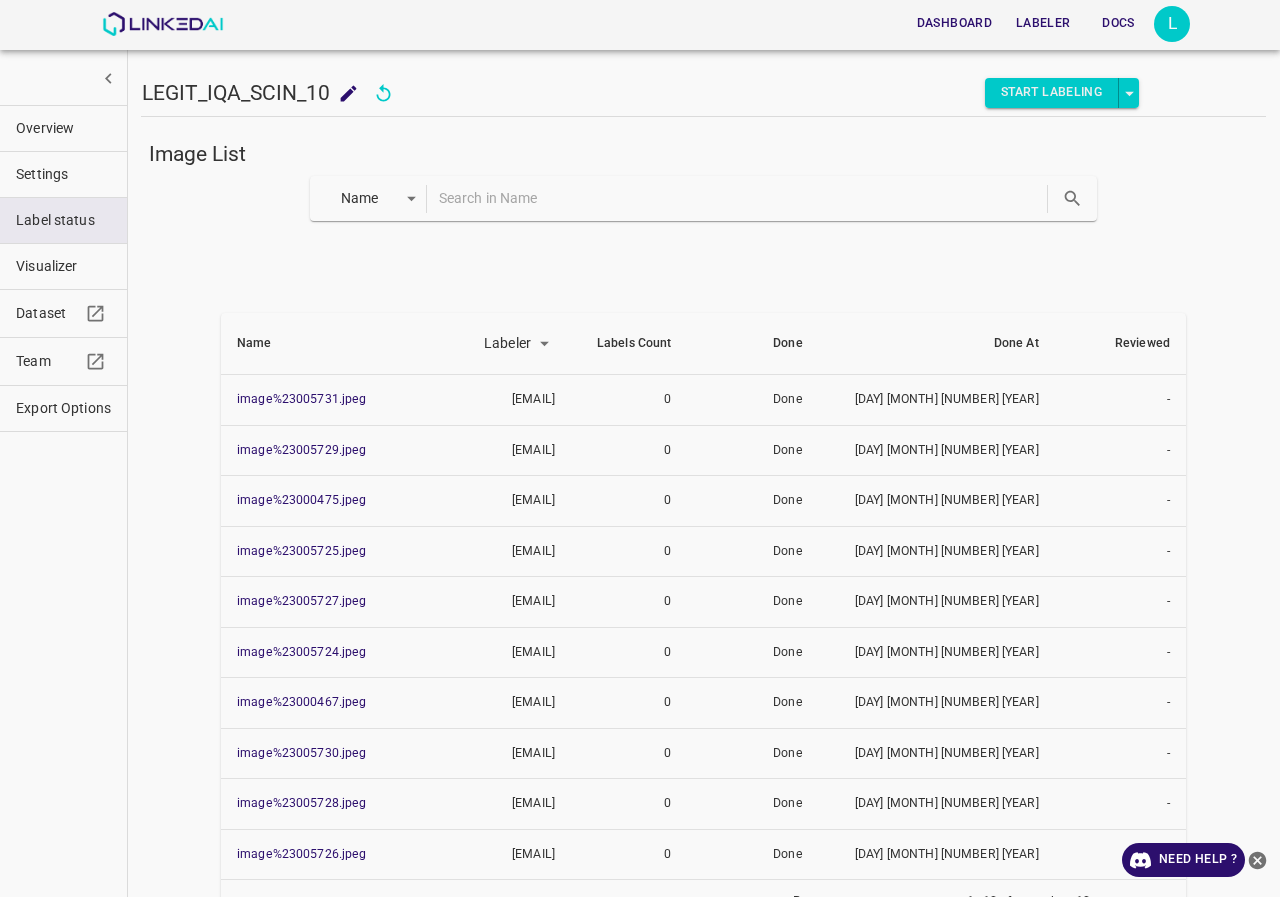 click at bounding box center [741, 198] 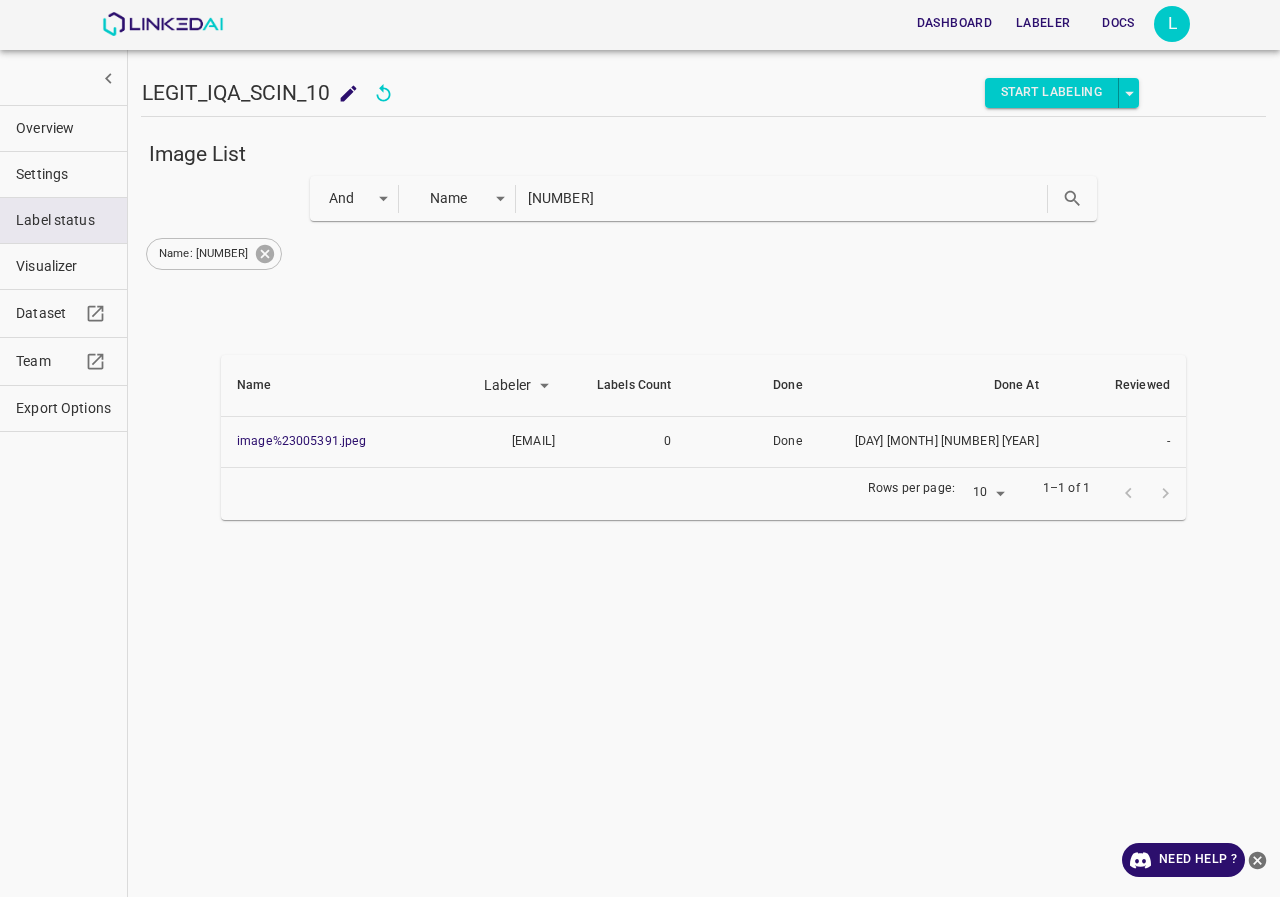 click 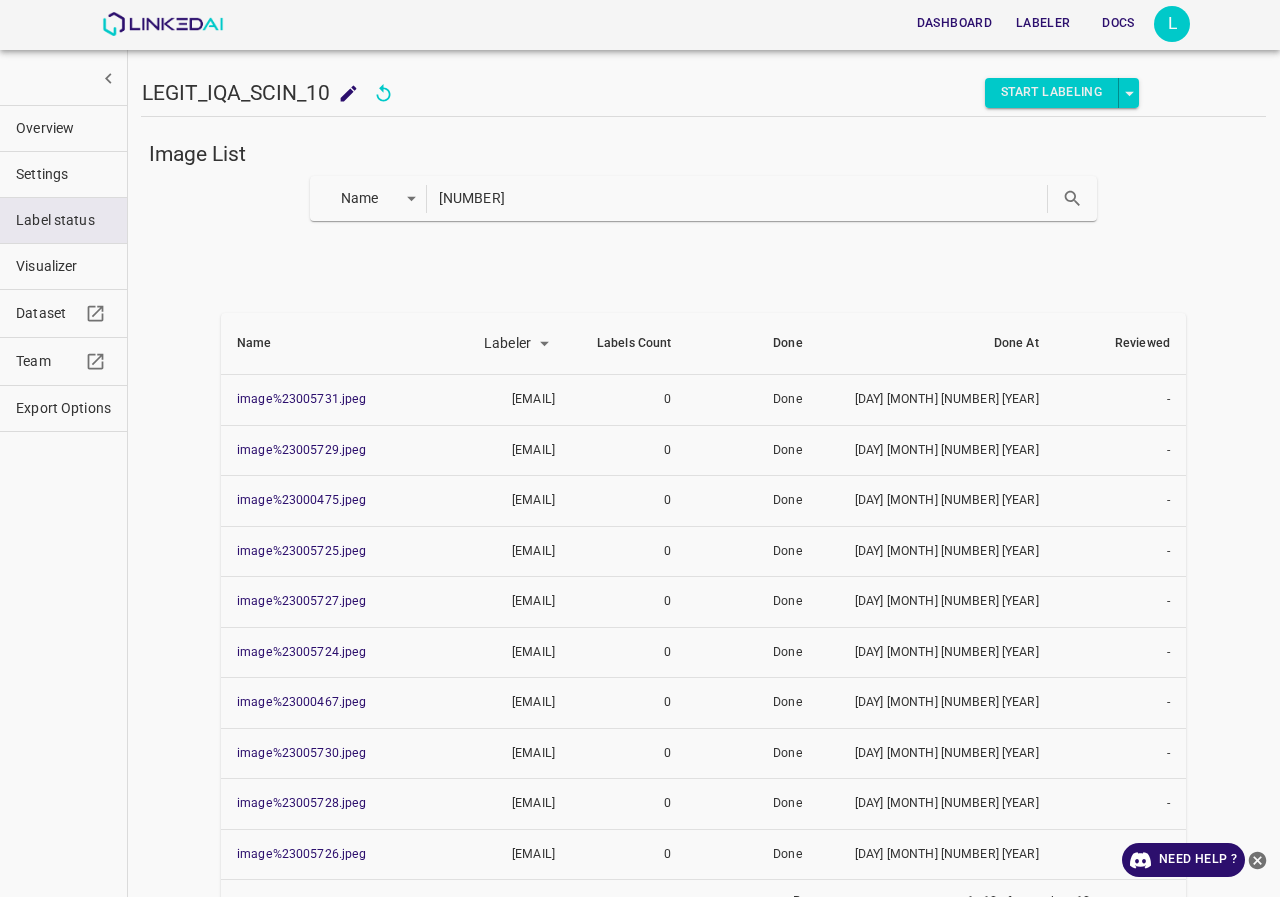 drag, startPoint x: 552, startPoint y: 206, endPoint x: 232, endPoint y: 180, distance: 321.0545 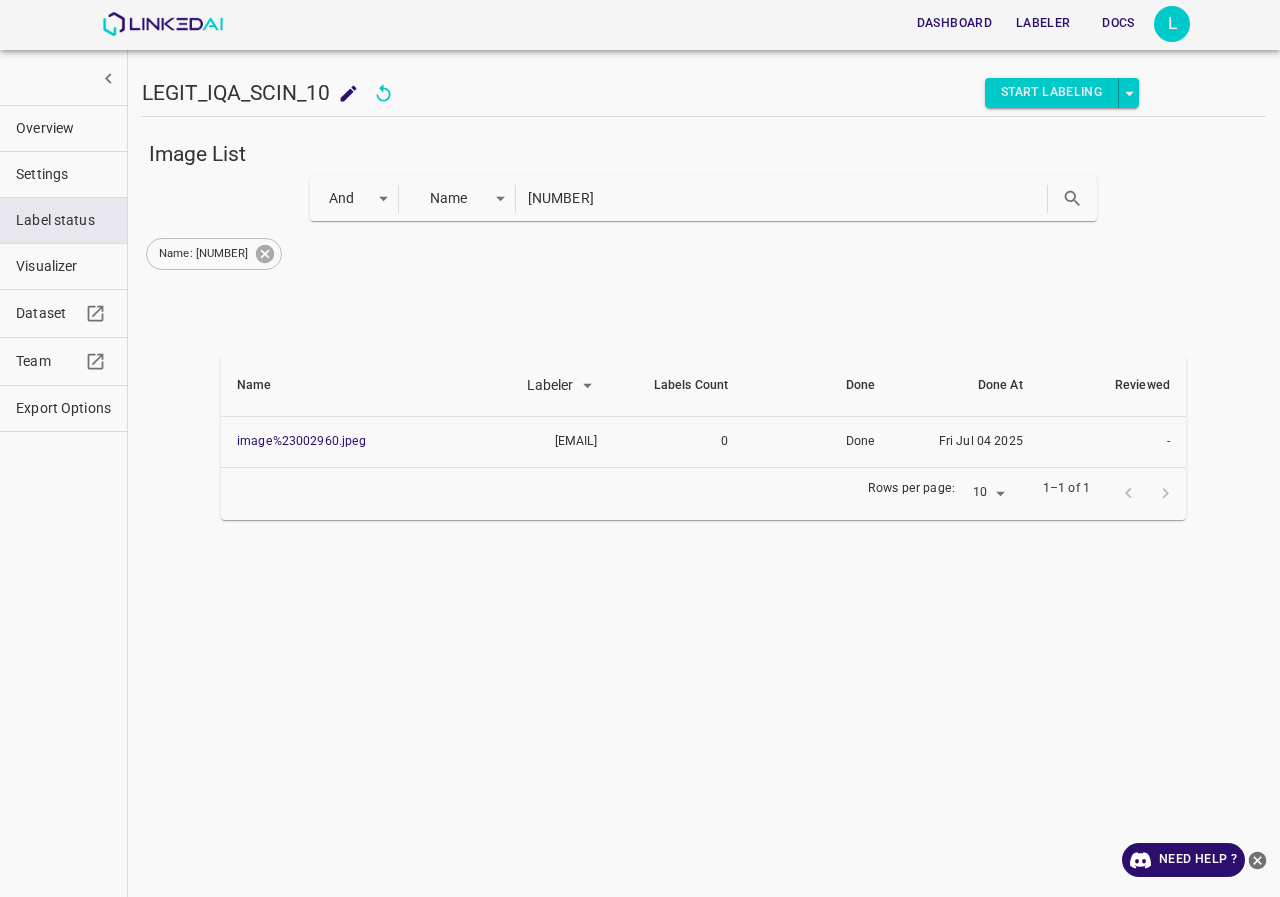 click 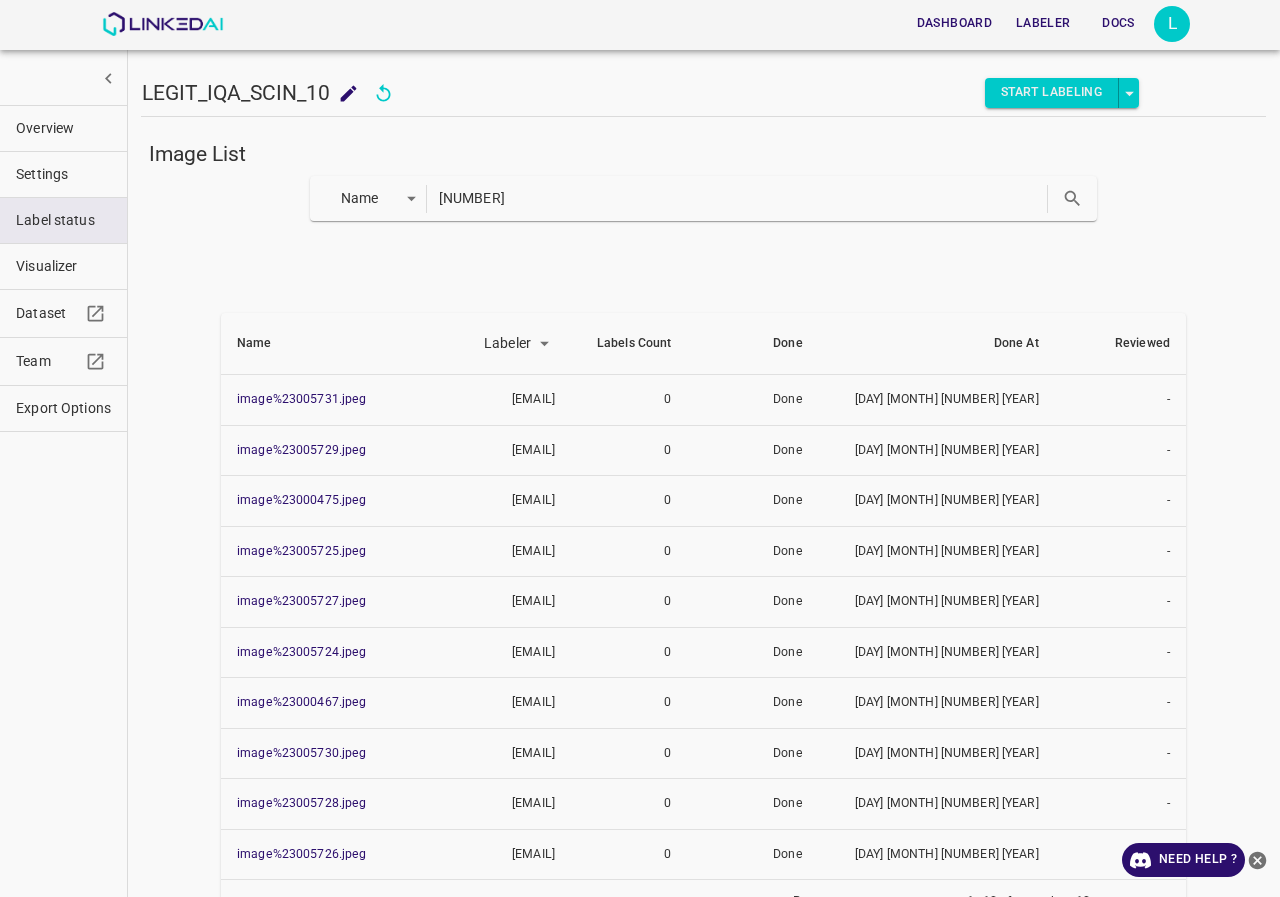 drag, startPoint x: 441, startPoint y: 189, endPoint x: 349, endPoint y: 186, distance: 92.0489 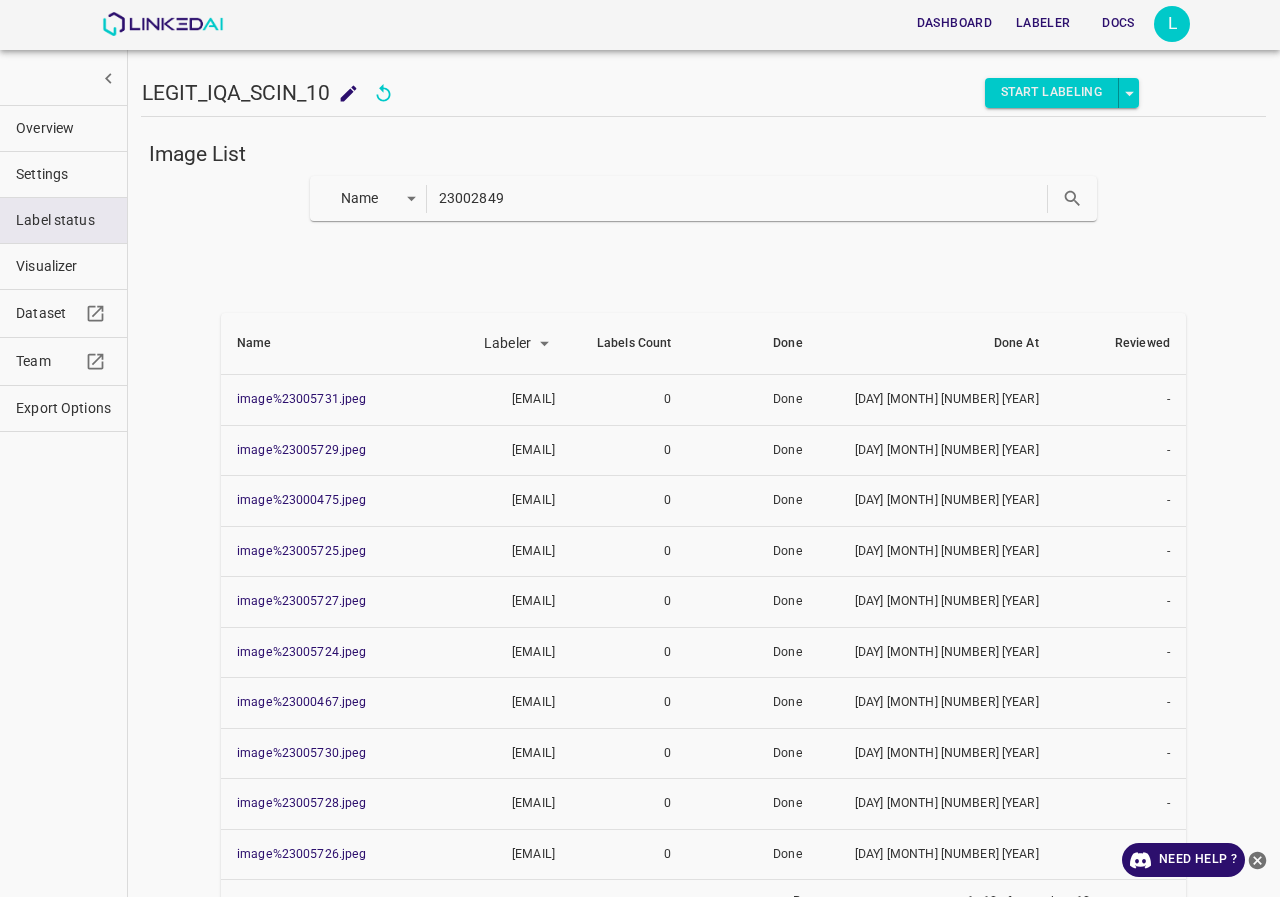 type on "23002849" 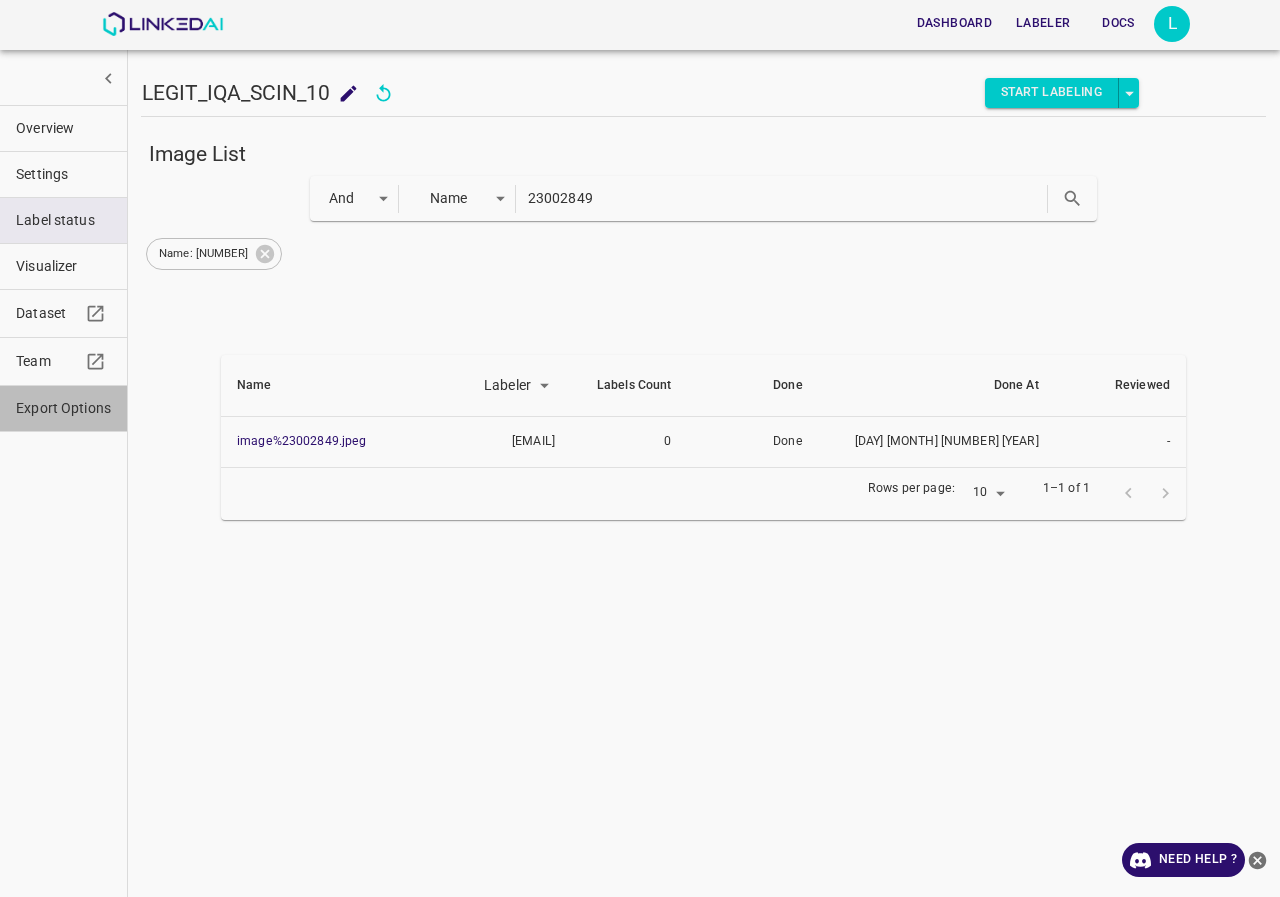 click on "Export Options" at bounding box center [63, 408] 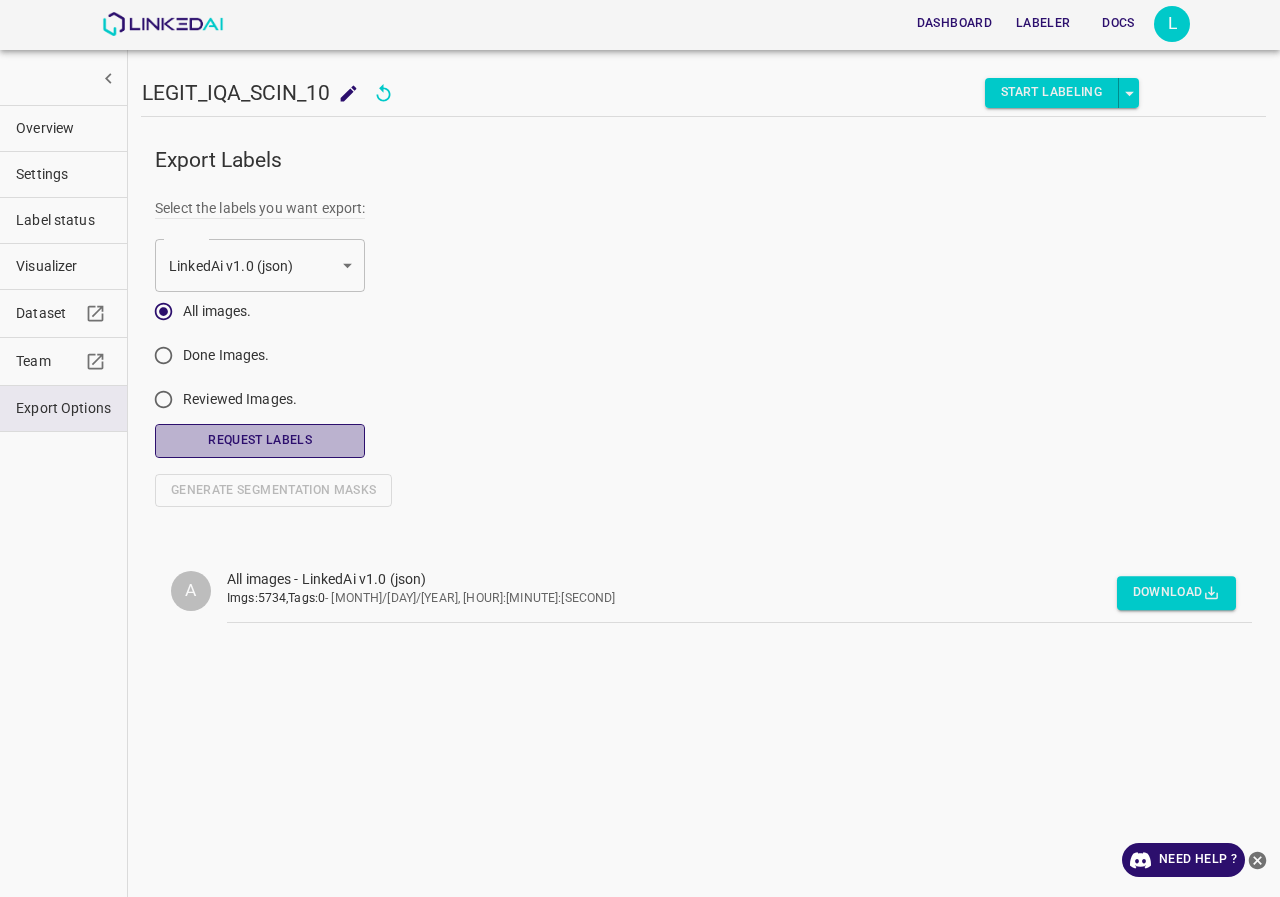 click on "Request Labels" at bounding box center [260, 440] 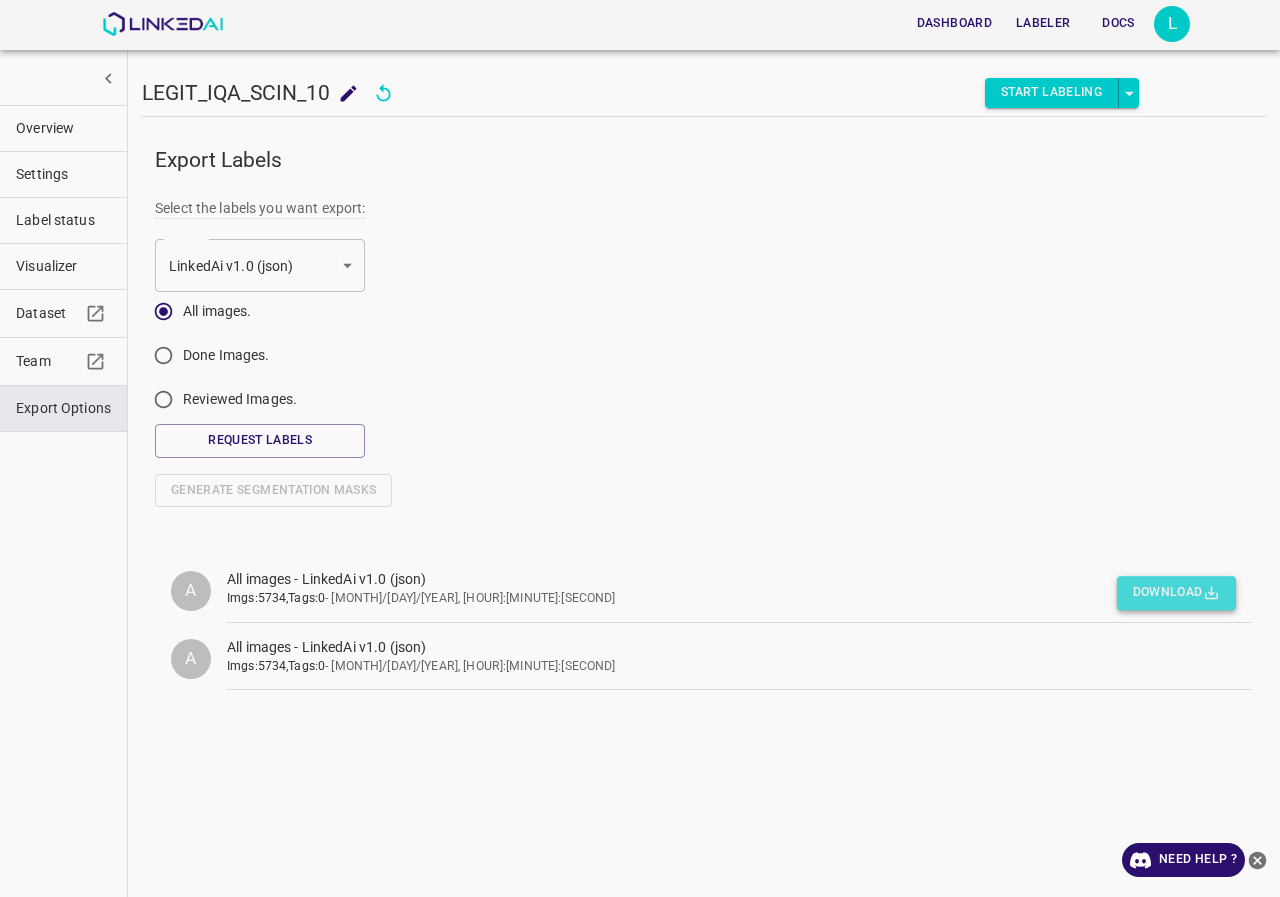 click on "Download" at bounding box center (1176, 593) 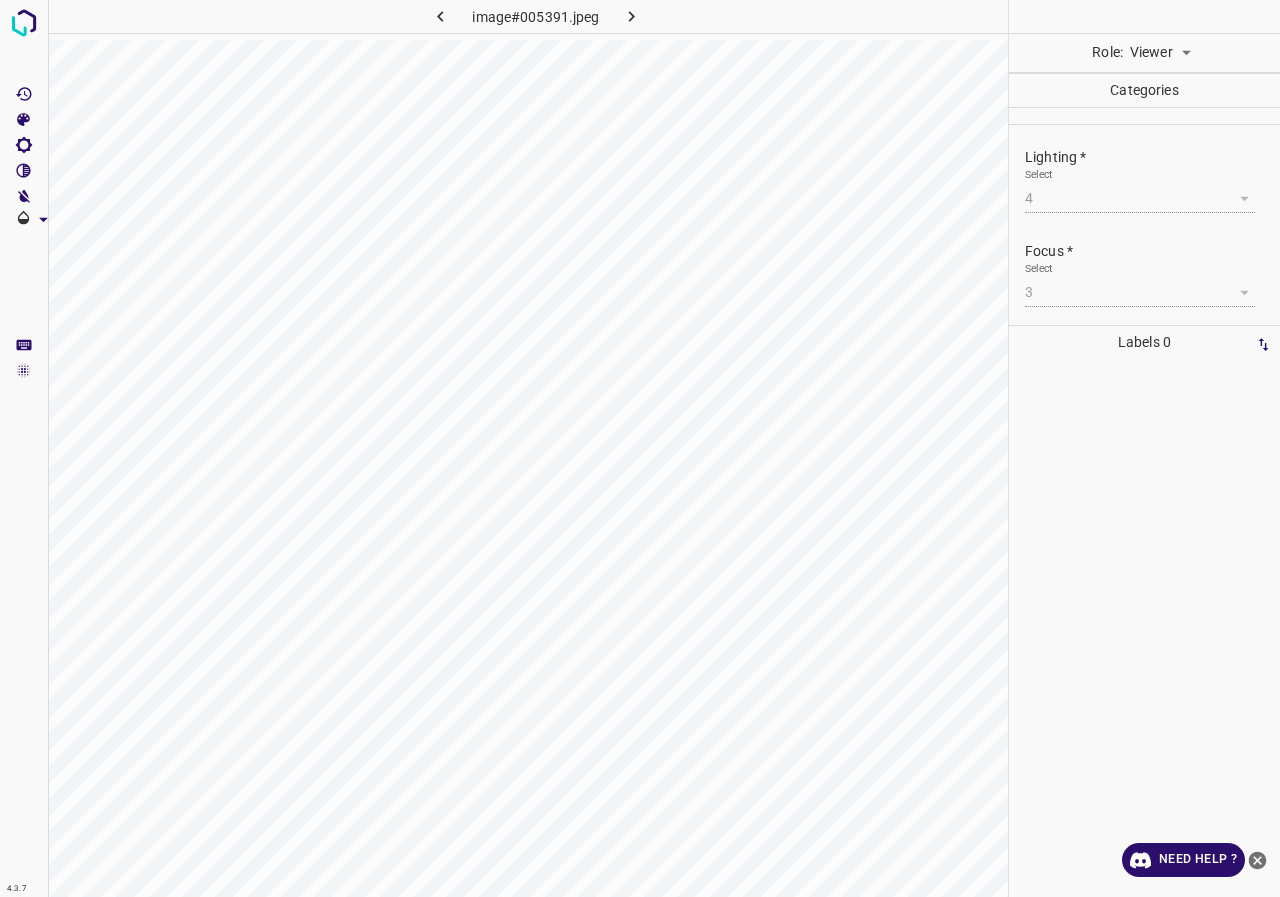 scroll, scrollTop: 0, scrollLeft: 0, axis: both 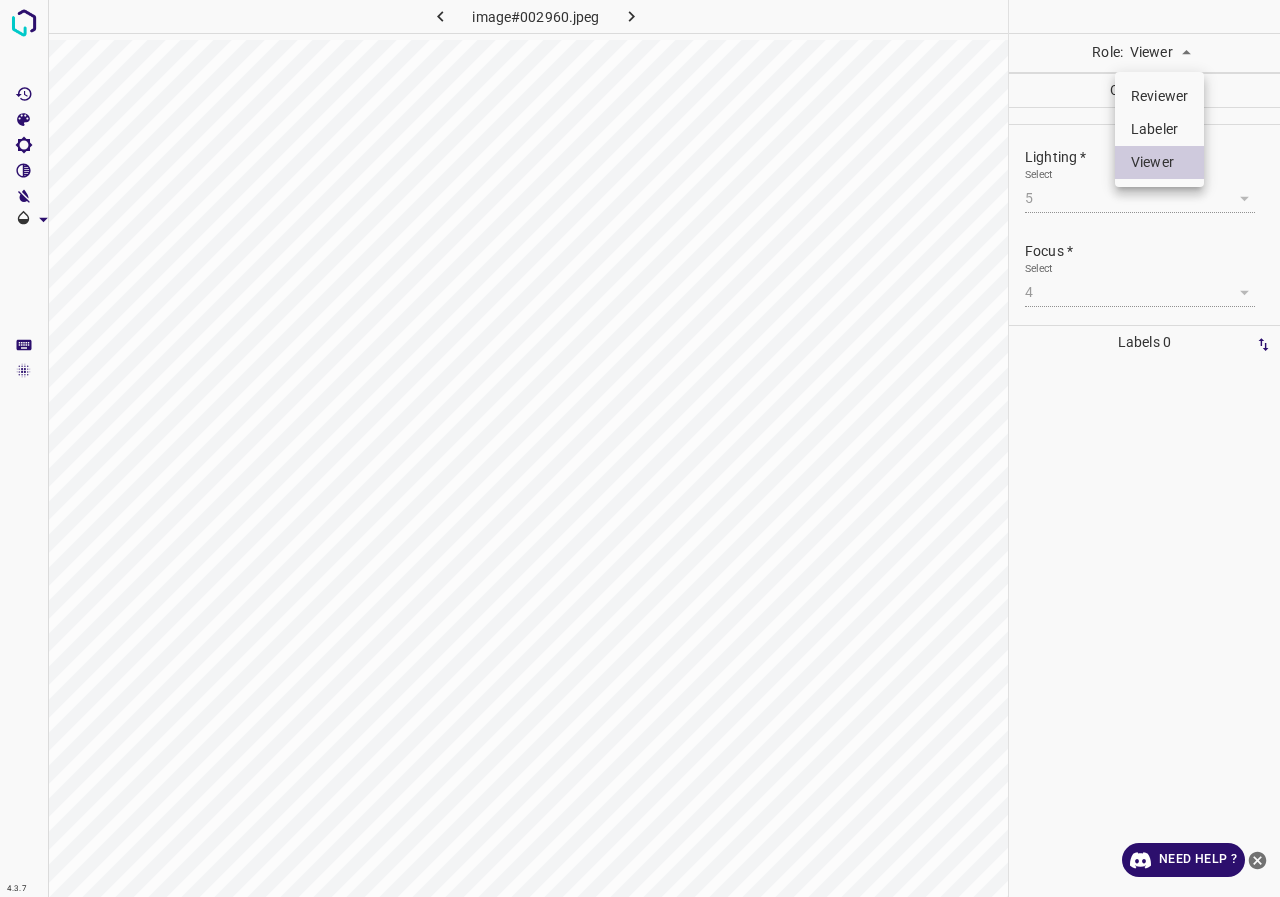 click on "4.3.7 image#002960.jpeg Role: Viewer viewer Categories Lighting *  Select 5 5 Focus *  Select 4 4 Overall *  Select ​ Labels   0 Categories 1 Lighting 2 Focus 3 Overall Tools Space Change between modes (Draw & Edit) I Auto labeling R Restore zoom M Zoom in N Zoom out Delete Delete selecte label Filters Z Restore filters X Saturation filter C Brightness filter V Contrast filter B Gray scale filter General O Download Need Help ? - Text - Hide - Delete Reviewer Labeler Viewer" at bounding box center (640, 448) 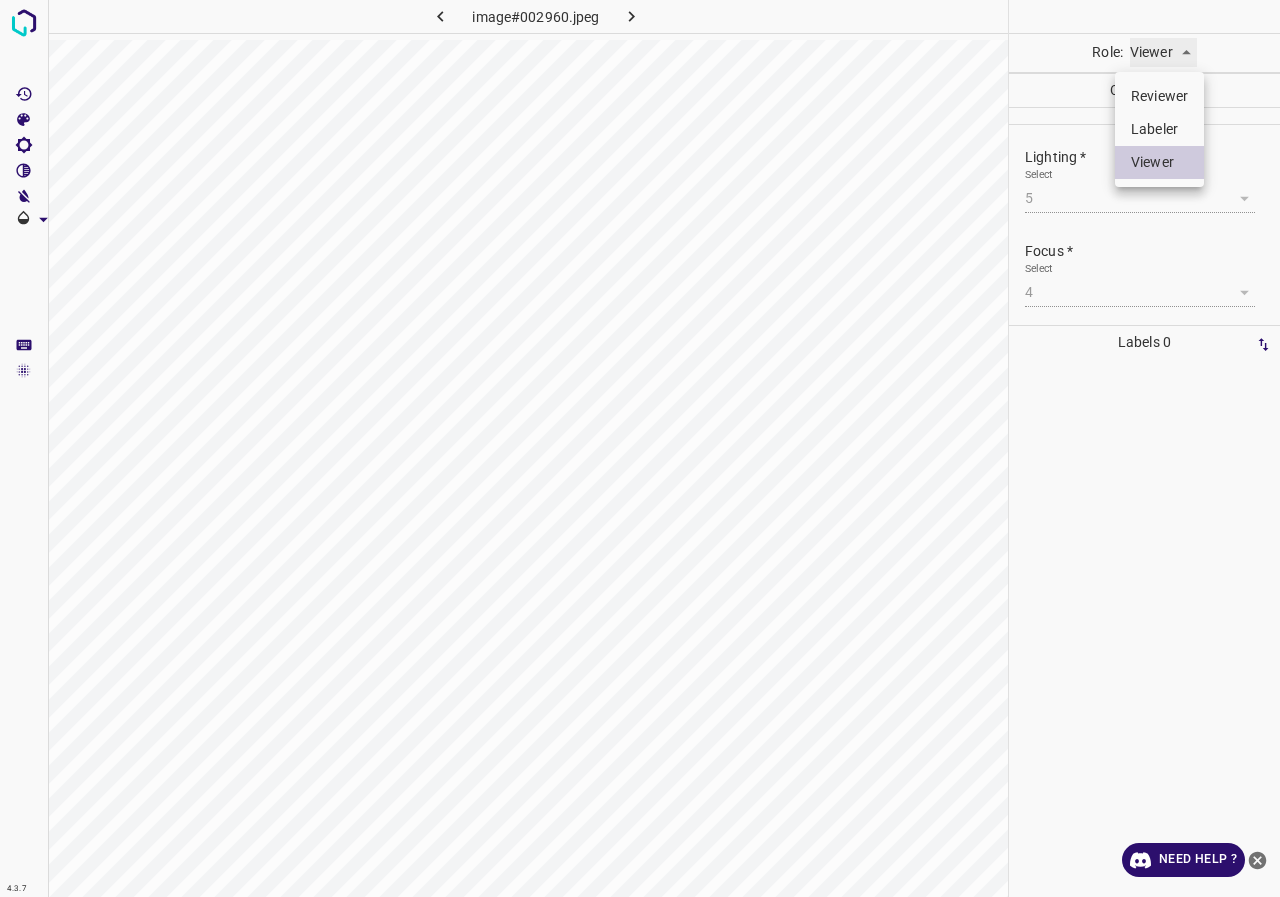 type on "labeler" 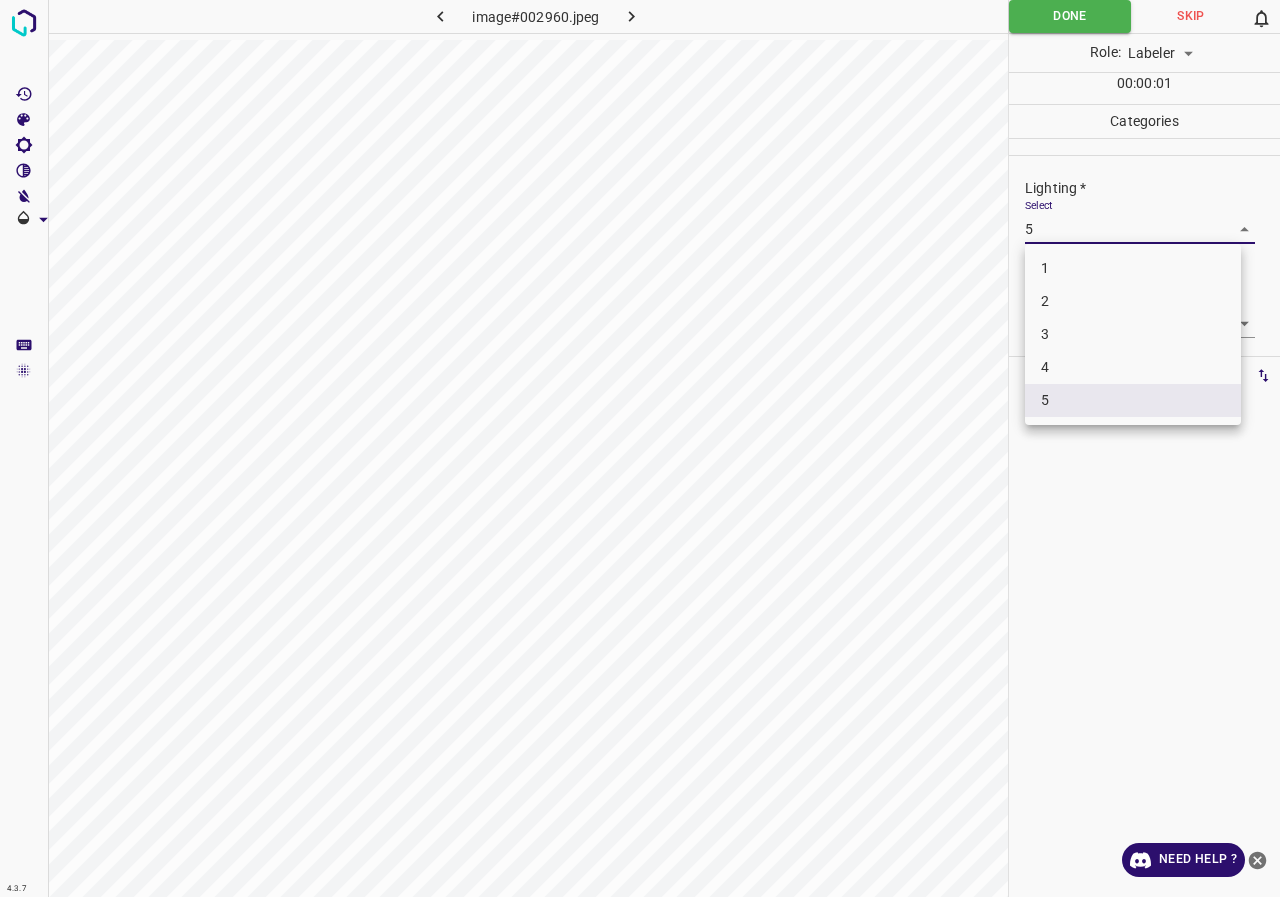 click on "4.3.7 image#002960.jpeg Done Skip 0 Role: Labeler labeler 00   : 00   : 01   Categories Lighting *  Select 5 5 Focus *  Select 4 4 Overall *  Select ​ Labels   0 Categories 1 Lighting 2 Focus 3 Overall Tools Space Change between modes (Draw & Edit) I Auto labeling R Restore zoom M Zoom in N Zoom out Delete Delete selecte label Filters Z Restore filters X Saturation filter C Brightness filter V Contrast filter B Gray scale filter General O Download Need Help ? - Text - Hide - Delete 1 2 3 4 5" at bounding box center (640, 448) 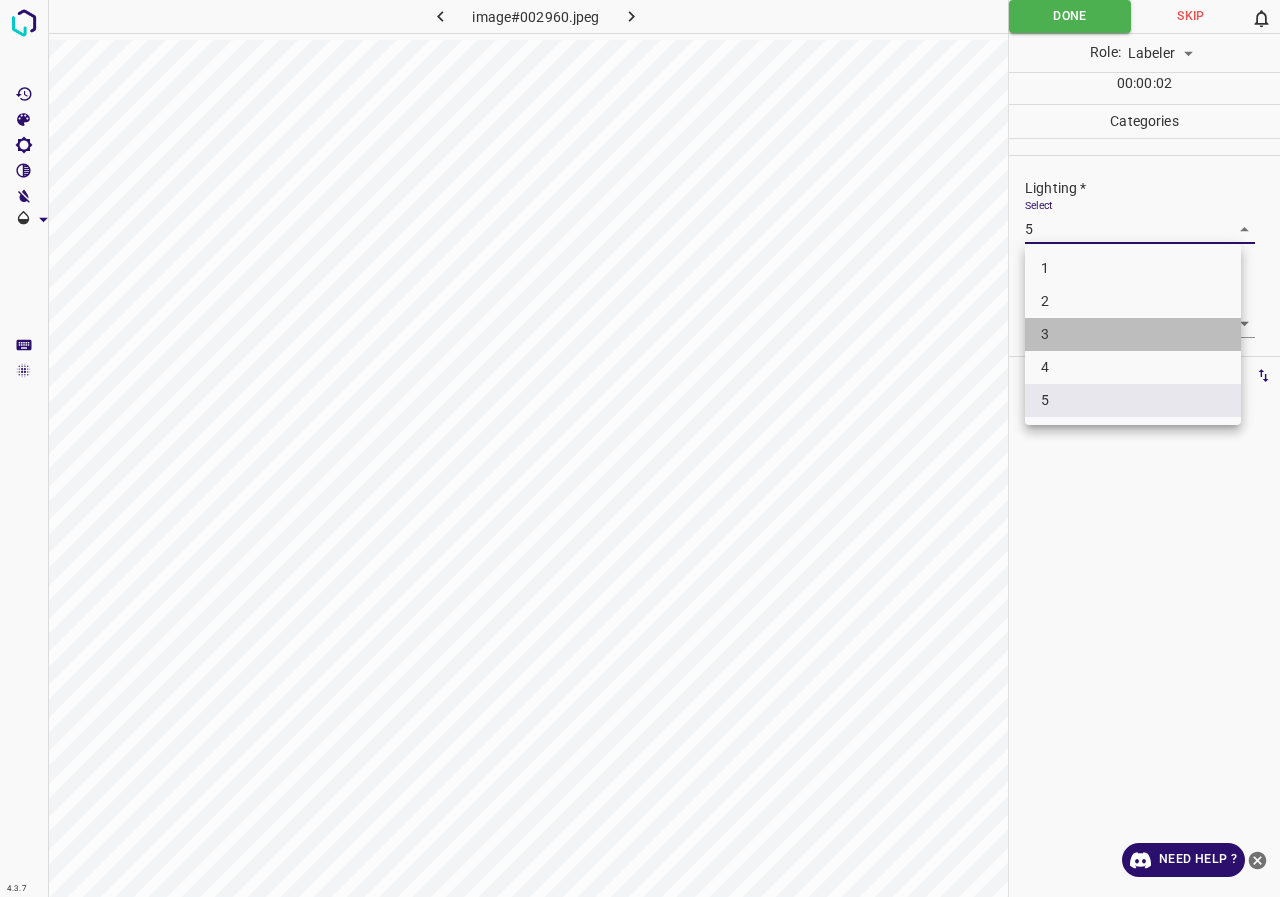 click on "3" at bounding box center [1133, 334] 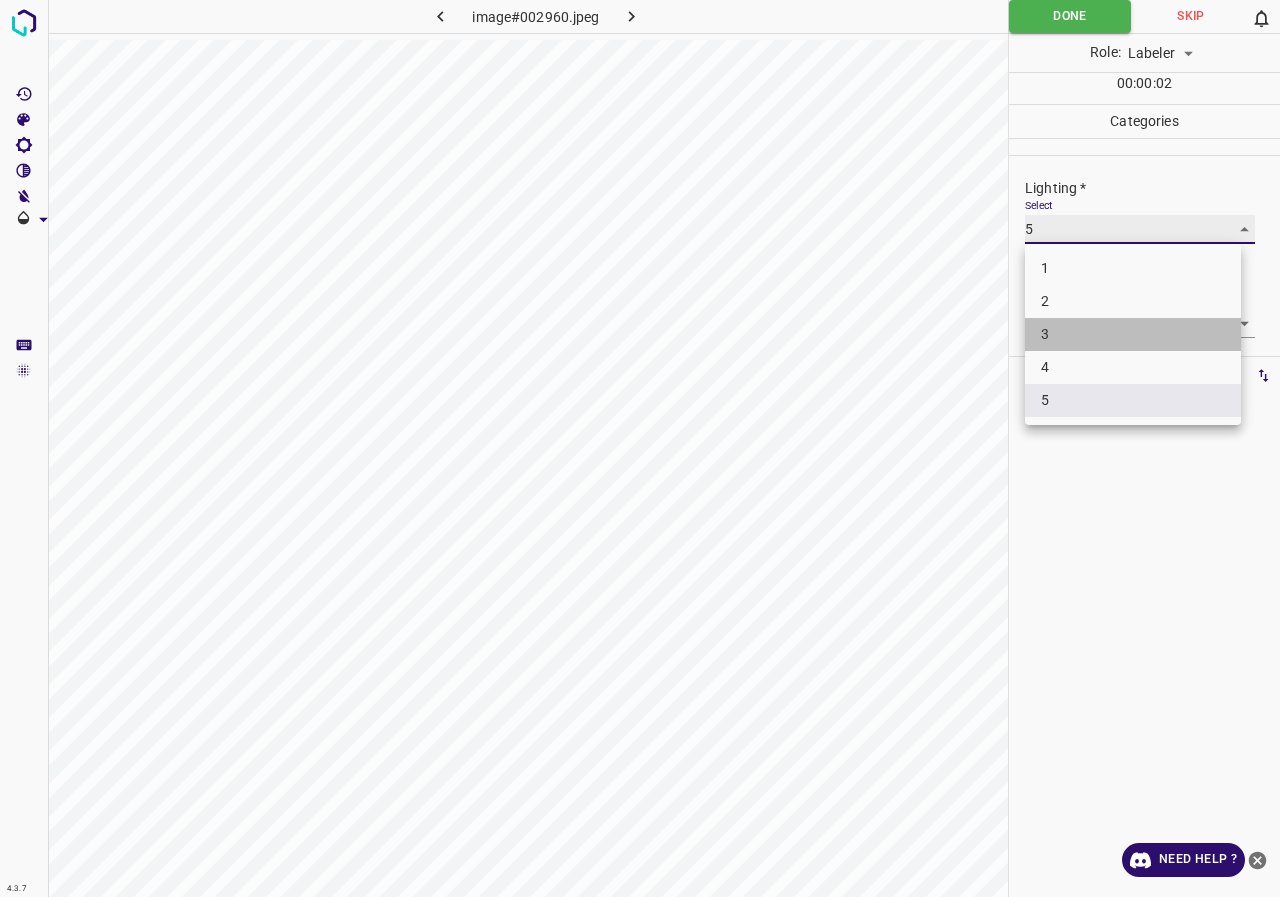 type on "3" 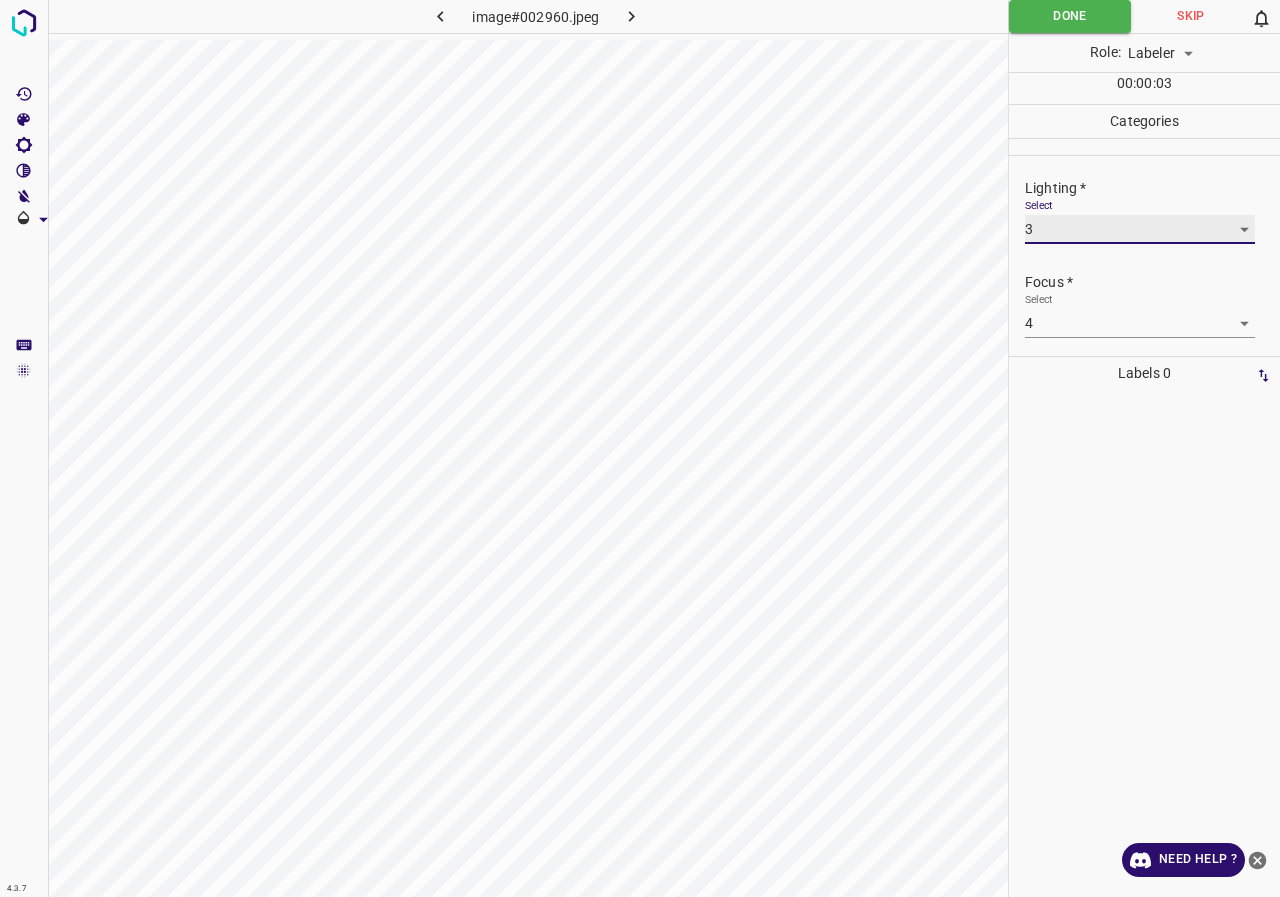 scroll, scrollTop: 98, scrollLeft: 0, axis: vertical 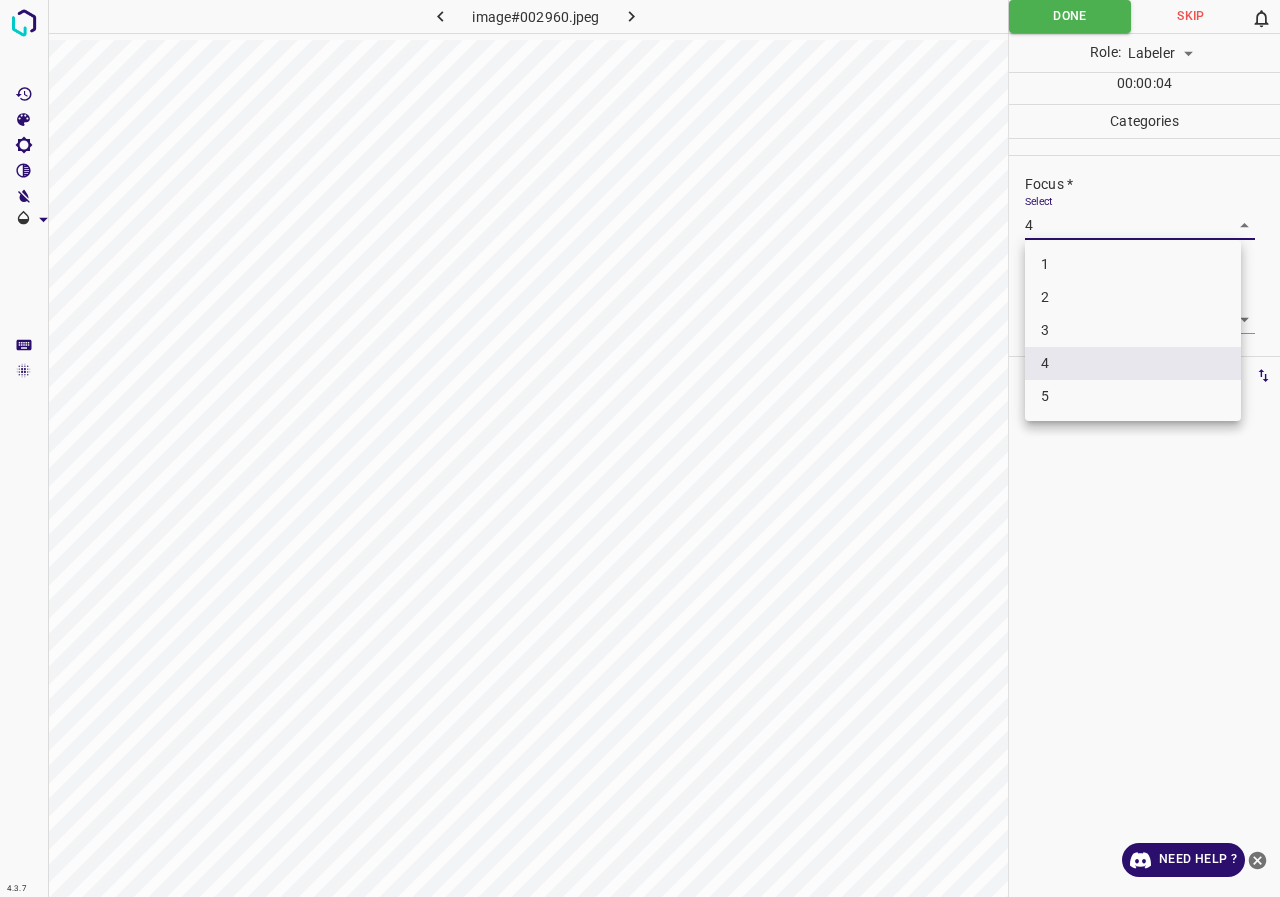click on "4.3.7 image#002960.jpeg Done Skip 0 Role: Labeler labeler 00   : 00   : 04   Categories Lighting *  Select 3 3 Focus *  Select 4 4 Overall *  Select ​ Labels   0 Categories 1 Lighting 2 Focus 3 Overall Tools Space Change between modes (Draw & Edit) I Auto labeling R Restore zoom M Zoom in N Zoom out Delete Delete selecte label Filters Z Restore filters X Saturation filter C Brightness filter V Contrast filter B Gray scale filter General O Download Need Help ? - Text - Hide - Delete 1 2 3 4 5" at bounding box center (640, 448) 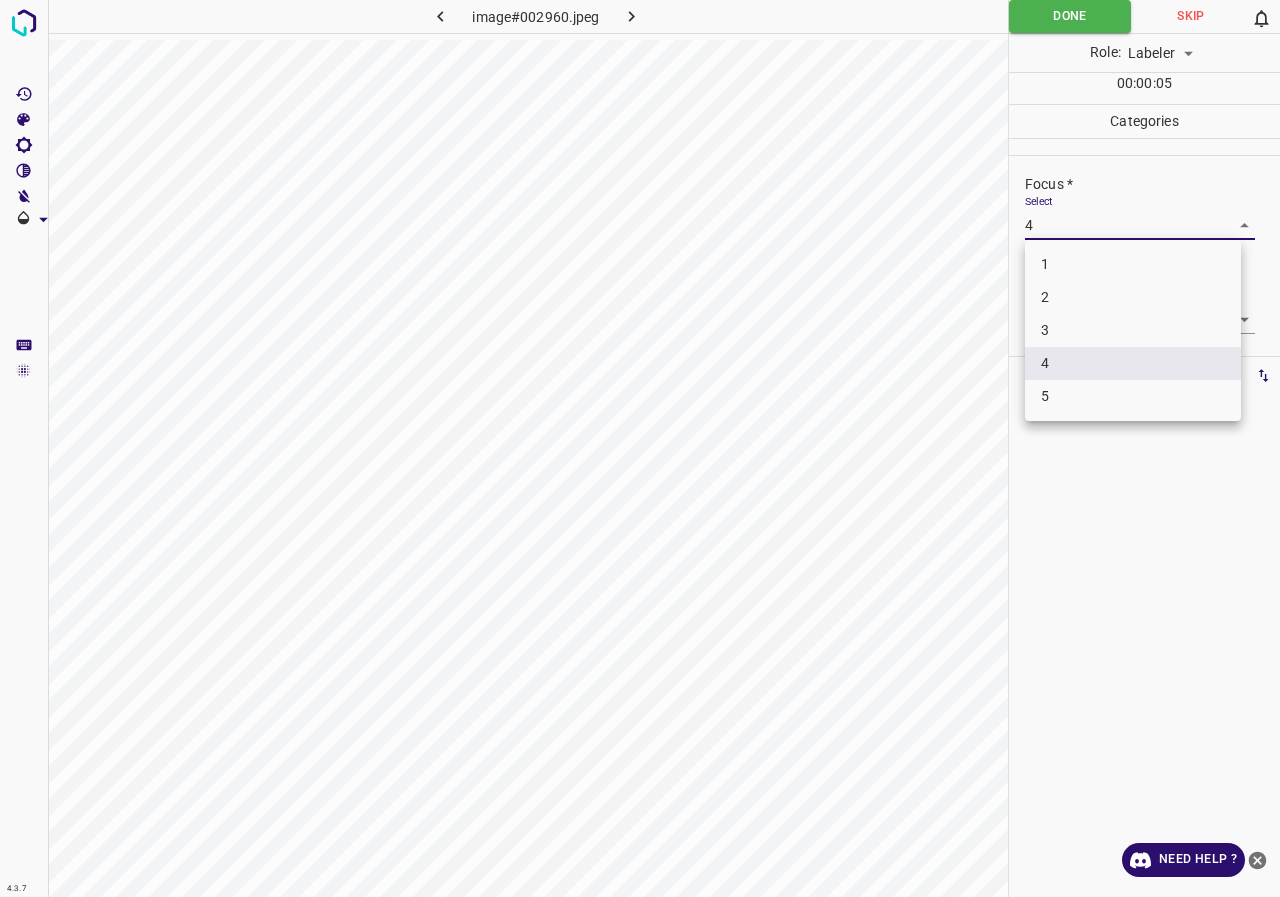 click on "3" at bounding box center [1133, 330] 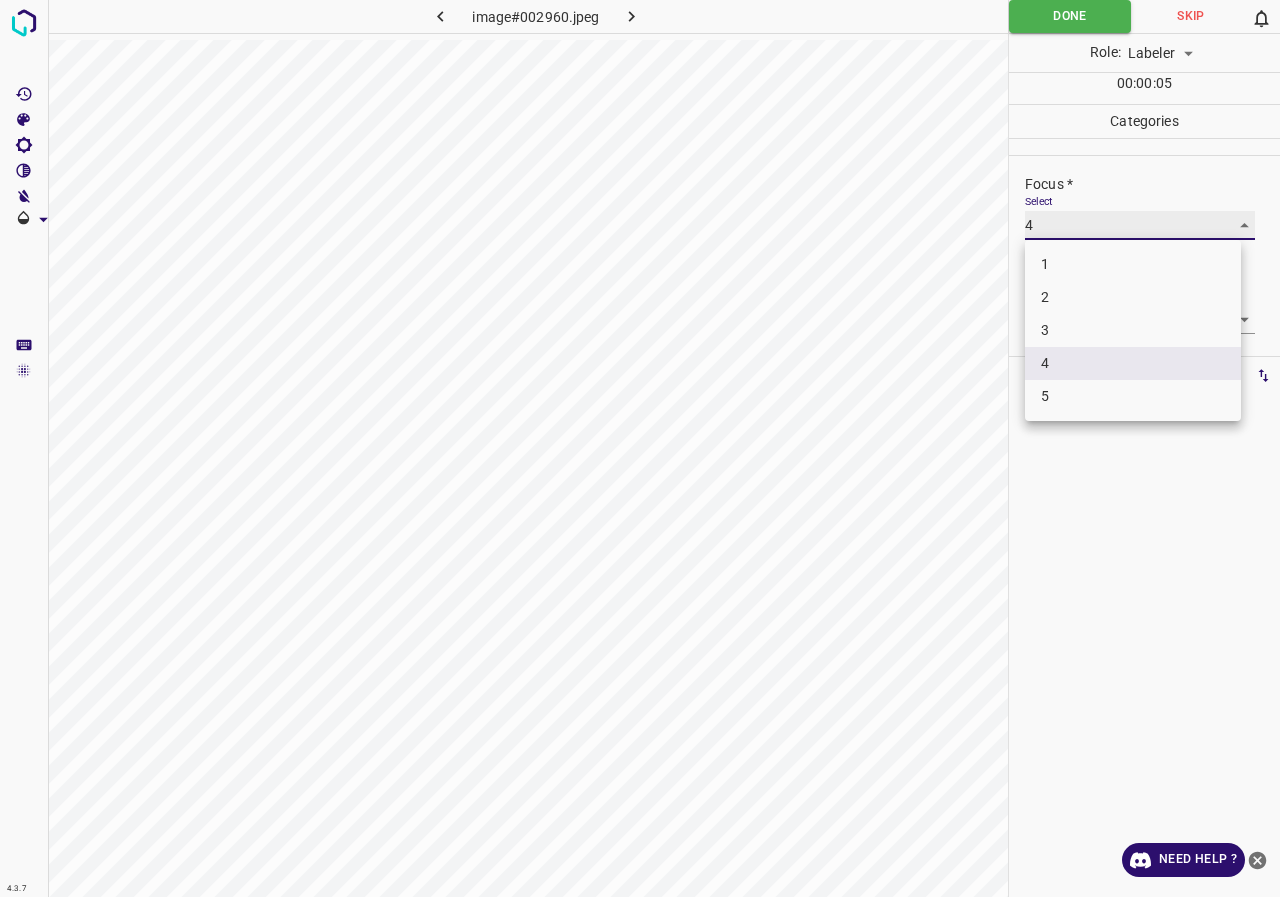 type on "3" 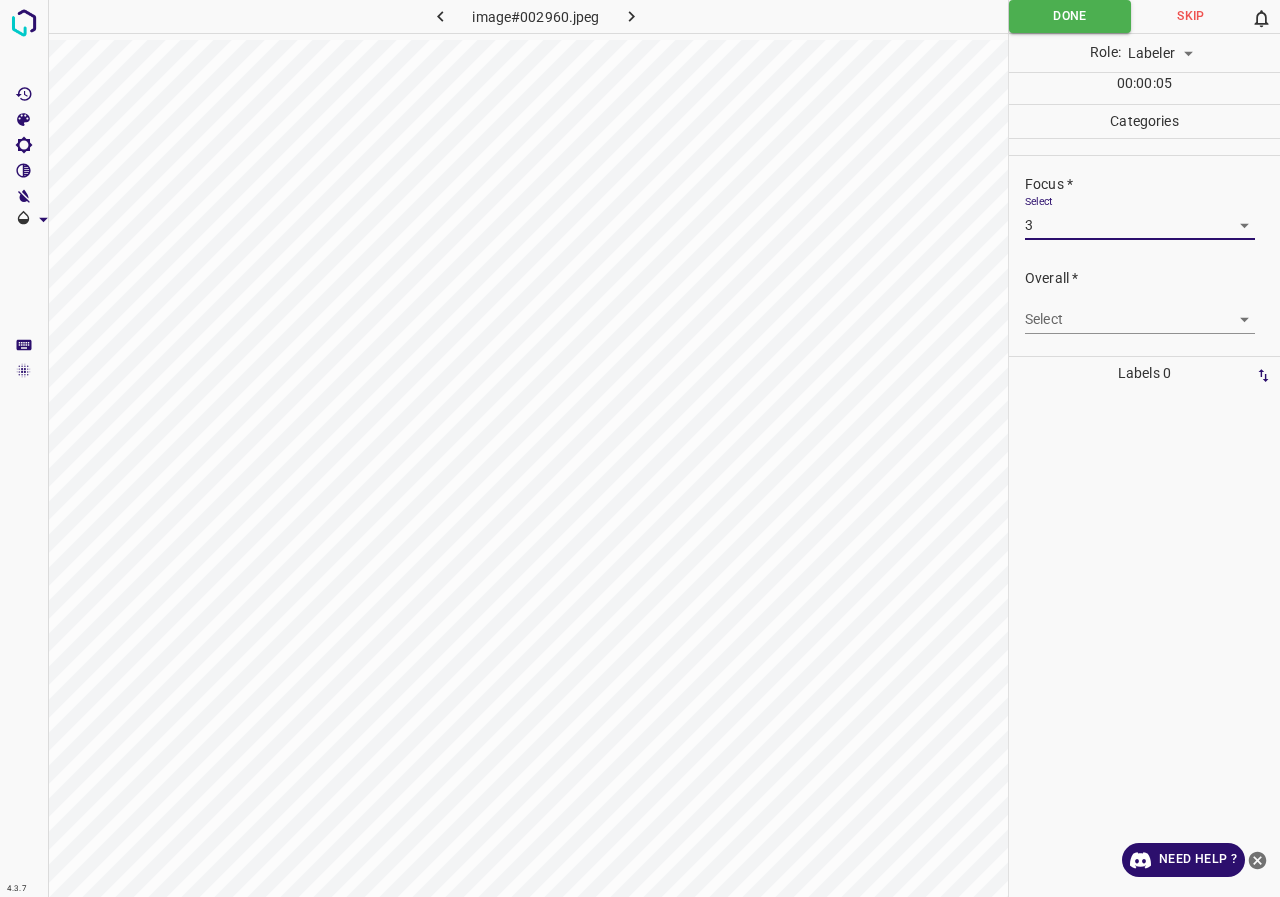 click on "4.3.7 image#002960.jpeg Done Skip 0 Role: Labeler labeler 00   : 00   : 05   Categories Lighting *  Select 3 3 Focus *  Select 3 3 Overall *  Select ​ Labels   0 Categories 1 Lighting 2 Focus 3 Overall Tools Space Change between modes (Draw & Edit) I Auto labeling R Restore zoom M Zoom in N Zoom out Delete Delete selecte label Filters Z Restore filters X Saturation filter C Brightness filter V Contrast filter B Gray scale filter General O Download Need Help ? - Text - Hide - Delete 1 2 3 4 5" at bounding box center [640, 448] 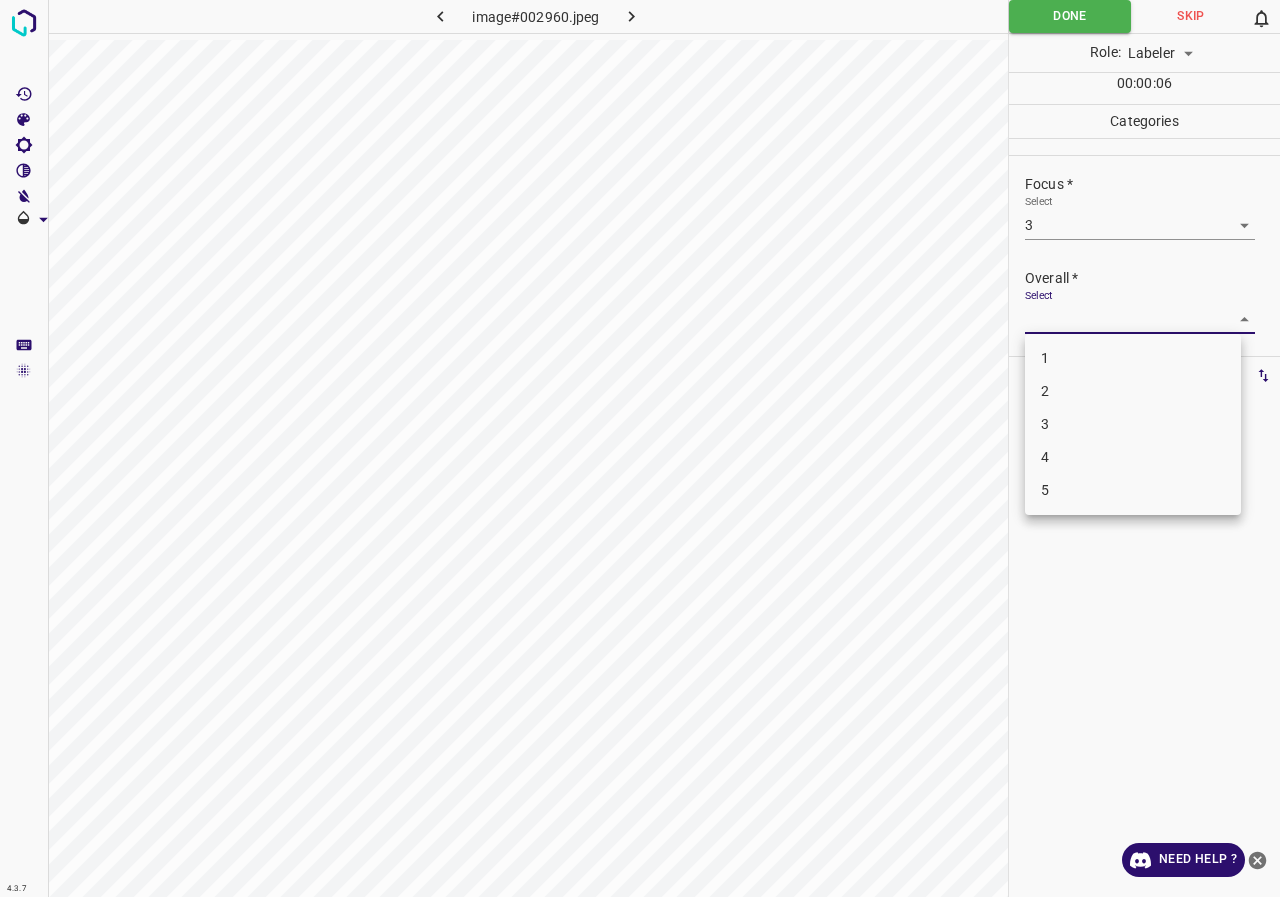 click on "3" at bounding box center (1133, 424) 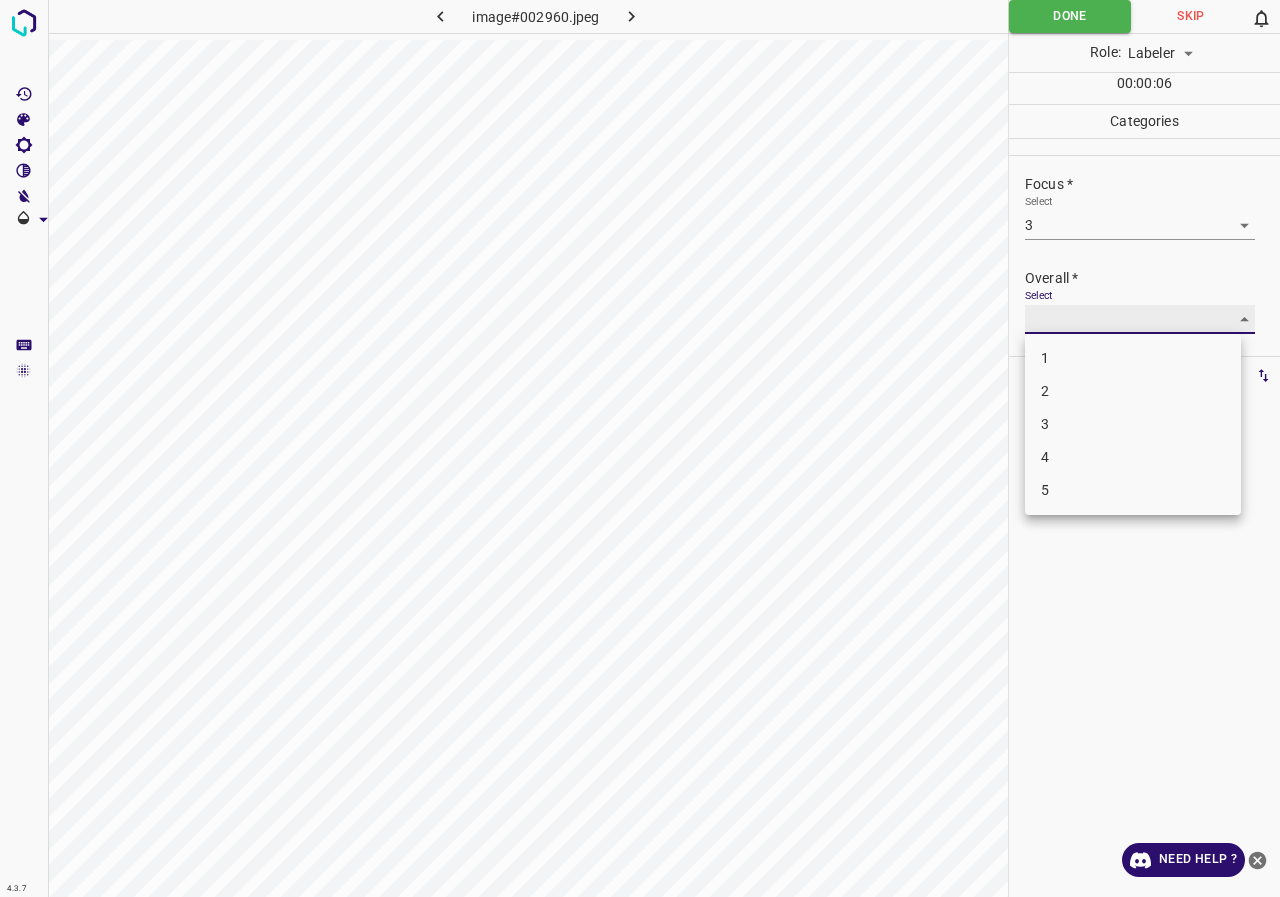 type on "3" 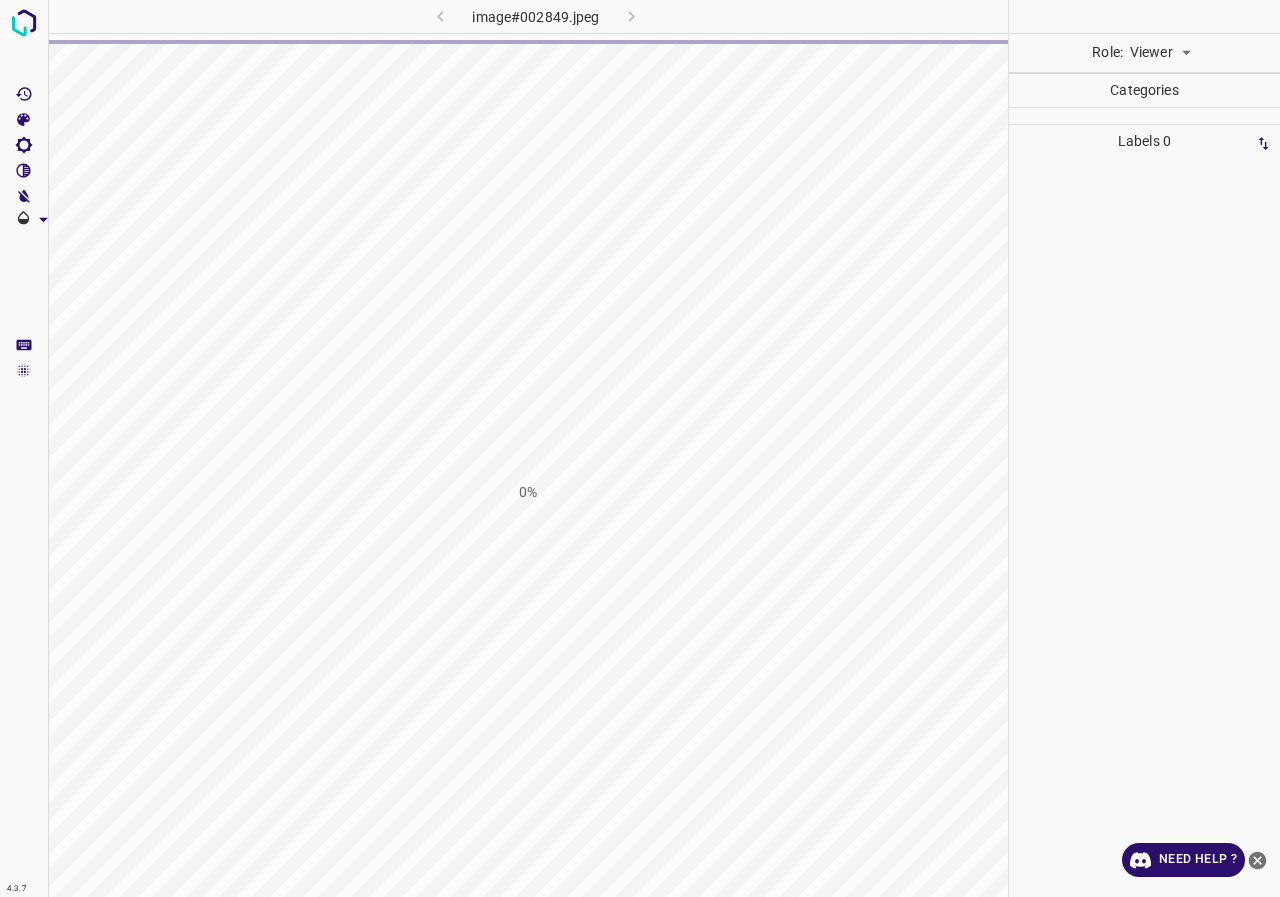 scroll, scrollTop: 0, scrollLeft: 0, axis: both 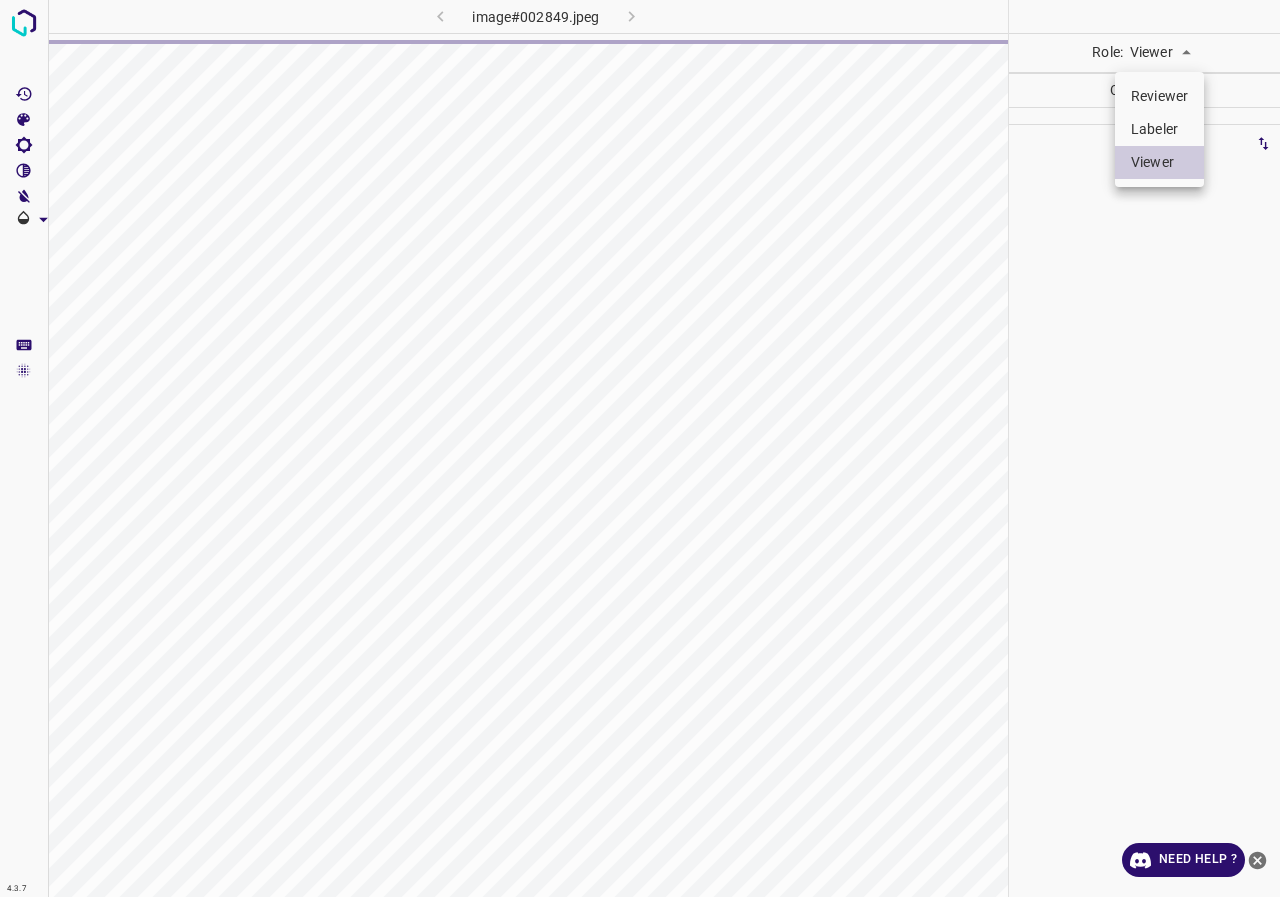 click on "4.3.7 image#002849.jpeg Role: Viewer viewer Categories Labels   0 Categories 1 Lighting 2 Focus 3 Overall Tools Space Change between modes (Draw & Edit) I Auto labeling R Restore zoom M Zoom in N Zoom out Delete Delete selecte label Filters Z Restore filters X Saturation filter C Brightness filter V Contrast filter B Gray scale filter General O Download Need Help ? - Text - Hide - Delete Reviewer Labeler Viewer" at bounding box center [640, 448] 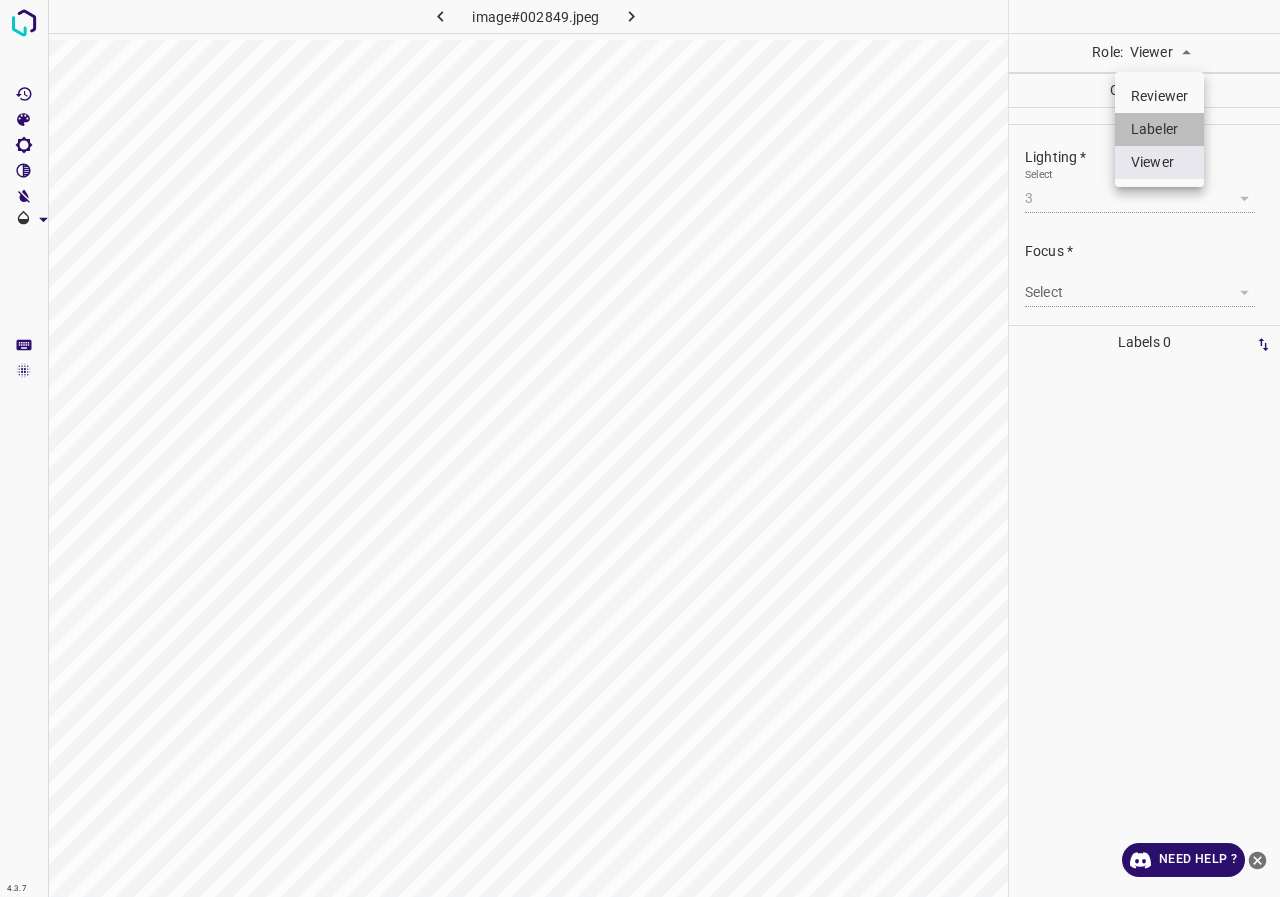 click on "Labeler" at bounding box center [1159, 129] 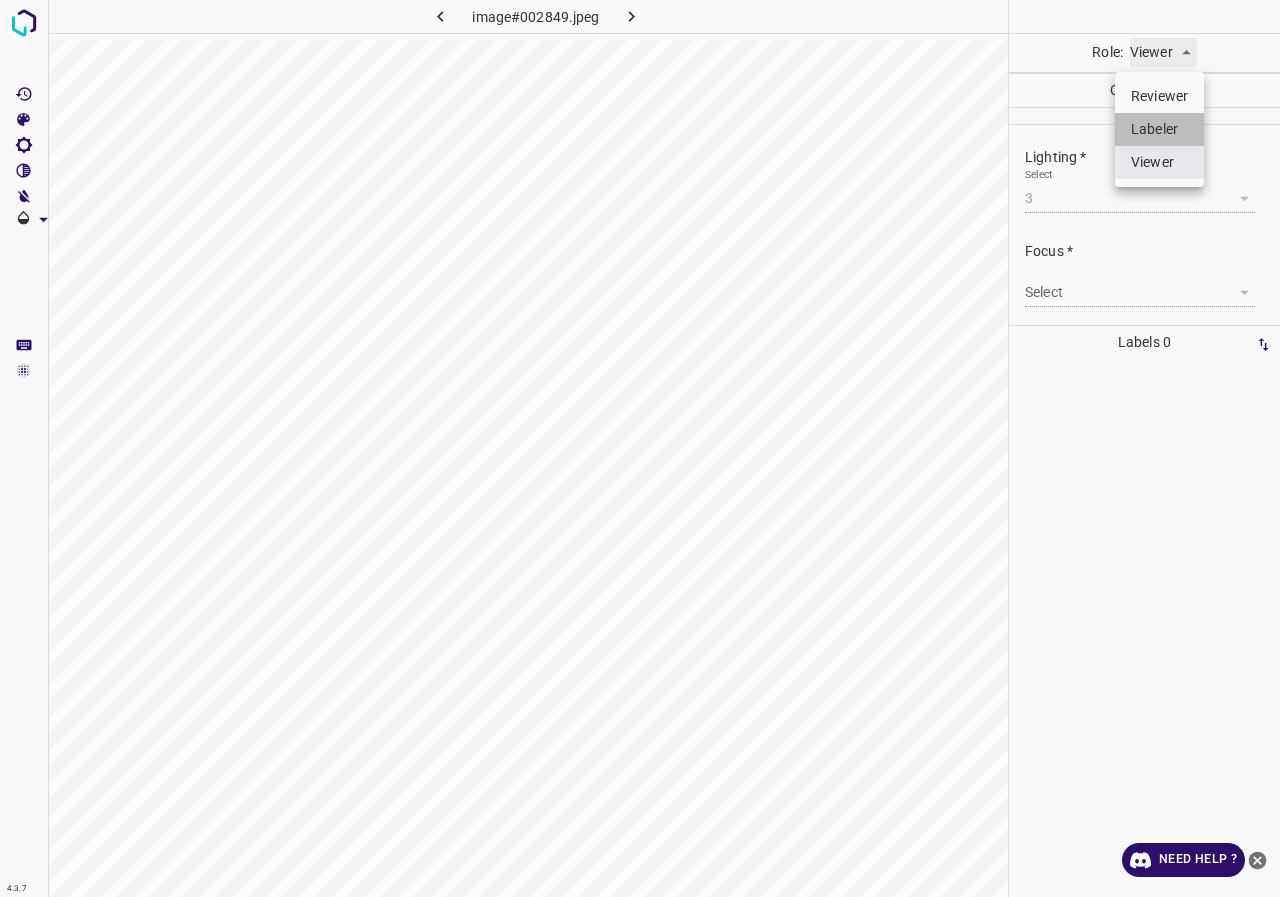 type on "labeler" 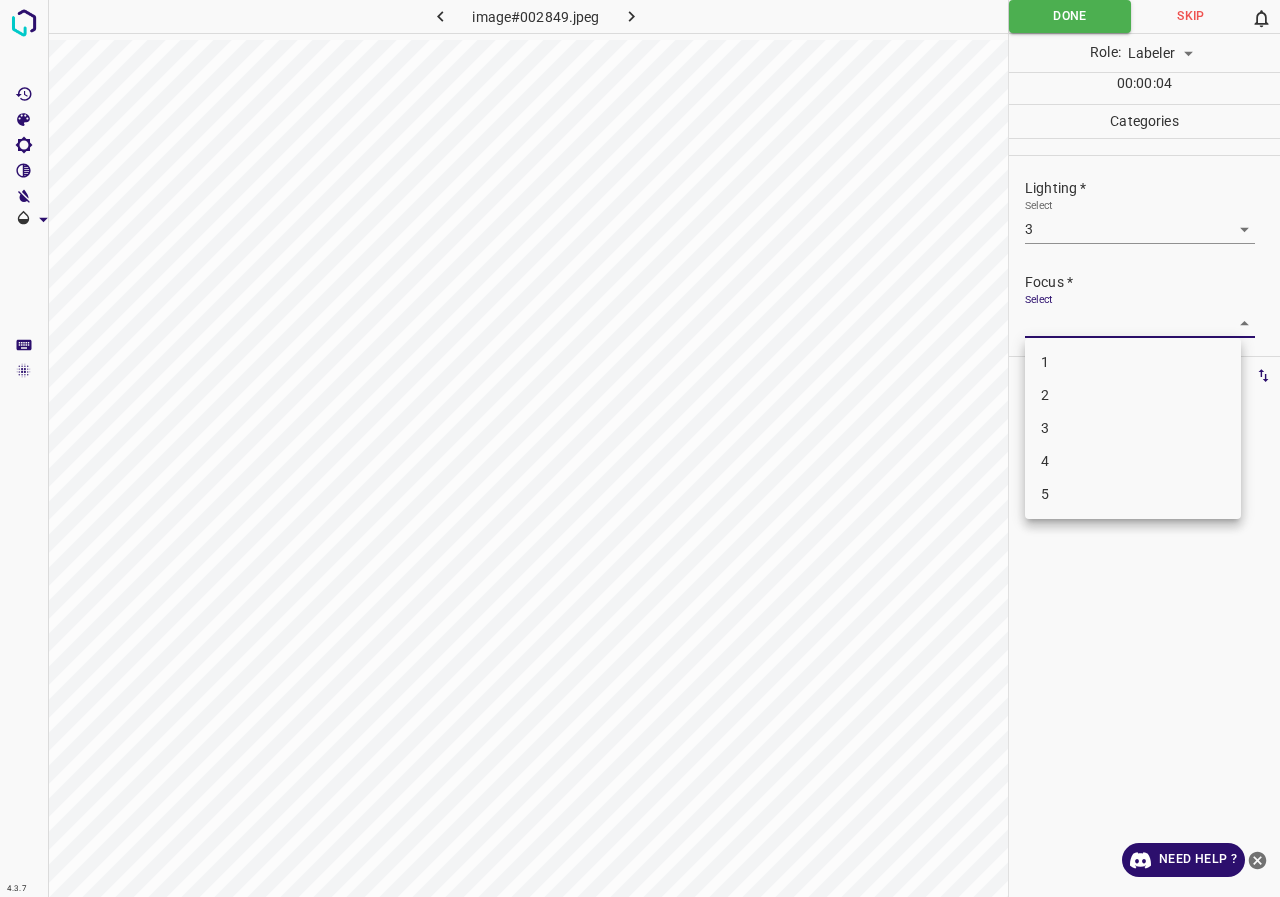click on "4.3.7 image#002849.jpeg Done Skip 0 Role: Labeler labeler 00   : 00   : 04   Categories Lighting *  Select 3 3 Focus *  Select ​ Overall *  Select ​ Labels   0 Categories 1 Lighting 2 Focus 3 Overall Tools Space Change between modes (Draw & Edit) I Auto labeling R Restore zoom M Zoom in N Zoom out Delete Delete selecte label Filters Z Restore filters X Saturation filter C Brightness filter V Contrast filter B Gray scale filter General O Download Need Help ? - Text - Hide - Delete 1 2 3 4 5" at bounding box center (640, 448) 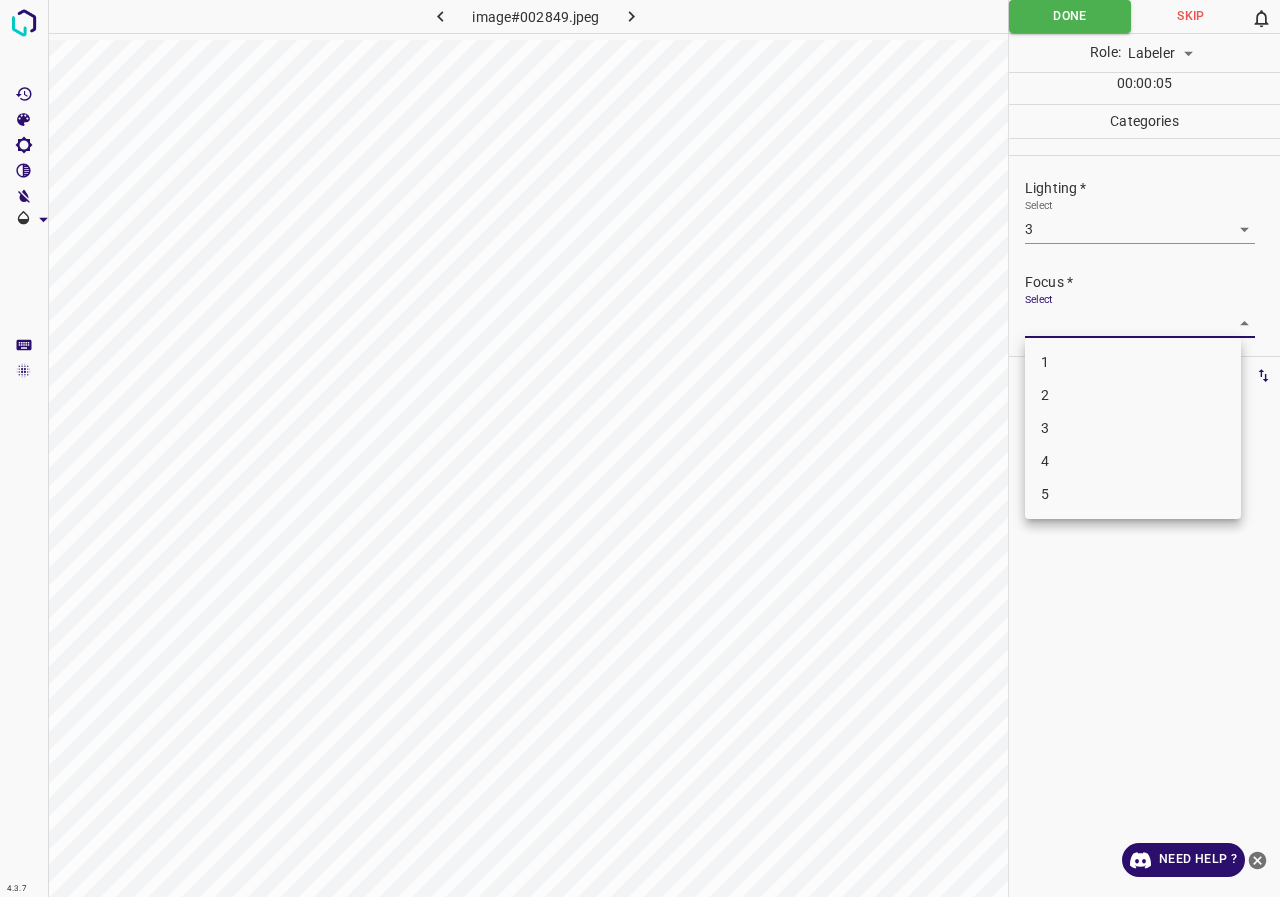 click on "3" at bounding box center [1133, 428] 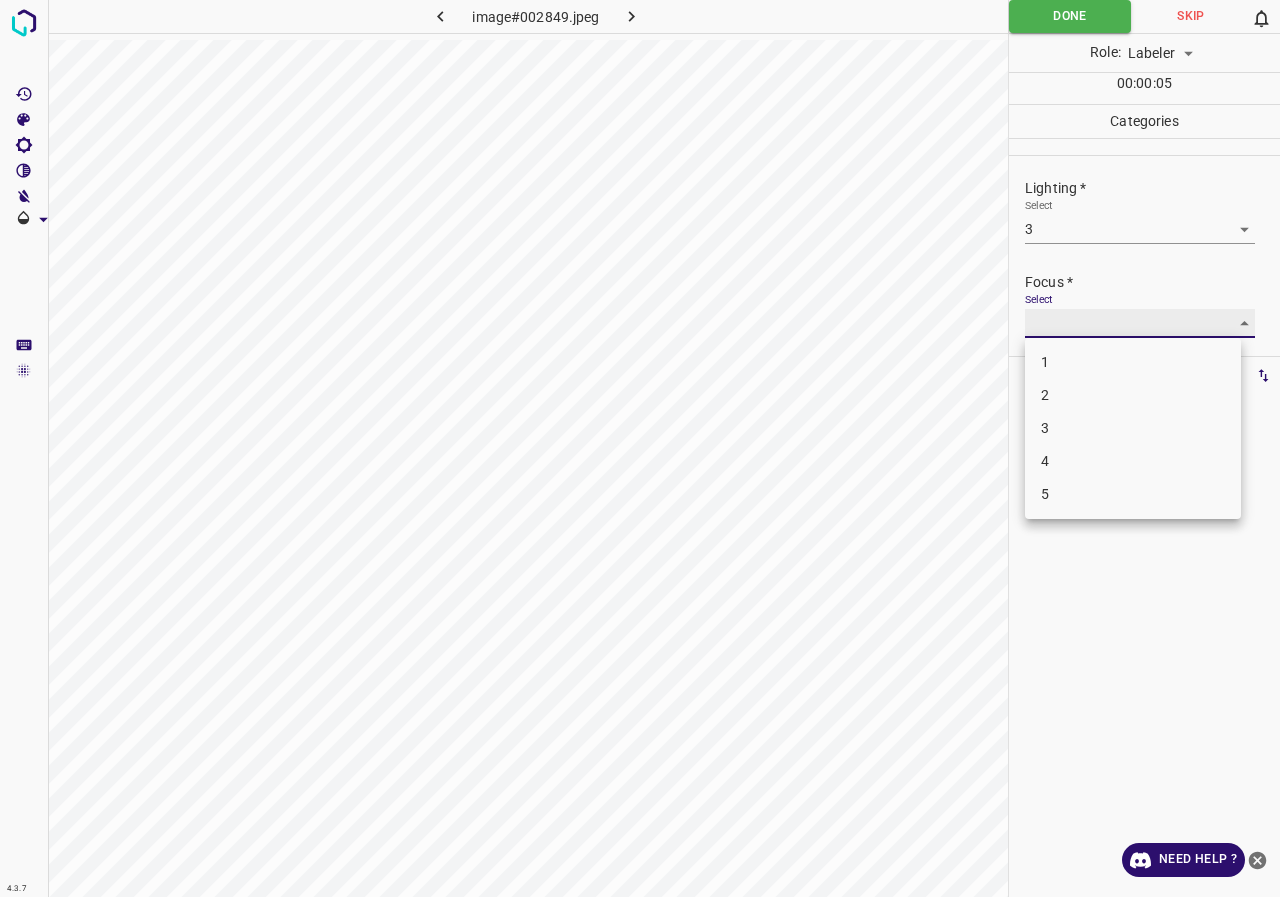 type on "3" 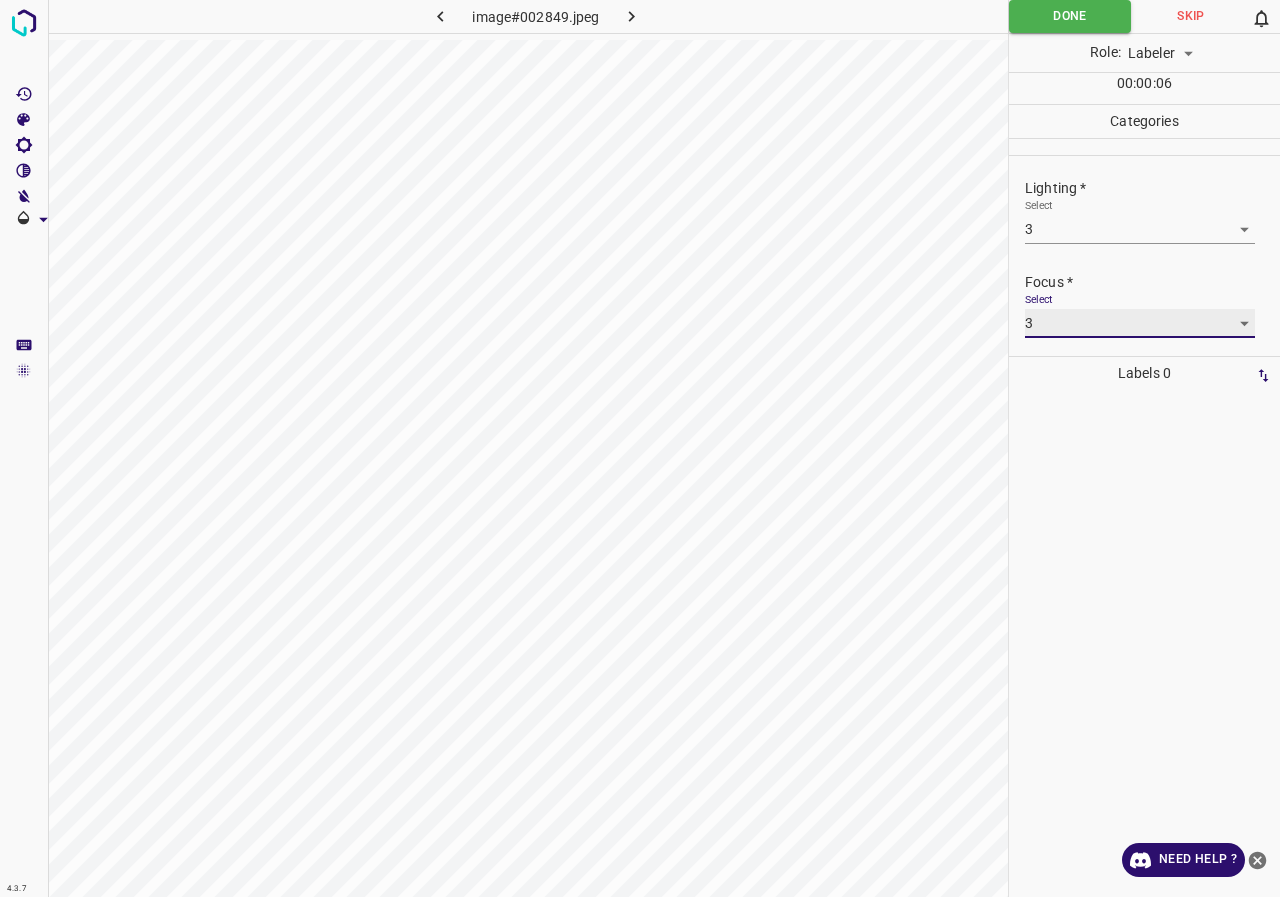 scroll, scrollTop: 98, scrollLeft: 0, axis: vertical 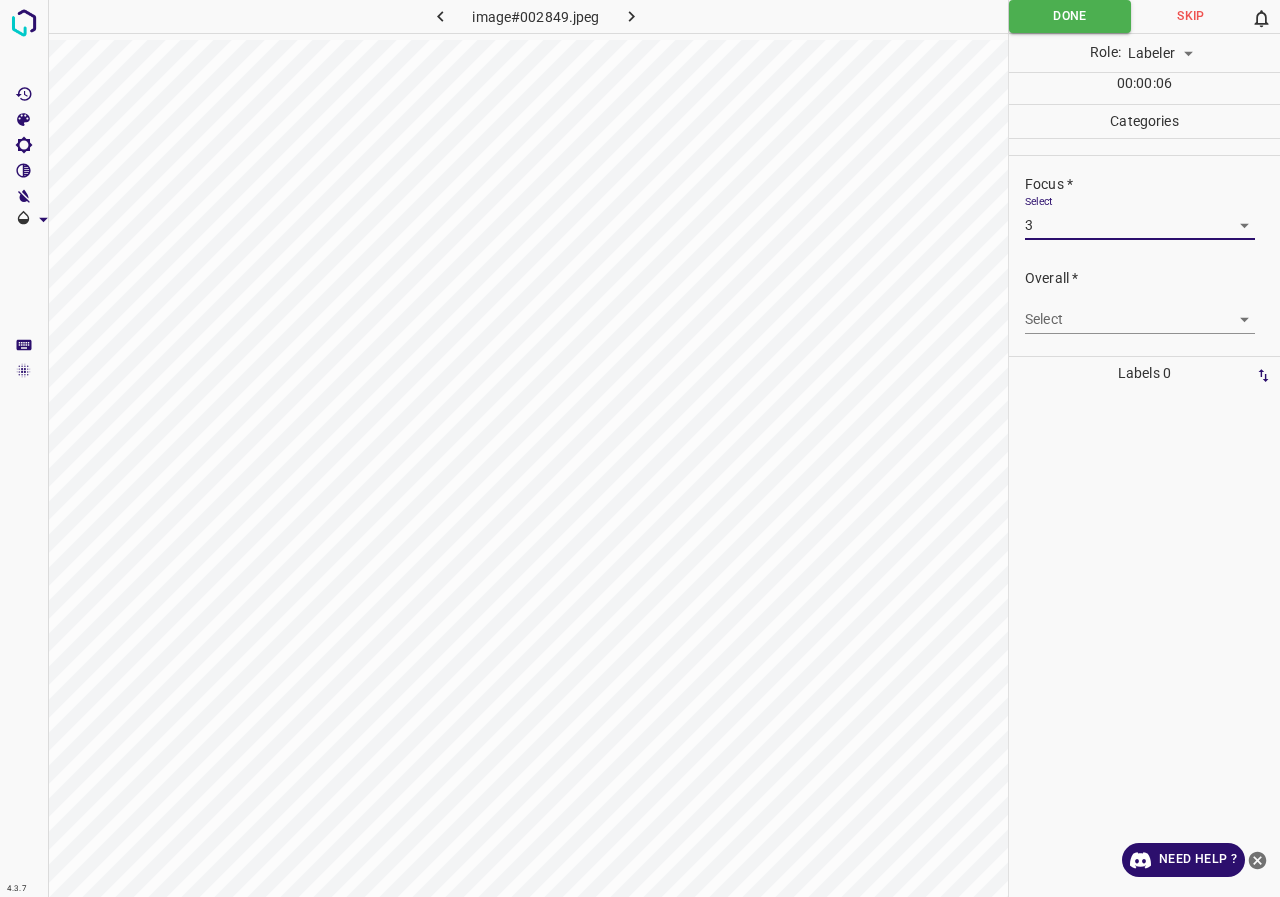 click on "4.3.7 image#002849.jpeg Done Skip 0 Role: Labeler labeler 00   : 00   : 06   Categories Lighting *  Select 3 3 Focus *  Select 3 3 Overall *  Select ​ Labels   0 Categories 1 Lighting 2 Focus 3 Overall Tools Space Change between modes (Draw & Edit) I Auto labeling R Restore zoom M Zoom in N Zoom out Delete Delete selecte label Filters Z Restore filters X Saturation filter C Brightness filter V Contrast filter B Gray scale filter General O Download Need Help ? - Text - Hide - Delete" at bounding box center (640, 448) 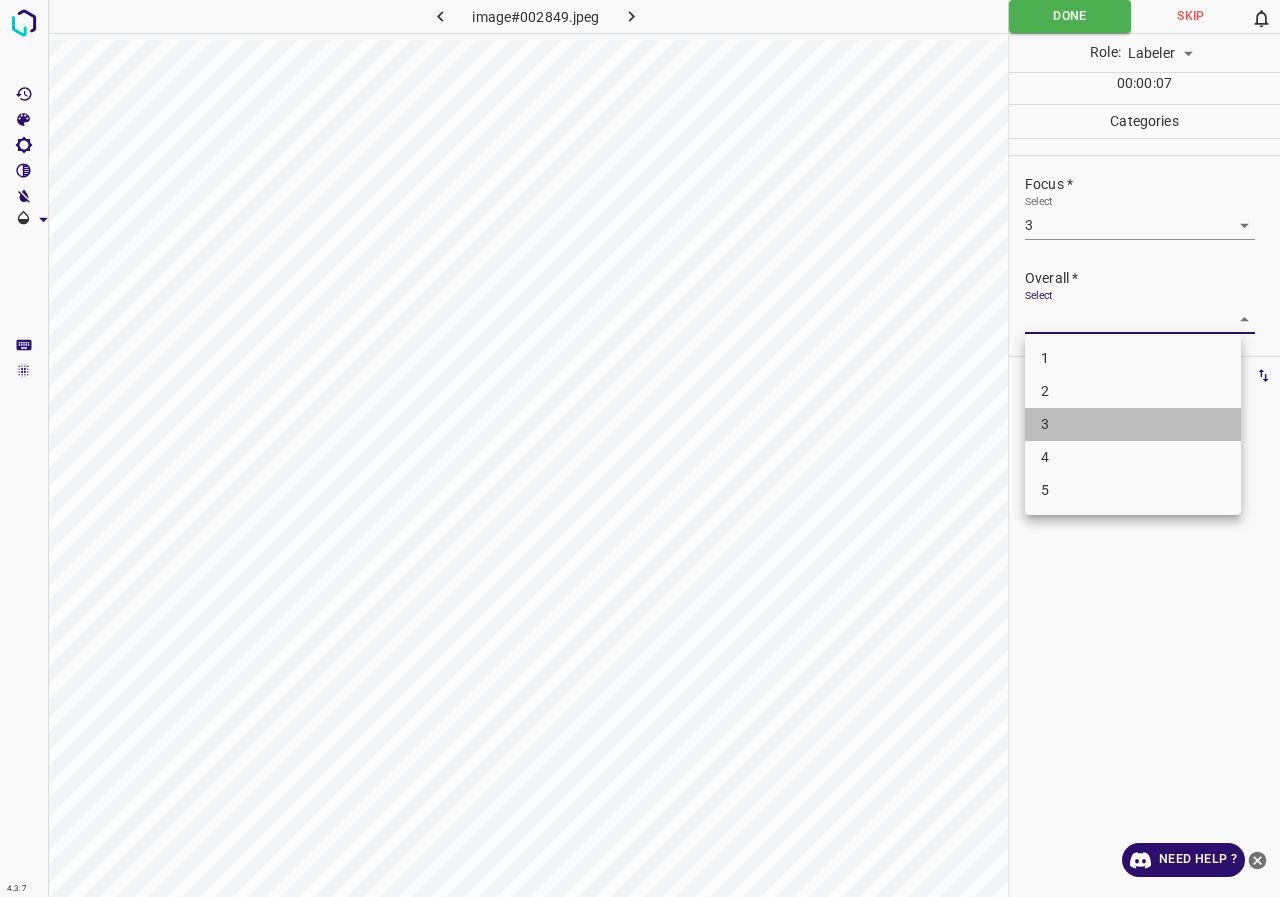 click on "3" at bounding box center [1133, 424] 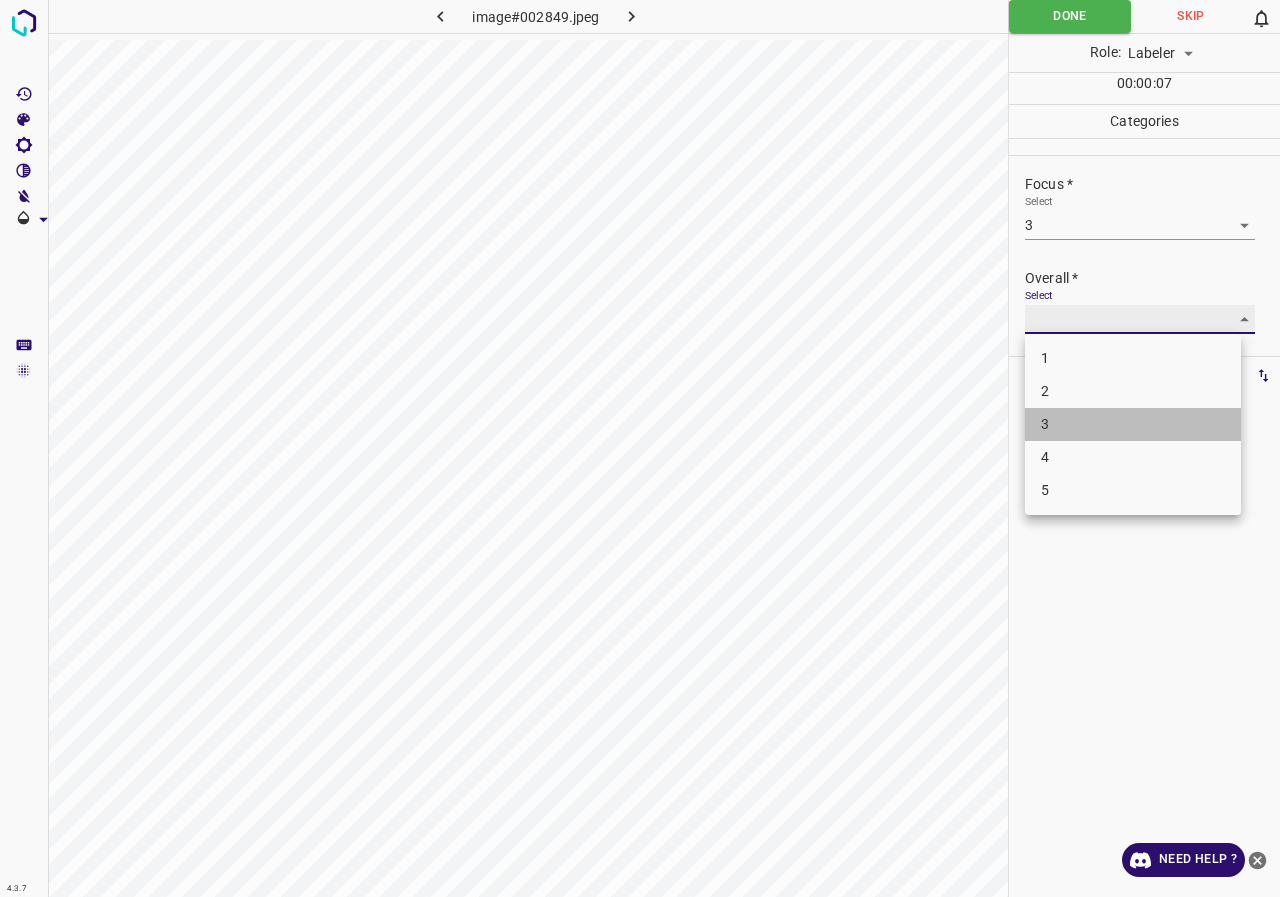 type on "3" 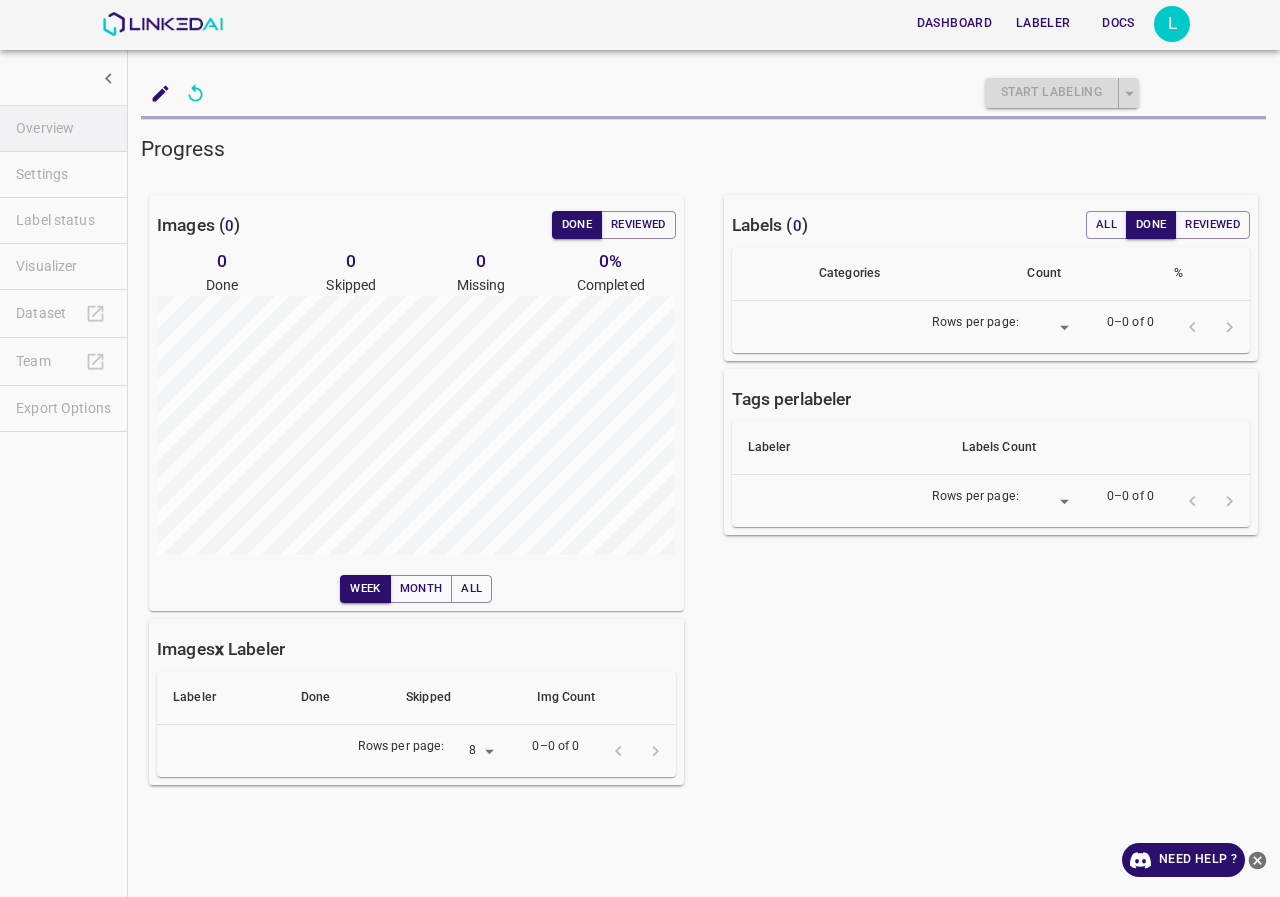 scroll, scrollTop: 0, scrollLeft: 0, axis: both 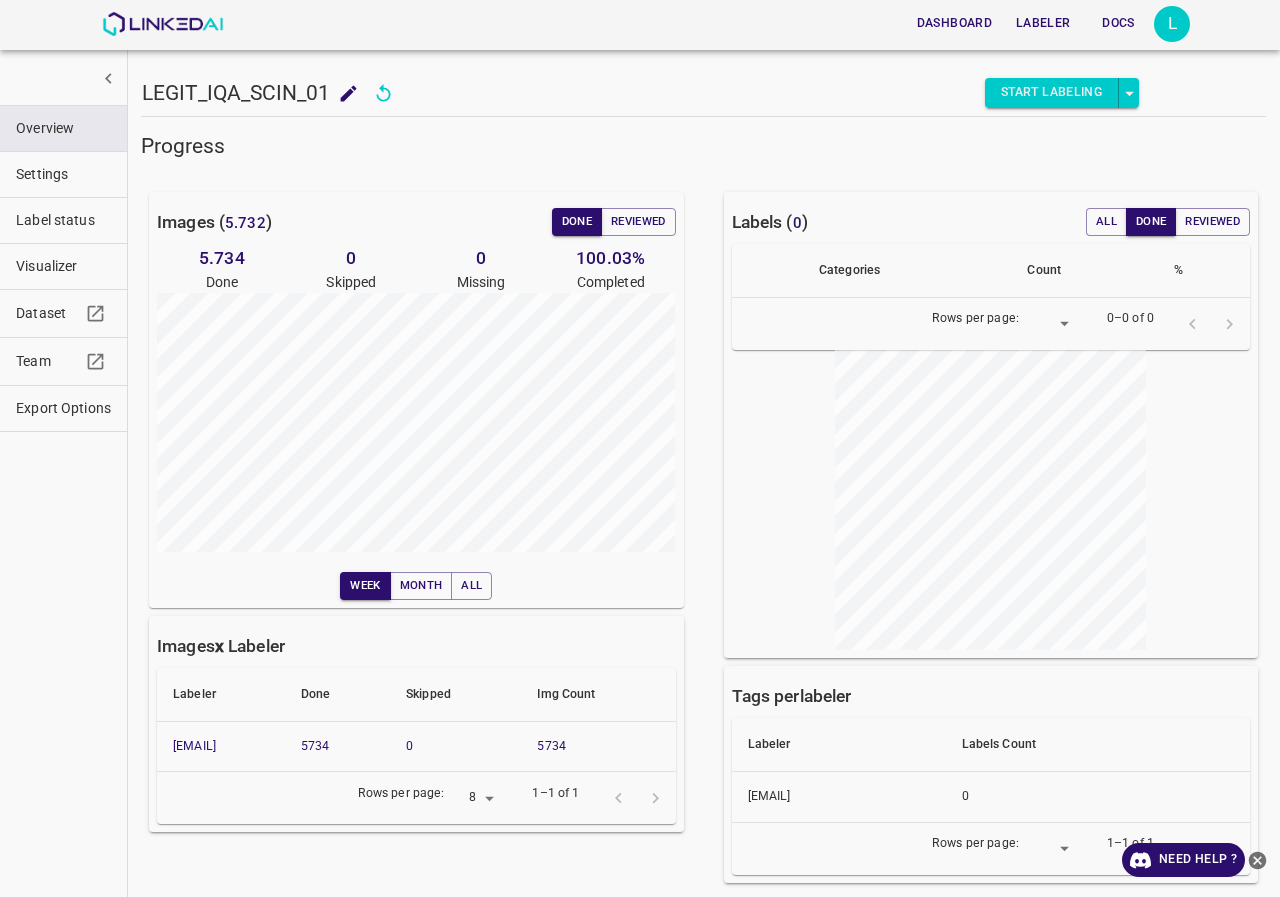 click on "Label status" at bounding box center (63, 220) 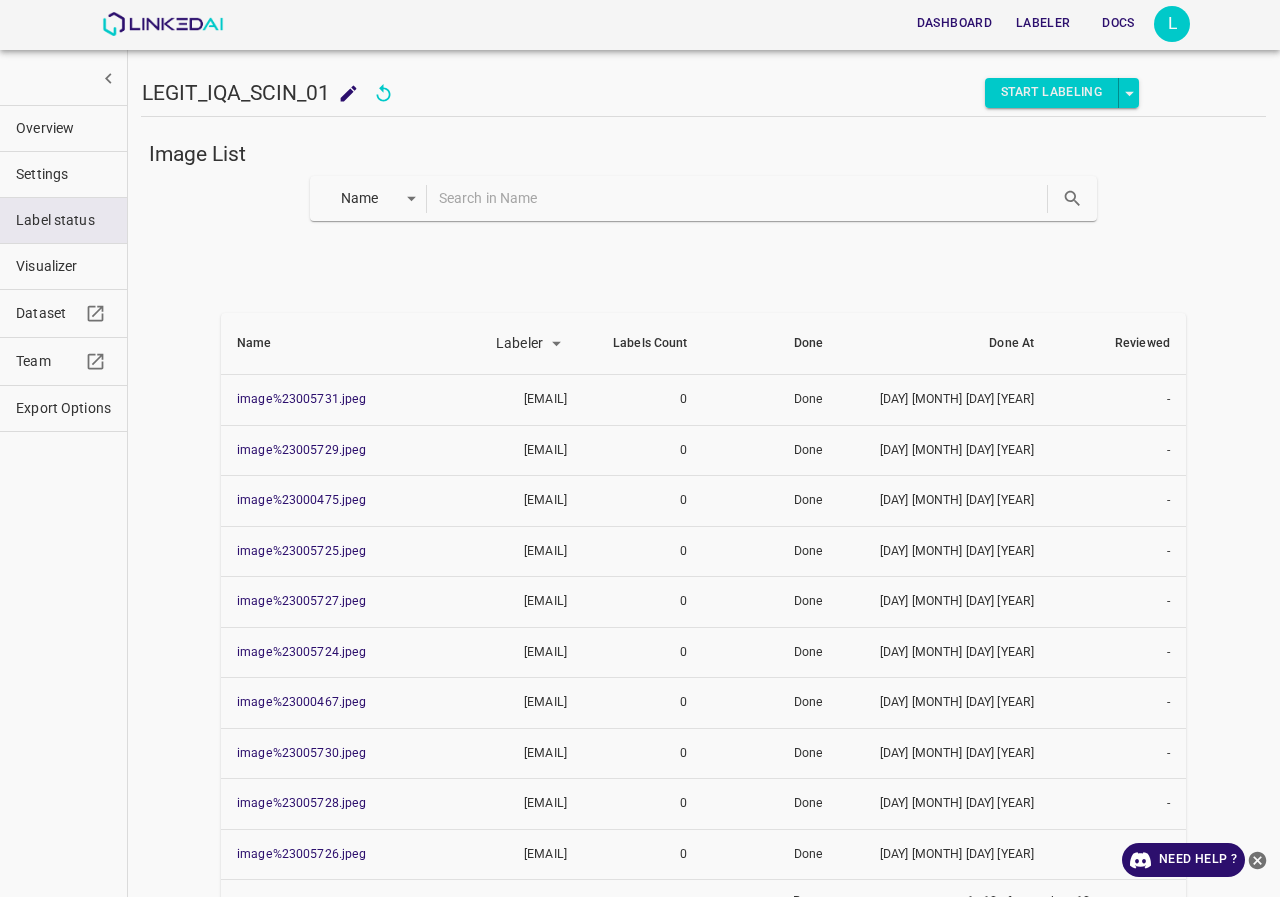 paste on "23003857" 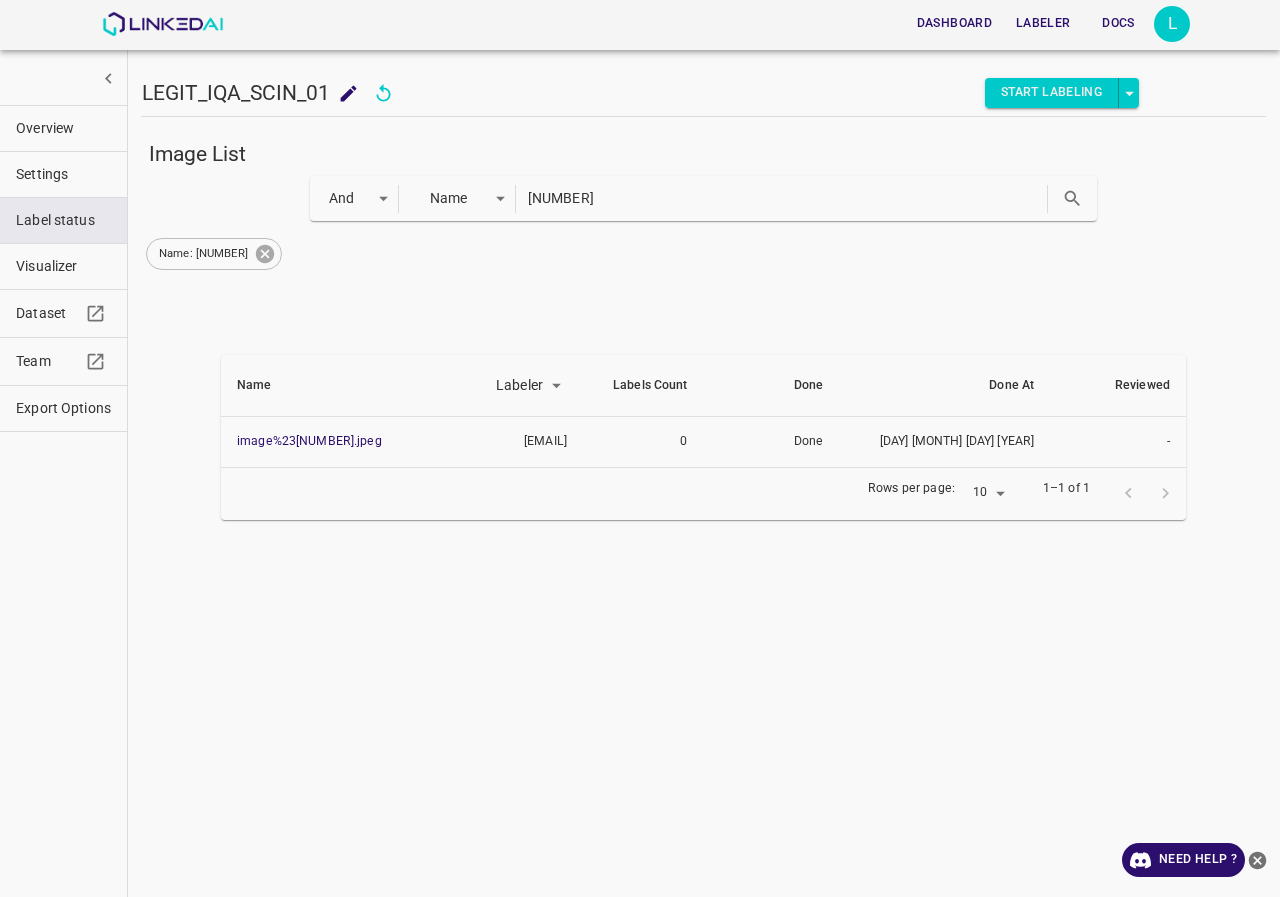 click 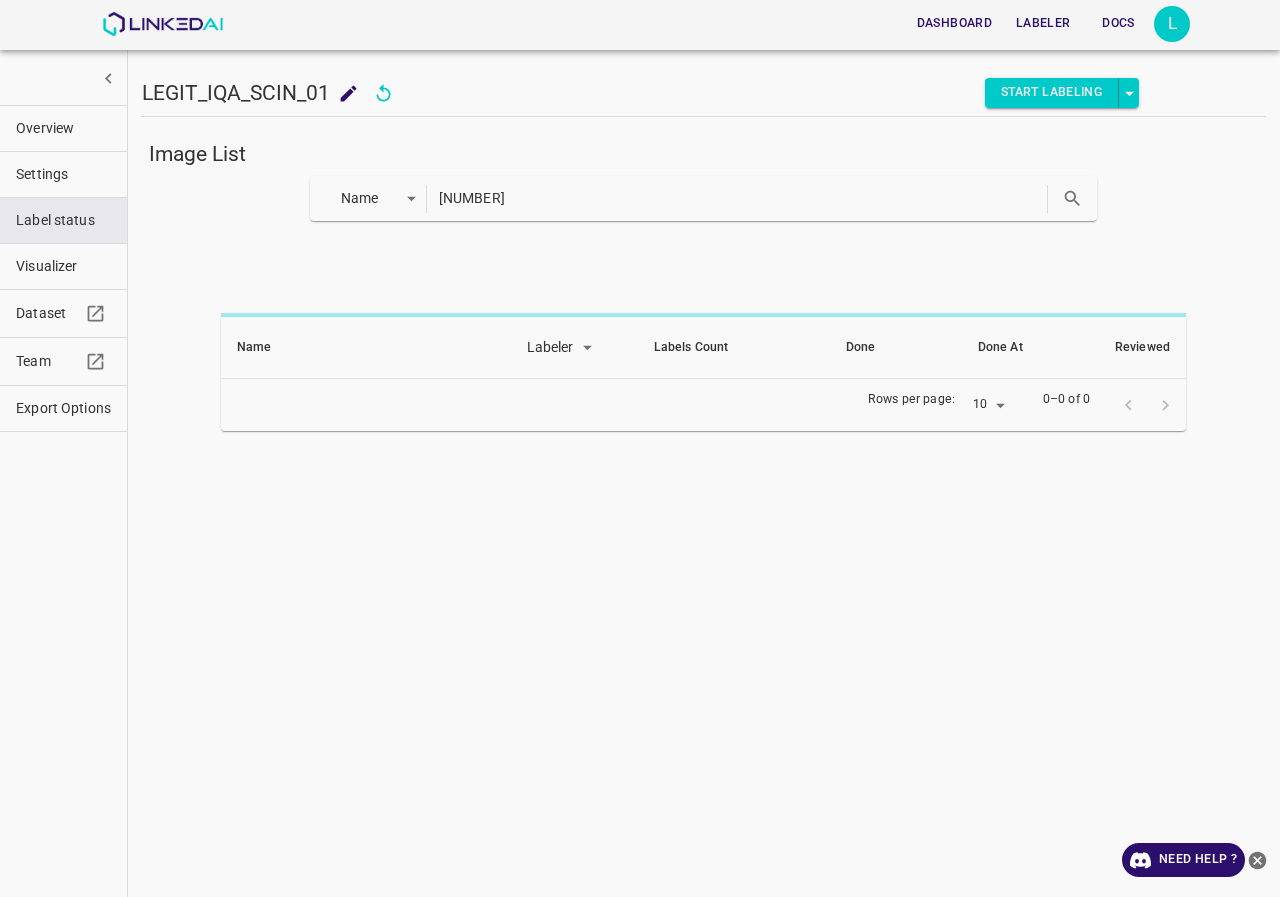 click on "Name key 23003857" at bounding box center (704, 198) 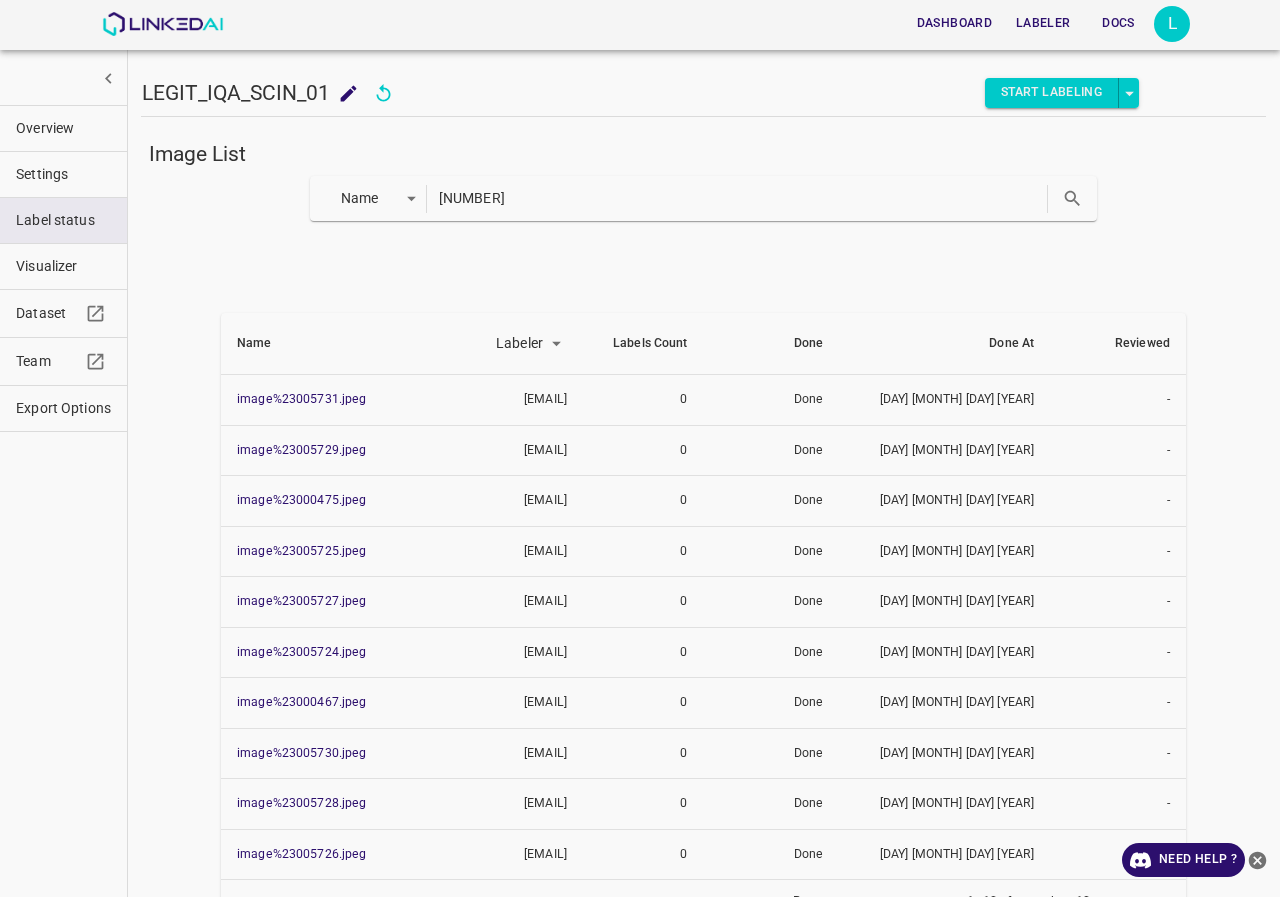 drag, startPoint x: 552, startPoint y: 202, endPoint x: 273, endPoint y: 209, distance: 279.0878 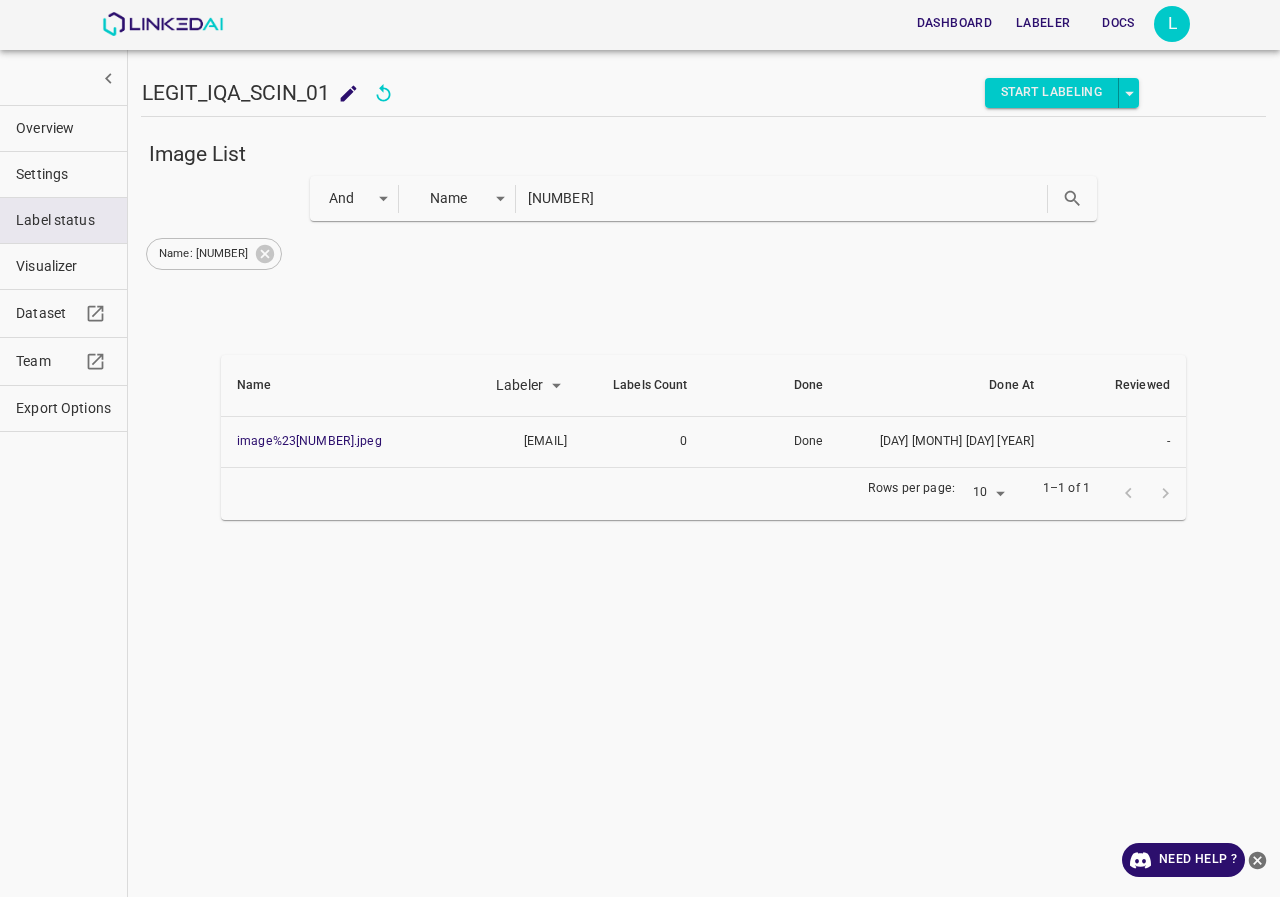 click on "Export Options" at bounding box center (63, 408) 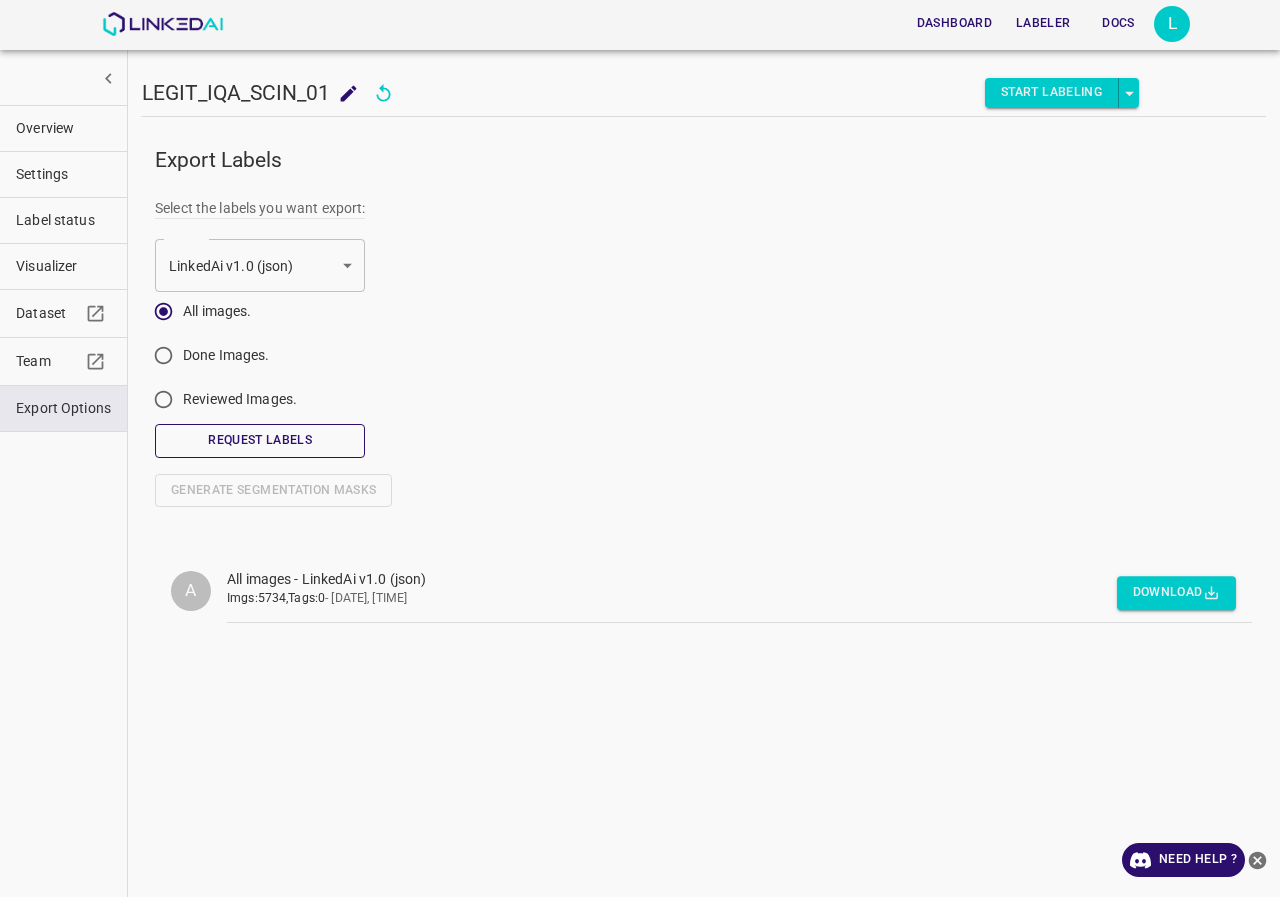 click on "Request Labels" at bounding box center [260, 440] 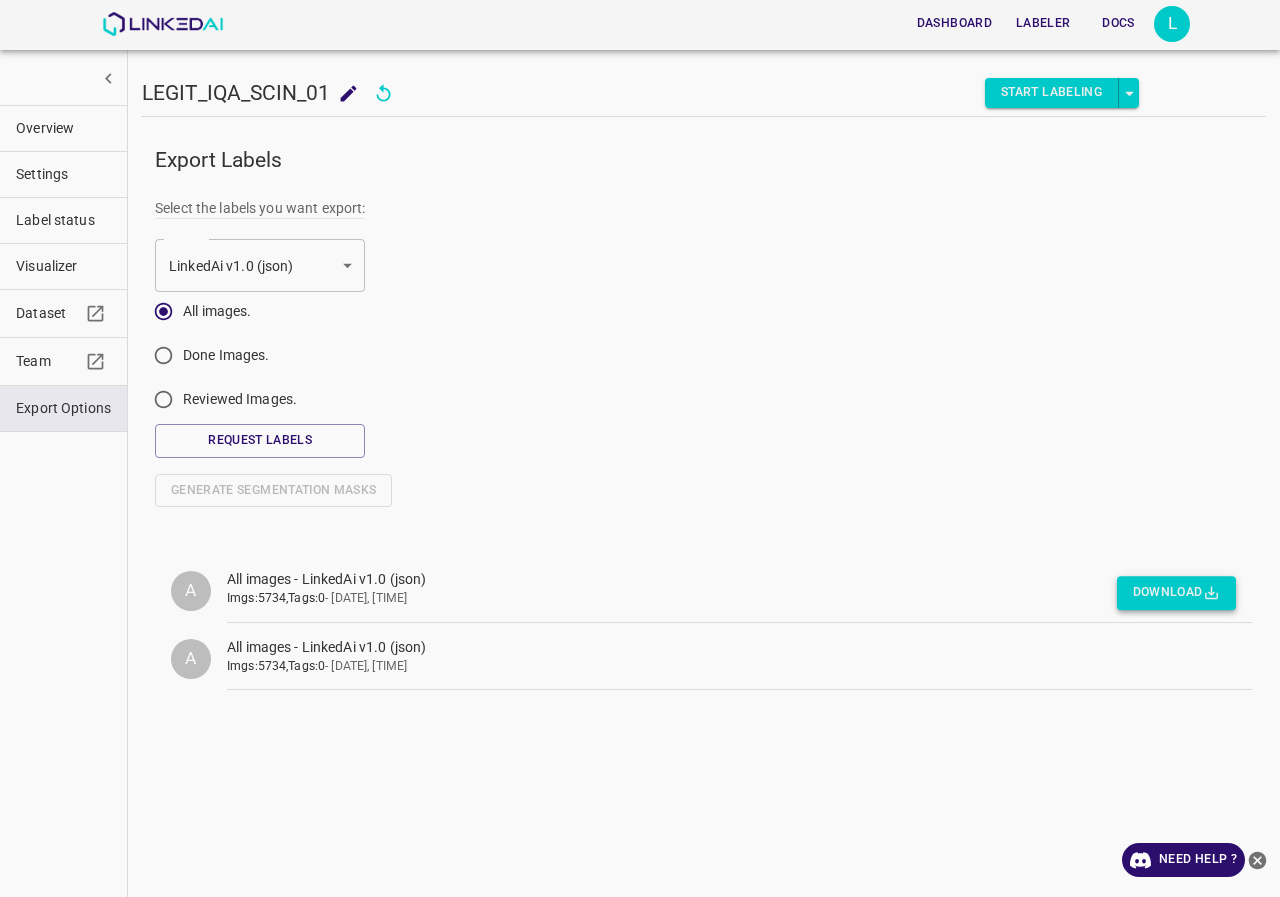 click 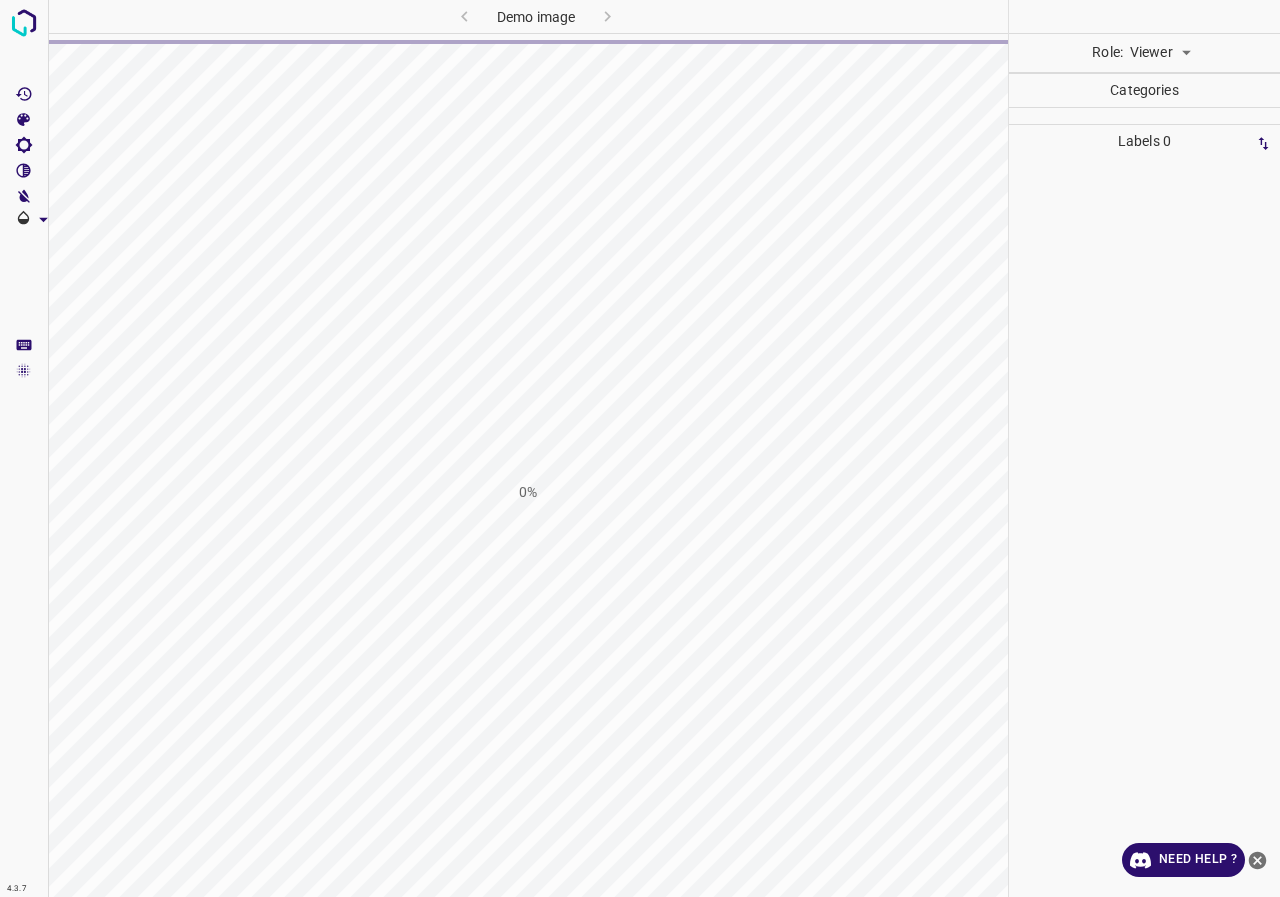 scroll, scrollTop: 0, scrollLeft: 0, axis: both 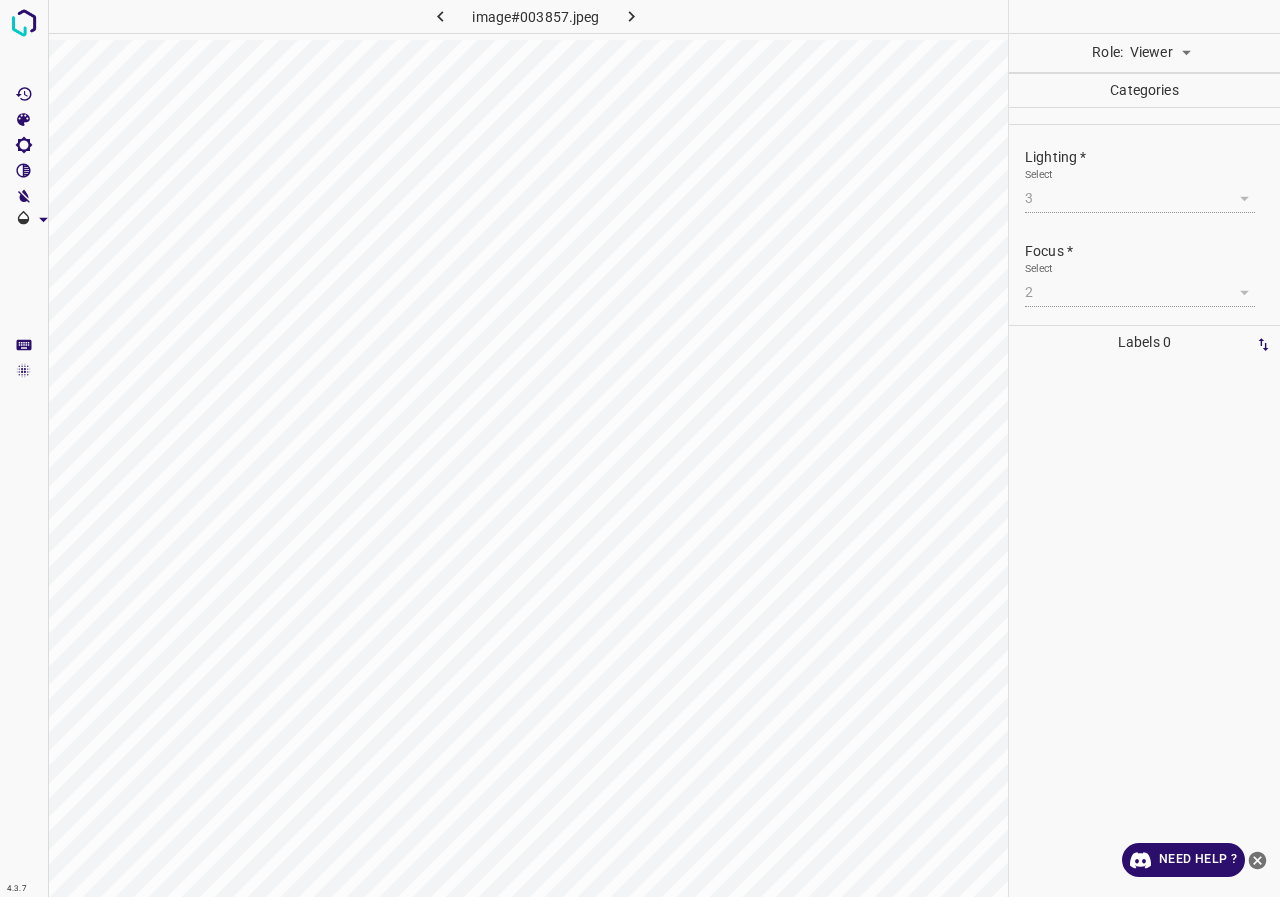 click on "4.3.7 image#003857.jpeg Role: Viewer viewer Categories Lighting *  Select 3 3 Focus *  Select 2 2 Overall *  Select ​ Labels   0 Categories 1 Lighting 2 Focus 3 Overall Tools Space Change between modes (Draw & Edit) I Auto labeling R Restore zoom M Zoom in N Zoom out Delete Delete selecte label Filters Z Restore filters X Saturation filter C Brightness filter V Contrast filter B Gray scale filter General O Download Need Help ? - Text - Hide - Delete" at bounding box center (640, 448) 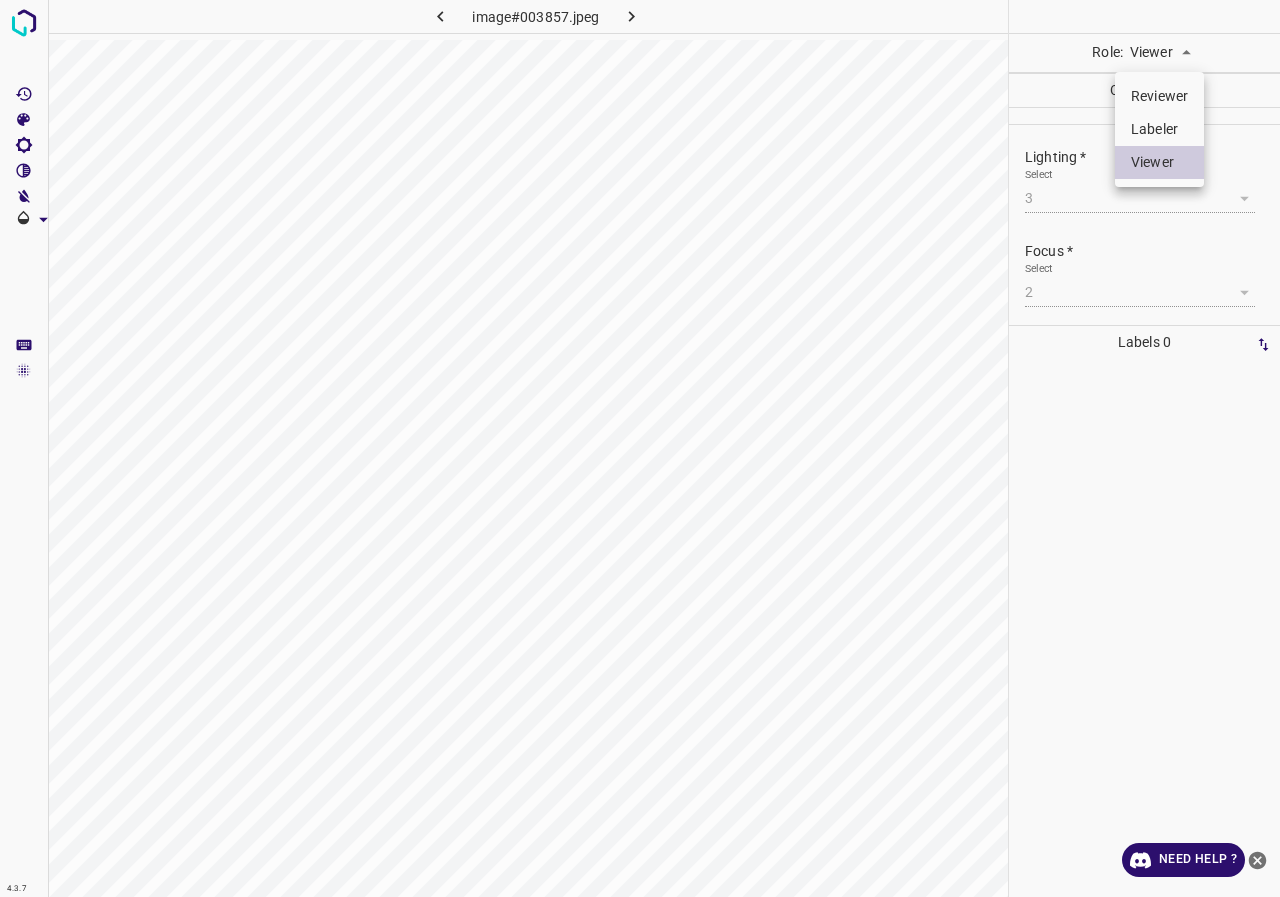 click on "Labeler" at bounding box center [1159, 129] 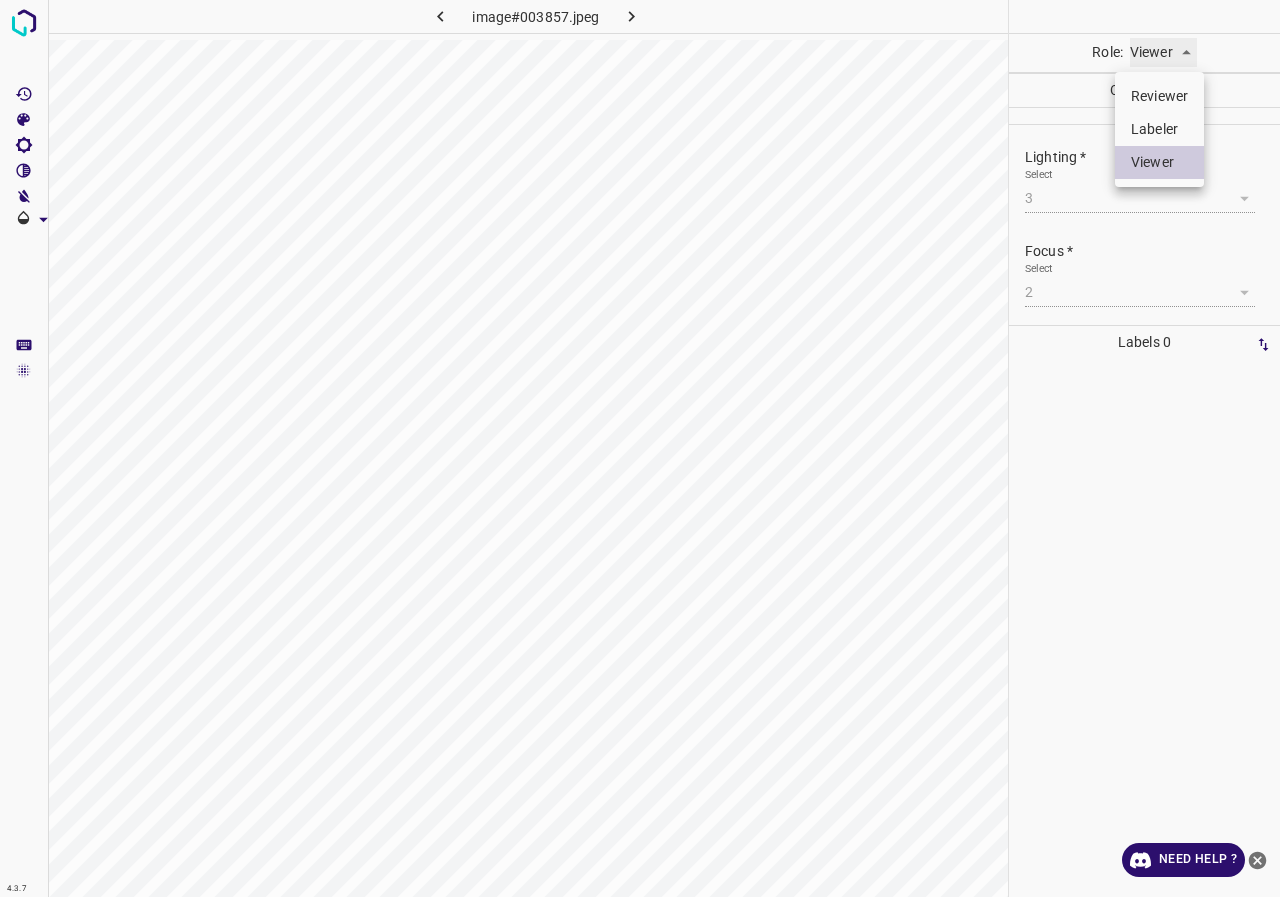 type on "labeler" 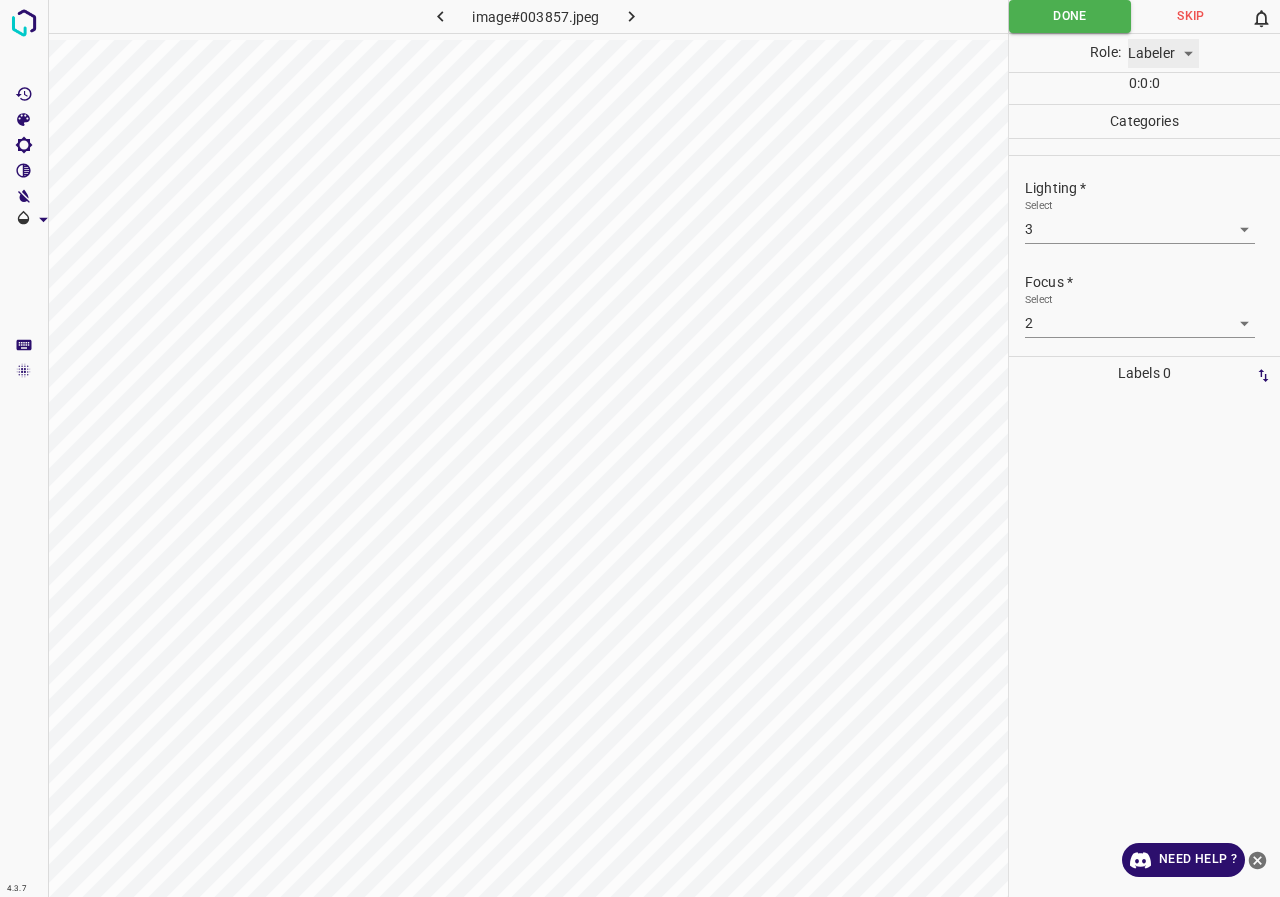 scroll, scrollTop: 98, scrollLeft: 0, axis: vertical 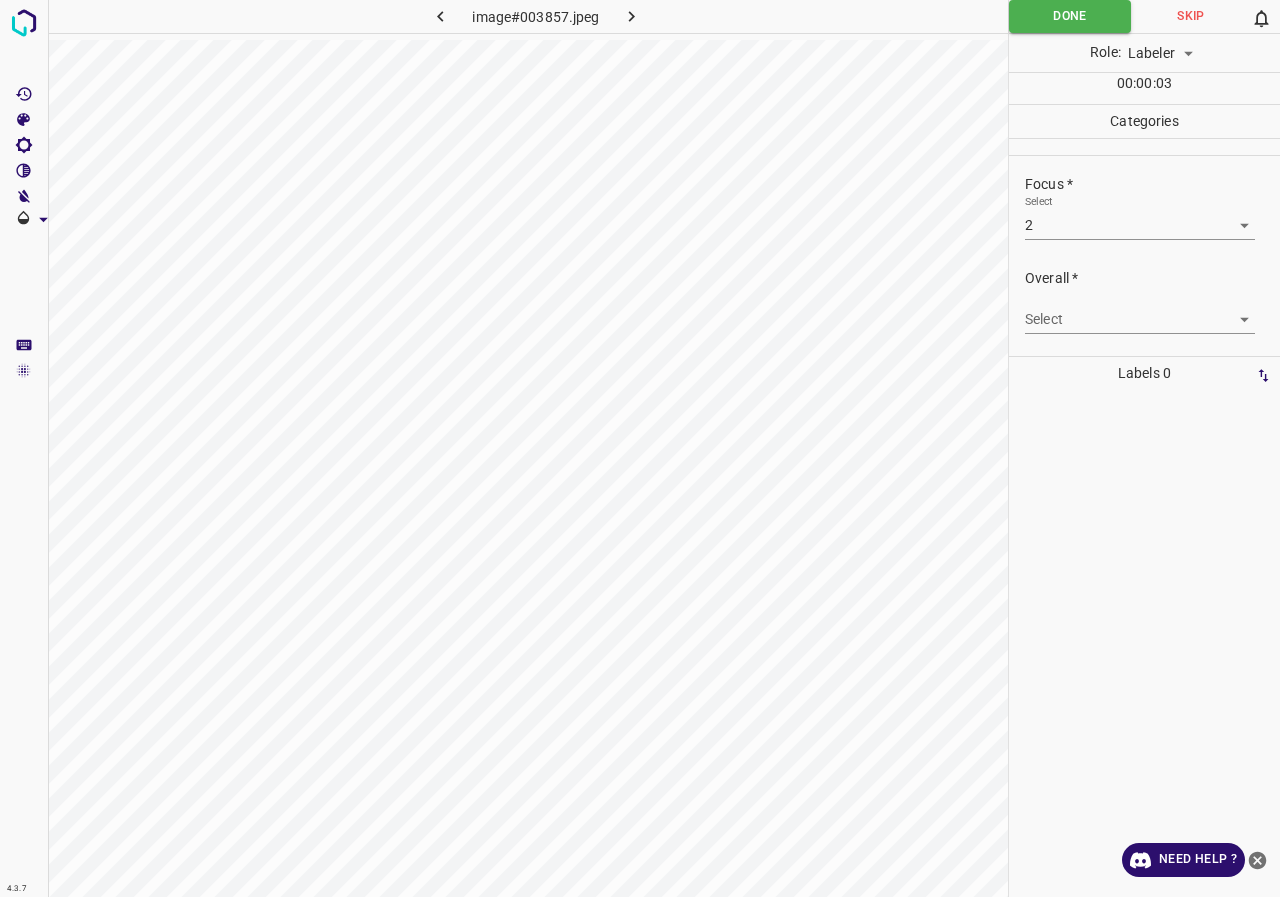 click on "4.3.7 image#003857.jpeg Done Skip 0 Role: Labeler labeler 00   : 00   : 03   Categories Lighting *  Select 3 3 Focus *  Select 2 2 Overall *  Select ​ Labels   0 Categories 1 Lighting 2 Focus 3 Overall Tools Space Change between modes (Draw & Edit) I Auto labeling R Restore zoom M Zoom in N Zoom out Delete Delete selecte label Filters Z Restore filters X Saturation filter C Brightness filter V Contrast filter B Gray scale filter General O Download Need Help ? - Text - Hide - Delete" at bounding box center [640, 448] 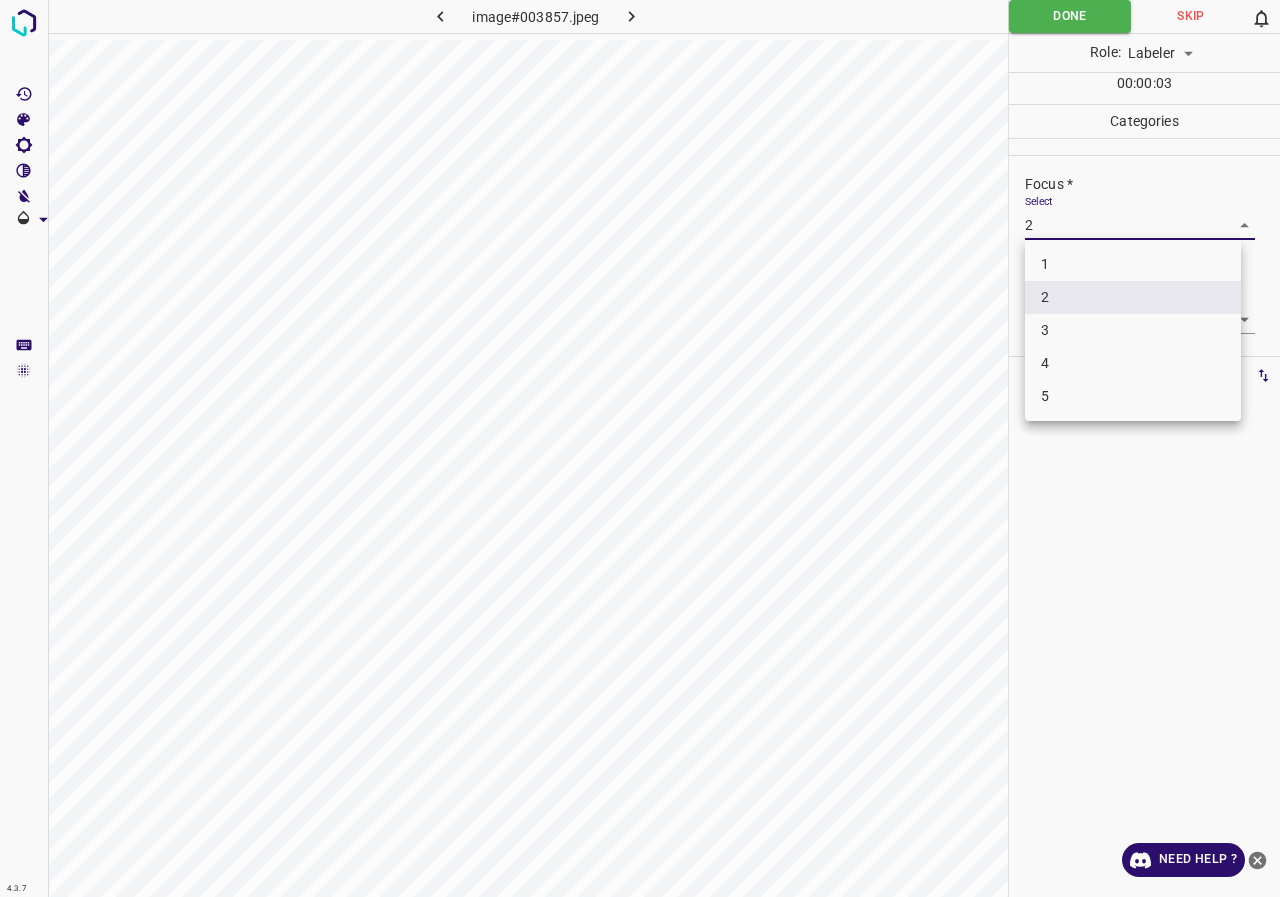 click on "3" at bounding box center [1133, 330] 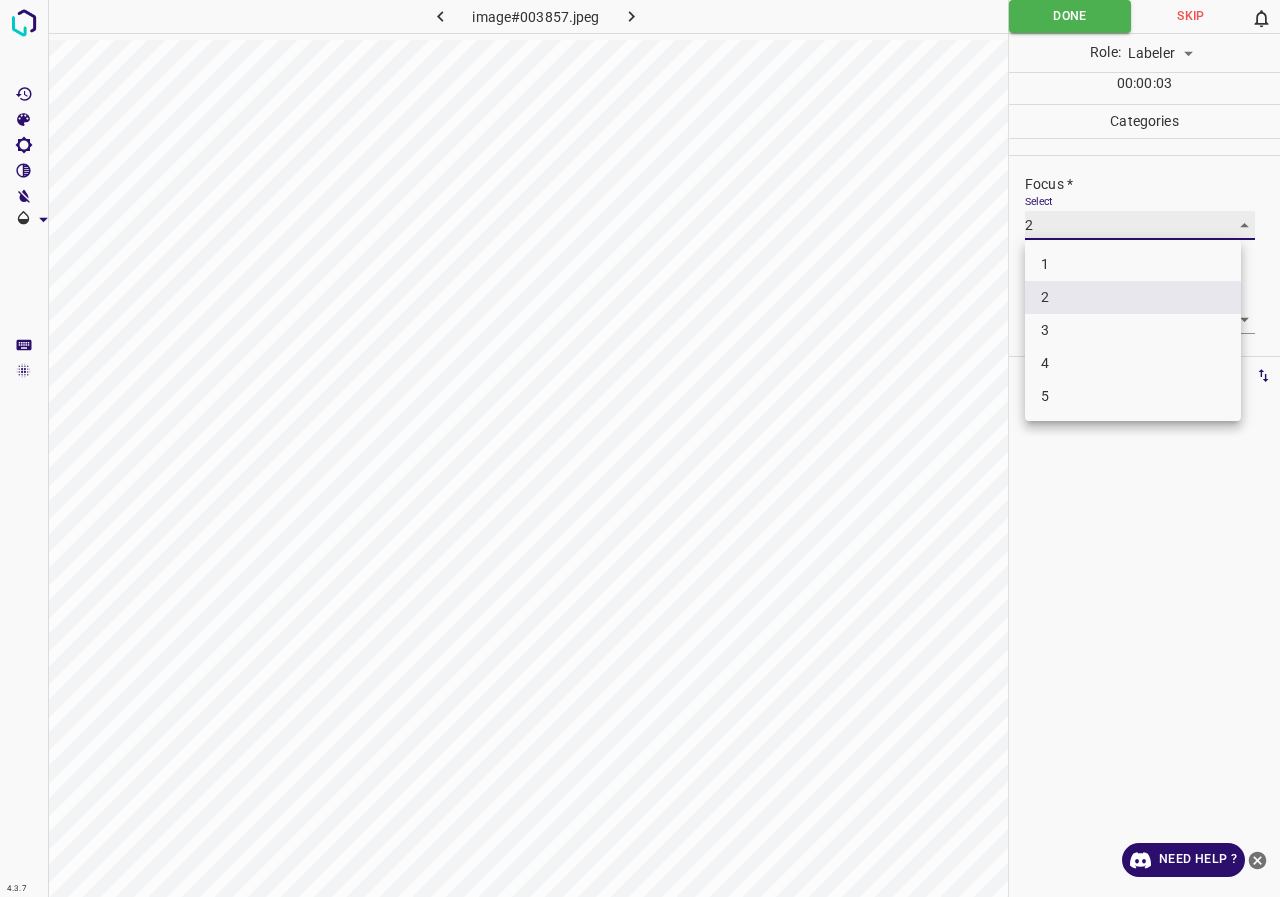 type on "3" 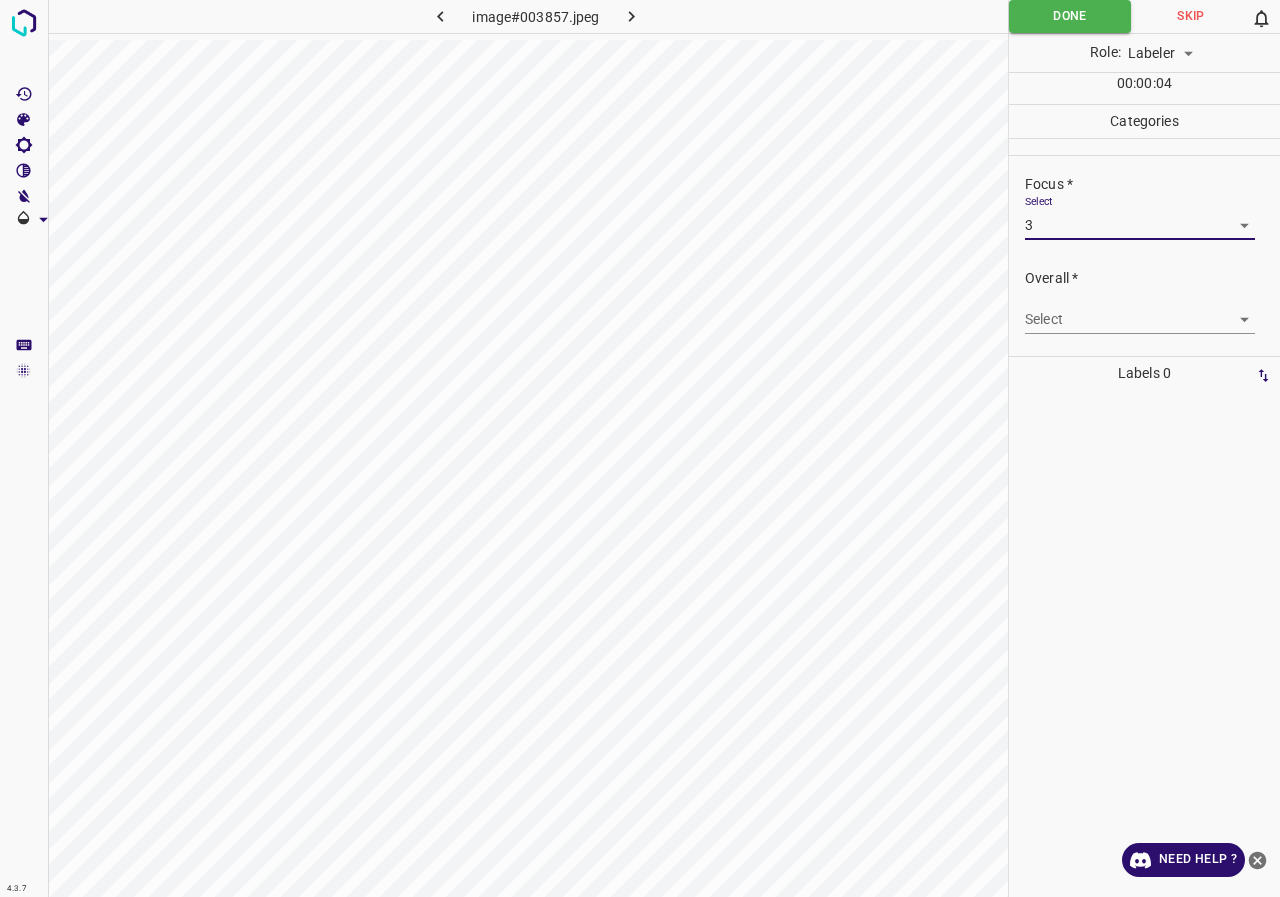 click on "4.3.7 image#003857.jpeg Done Skip 0 Role: Labeler labeler 00   : 00   : 04   Categories Lighting *  Select 3 3 Focus *  Select 3 3 Overall *  Select ​ Labels   0 Categories 1 Lighting 2 Focus 3 Overall Tools Space Change between modes (Draw & Edit) I Auto labeling R Restore zoom M Zoom in N Zoom out Delete Delete selecte label Filters Z Restore filters X Saturation filter C Brightness filter V Contrast filter B Gray scale filter General O Download Need Help ? - Text - Hide - Delete 1 2 3 4 5" at bounding box center (640, 448) 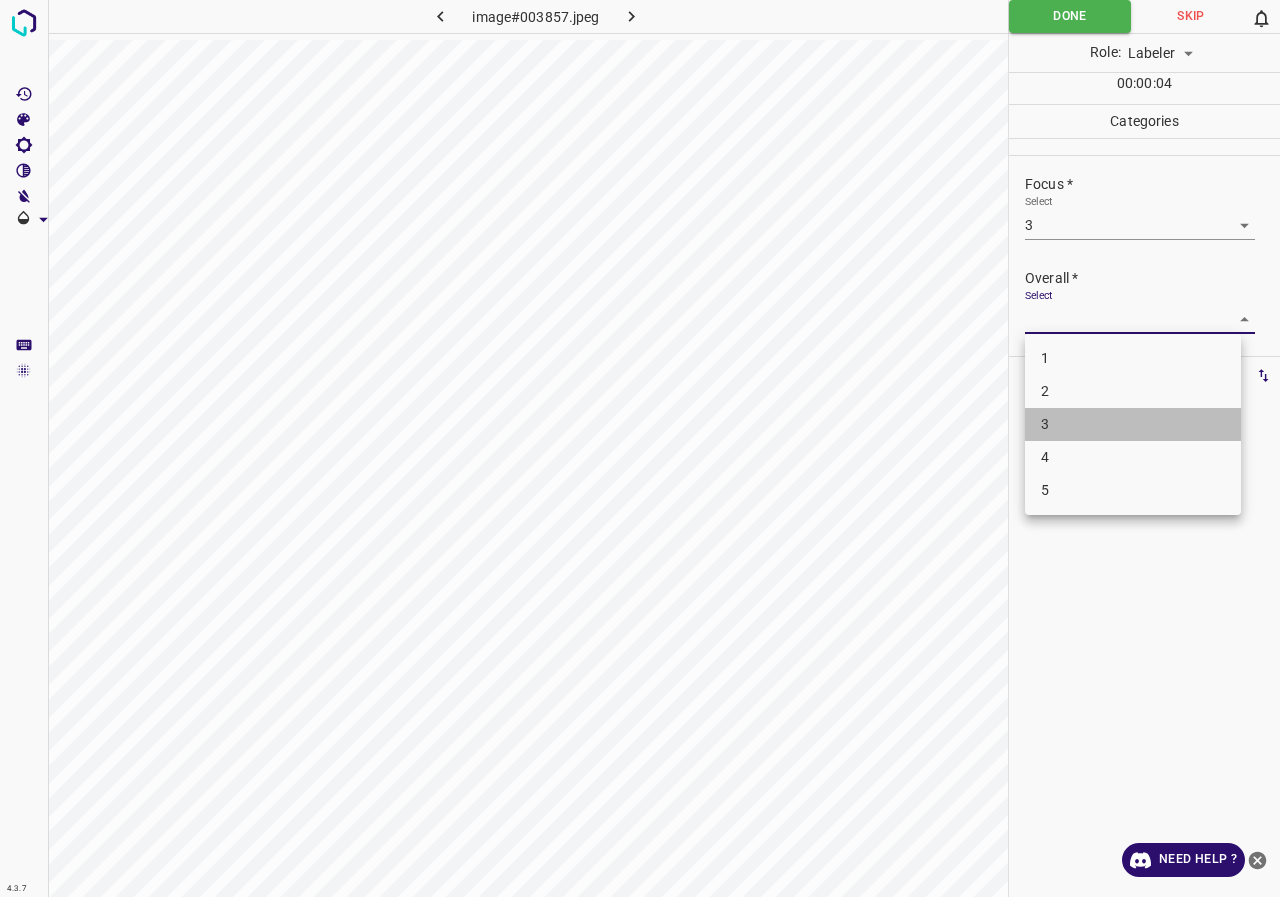 click on "3" at bounding box center (1133, 424) 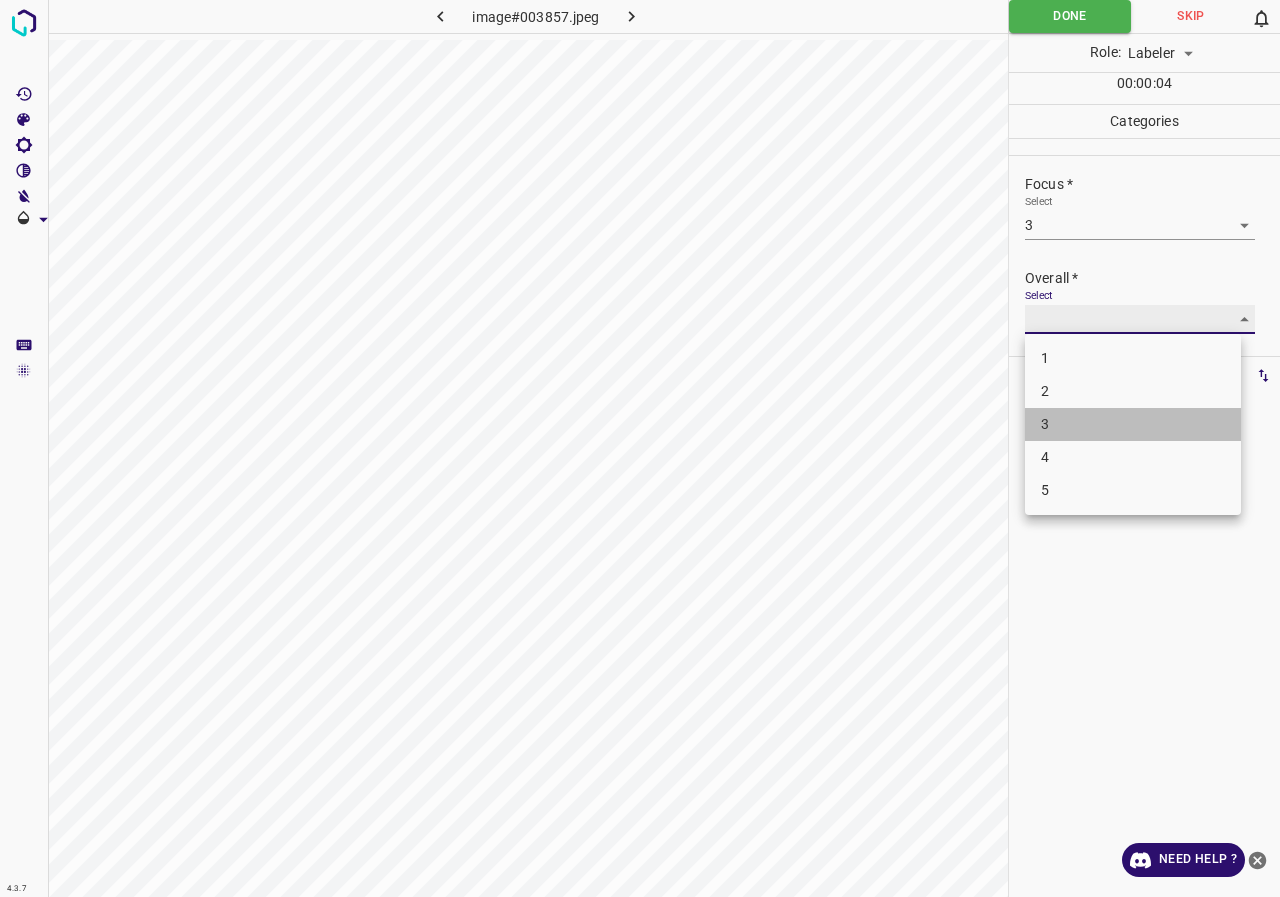 type on "3" 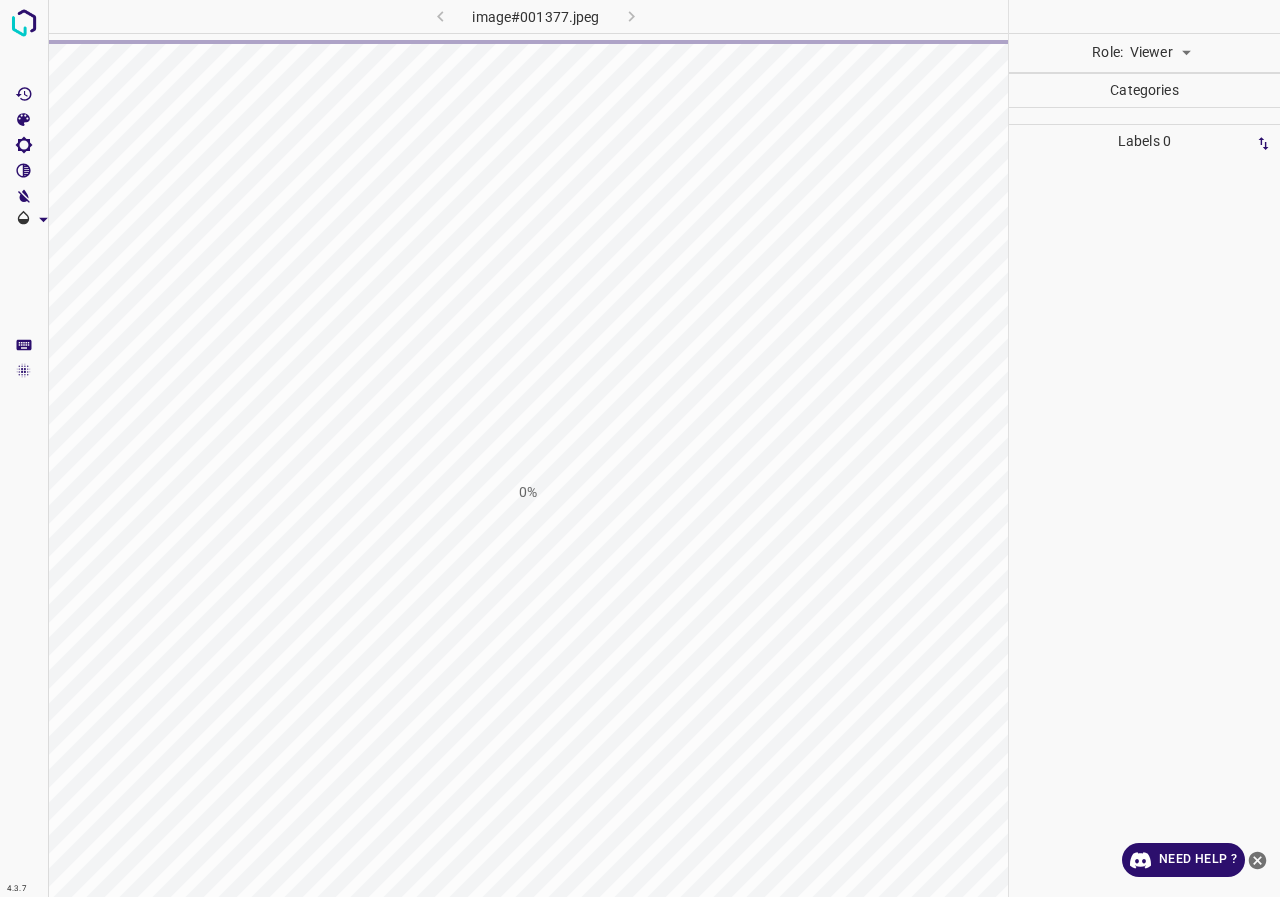 scroll, scrollTop: 0, scrollLeft: 0, axis: both 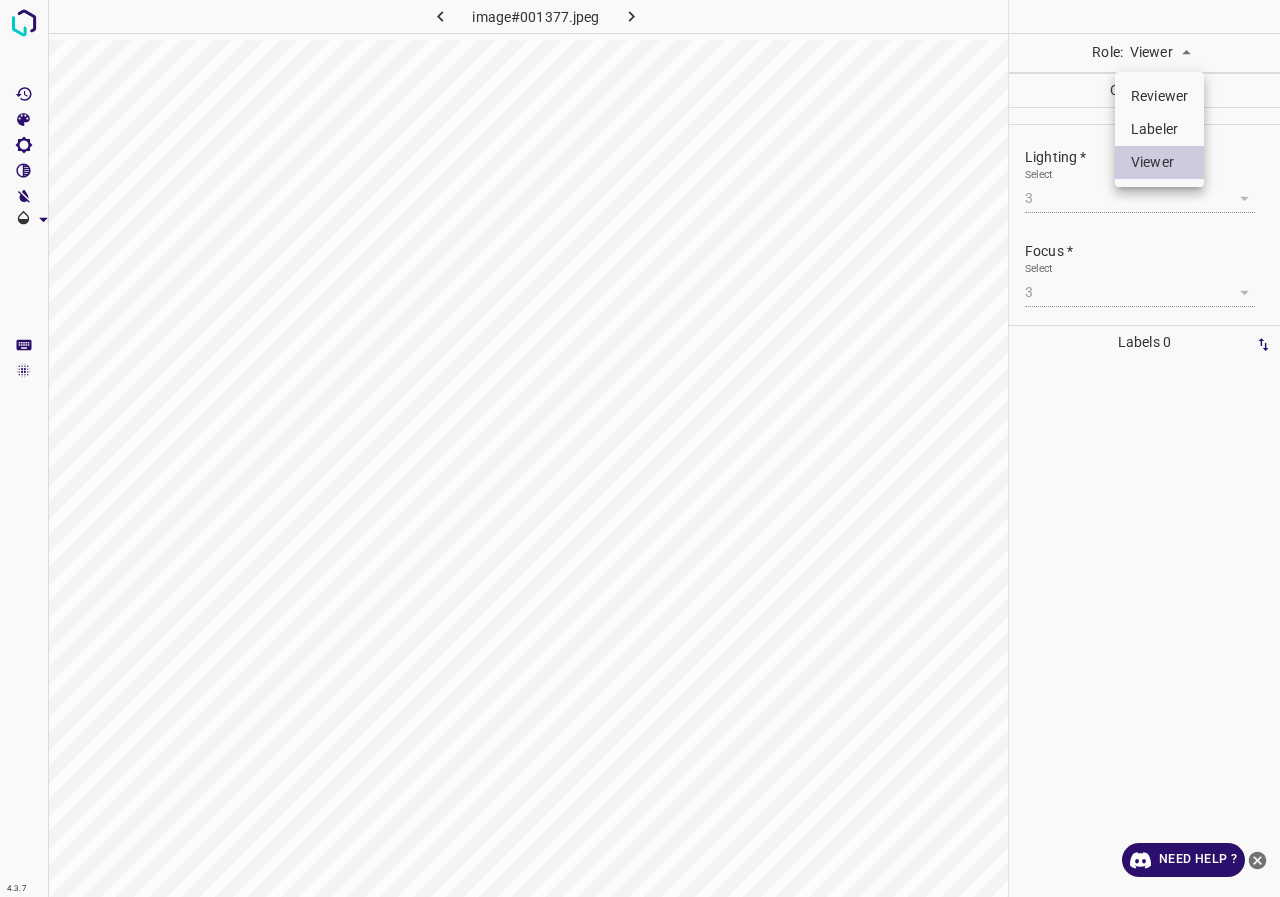 click on "4.3.7 image#001377.jpeg Role: Viewer viewer Categories Lighting *  Select 3 3 Focus *  Select 3 3 Overall *  Select ​ Labels   0 Categories 1 Lighting 2 Focus 3 Overall Tools Space Change between modes (Draw & Edit) I Auto labeling R Restore zoom M Zoom in N Zoom out Delete Delete selecte label Filters Z Restore filters X Saturation filter C Brightness filter V Contrast filter B Gray scale filter General O Download Need Help ? - Text - Hide - Delete Reviewer Labeler Viewer" at bounding box center [640, 448] 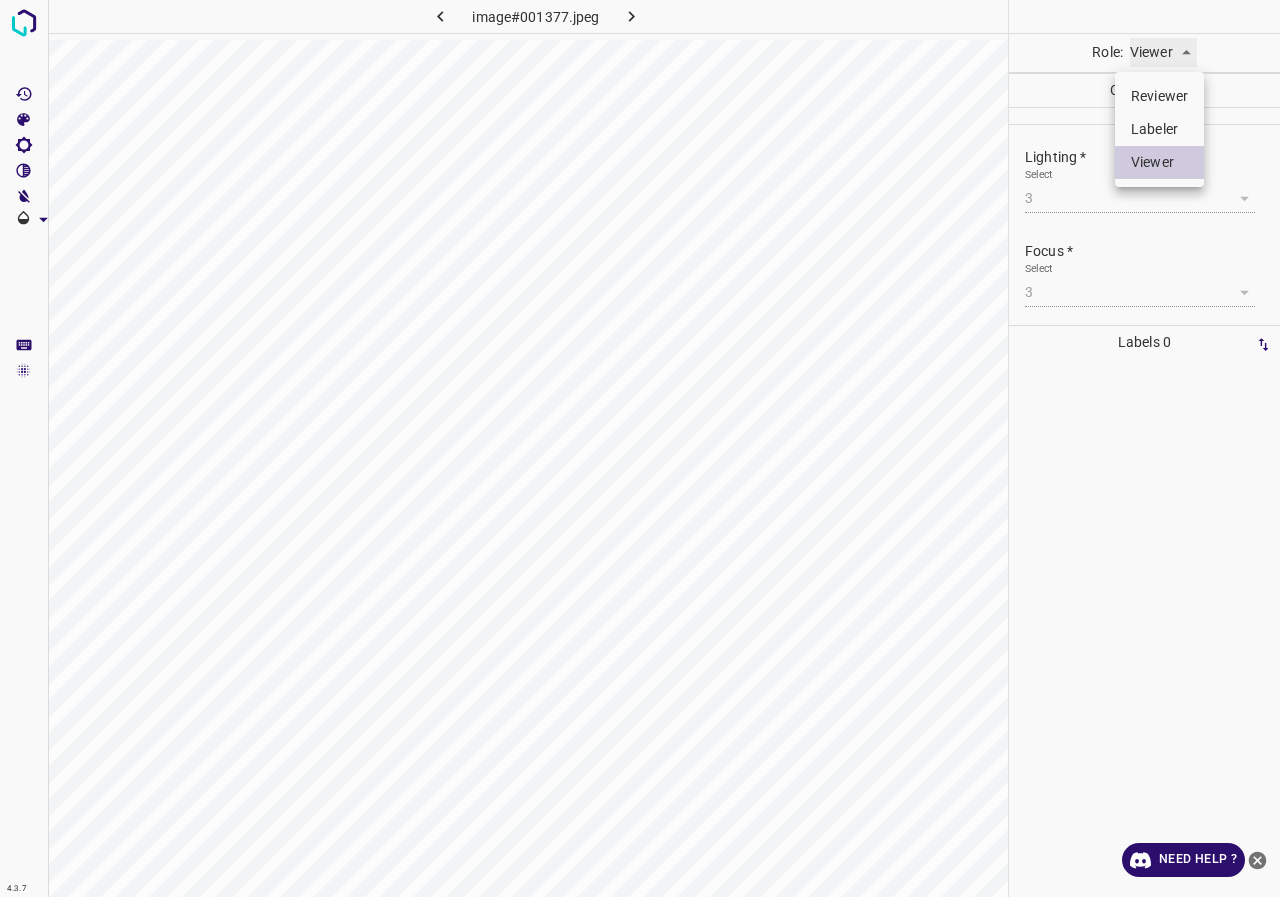 type on "labeler" 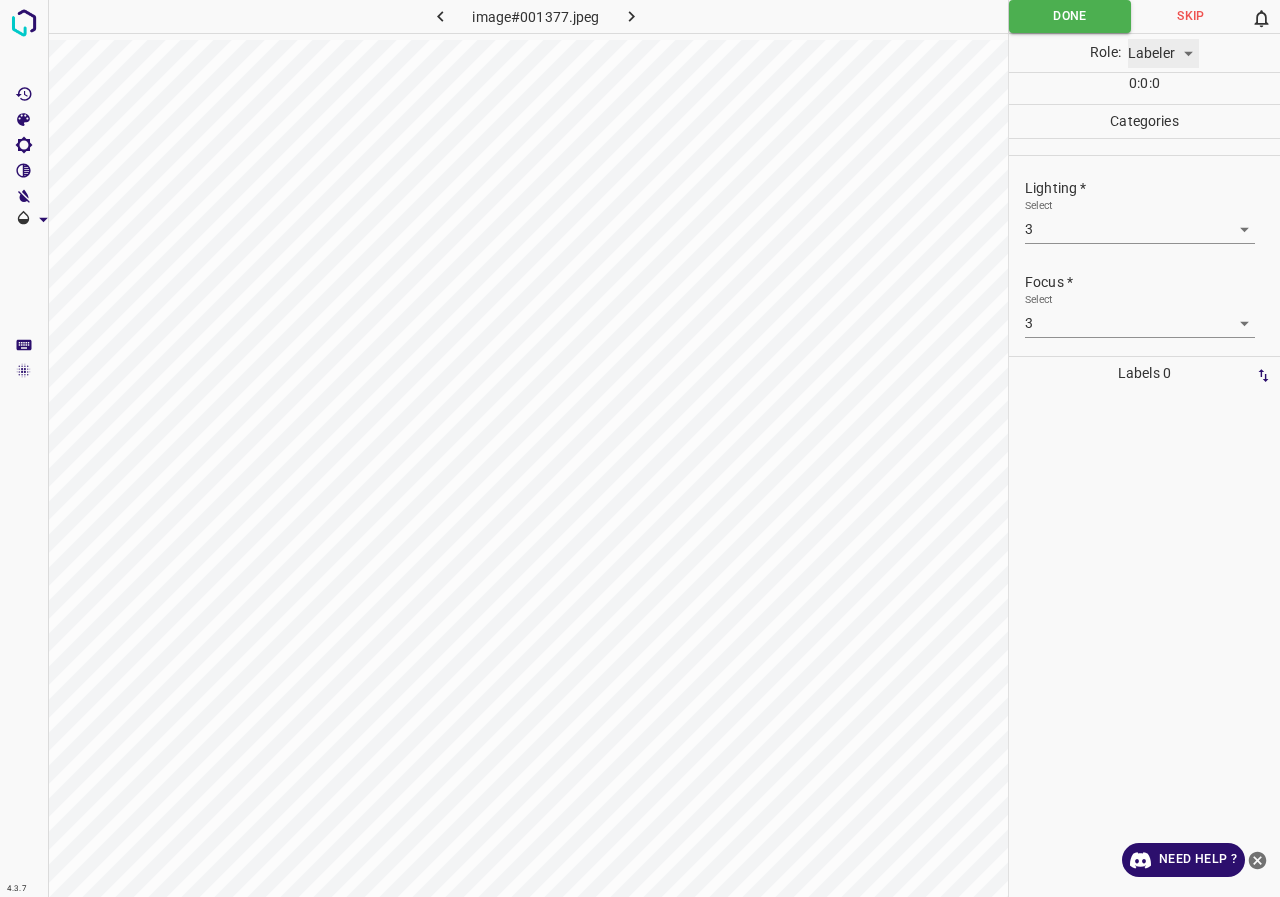 scroll, scrollTop: 98, scrollLeft: 0, axis: vertical 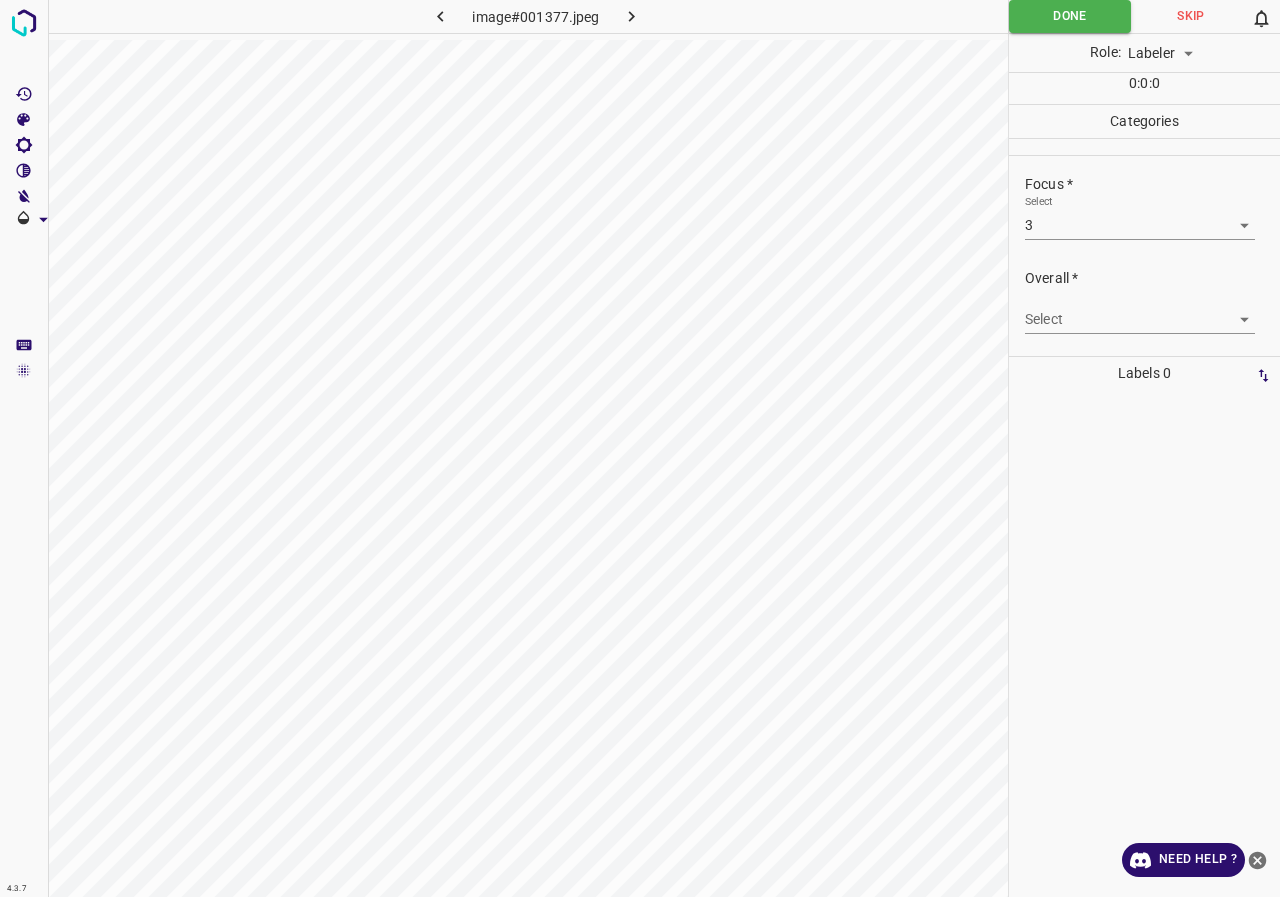 click on "4.3.7 image#001377.jpeg Done Skip 0 Role: Labeler labeler 0   : 0   : 0   Categories Lighting *  Select 3 3 Focus *  Select 3 3 Overall *  Select ​ Labels   0 Categories 1 Lighting 2 Focus 3 Overall Tools Space Change between modes (Draw & Edit) I Auto labeling R Restore zoom M Zoom in N Zoom out Delete Delete selecte label Filters Z Restore filters X Saturation filter C Brightness filter V Contrast filter B Gray scale filter General O Download Need Help ? - Text - Hide - Delete" at bounding box center (640, 448) 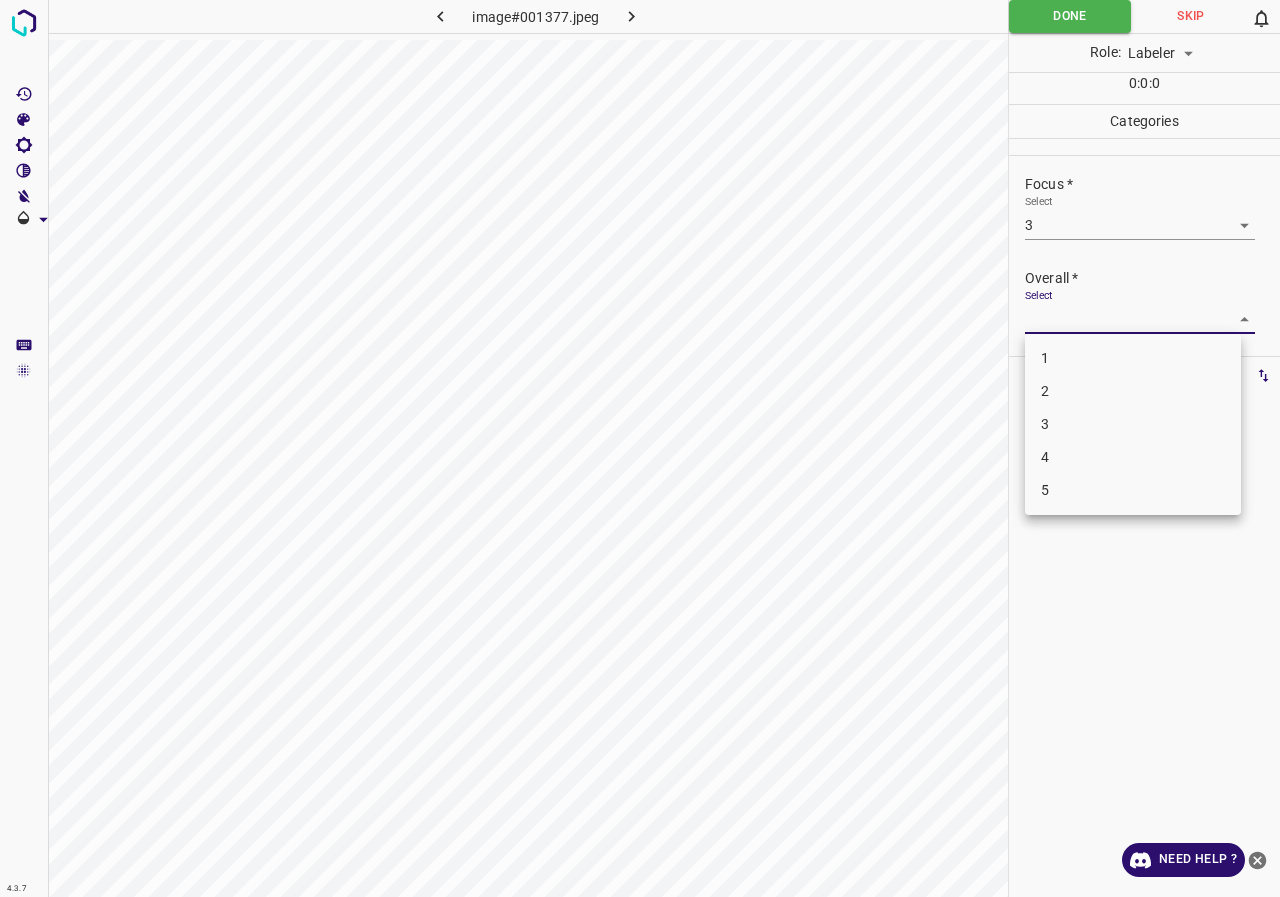 click on "3" at bounding box center (1133, 424) 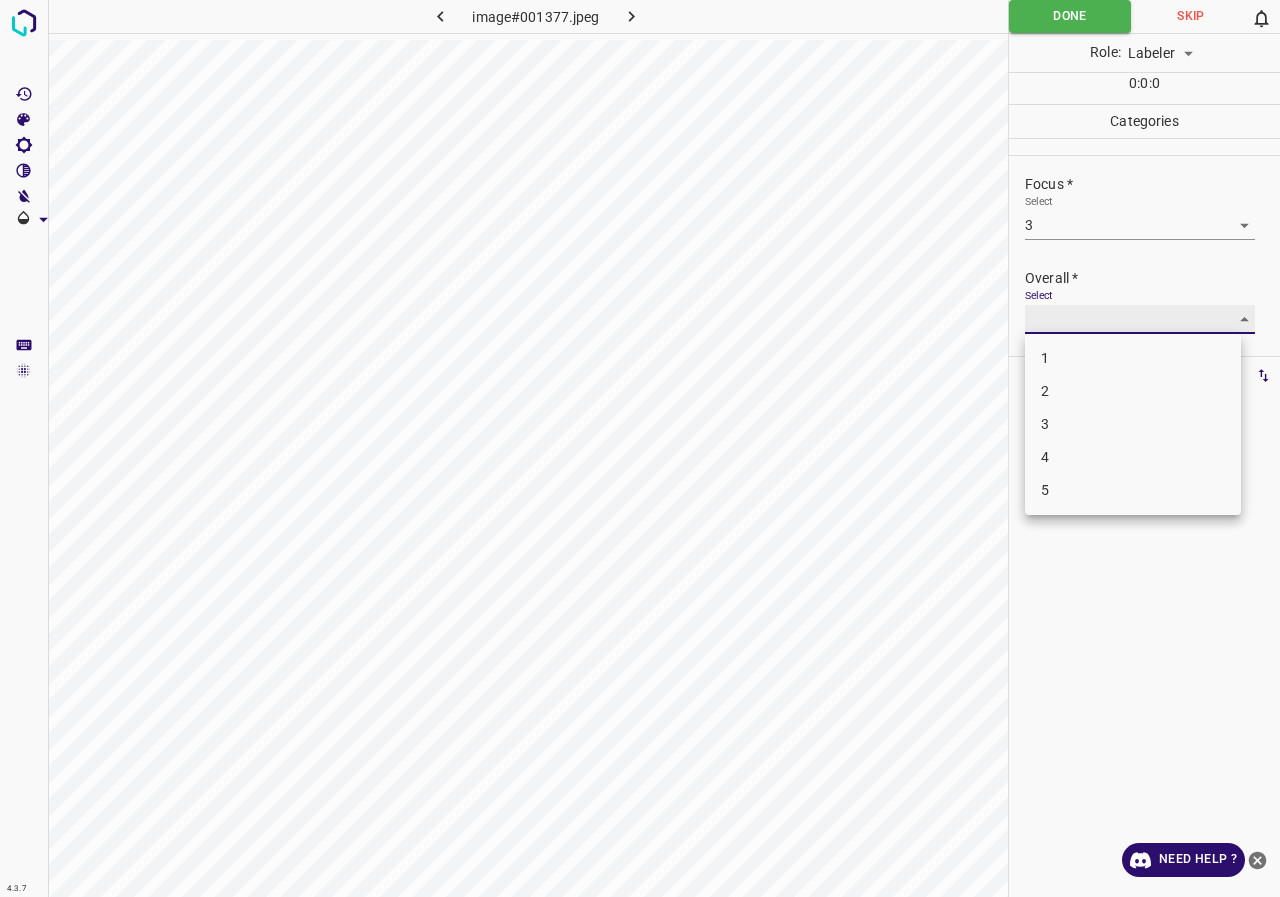 type on "3" 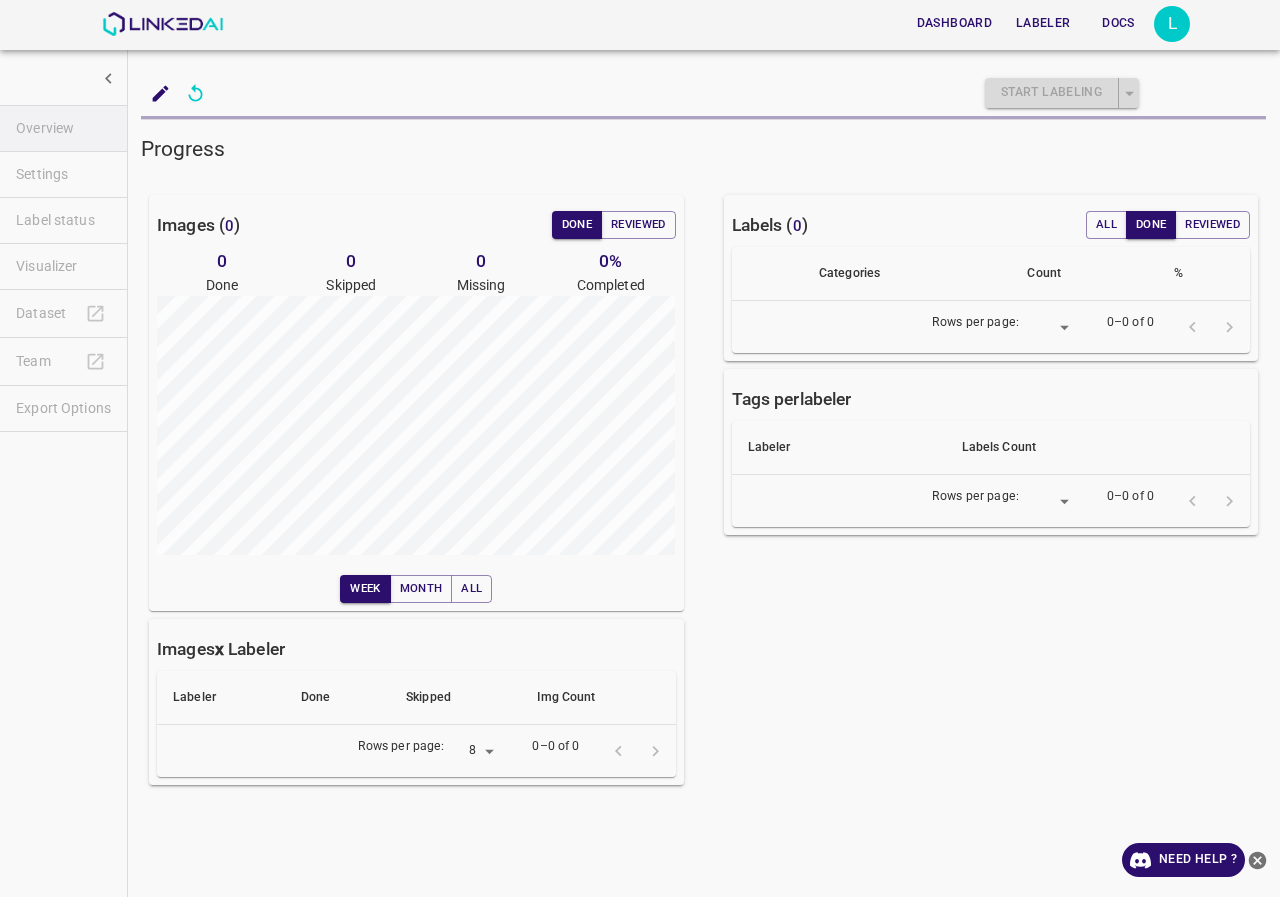 scroll, scrollTop: 0, scrollLeft: 0, axis: both 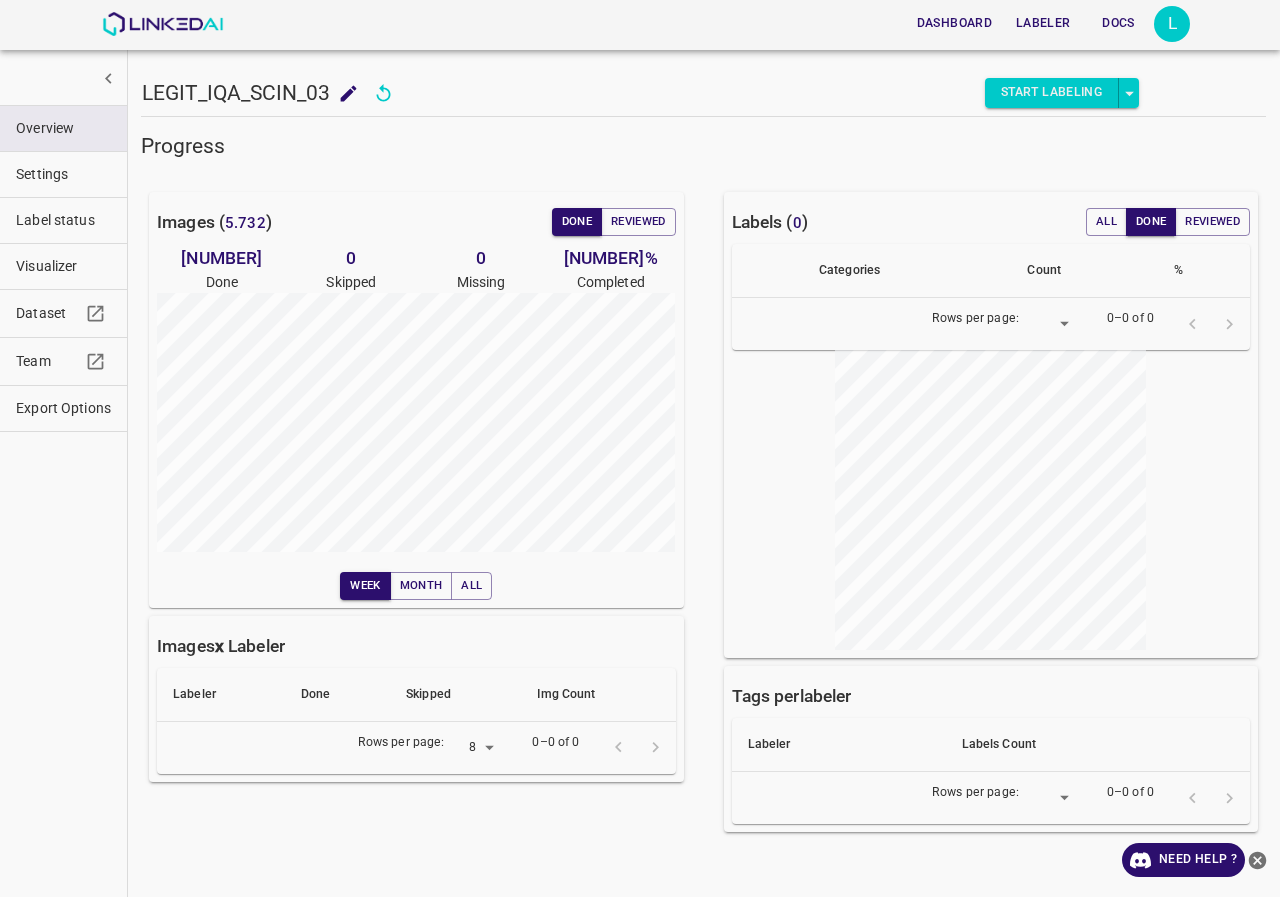 click on "Label status" at bounding box center [63, 220] 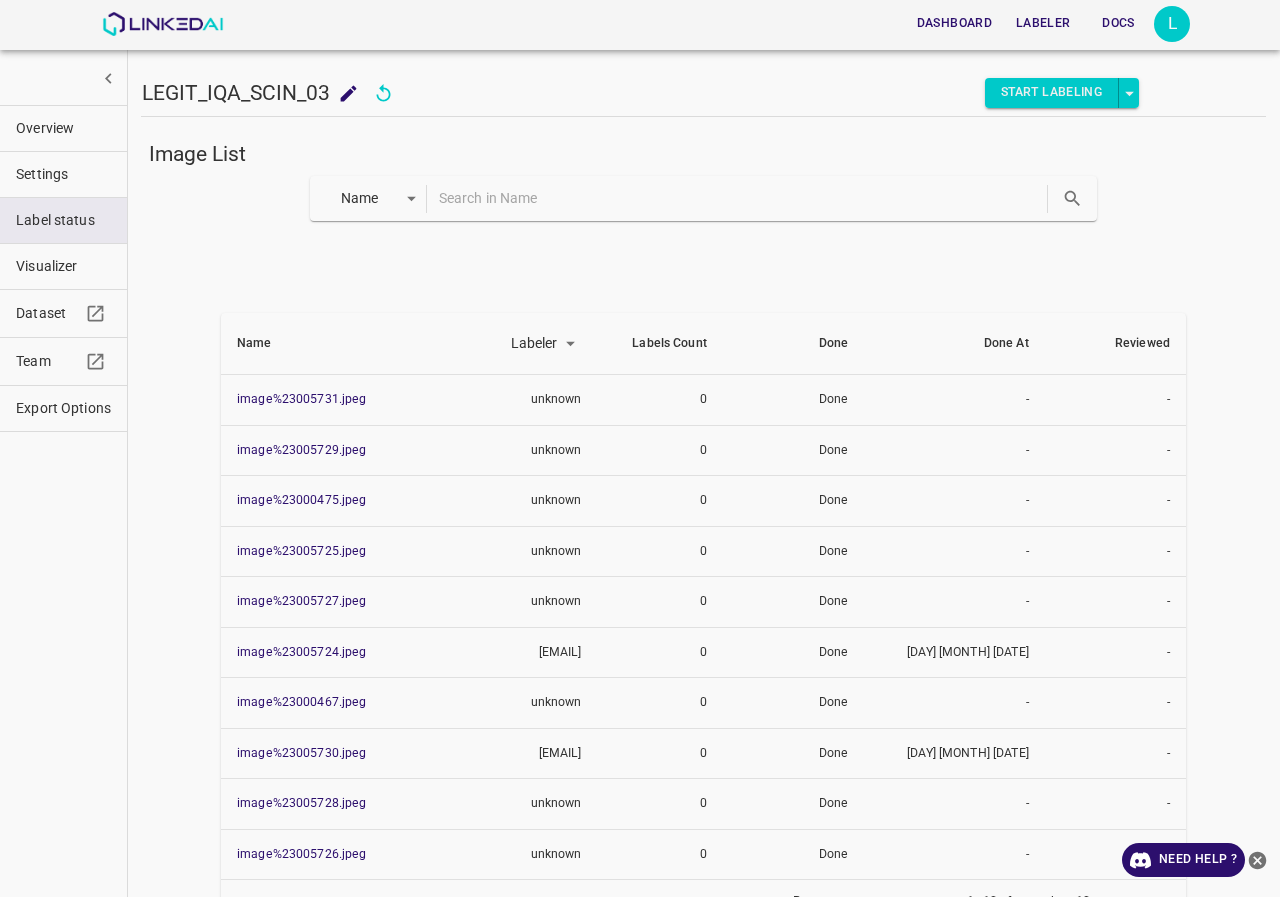 click at bounding box center (741, 198) 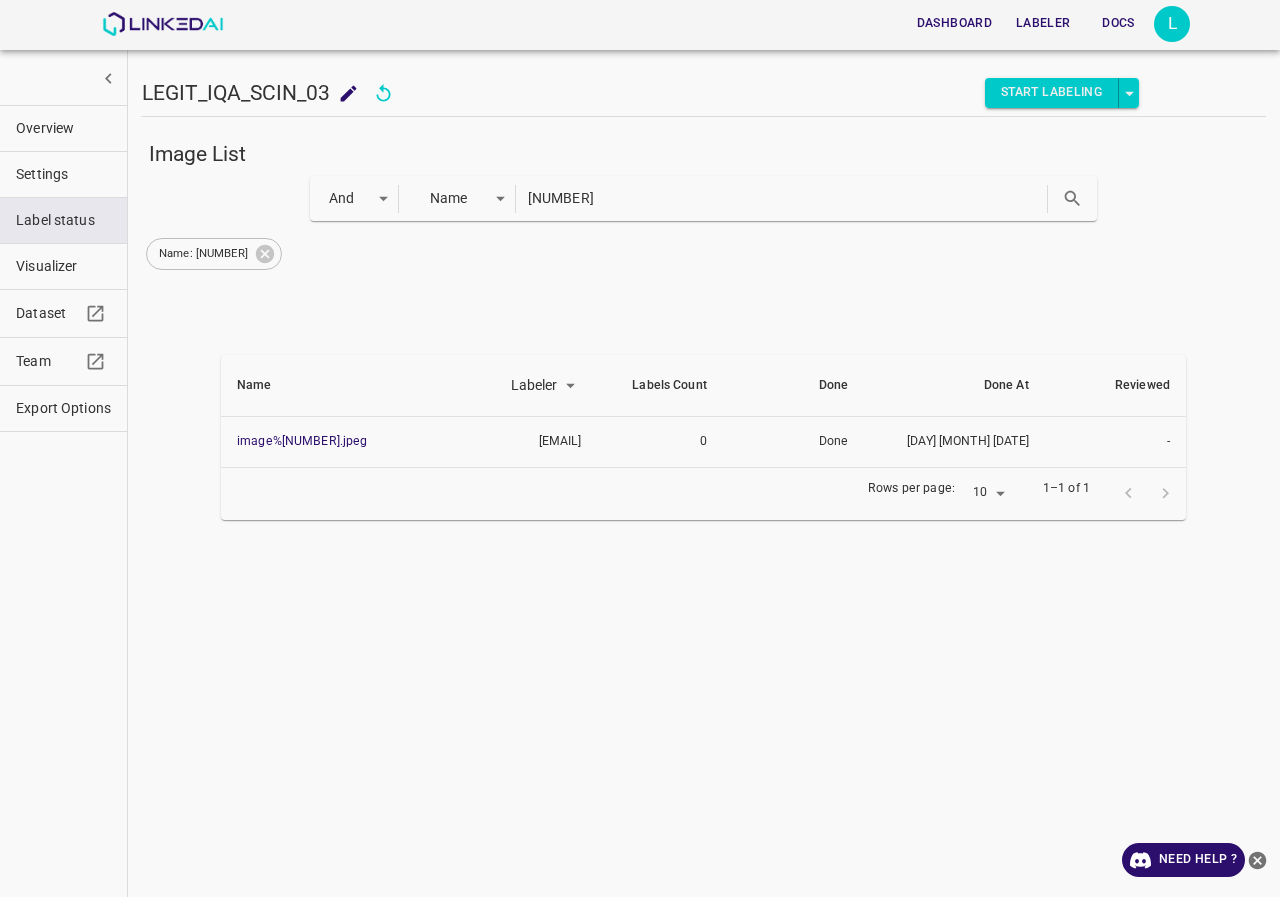 click on "Name: 23001679" at bounding box center (214, 254) 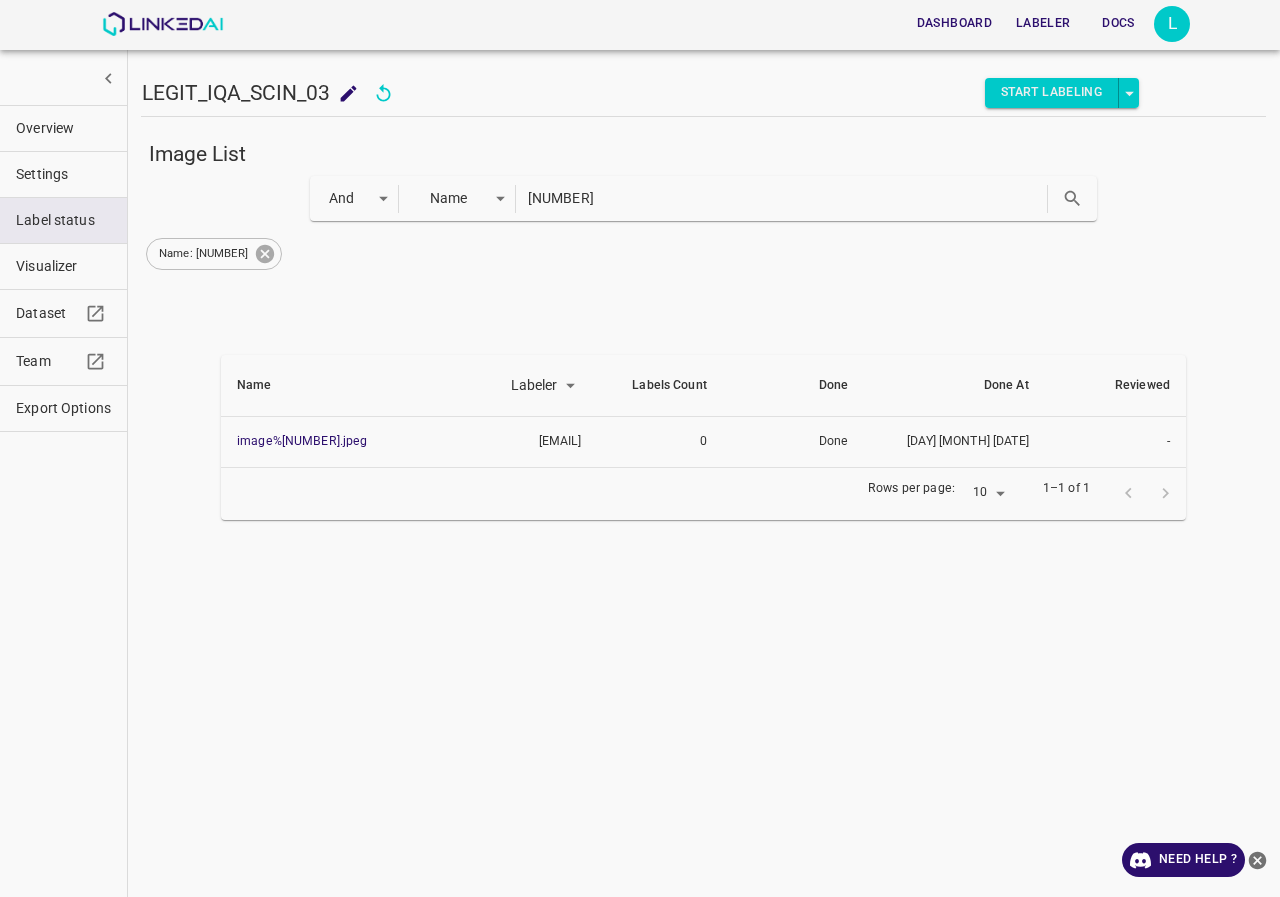 click 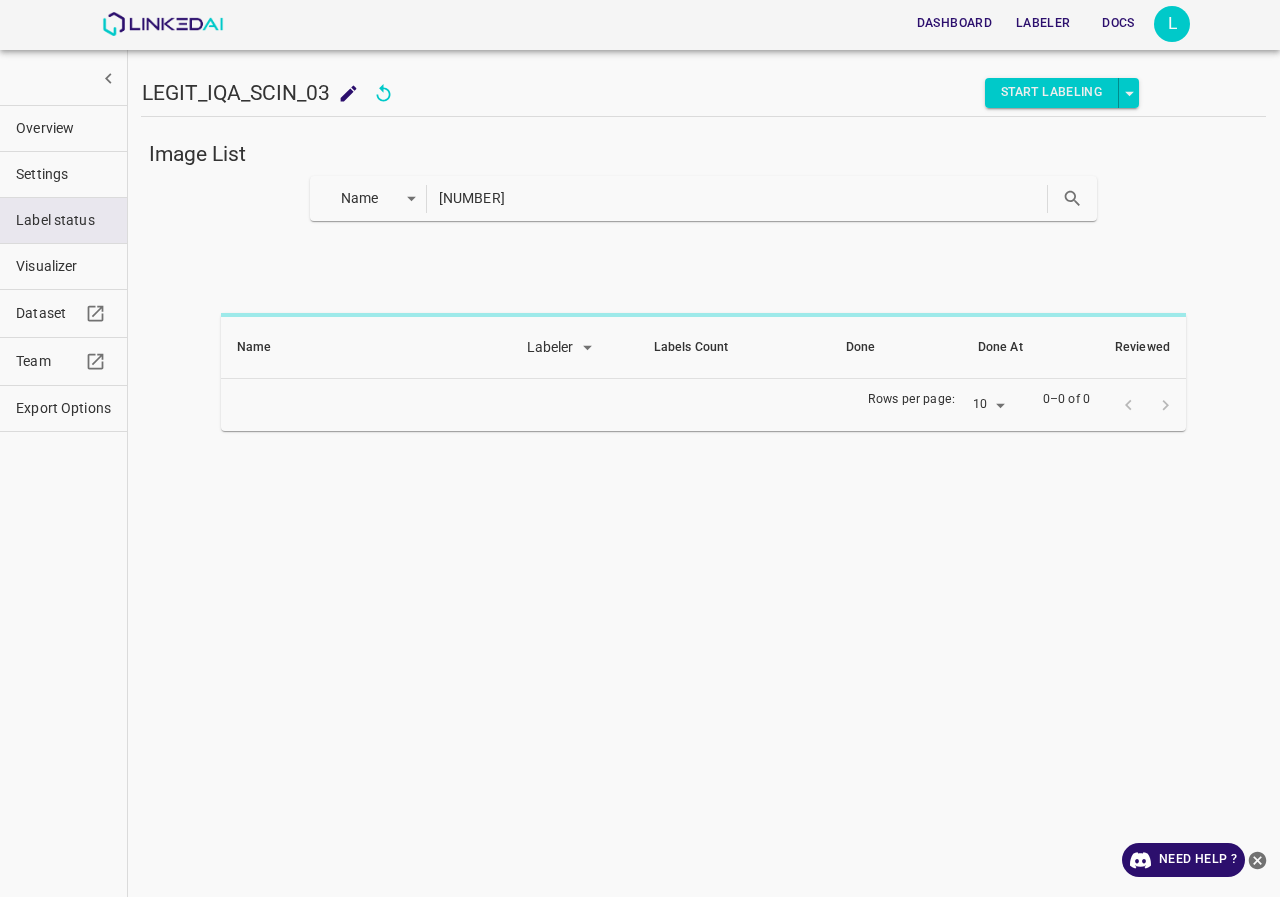 drag, startPoint x: 566, startPoint y: 205, endPoint x: 182, endPoint y: 205, distance: 384 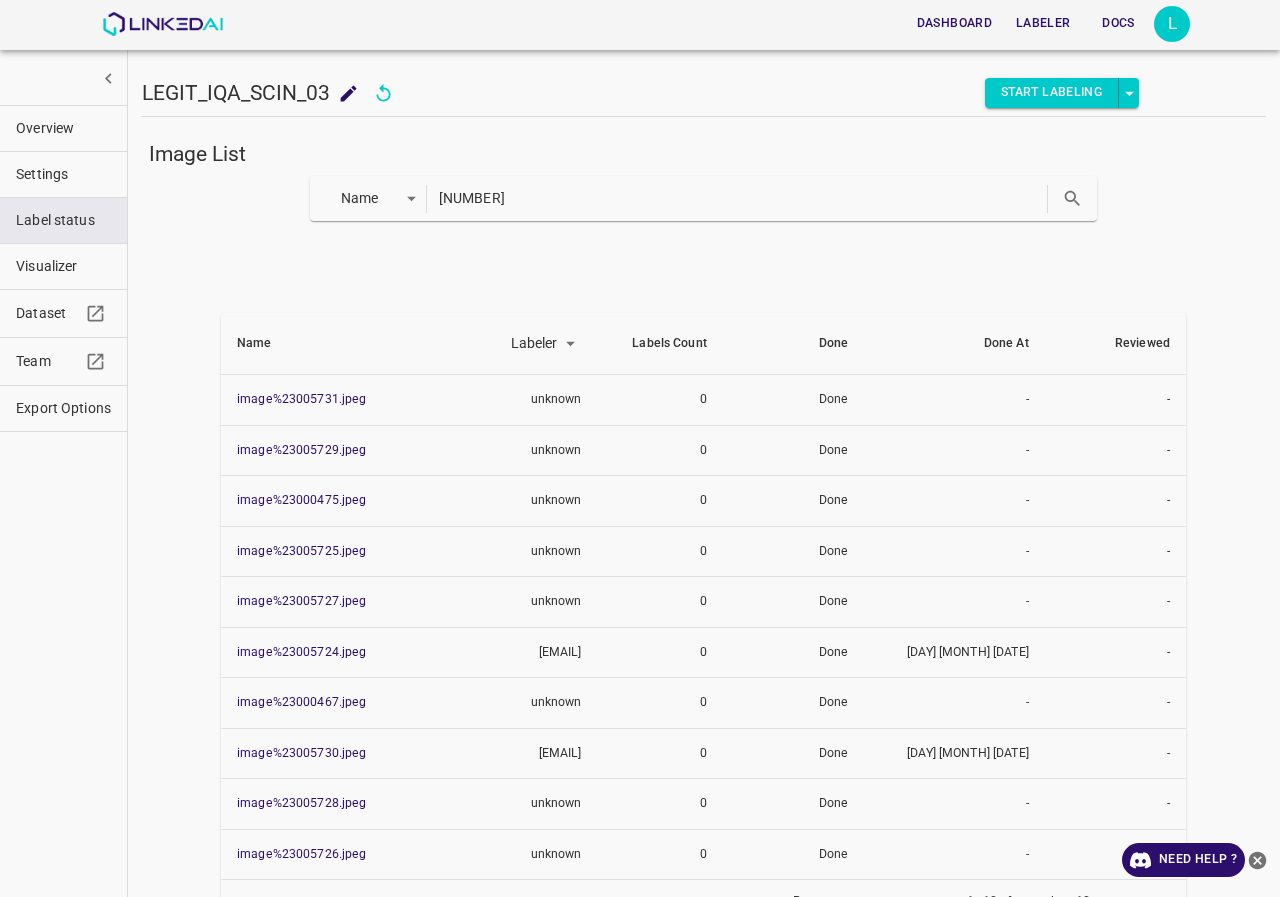 paste on "0488" 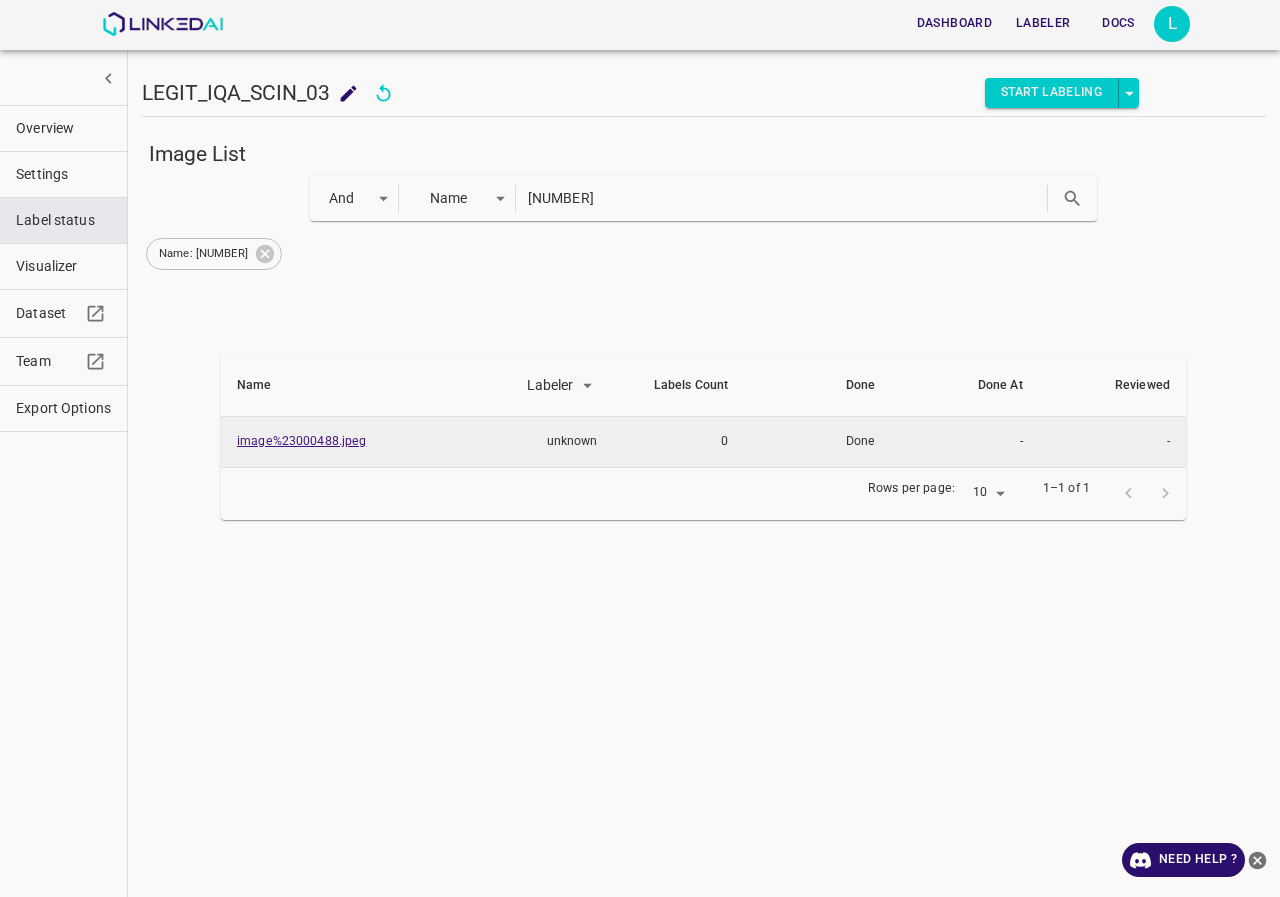 type on "23000488" 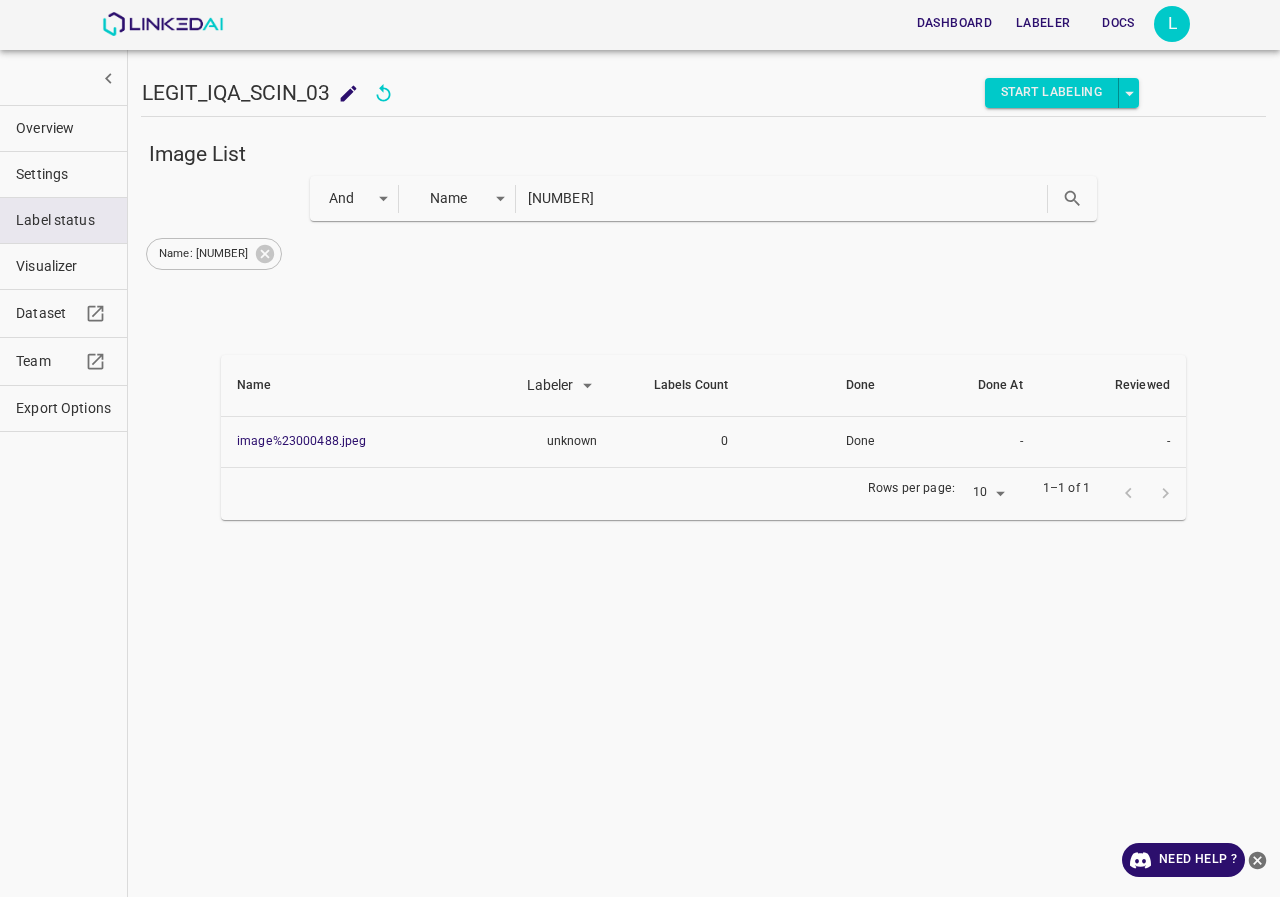 click on "Export Options" at bounding box center [63, 408] 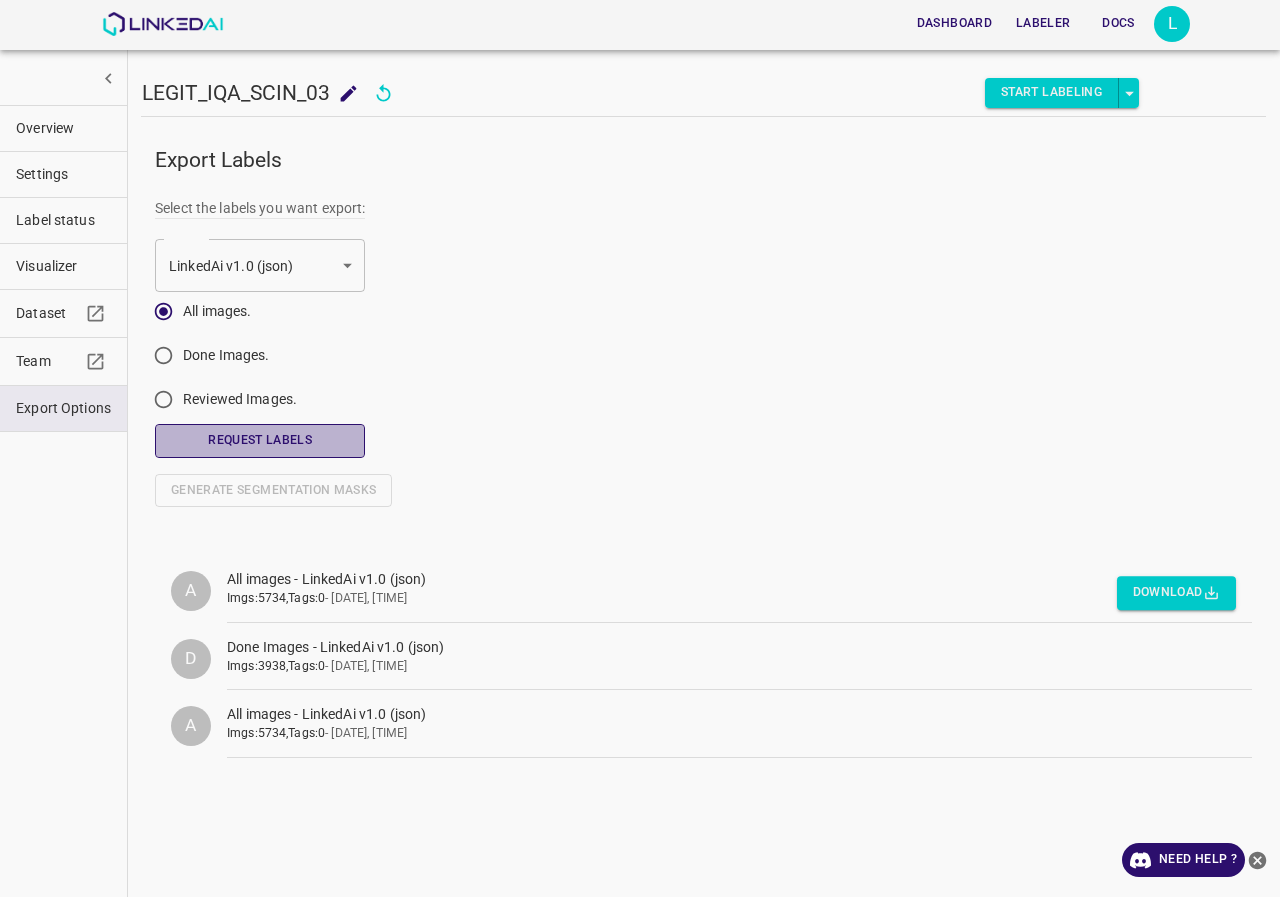 click on "Request Labels" at bounding box center [260, 440] 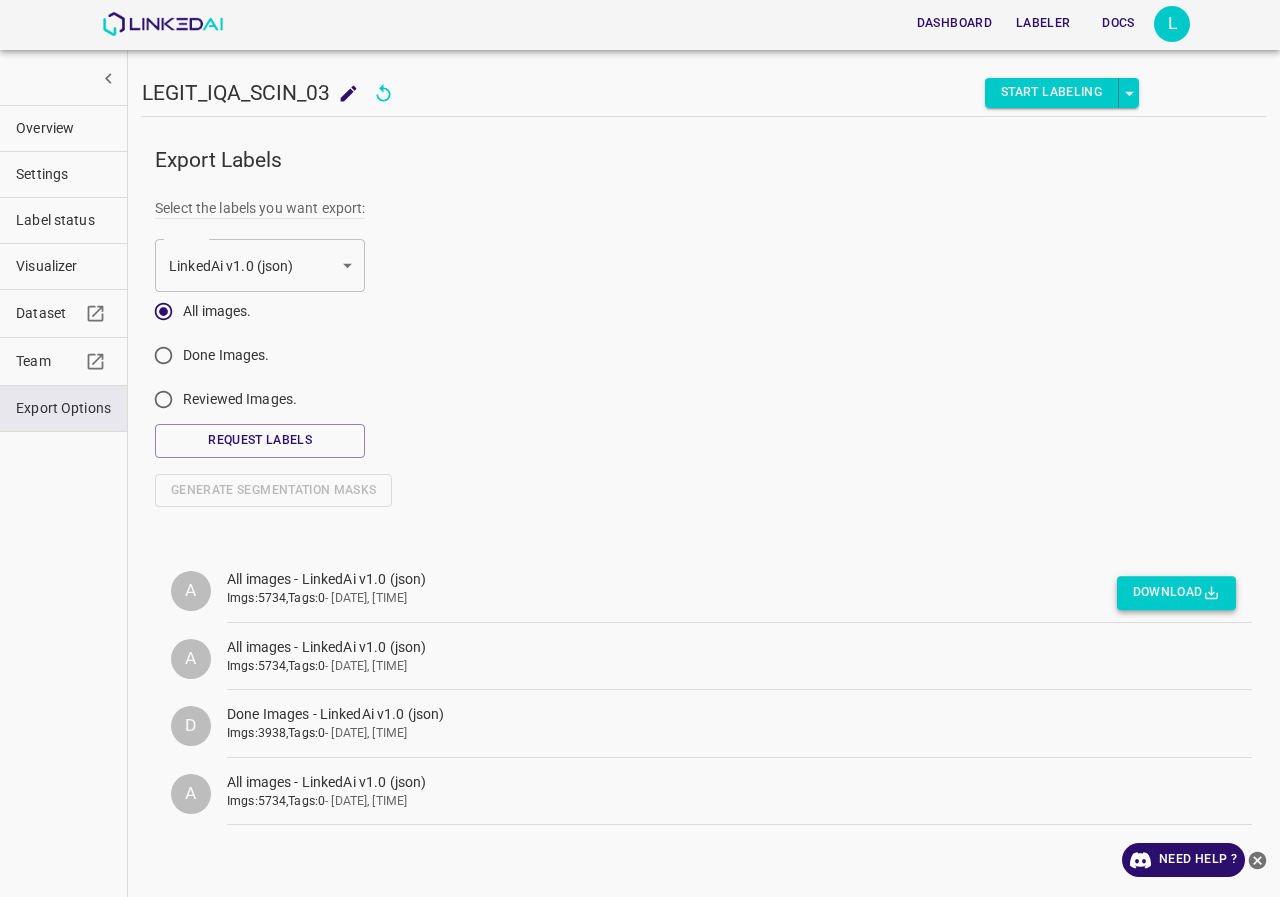 click on "Download" at bounding box center [1176, 593] 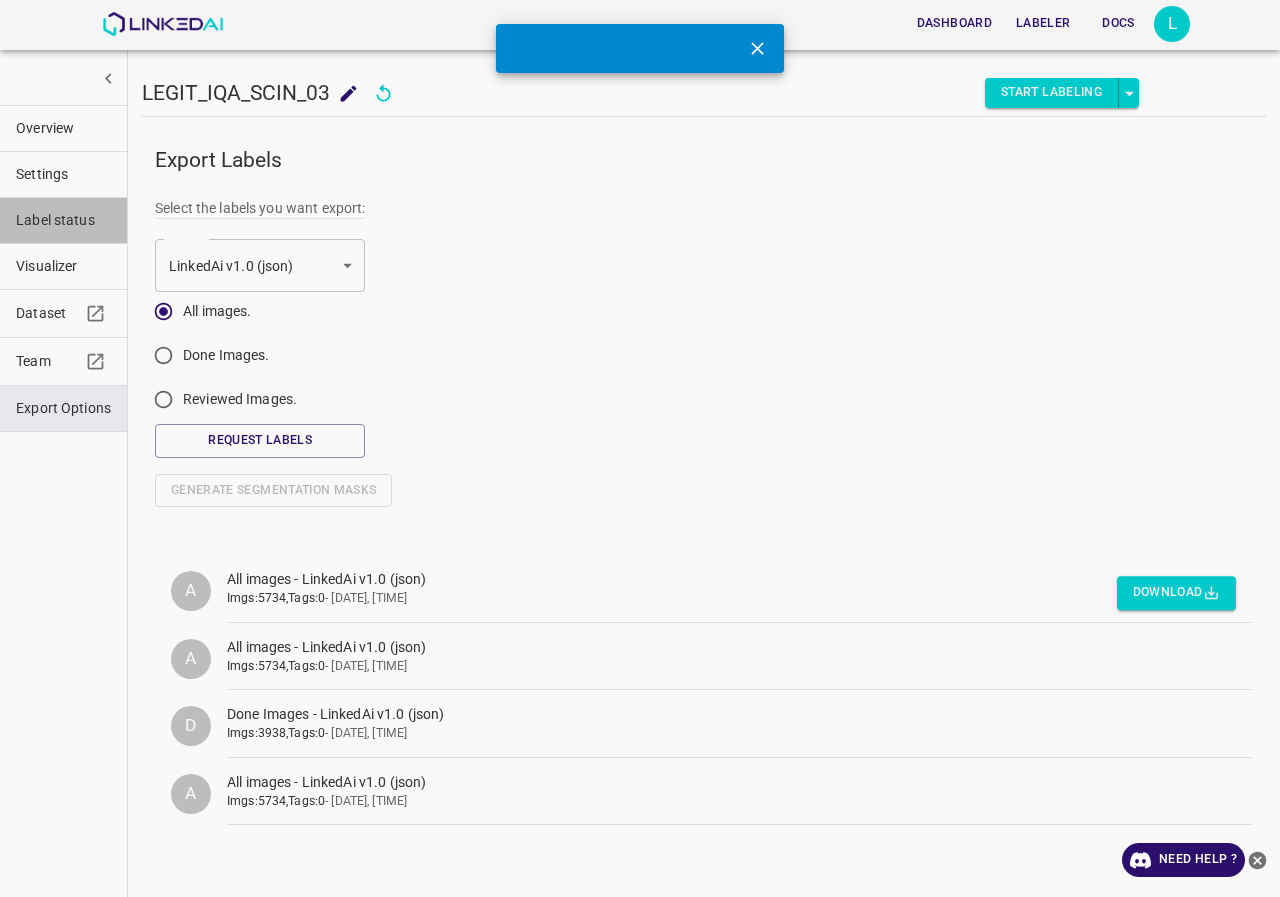 click on "Label status" at bounding box center [63, 220] 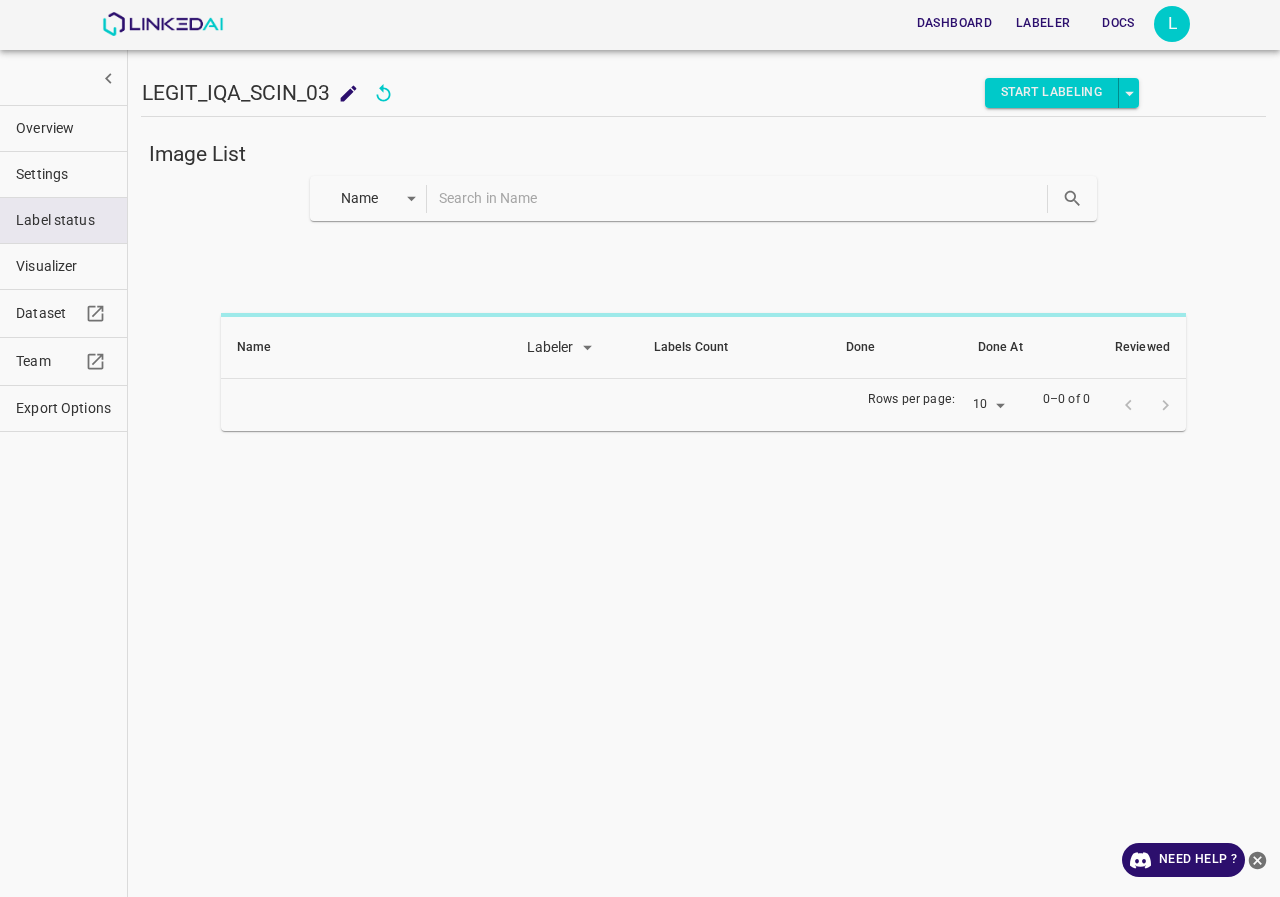 click at bounding box center (741, 198) 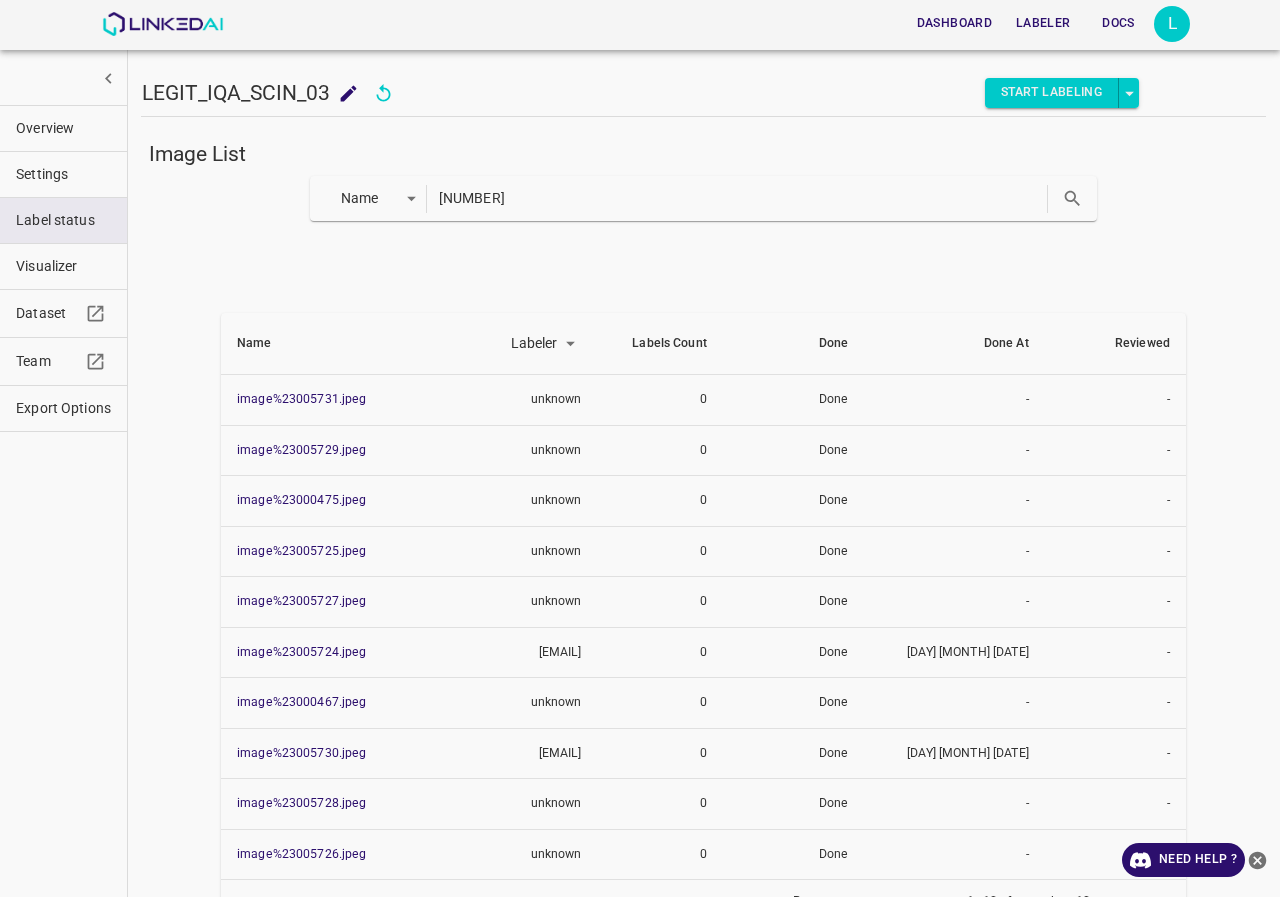 drag, startPoint x: 521, startPoint y: 197, endPoint x: 226, endPoint y: 197, distance: 295 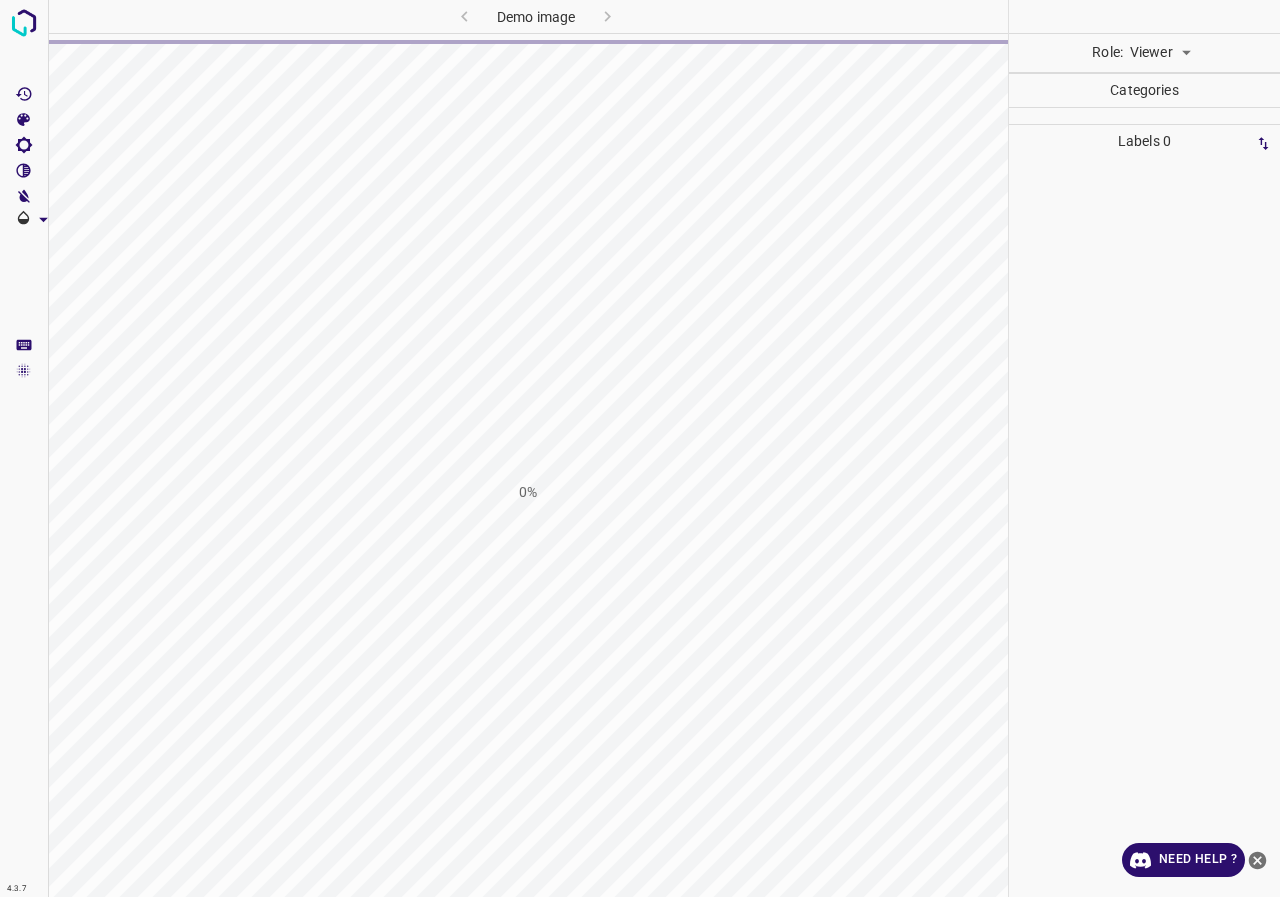 scroll, scrollTop: 0, scrollLeft: 0, axis: both 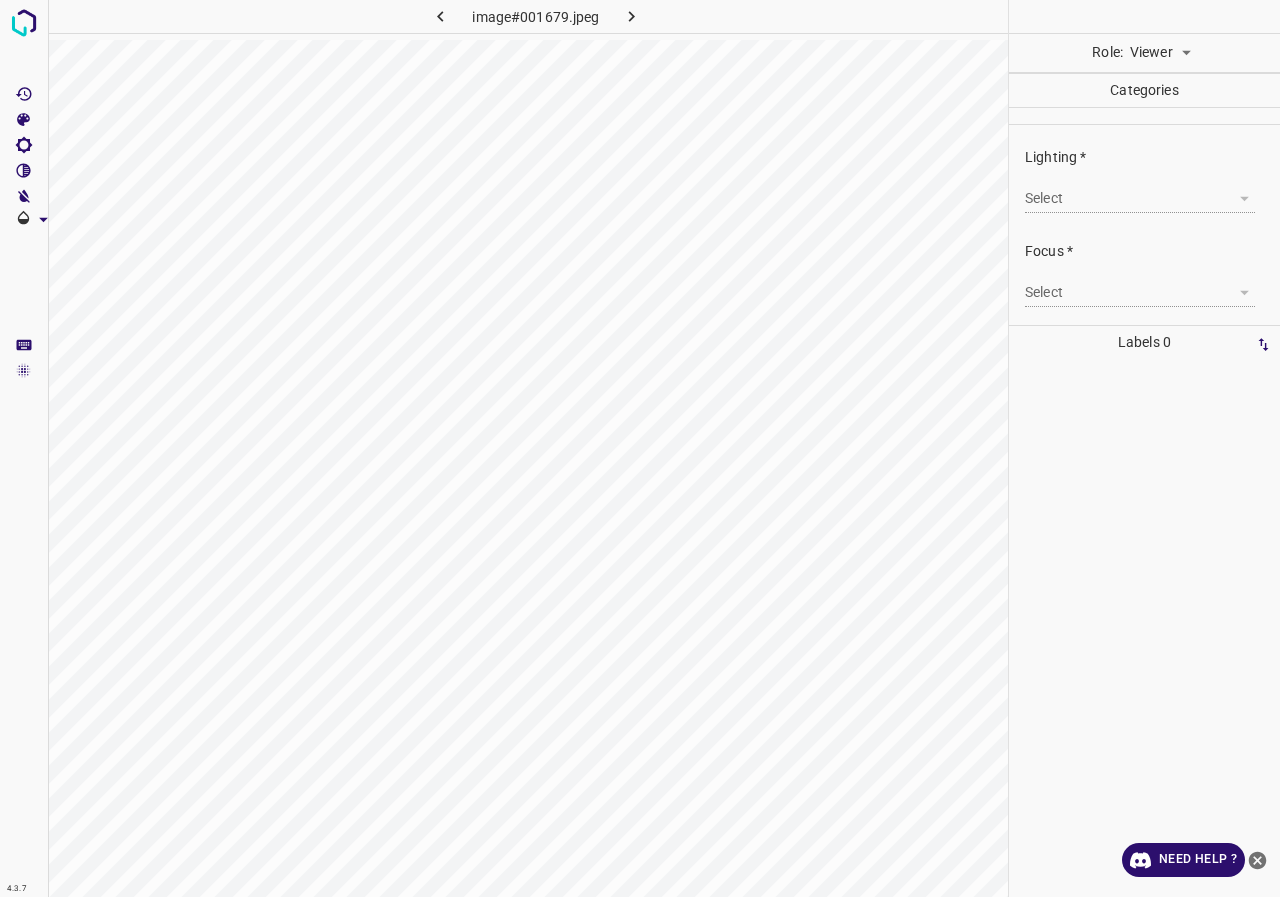 click on "4.3.7 image#001679.jpeg Role: Viewer viewer Categories Lighting *  Select ​ Focus *  Select ​ Overall *  Select ​ Labels   0 Categories 1 Lighting 2 Focus 3 Overall Tools Space Change between modes (Draw & Edit) I Auto labeling R Restore zoom M Zoom in N Zoom out Delete Delete selecte label Filters Z Restore filters X Saturation filter C Brightness filter V Contrast filter B Gray scale filter General O Download Need Help ? - Text - Hide - Delete" at bounding box center (640, 448) 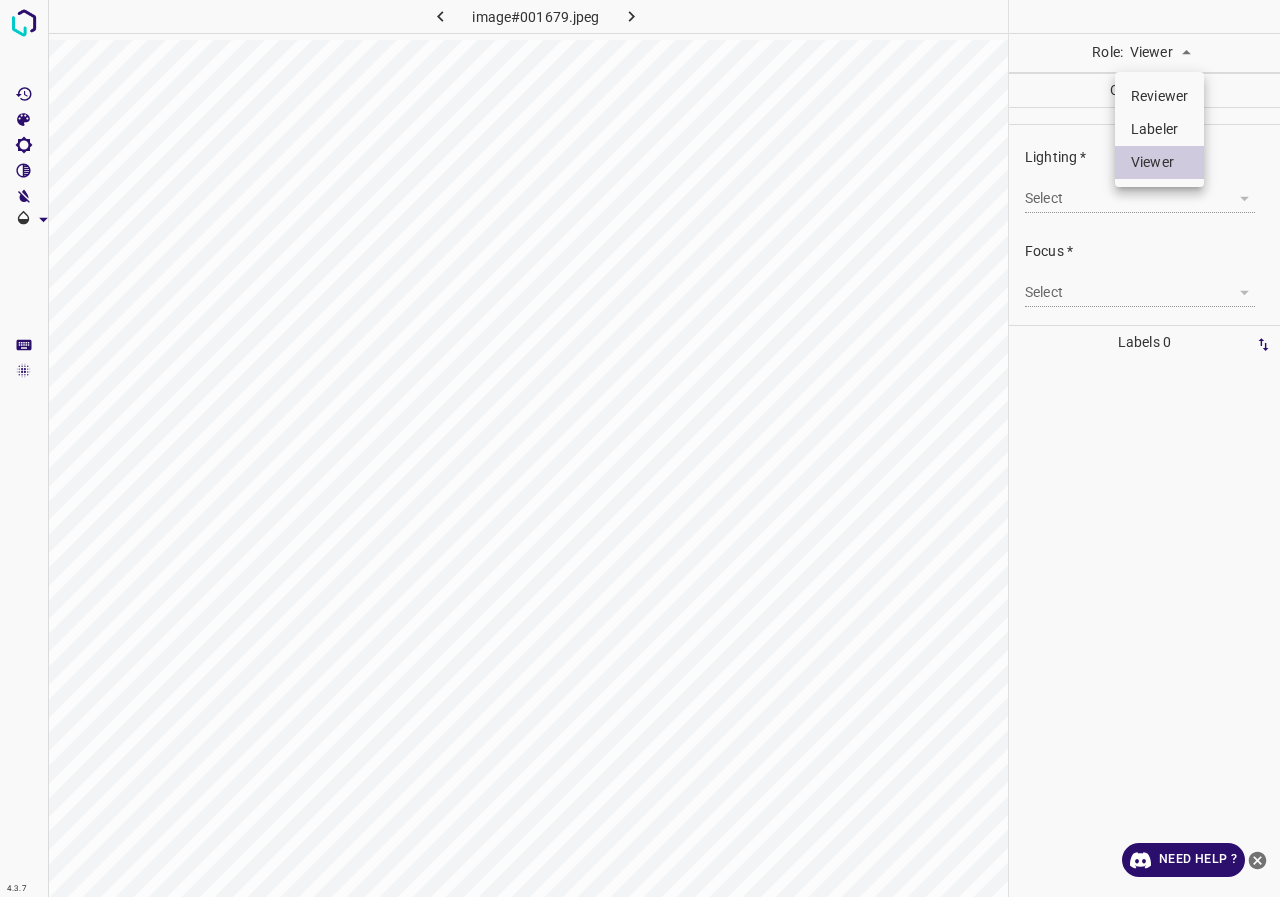 click on "Labeler" at bounding box center (1159, 129) 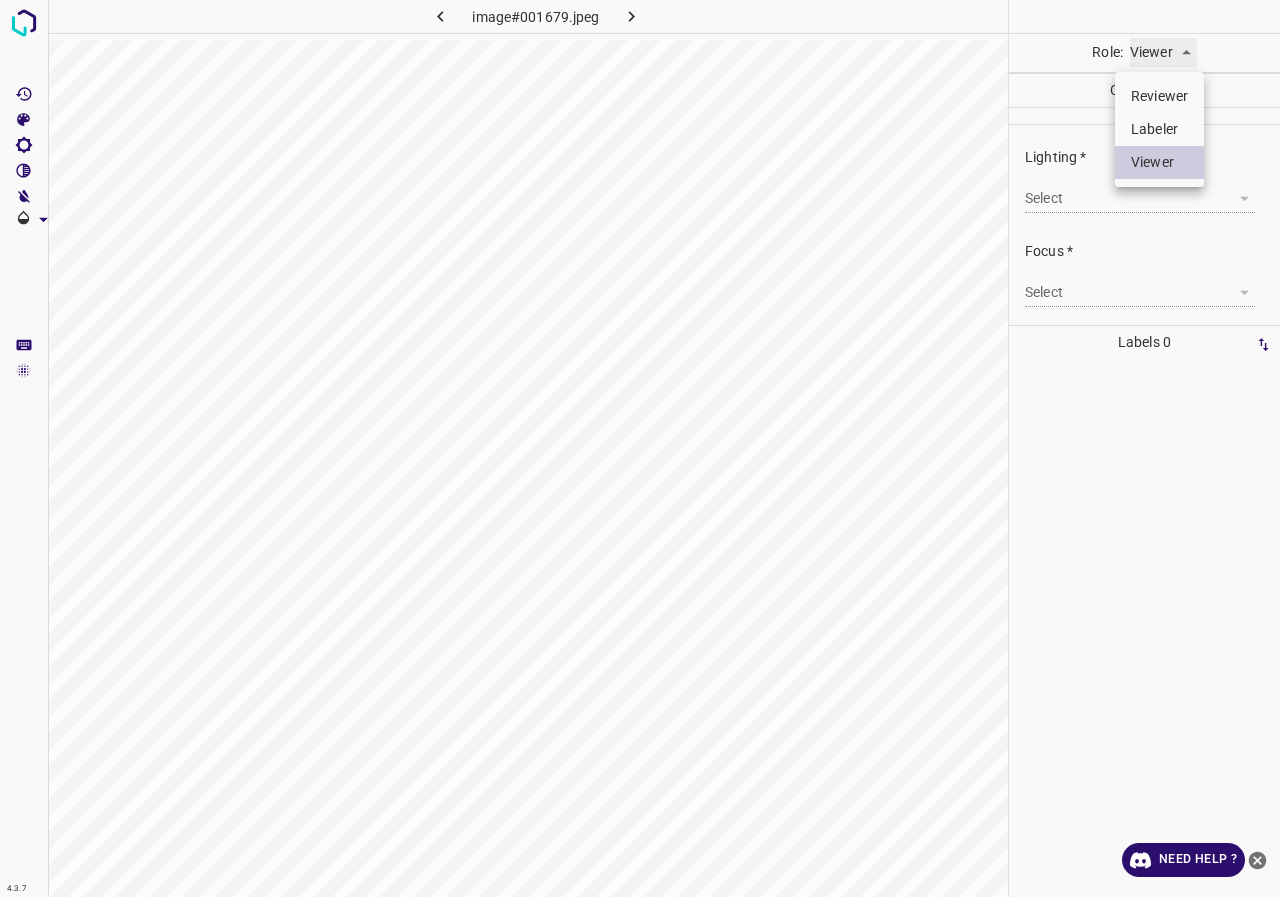 type on "labeler" 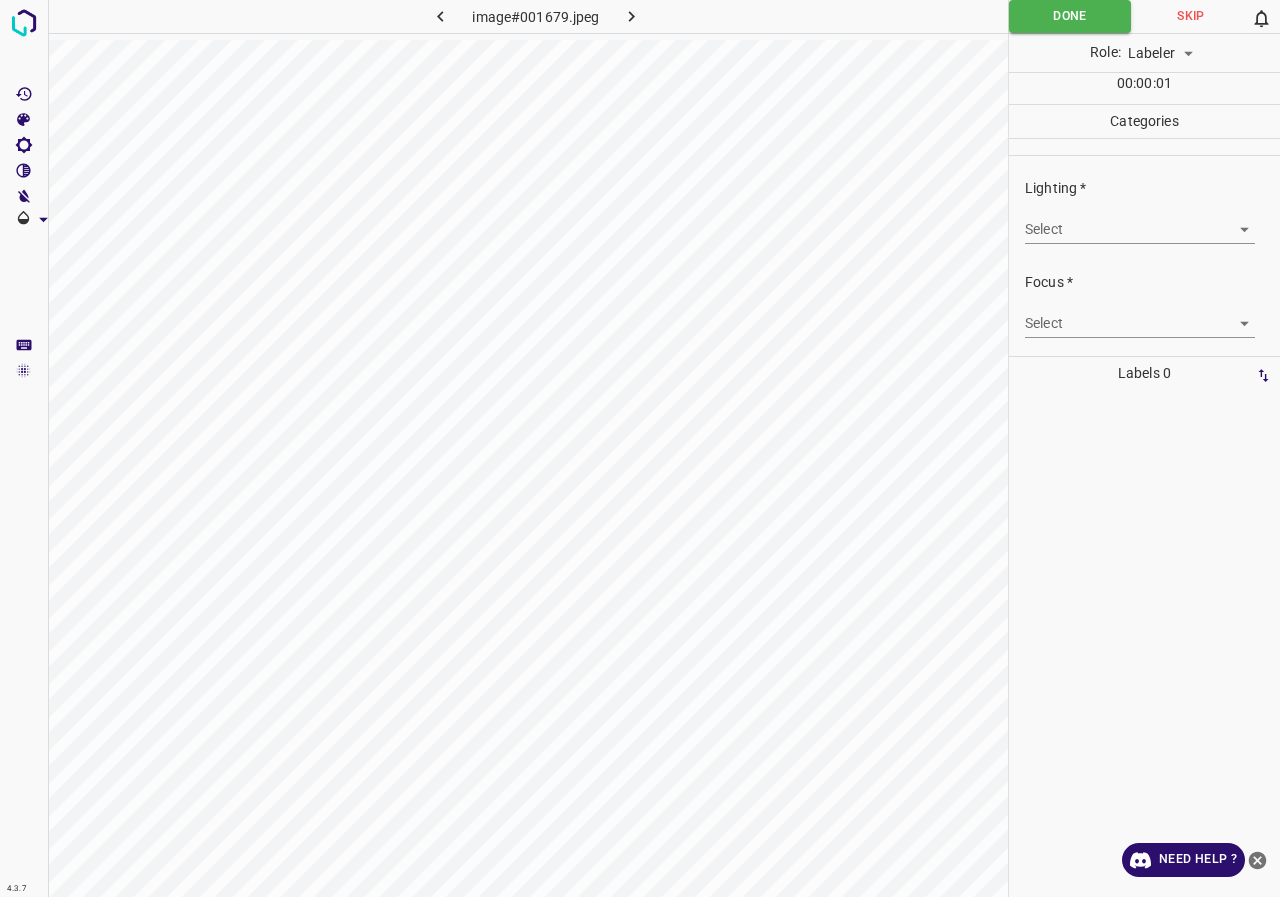 click on "4.3.7 image#001679.jpeg Done Skip 0 Role: Labeler labeler 00   : 00   : 01   Categories Lighting *  Select ​ Focus *  Select ​ Overall *  Select ​ Labels   0 Categories 1 Lighting 2 Focus 3 Overall Tools Space Change between modes (Draw & Edit) I Auto labeling R Restore zoom M Zoom in N Zoom out Delete Delete selecte label Filters Z Restore filters X Saturation filter C Brightness filter V Contrast filter B Gray scale filter General O Download Need Help ? - Text - Hide - Delete" at bounding box center [640, 448] 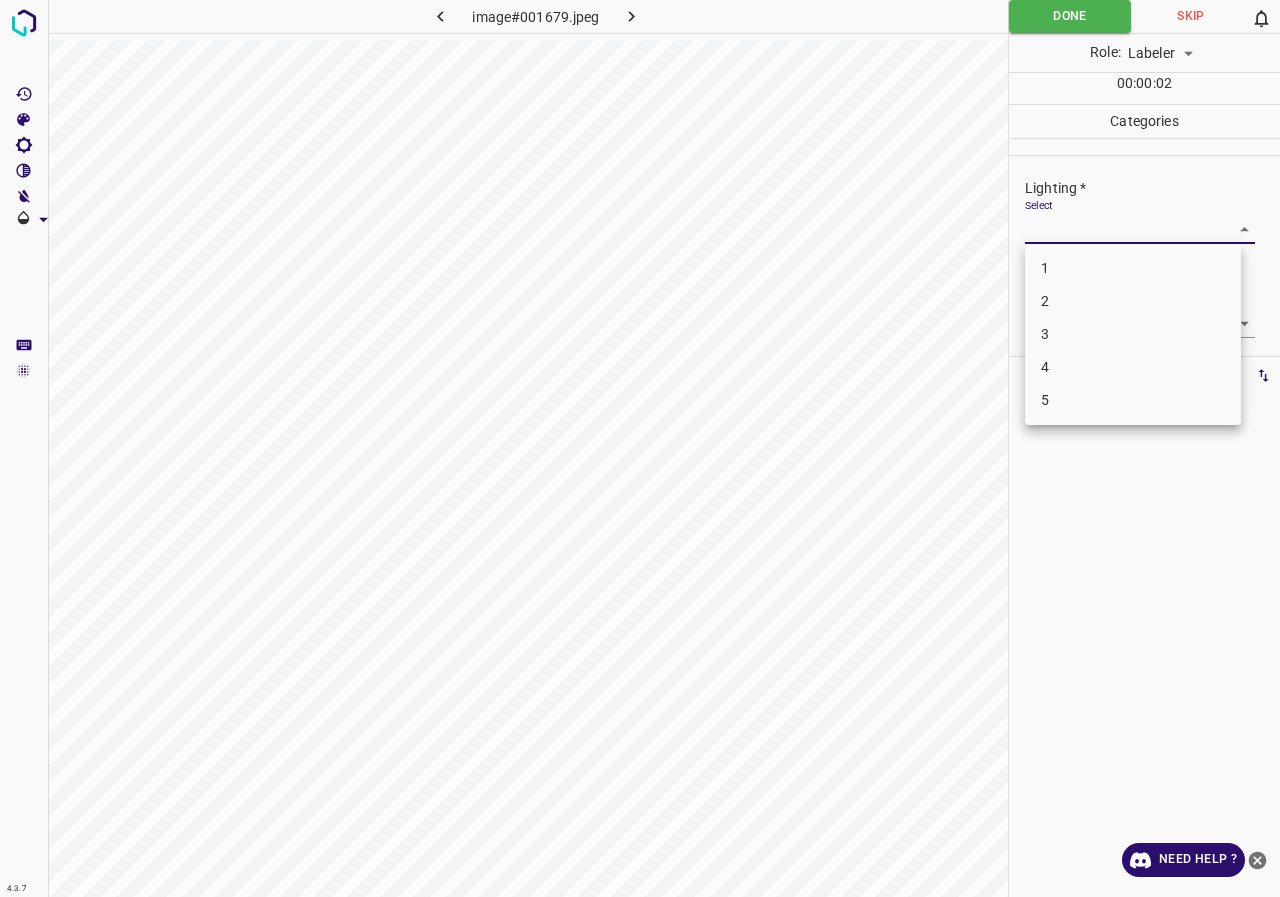 click on "3" at bounding box center (1133, 334) 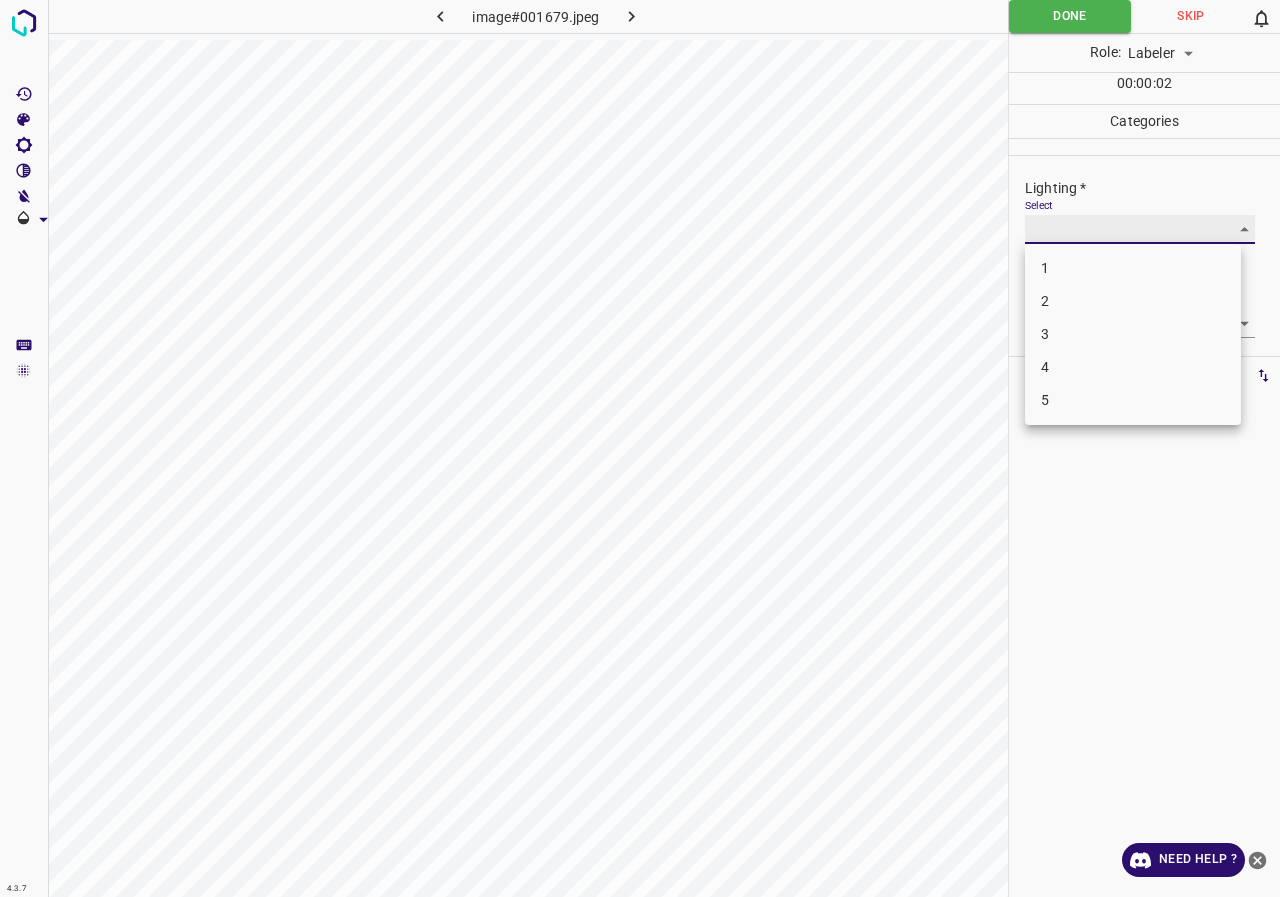 type on "3" 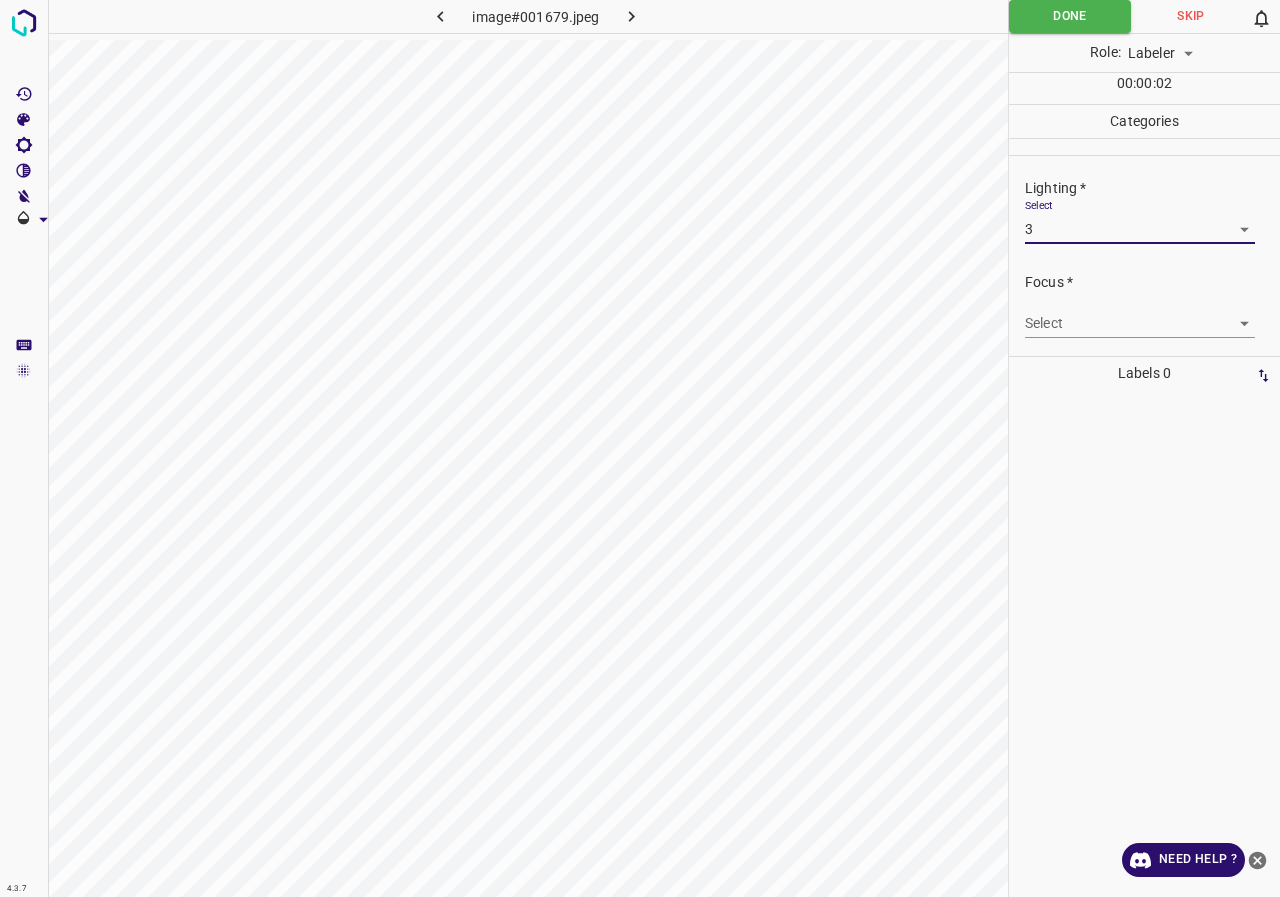 click on "4.3.7 image#001679.jpeg Done Skip 0 Role: Labeler labeler 00   : 00   : 02   Categories Lighting *  Select 3 3 Focus *  Select ​ Overall *  Select ​ Labels   0 Categories 1 Lighting 2 Focus 3 Overall Tools Space Change between modes (Draw & Edit) I Auto labeling R Restore zoom M Zoom in N Zoom out Delete Delete selecte label Filters Z Restore filters X Saturation filter C Brightness filter V Contrast filter B Gray scale filter General O Download Need Help ? - Text - Hide - Delete 1 2 3 4 5" at bounding box center (640, 448) 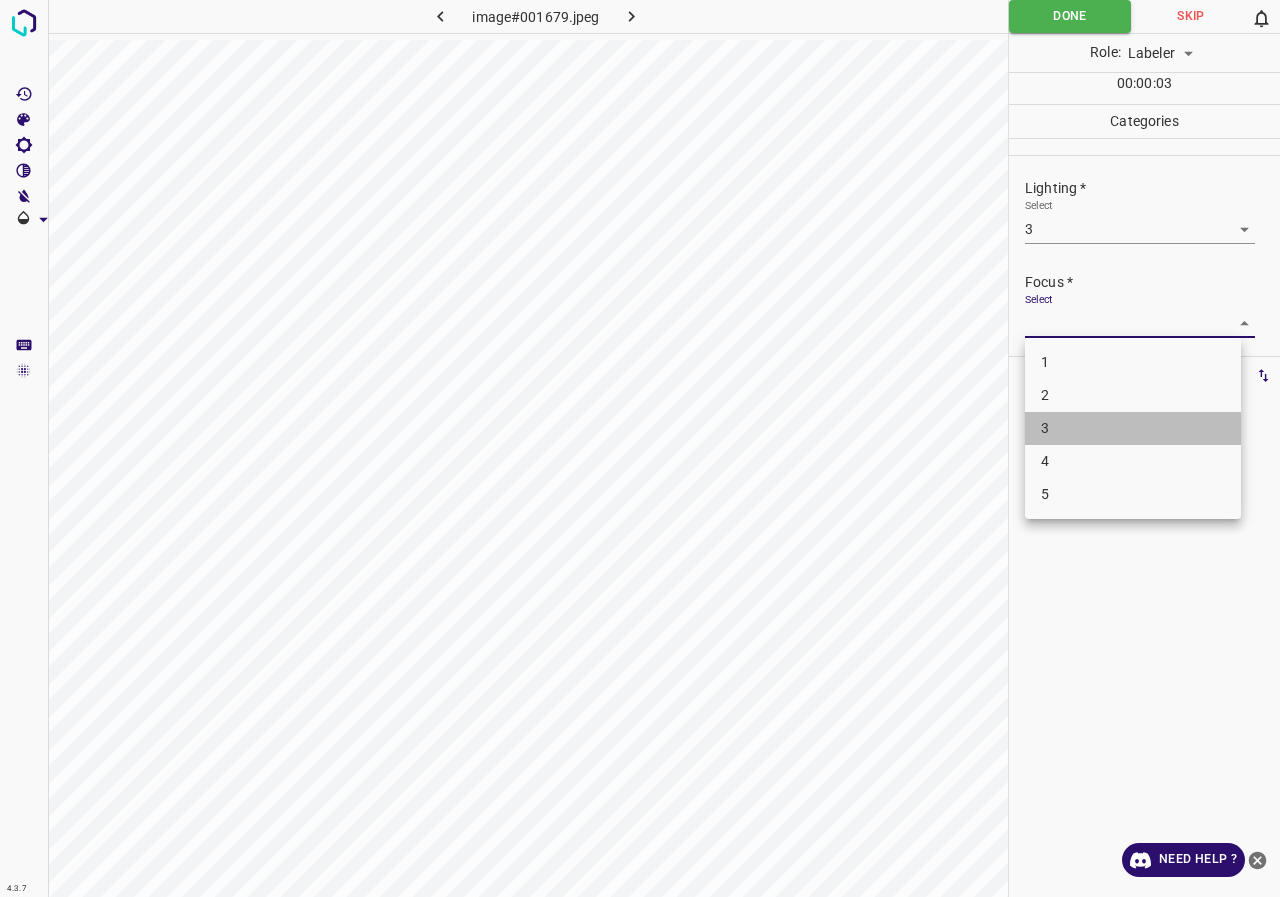 click on "3" at bounding box center (1133, 428) 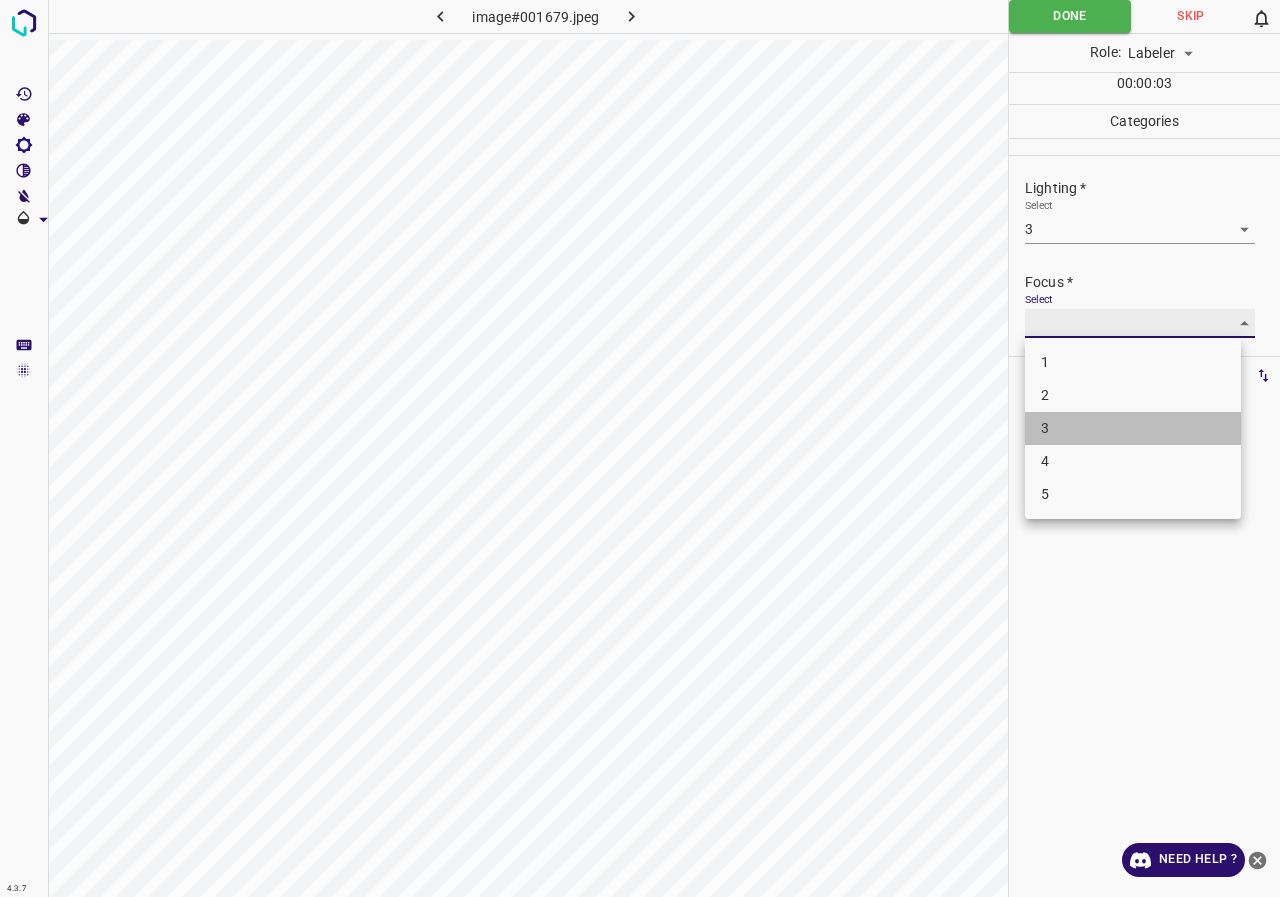 type on "3" 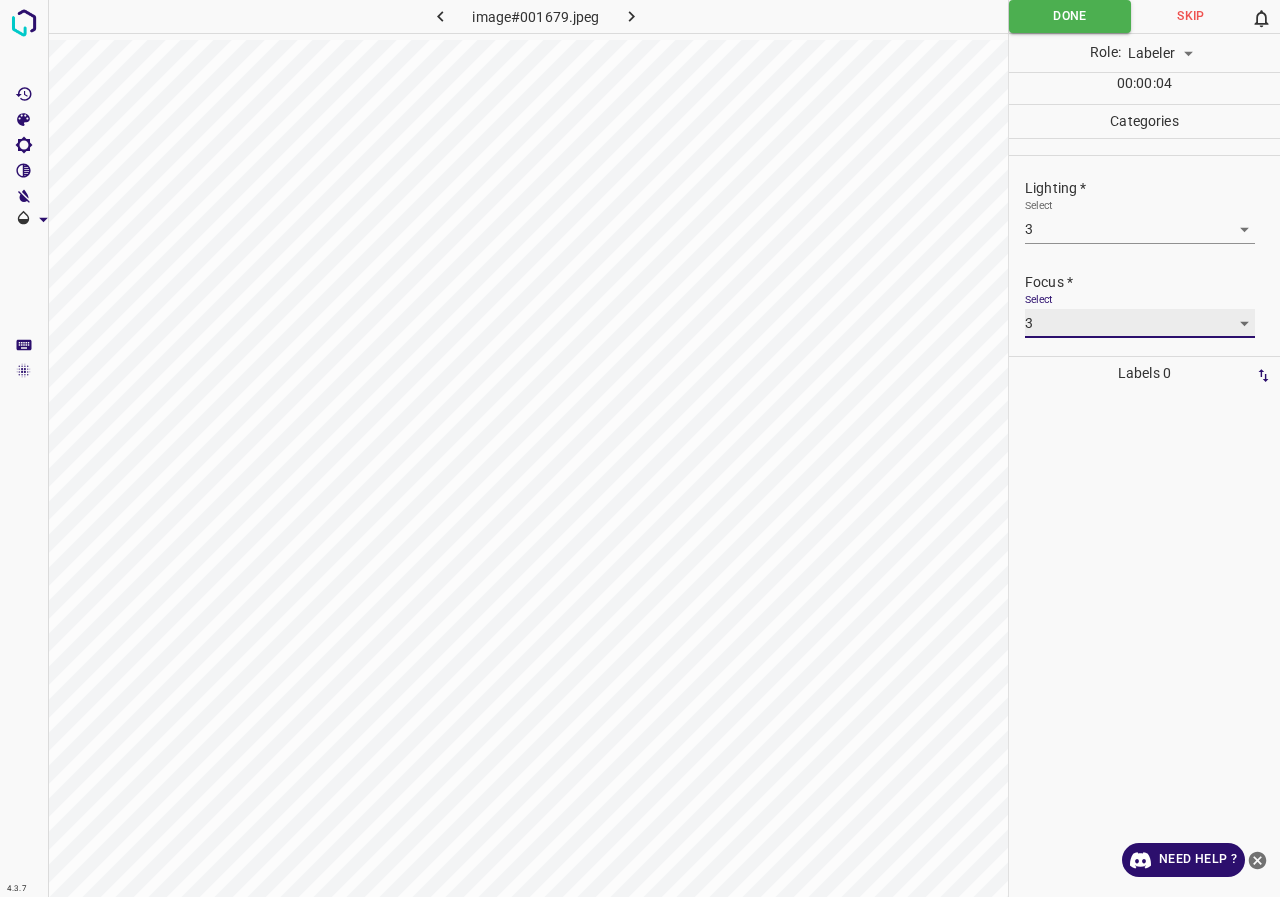 scroll, scrollTop: 98, scrollLeft: 0, axis: vertical 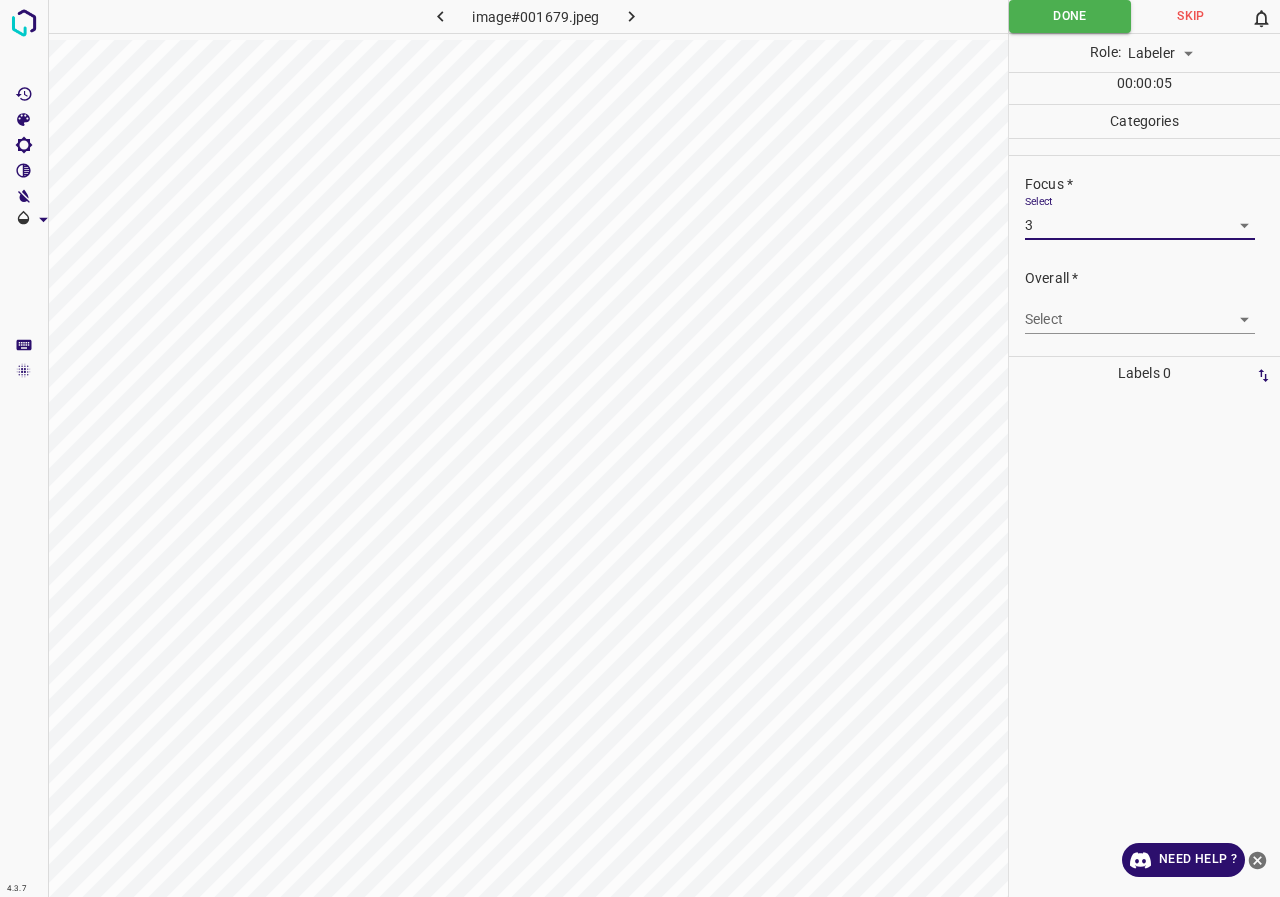 click on "4.3.7 image#001679.jpeg Done Skip 0 Role: Labeler labeler 00   : 00   : 05   Categories Lighting *  Select 3 3 Focus *  Select 3 3 Overall *  Select ​ Labels   0 Categories 1 Lighting 2 Focus 3 Overall Tools Space Change between modes (Draw & Edit) I Auto labeling R Restore zoom M Zoom in N Zoom out Delete Delete selecte label Filters Z Restore filters X Saturation filter C Brightness filter V Contrast filter B Gray scale filter General O Download Need Help ? - Text - Hide - Delete" at bounding box center [640, 448] 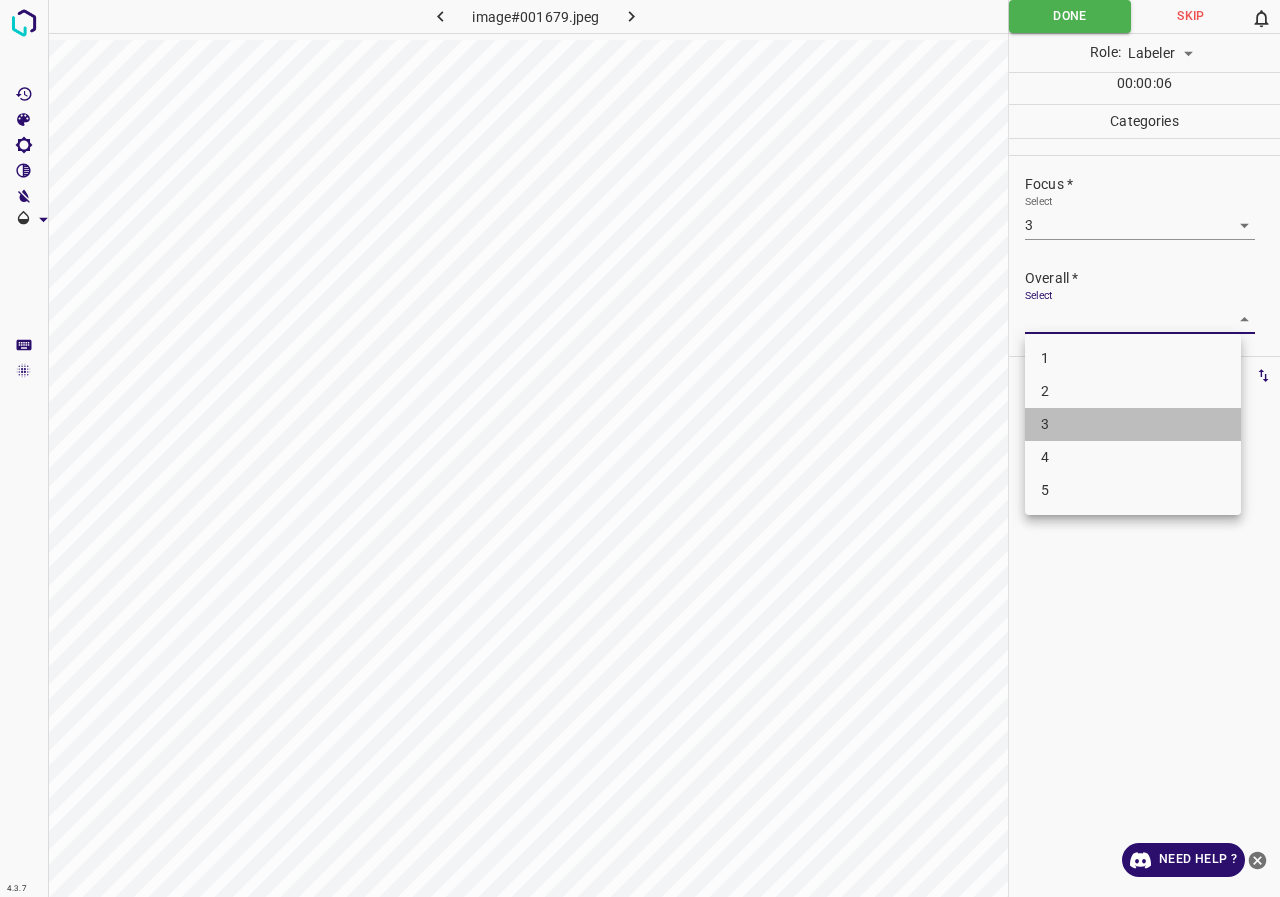 drag, startPoint x: 1072, startPoint y: 416, endPoint x: 1110, endPoint y: 421, distance: 38.327538 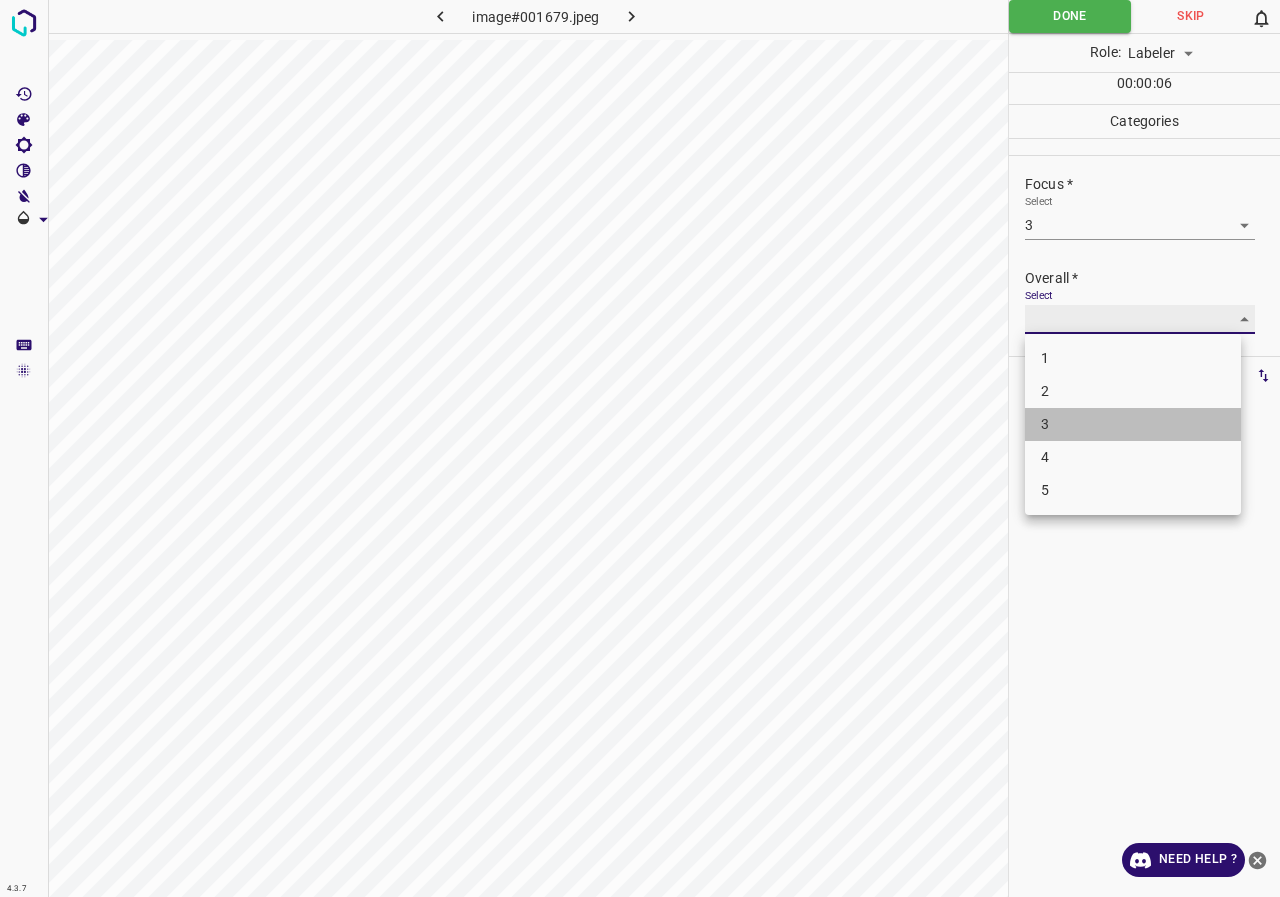 type on "3" 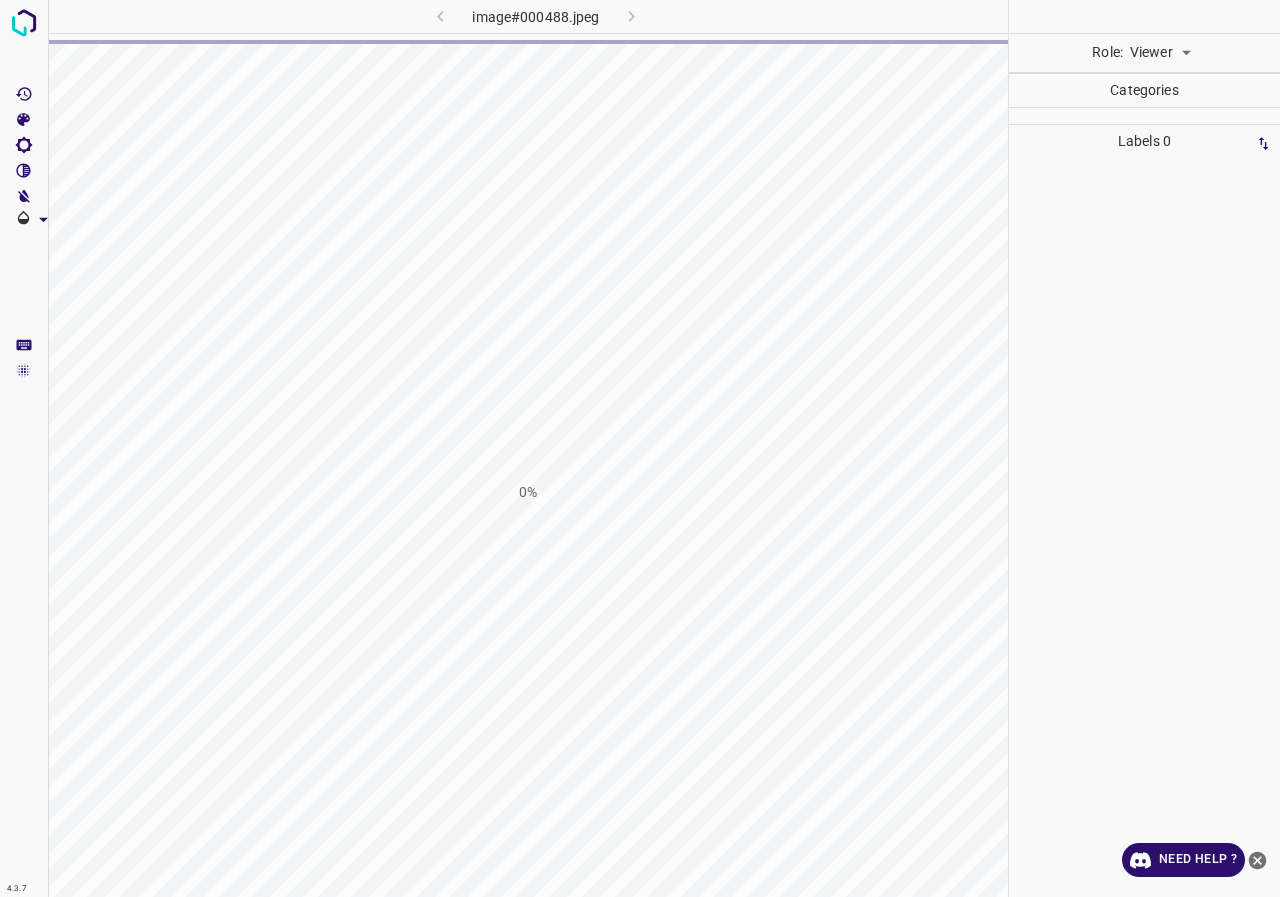 scroll, scrollTop: 0, scrollLeft: 0, axis: both 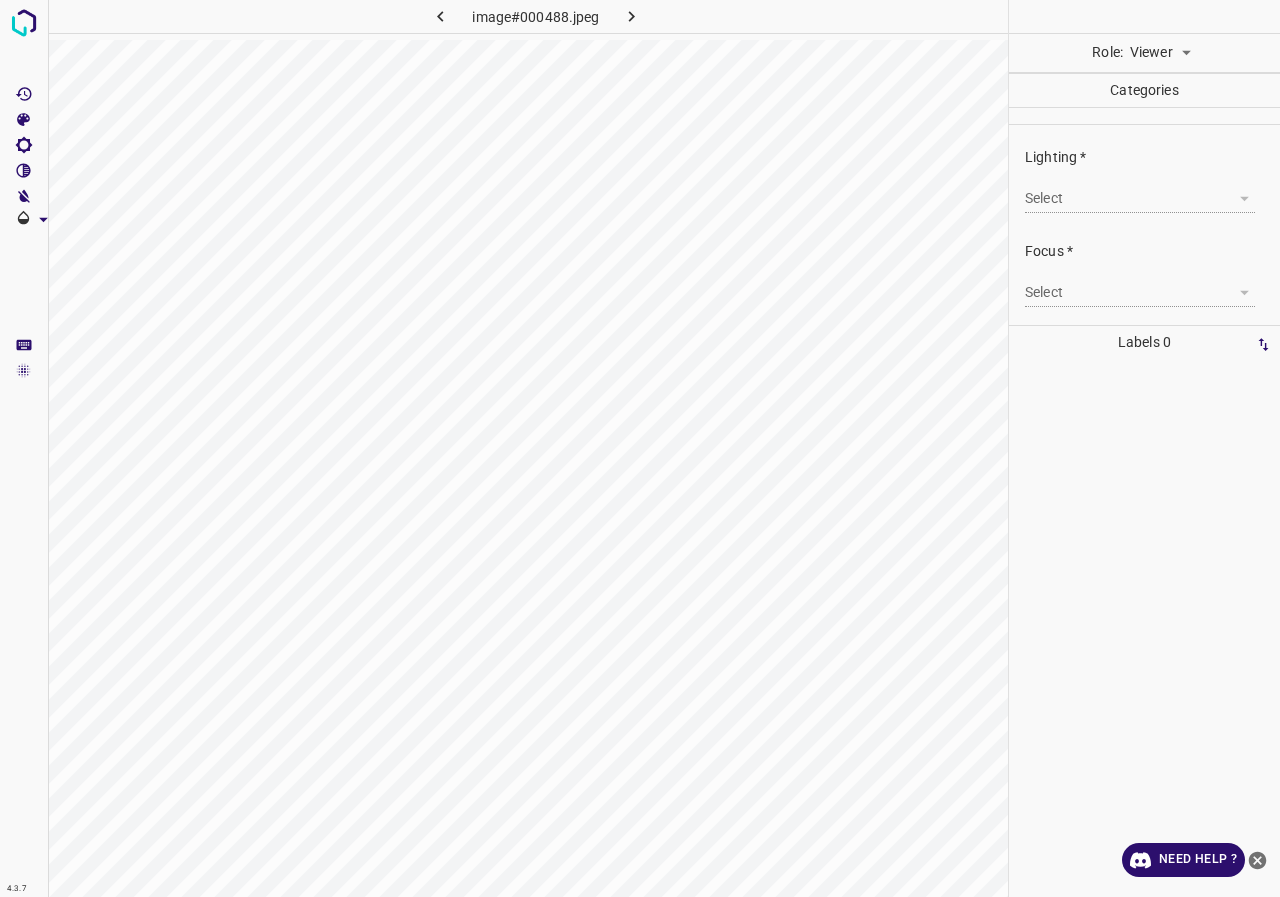 click on "4.3.7 image#000488.jpeg Role: Viewer viewer Categories Lighting *  Select ​ Focus *  Select ​ Overall *  Select ​ Labels   0 Categories 1 Lighting 2 Focus 3 Overall Tools Space Change between modes (Draw & Edit) I Auto labeling R Restore zoom M Zoom in N Zoom out Delete Delete selecte label Filters Z Restore filters X Saturation filter C Brightness filter V Contrast filter B Gray scale filter General O Download Need Help ? - Text - Hide - Delete" at bounding box center [640, 448] 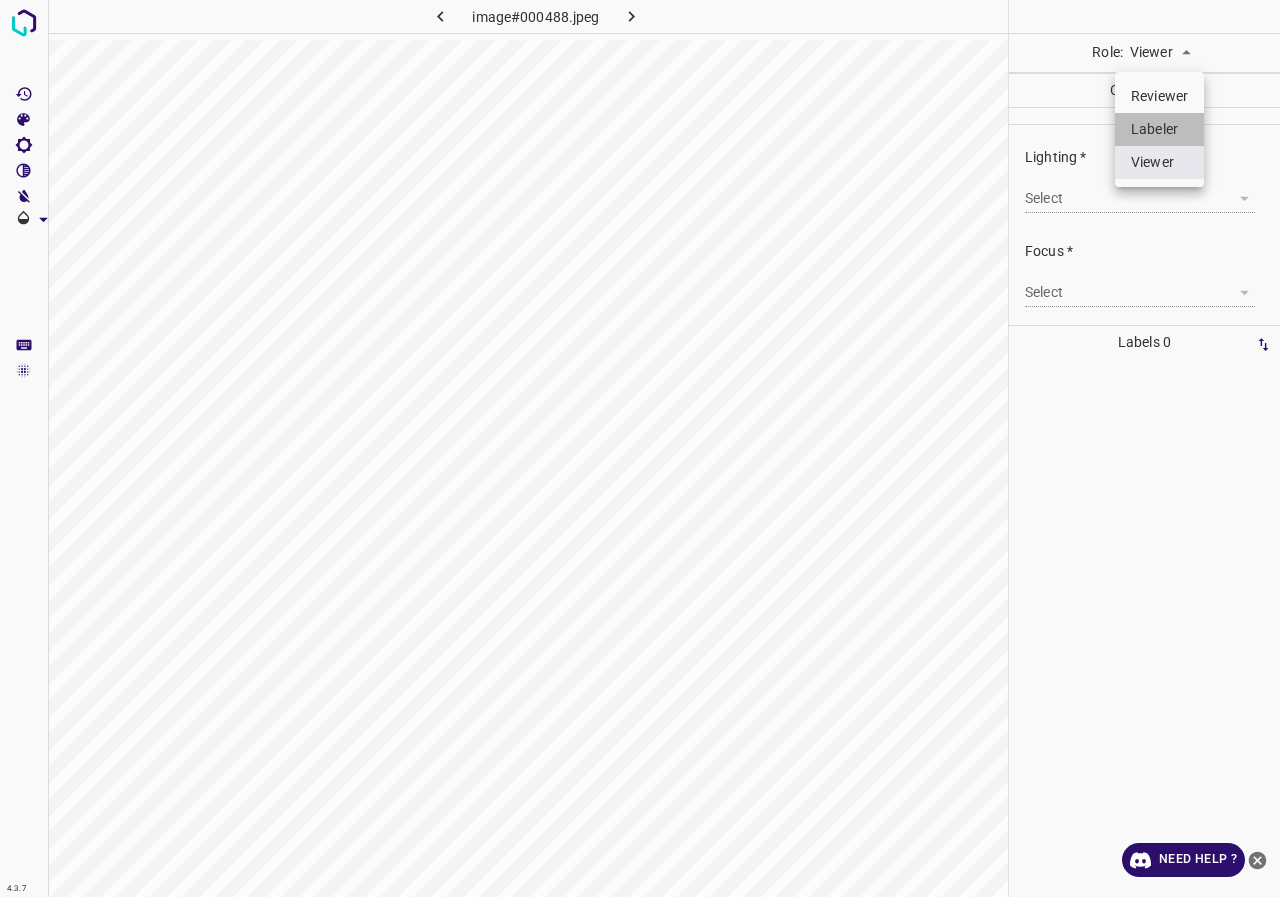 click on "Labeler" at bounding box center (1159, 129) 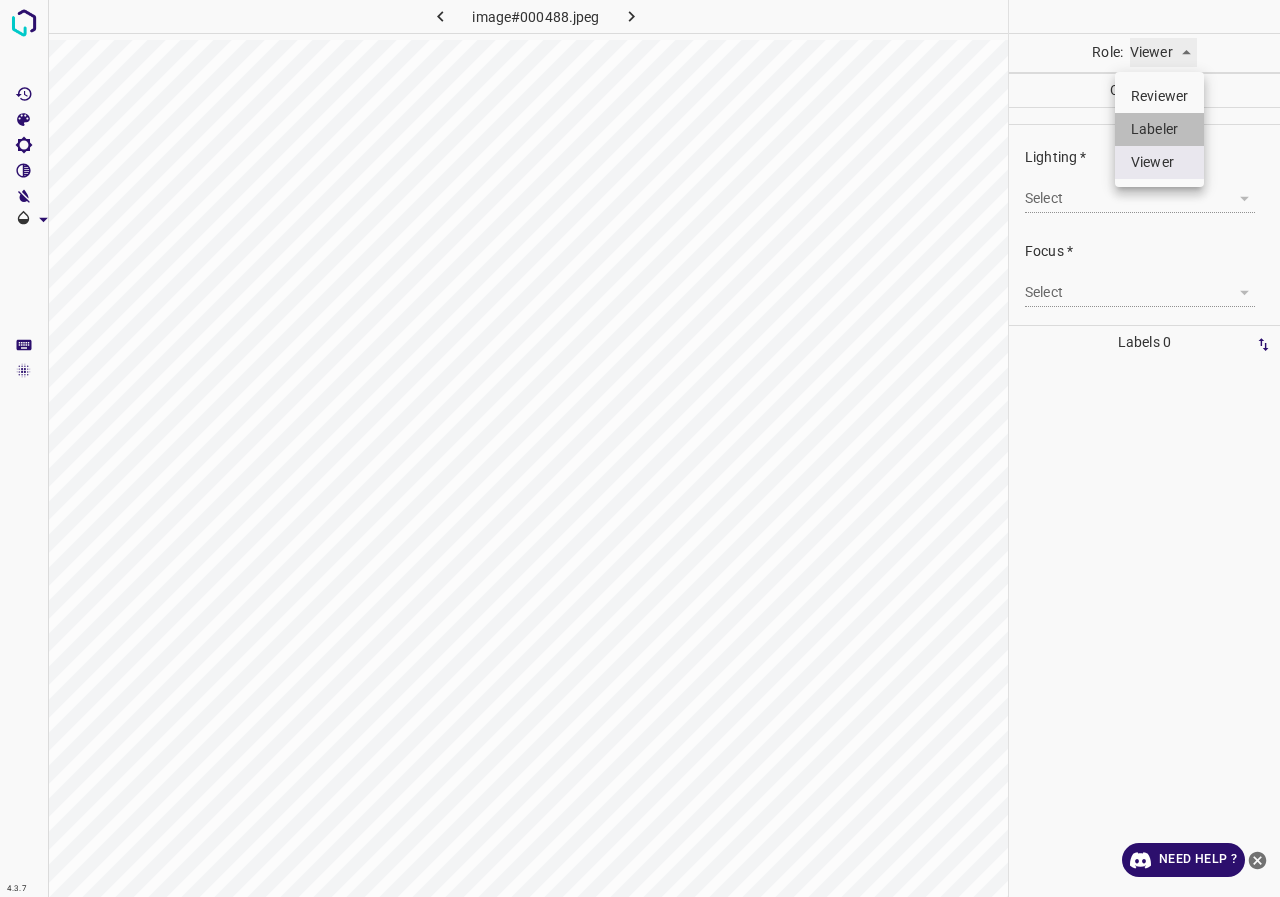 type on "labeler" 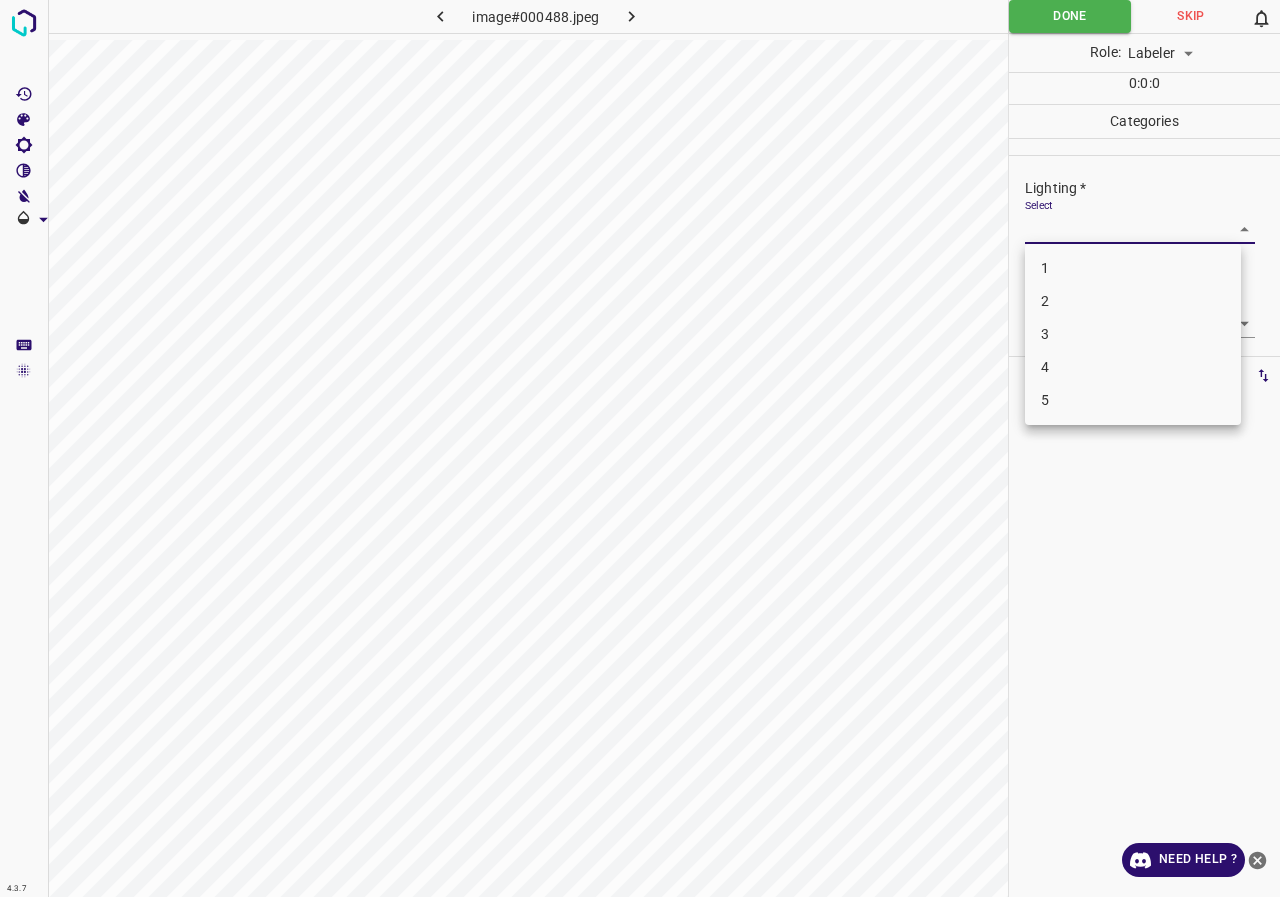 click on "4.3.7 image#000488.jpeg Done Skip 0 Role: Labeler labeler 0   : 0   : 0   Categories Lighting *  Select ​ Focus *  Select ​ Overall *  Select ​ Labels   0 Categories 1 Lighting 2 Focus 3 Overall Tools Space Change between modes (Draw & Edit) I Auto labeling R Restore zoom M Zoom in N Zoom out Delete Delete selecte label Filters Z Restore filters X Saturation filter C Brightness filter V Contrast filter B Gray scale filter General O Download Need Help ? - Text - Hide - Delete 1 2 3 4 5" at bounding box center (640, 448) 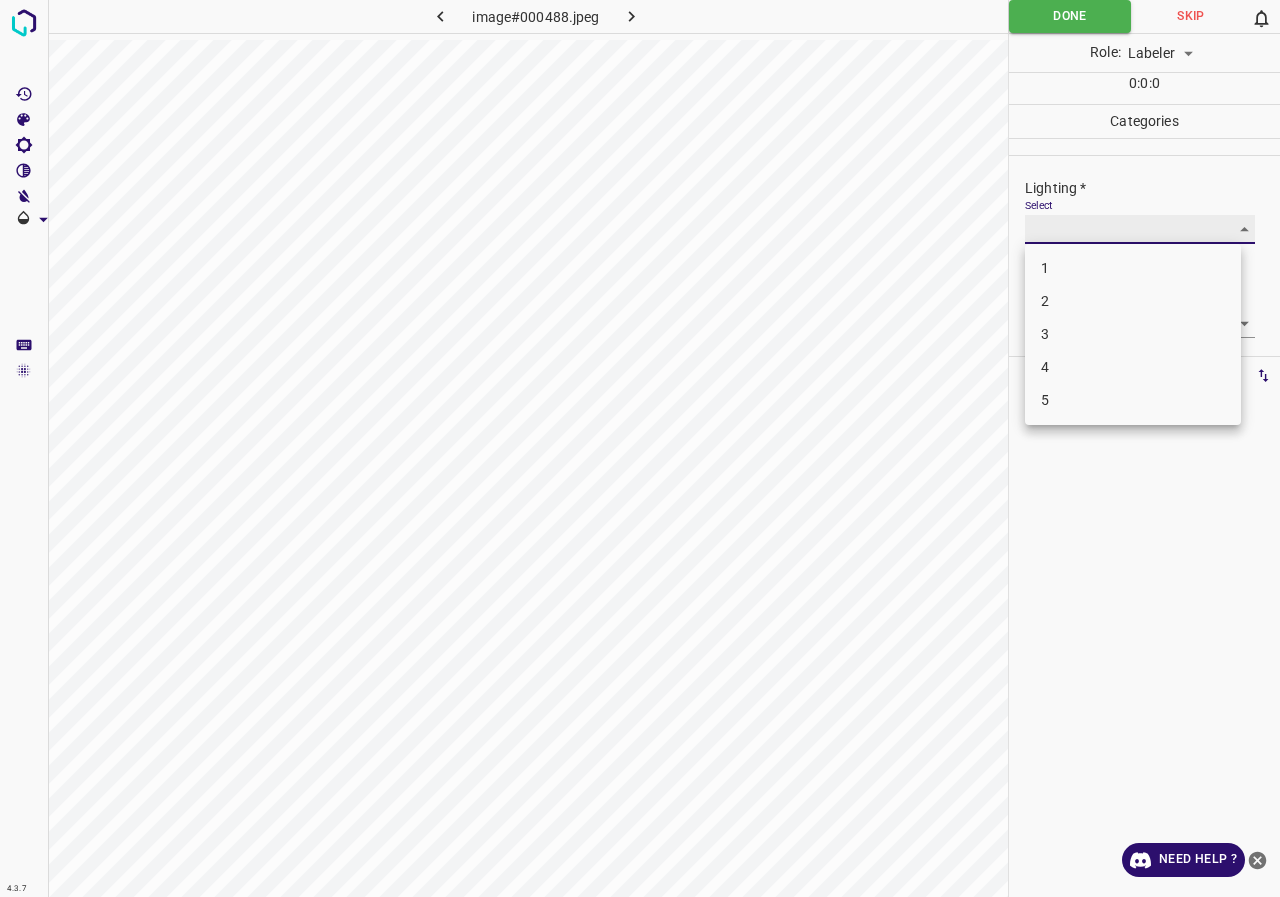 type on "3" 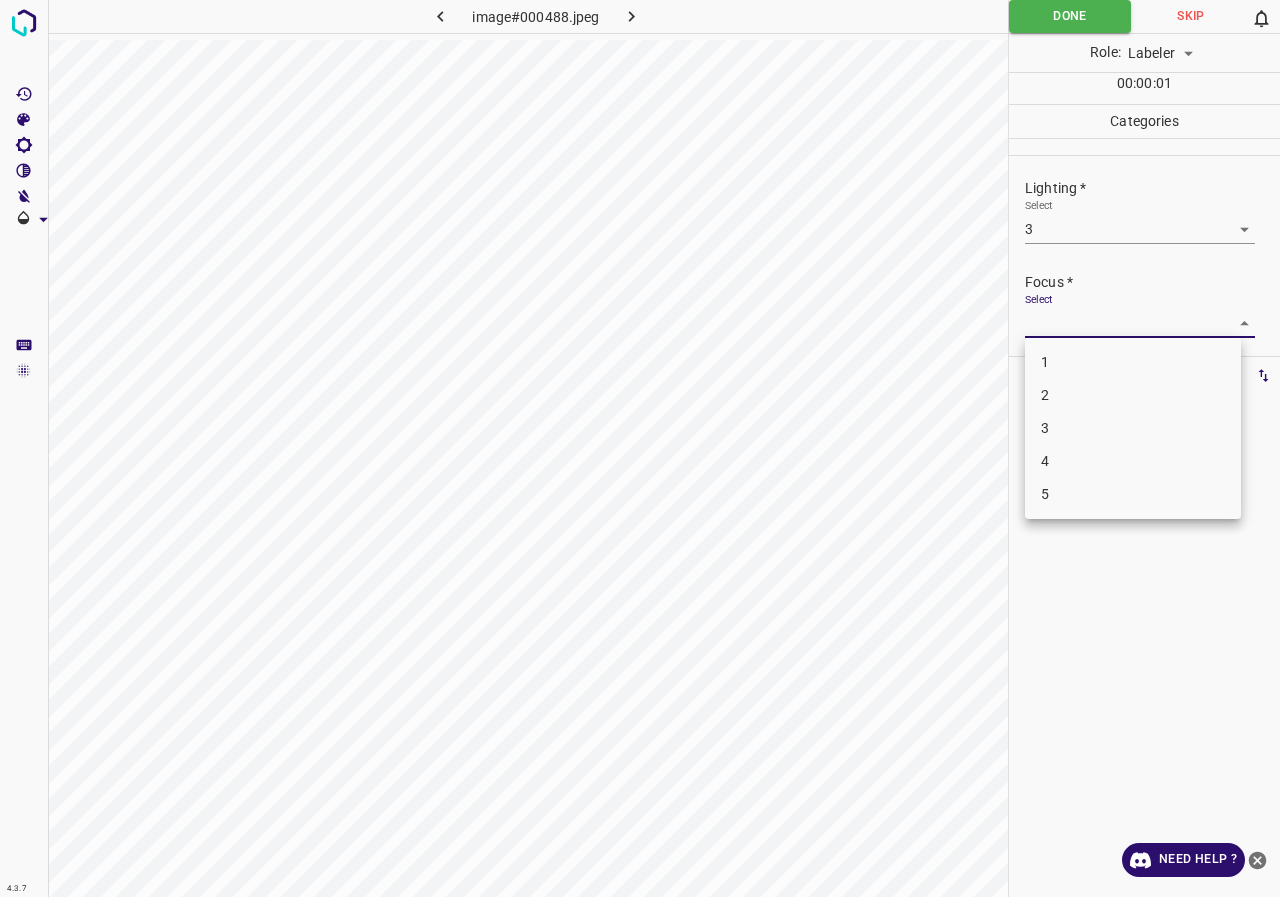 click on "4.3.7 image#000488.jpeg Done Skip 0 Role: Labeler labeler 00   : 00   : 01   Categories Lighting *  Select 3 3 Focus *  Select ​ Overall *  Select ​ Labels   0 Categories 1 Lighting 2 Focus 3 Overall Tools Space Change between modes (Draw & Edit) I Auto labeling R Restore zoom M Zoom in N Zoom out Delete Delete selecte label Filters Z Restore filters X Saturation filter C Brightness filter V Contrast filter B Gray scale filter General O Download Need Help ? - Text - Hide - Delete 1 2 3 4 5" at bounding box center [640, 448] 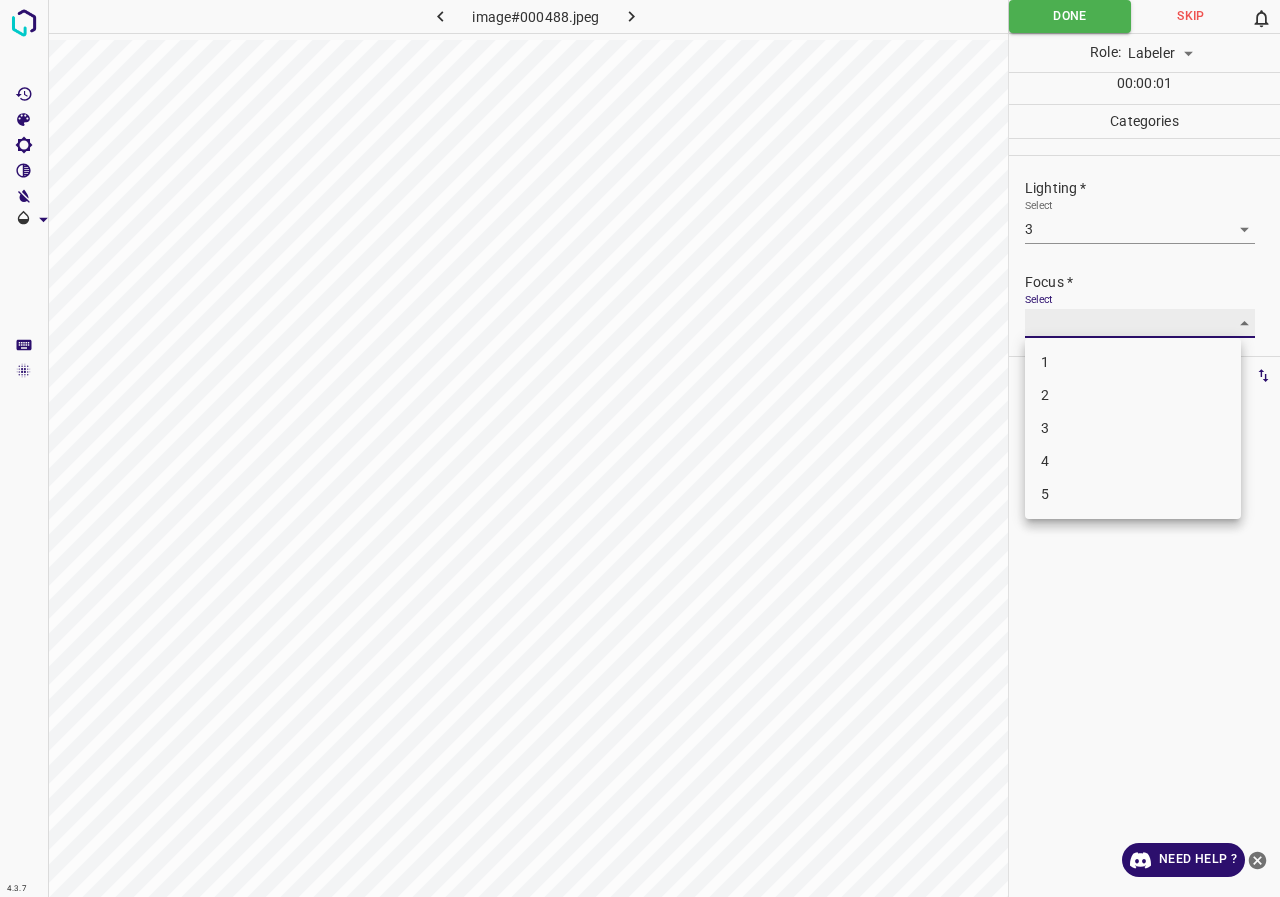 type on "3" 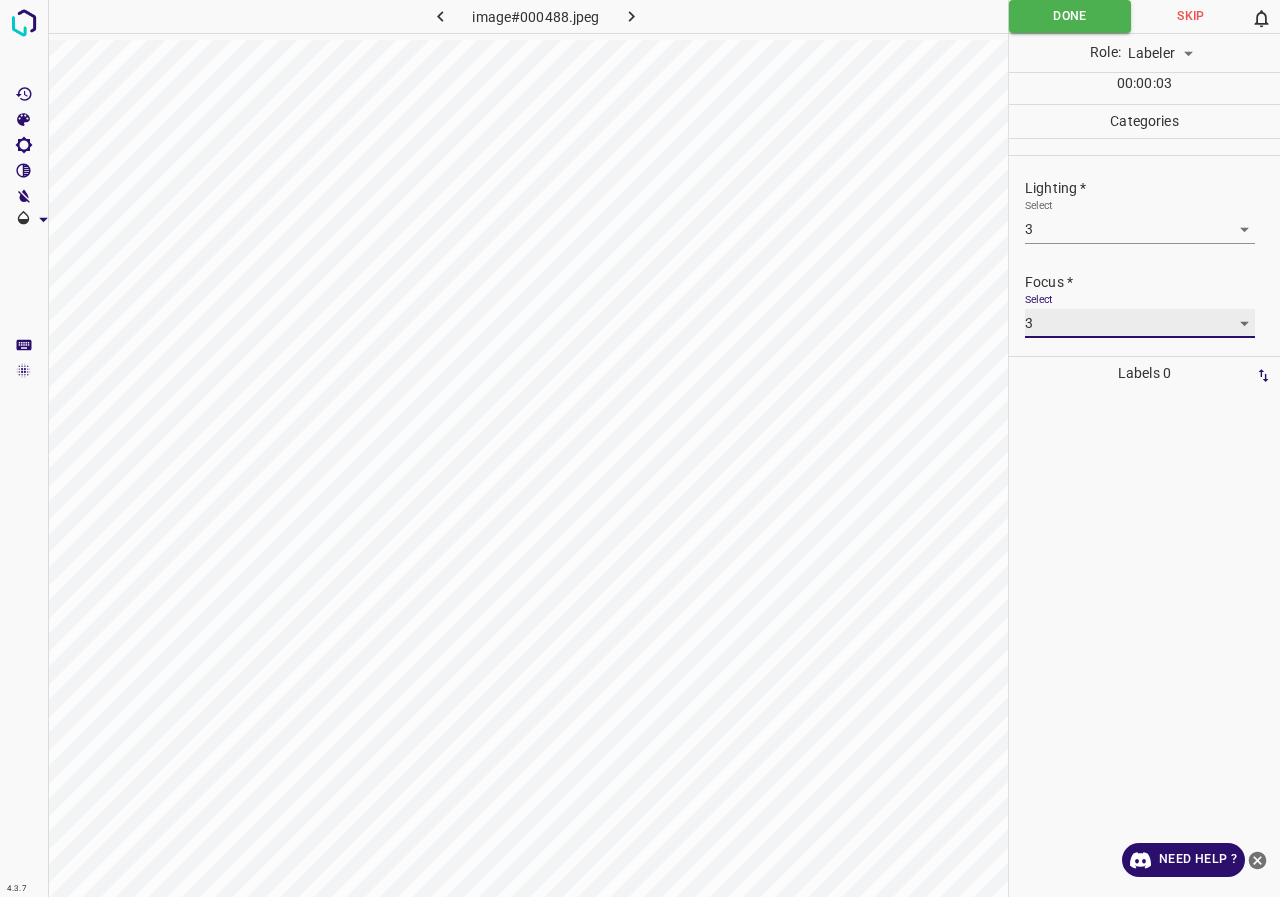 scroll, scrollTop: 98, scrollLeft: 0, axis: vertical 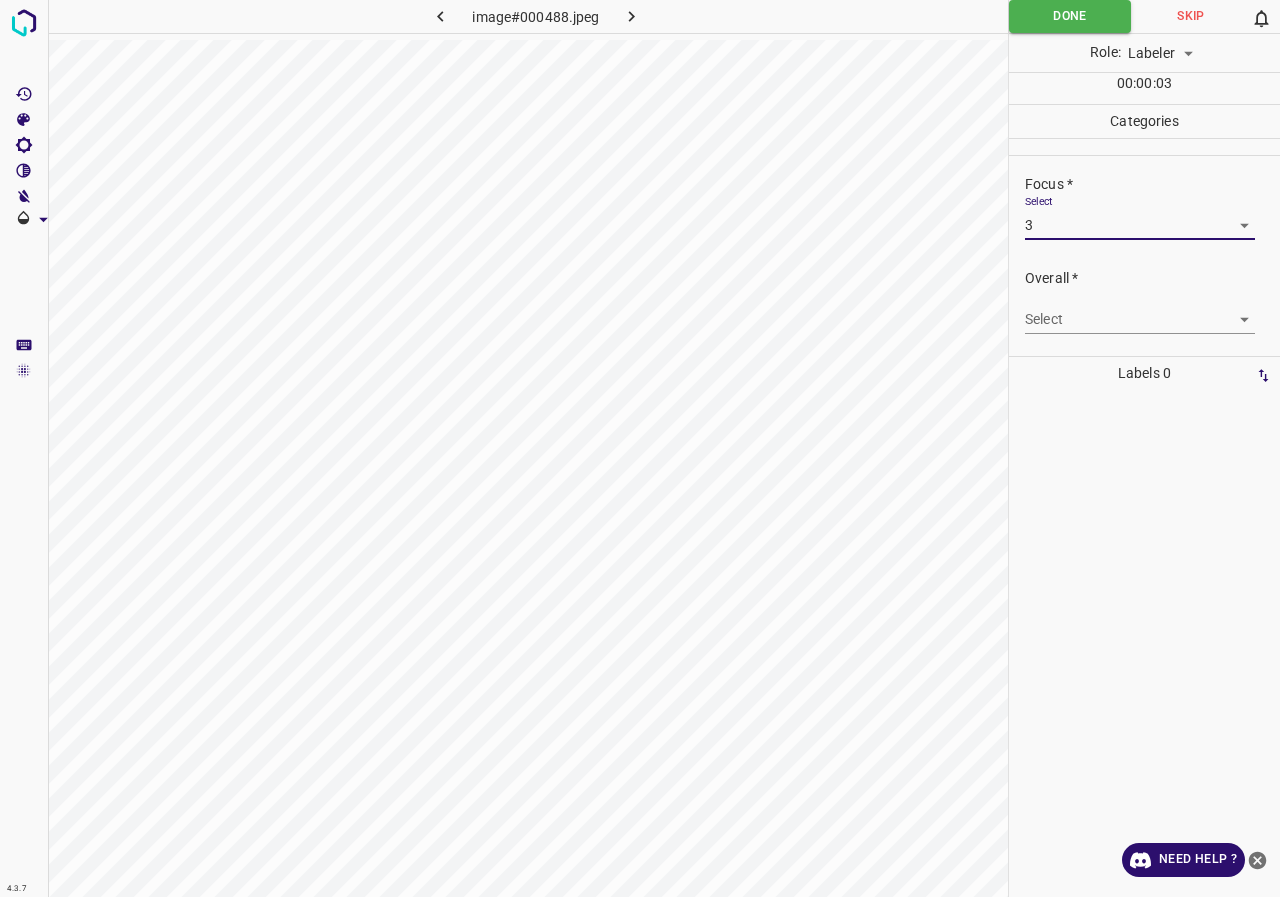 click on "4.3.7 image#000488.jpeg Done Skip 0 Role: Labeler labeler 00   : 00   : 03   Categories Lighting *  Select 3 3 Focus *  Select 3 3 Overall *  Select ​ Labels   0 Categories 1 Lighting 2 Focus 3 Overall Tools Space Change between modes (Draw & Edit) I Auto labeling R Restore zoom M Zoom in N Zoom out Delete Delete selecte label Filters Z Restore filters X Saturation filter C Brightness filter V Contrast filter B Gray scale filter General O Download Need Help ? - Text - Hide - Delete" at bounding box center [640, 448] 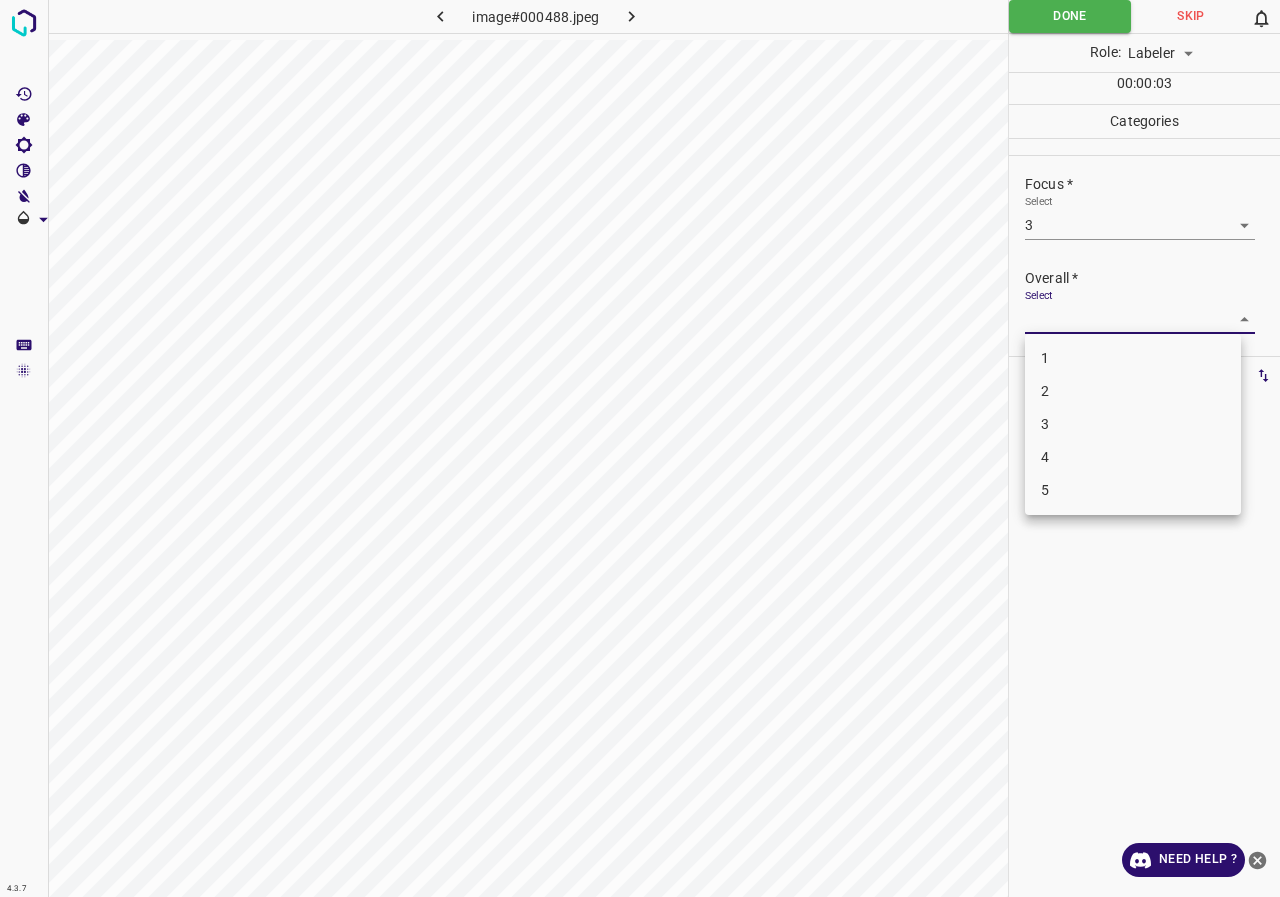 click on "3" at bounding box center (1133, 424) 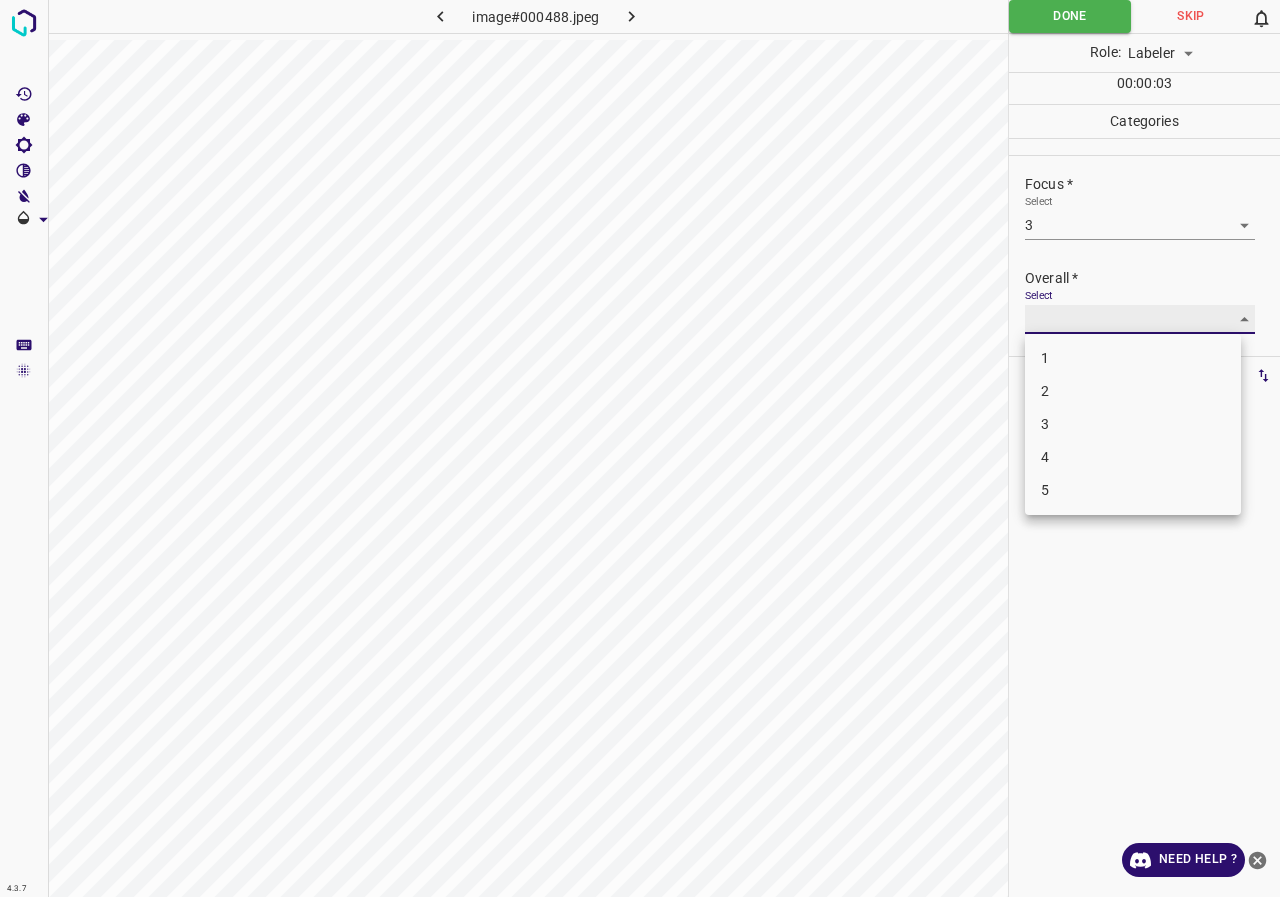 type on "3" 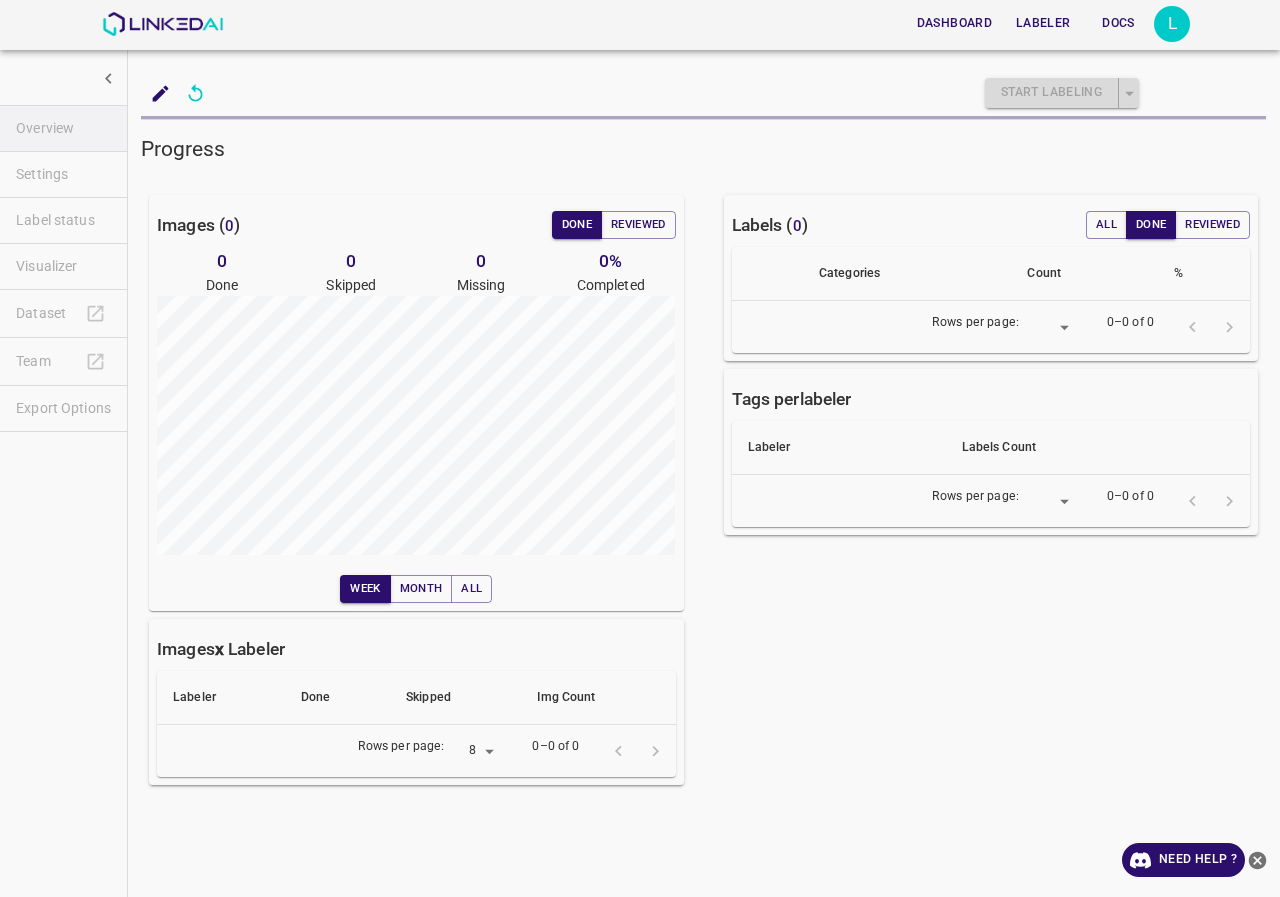 scroll, scrollTop: 0, scrollLeft: 0, axis: both 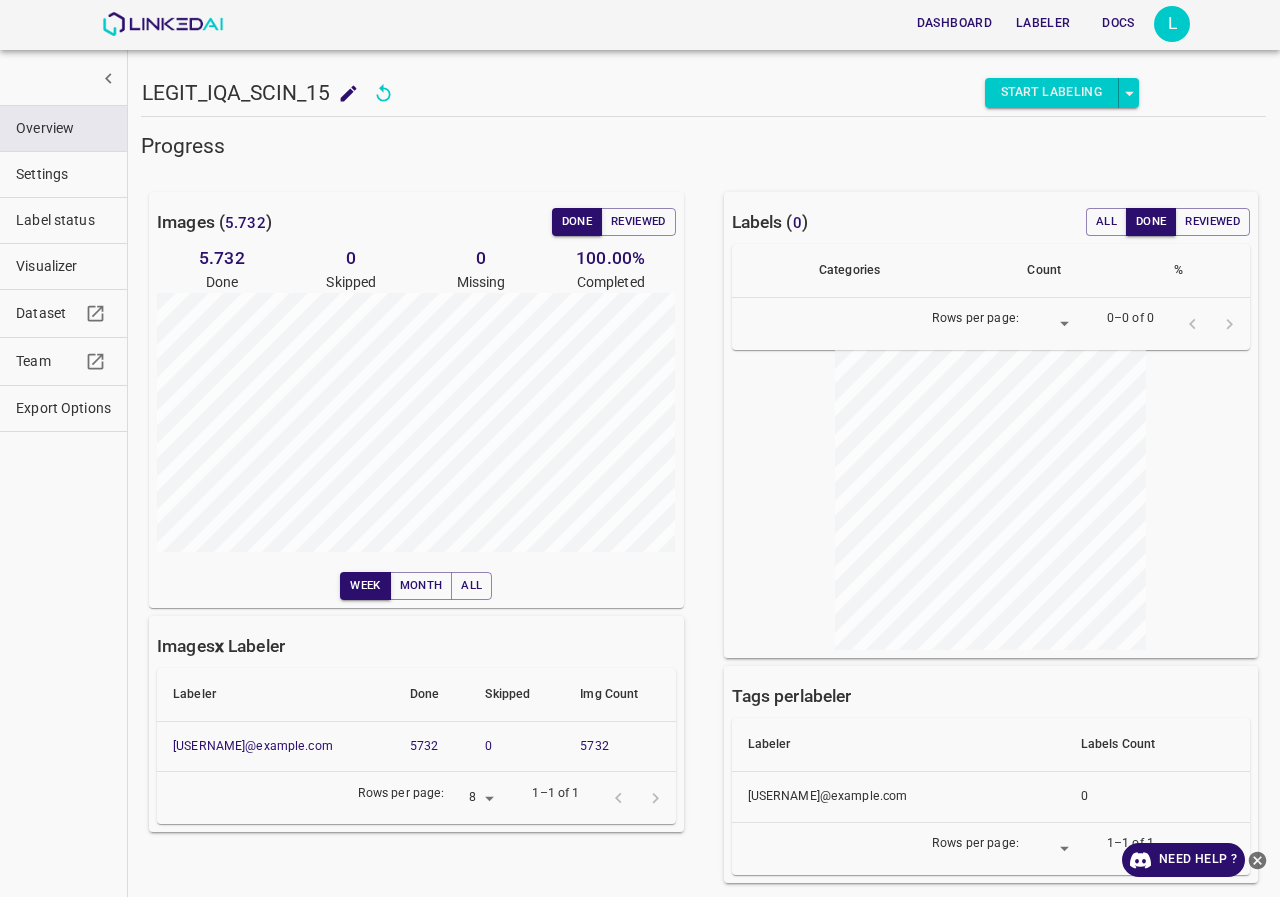 click on "Label status" at bounding box center [63, 220] 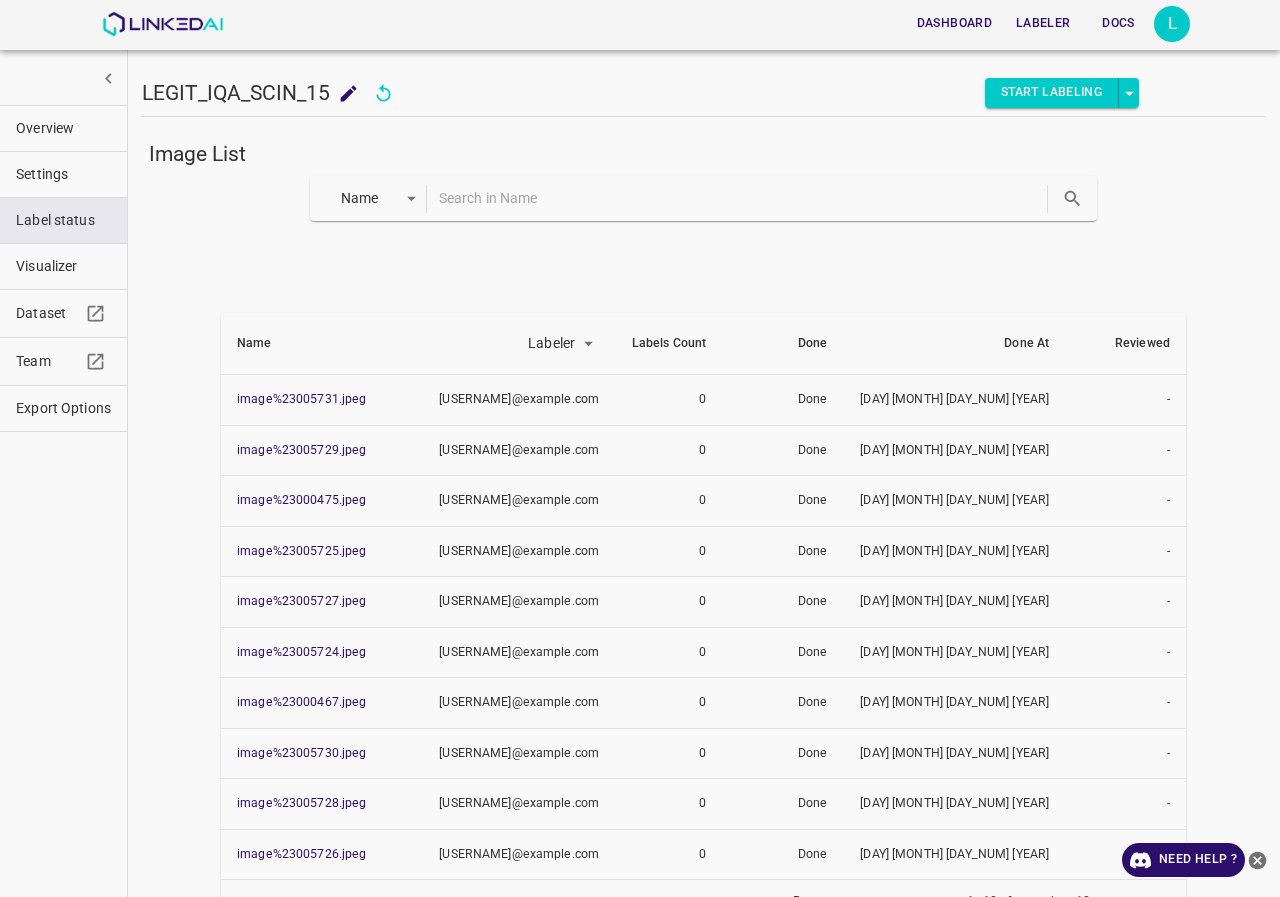click at bounding box center [741, 198] 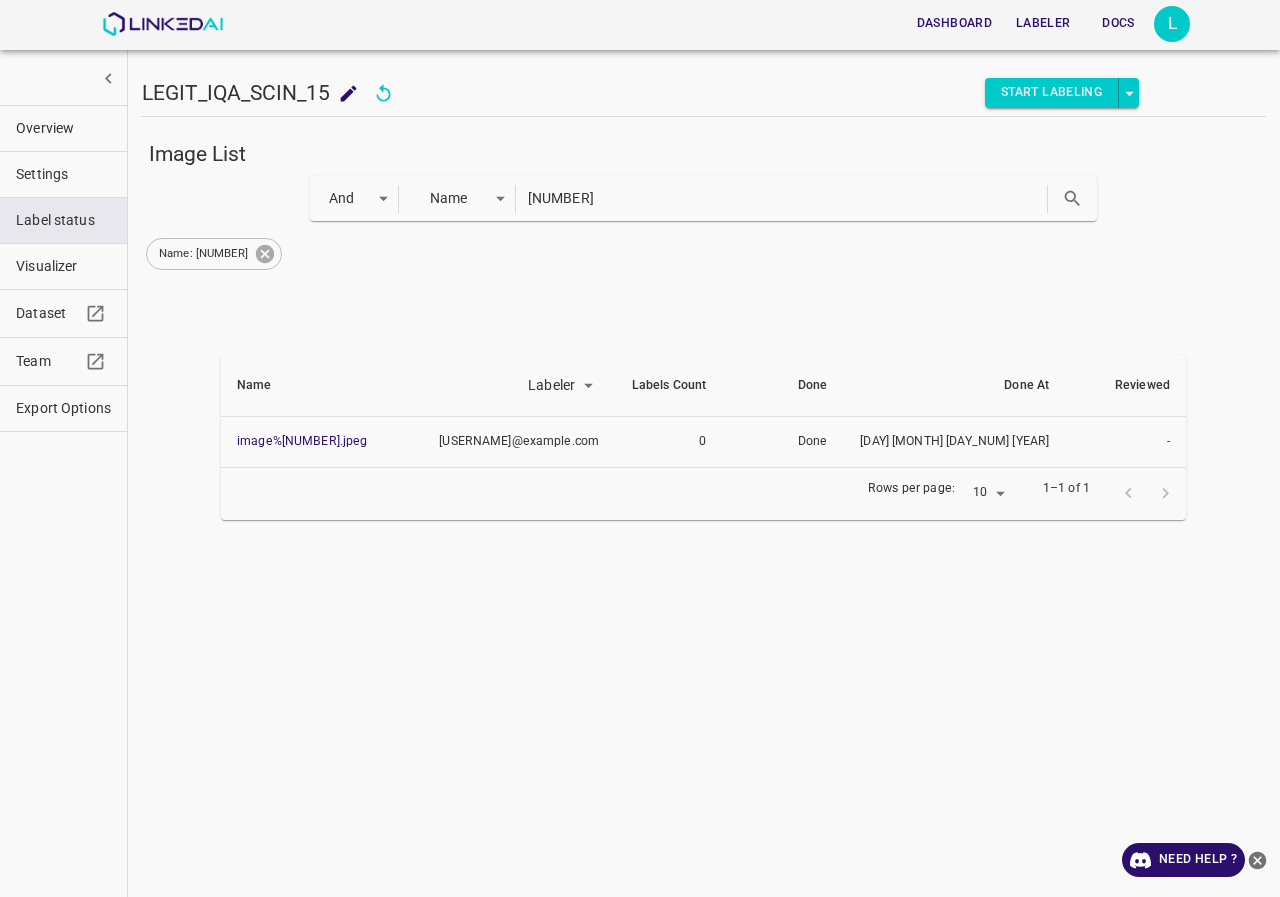click 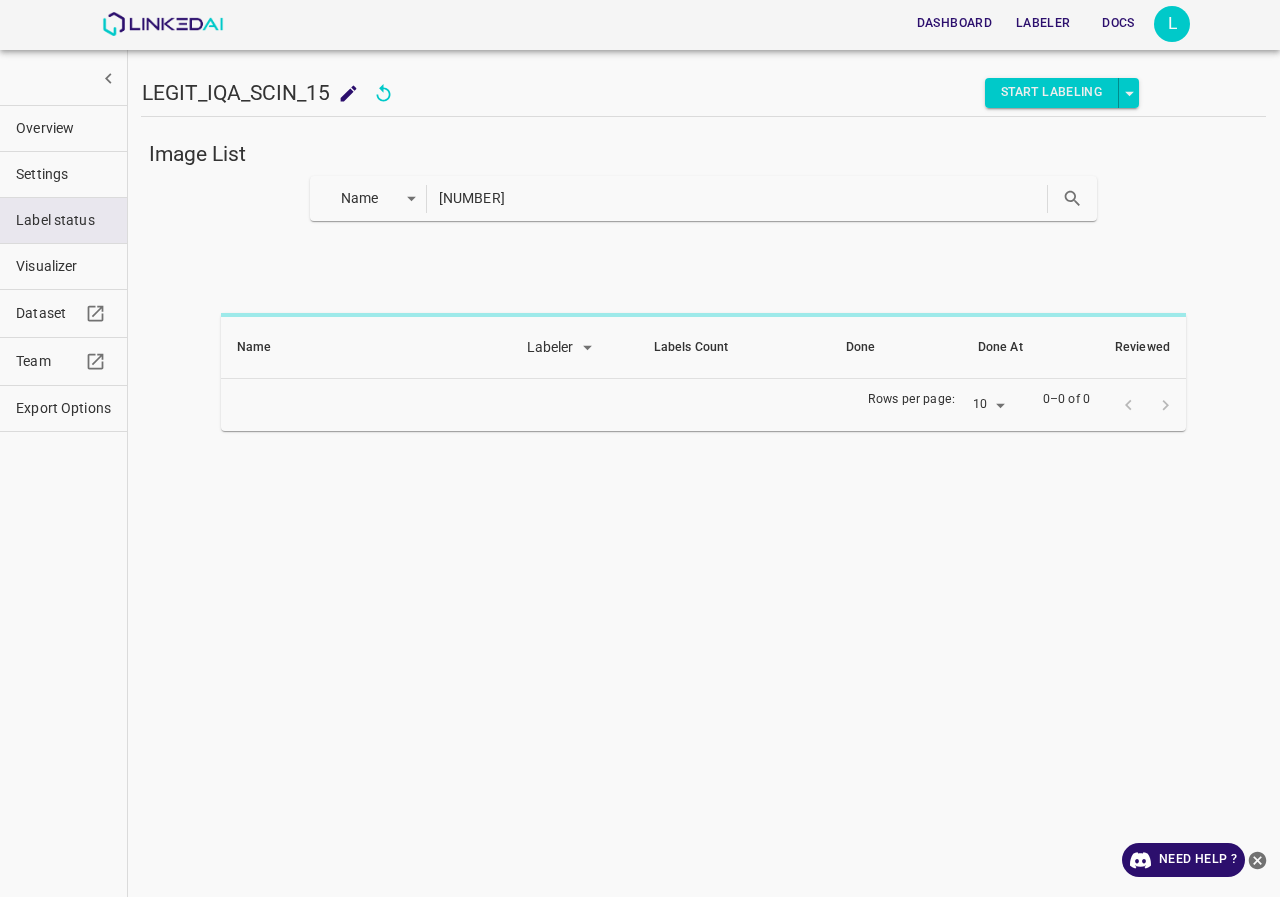 drag, startPoint x: 575, startPoint y: 200, endPoint x: 418, endPoint y: 199, distance: 157.00319 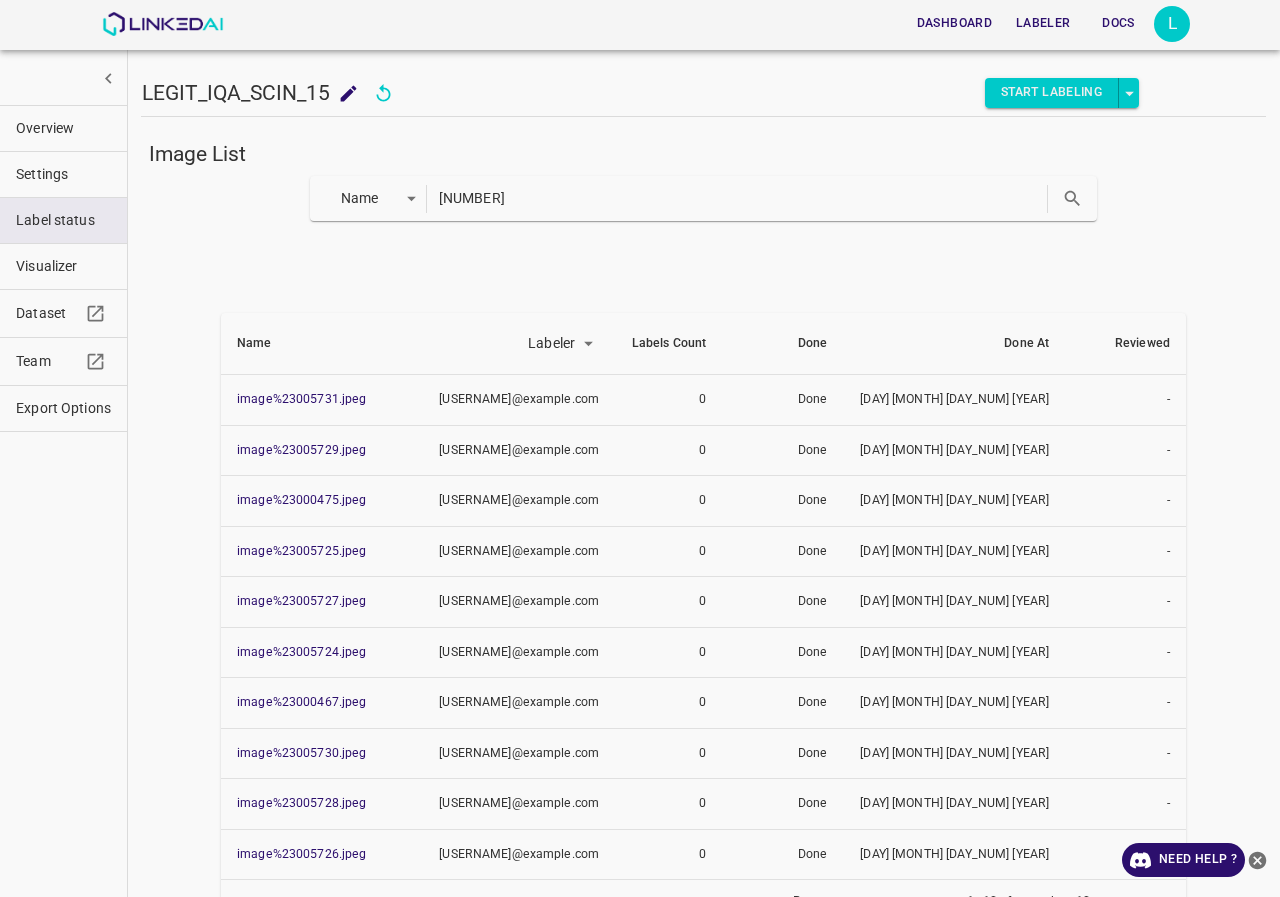 type on "23000488" 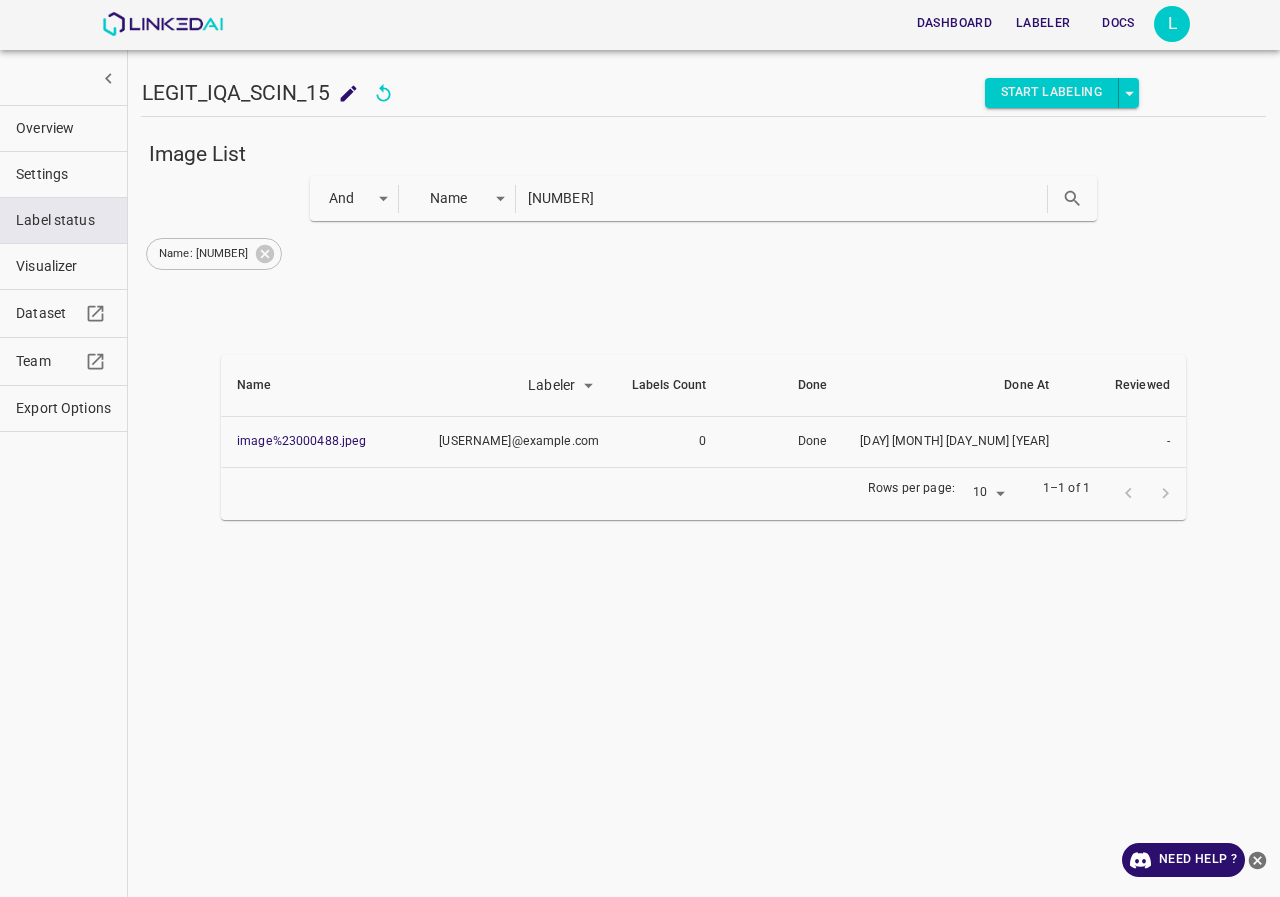 click on "Export Options" at bounding box center (63, 408) 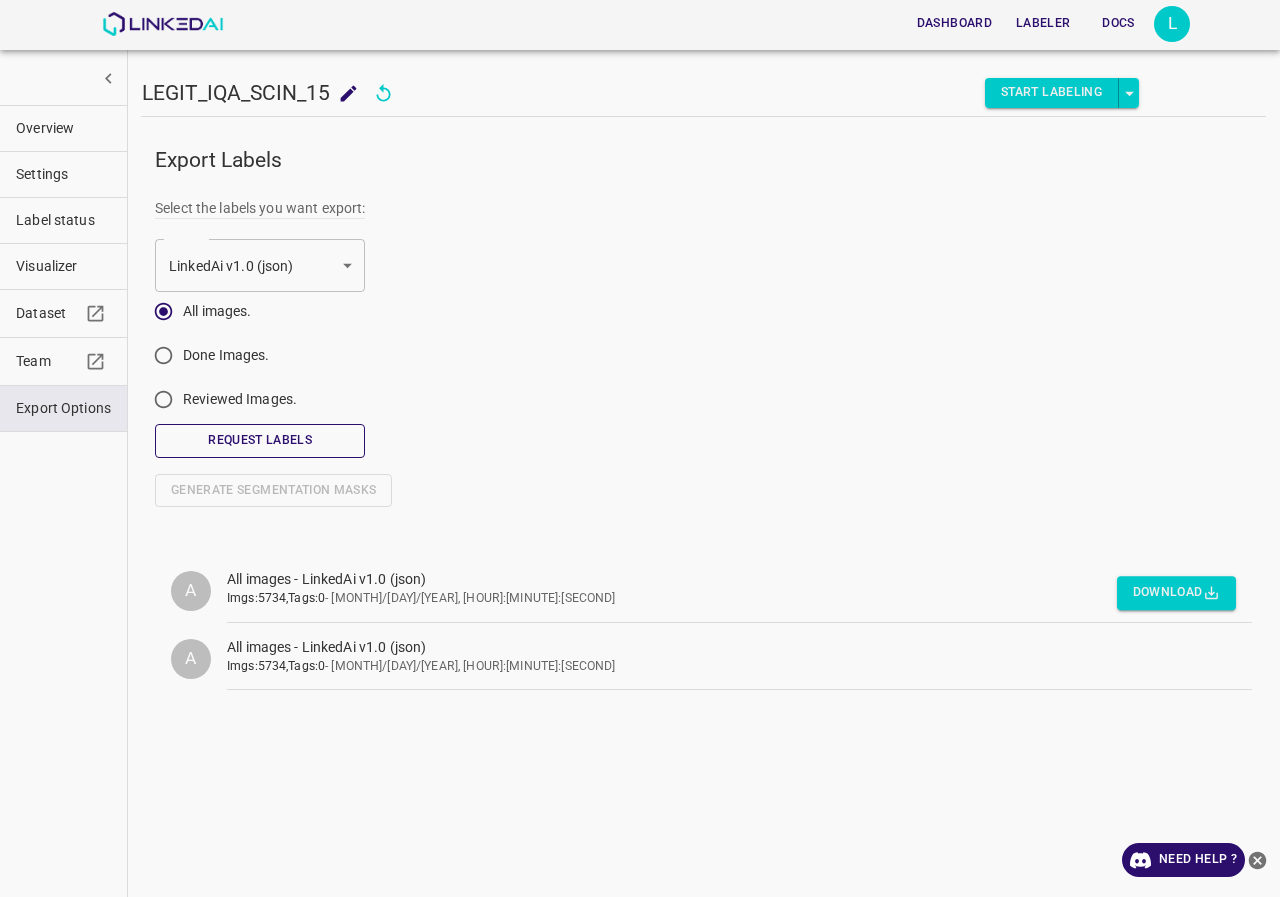 click on "Request Labels" at bounding box center (260, 440) 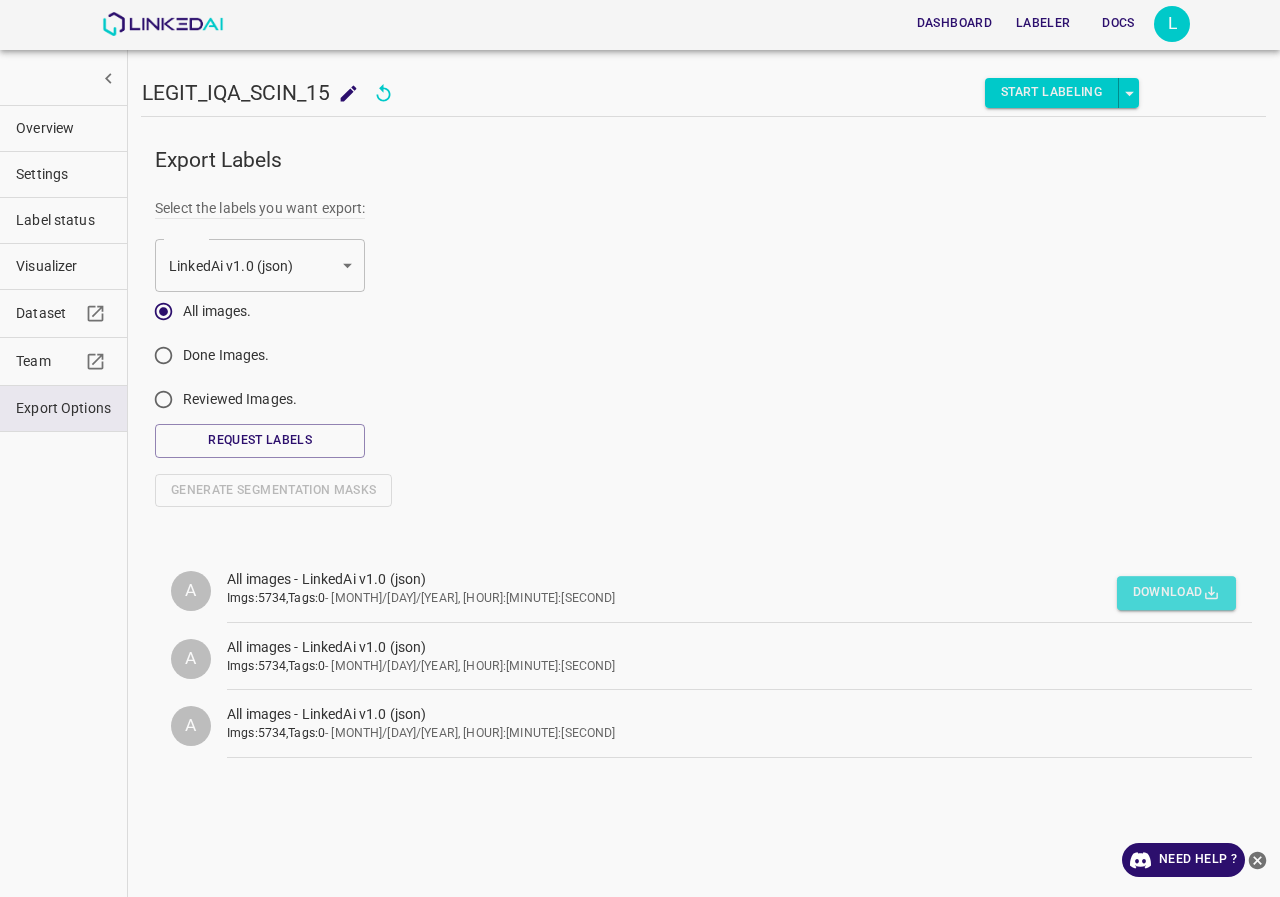 click on "Download" at bounding box center [1176, 593] 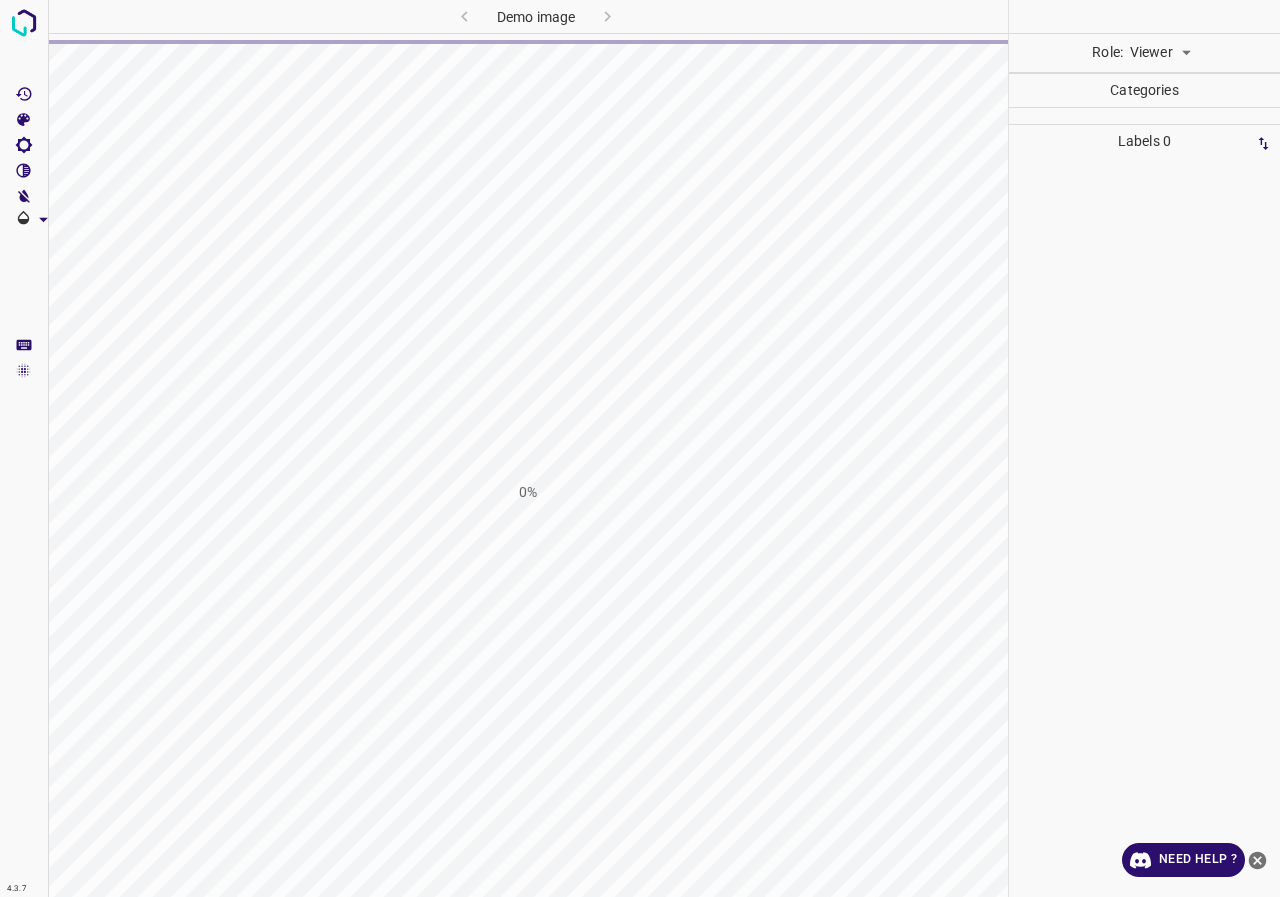 scroll, scrollTop: 0, scrollLeft: 0, axis: both 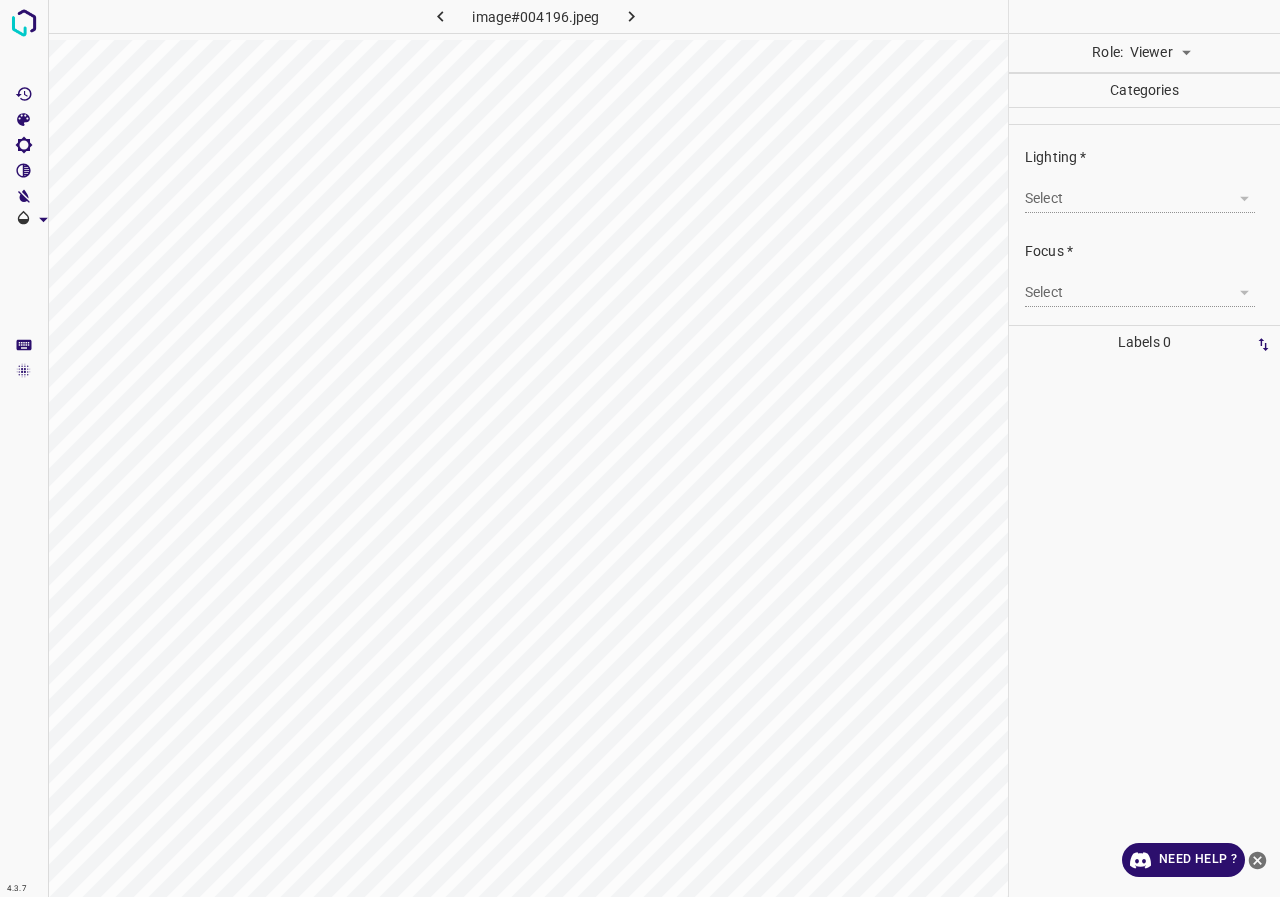 click on "4.3.7 image#004196.jpeg Role: Viewer viewer Categories Lighting *  Select ​ Focus *  Select ​ Overall *  Select ​ Labels   0 Categories 1 Lighting 2 Focus 3 Overall Tools Space Change between modes (Draw & Edit) I Auto labeling R Restore zoom M Zoom in N Zoom out Delete Delete selecte label Filters Z Restore filters X Saturation filter C Brightness filter V Contrast filter B Gray scale filter General O Download Need Help ? - Text - Hide - Delete" at bounding box center [640, 448] 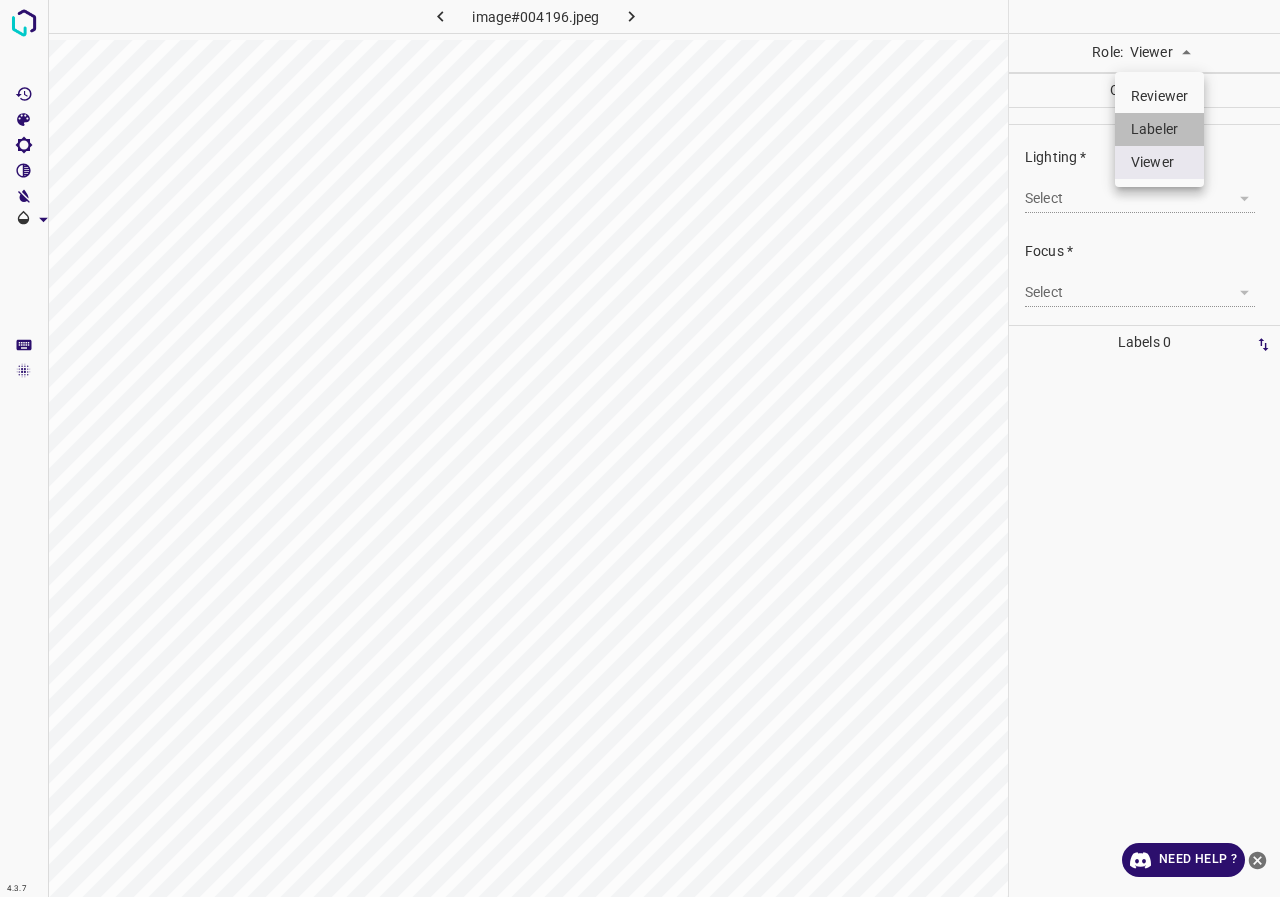 click on "Labeler" at bounding box center [1159, 129] 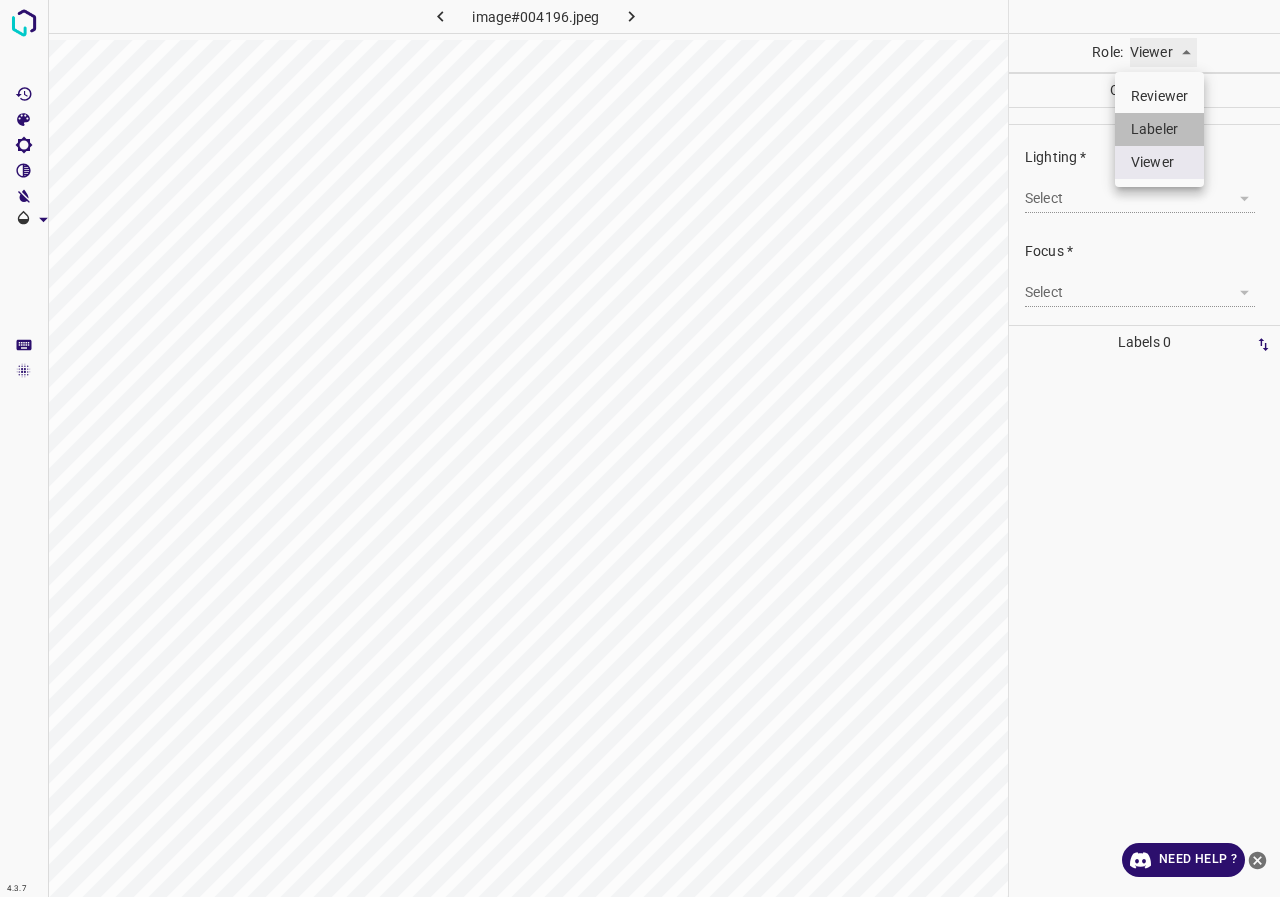 type on "labeler" 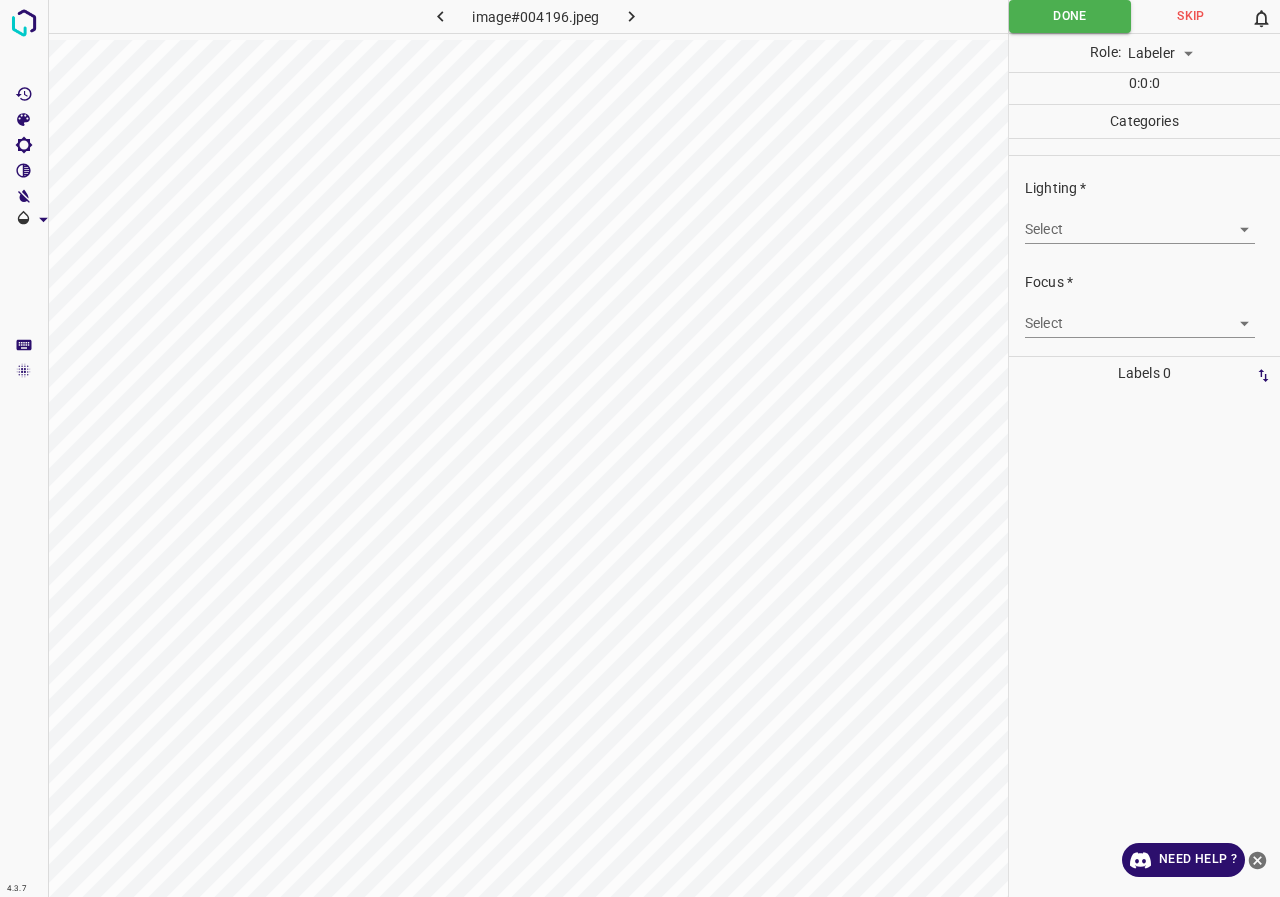 click on "4.3.7 image#004196.jpeg Done Skip 0 Role: Labeler labeler 0   : 0   : 0   Categories Lighting *  Select ​ Focus *  Select ​ Overall *  Select ​ Labels   0 Categories 1 Lighting 2 Focus 3 Overall Tools Space Change between modes (Draw & Edit) I Auto labeling R Restore zoom M Zoom in N Zoom out Delete Delete selecte label Filters Z Restore filters X Saturation filter C Brightness filter V Contrast filter B Gray scale filter General O Download Need Help ? - Text - Hide - Delete" at bounding box center (640, 448) 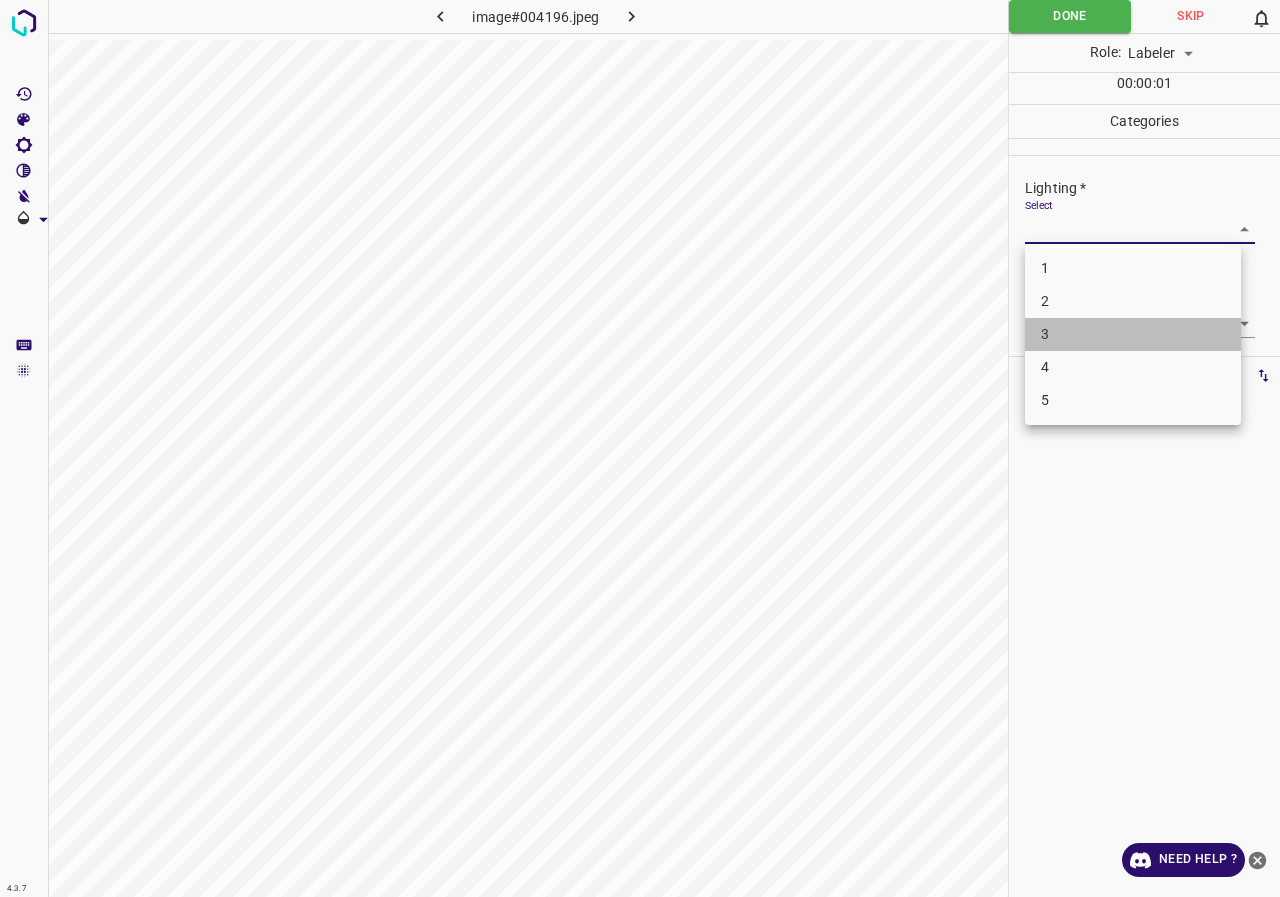 click on "3" at bounding box center [1133, 334] 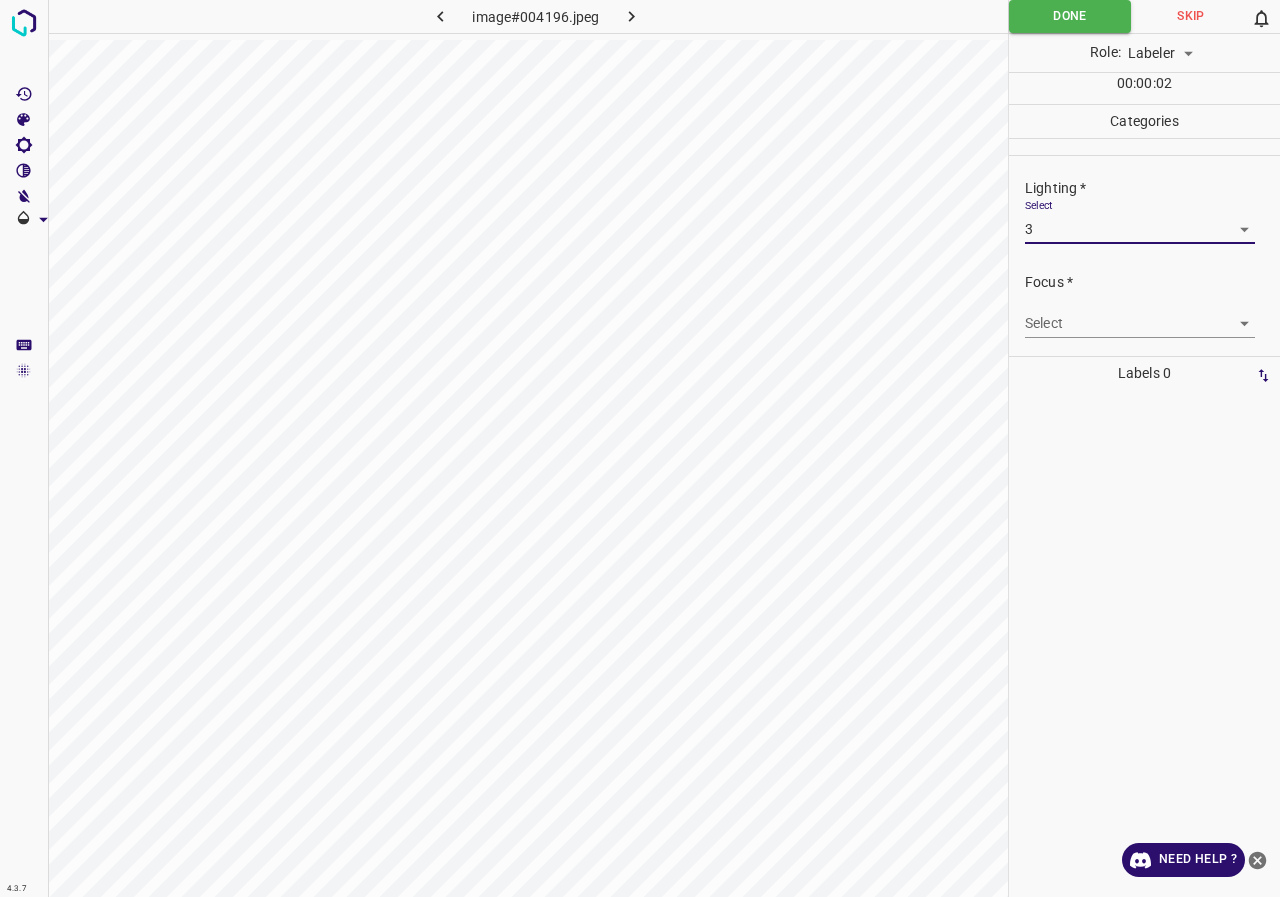 click on "4.3.7 image#004196.jpeg Done Skip 0 Role: Labeler labeler 00   : 00   : 02   Categories Lighting *  Select 3 3 Focus *  Select ​ Overall *  Select ​ Labels   0 Categories 1 Lighting 2 Focus 3 Overall Tools Space Change between modes (Draw & Edit) I Auto labeling R Restore zoom M Zoom in N Zoom out Delete Delete selecte label Filters Z Restore filters X Saturation filter C Brightness filter V Contrast filter B Gray scale filter General O Download Need Help ? - Text - Hide - Delete" at bounding box center (640, 448) 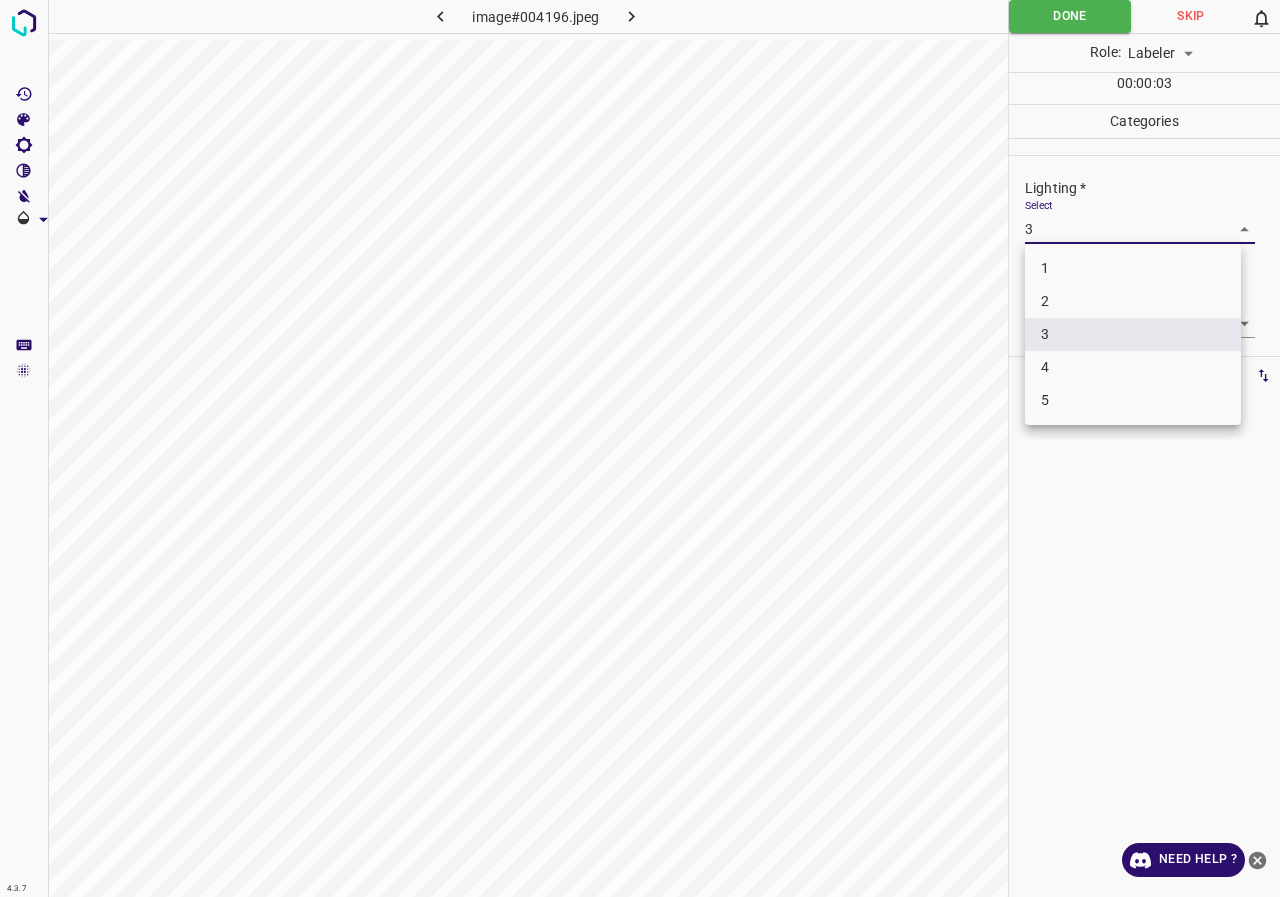 drag, startPoint x: 1059, startPoint y: 363, endPoint x: 1051, endPoint y: 347, distance: 17.888544 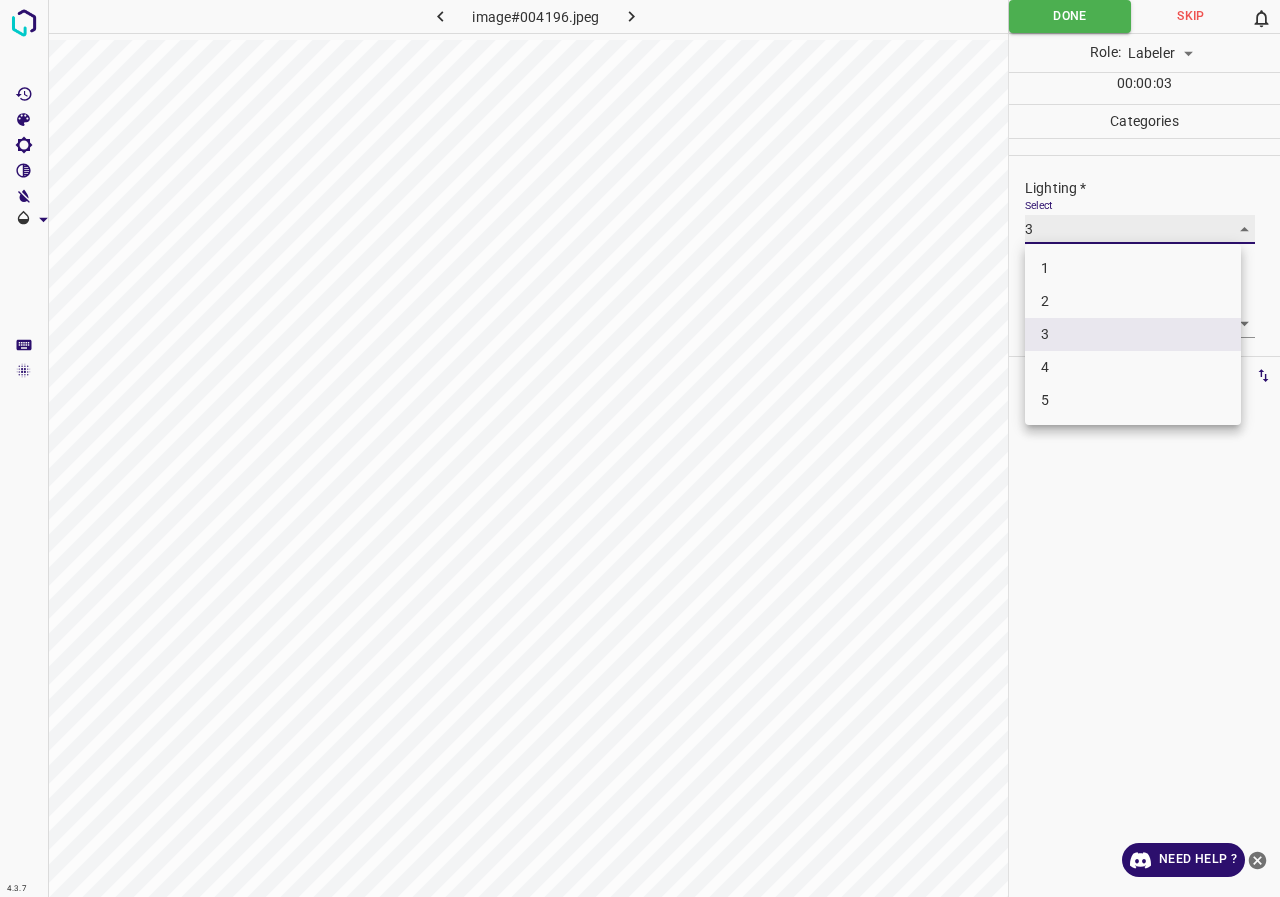 type on "4" 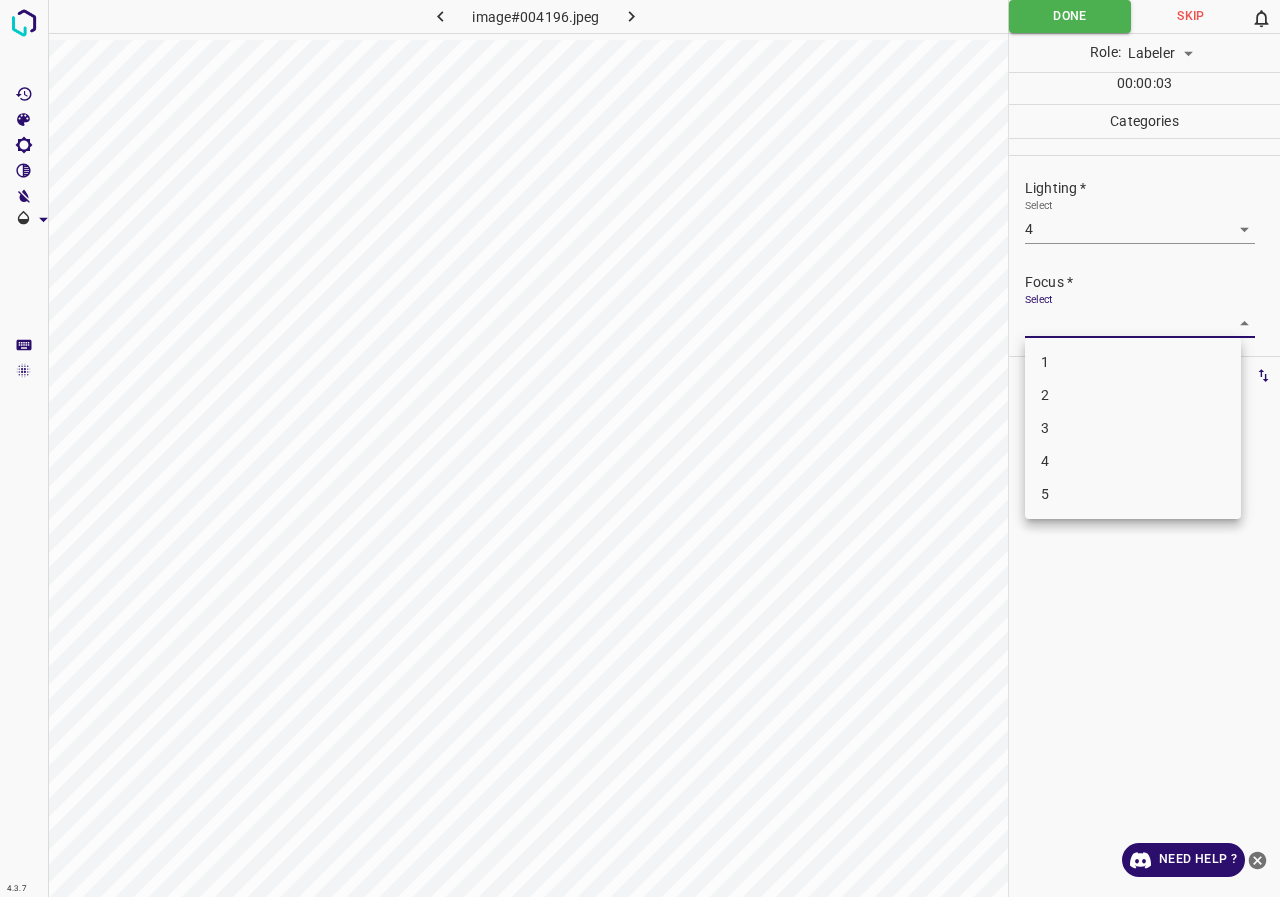 click on "4.3.7 image#004196.jpeg Done Skip 0 Role: Labeler labeler 00   : 00   : 03   Categories Lighting *  Select 4 4 Focus *  Select ​ Overall *  Select ​ Labels   0 Categories 1 Lighting 2 Focus 3 Overall Tools Space Change between modes (Draw & Edit) I Auto labeling R Restore zoom M Zoom in N Zoom out Delete Delete selecte label Filters Z Restore filters X Saturation filter C Brightness filter V Contrast filter B Gray scale filter General O Download Need Help ? - Text - Hide - Delete 1 2 3 4 5" at bounding box center [640, 448] 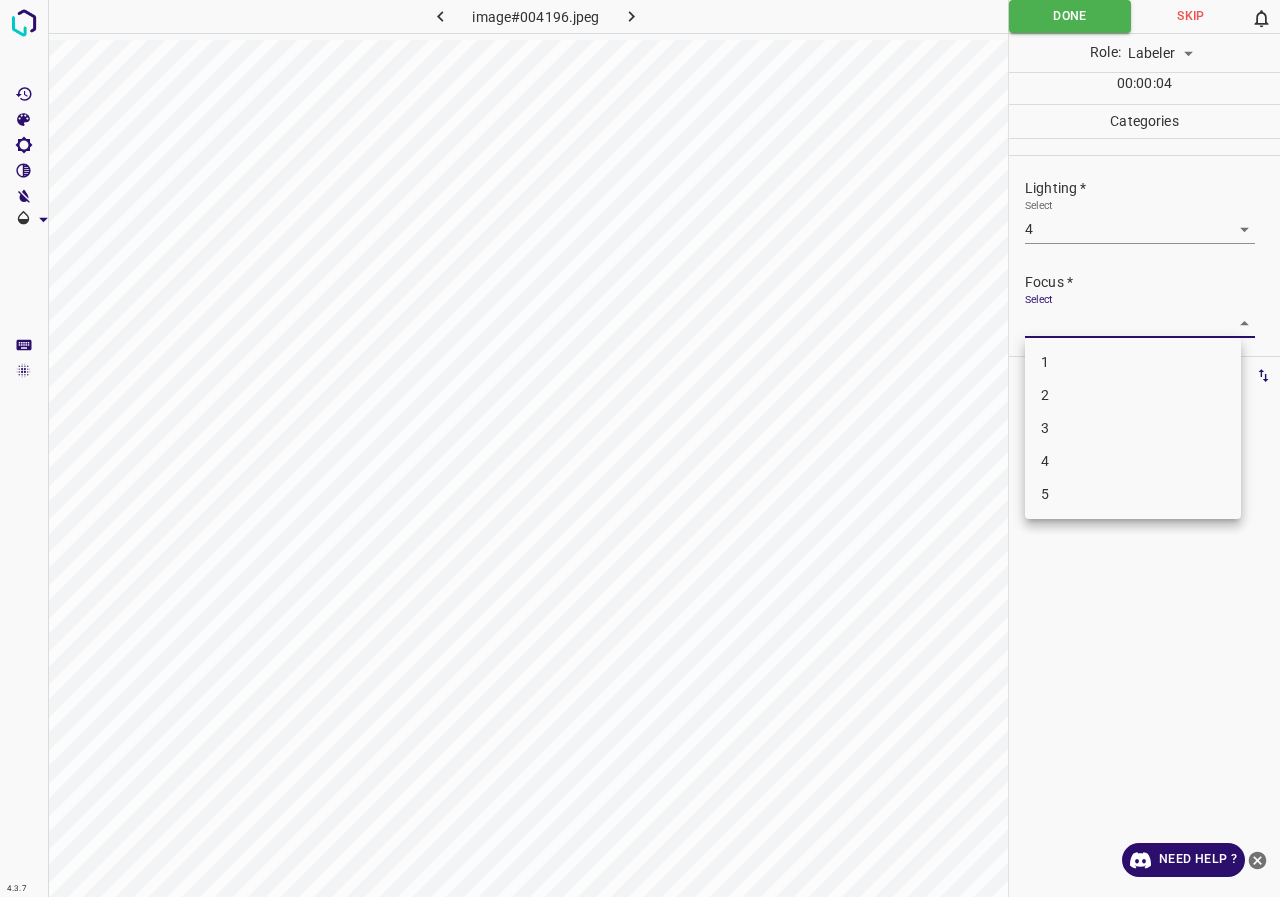 click on "3" at bounding box center (1133, 428) 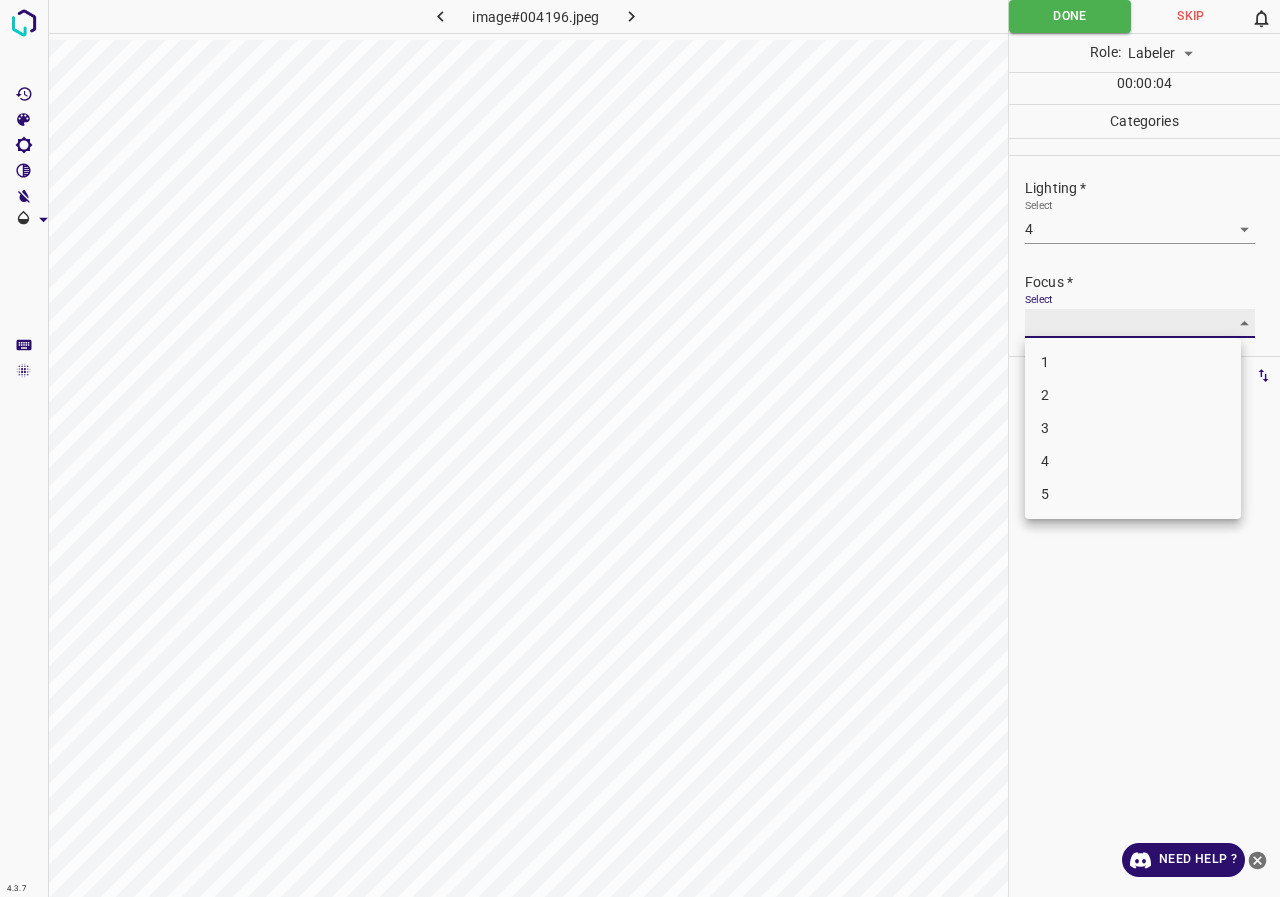 type on "3" 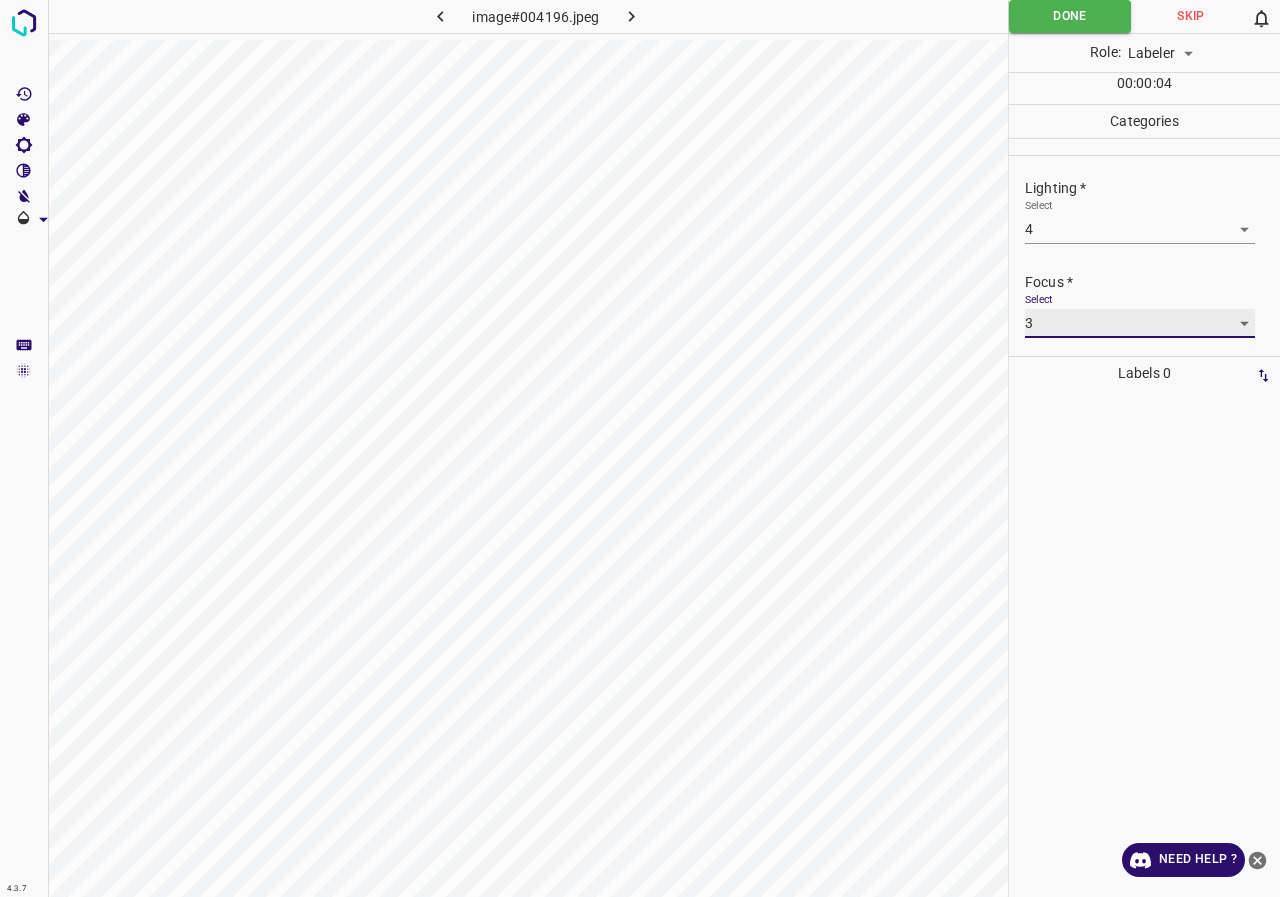 scroll, scrollTop: 98, scrollLeft: 0, axis: vertical 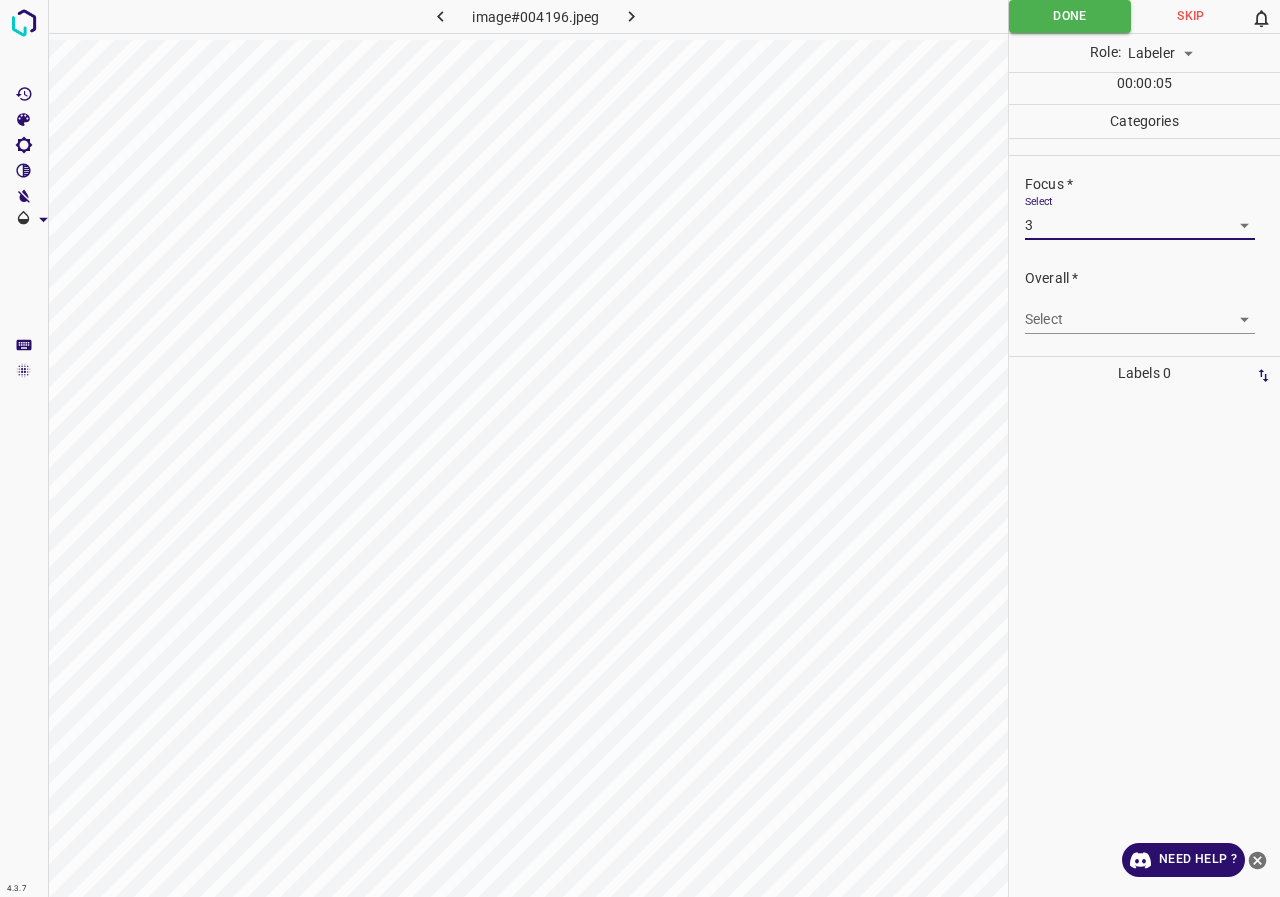 click on "4.3.7 image#004196.jpeg Done Skip 0 Role: Labeler labeler 00   : 00   : 05   Categories Lighting *  Select 4 4 Focus *  Select 3 3 Overall *  Select ​ Labels   0 Categories 1 Lighting 2 Focus 3 Overall Tools Space Change between modes (Draw & Edit) I Auto labeling R Restore zoom M Zoom in N Zoom out Delete Delete selecte label Filters Z Restore filters X Saturation filter C Brightness filter V Contrast filter B Gray scale filter General O Download Need Help ? - Text - Hide - Delete" at bounding box center (640, 448) 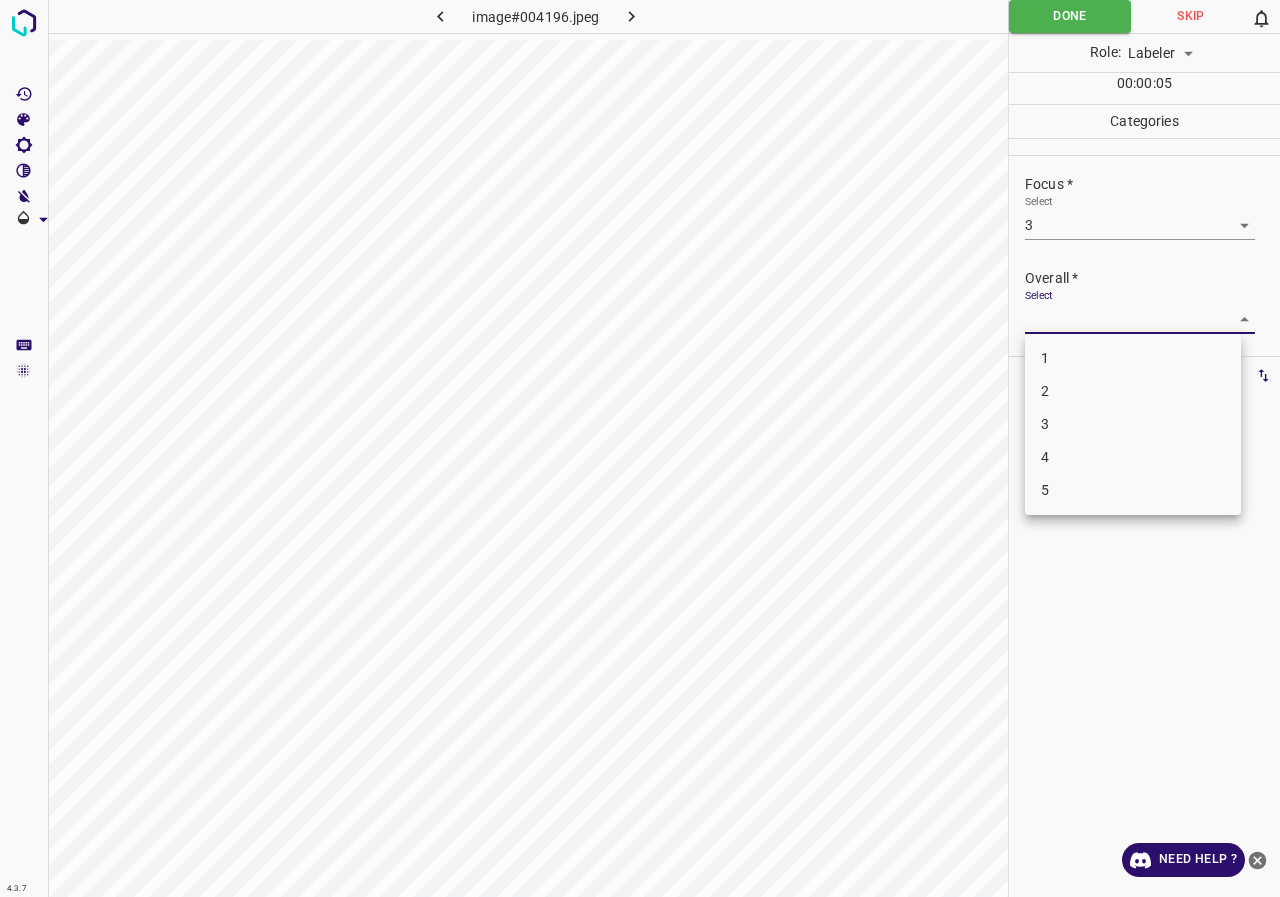 click on "3" at bounding box center (1133, 424) 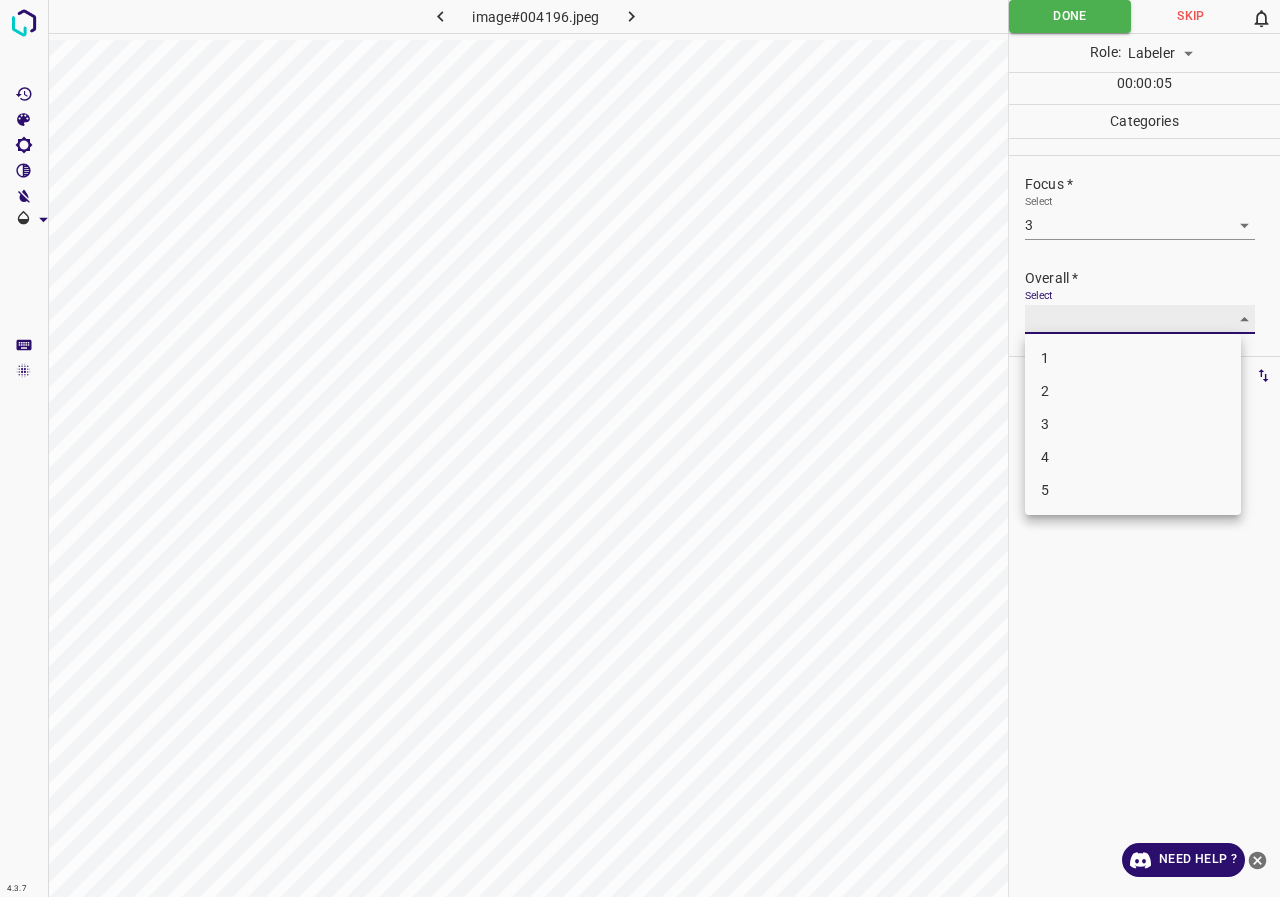 type on "3" 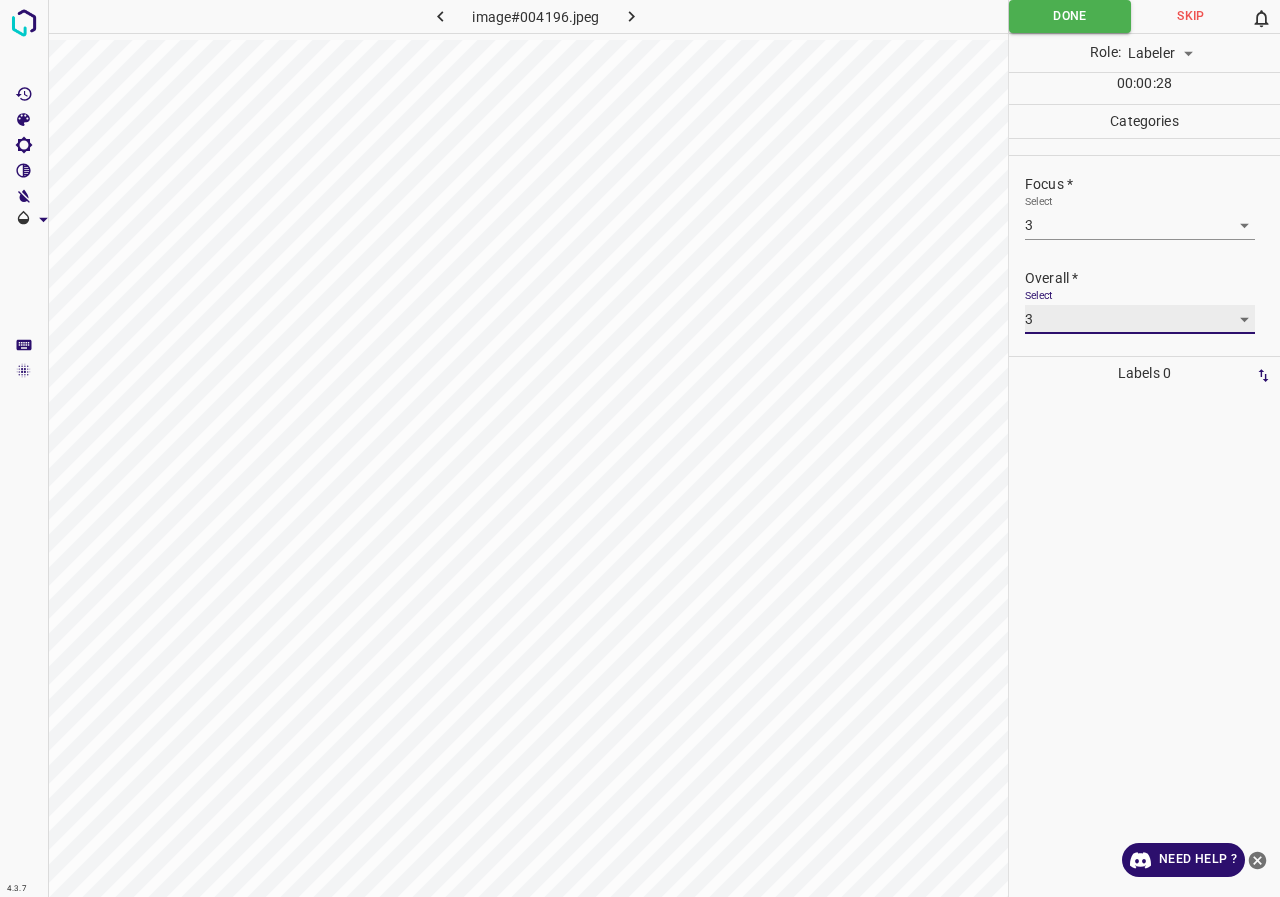 scroll, scrollTop: 0, scrollLeft: 0, axis: both 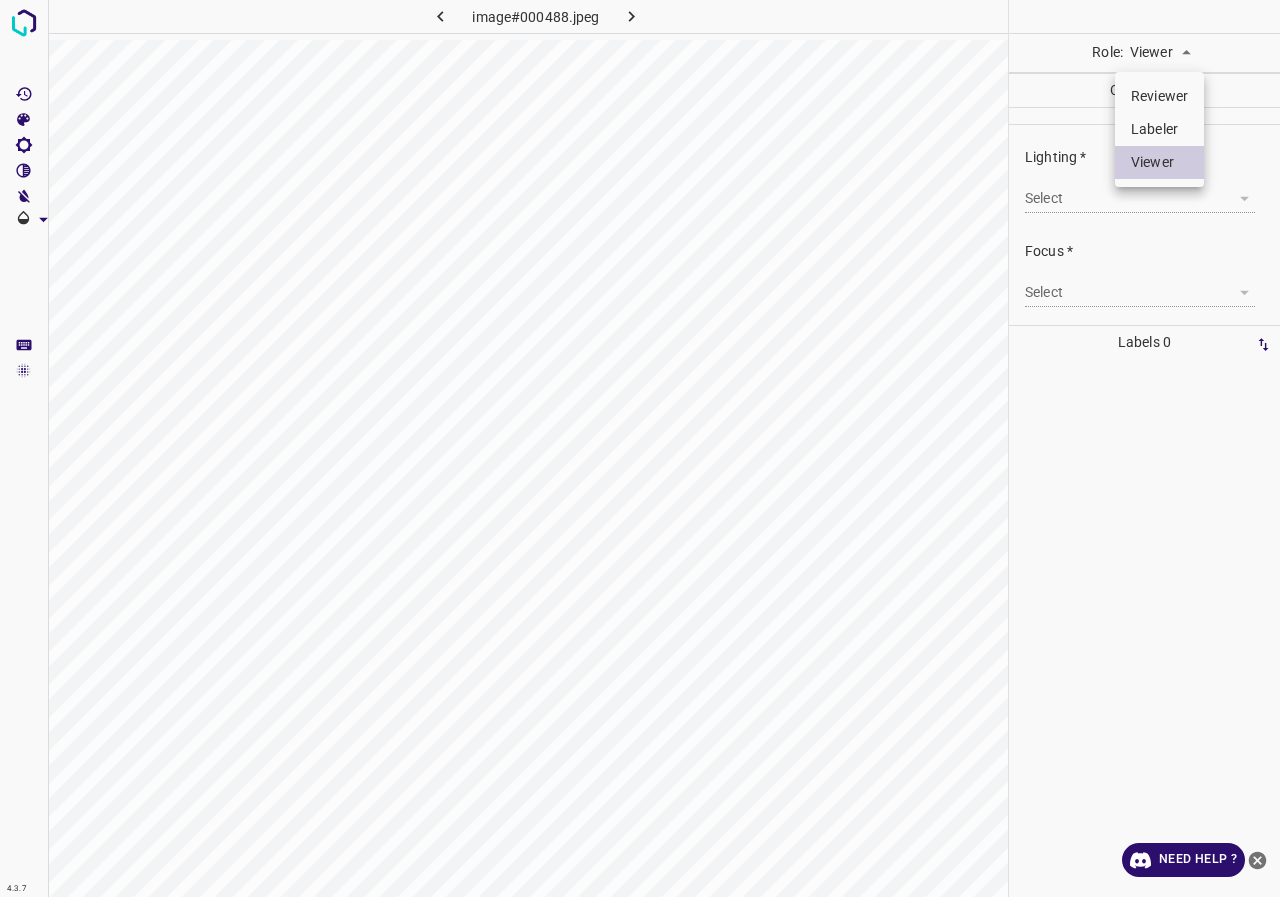 click on "4.3.7 image#000488.jpeg Role: Viewer viewer Categories Lighting *  Select ​ Focus *  Select ​ Overall *  Select ​ Labels   0 Categories 1 Lighting 2 Focus 3 Overall Tools Space Change between modes (Draw & Edit) I Auto labeling R Restore zoom M Zoom in N Zoom out Delete Delete selecte label Filters Z Restore filters X Saturation filter C Brightness filter V Contrast filter B Gray scale filter General O Download Need Help ? - Text - Hide - Delete Reviewer Labeler Viewer" at bounding box center (640, 448) 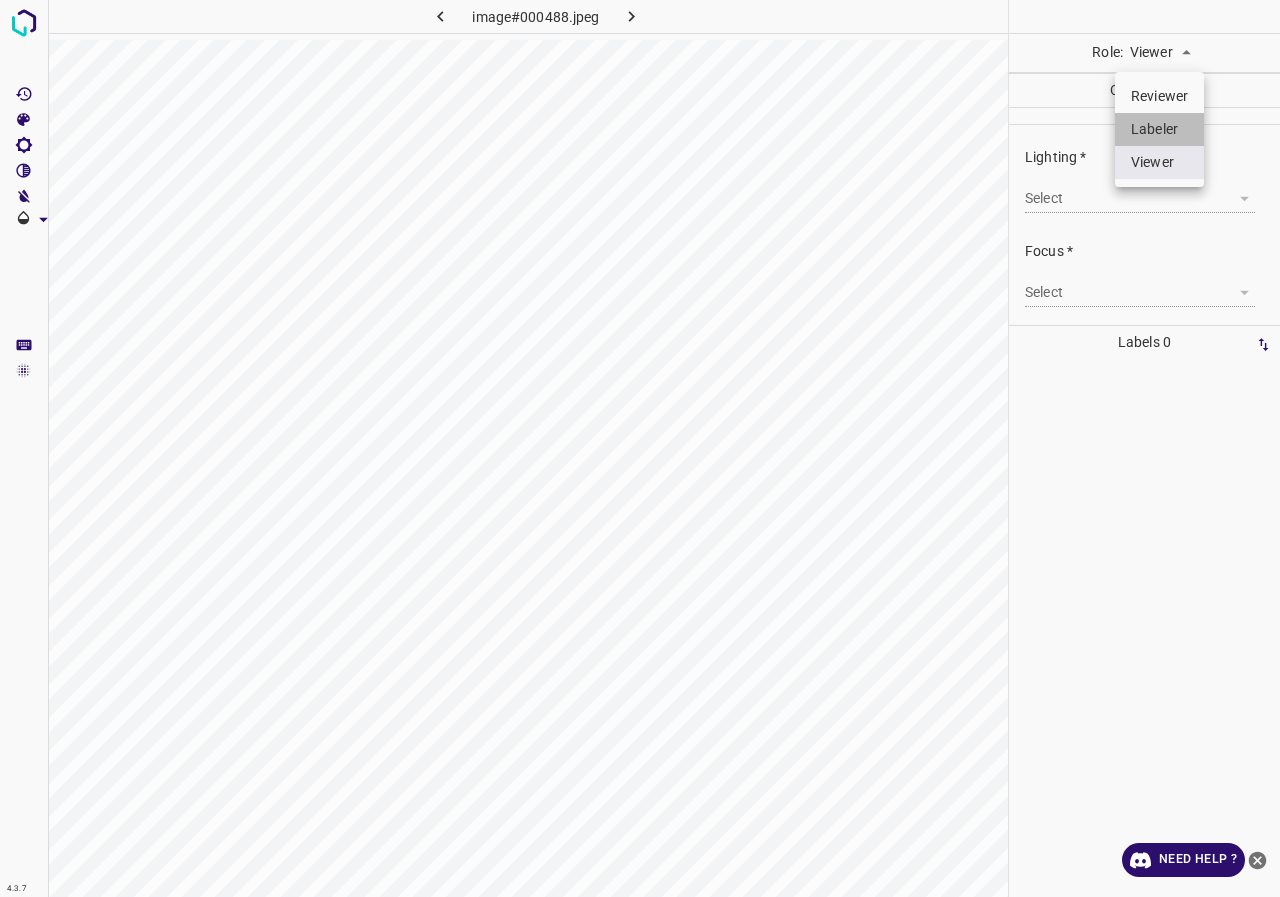 click on "Labeler" at bounding box center (1159, 129) 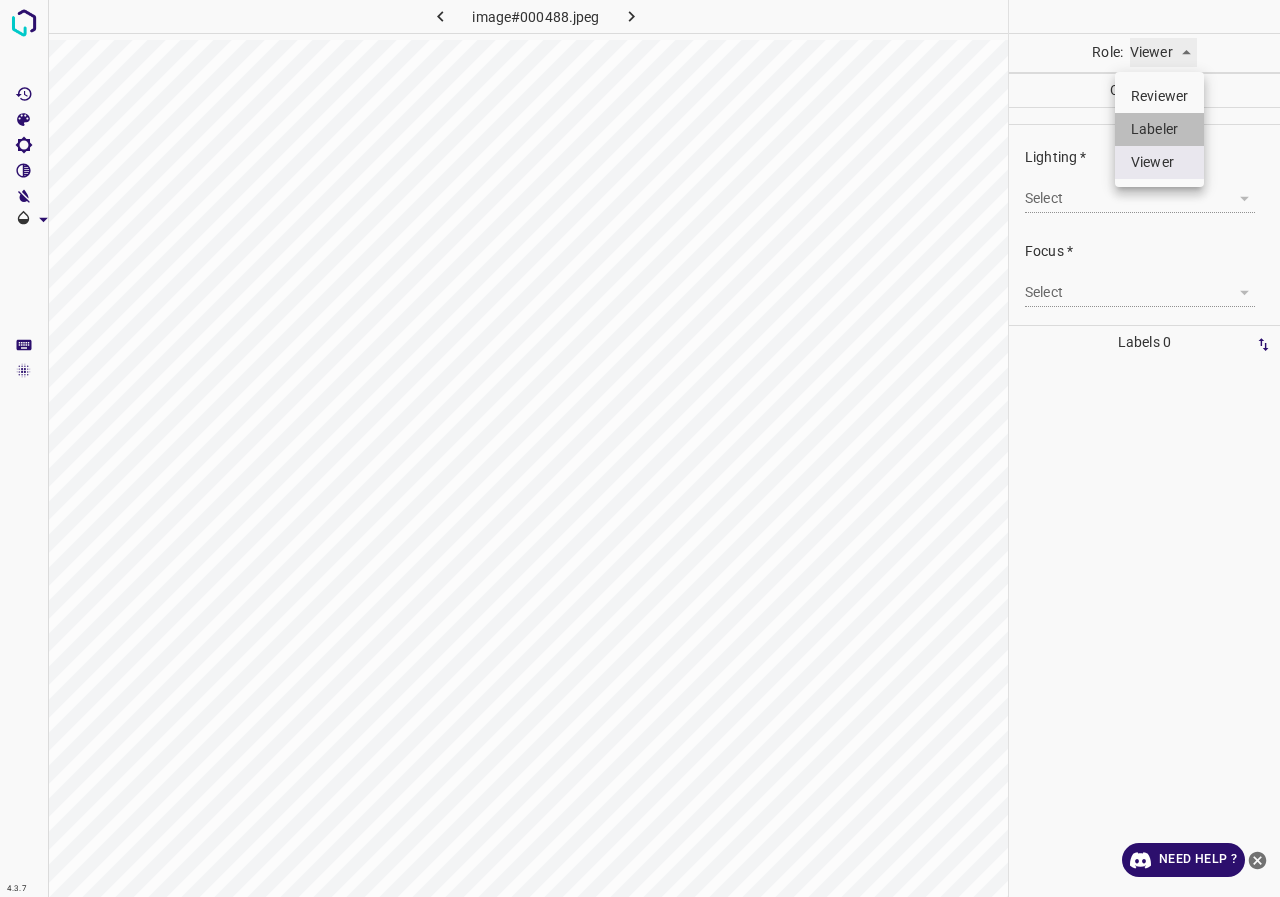 type on "labeler" 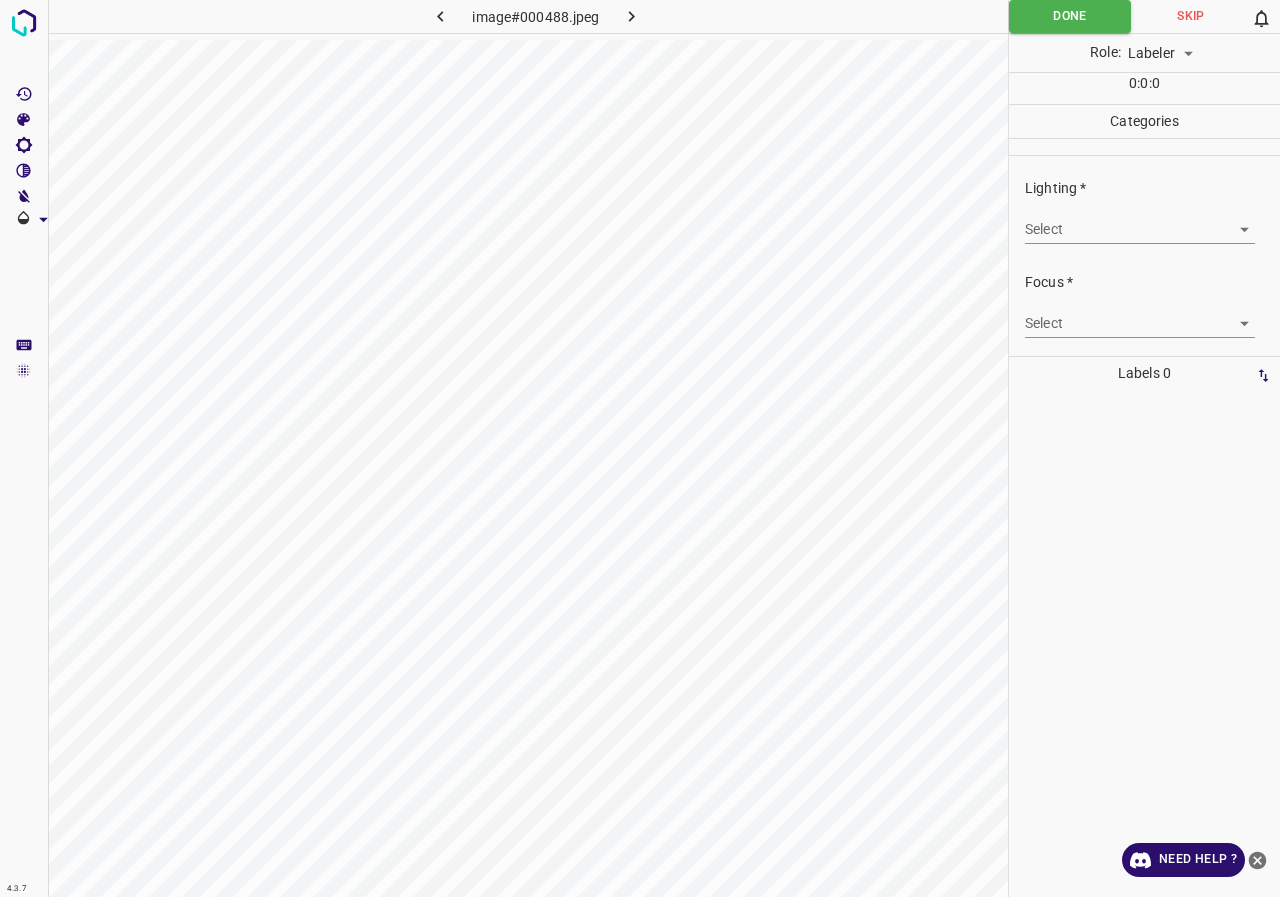 click on "4.3.7 image#000488.jpeg Done Skip 0 Role: Labeler labeler 0   : 0   : 0   Categories Lighting *  Select ​ Focus *  Select ​ Overall *  Select ​ Labels   0 Categories 1 Lighting 2 Focus 3 Overall Tools Space Change between modes (Draw & Edit) I Auto labeling R Restore zoom M Zoom in N Zoom out Delete Delete selecte label Filters Z Restore filters X Saturation filter C Brightness filter V Contrast filter B Gray scale filter General O Download Need Help ? - Text - Hide - Delete" at bounding box center [640, 448] 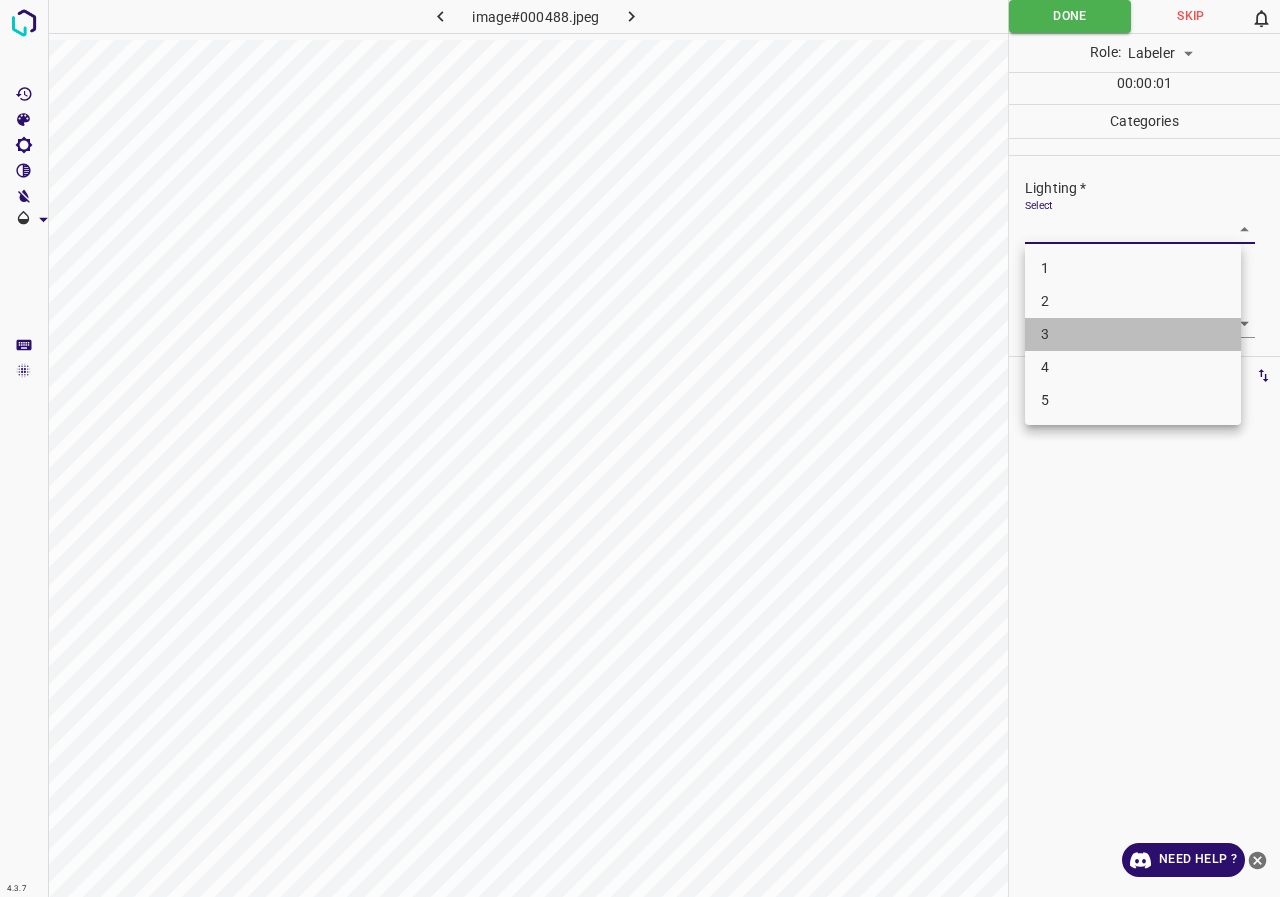 click on "3" at bounding box center (1133, 334) 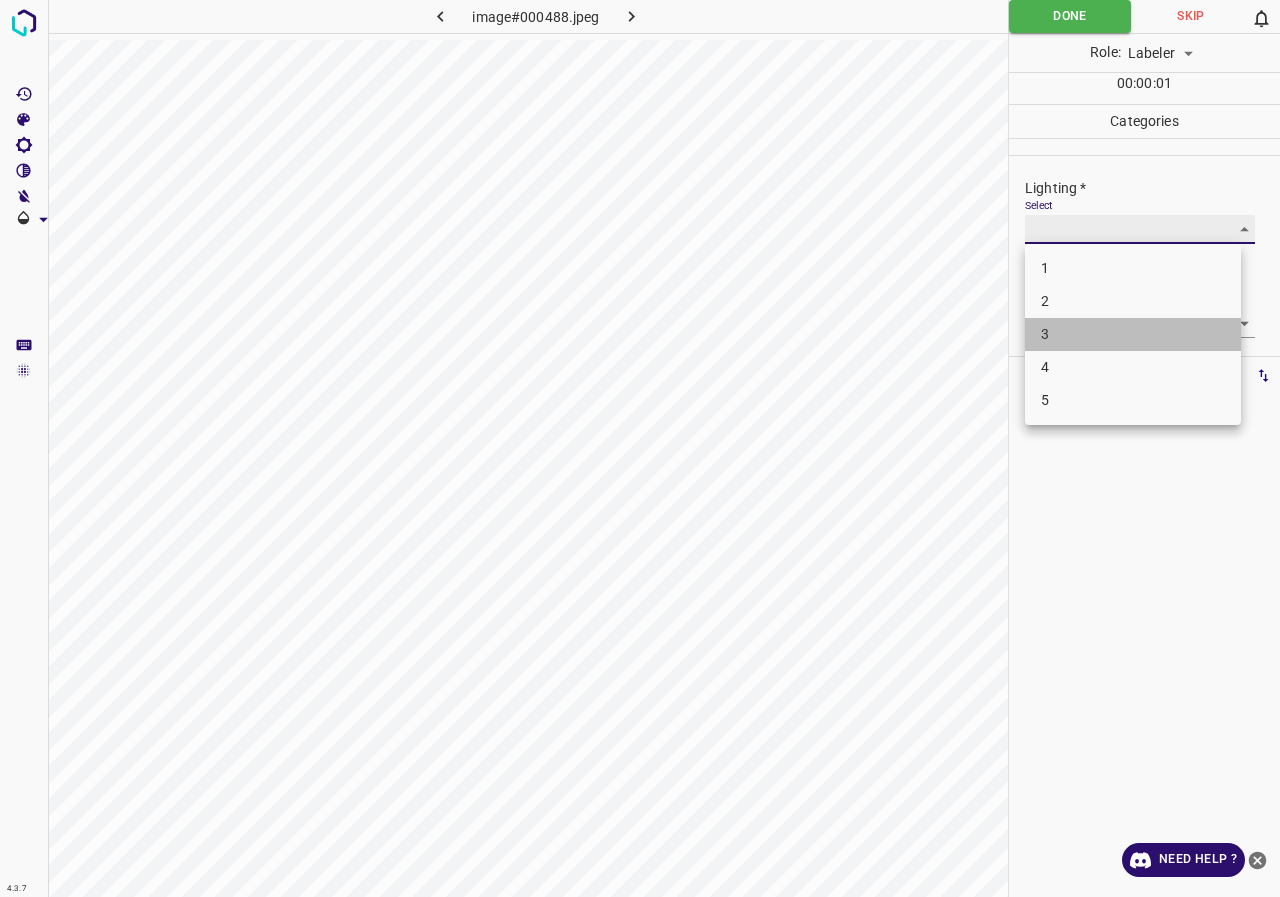 type on "3" 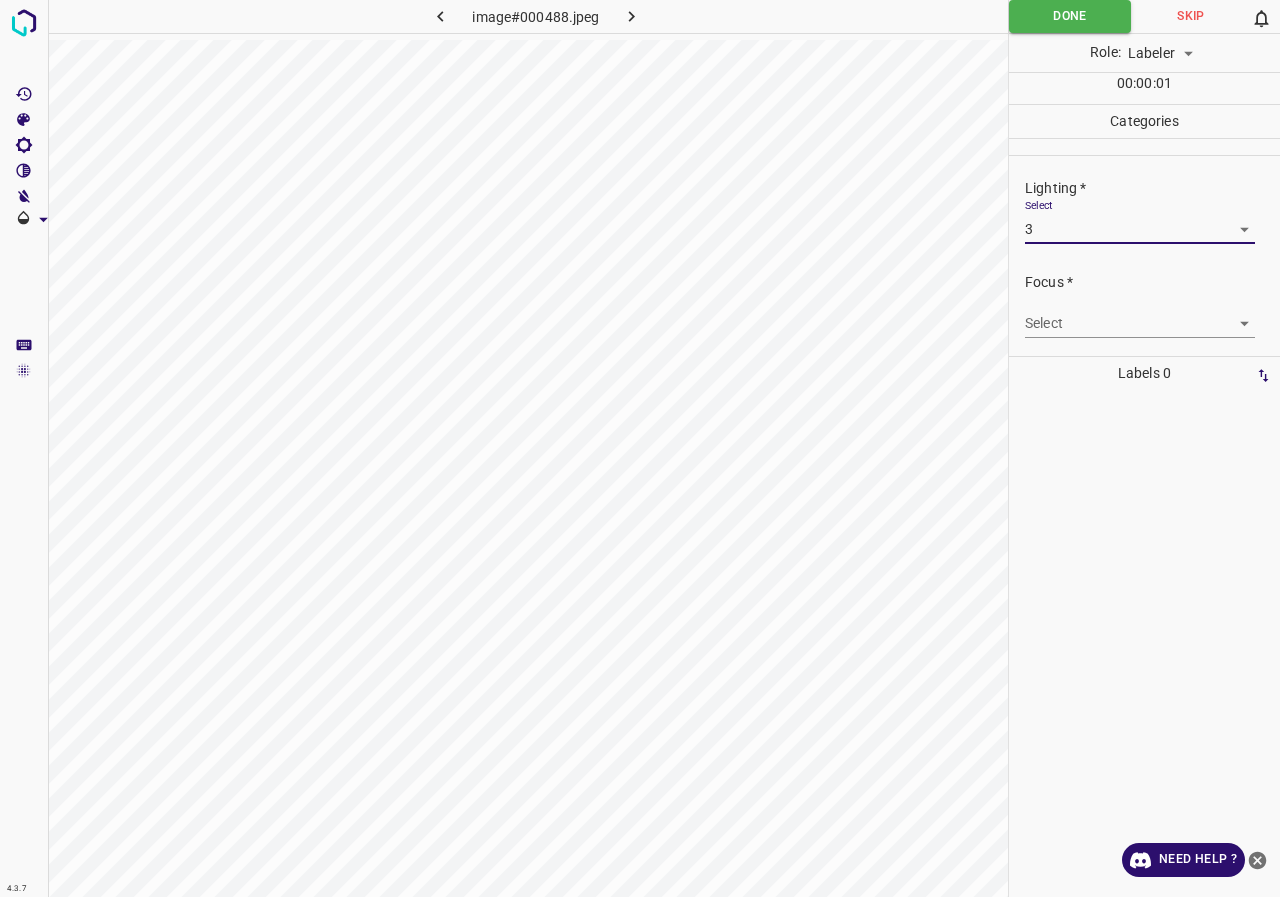 click on "4.3.7 image#000488.jpeg Done Skip 0 Role: Labeler labeler 00   : 00   : 01   Categories Lighting *  Select 3 3 Focus *  Select ​ Overall *  Select ​ Labels   0 Categories 1 Lighting 2 Focus 3 Overall Tools Space Change between modes (Draw & Edit) I Auto labeling R Restore zoom M Zoom in N Zoom out Delete Delete selecte label Filters Z Restore filters X Saturation filter C Brightness filter V Contrast filter B Gray scale filter General O Download Need Help ? - Text - Hide - Delete" at bounding box center [640, 448] 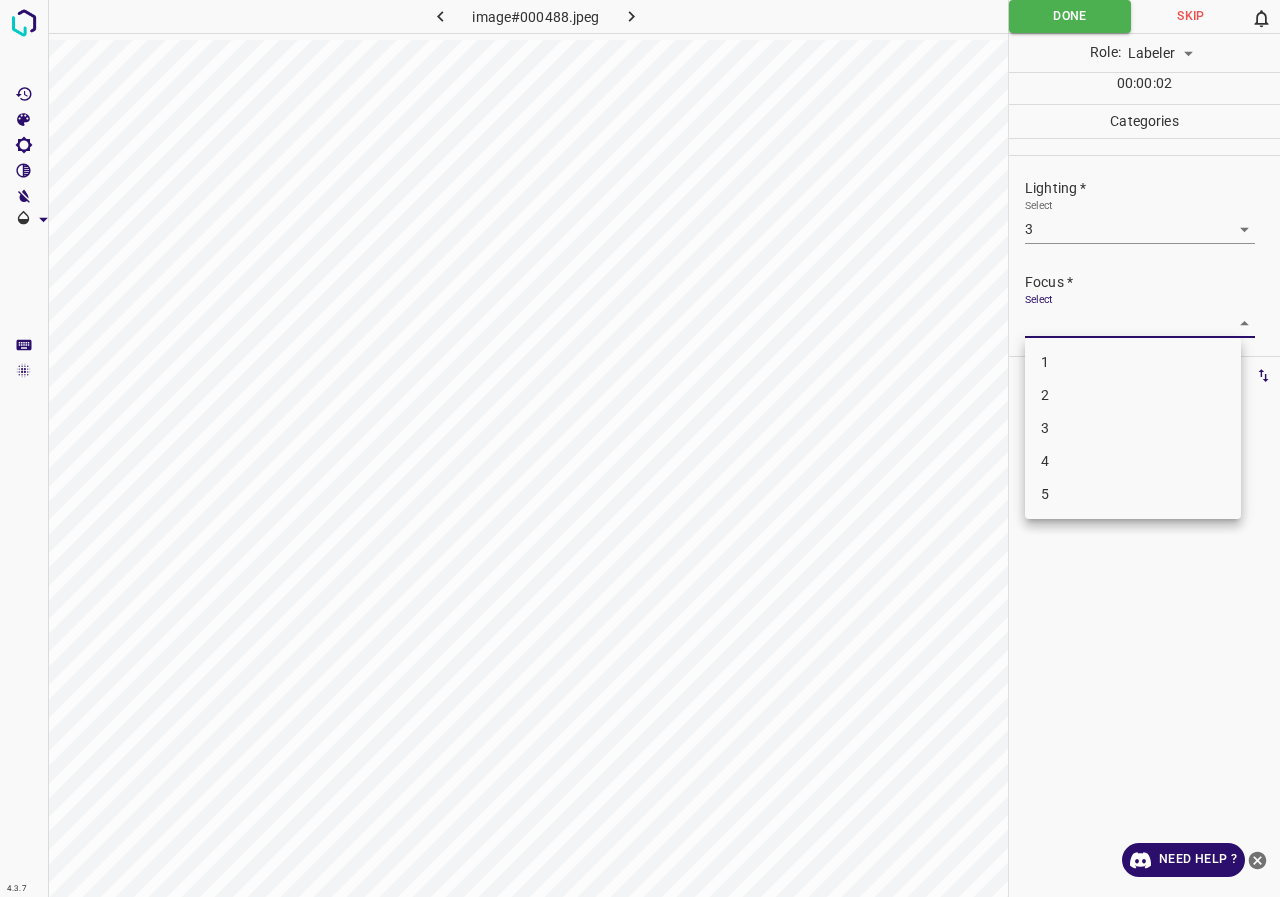 drag, startPoint x: 1040, startPoint y: 431, endPoint x: 1046, endPoint y: 420, distance: 12.529964 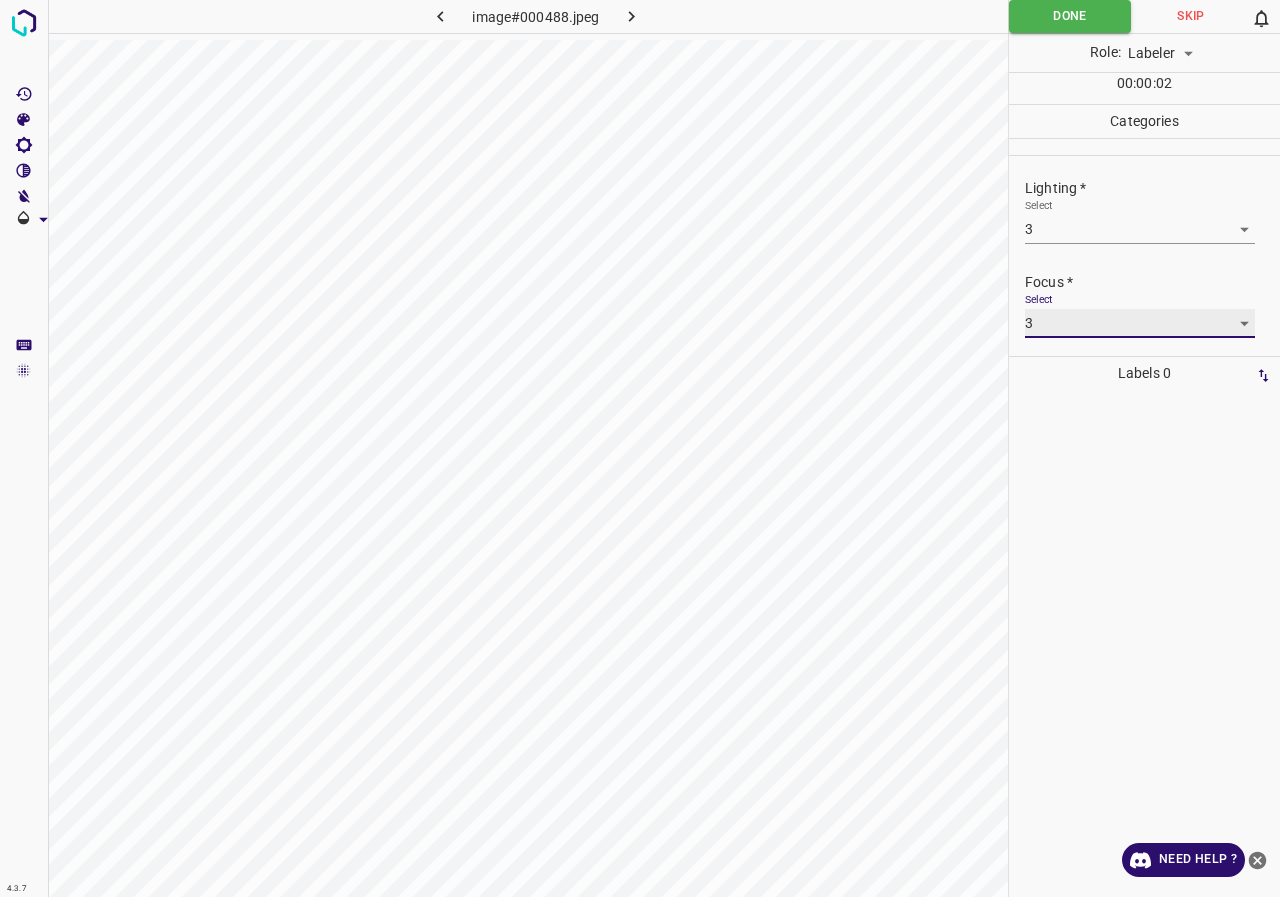 type on "3" 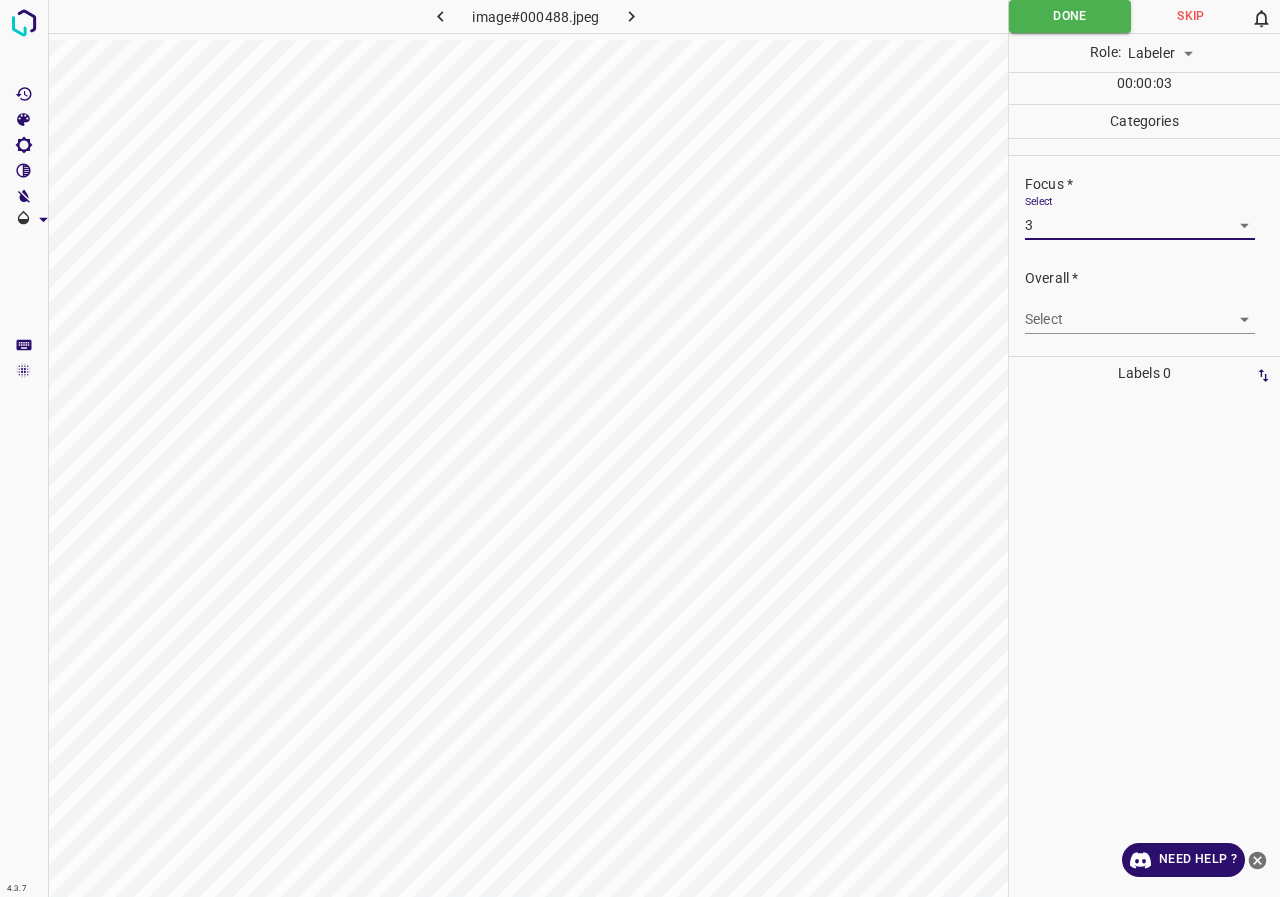 click on "4.3.7 image#000488.jpeg Done Skip 0 Role: Labeler labeler 00   : 00   : 03   Categories Lighting *  Select 3 3 Focus *  Select 3 3 Overall *  Select ​ Labels   0 Categories 1 Lighting 2 Focus 3 Overall Tools Space Change between modes (Draw & Edit) I Auto labeling R Restore zoom M Zoom in N Zoom out Delete Delete selecte label Filters Z Restore filters X Saturation filter C Brightness filter V Contrast filter B Gray scale filter General O Download Need Help ? - Text - Hide - Delete" at bounding box center [640, 448] 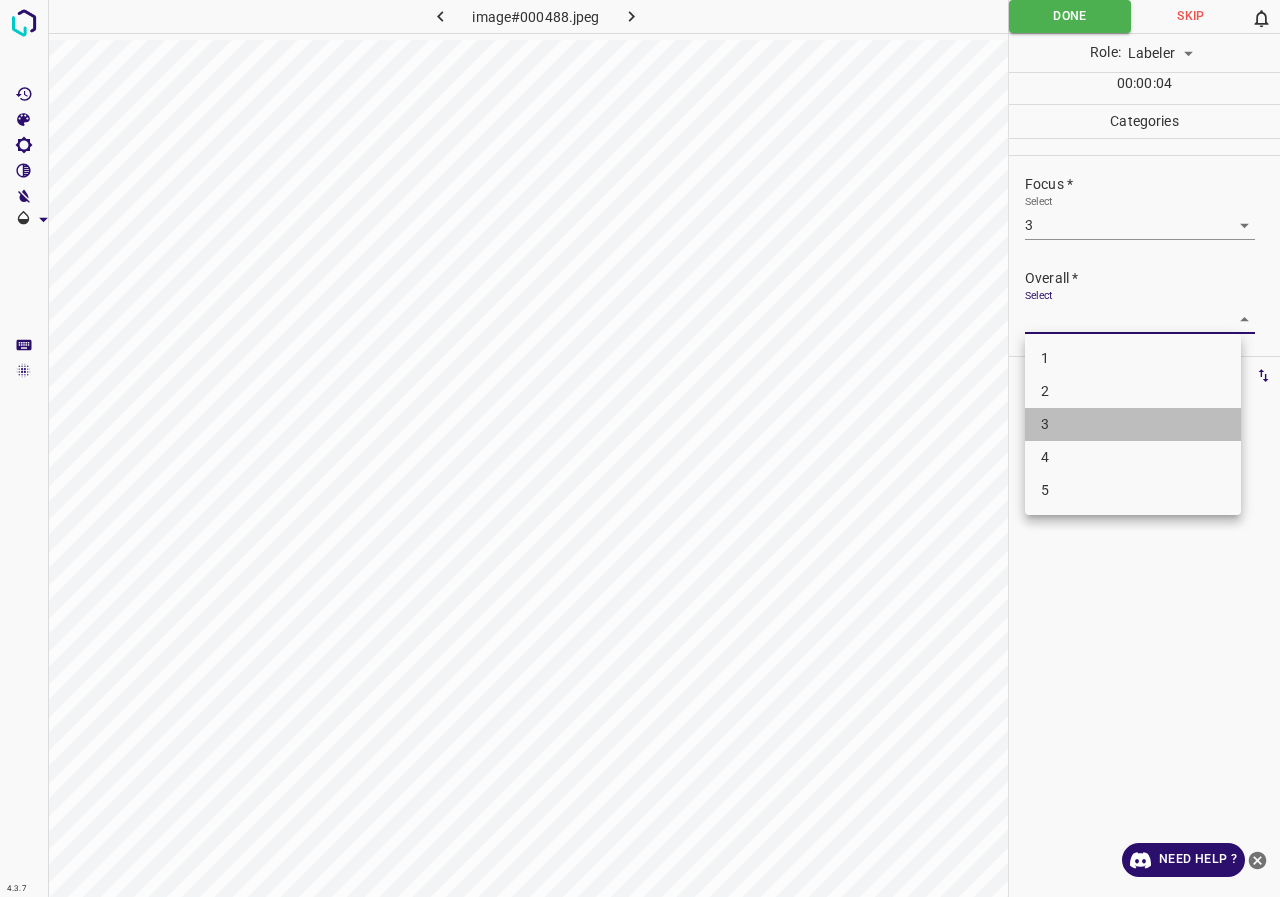click on "3" at bounding box center (1133, 424) 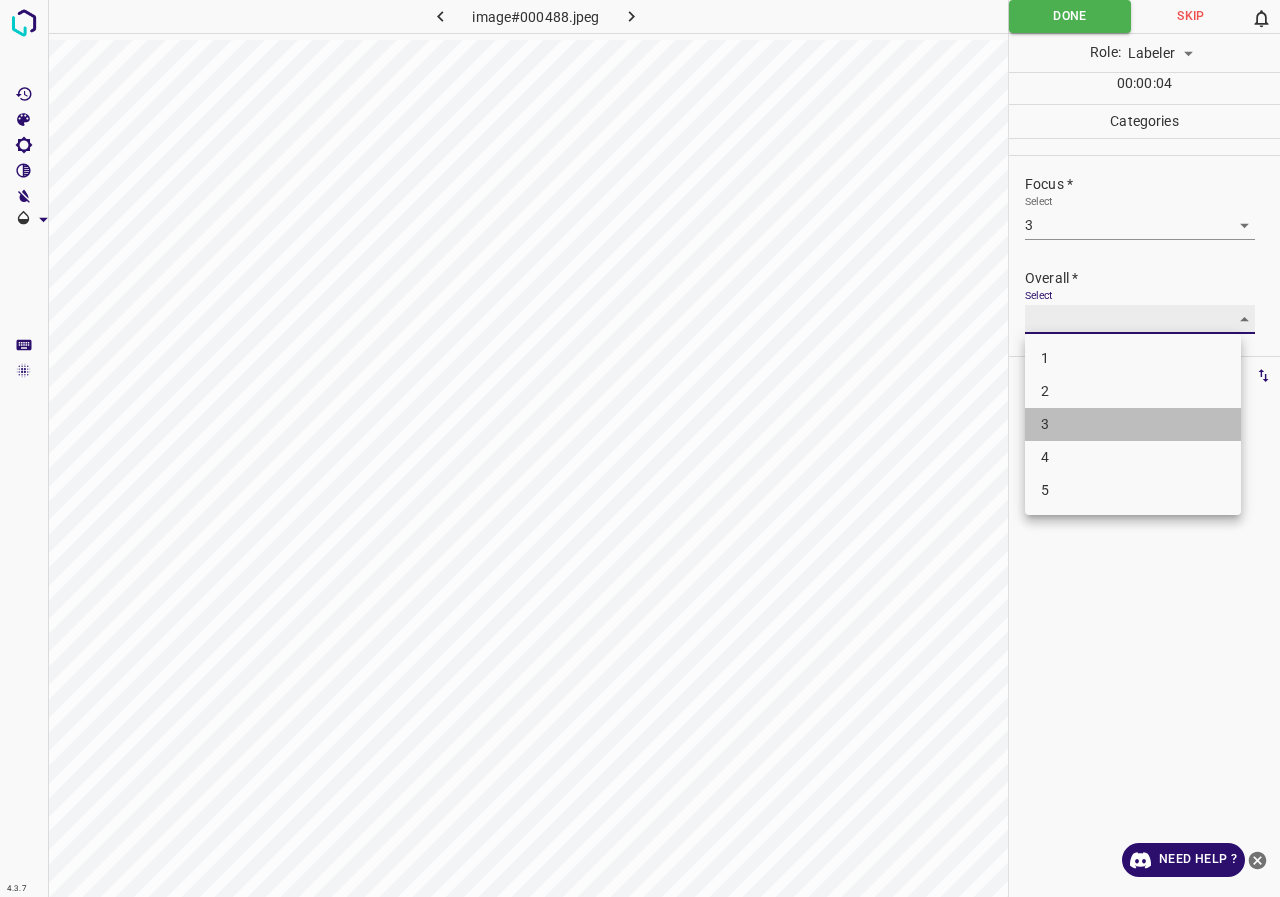 type on "3" 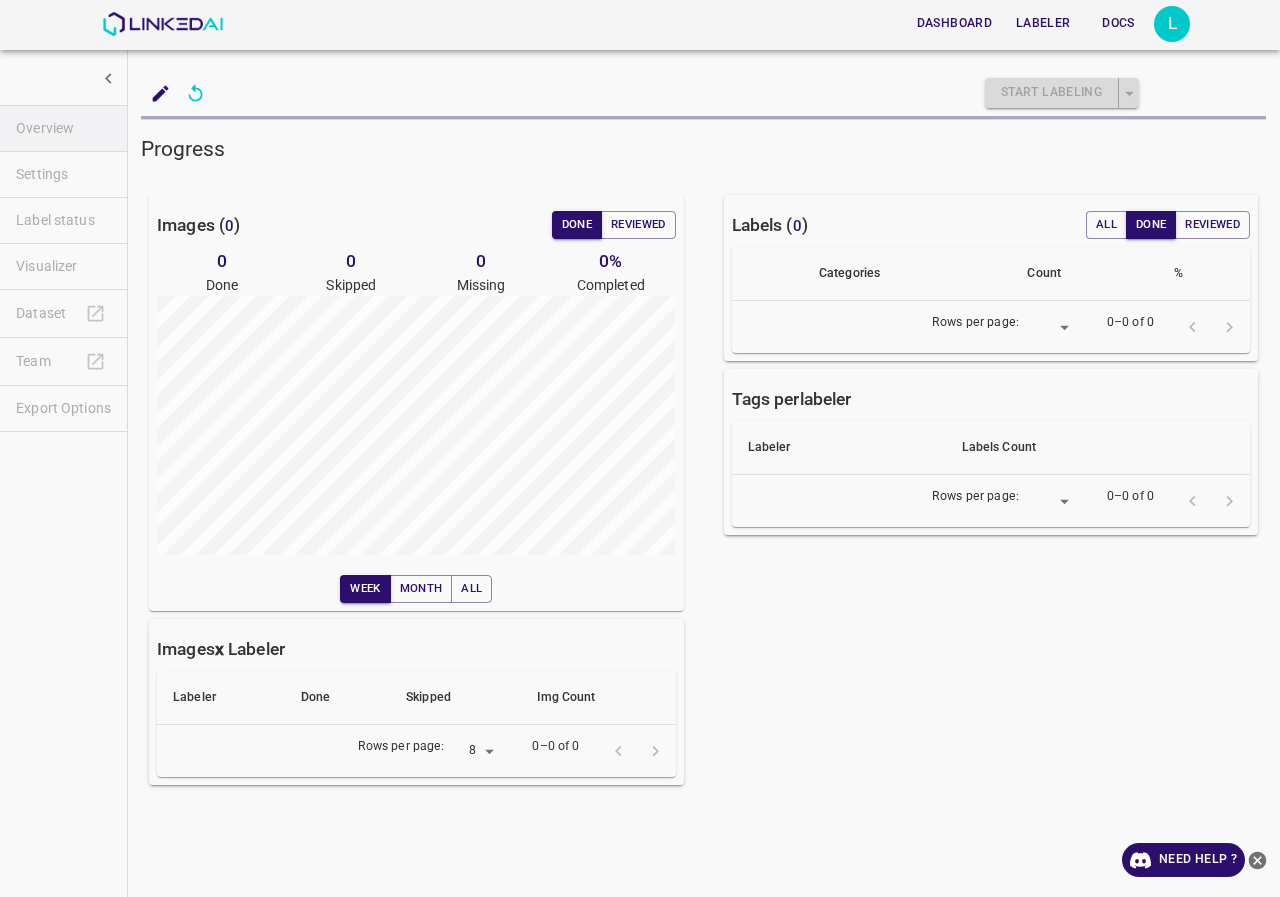 scroll, scrollTop: 0, scrollLeft: 0, axis: both 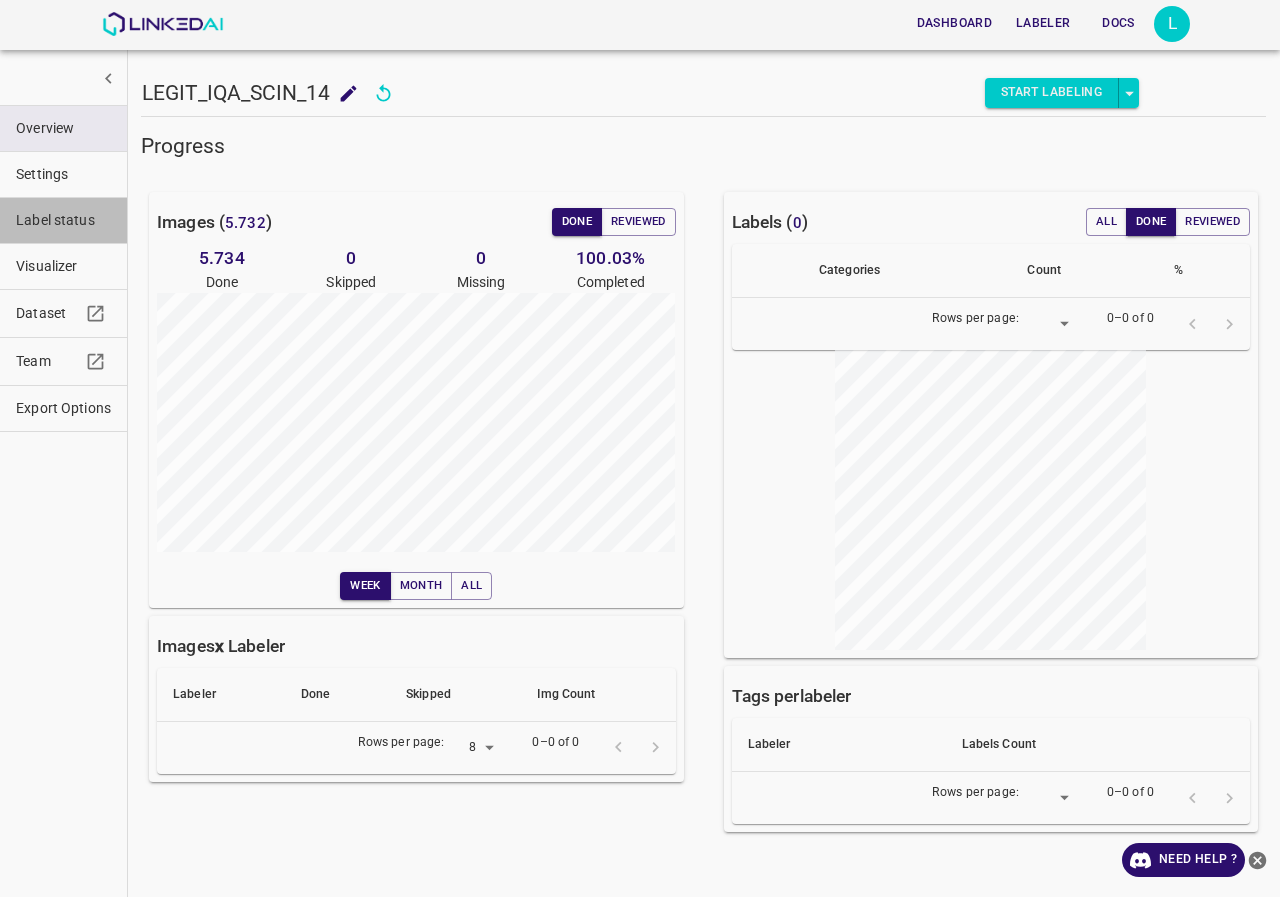 click on "Label status" at bounding box center [63, 220] 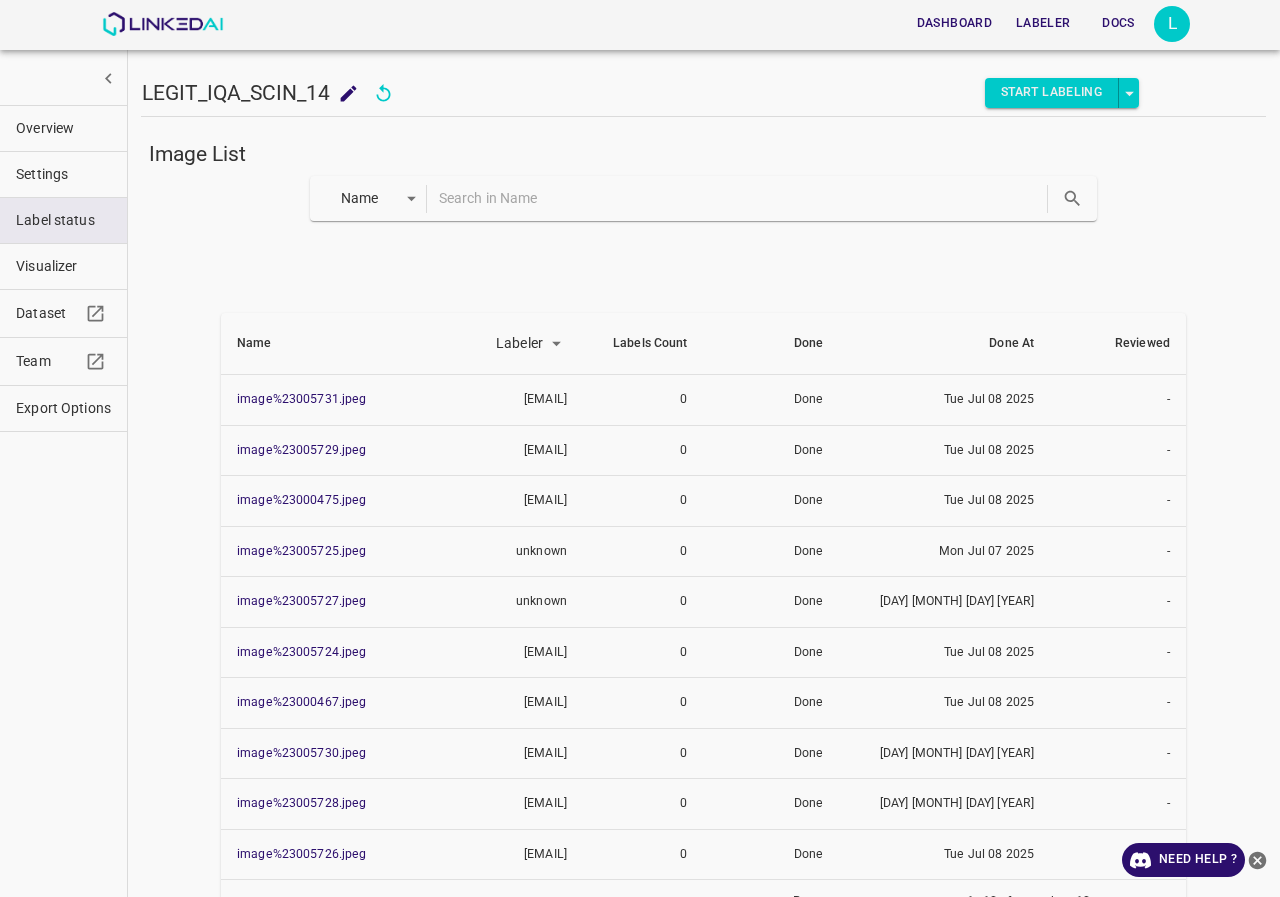 click at bounding box center [741, 198] 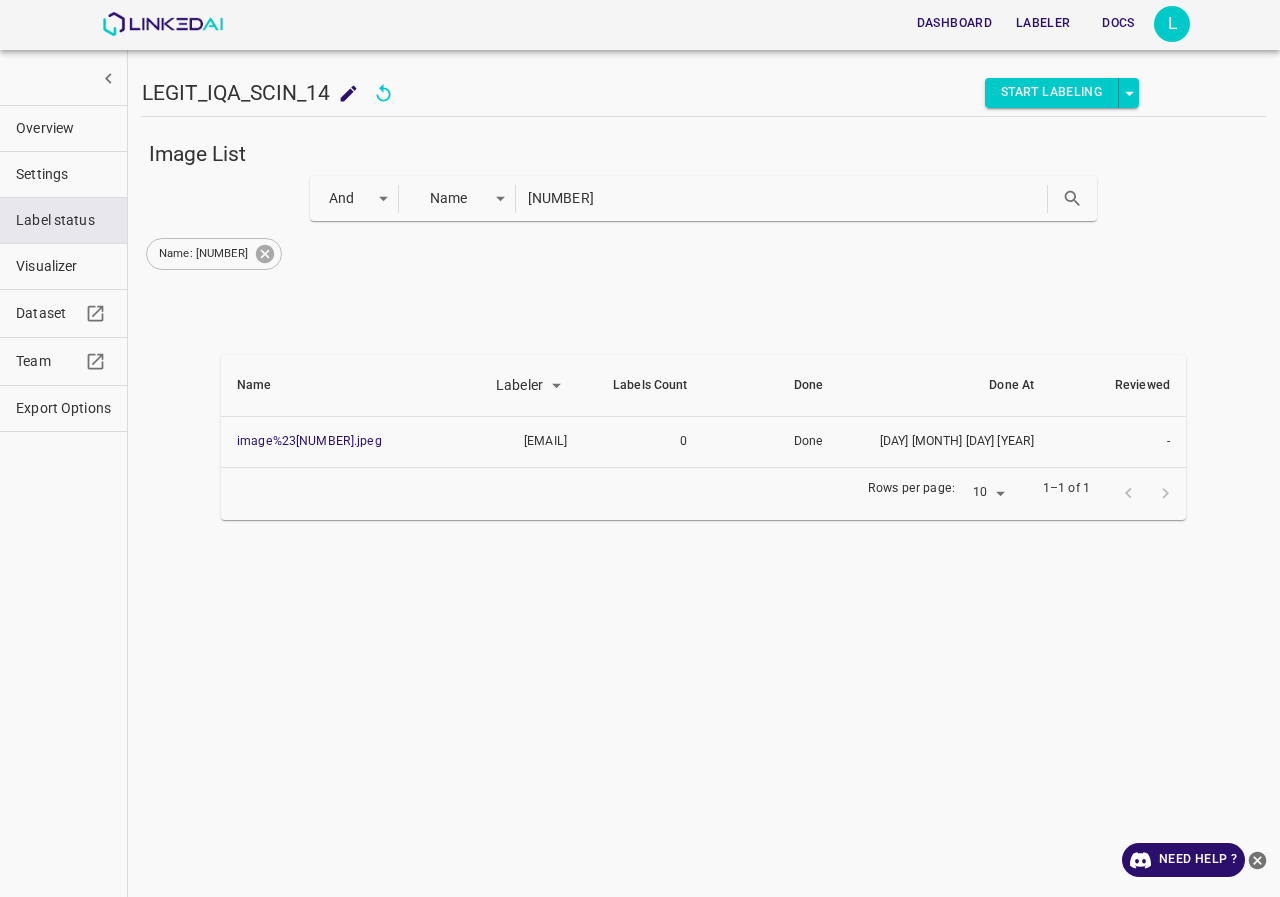 click 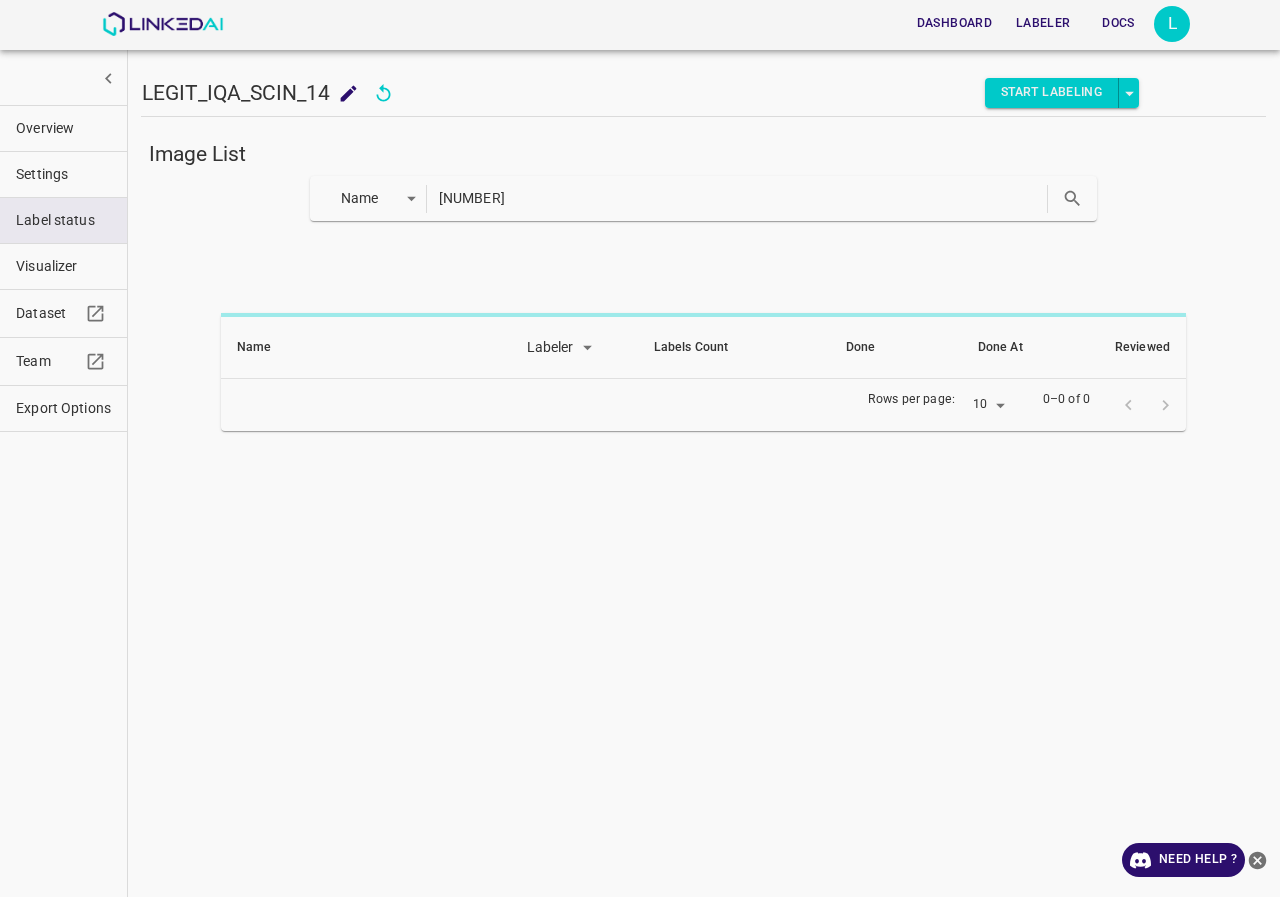 drag, startPoint x: 560, startPoint y: 206, endPoint x: 345, endPoint y: 201, distance: 215.05814 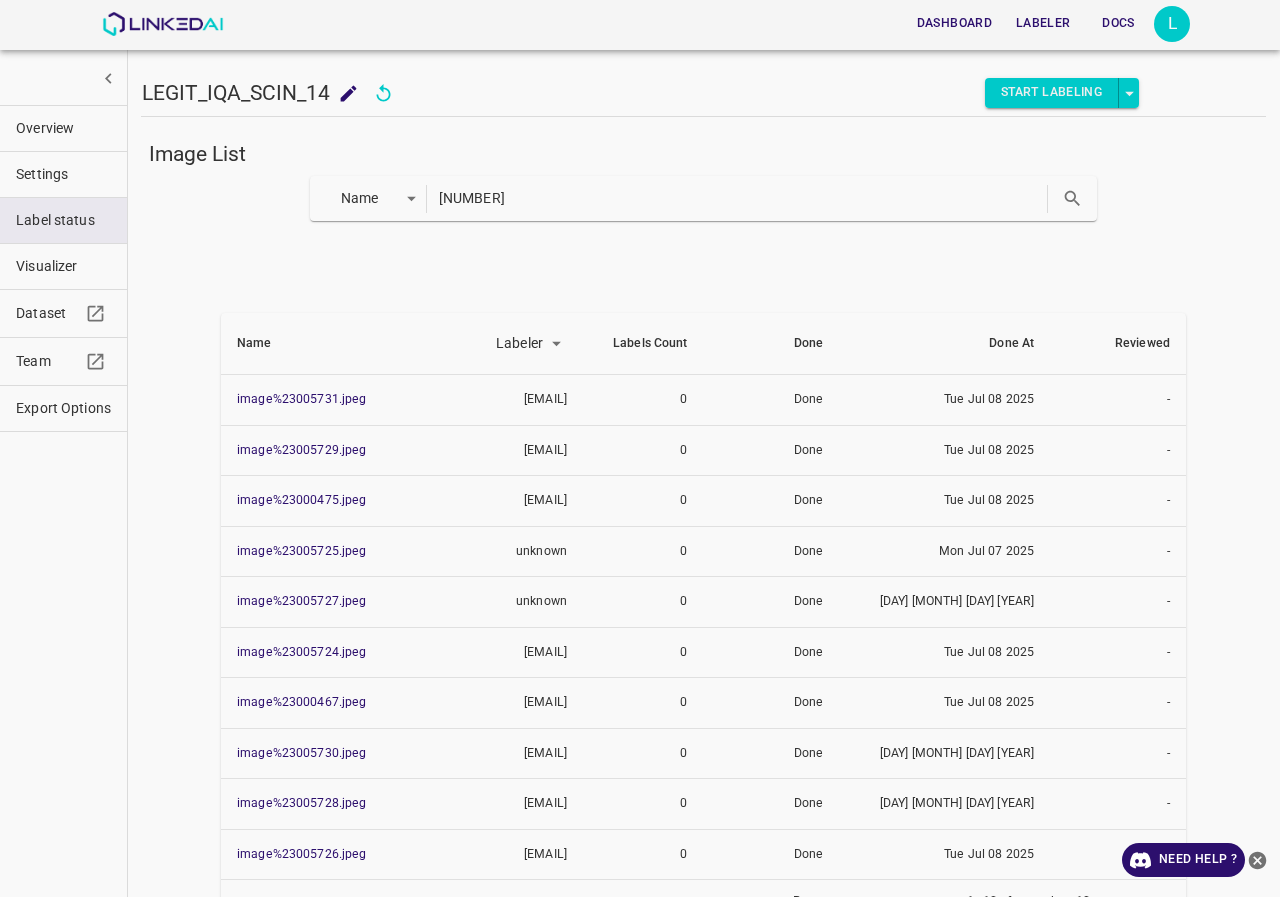 paste on "[NUMBER]" 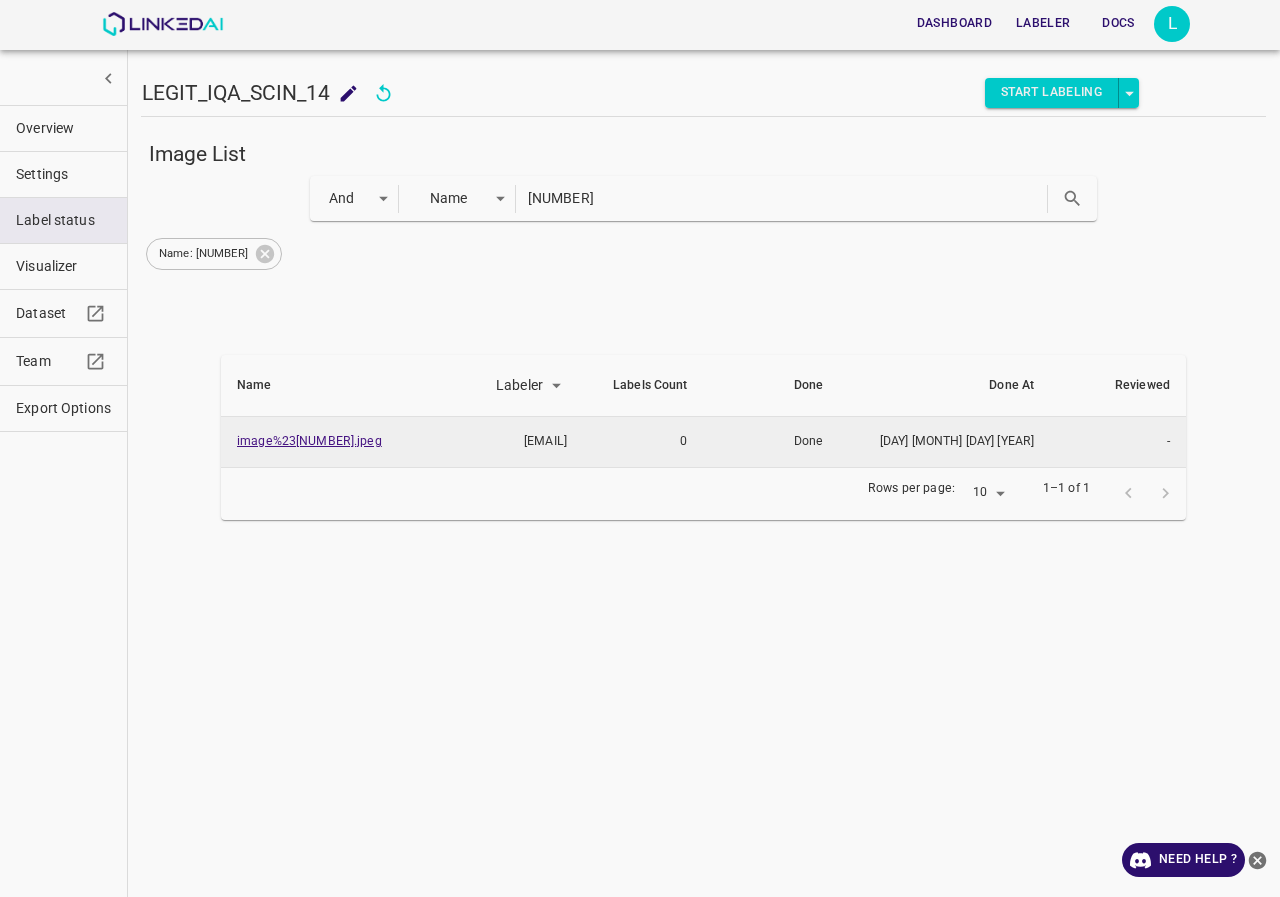 type on "[NUMBER]" 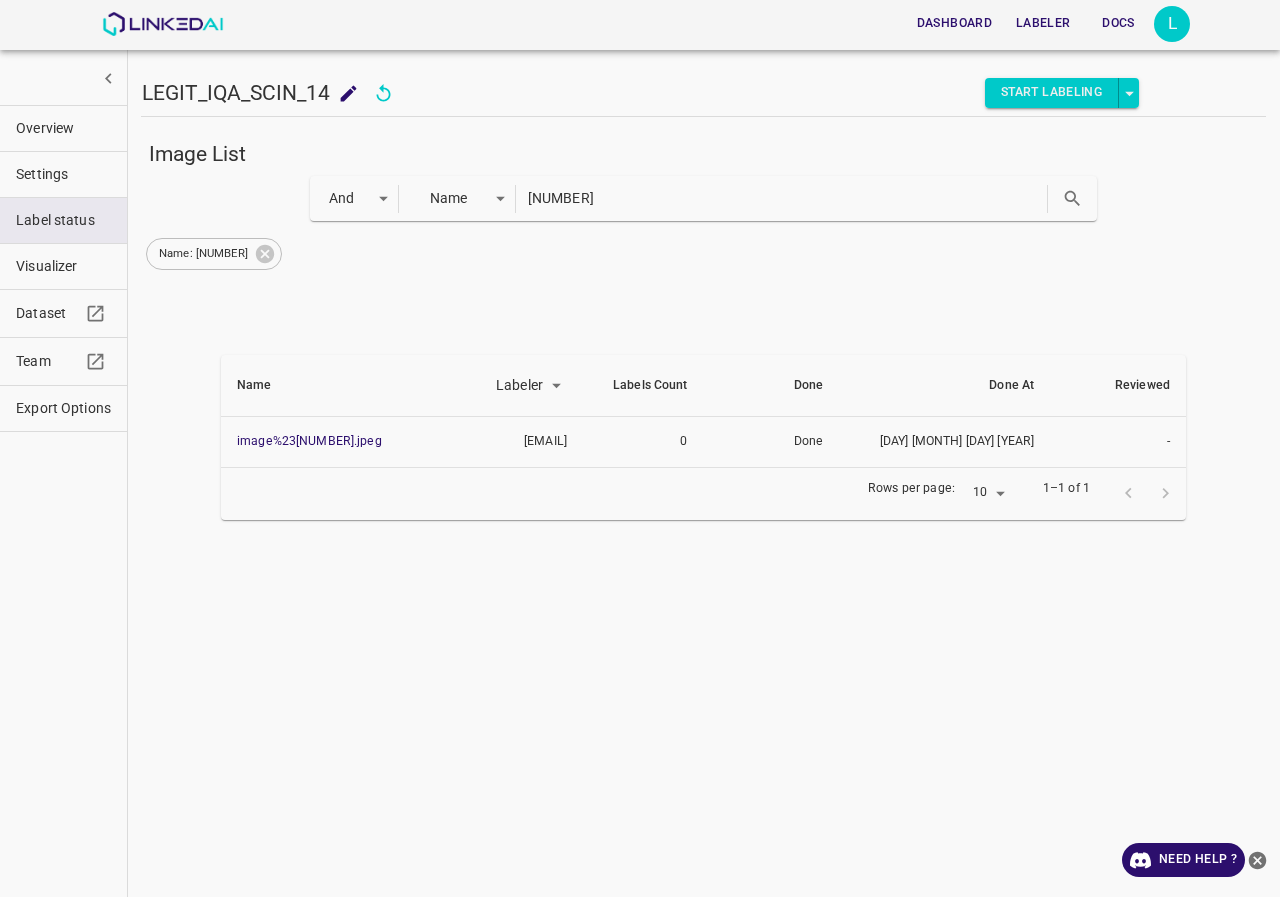 click on "Export Options" at bounding box center (63, 408) 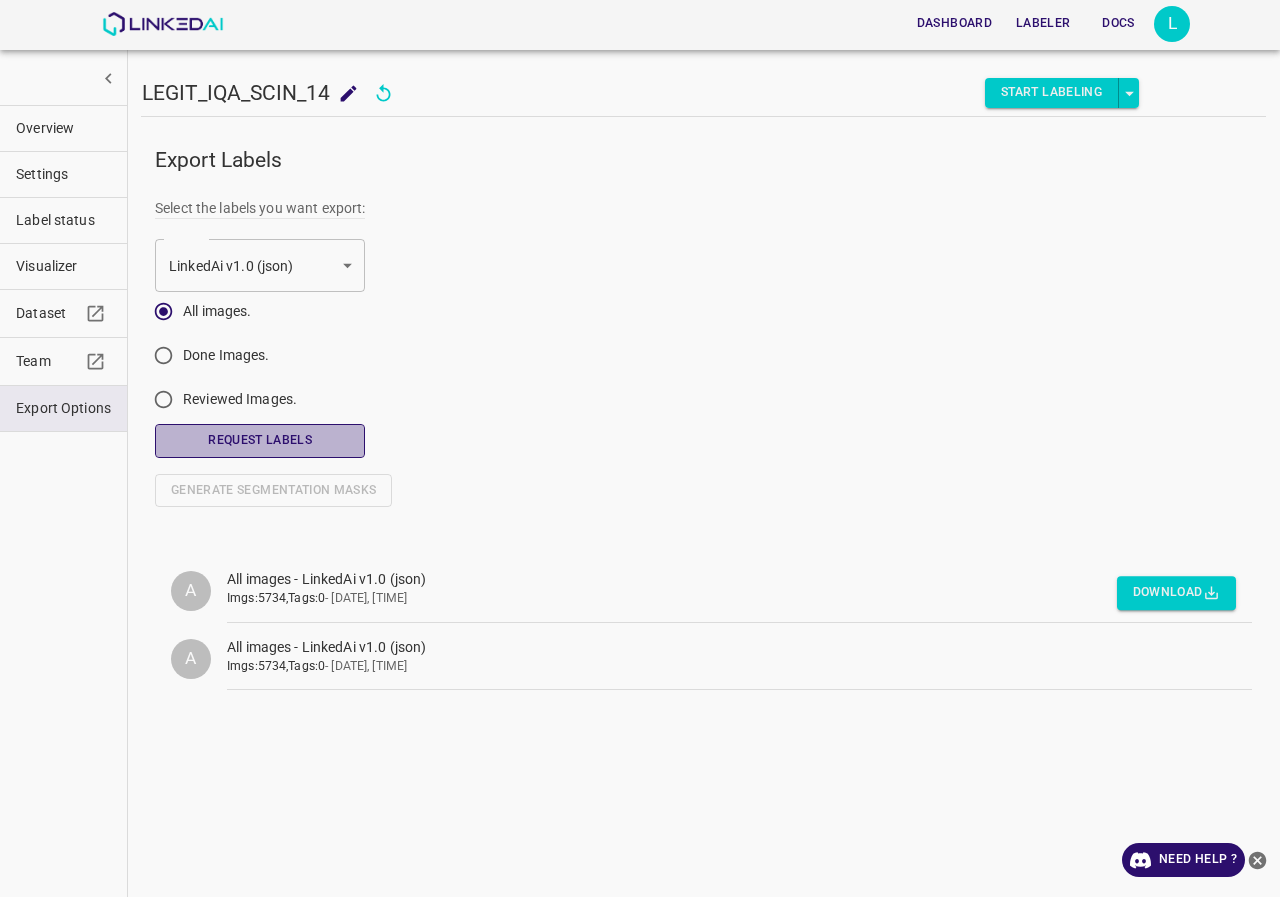 click on "Request Labels" at bounding box center (260, 440) 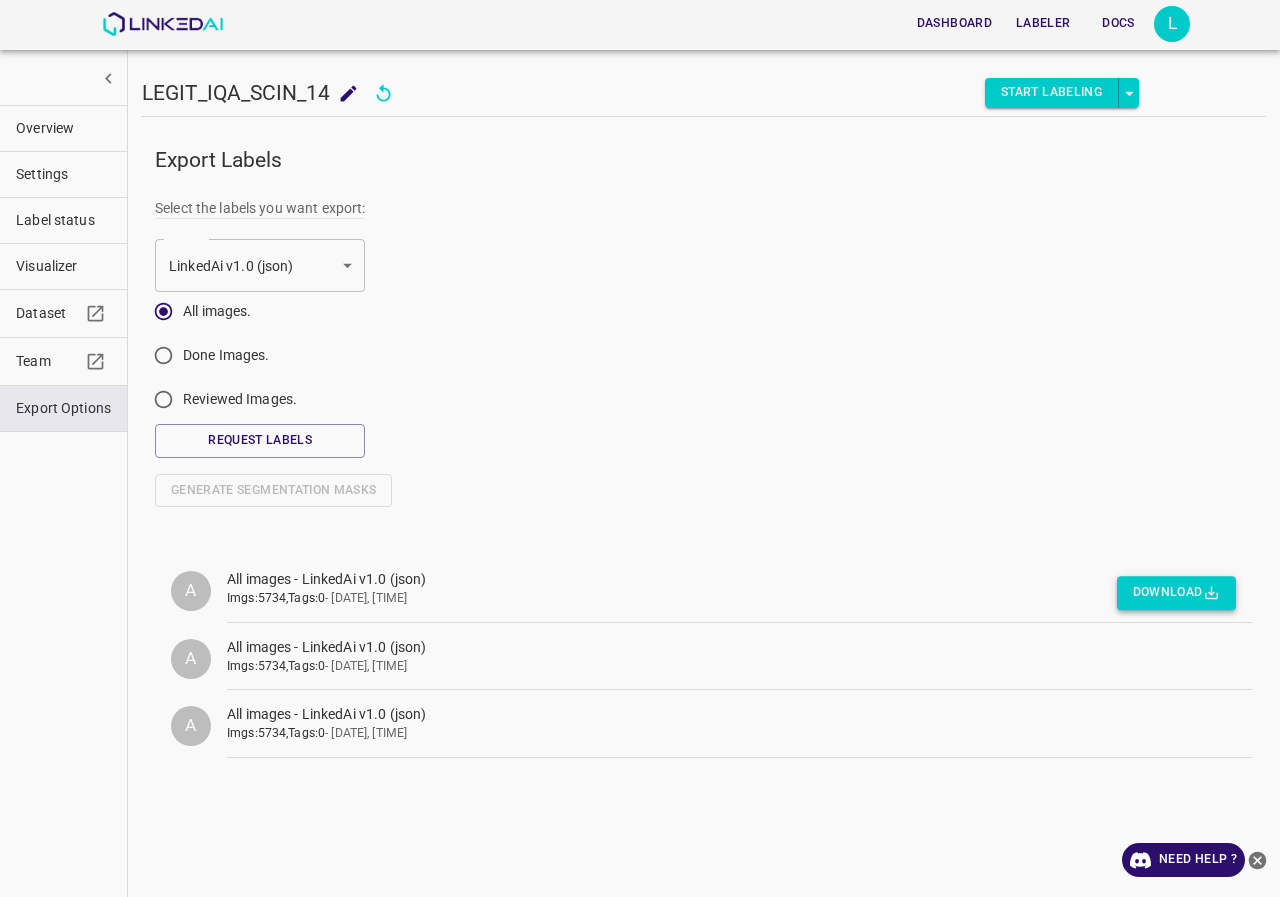 click on "Download" at bounding box center [1176, 593] 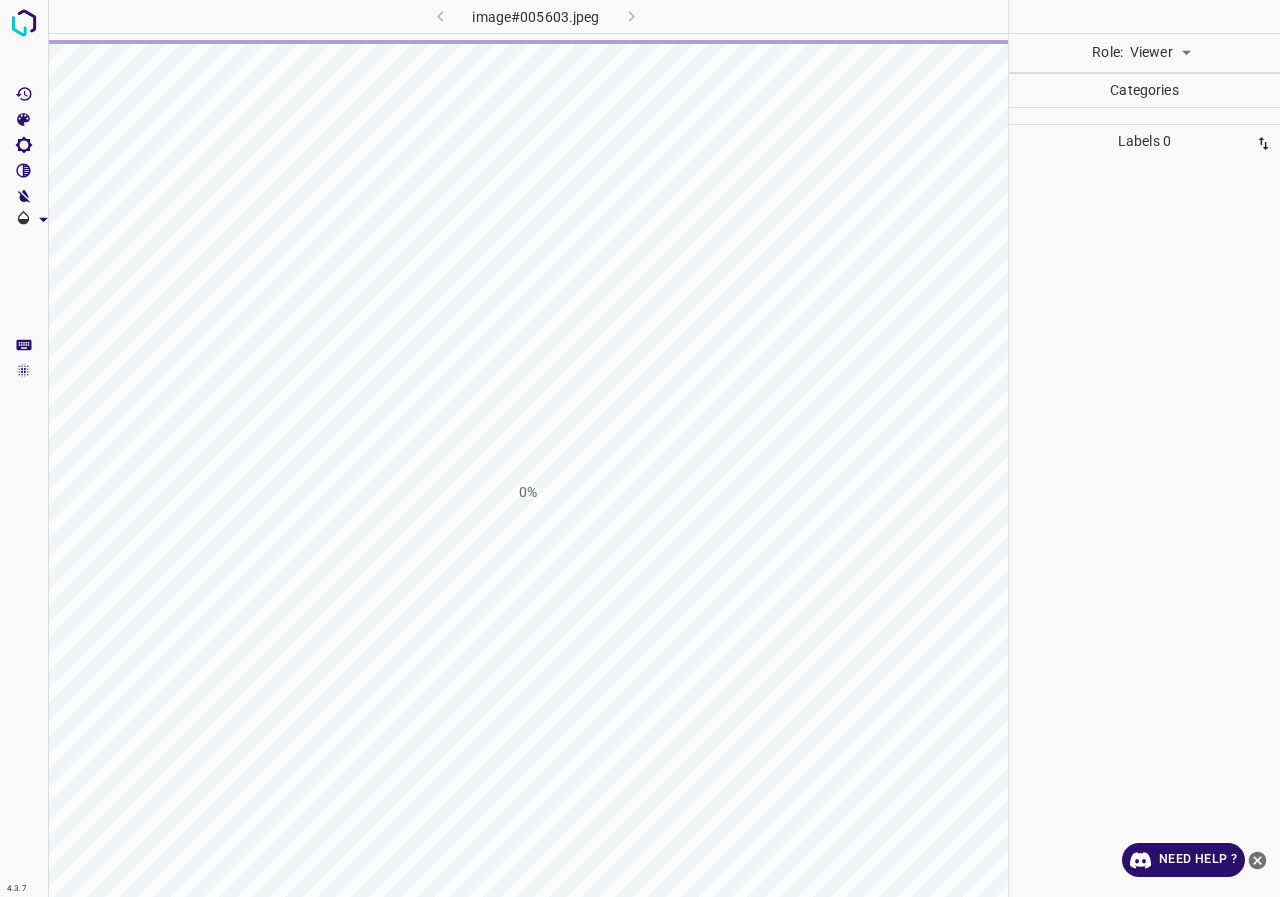 scroll, scrollTop: 0, scrollLeft: 0, axis: both 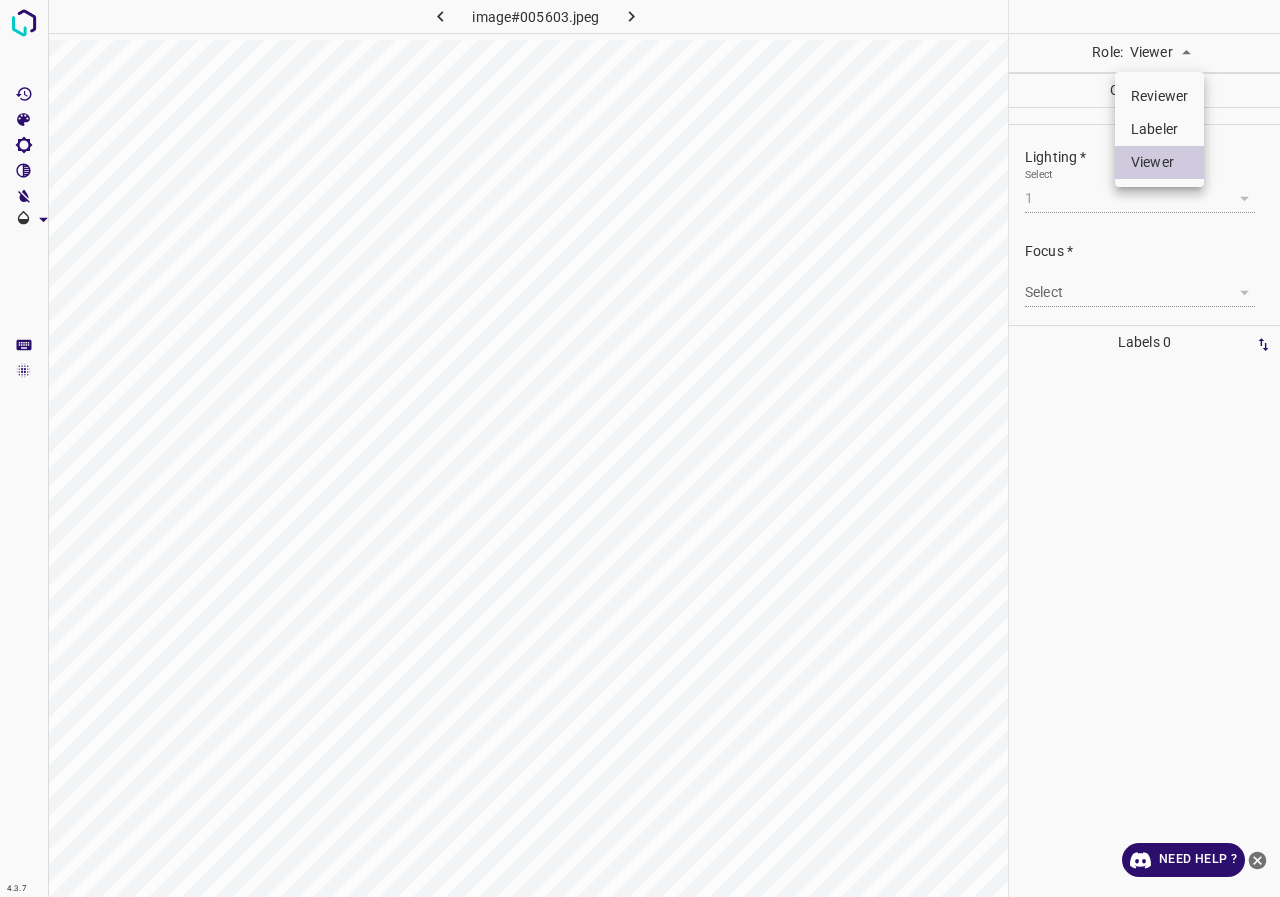 click on "4.3.7 image#005603.jpeg Role: Viewer viewer Categories Lighting *  Select 1 1 Focus *  Select ​ Overall *  Select ​ Labels   0 Categories 1 Lighting 2 Focus 3 Overall Tools Space Change between modes (Draw & Edit) I Auto labeling R Restore zoom M Zoom in N Zoom out Delete Delete selecte label Filters Z Restore filters X Saturation filter C Brightness filter V Contrast filter B Gray scale filter General O Download Need Help ? - Text - Hide - Delete Reviewer Labeler Viewer" at bounding box center [640, 448] 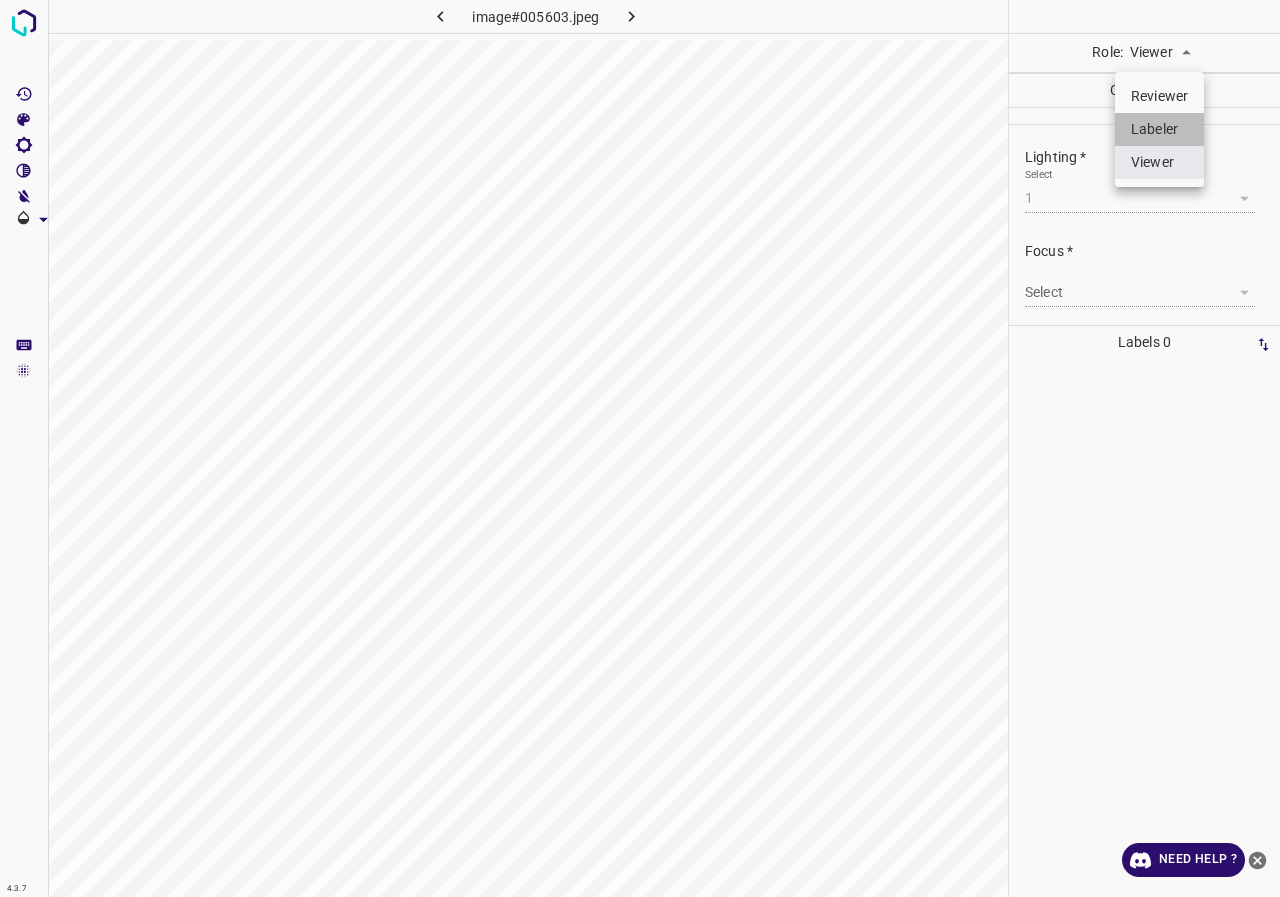 click on "Labeler" at bounding box center [1159, 129] 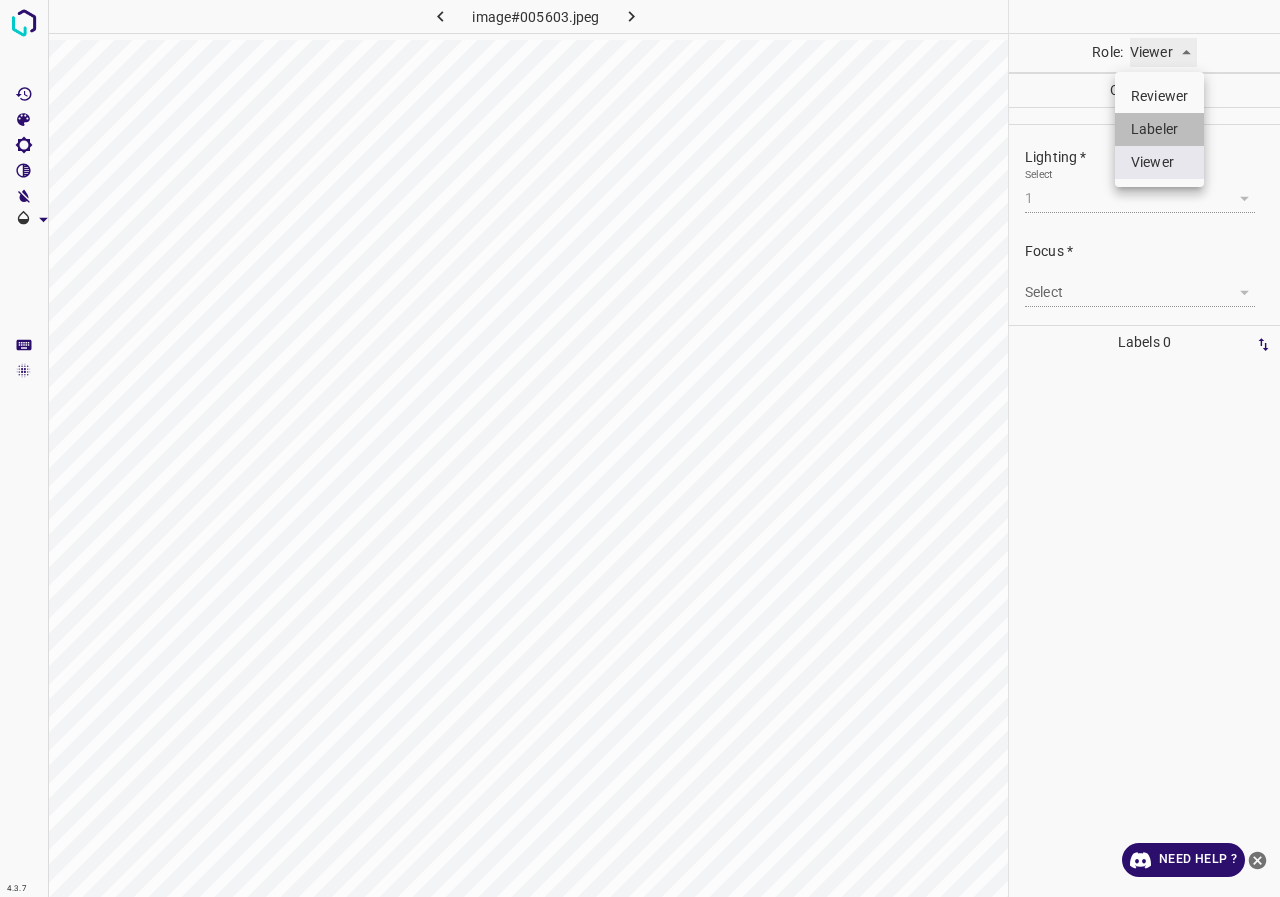 type on "labeler" 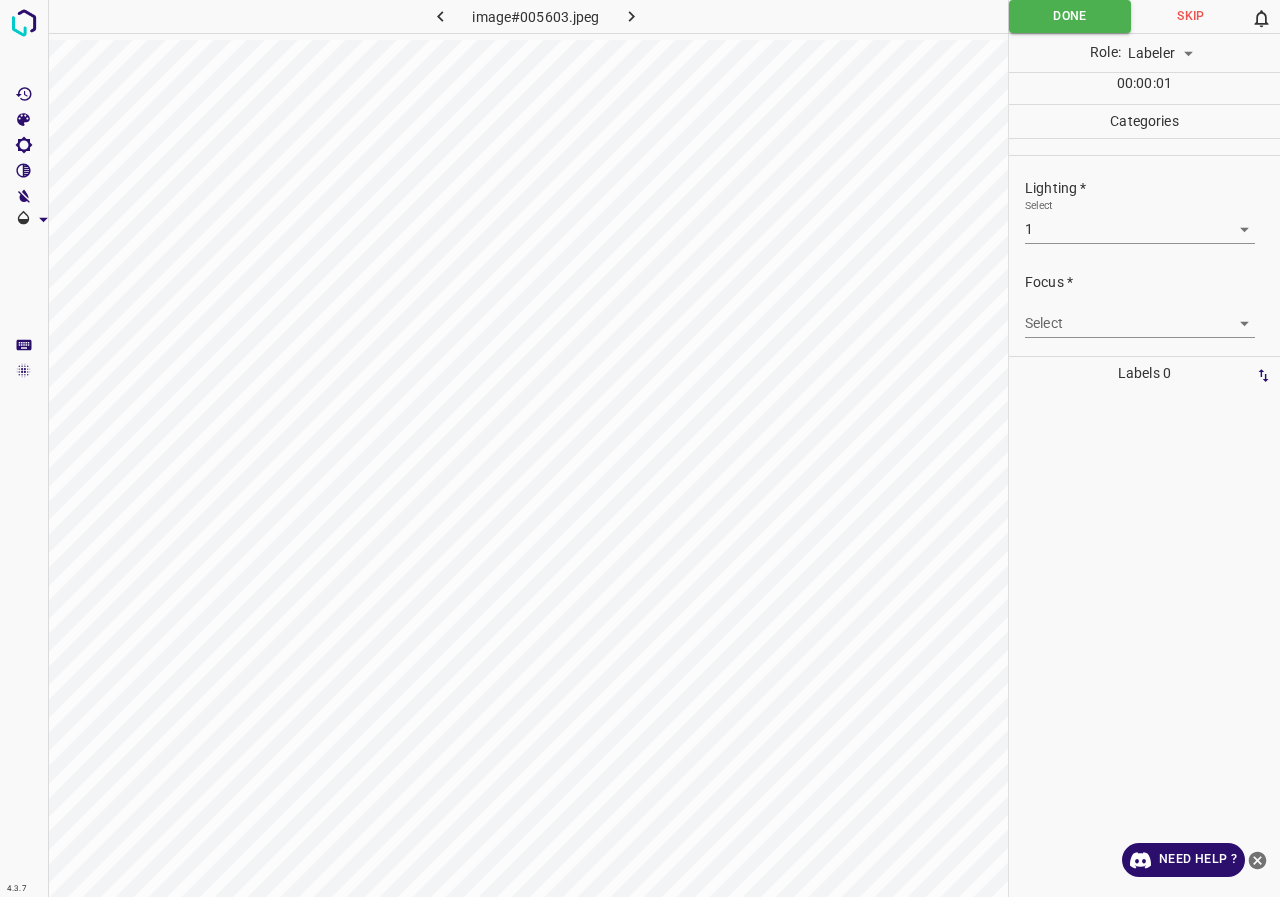 click on "4.3.7 image#005603.jpeg Done Skip 0 Role: Labeler labeler 00   : 00   : 01   Categories Lighting *  Select 1 1 Focus *  Select ​ Overall *  Select ​ Labels   0 Categories 1 Lighting 2 Focus 3 Overall Tools Space Change between modes (Draw & Edit) I Auto labeling R Restore zoom M Zoom in N Zoom out Delete Delete selecte label Filters Z Restore filters X Saturation filter C Brightness filter V Contrast filter B Gray scale filter General O Download Need Help ? - Text - Hide - Delete" at bounding box center [640, 448] 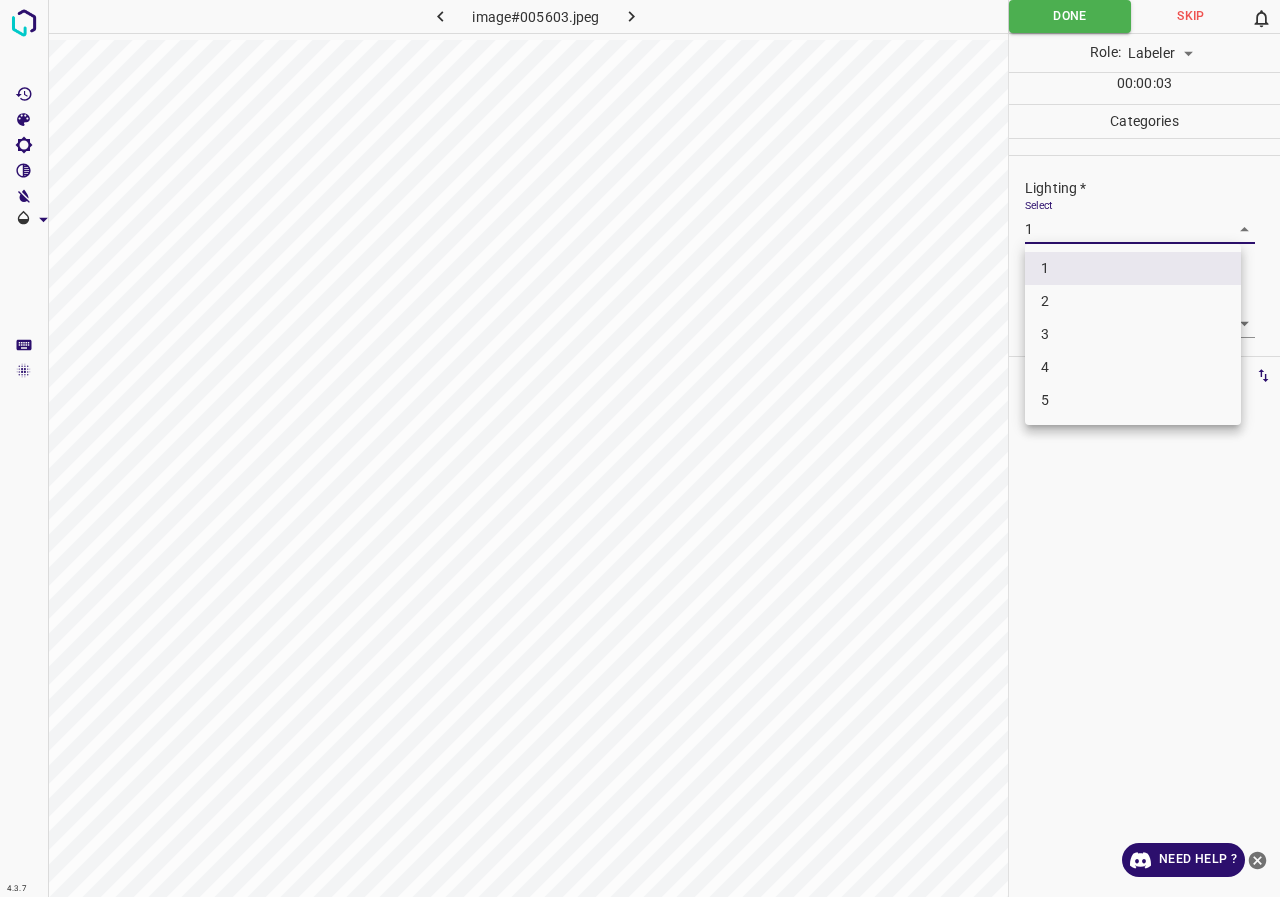 click on "3" at bounding box center [1133, 334] 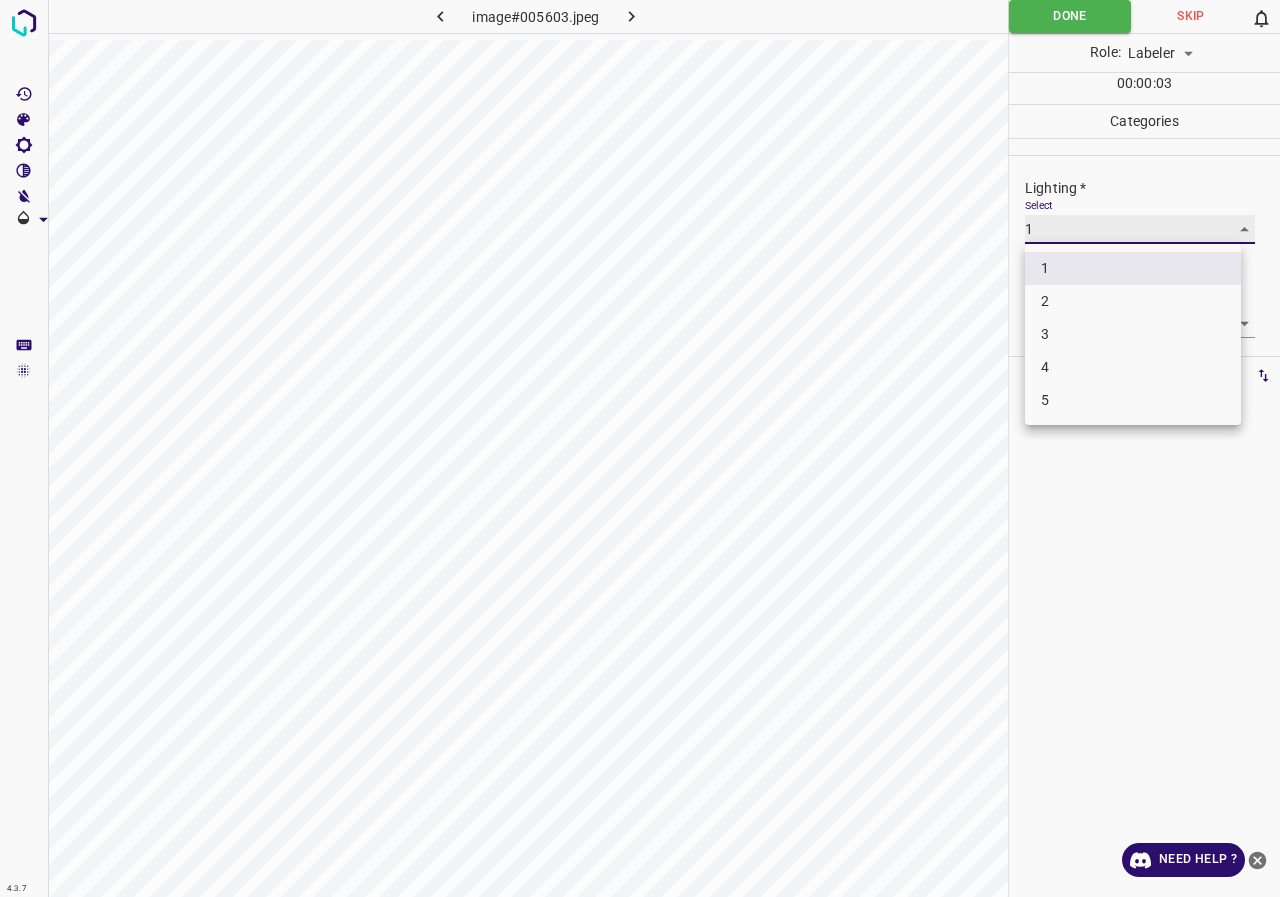 type on "3" 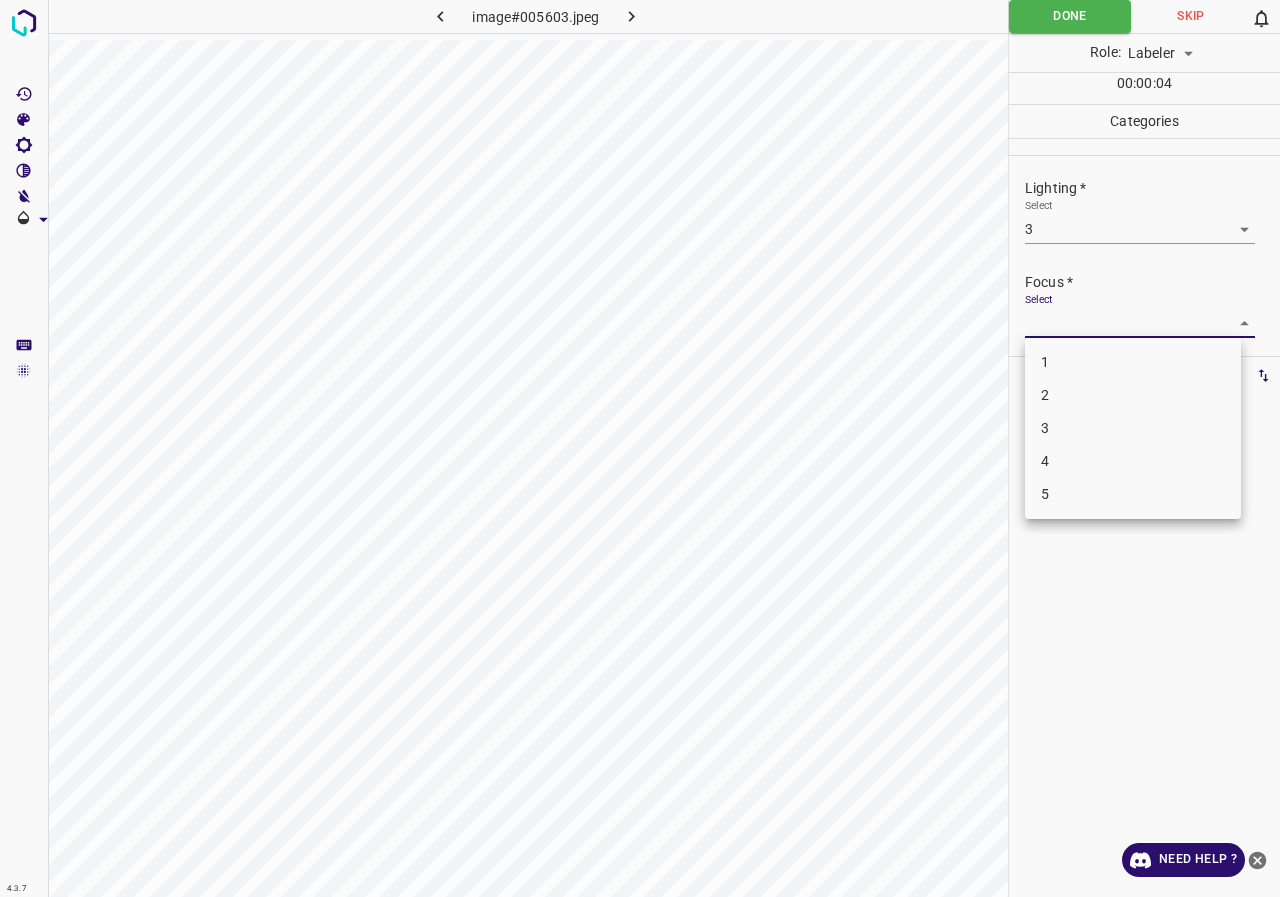 click on "4.3.7 image#005603.jpeg Done Skip 0 Role: Labeler labeler 00   : 00   : 04   Categories Lighting *  Select 3 3 Focus *  Select ​ Overall *  Select ​ Labels   0 Categories 1 Lighting 2 Focus 3 Overall Tools Space Change between modes (Draw & Edit) I Auto labeling R Restore zoom M Zoom in N Zoom out Delete Delete selecte label Filters Z Restore filters X Saturation filter C Brightness filter V Contrast filter B Gray scale filter General O Download Need Help ? - Text - Hide - Delete 1 2 3 4 5" at bounding box center (640, 448) 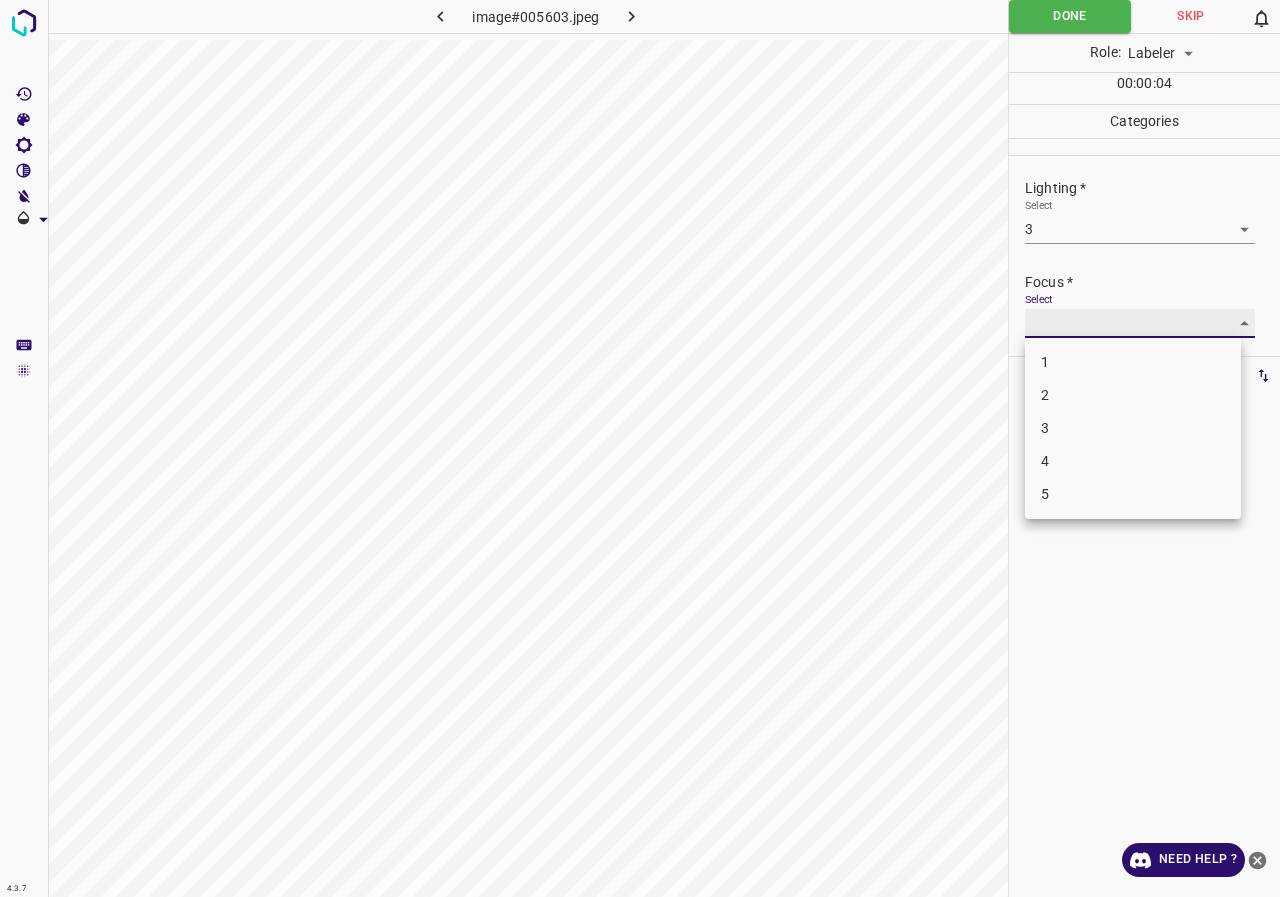 type on "3" 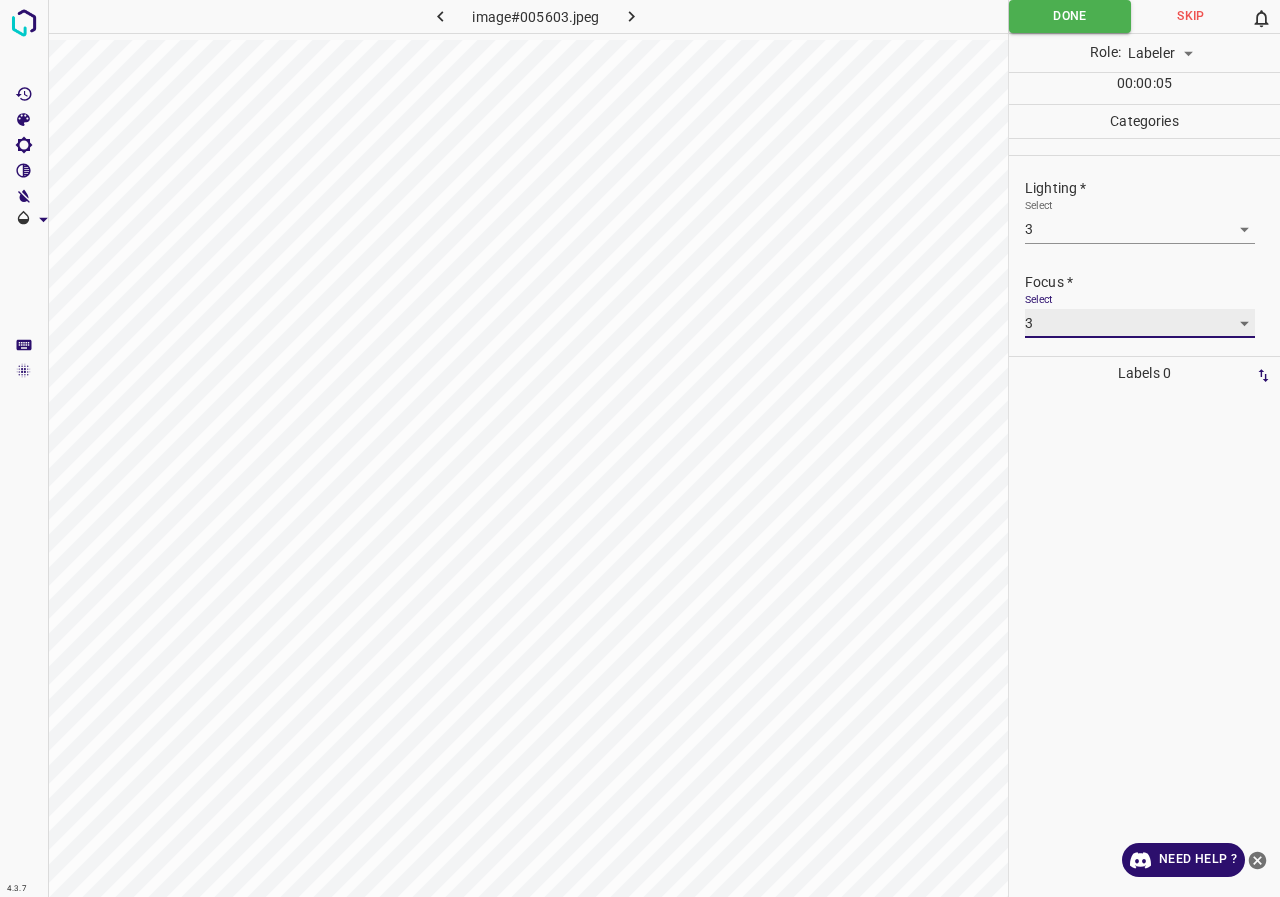 scroll, scrollTop: 98, scrollLeft: 0, axis: vertical 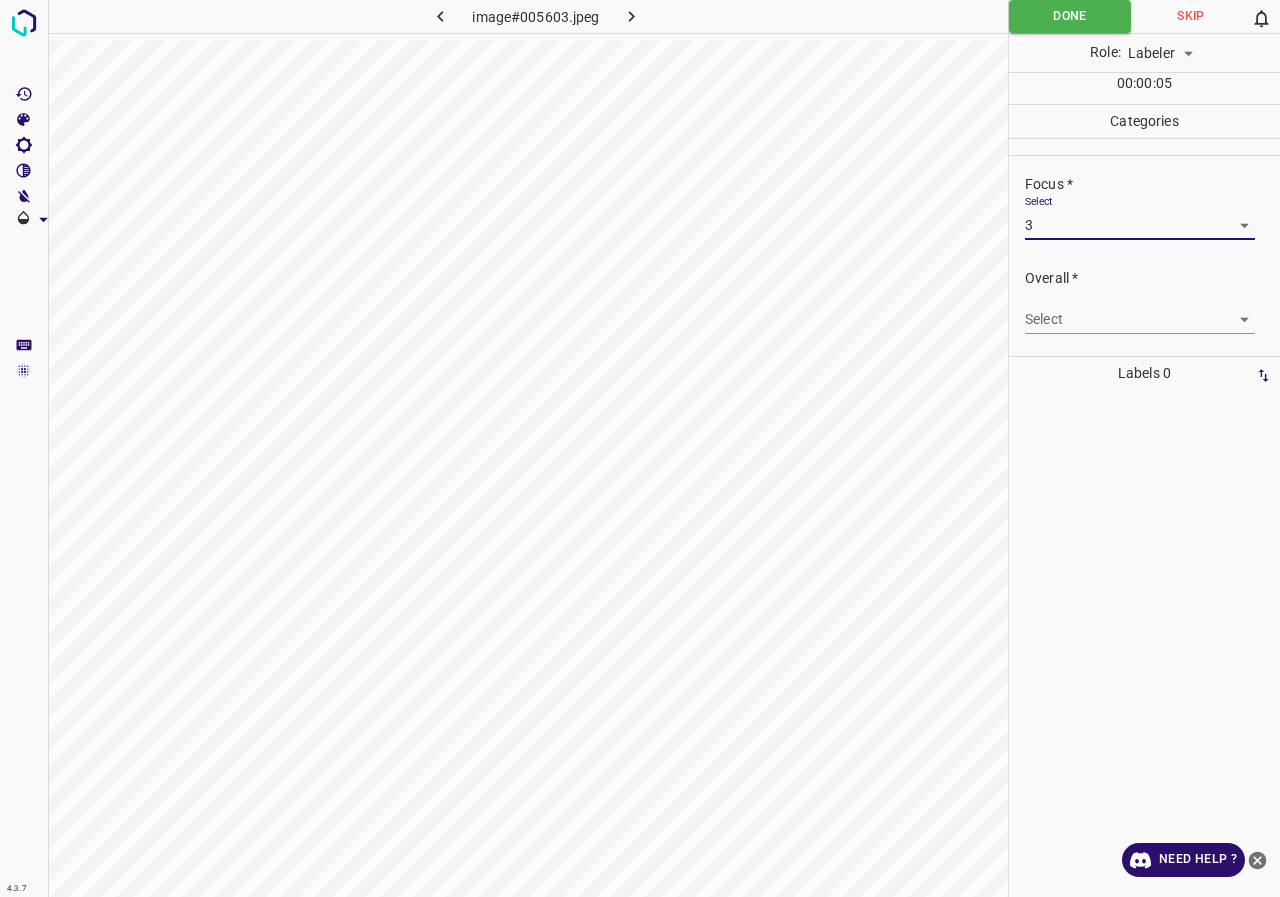 click on "4.3.7 image#005603.jpeg Done Skip 0 Role: Labeler labeler 00   : 00   : 05   Categories Lighting *  Select 3 3 Focus *  Select 3 3 Overall *  Select ​ Labels   0 Categories 1 Lighting 2 Focus 3 Overall Tools Space Change between modes (Draw & Edit) I Auto labeling R Restore zoom M Zoom in N Zoom out Delete Delete selecte label Filters Z Restore filters X Saturation filter C Brightness filter V Contrast filter B Gray scale filter General O Download Need Help ? - Text - Hide - Delete" at bounding box center (640, 448) 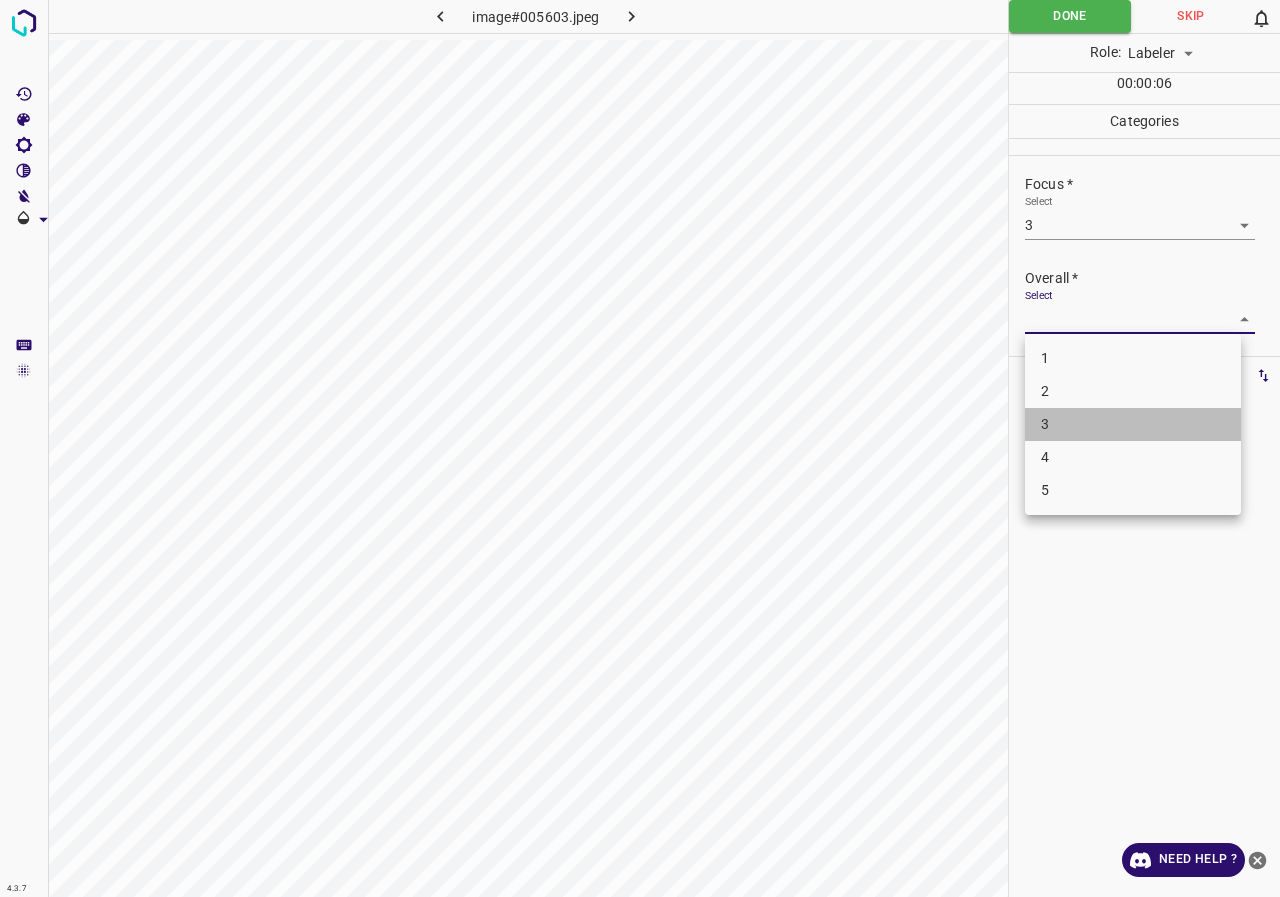 click on "3" at bounding box center (1133, 424) 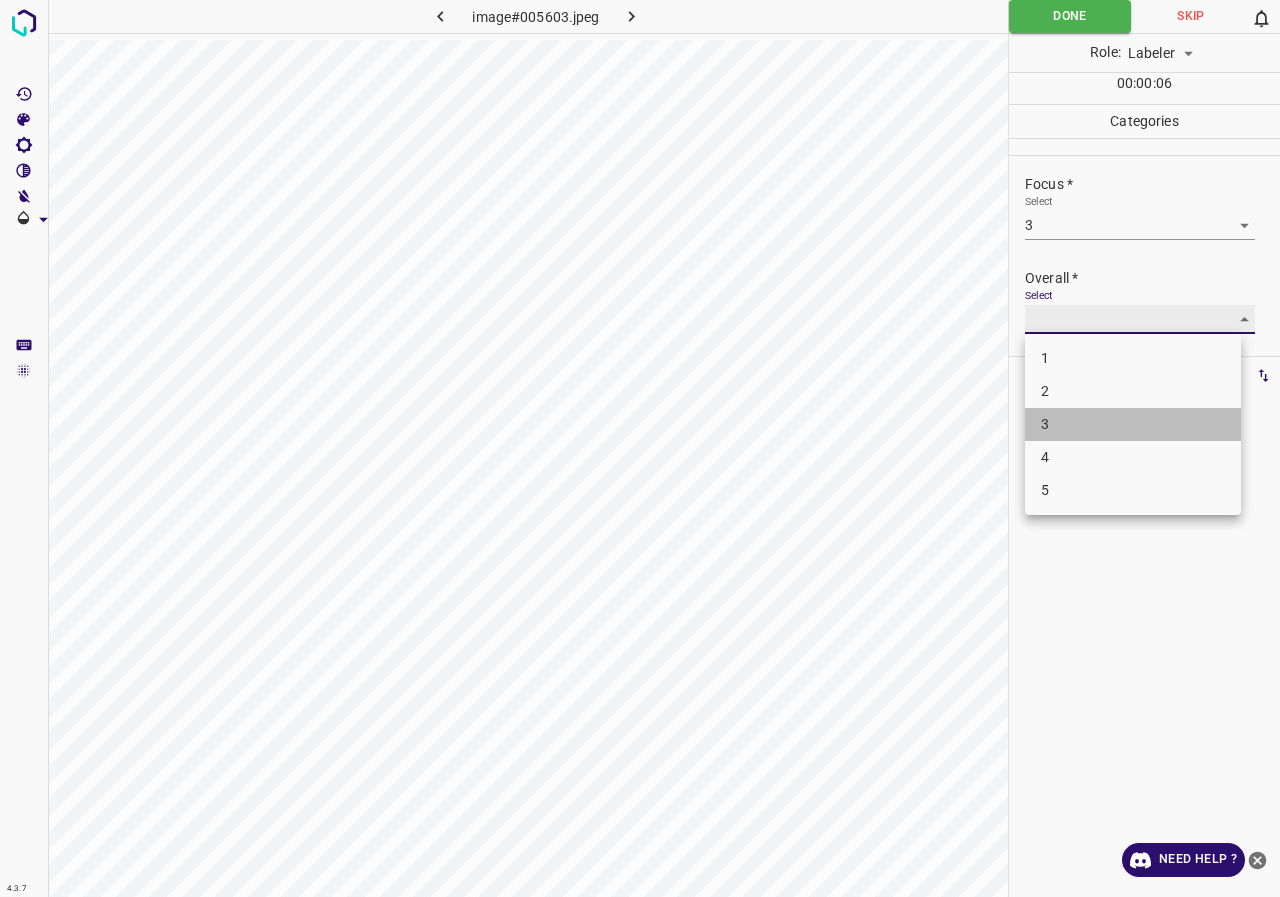 type on "3" 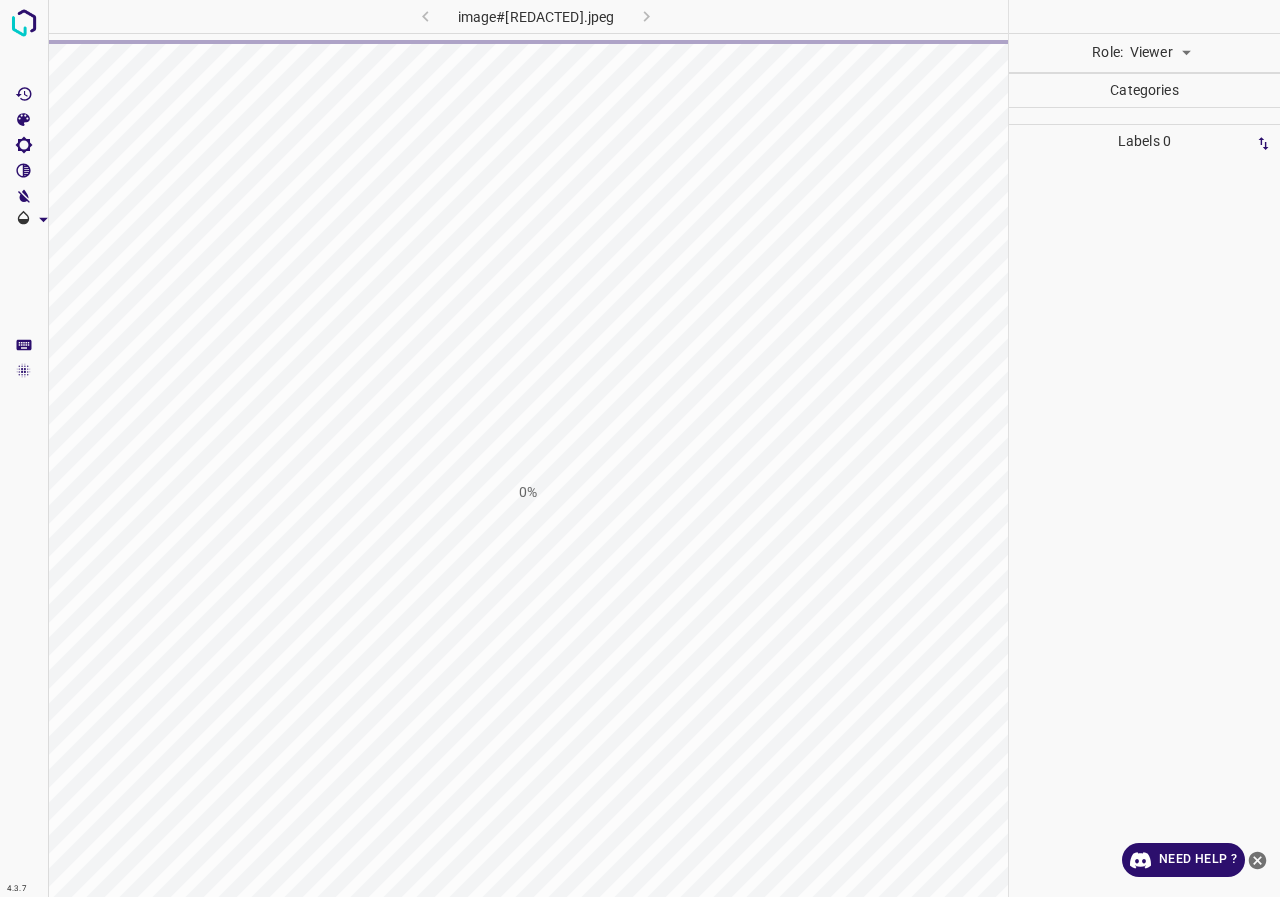 scroll, scrollTop: 0, scrollLeft: 0, axis: both 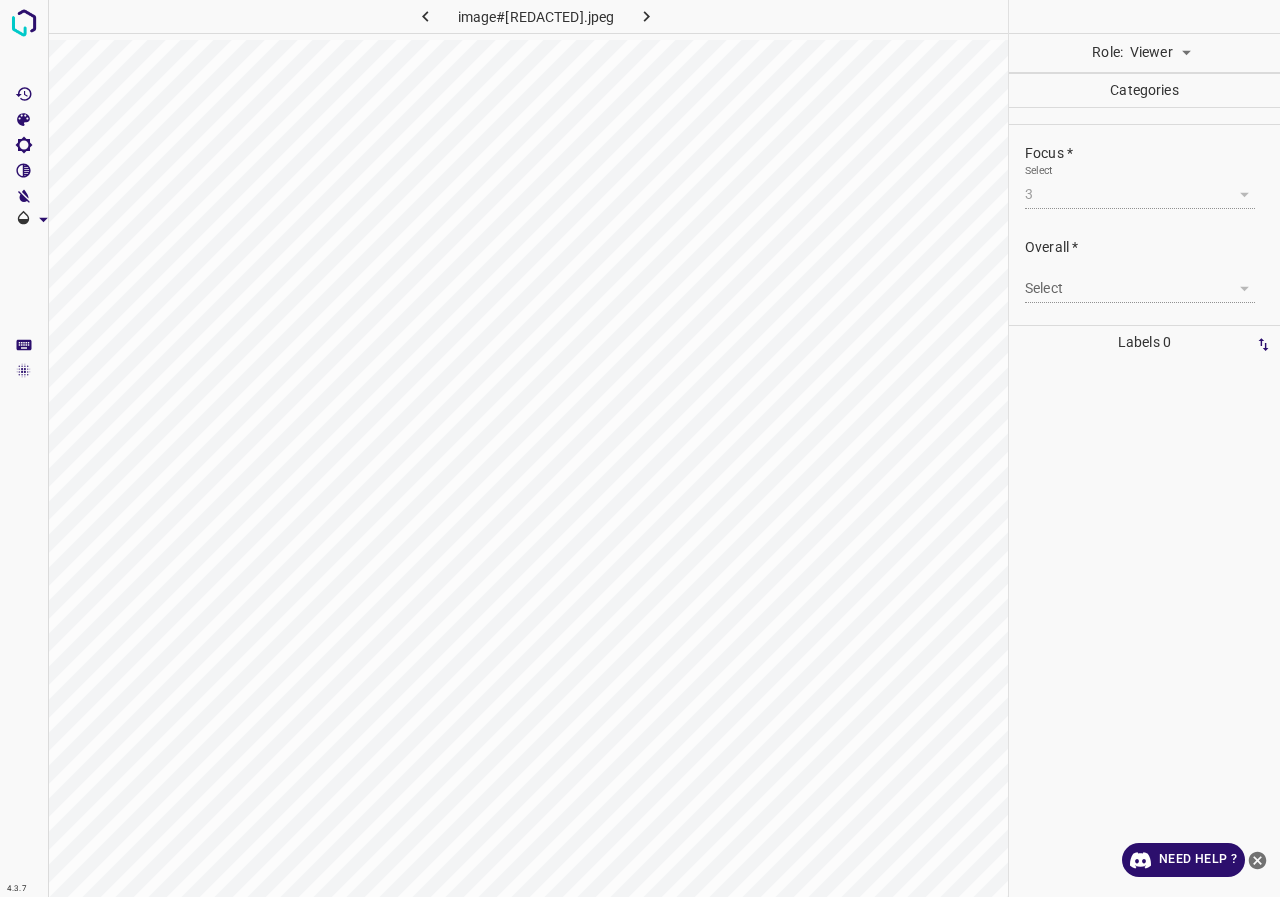 click on "4.3.7 image#[REDACTED].jpeg Role: Viewer viewer Categories Lighting *  Select 3 3 Focus *  Select 3 3 Overall *  Select ​ Labels   0 Categories 1 Lighting 2 Focus 3 Overall Tools Space Change between modes (Draw & Edit) I Auto labeling R Restore zoom M Zoom in N Zoom out Delete Delete selecte label Filters Z Restore filters X Saturation filter C Brightness filter V Contrast filter B Gray scale filter General O Download Need Help ? - Text - Hide - Delete" at bounding box center [640, 448] 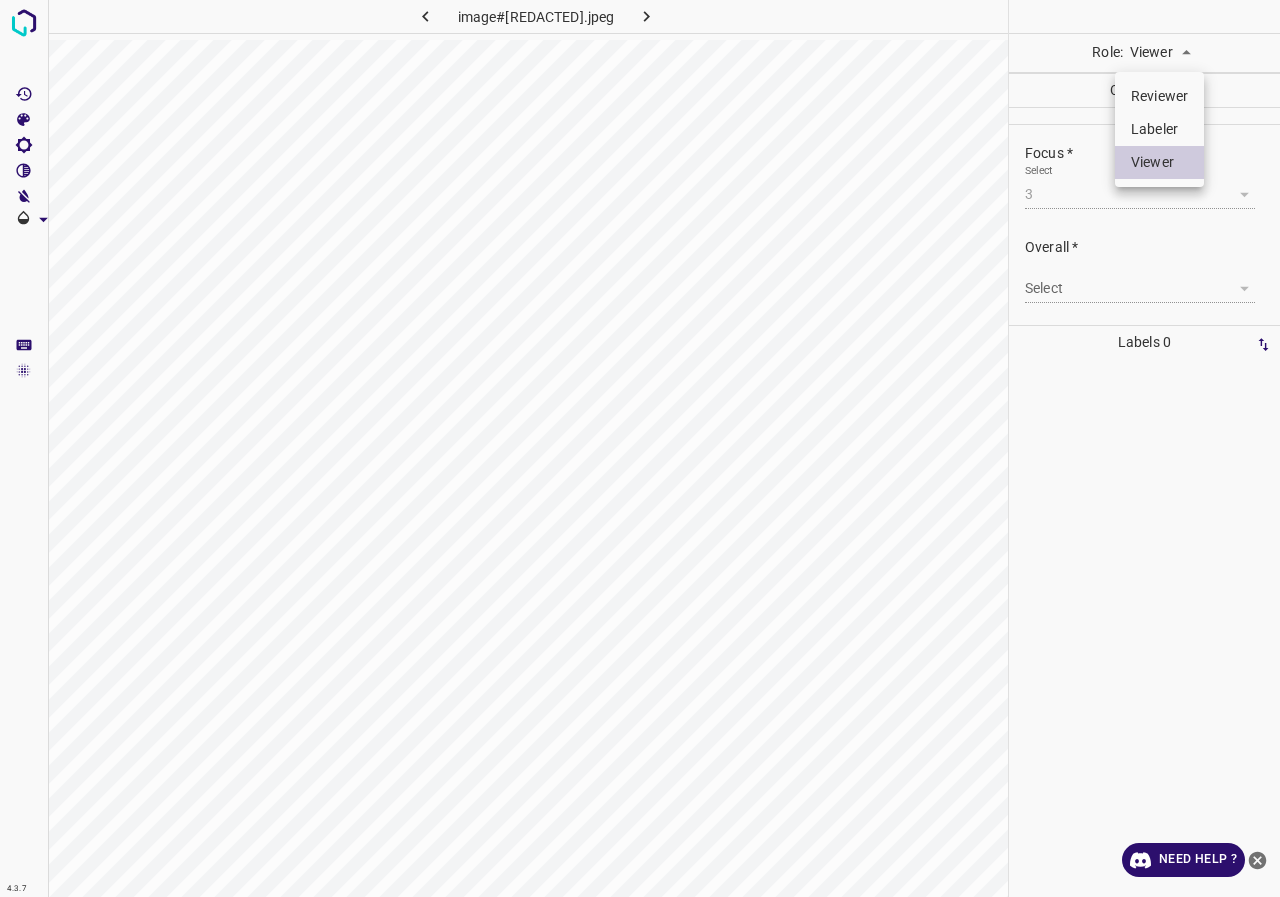 click on "Labeler" at bounding box center (1159, 129) 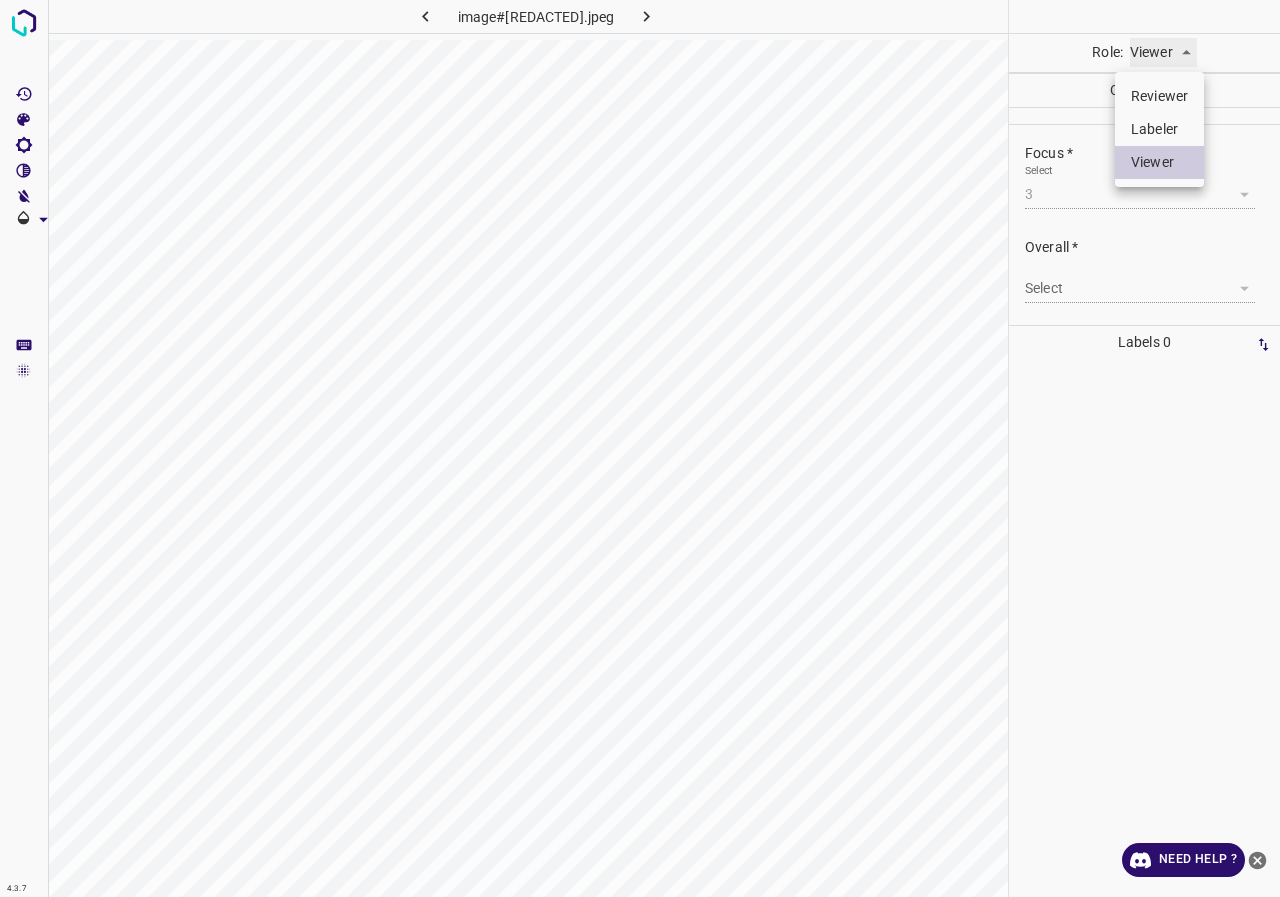 type on "labeler" 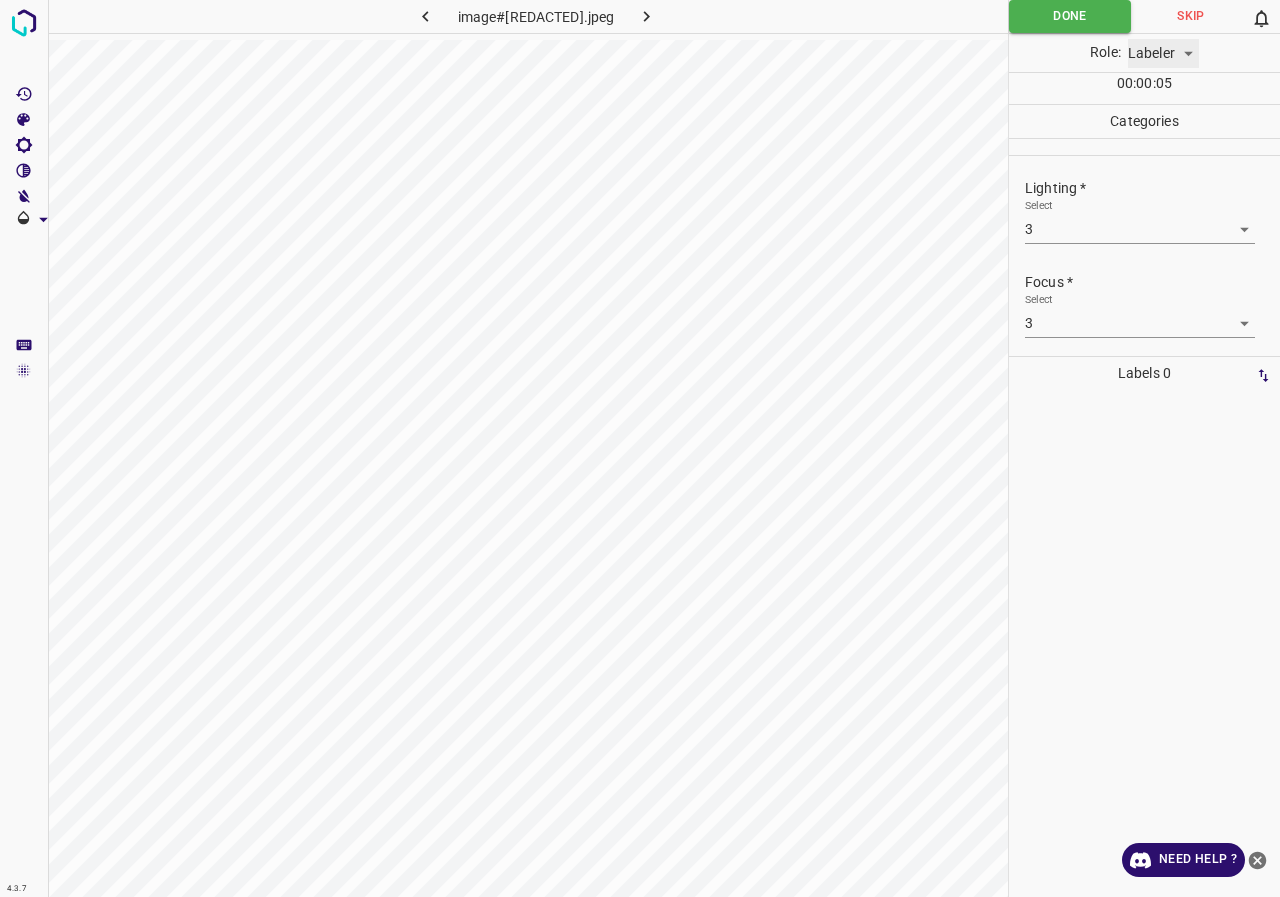 scroll, scrollTop: 98, scrollLeft: 0, axis: vertical 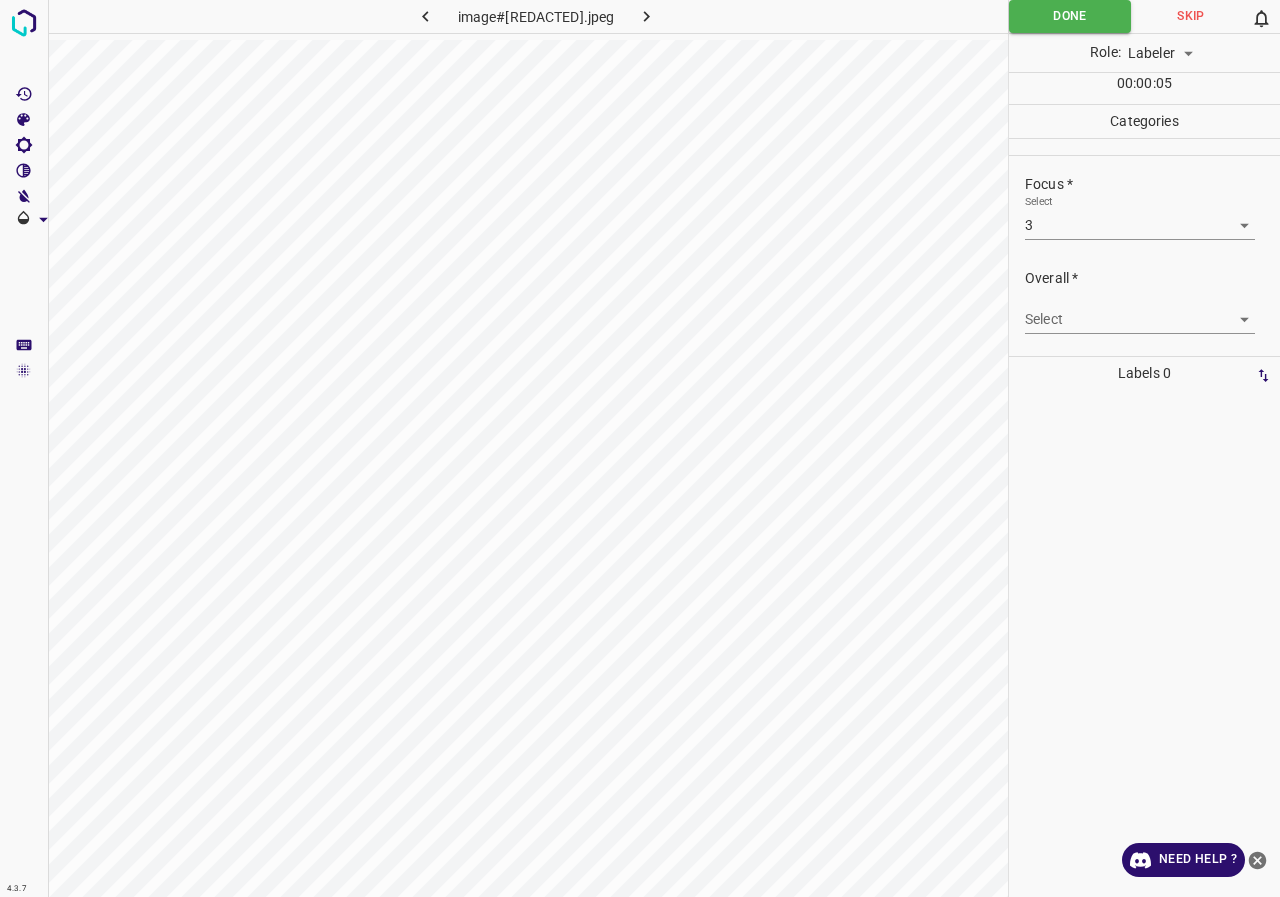 click on "4.3.7 image#[REDACTED].jpeg Done Skip 0 Role: Labeler labeler 00   : 00   : 05   Categories Lighting *  Select 3 3 Focus *  Select 3 3 Overall *  Select ​ Labels   0 Categories 1 Lighting 2 Focus 3 Overall Tools Space Change between modes (Draw & Edit) I Auto labeling R Restore zoom M Zoom in N Zoom out Delete Delete selecte label Filters Z Restore filters X Saturation filter C Brightness filter V Contrast filter B Gray scale filter General O Download Need Help ? - Text - Hide - Delete" at bounding box center (640, 448) 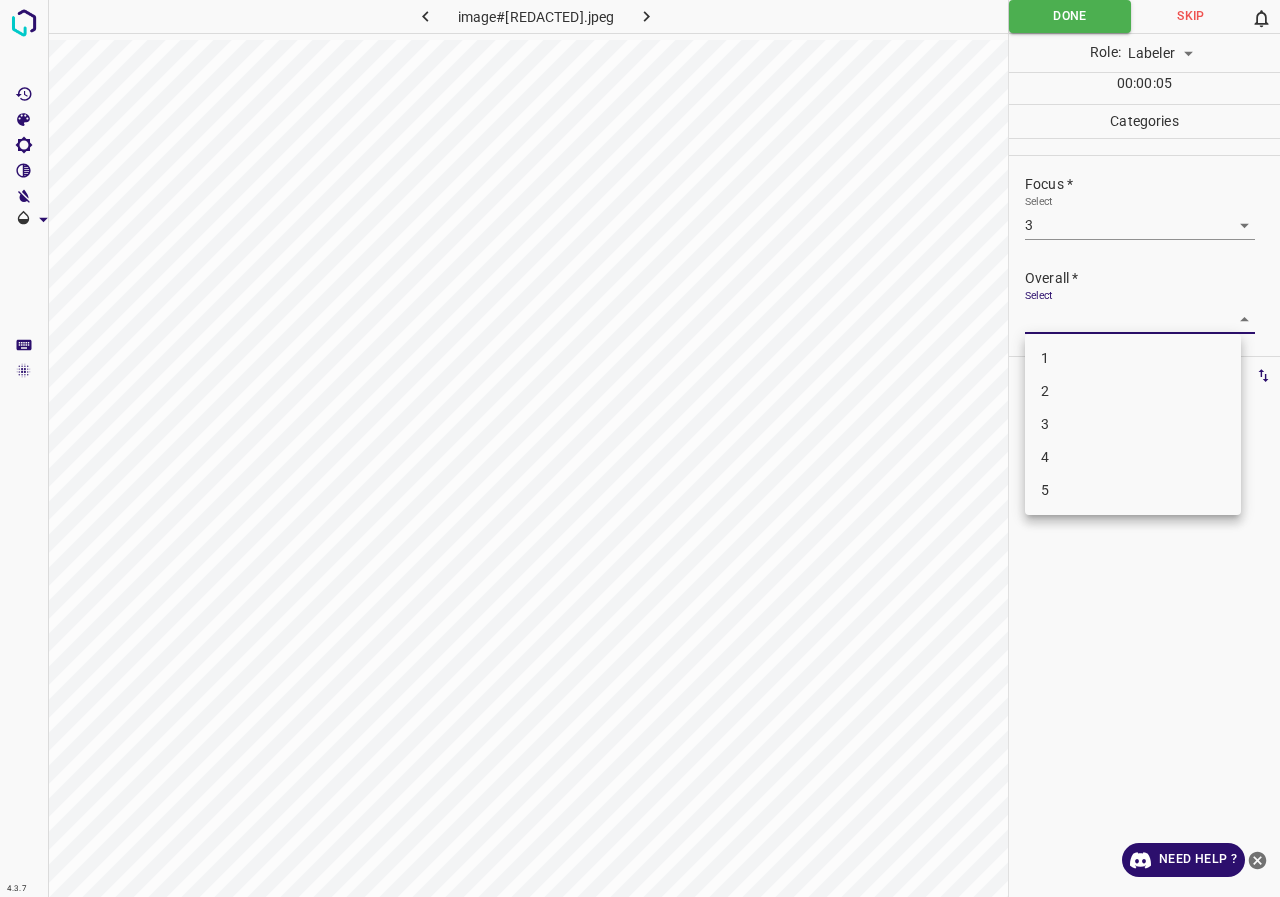 click on "3" at bounding box center (1133, 424) 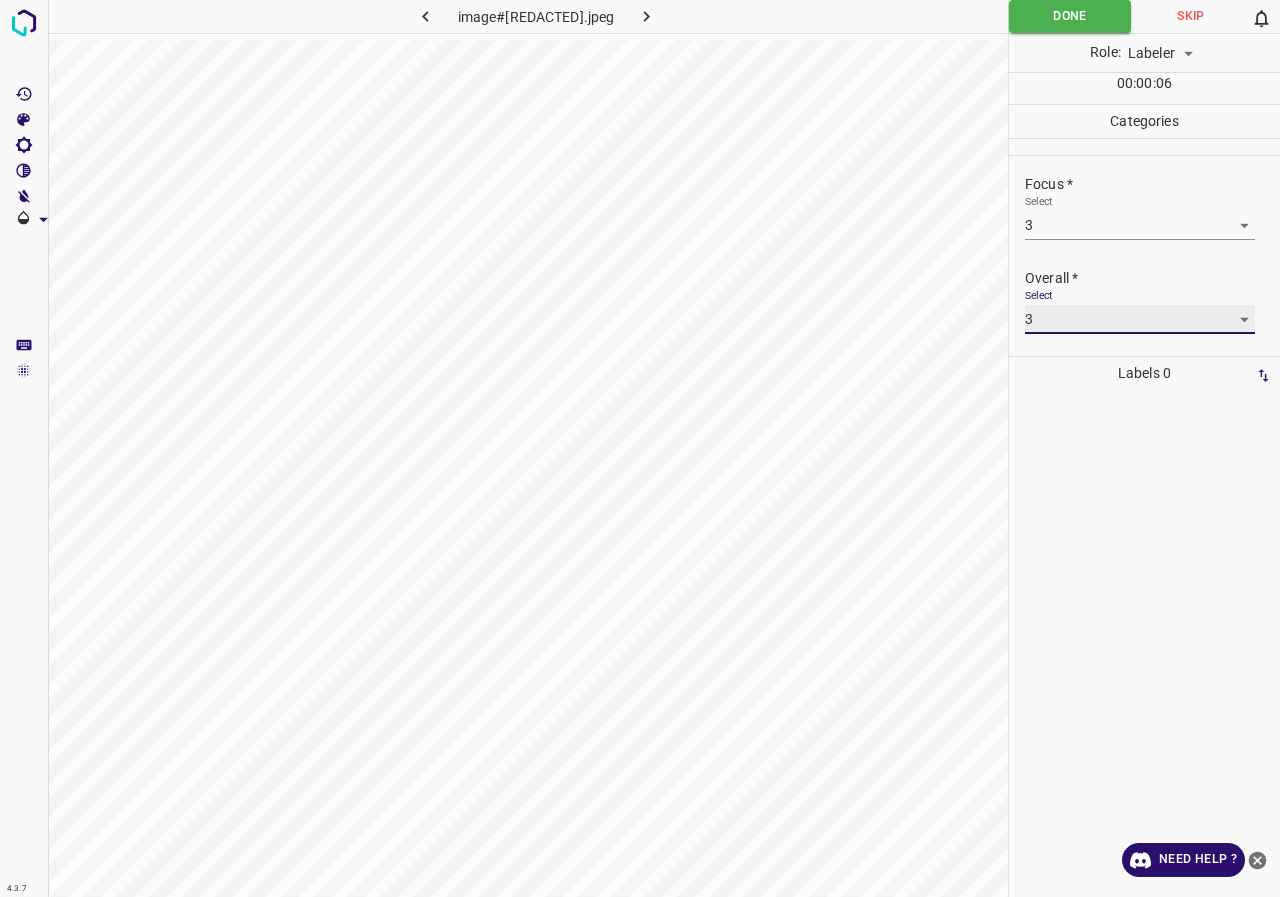 type on "3" 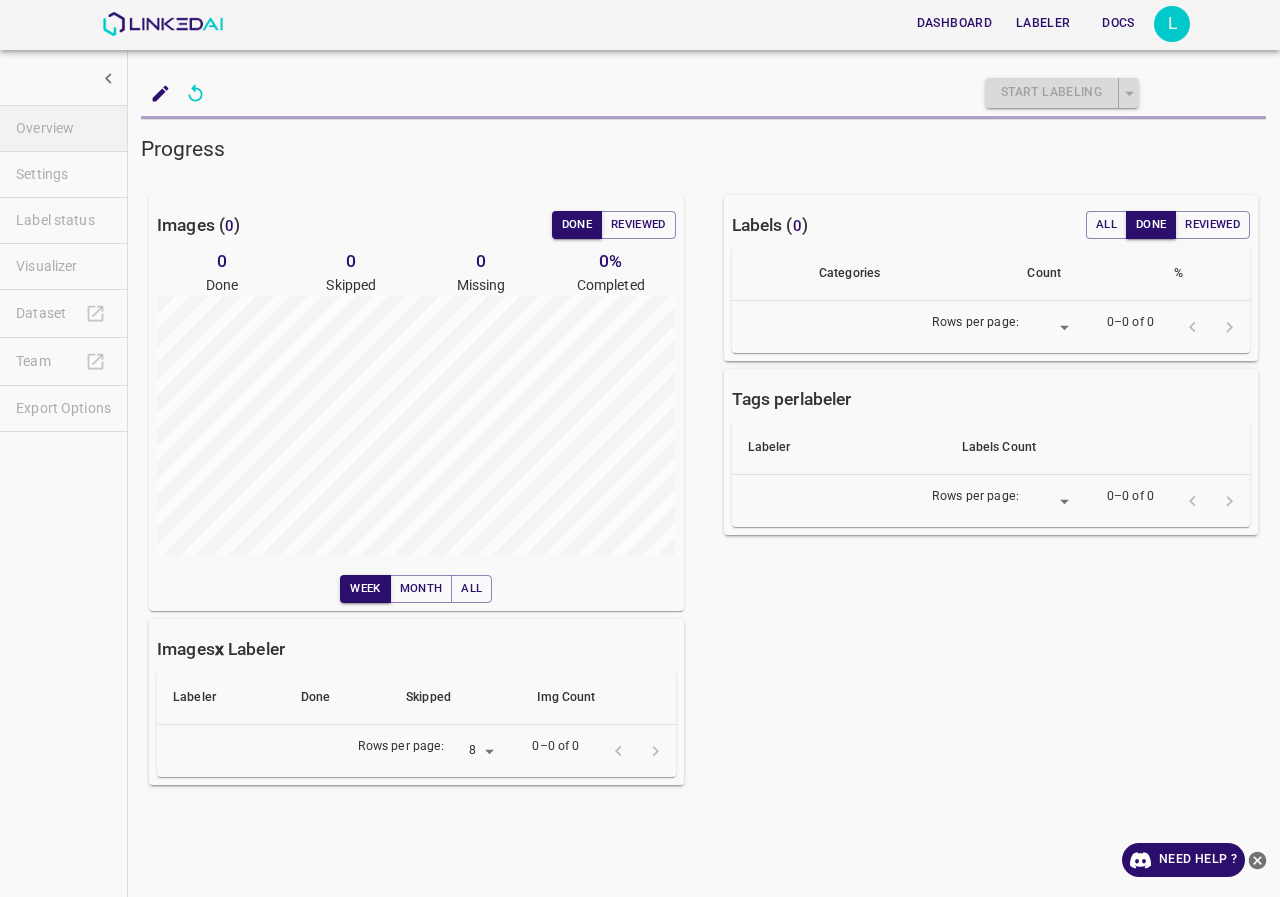 scroll, scrollTop: 0, scrollLeft: 0, axis: both 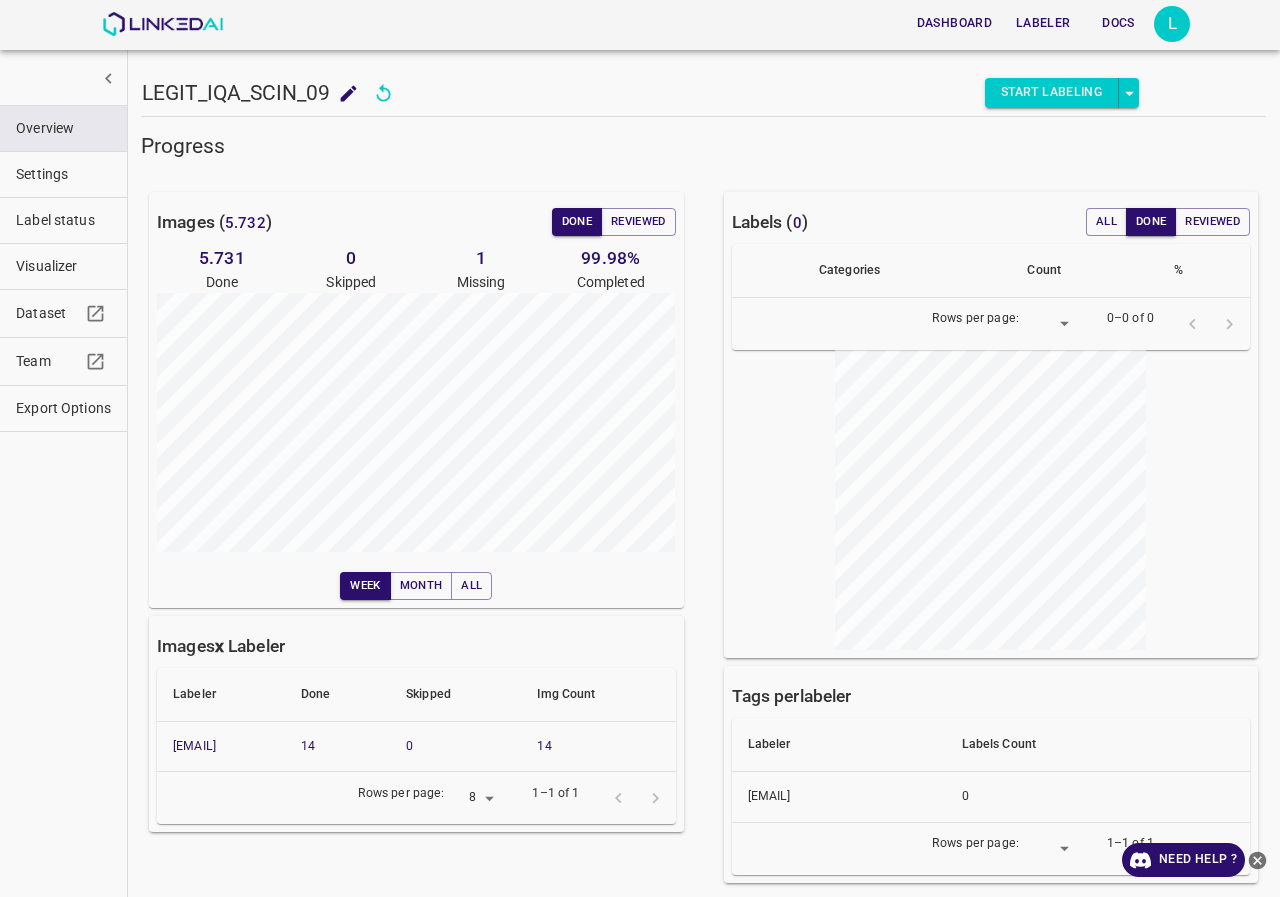 click on "Label status" at bounding box center [63, 220] 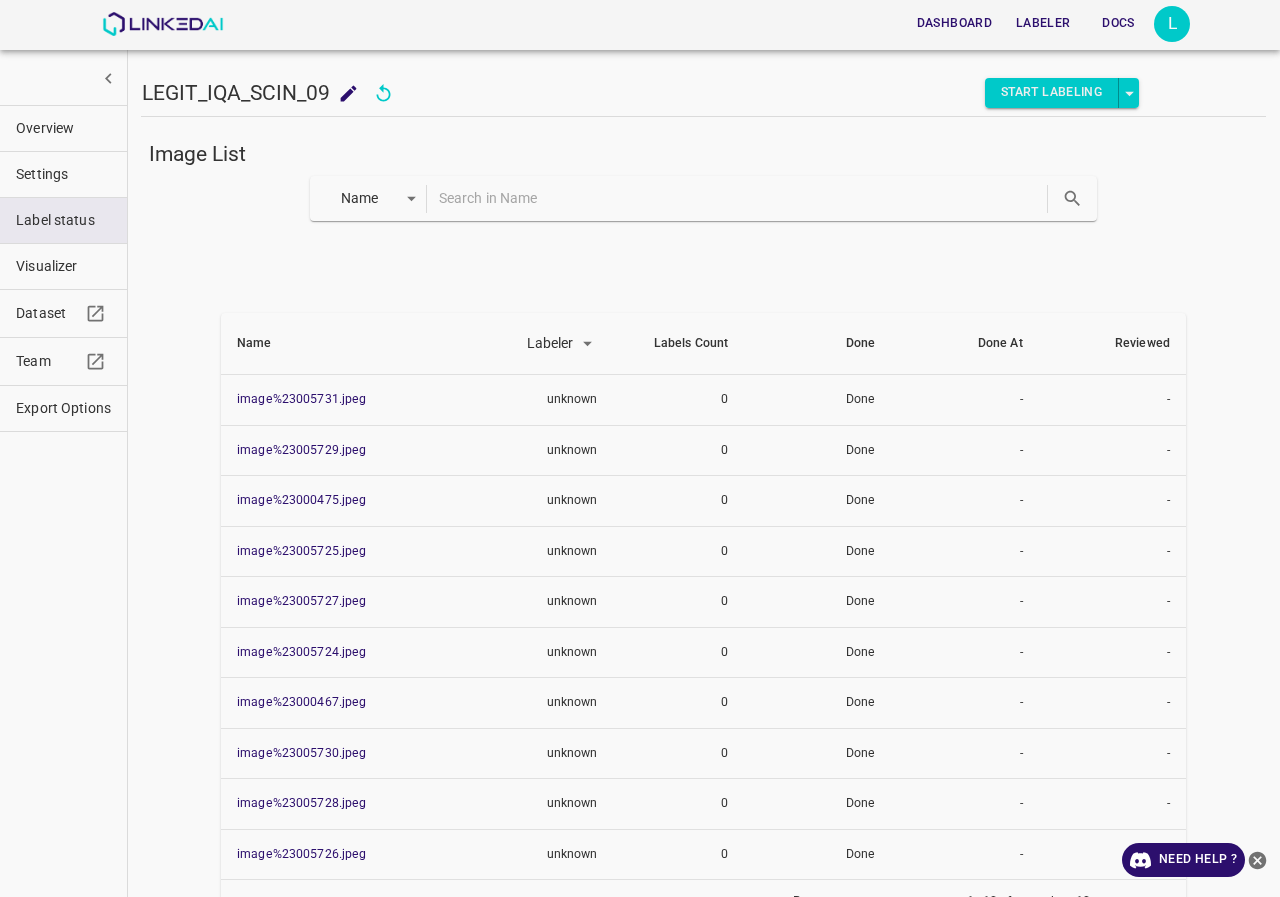 click at bounding box center [741, 198] 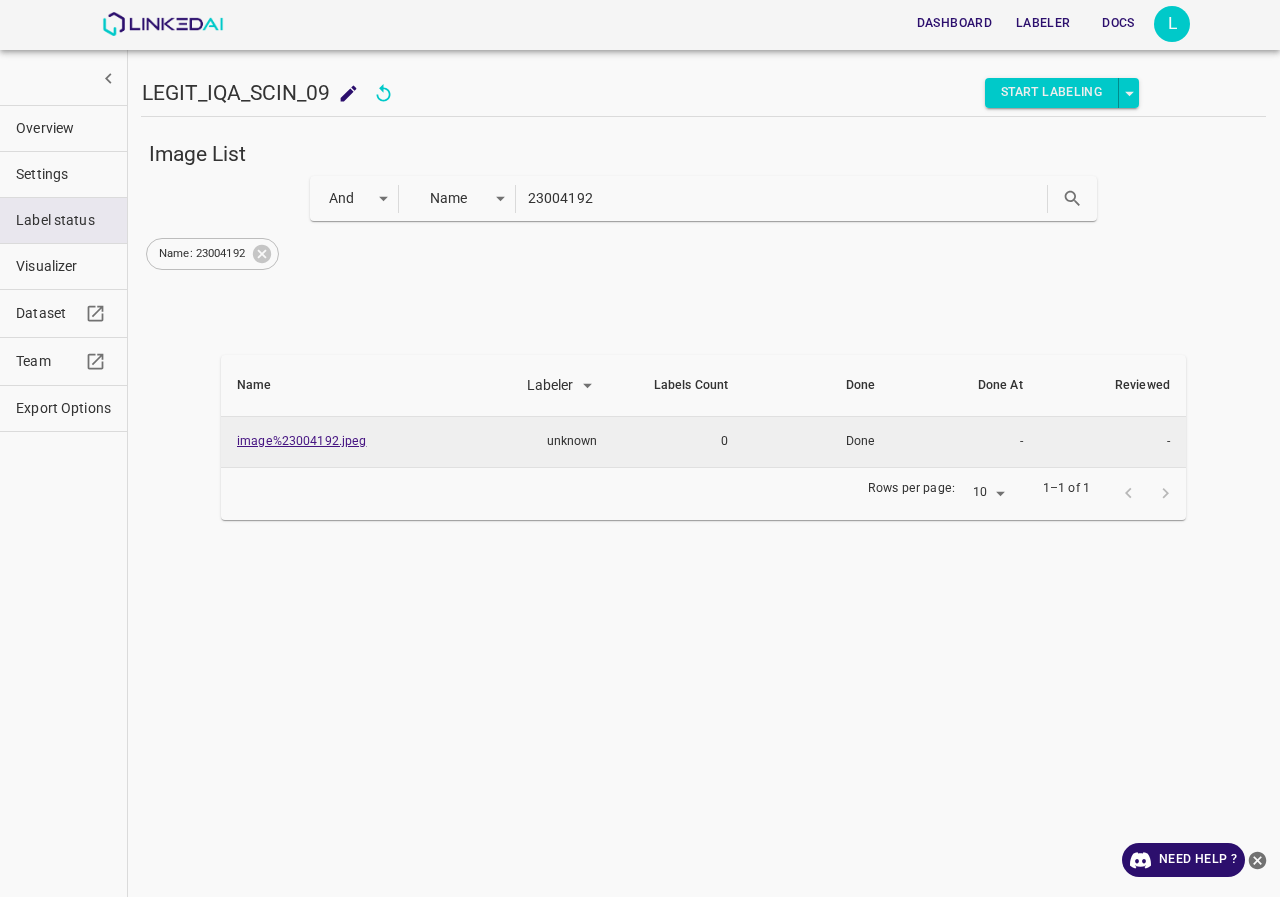 type on "23004192" 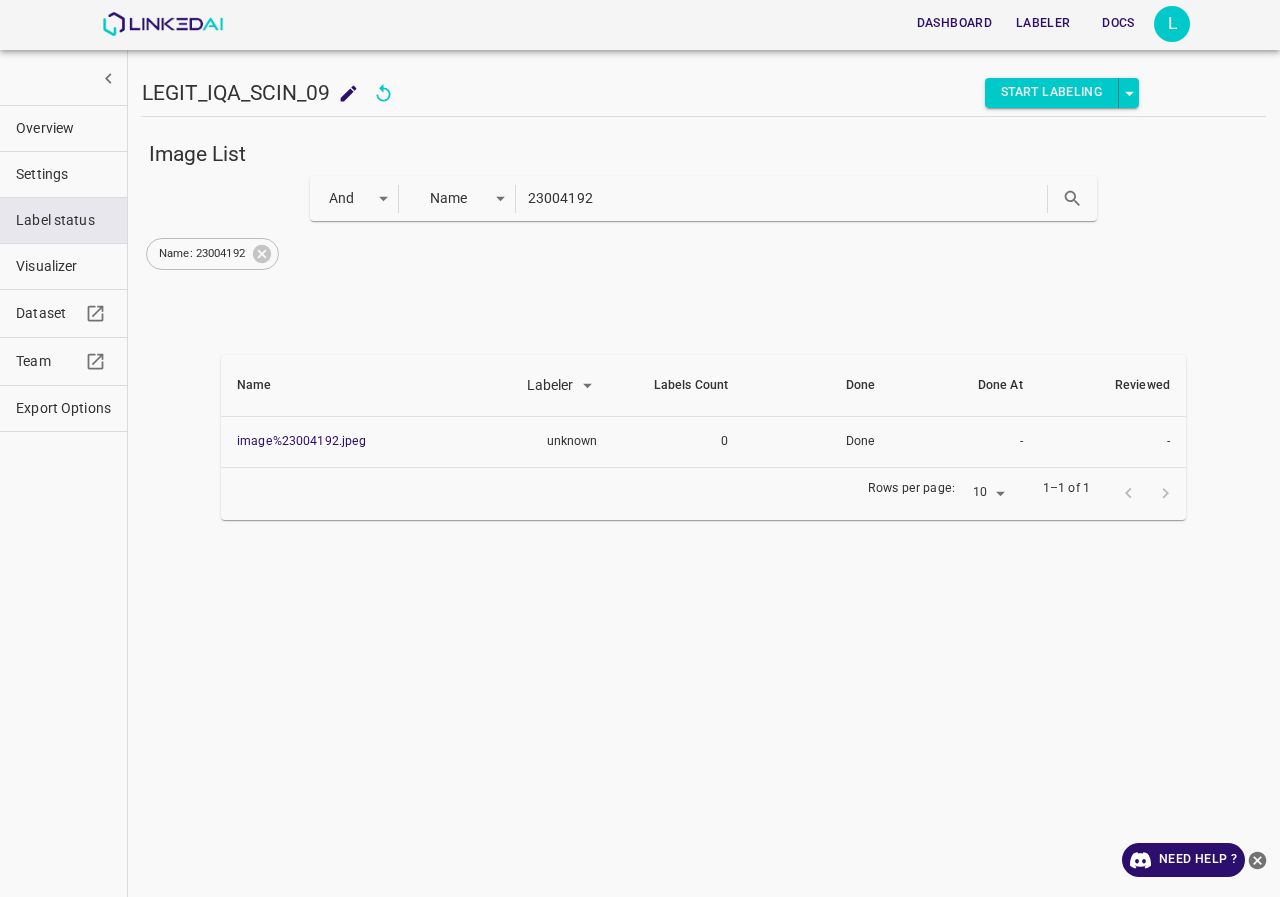 click on "Export Options" at bounding box center [63, 408] 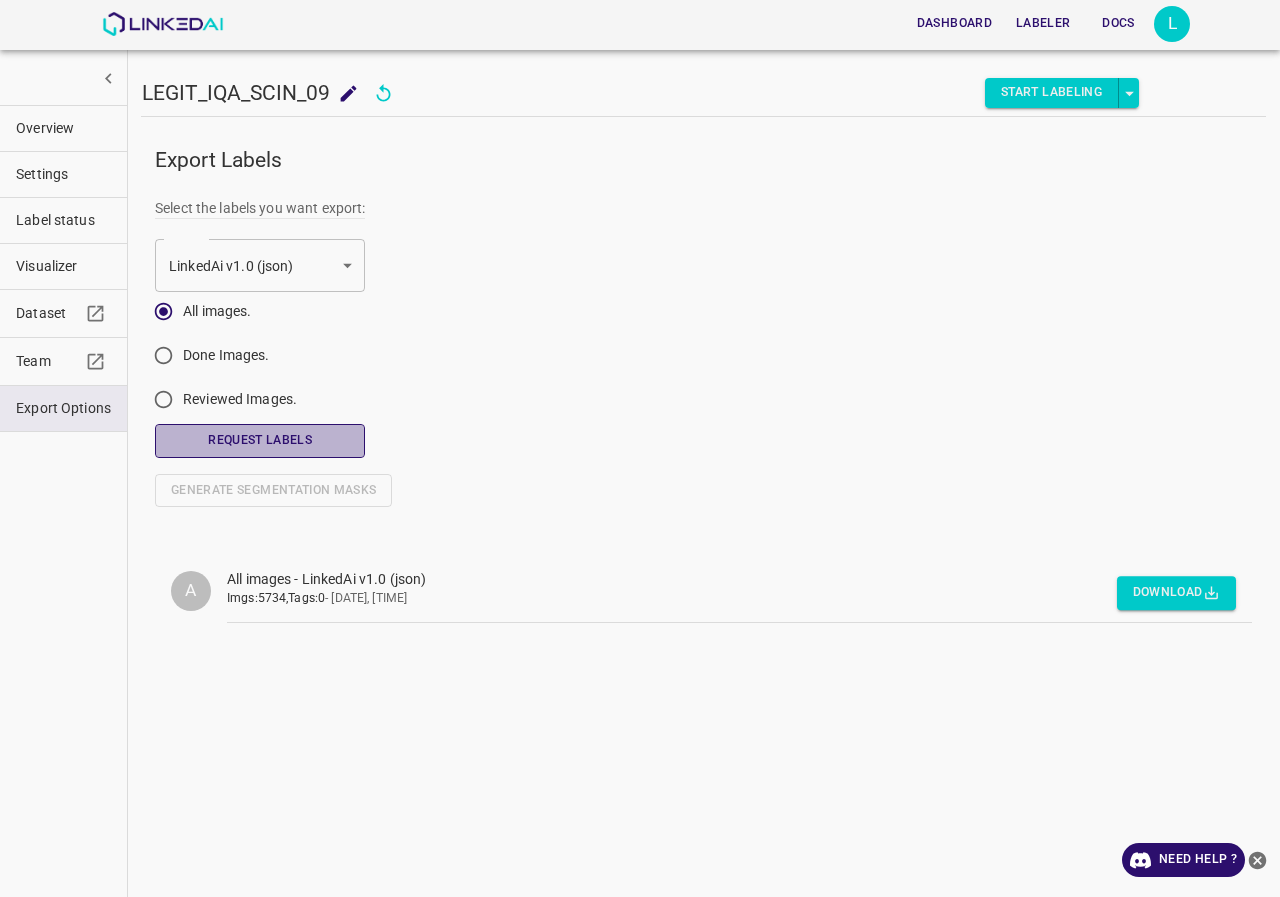 click on "Request Labels" at bounding box center [260, 440] 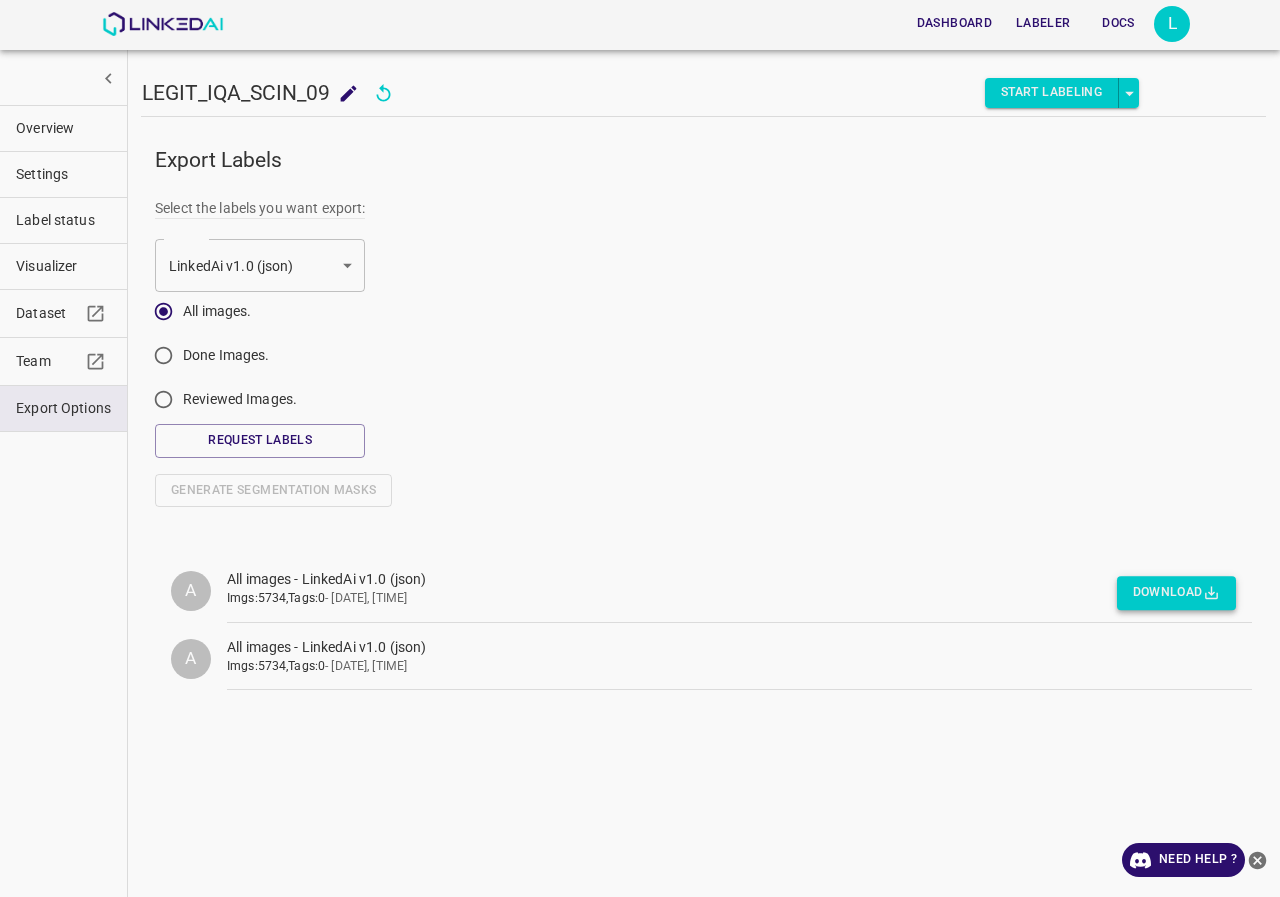 click on "Download" at bounding box center [1176, 593] 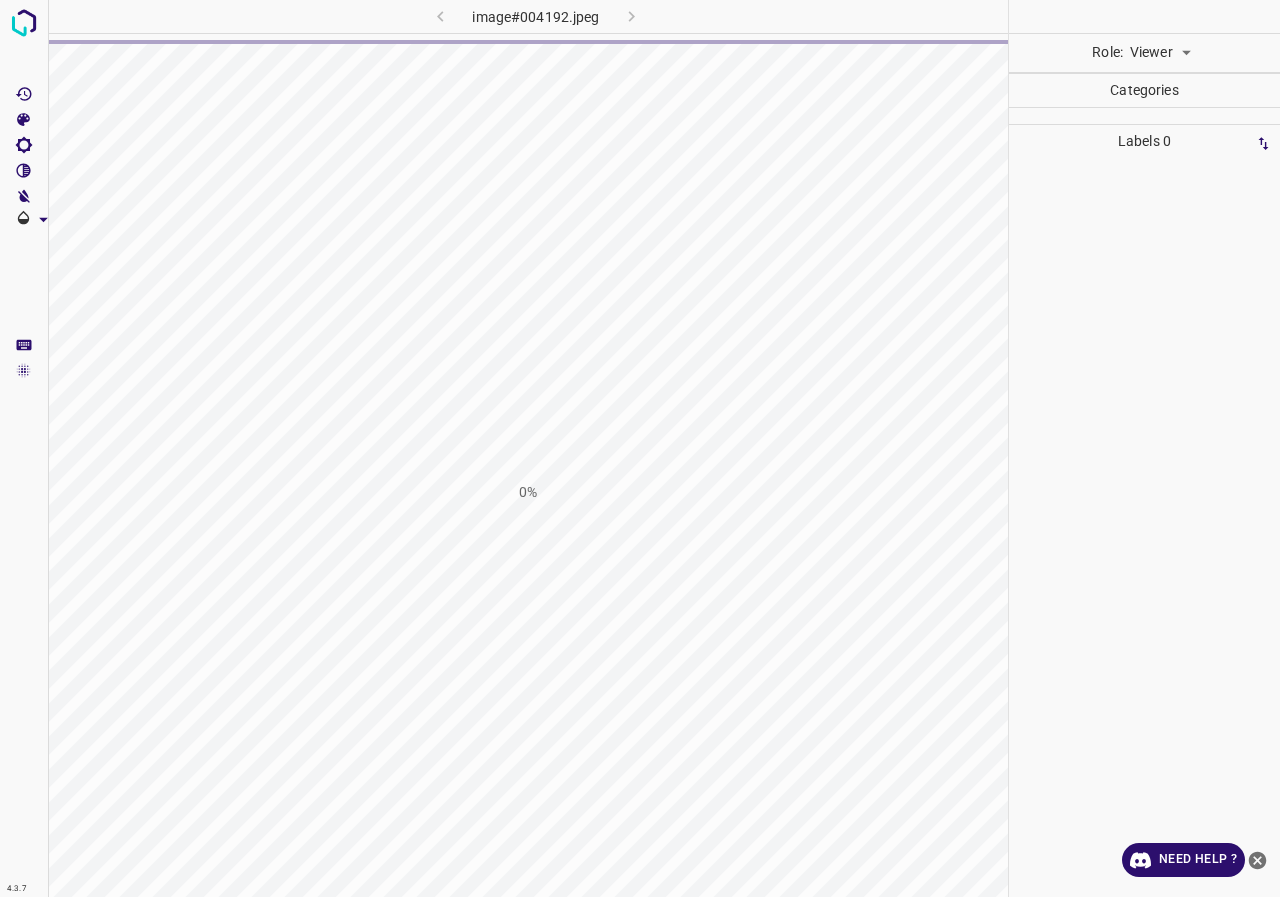 scroll, scrollTop: 0, scrollLeft: 0, axis: both 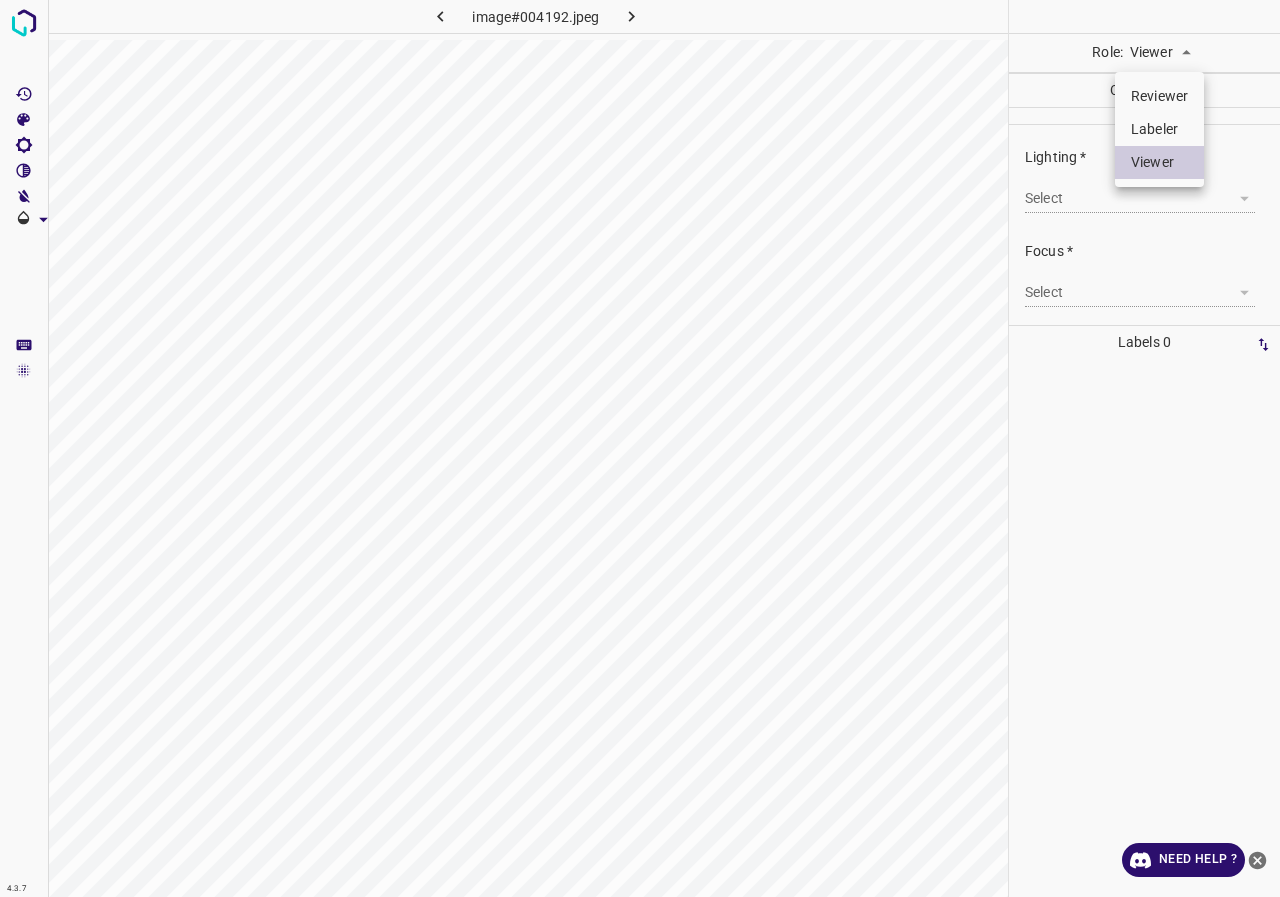 click on "4.3.7 image#004192.jpeg Role: Viewer viewer Categories Lighting *  Select ​ Focus *  Select ​ Overall *  Select ​ Labels   0 Categories 1 Lighting 2 Focus 3 Overall Tools Space Change between modes (Draw & Edit) I Auto labeling R Restore zoom M Zoom in N Zoom out Delete Delete selecte label Filters Z Restore filters X Saturation filter C Brightness filter V Contrast filter B Gray scale filter General O Download Need Help ? - Text - Hide - Delete Reviewer Labeler Viewer" at bounding box center (640, 448) 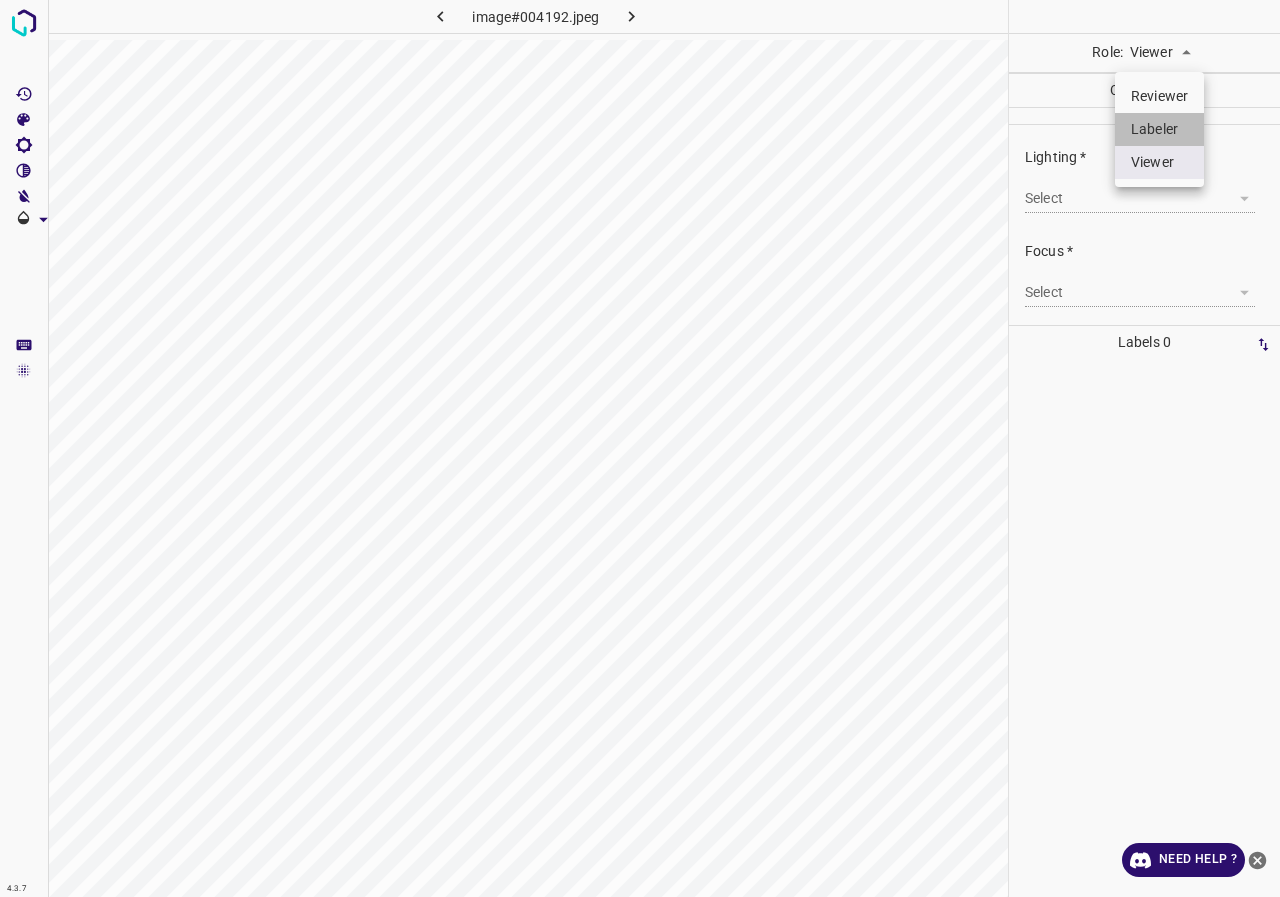click on "Labeler" at bounding box center (1159, 129) 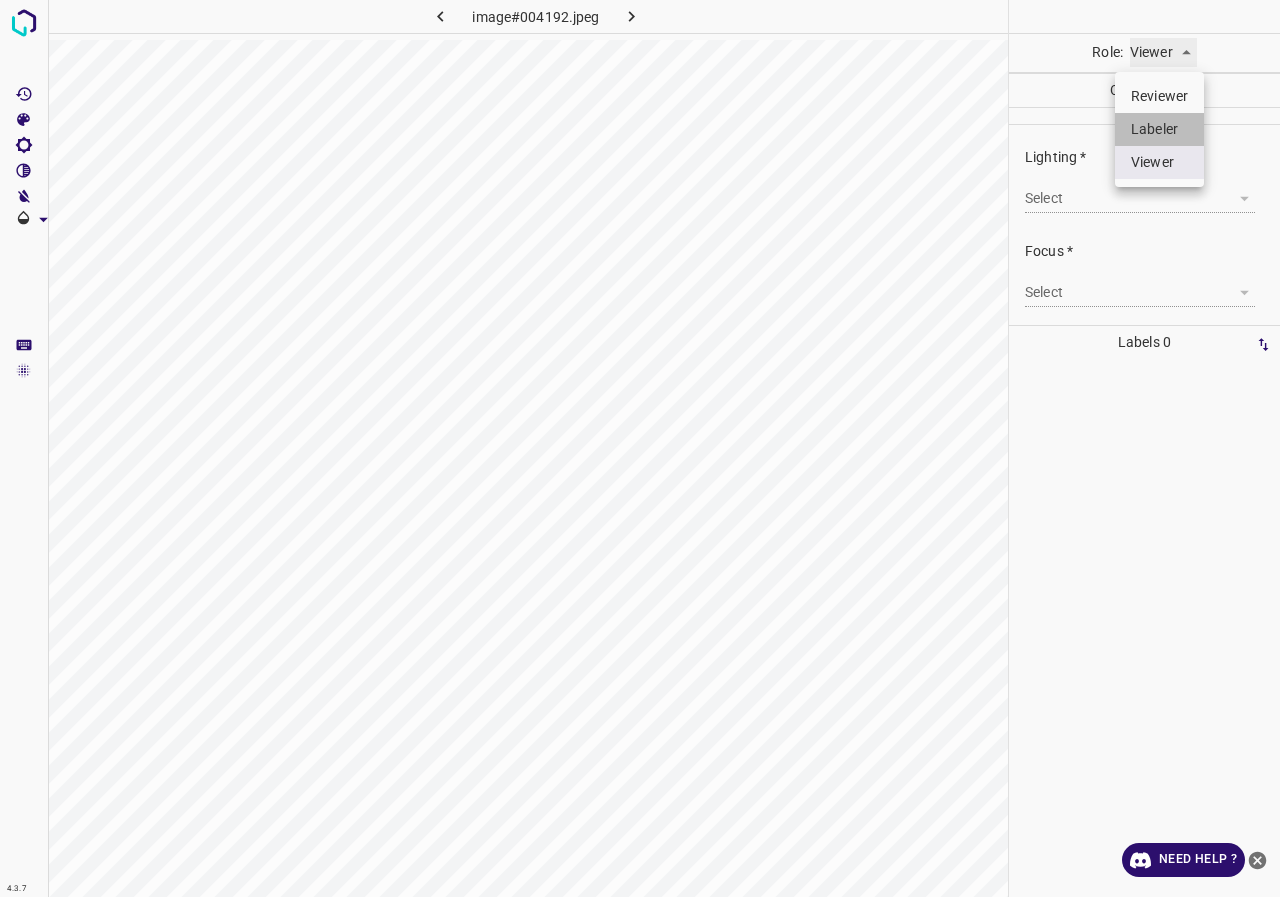 type on "labeler" 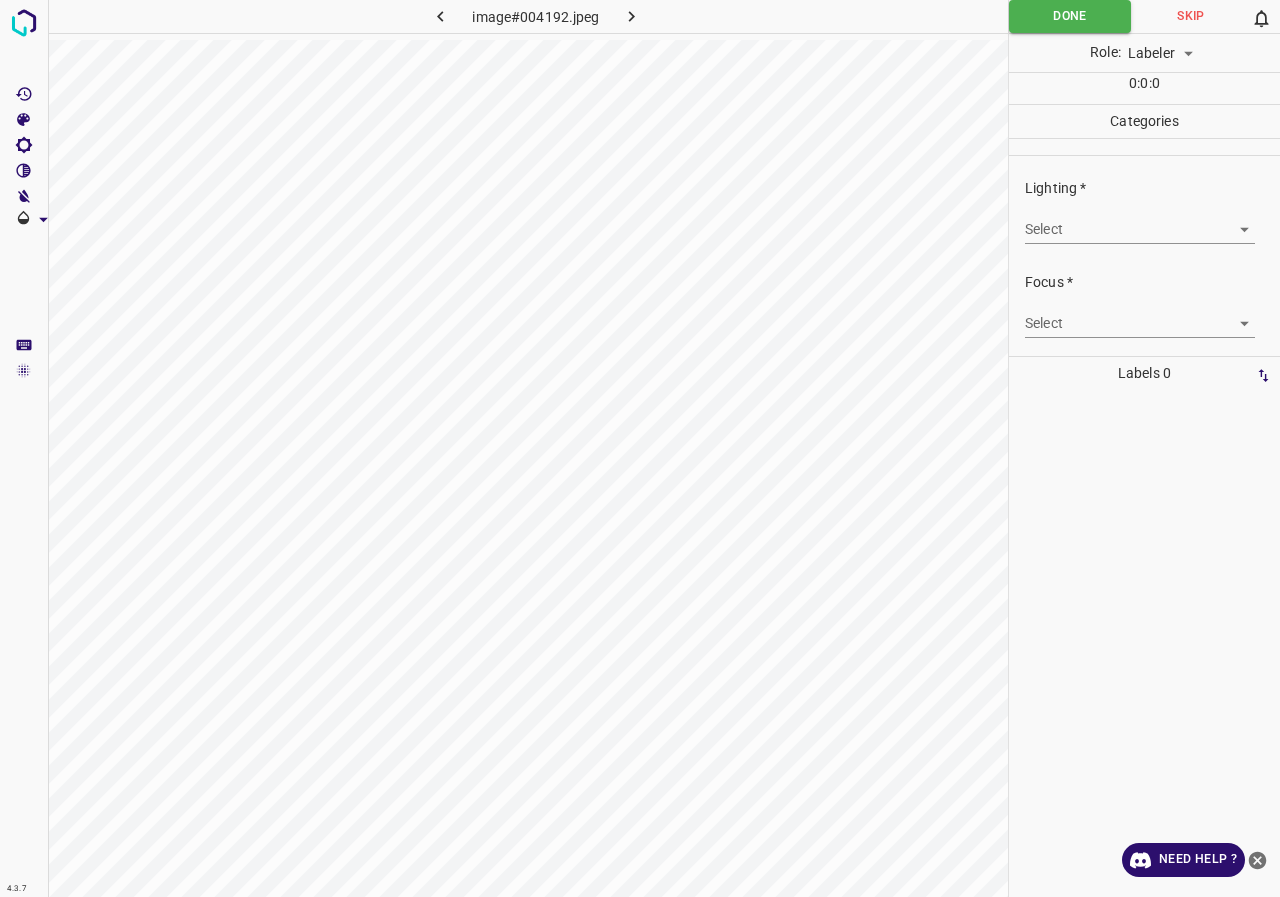 click on "4.3.7 image#004192.jpeg Done Skip 0 Role: Labeler labeler 0   : 0   : 0   Categories Lighting *  Select ​ Focus *  Select ​ Overall *  Select ​ Labels   0 Categories 1 Lighting 2 Focus 3 Overall Tools Space Change between modes (Draw & Edit) I Auto labeling R Restore zoom M Zoom in N Zoom out Delete Delete selecte label Filters Z Restore filters X Saturation filter C Brightness filter V Contrast filter B Gray scale filter General O Download Need Help ? - Text - Hide - Delete" at bounding box center (640, 448) 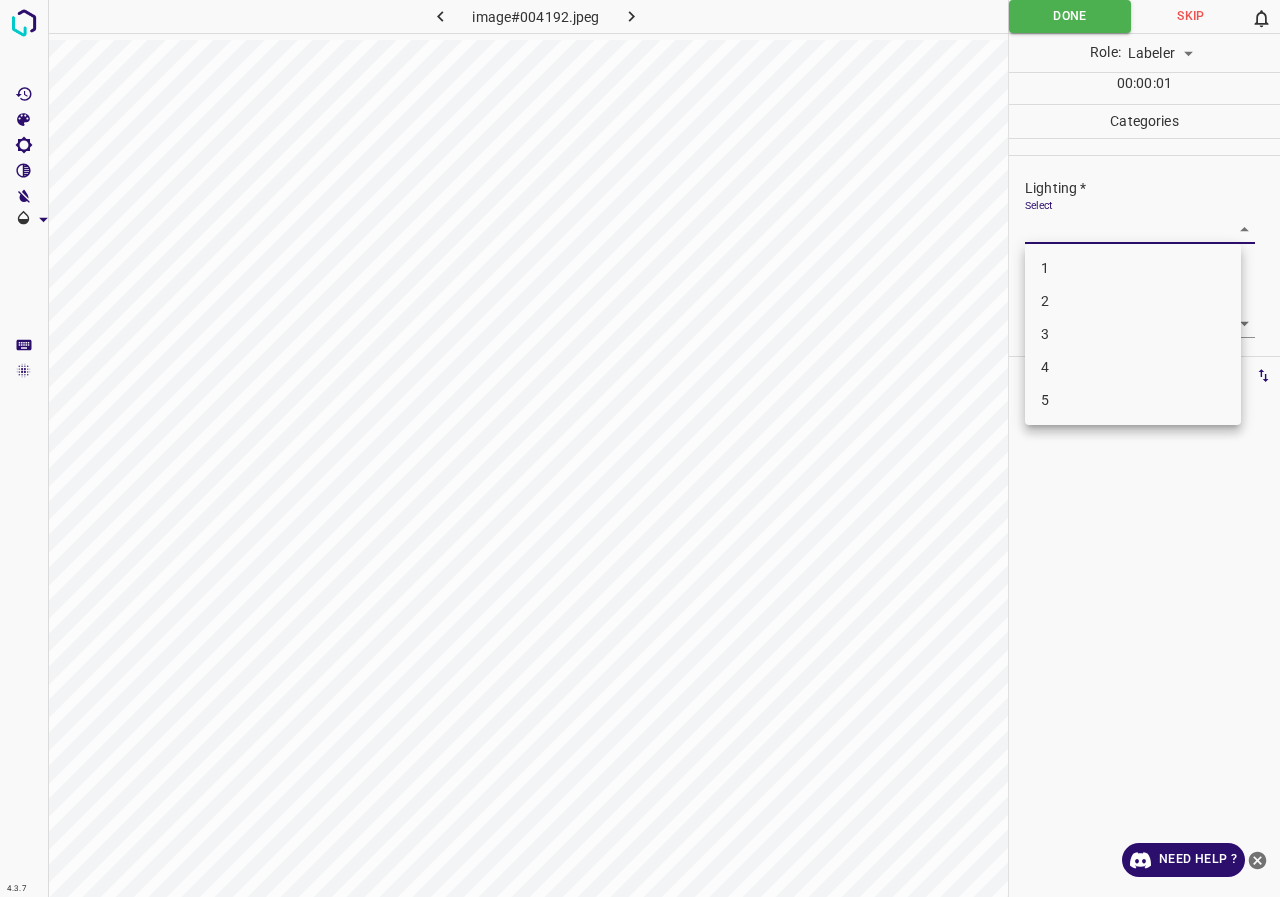 click on "3" at bounding box center [1133, 334] 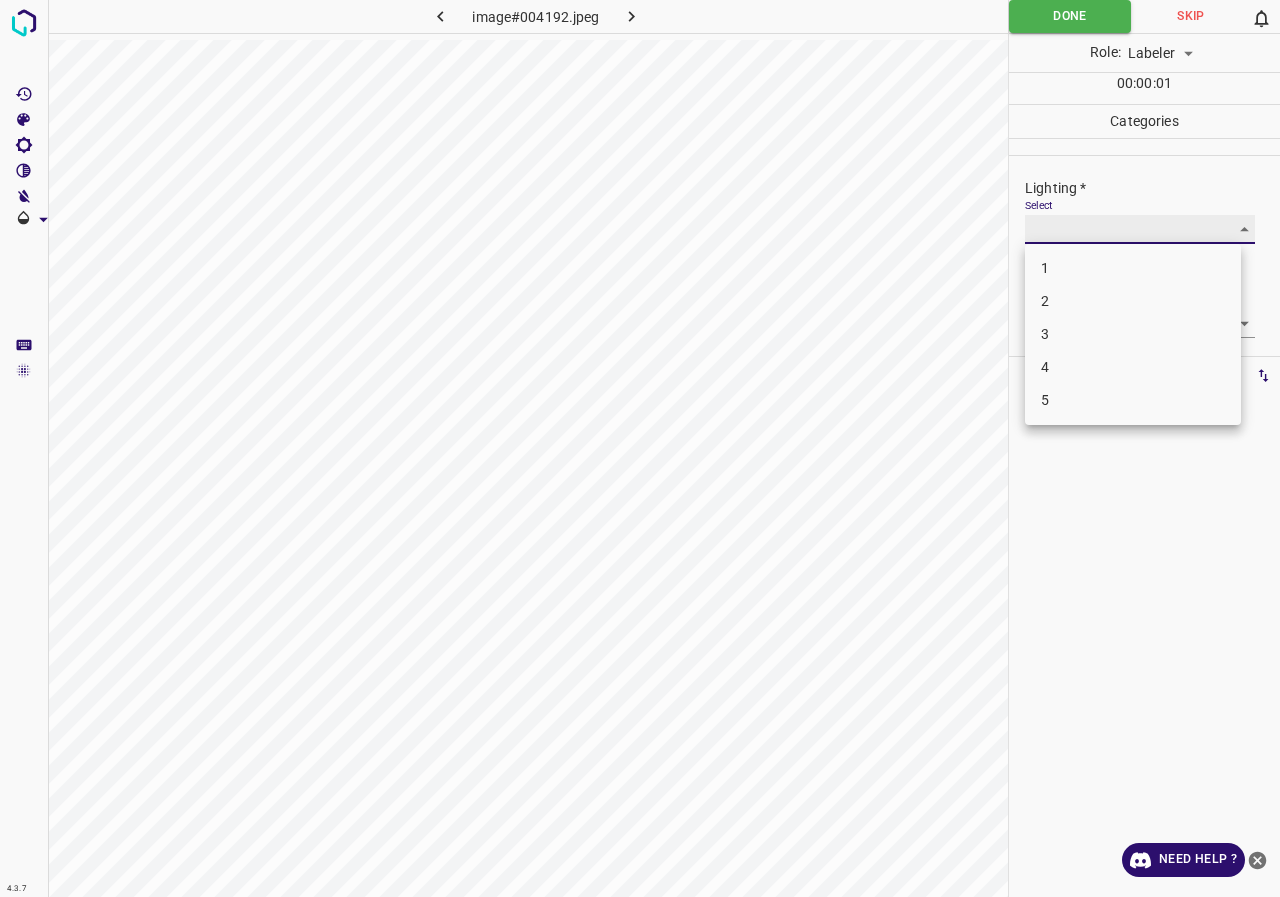 type on "3" 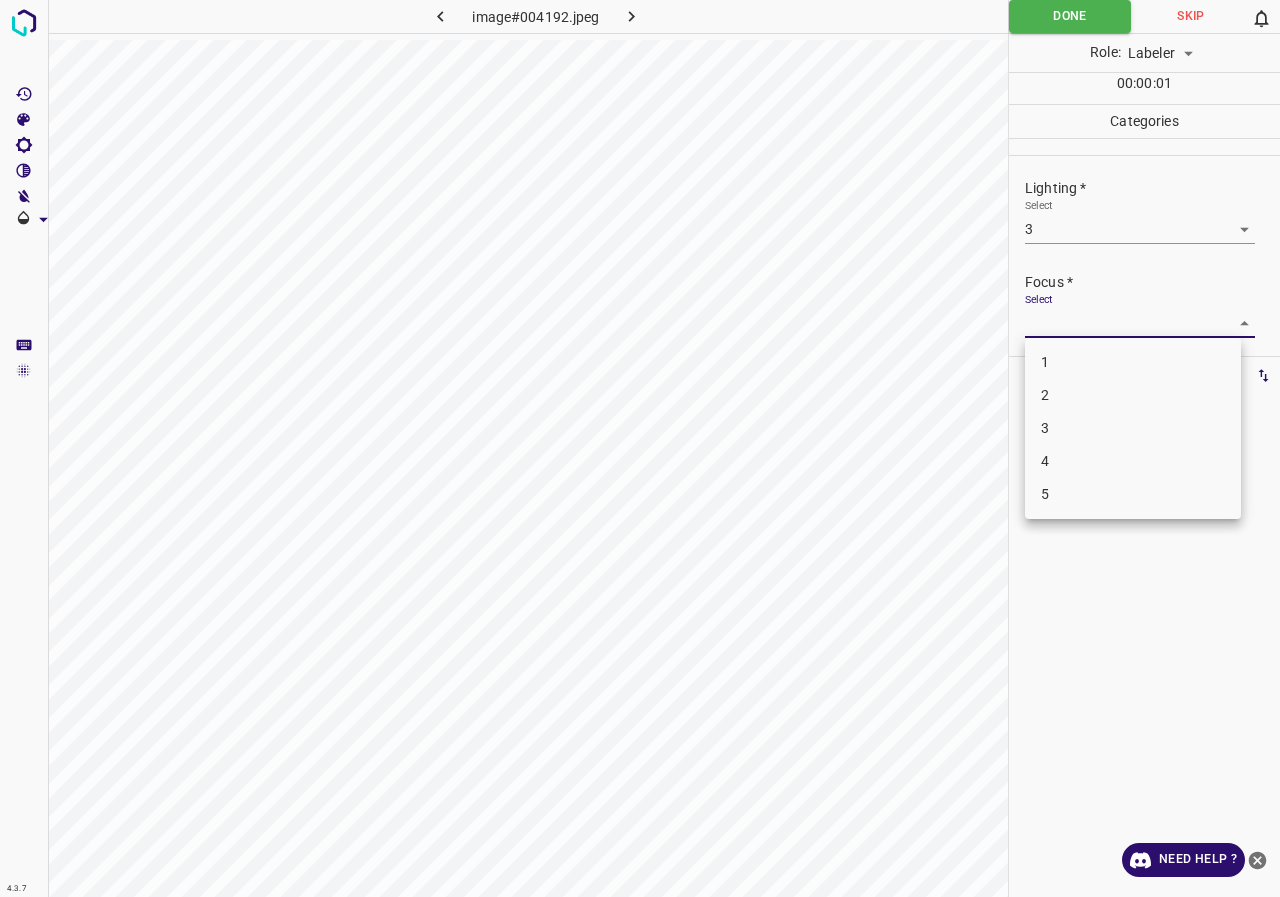 click on "4.3.7 image#004192.jpeg Done Skip 0 Role: Labeler labeler 00   : 00   : 01   Categories Lighting *  Select 3 3 Focus *  Select ​ Overall *  Select ​ Labels   0 Categories 1 Lighting 2 Focus 3 Overall Tools Space Change between modes (Draw & Edit) I Auto labeling R Restore zoom M Zoom in N Zoom out Delete Delete selecte label Filters Z Restore filters X Saturation filter C Brightness filter V Contrast filter B Gray scale filter General O Download Need Help ? - Text - Hide - Delete 1 2 3 4 5" at bounding box center (640, 448) 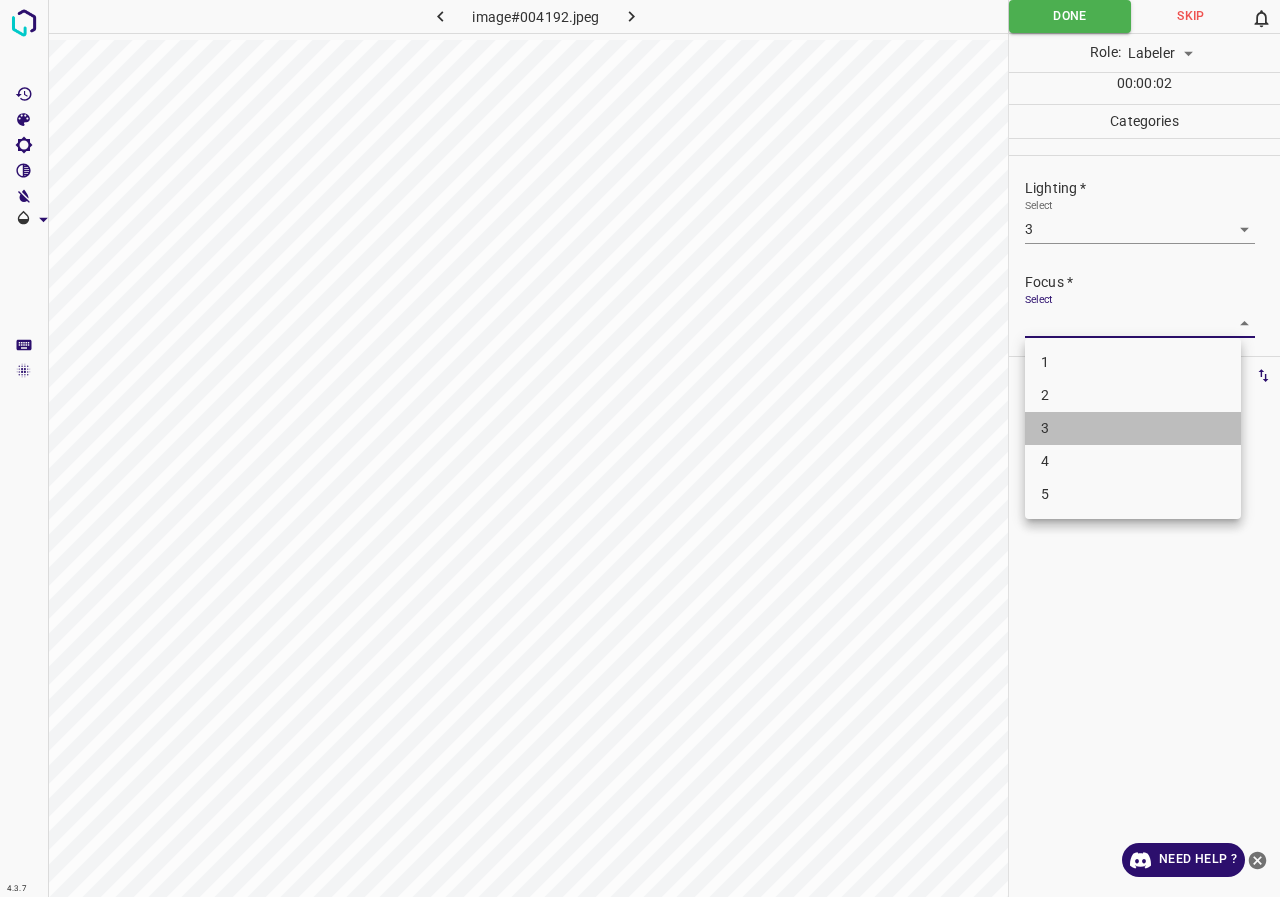 drag, startPoint x: 1069, startPoint y: 425, endPoint x: 1082, endPoint y: 268, distance: 157.5373 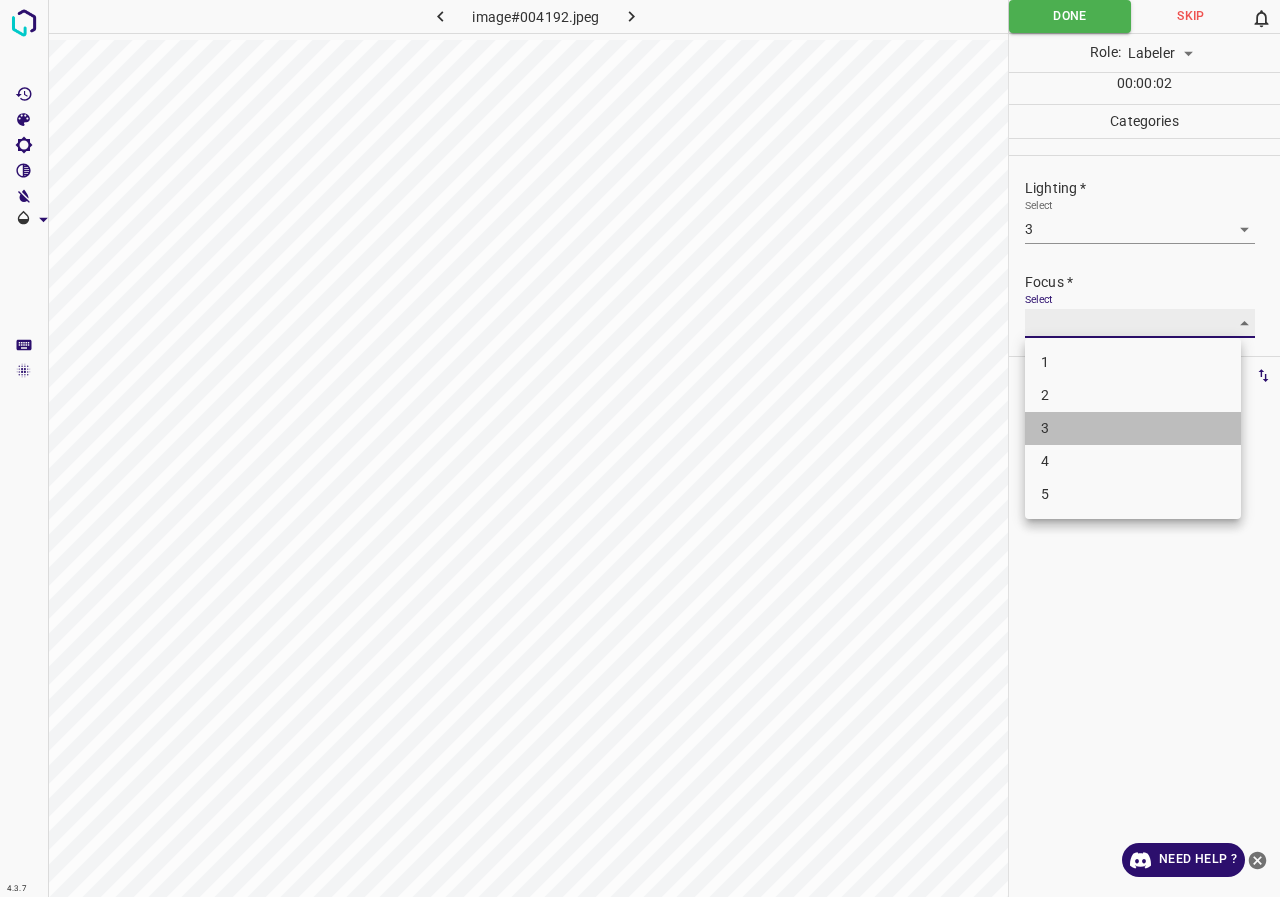 type on "3" 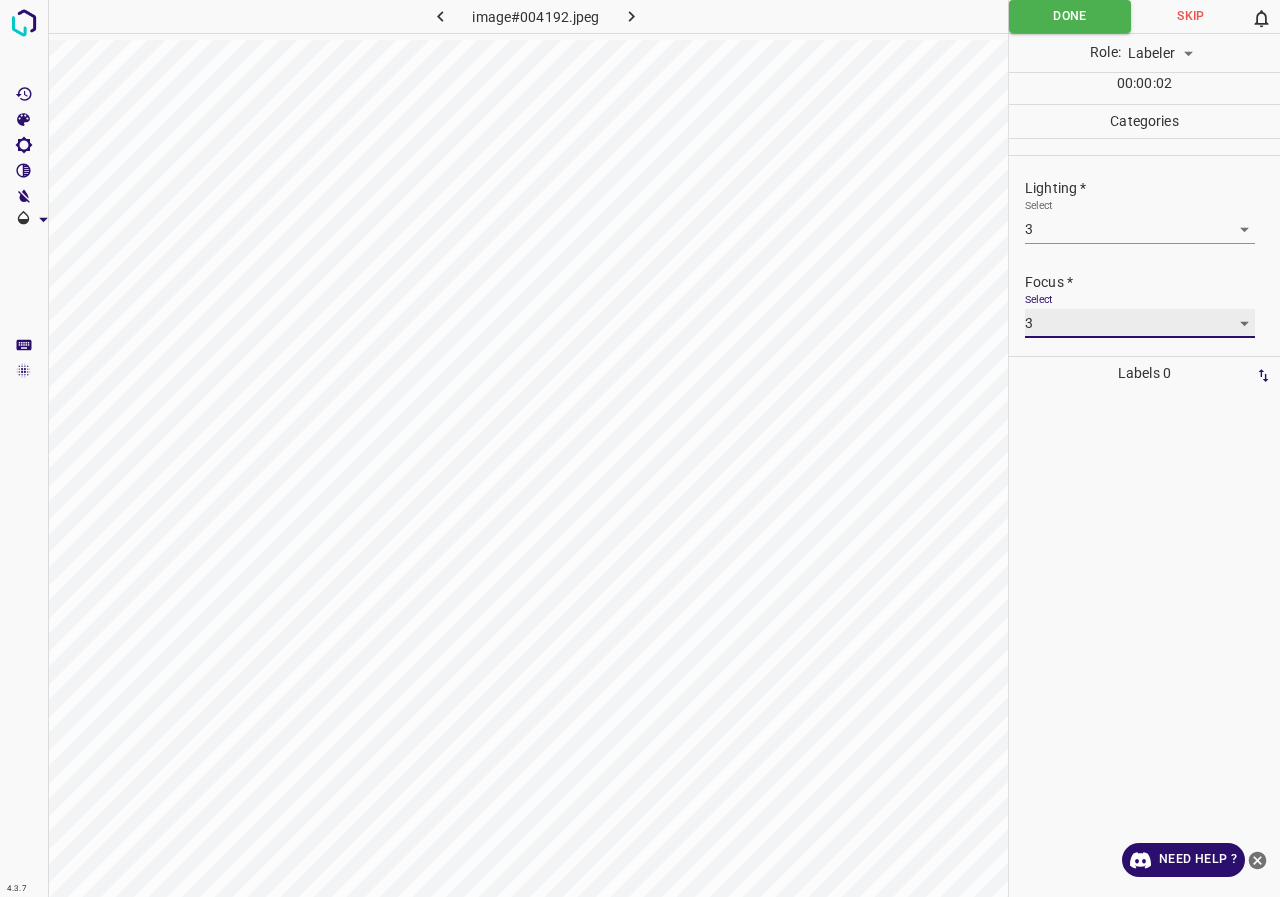 scroll, scrollTop: 98, scrollLeft: 0, axis: vertical 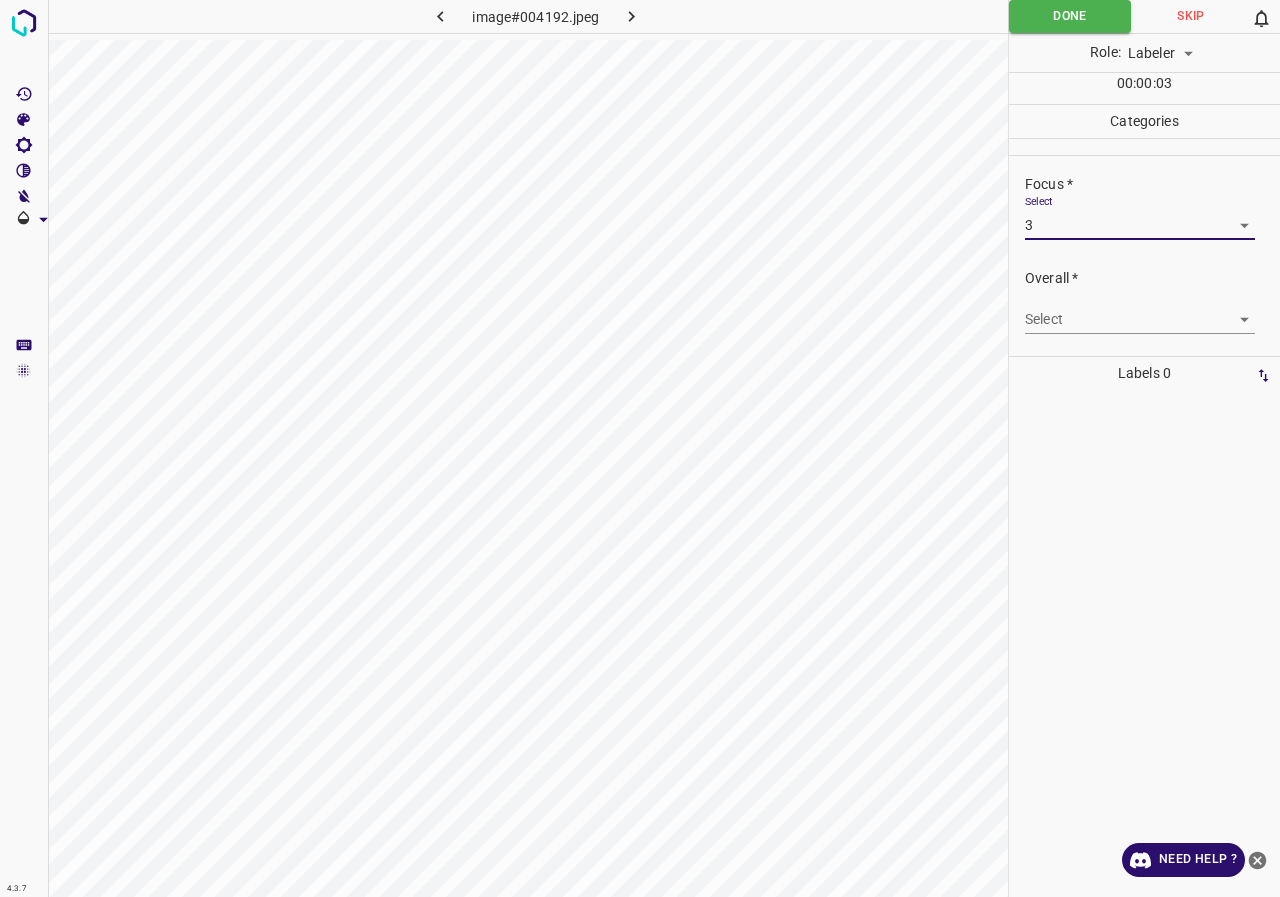 click on "4.3.7 image#004192.jpeg Done Skip 0 Role: Labeler labeler 00   : 00   : 03   Categories Lighting *  Select 3 3 Focus *  Select 3 3 Overall *  Select ​ Labels   0 Categories 1 Lighting 2 Focus 3 Overall Tools Space Change between modes (Draw & Edit) I Auto labeling R Restore zoom M Zoom in N Zoom out Delete Delete selecte label Filters Z Restore filters X Saturation filter C Brightness filter V Contrast filter B Gray scale filter General O Download Need Help ? - Text - Hide - Delete" at bounding box center [640, 448] 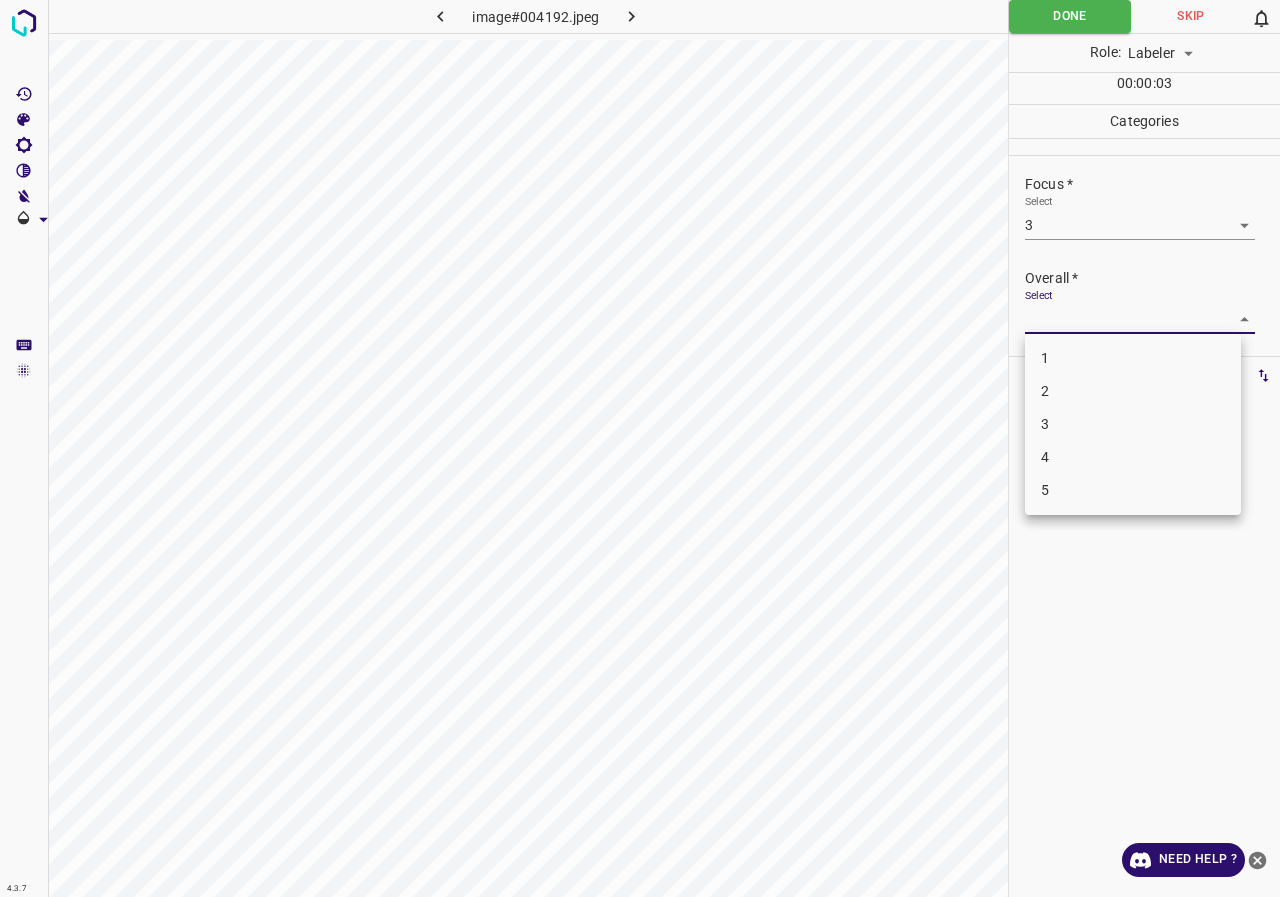click on "3" at bounding box center (1133, 424) 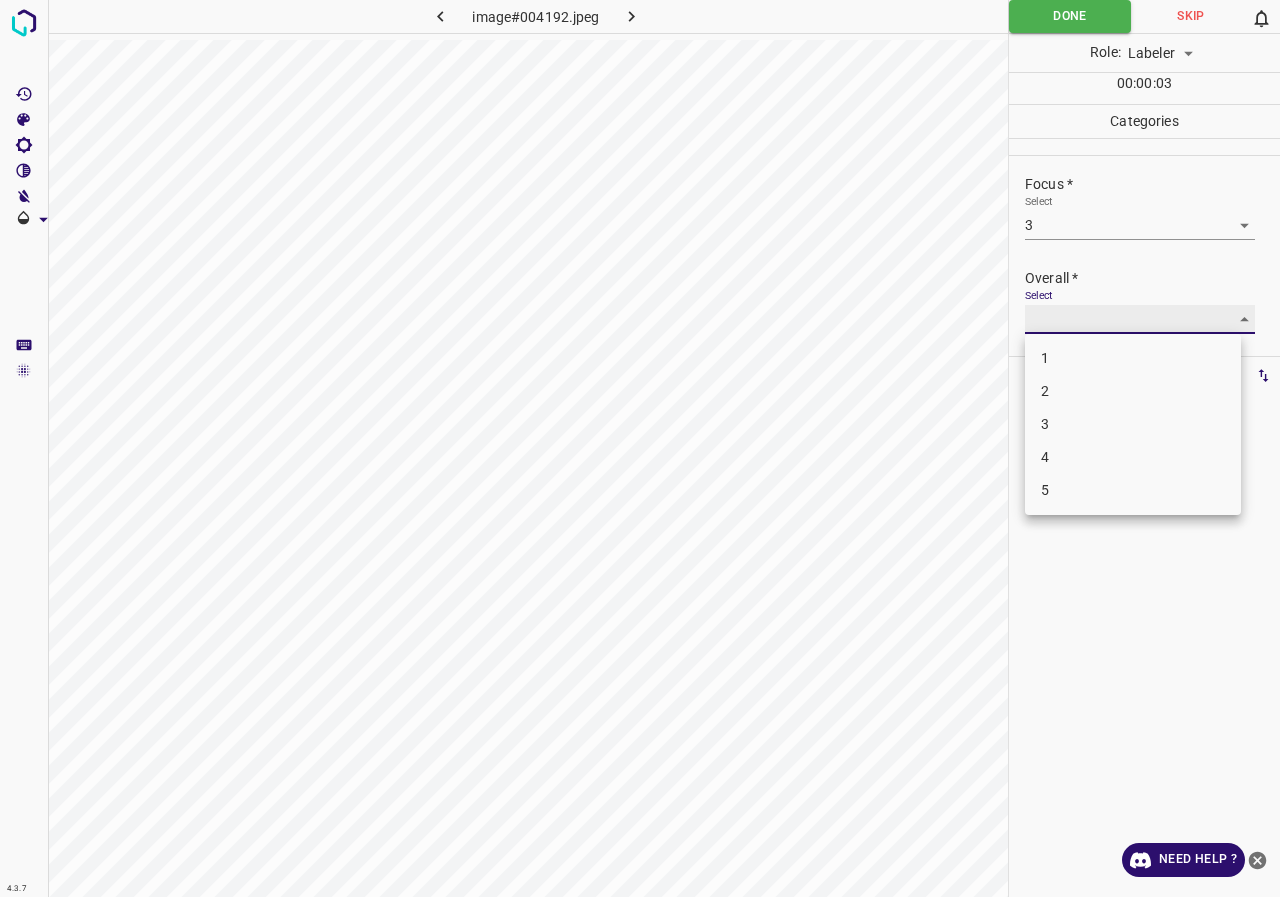 type on "3" 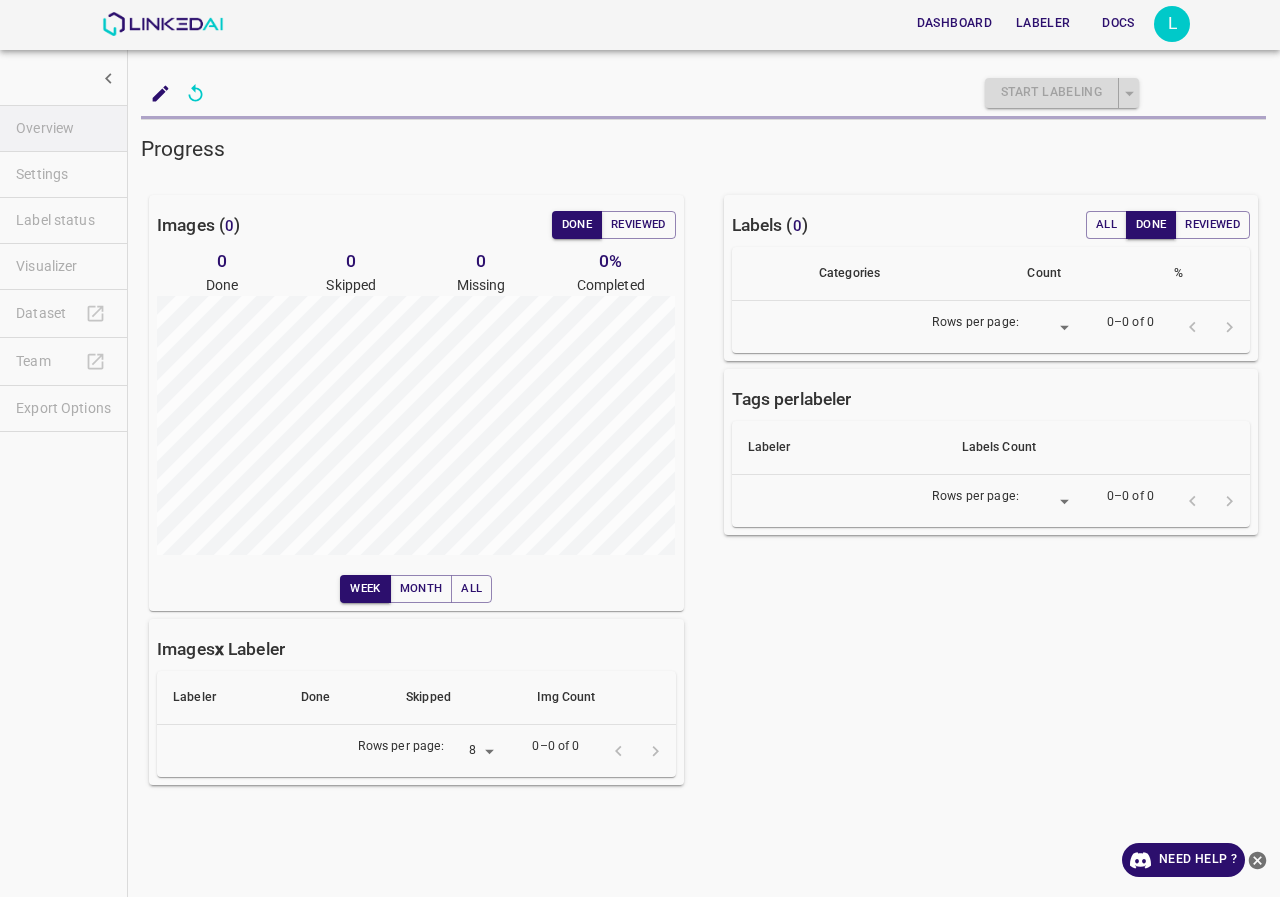 scroll, scrollTop: 0, scrollLeft: 0, axis: both 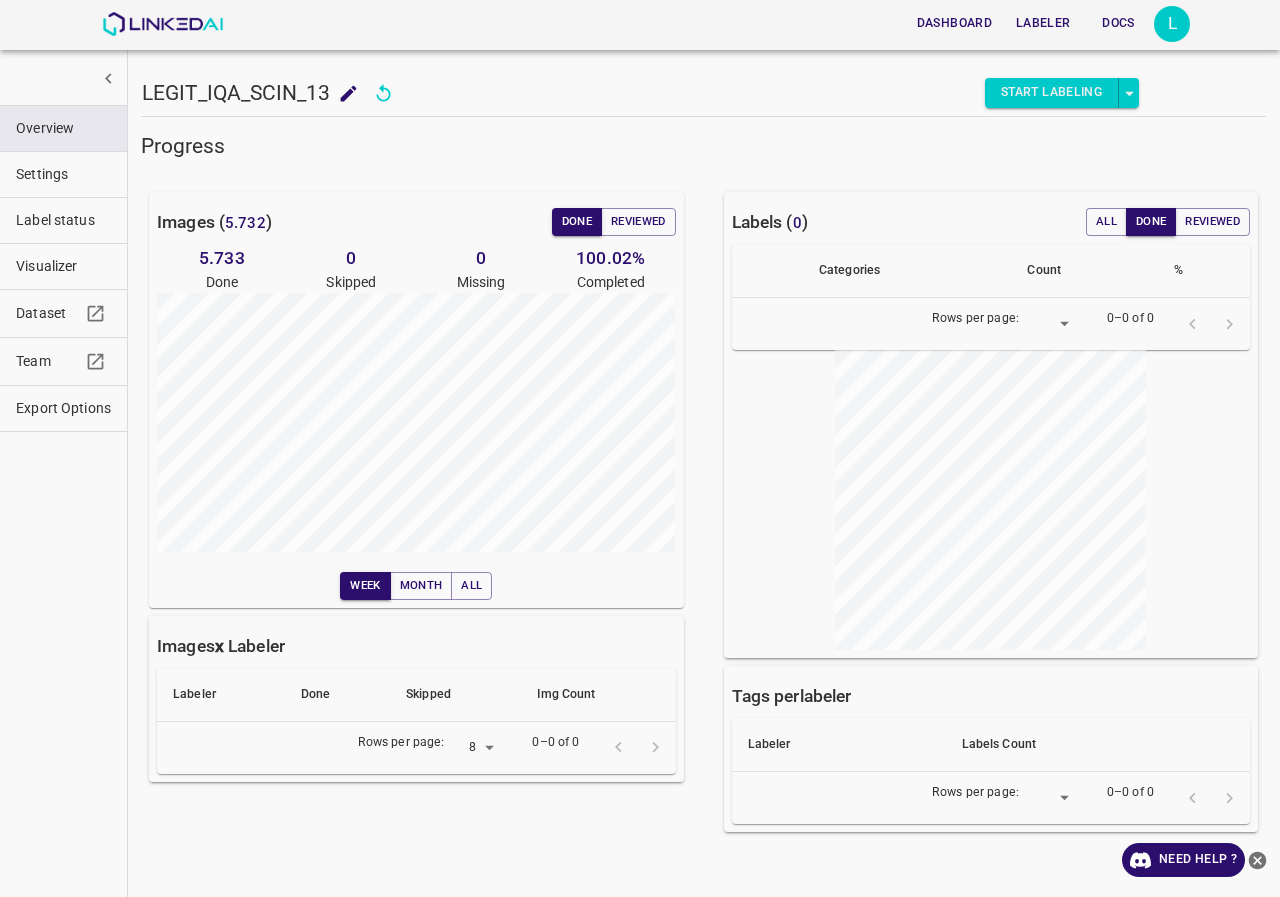 click on "Label status" at bounding box center (63, 220) 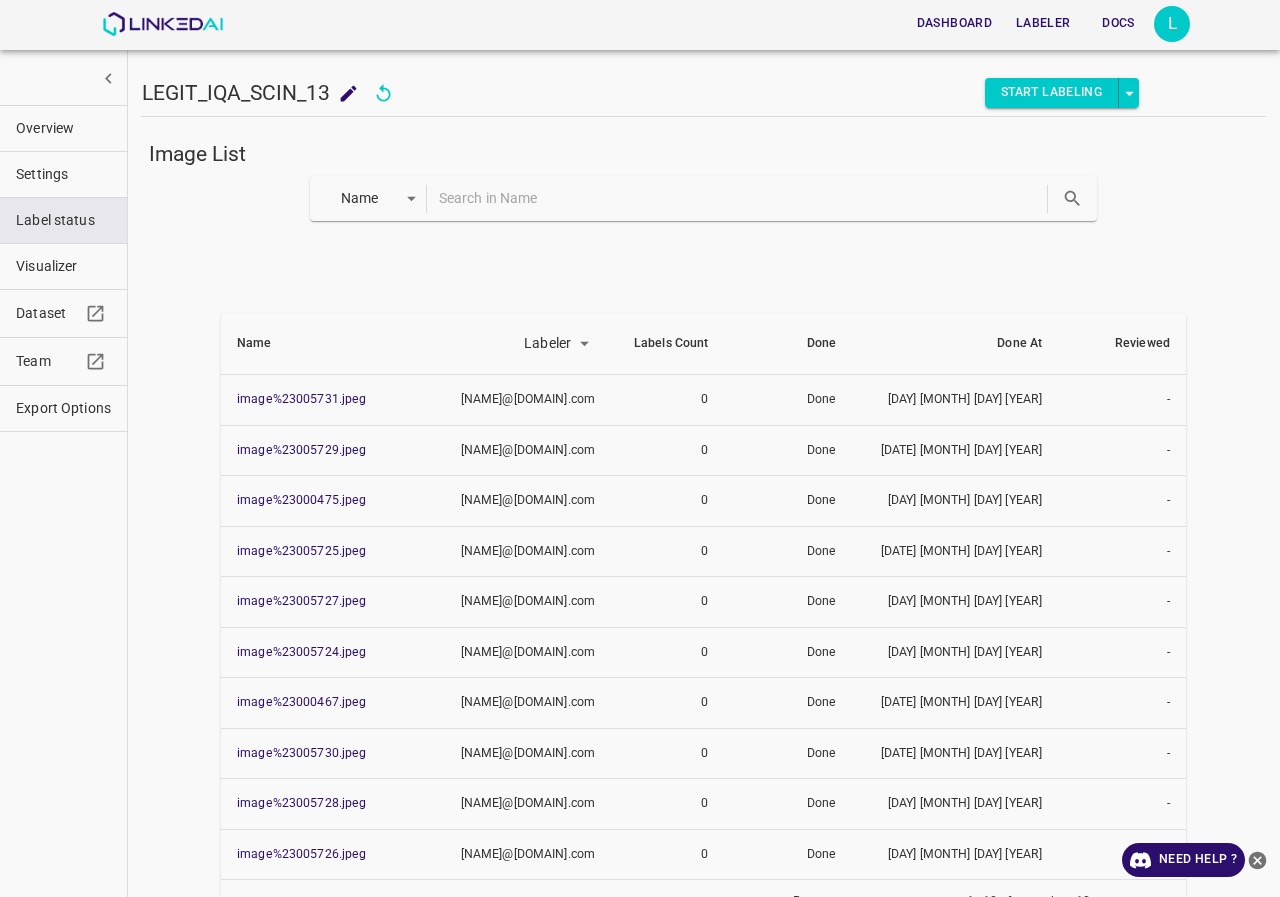 click at bounding box center (741, 198) 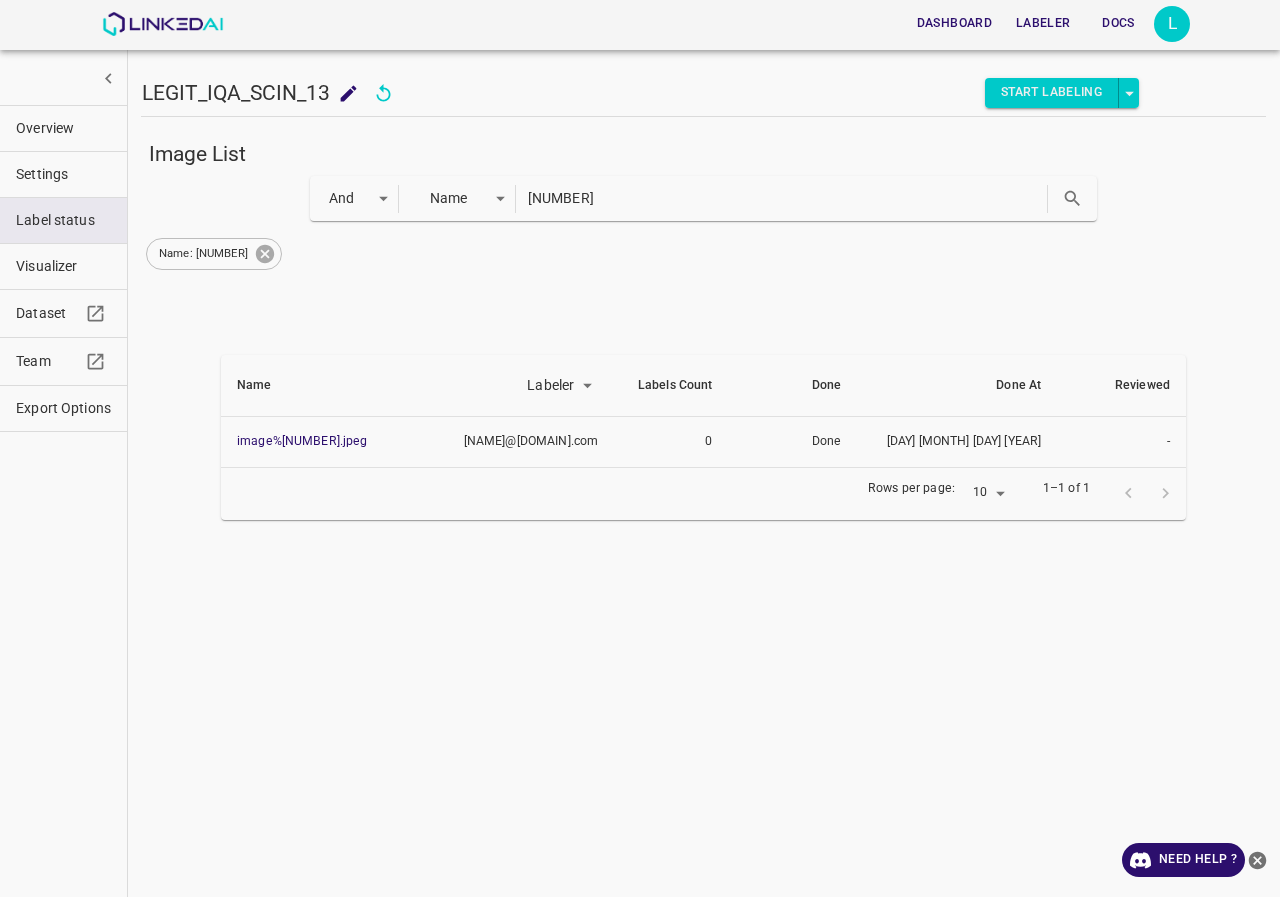 click 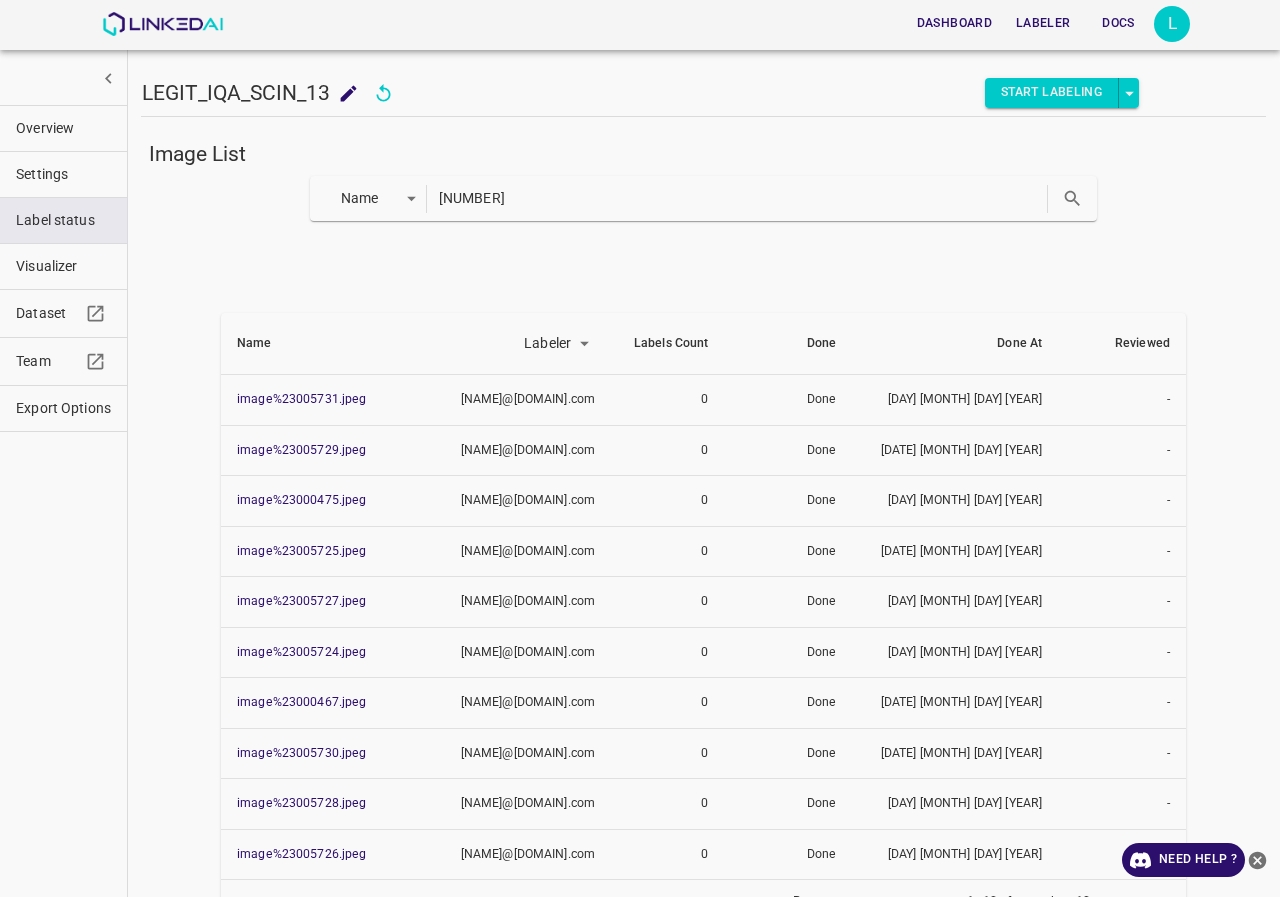 drag, startPoint x: 491, startPoint y: 206, endPoint x: 388, endPoint y: 206, distance: 103 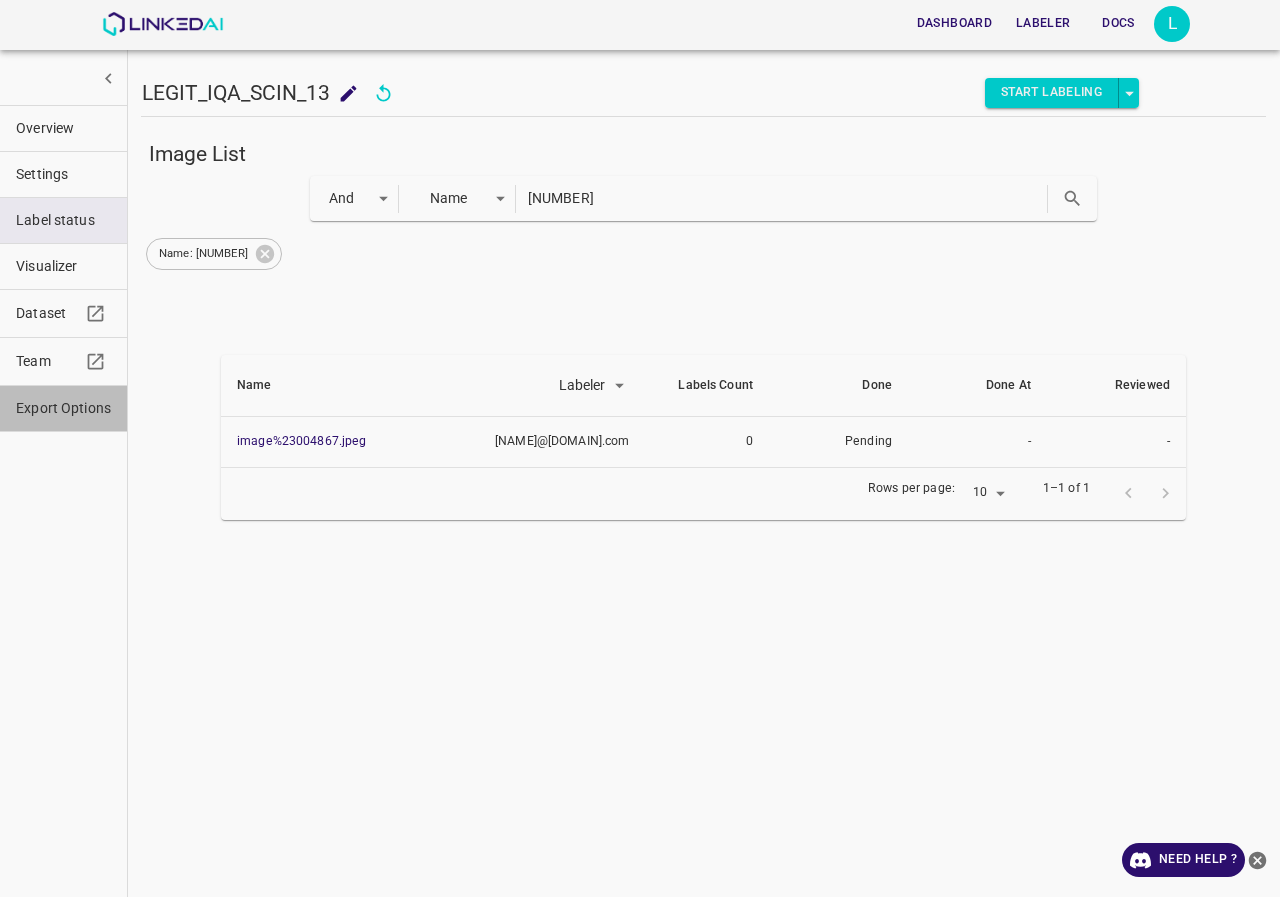 click on "Export Options" at bounding box center (63, 408) 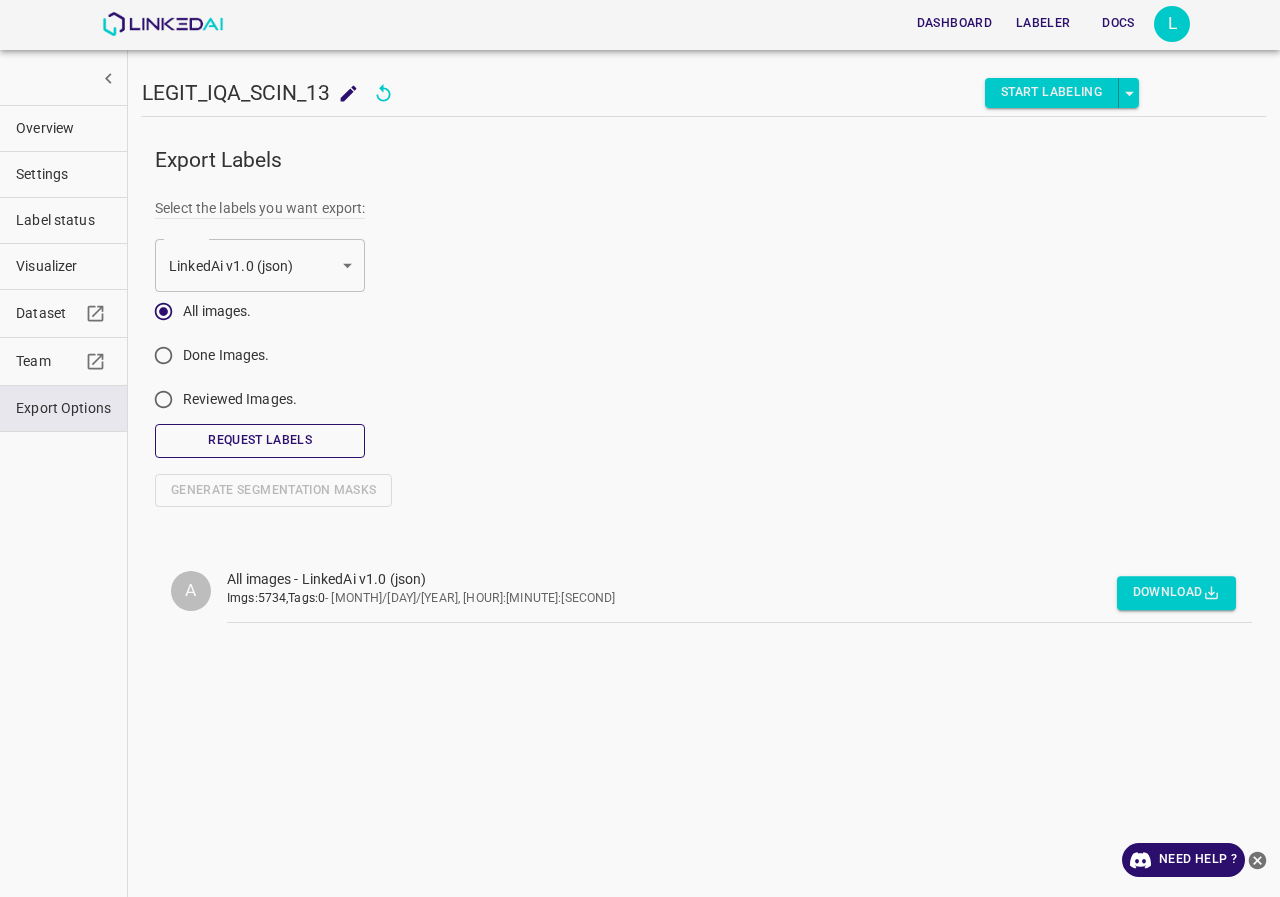 click on "Request Labels" at bounding box center [260, 440] 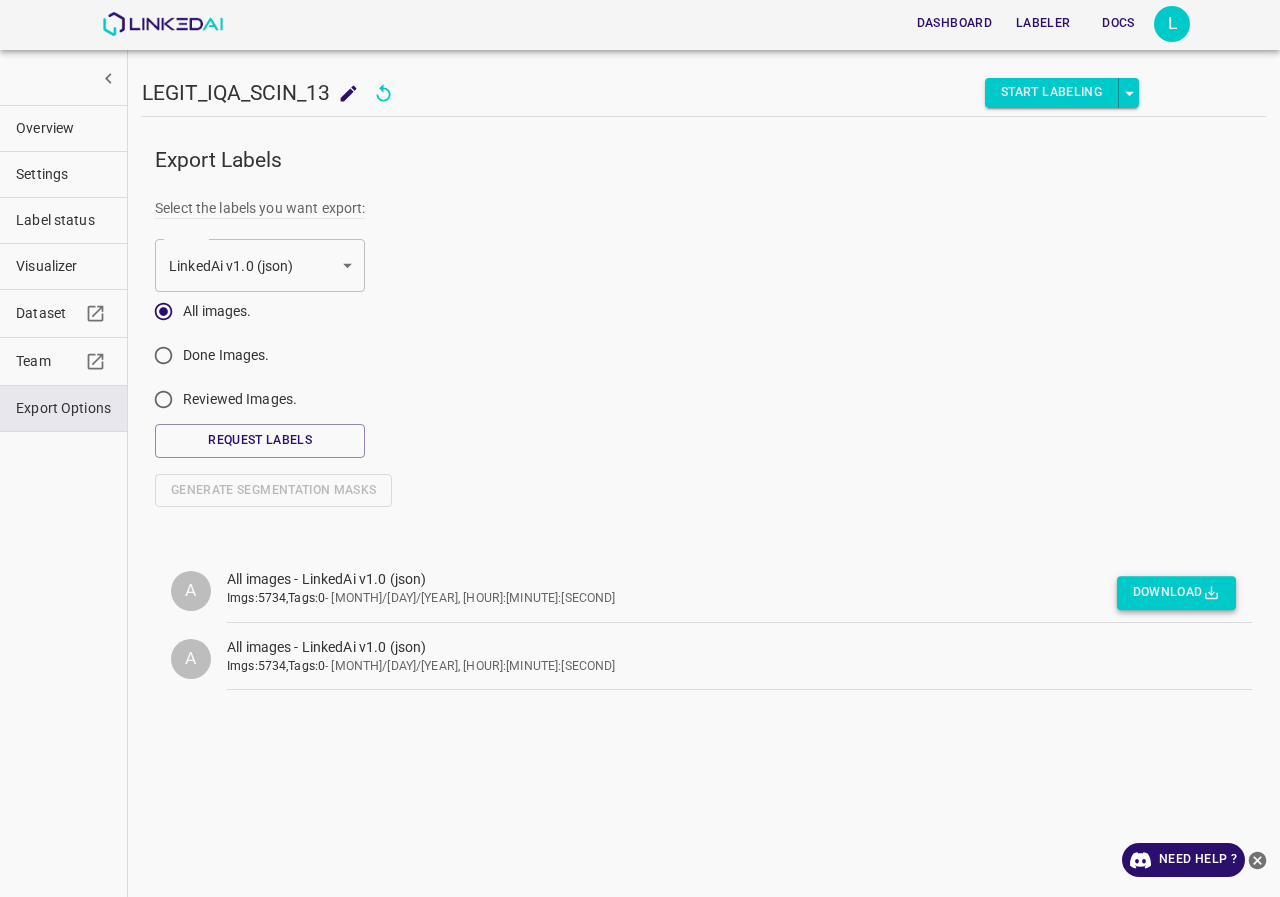click on "Download" at bounding box center (1176, 593) 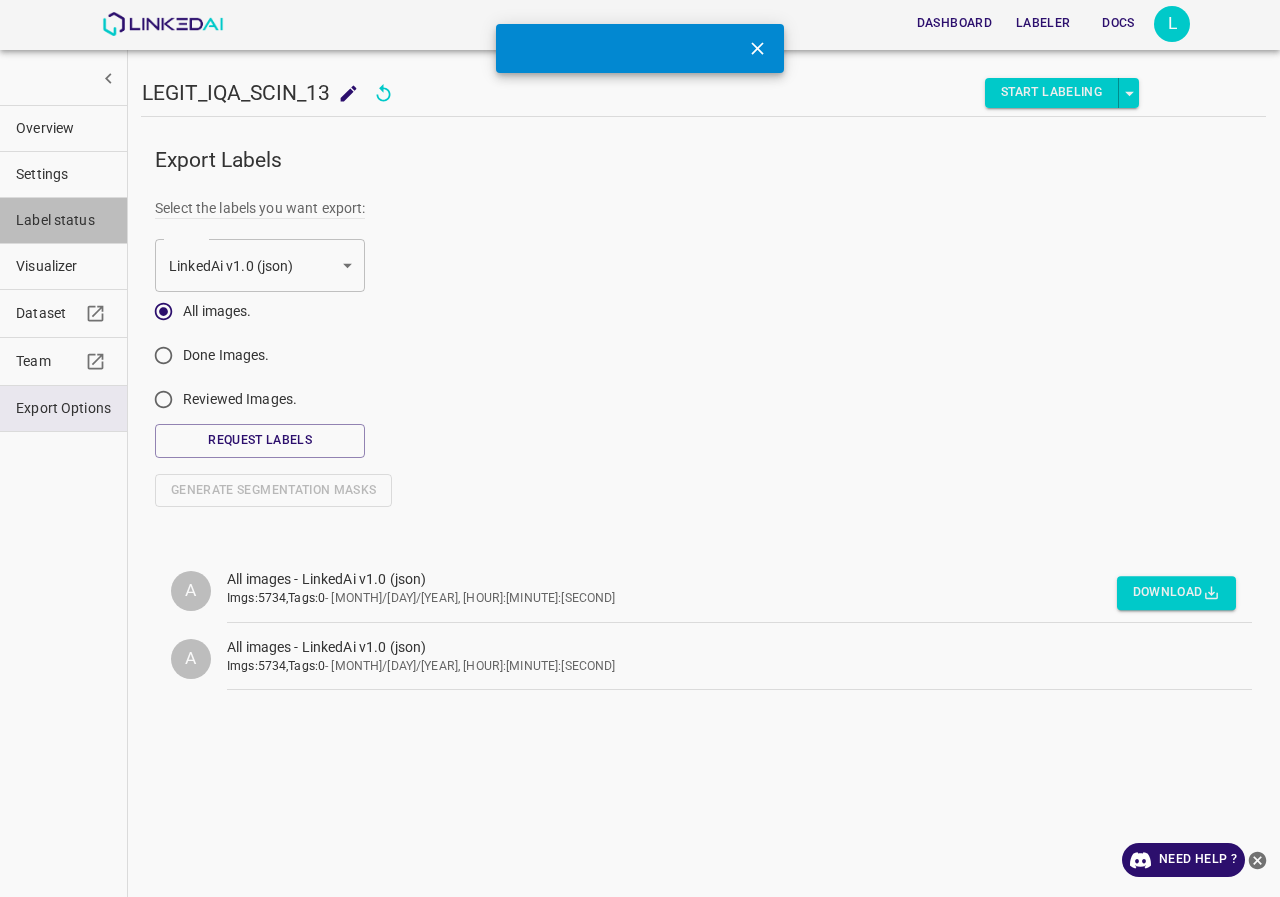 click on "Label status" at bounding box center (63, 220) 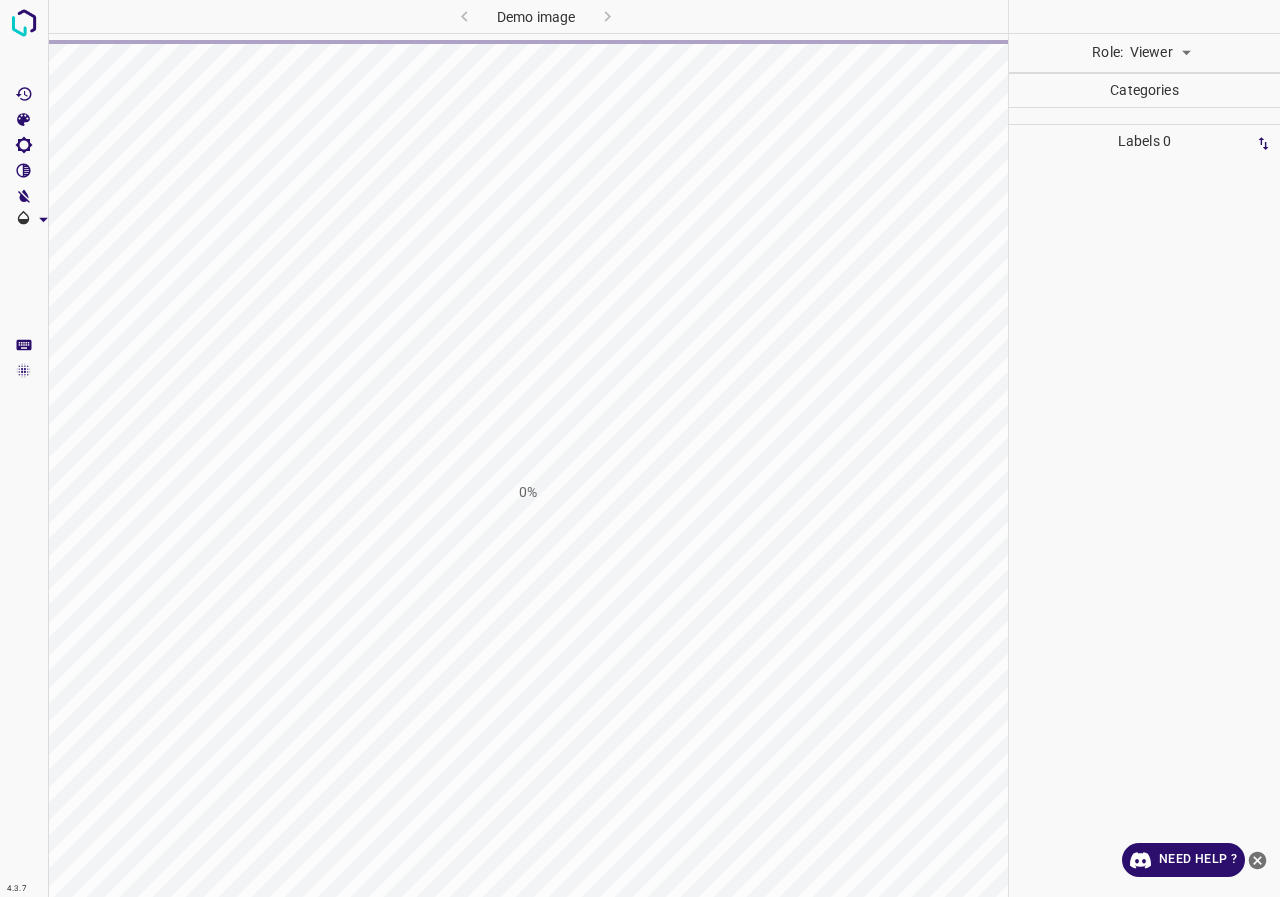 scroll, scrollTop: 0, scrollLeft: 0, axis: both 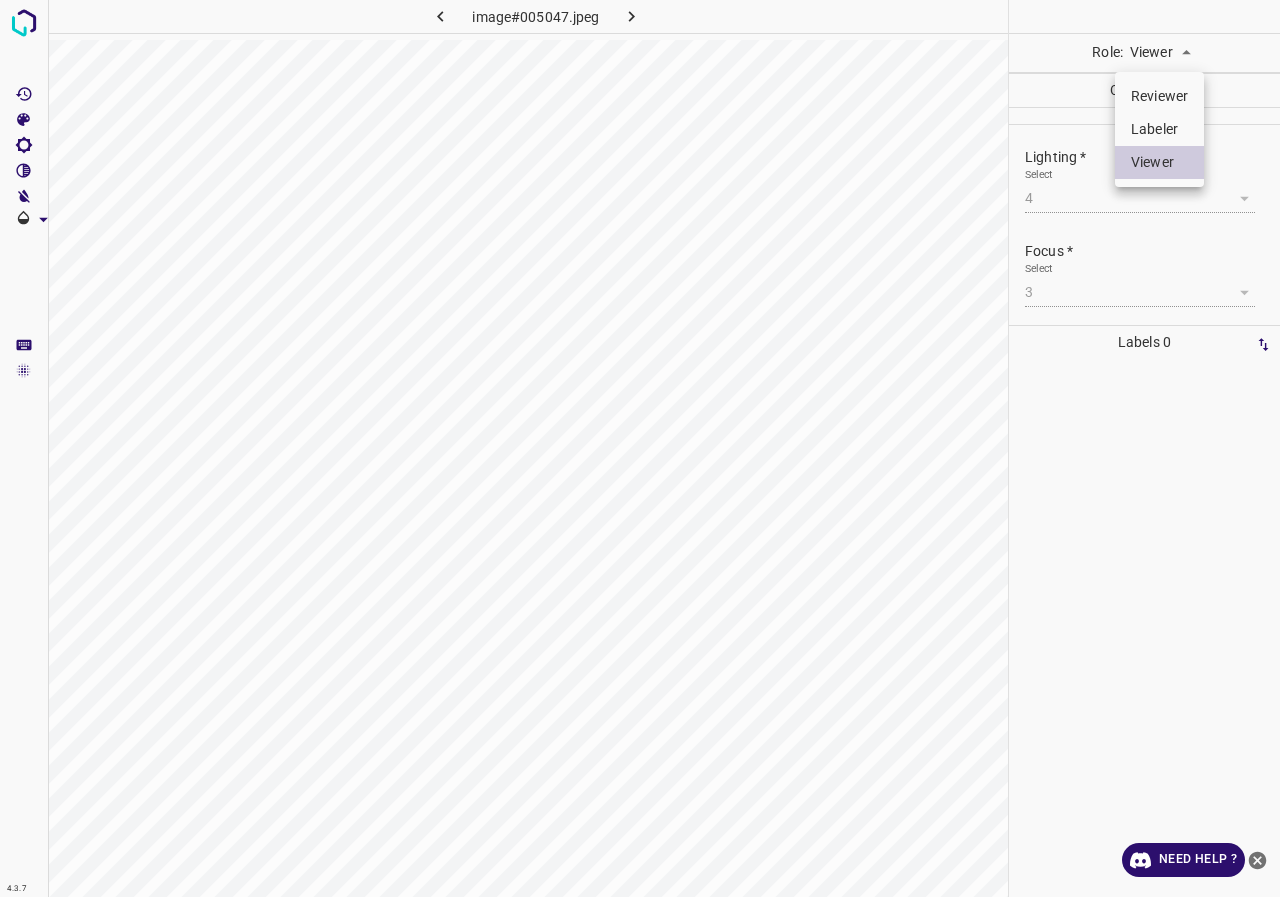 click on "4.3.7 image#005047.jpeg Role: [VIEWER] [VIEWER] Categories Lighting * Select 4 4 Focus * Select 3 3 Overall * Select ​ Labels 0 Categories 1 Lighting 2 Focus 3 Overall Tools Space Change between modes (Draw & Edit) I Auto labeling R Restore zoom M Zoom in N Zoom out Delete Delete selected label Filters Z Restore filters X Saturation filter C Brightness filter V Contrast filter B Gray scale filter General O Download Need Help ? - Text - Hide - Delete Reviewer Labeler Viewer" at bounding box center (640, 448) 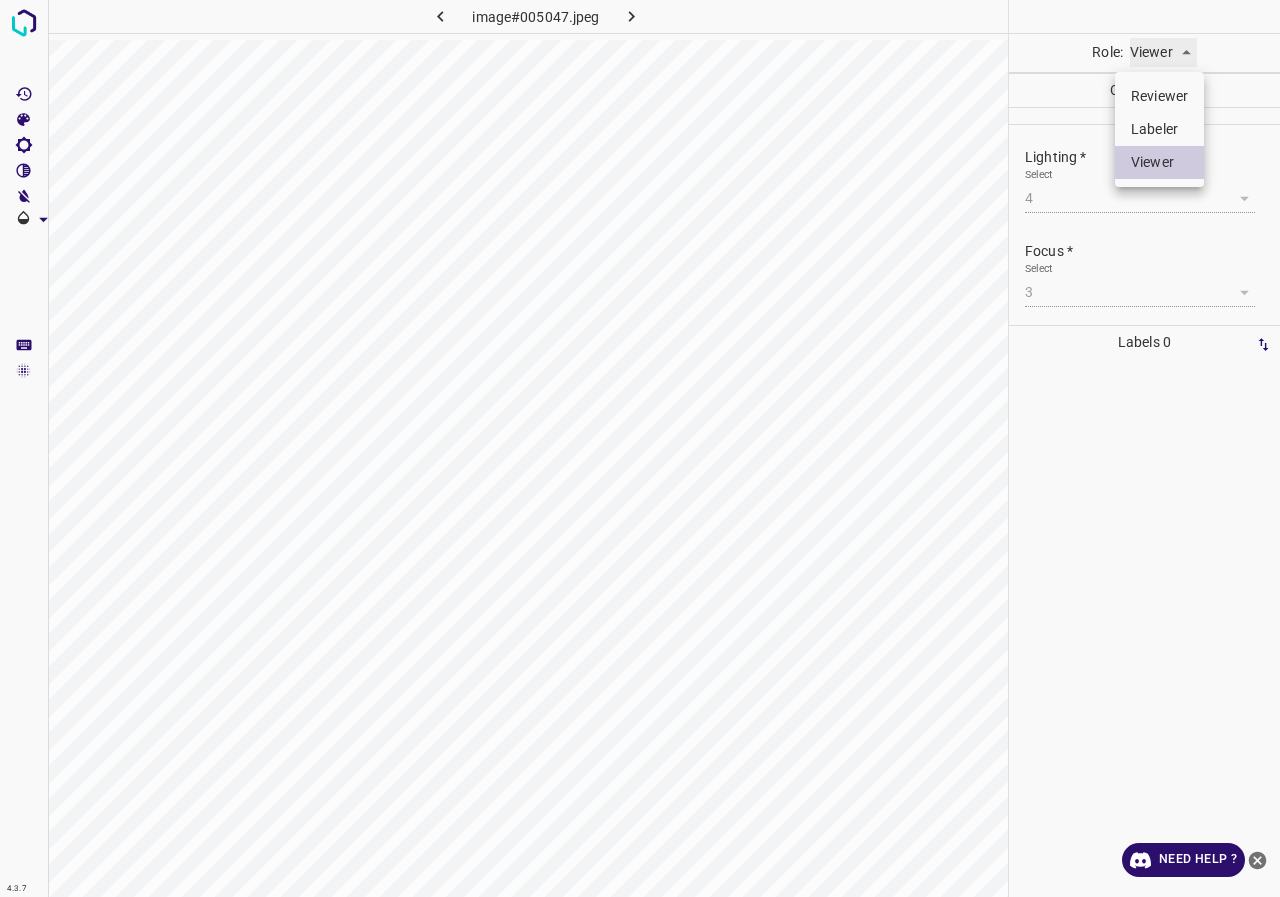 type on "labeler" 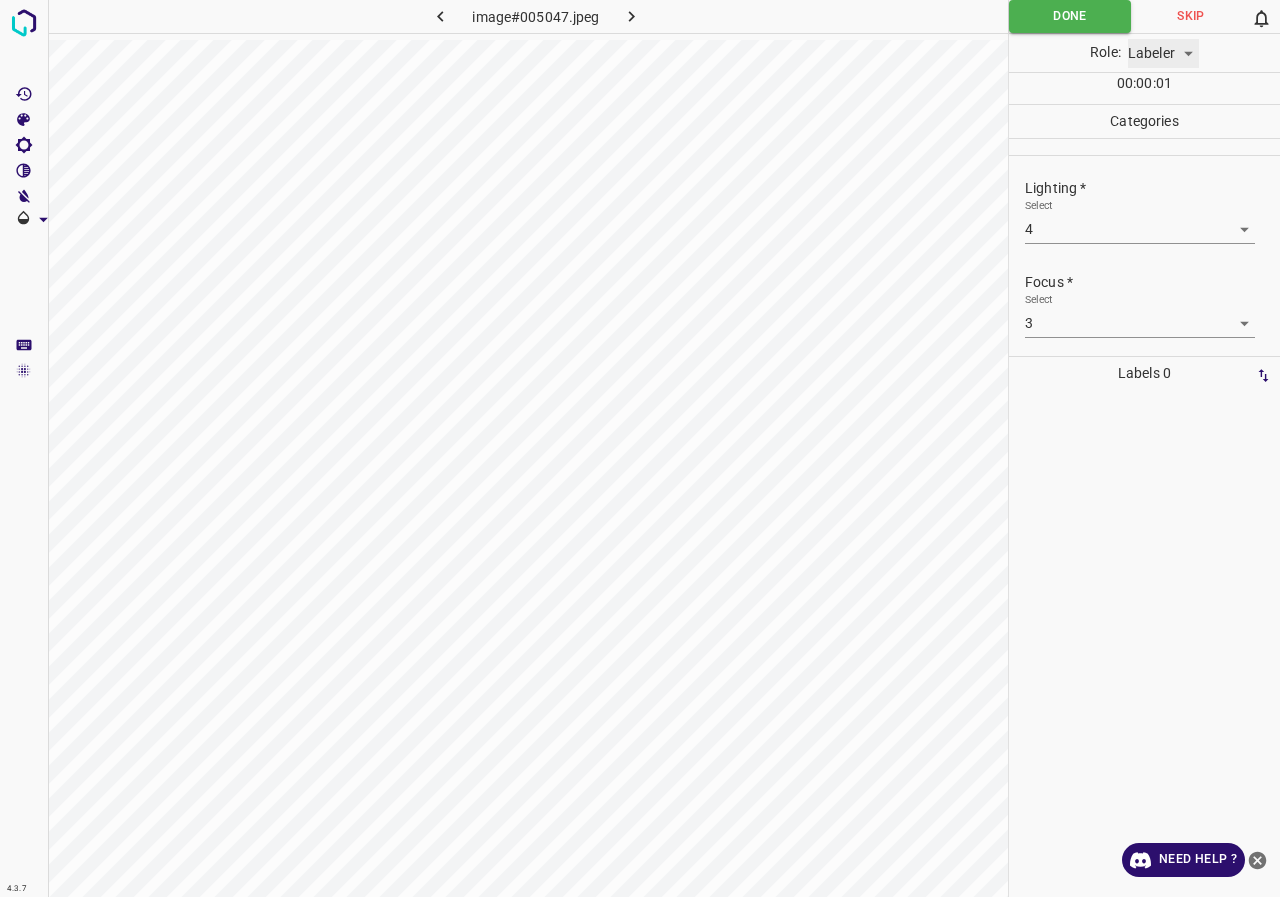 scroll, scrollTop: 98, scrollLeft: 0, axis: vertical 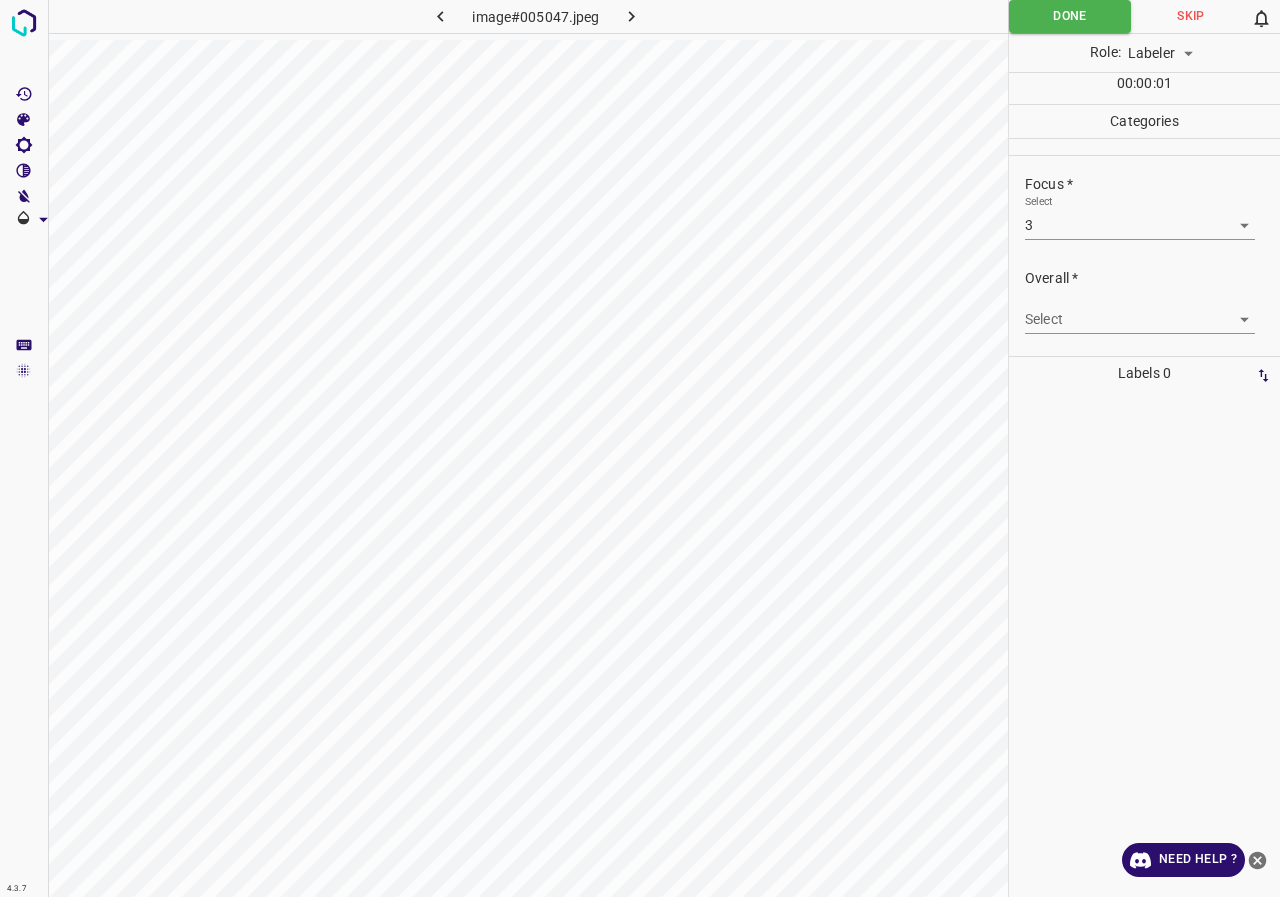click on "4.3.7 image#005047.jpeg Done Skip 0 Role: [LABELER] [LABELER] 00 : 00 : 01 Categories Lighting * Select 4 4 Focus * Select 3 3 Overall * Select ​ Labels 0 Categories 1 Lighting 2 Focus 3 Overall Tools Space Change between modes (Draw & Edit) I Auto labeling R Restore zoom M Zoom in N Zoom out Delete Delete selected label Filters Z Restore filters X Saturation filter C Brightness filter V Contrast filter B Gray scale filter General O Download Need Help ? - Text - Hide - Delete" at bounding box center [640, 448] 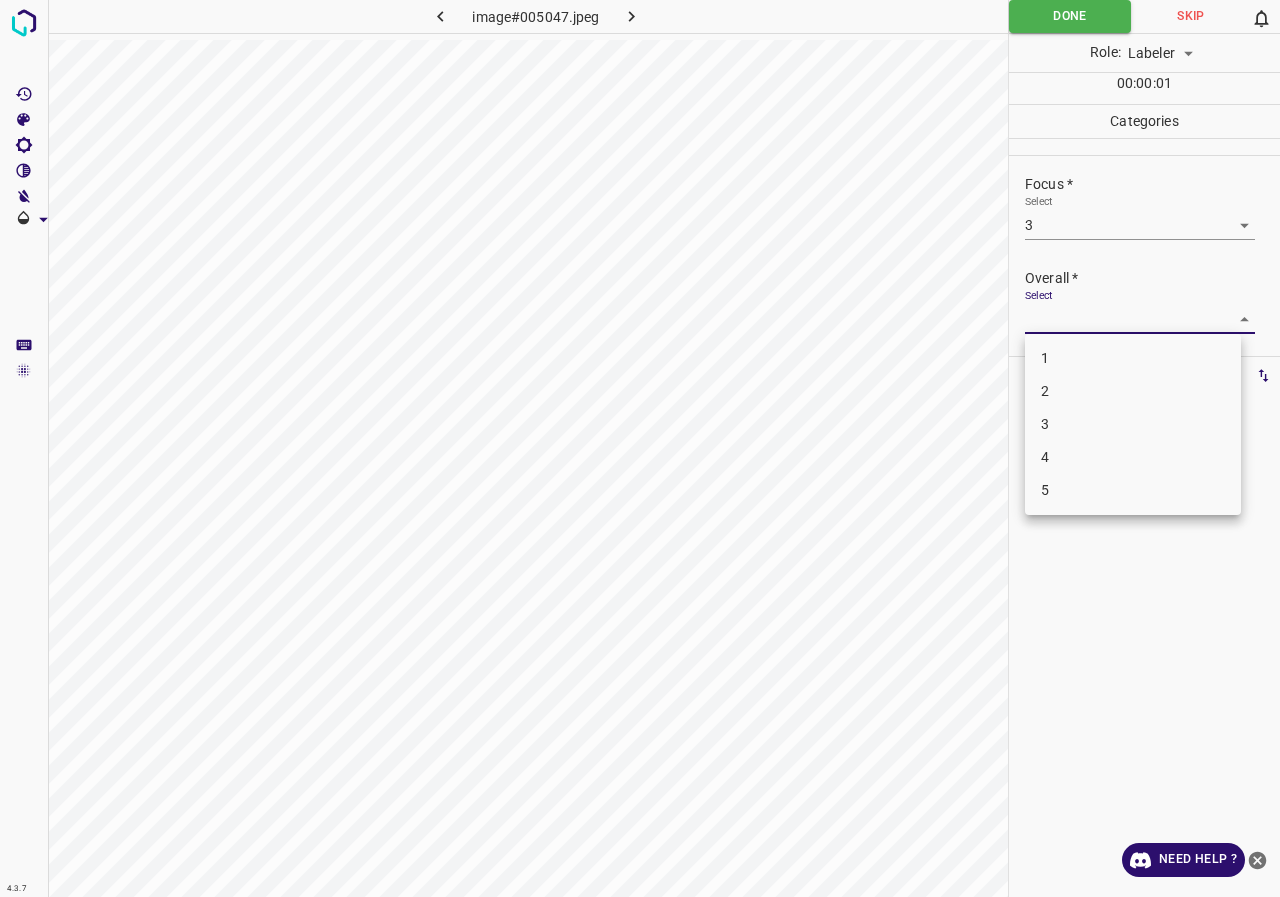 click on "3" at bounding box center (1133, 424) 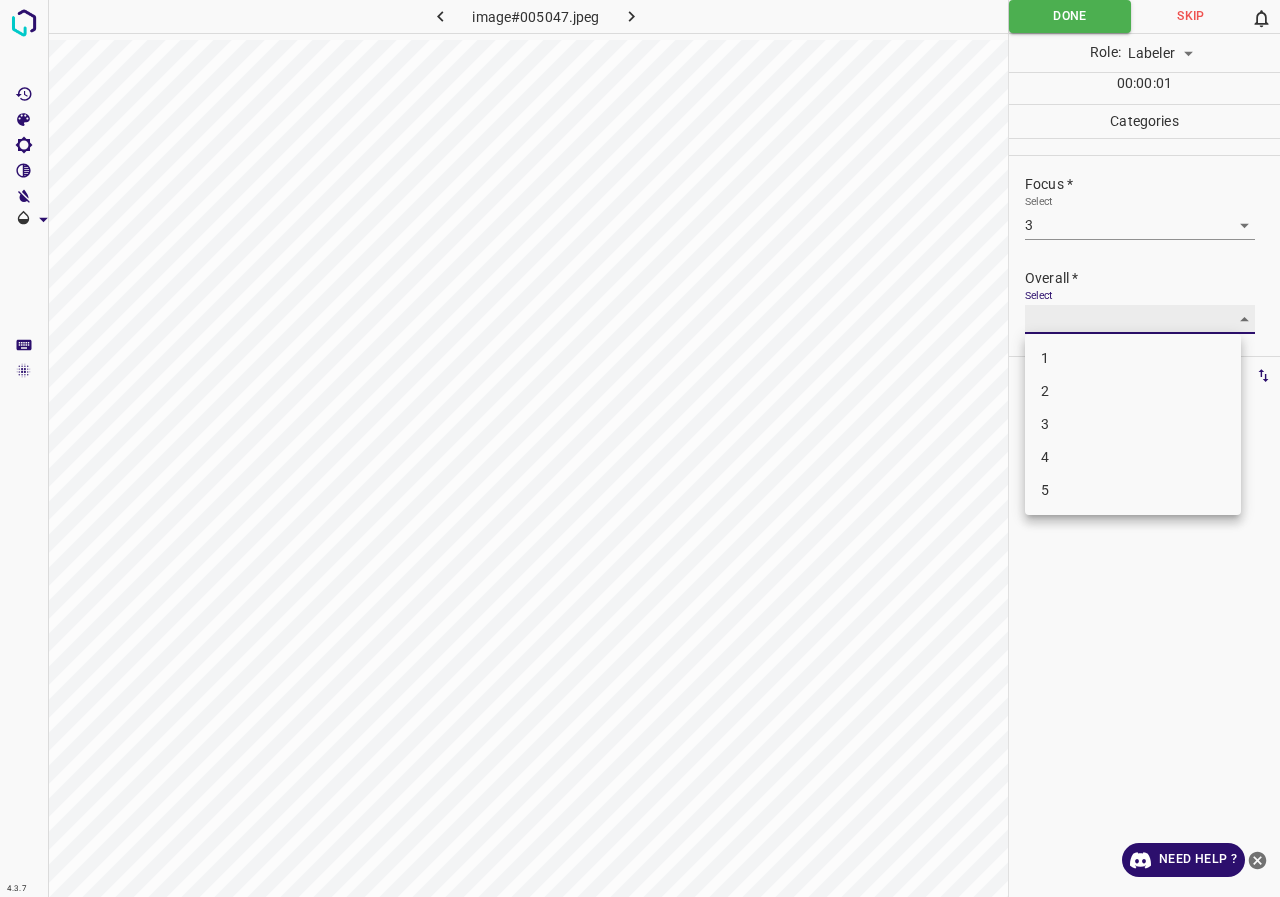 type on "3" 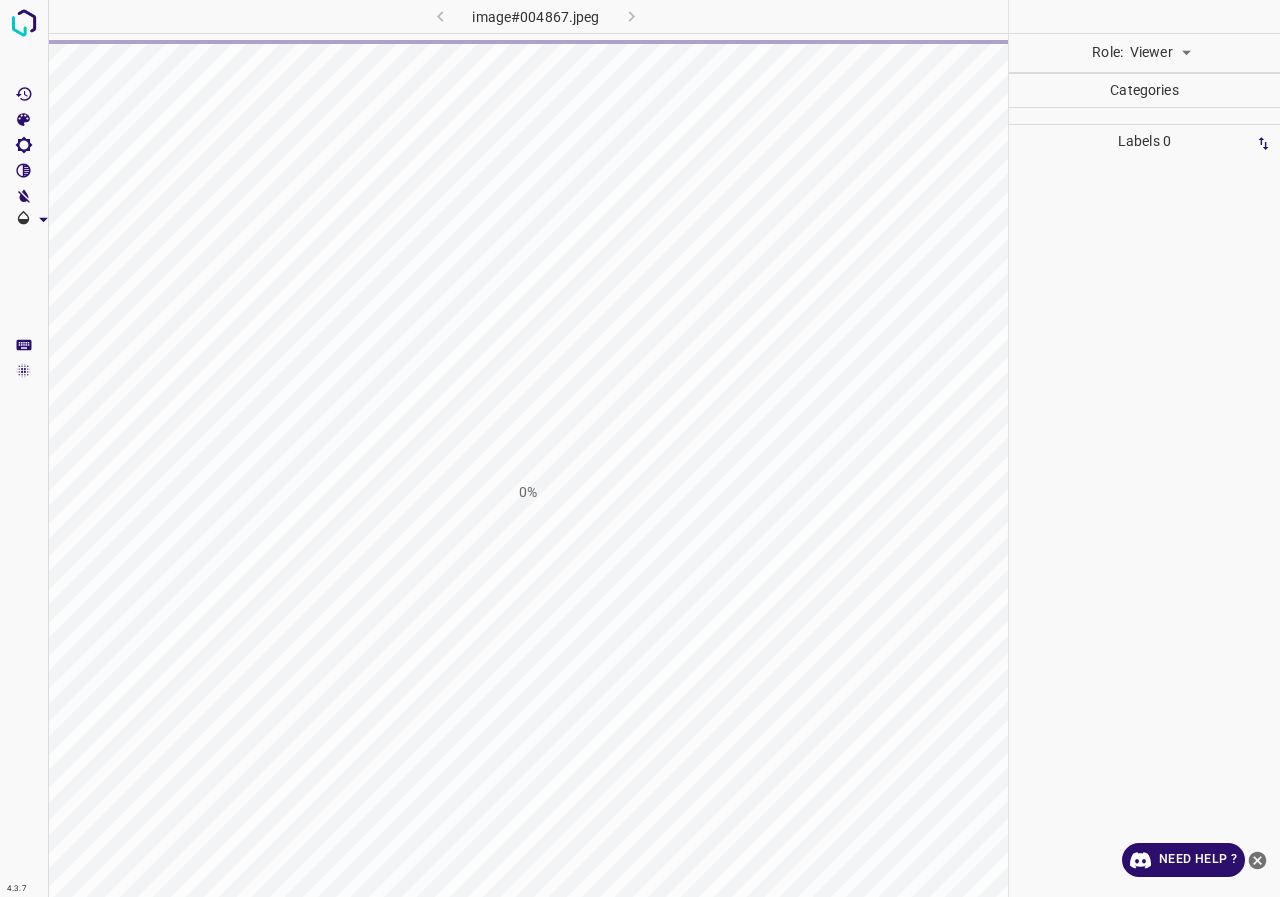 scroll, scrollTop: 0, scrollLeft: 0, axis: both 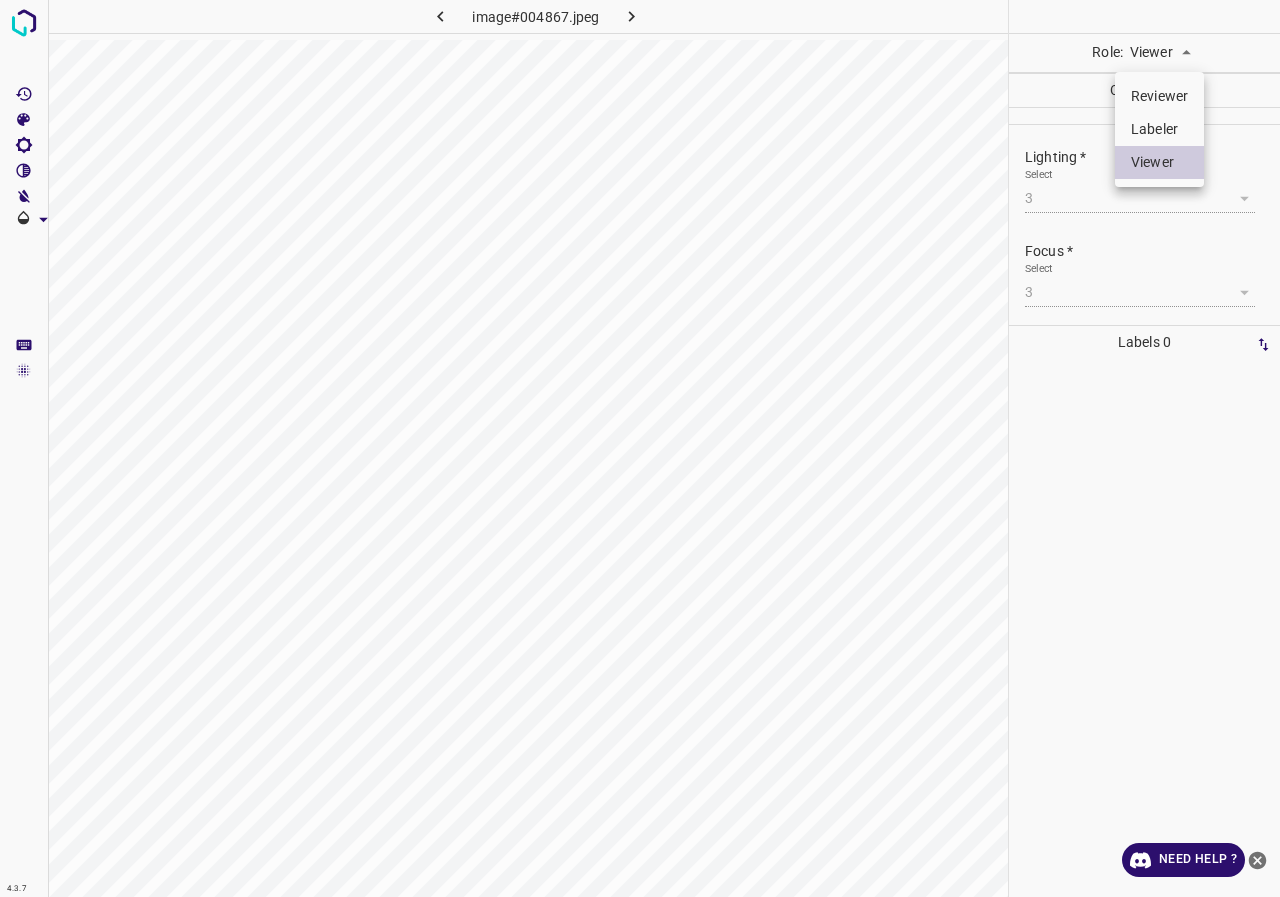 click on "4.3.7 image#004867.jpeg Role: Viewer viewer Categories Lighting *  Select 3 3 Focus *  Select 3 3 Overall *  Select ​ Labels   0 Categories 1 Lighting 2 Focus 3 Overall Tools Space Change between modes (Draw & Edit) I Auto labeling R Restore zoom M Zoom in N Zoom out Delete Delete selecte label Filters Z Restore filters X Saturation filter C Brightness filter V Contrast filter B Gray scale filter General O Download Need Help ? - Text - Hide - Delete Reviewer Labeler Viewer" at bounding box center [640, 448] 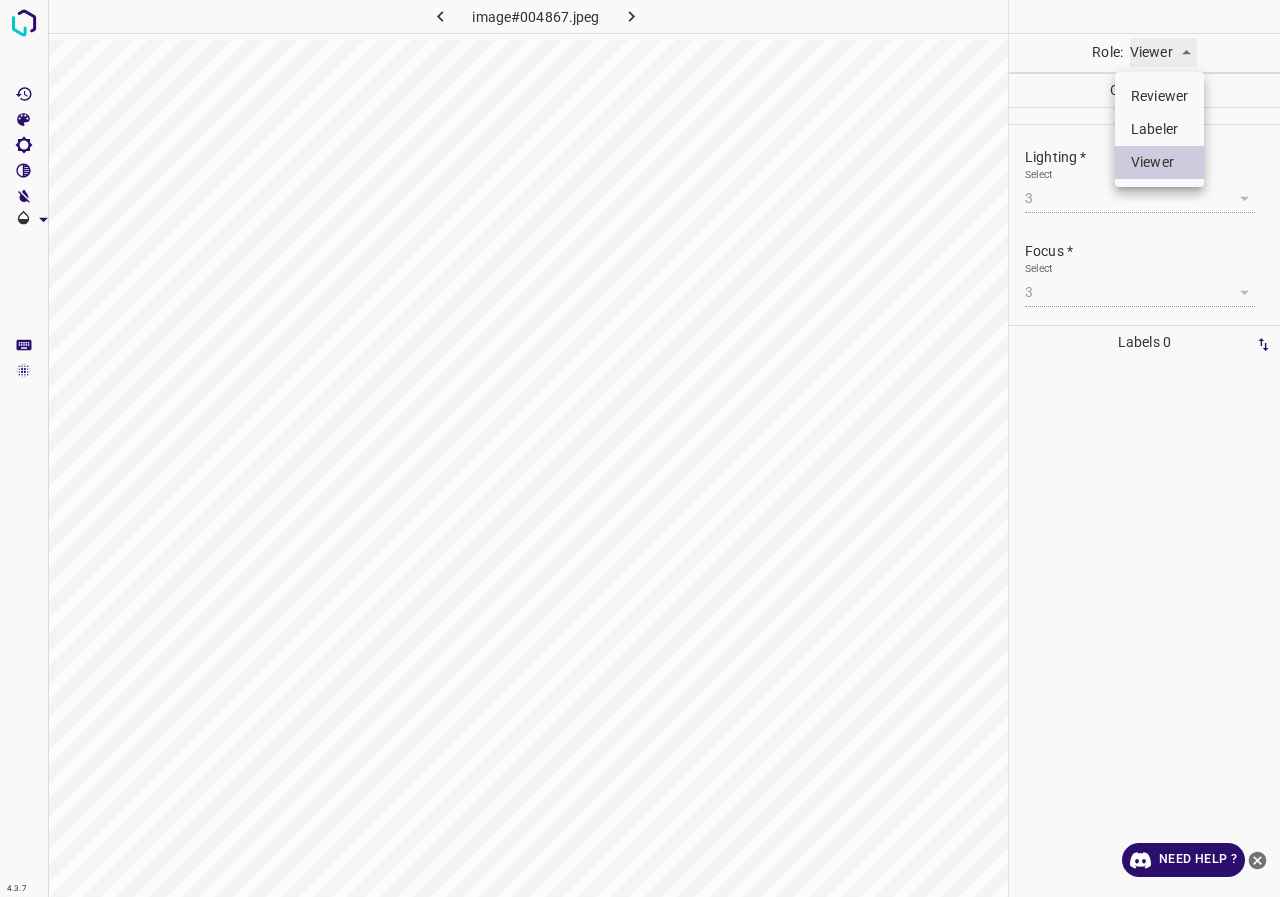 type on "labeler" 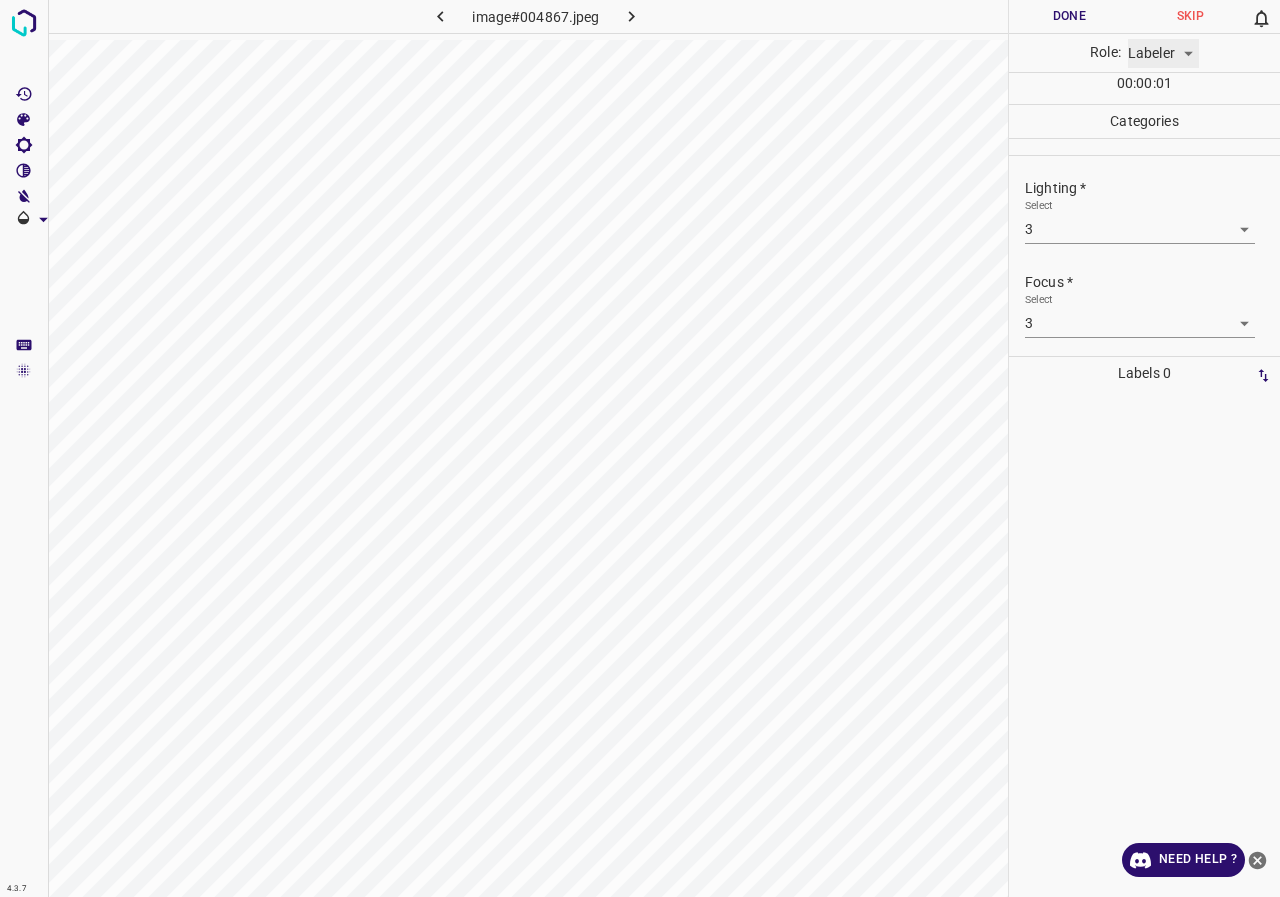 scroll, scrollTop: 98, scrollLeft: 0, axis: vertical 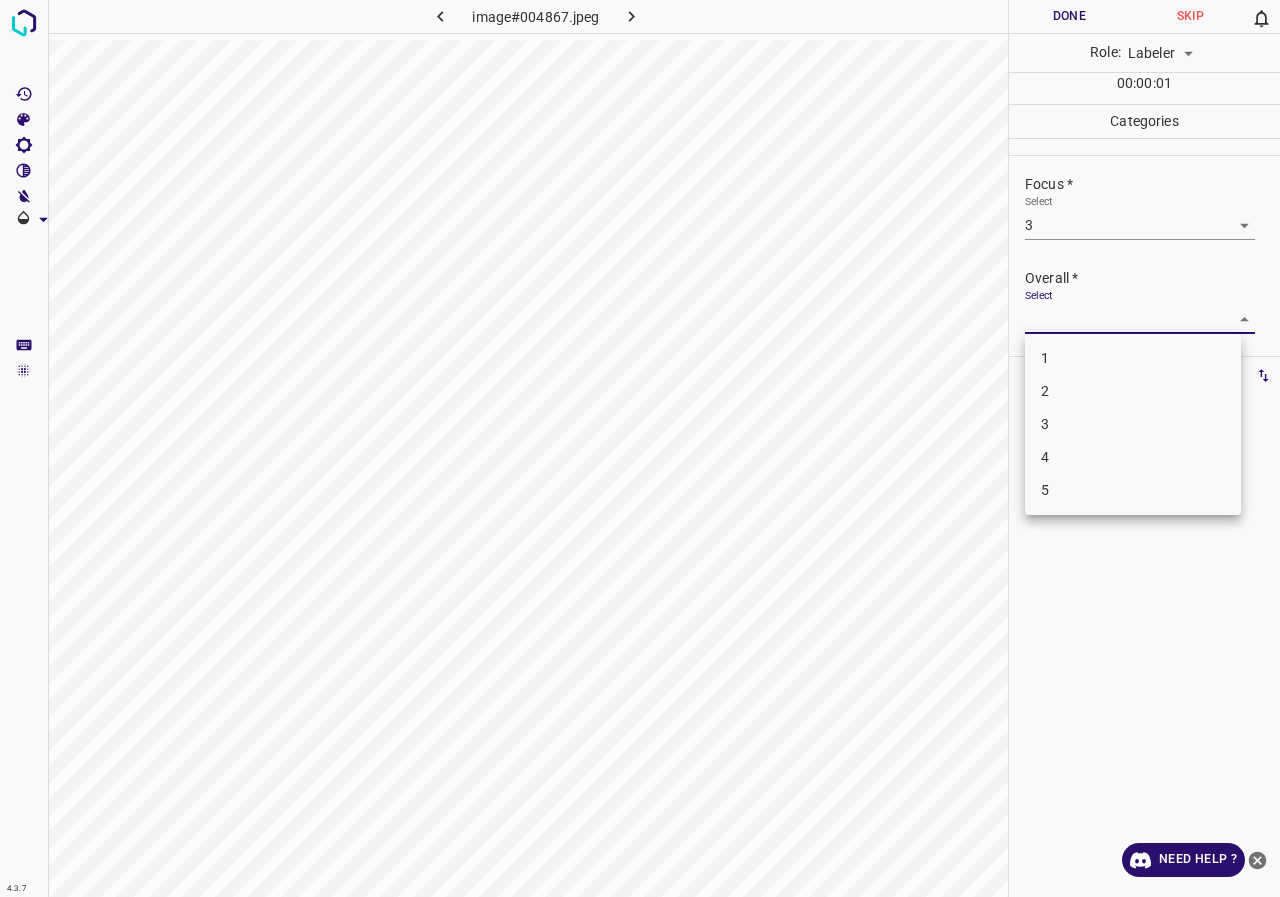click on "4.3.7 image#004867.jpeg Done Skip 0 Role: Labeler labeler 00   : 00   : 01   Categories Lighting *  Select 3 3 Focus *  Select 3 3 Overall *  Select ​ Labels   0 Categories 1 Lighting 2 Focus 3 Overall Tools Space Change between modes (Draw & Edit) I Auto labeling R Restore zoom M Zoom in N Zoom out Delete Delete selecte label Filters Z Restore filters X Saturation filter C Brightness filter V Contrast filter B Gray scale filter General O Download Need Help ? - Text - Hide - Delete 1 2 3 4 5" at bounding box center [640, 448] 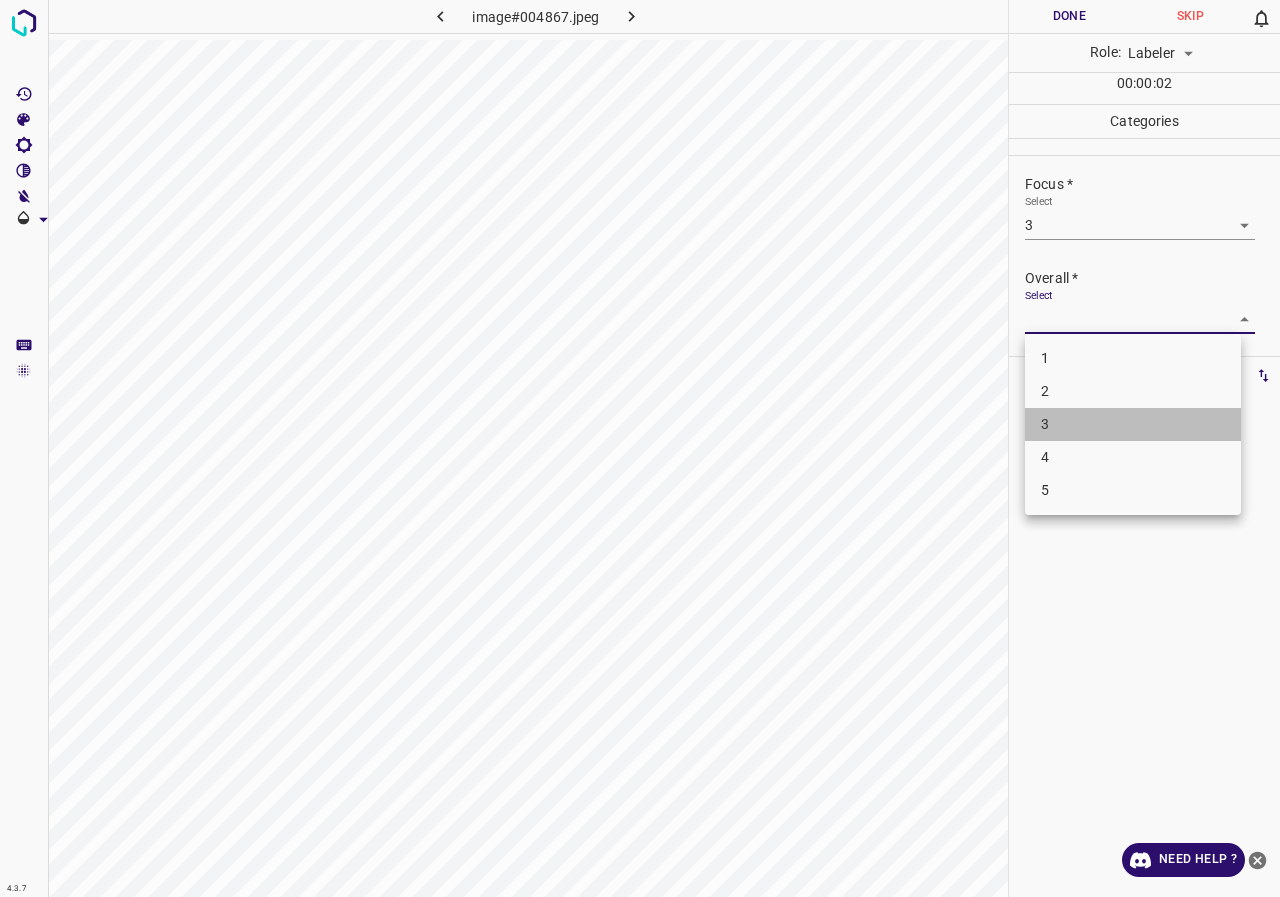 click on "3" at bounding box center [1133, 424] 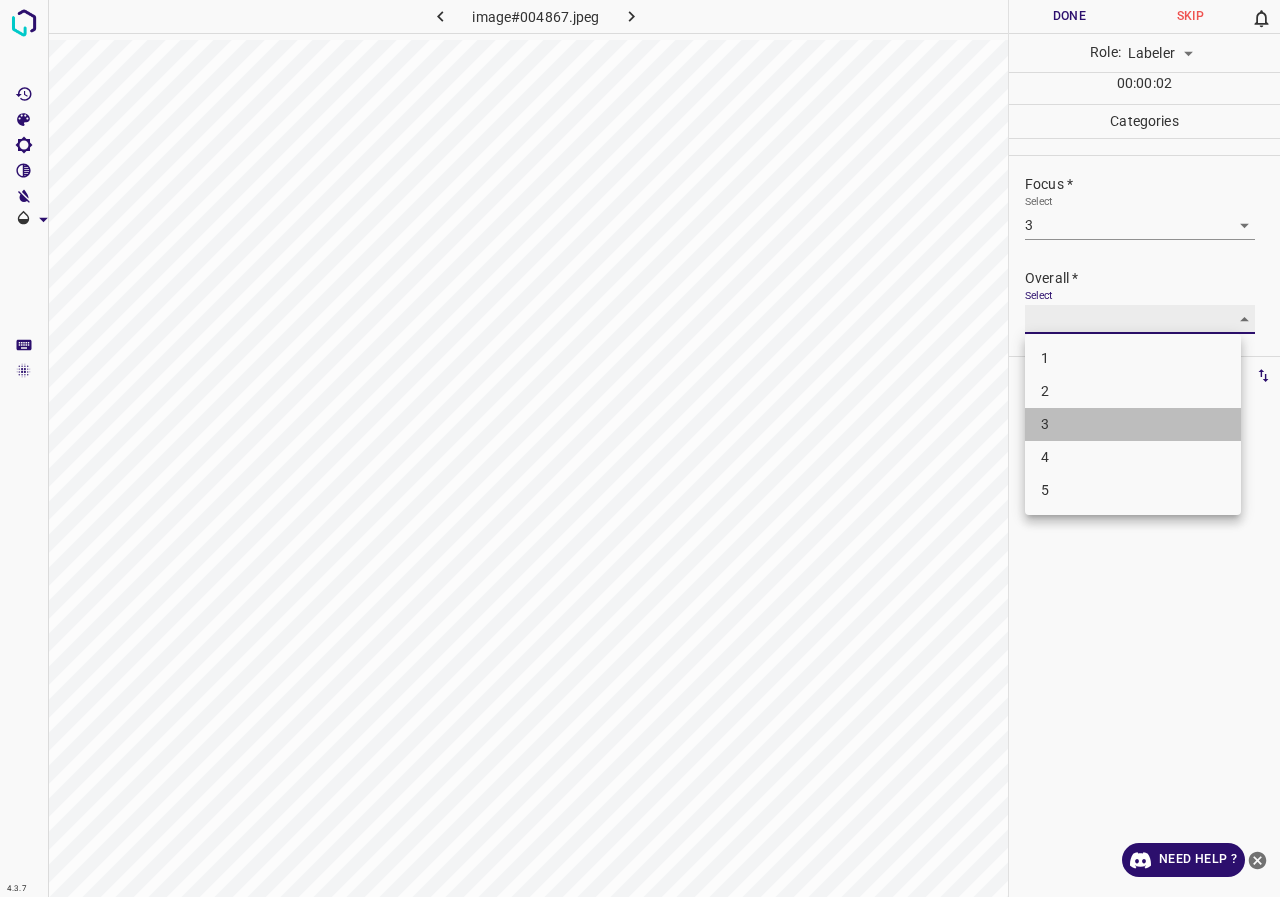 type on "3" 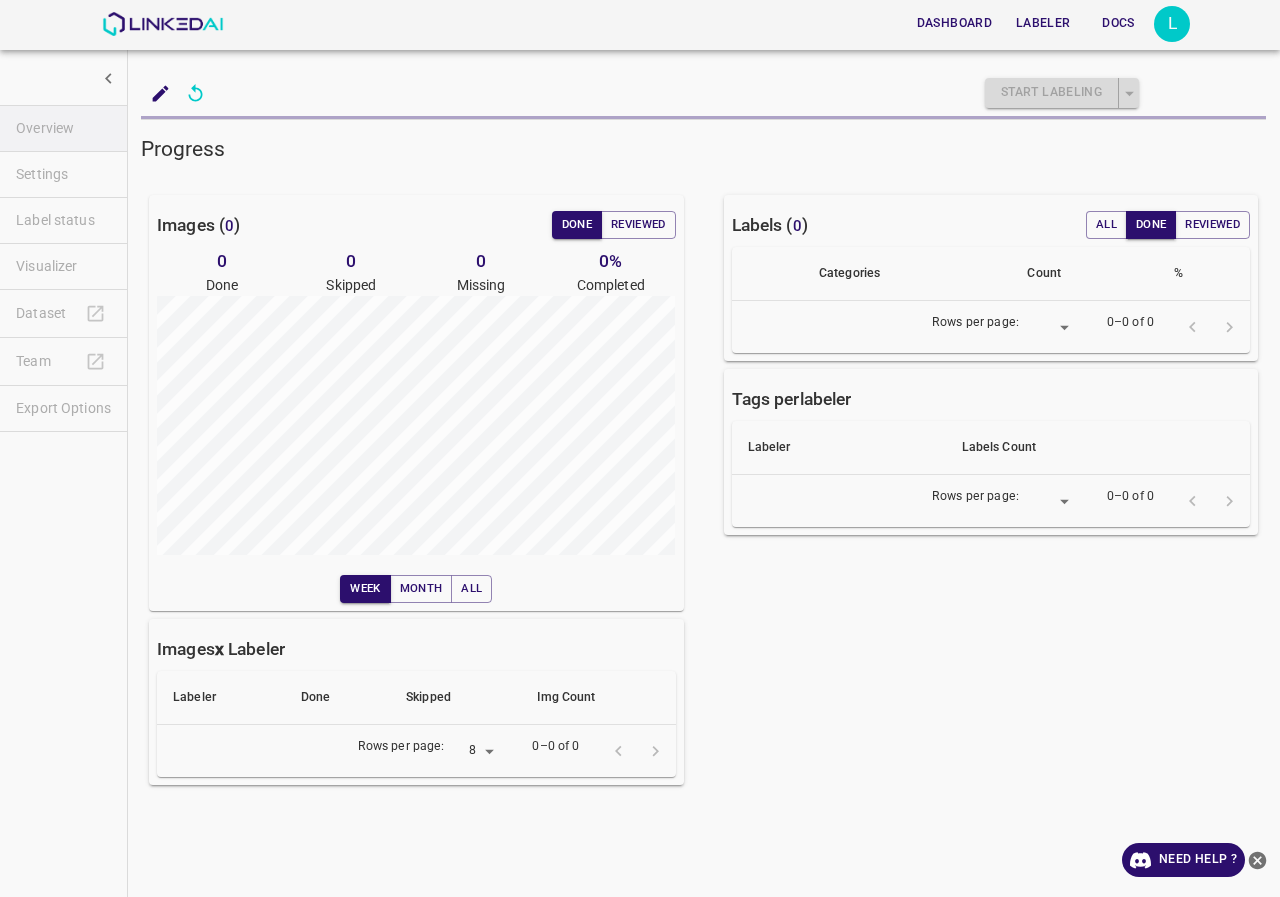 scroll, scrollTop: 0, scrollLeft: 0, axis: both 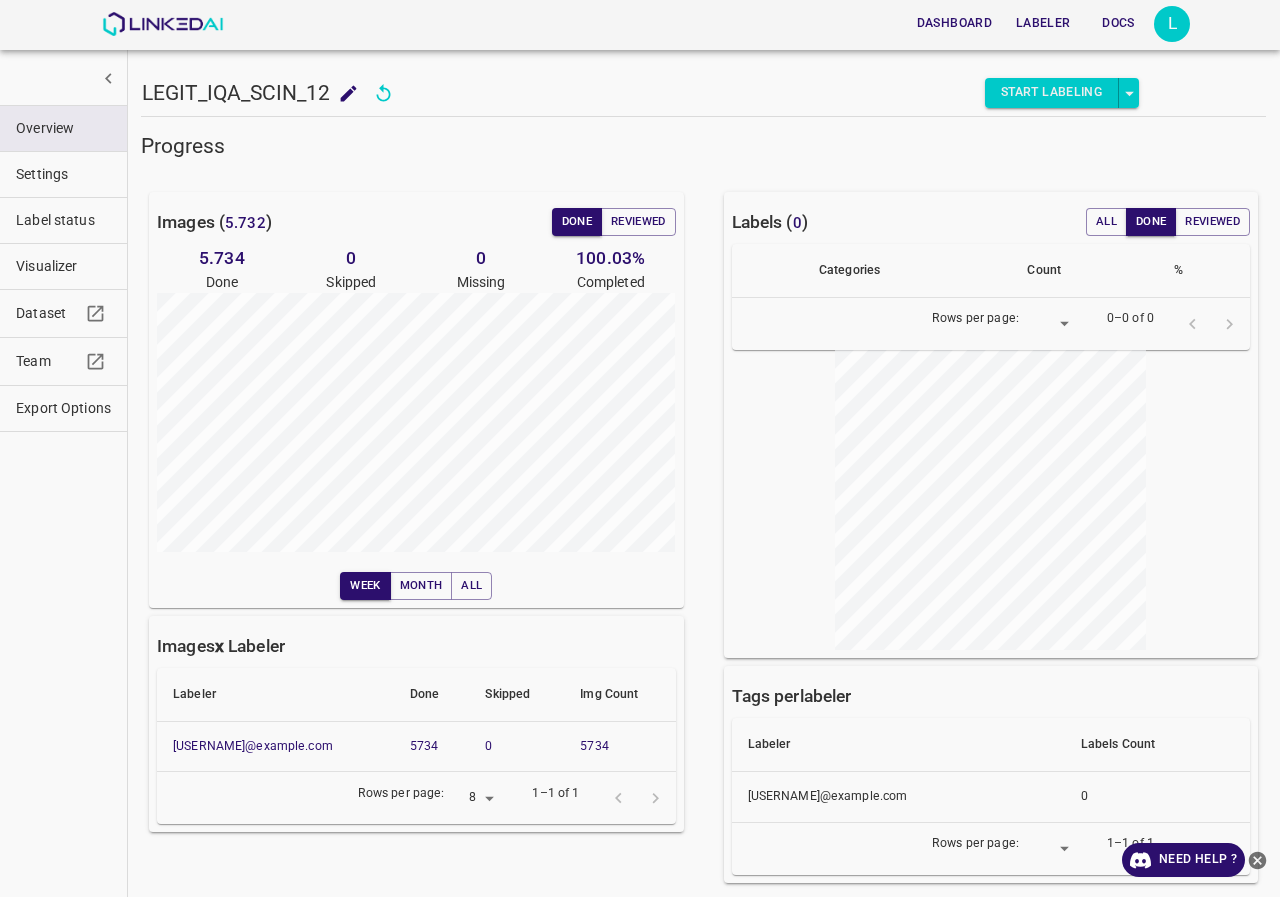 drag, startPoint x: 66, startPoint y: 231, endPoint x: 48, endPoint y: 192, distance: 42.953465 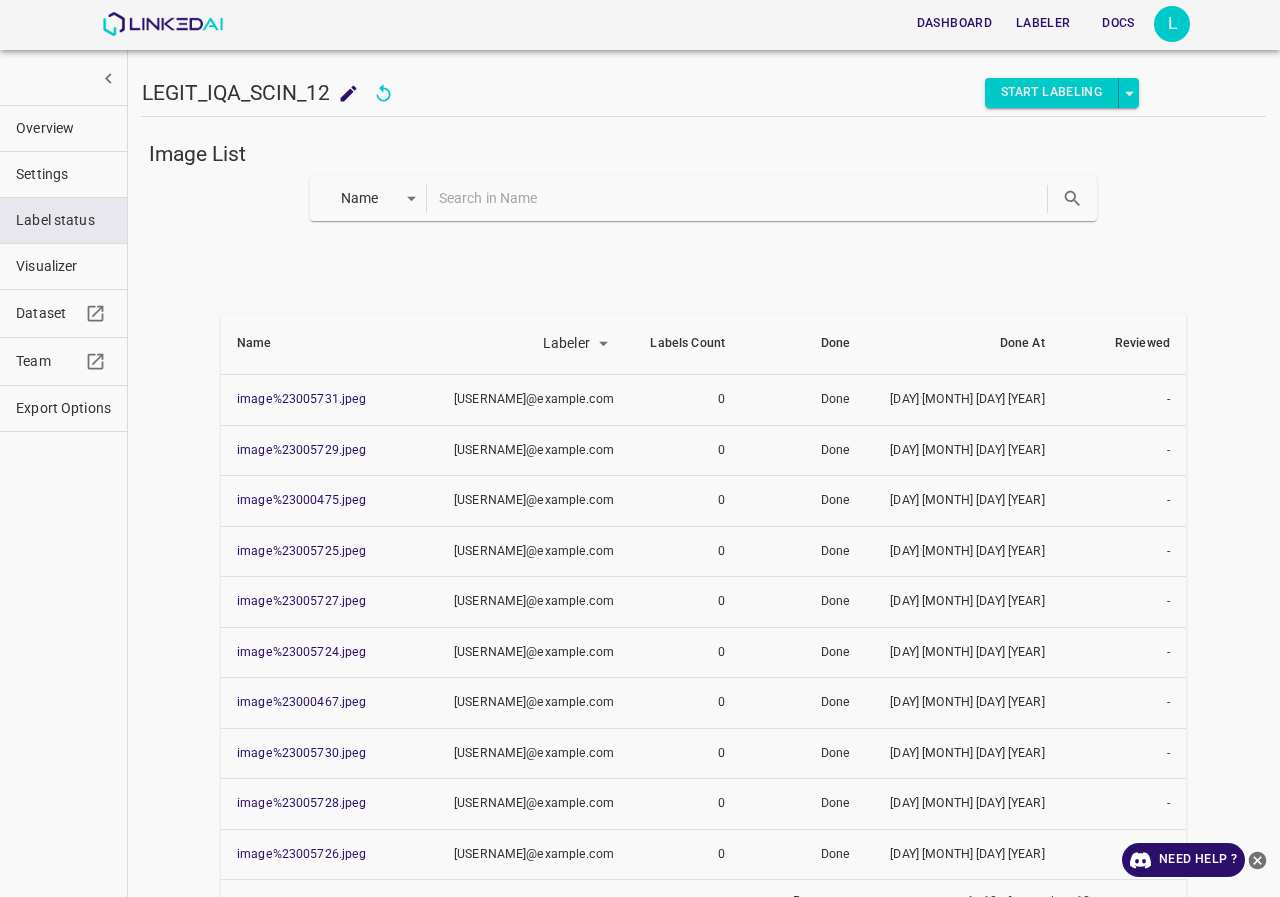 click at bounding box center (741, 198) 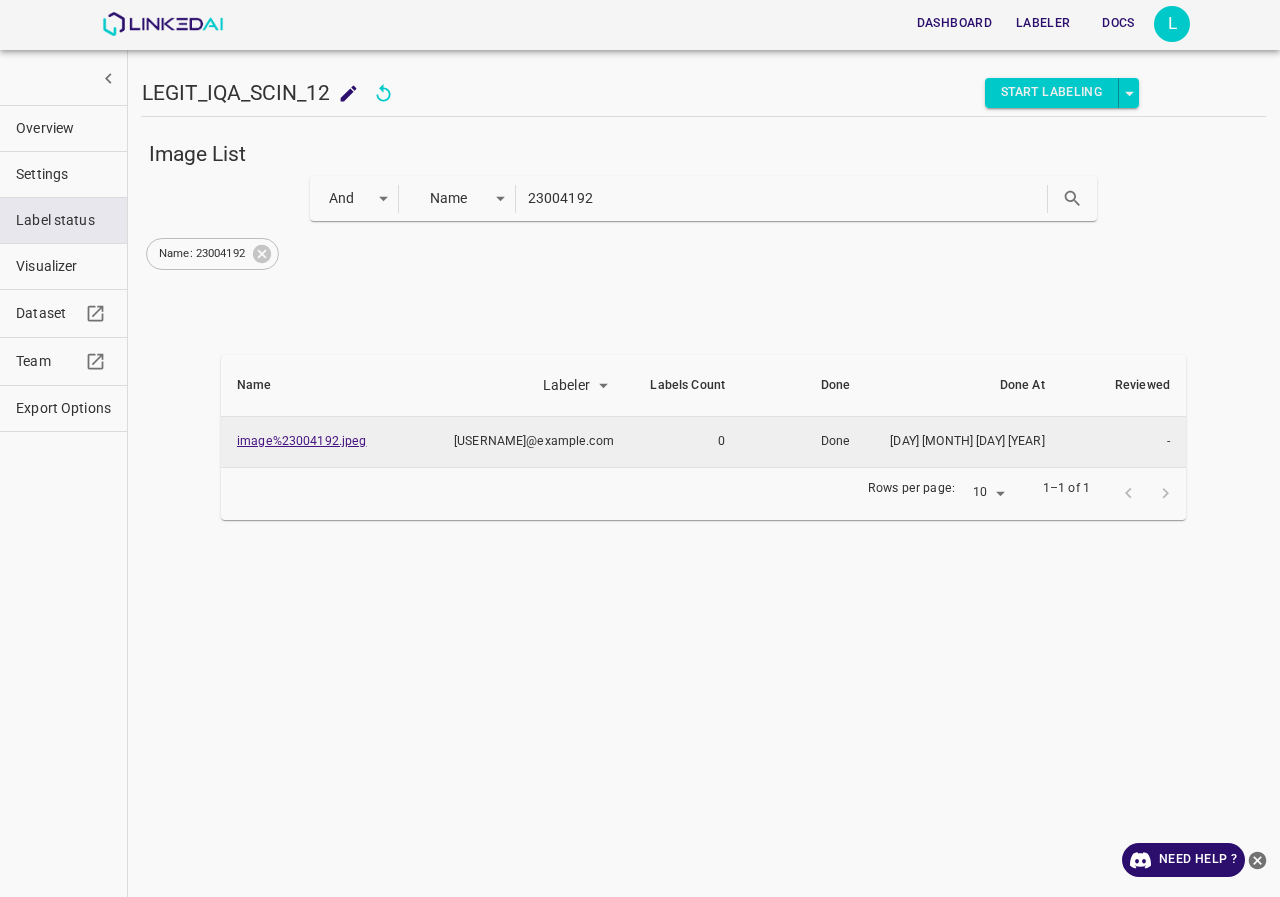 type on "23004192" 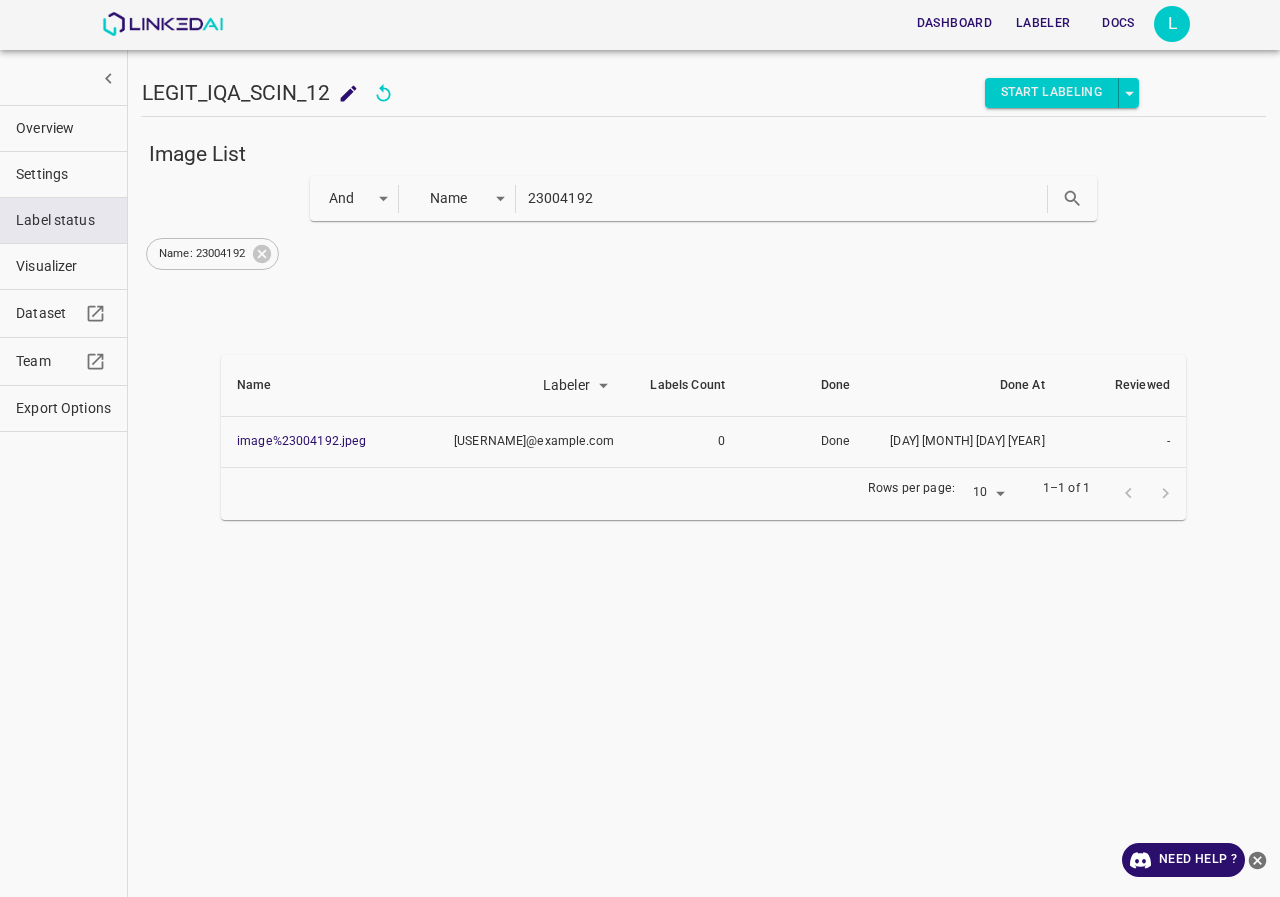 click on "Export Options" at bounding box center [63, 408] 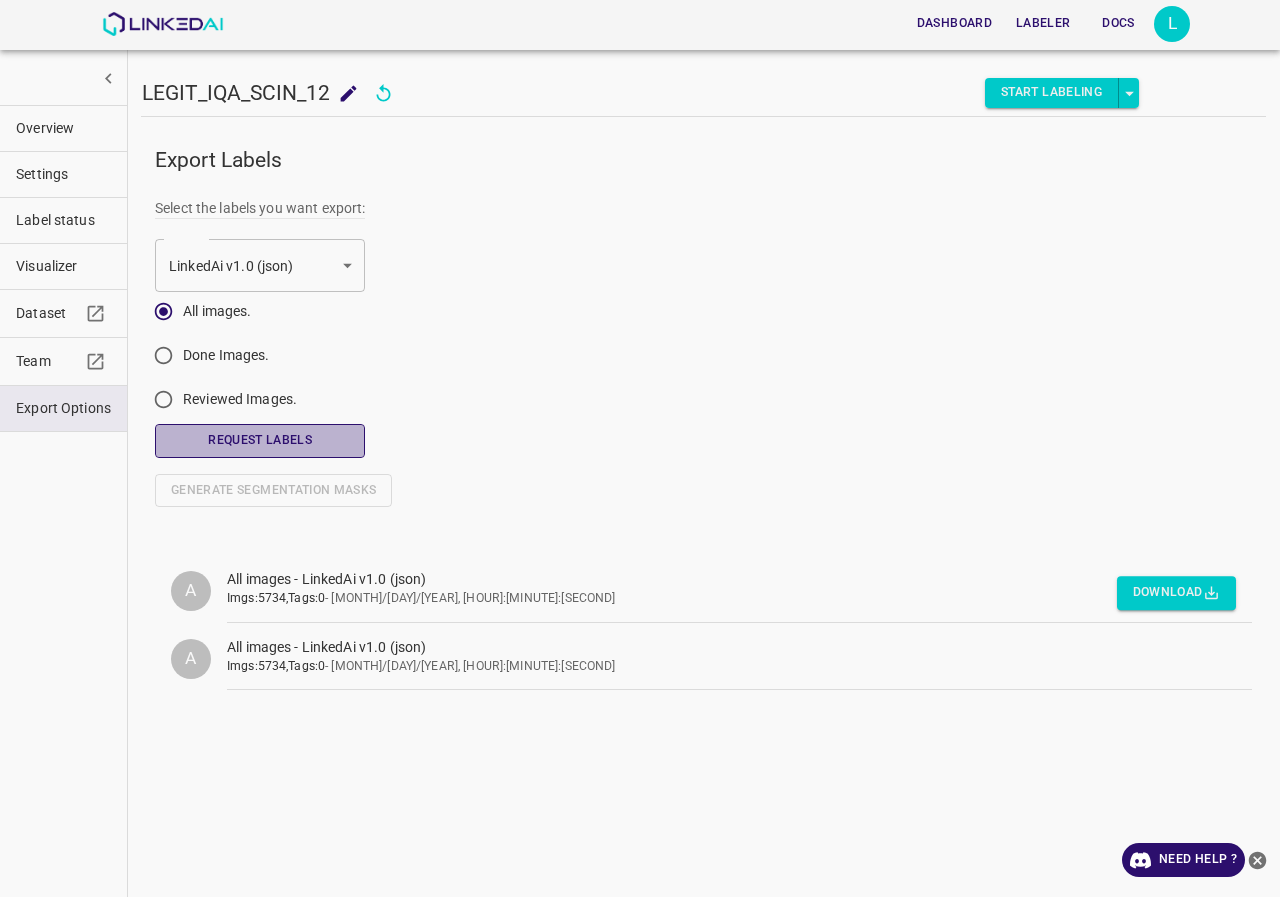 click on "Request Labels" at bounding box center [260, 440] 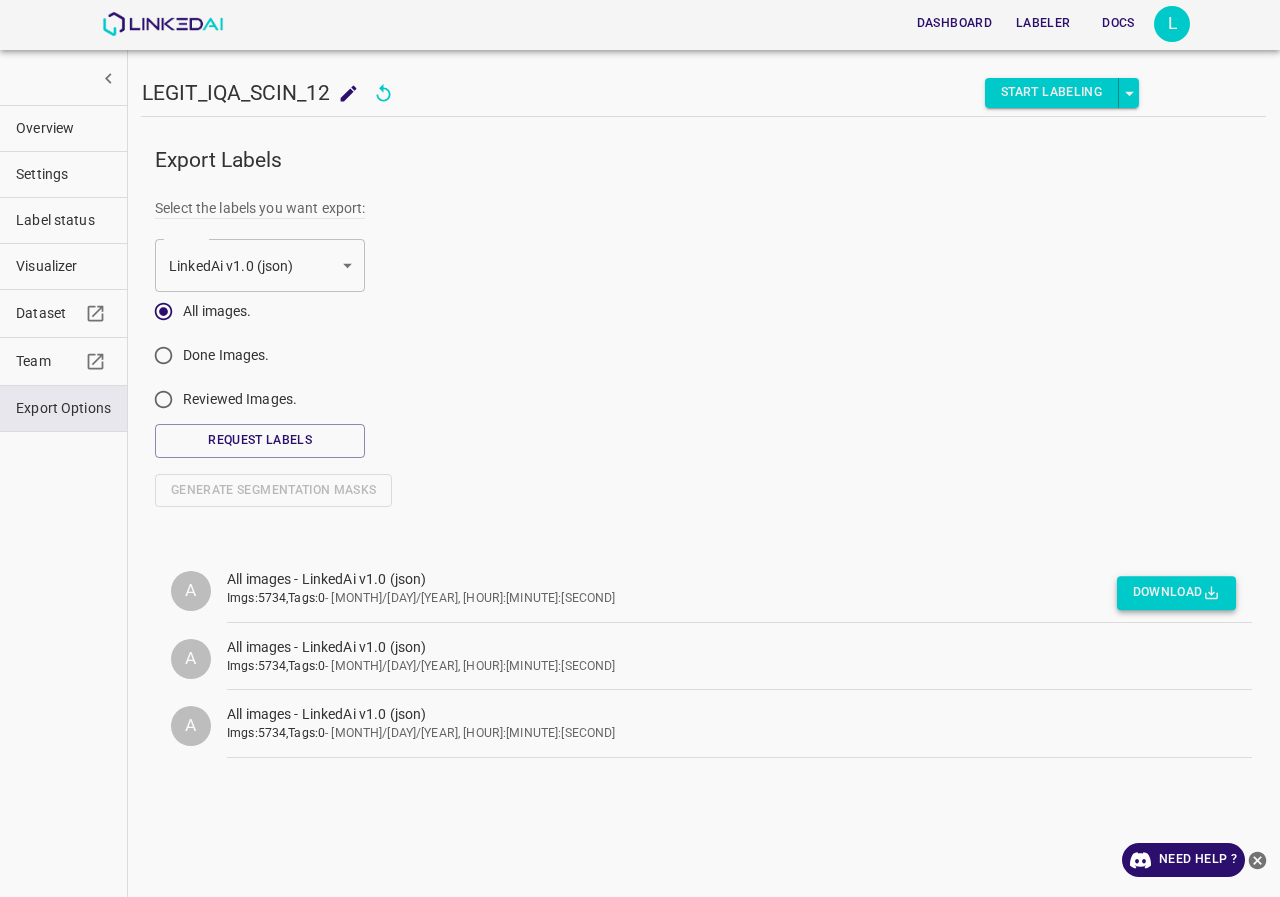 click on "Download" at bounding box center (1176, 593) 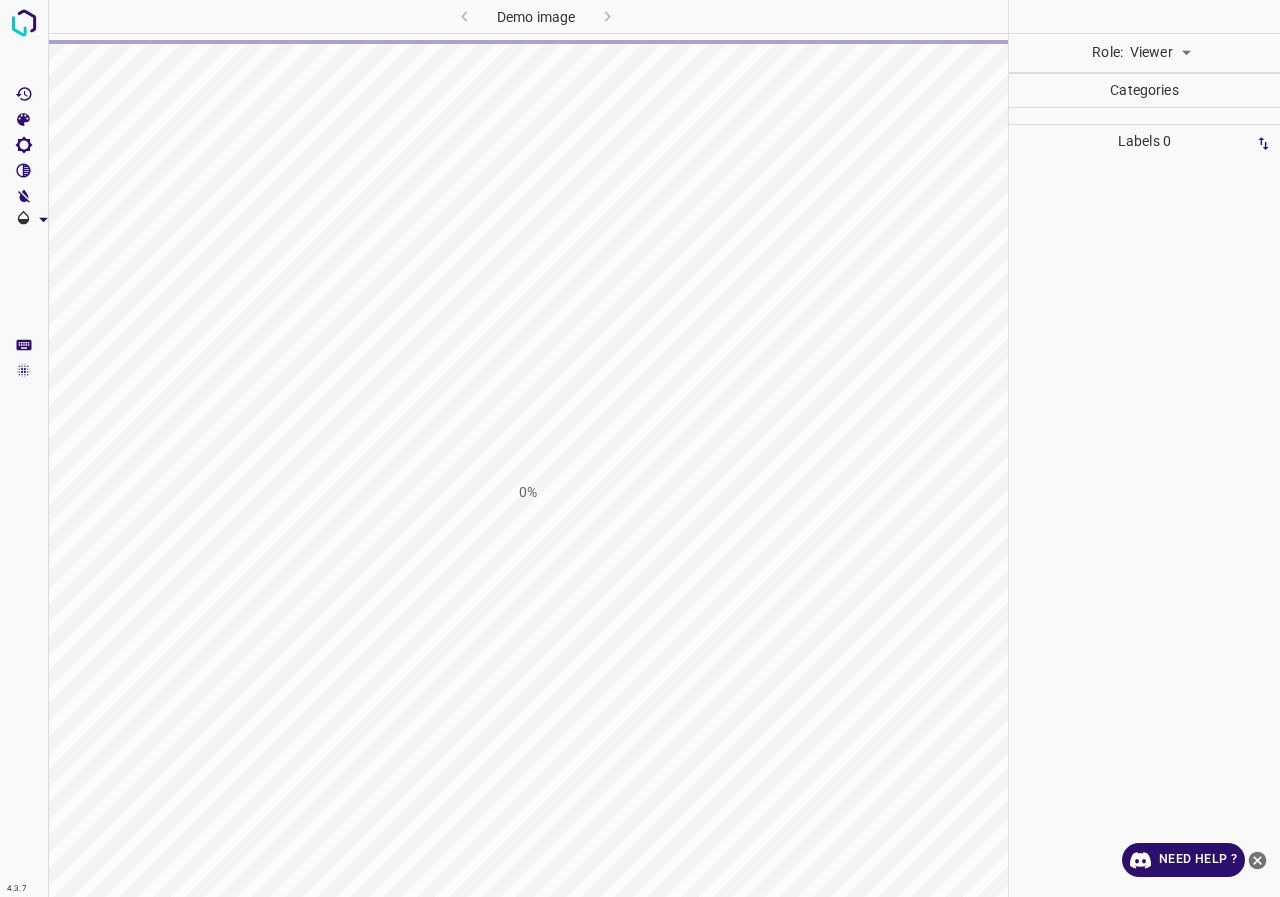 scroll, scrollTop: 0, scrollLeft: 0, axis: both 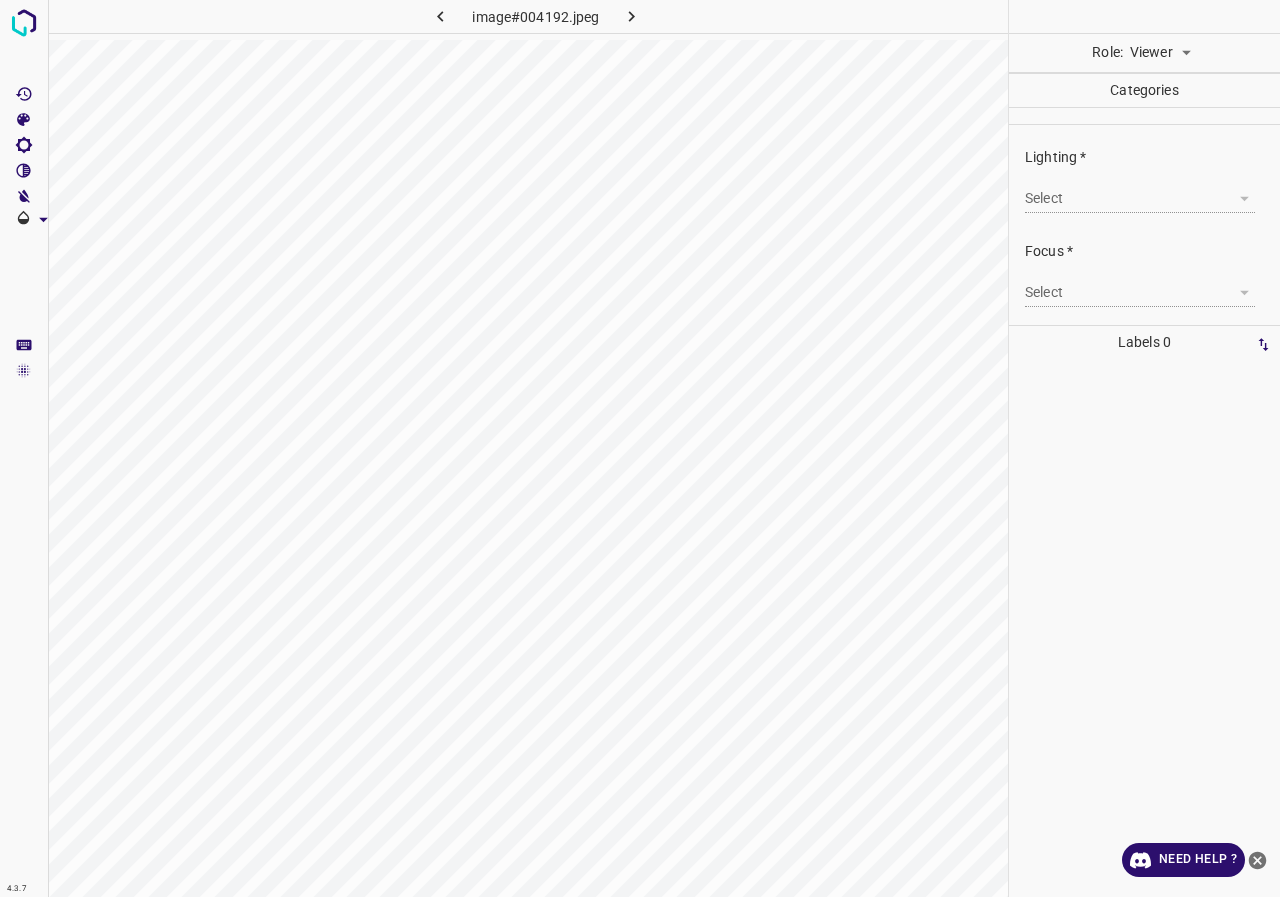 click on "4.3.7 image#004192.jpeg Role: Viewer viewer Categories Lighting *  Select ​ Focus *  Select ​ Overall *  Select ​ Labels   0 Categories 1 Lighting 2 Focus 3 Overall Tools Space Change between modes (Draw & Edit) I Auto labeling R Restore zoom M Zoom in N Zoom out Delete Delete selecte label Filters Z Restore filters X Saturation filter C Brightness filter V Contrast filter B Gray scale filter General O Download Need Help ? - Text - Hide - Delete" at bounding box center [640, 448] 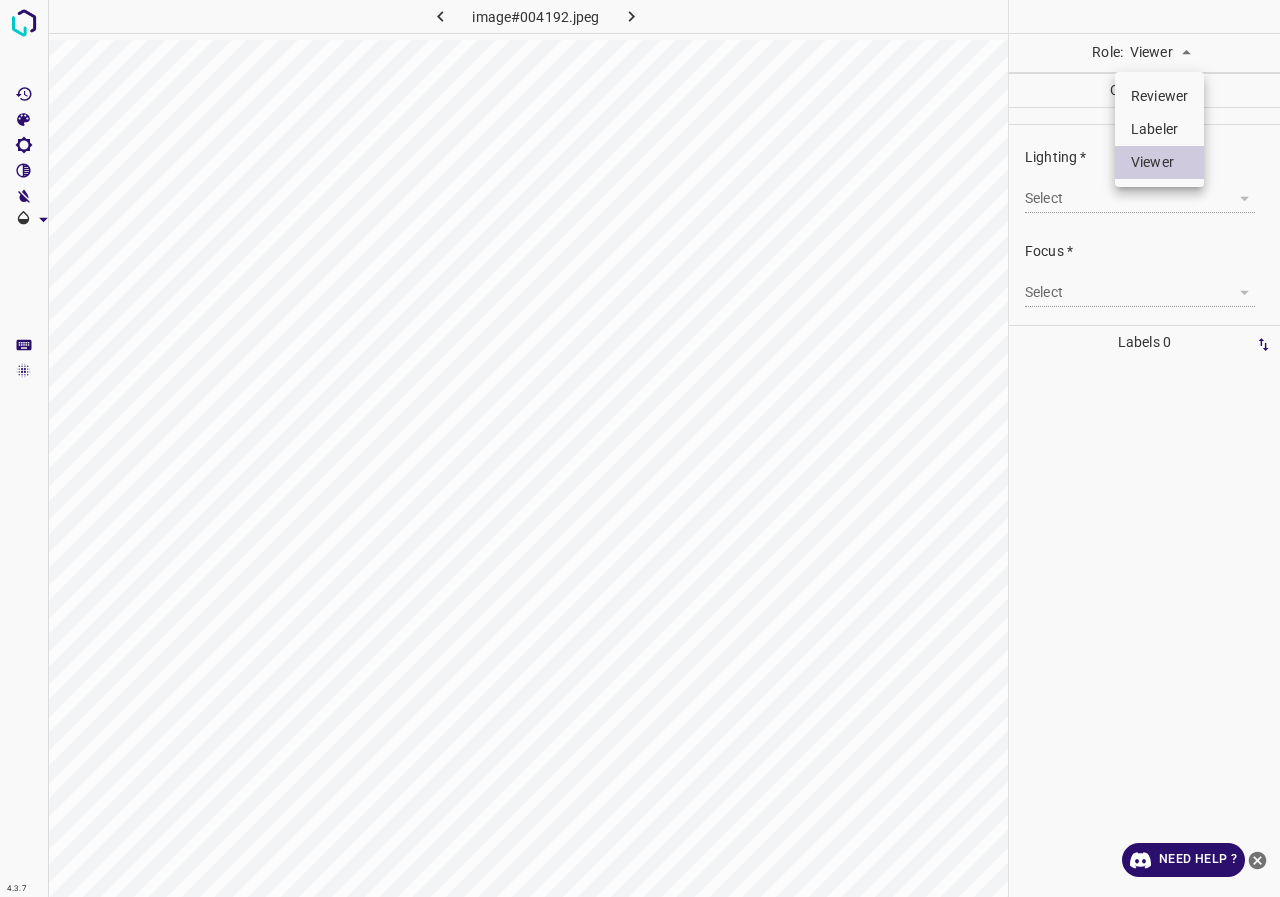 click on "Labeler" at bounding box center [1159, 129] 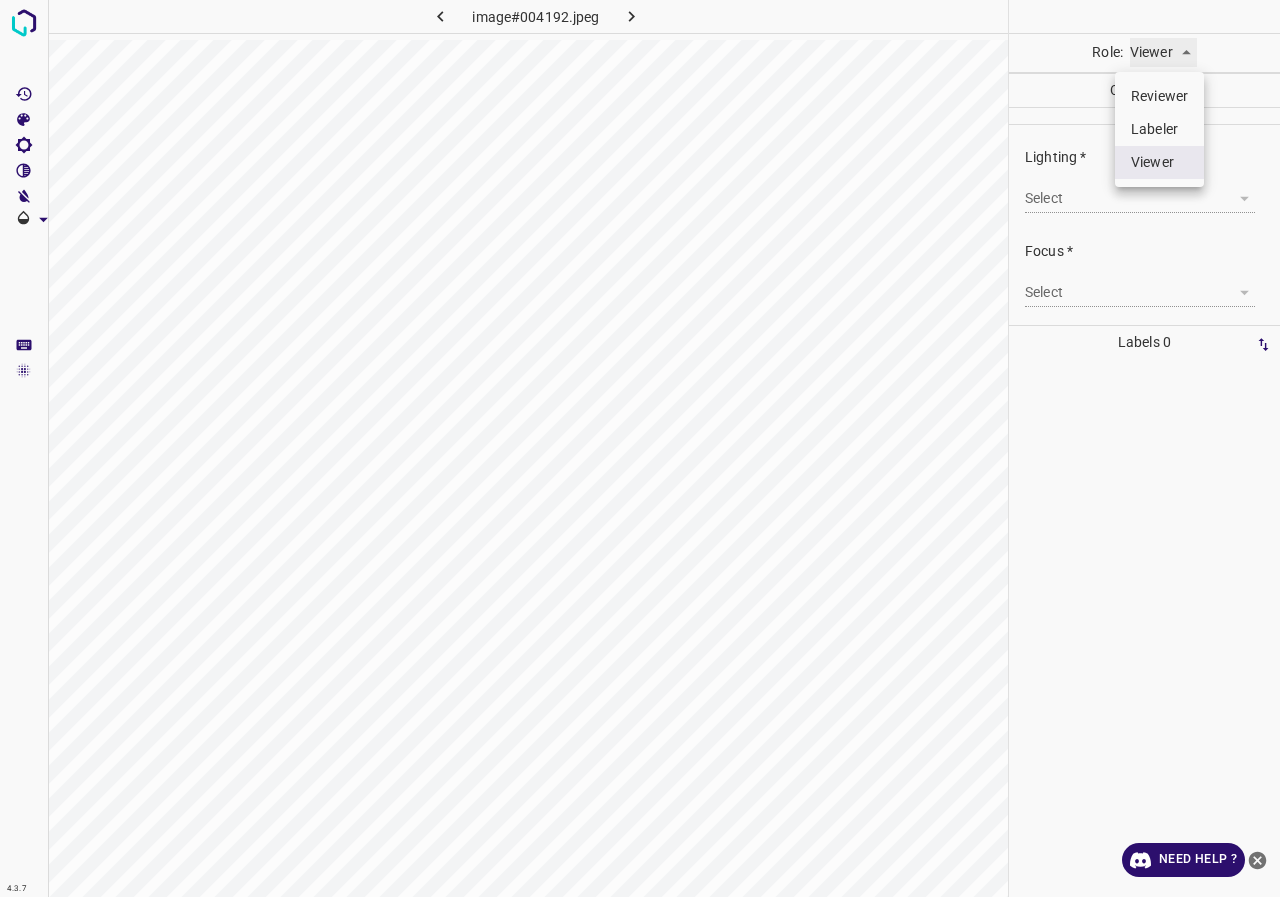 type on "labeler" 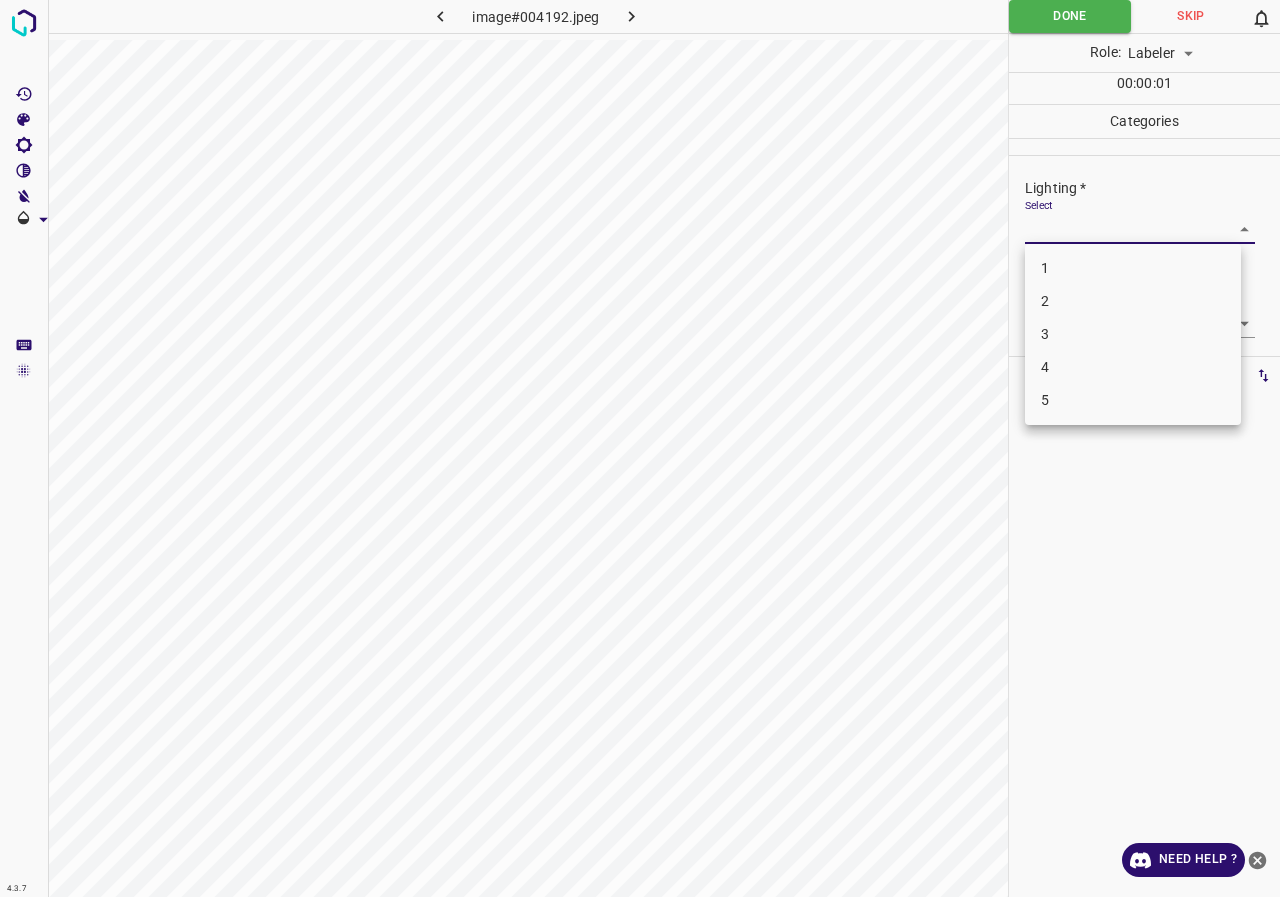 click on "4.3.7 image#004192.jpeg Done Skip 0 Role: Labeler labeler 00   : 00   : 01   Categories Lighting *  Select ​ Focus *  Select ​ Overall *  Select ​ Labels   0 Categories 1 Lighting 2 Focus 3 Overall Tools Space Change between modes (Draw & Edit) I Auto labeling R Restore zoom M Zoom in N Zoom out Delete Delete selecte label Filters Z Restore filters X Saturation filter C Brightness filter V Contrast filter B Gray scale filter General O Download Need Help ? - Text - Hide - Delete 1 2 3 4 5" at bounding box center (640, 448) 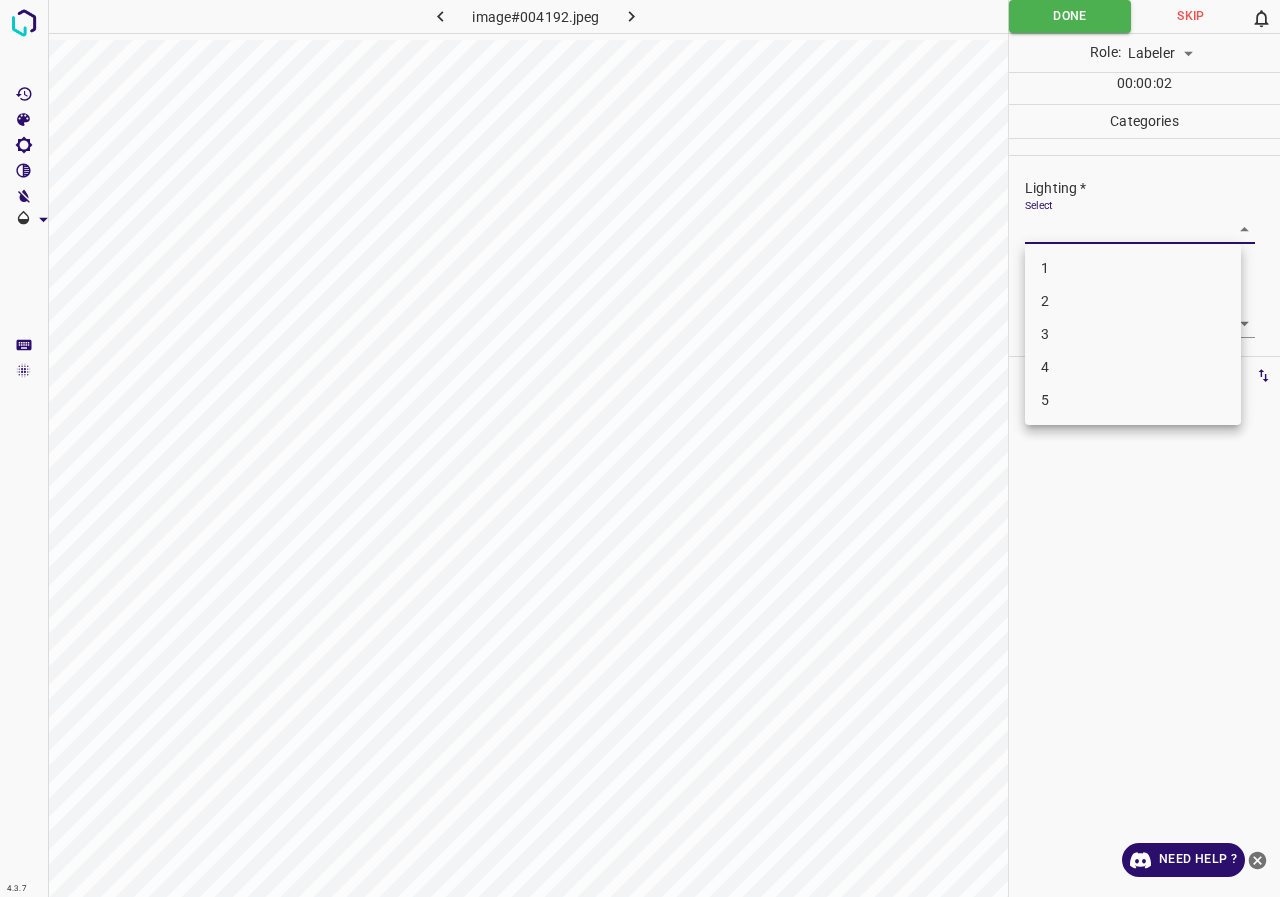 drag, startPoint x: 1072, startPoint y: 332, endPoint x: 1074, endPoint y: 298, distance: 34.058773 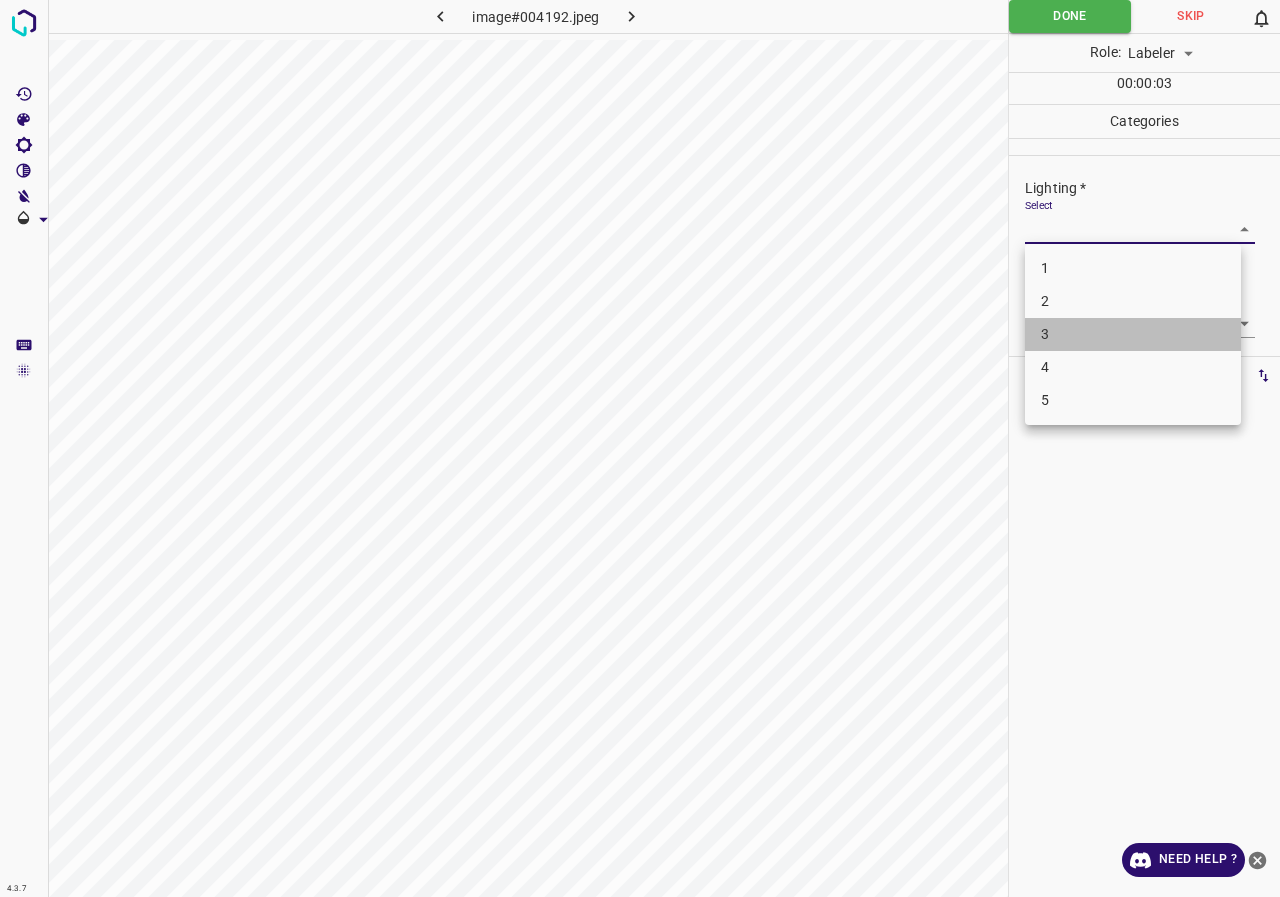 click on "3" at bounding box center [1133, 334] 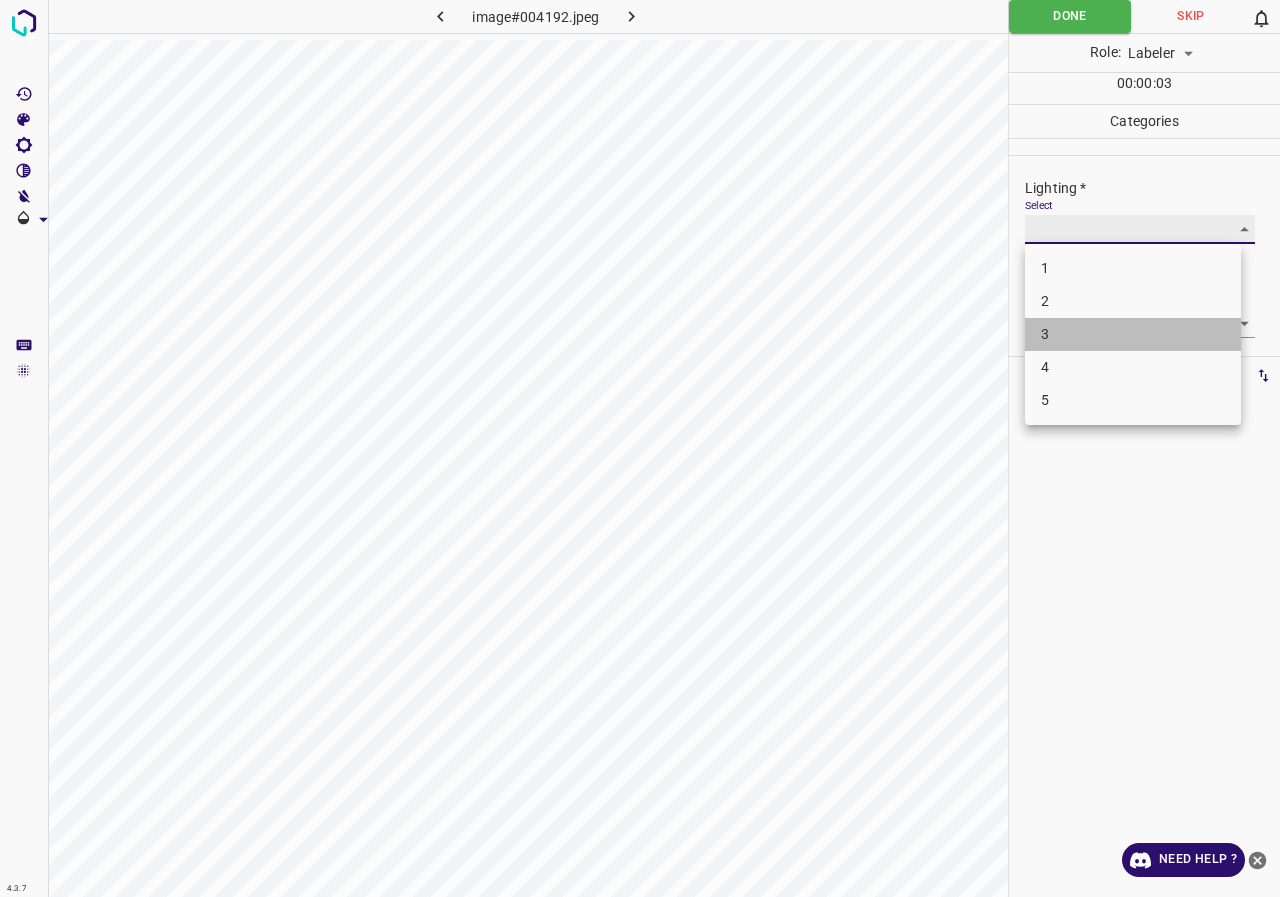 type on "3" 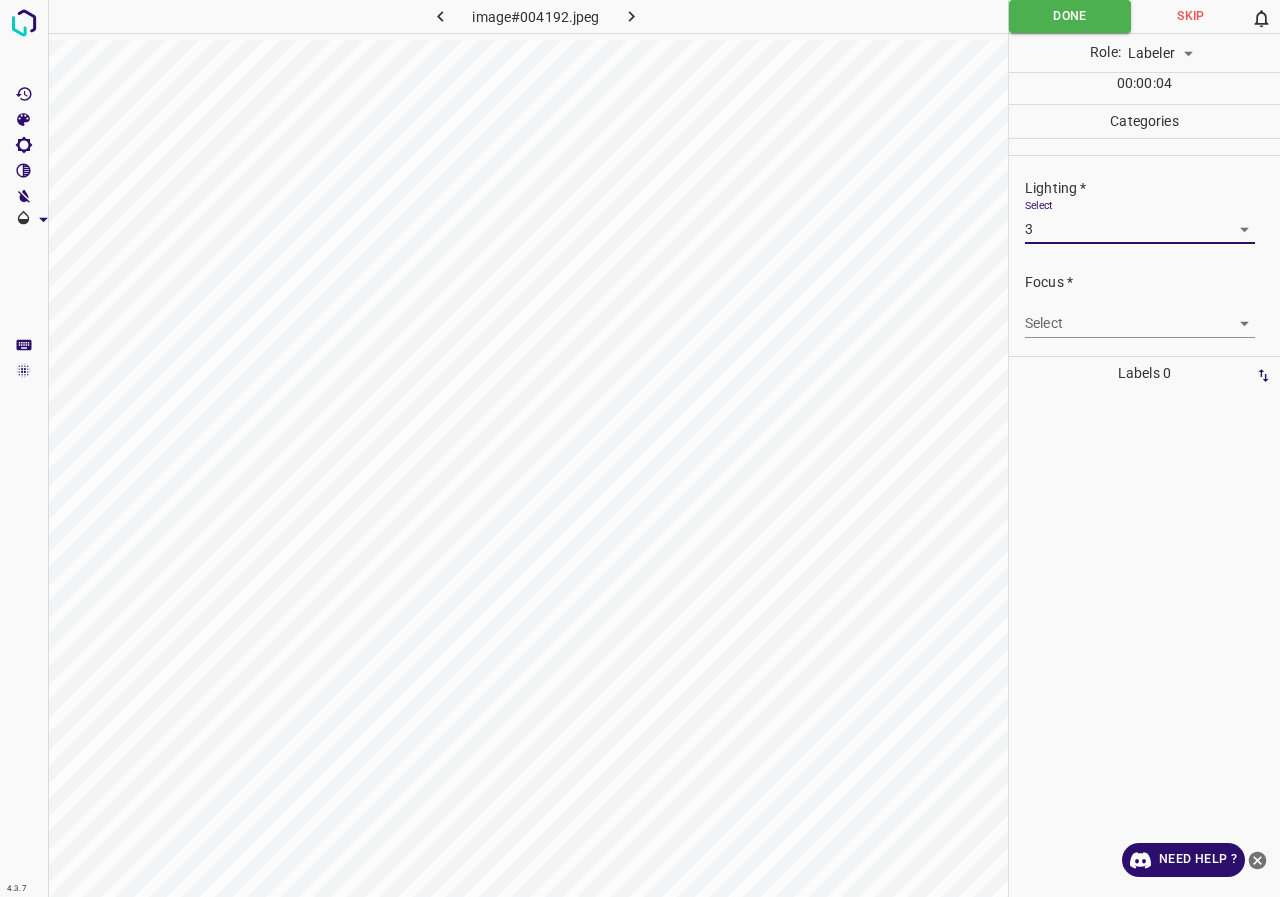 click on "4.3.7 image#004192.jpeg Done Skip 0 Role: Labeler labeler 00   : 00   : 04   Categories Lighting *  Select 3 3 Focus *  Select ​ Overall *  Select ​ Labels   0 Categories 1 Lighting 2 Focus 3 Overall Tools Space Change between modes (Draw & Edit) I Auto labeling R Restore zoom M Zoom in N Zoom out Delete Delete selecte label Filters Z Restore filters X Saturation filter C Brightness filter V Contrast filter B Gray scale filter General O Download Need Help ? - Text - Hide - Delete" at bounding box center (640, 448) 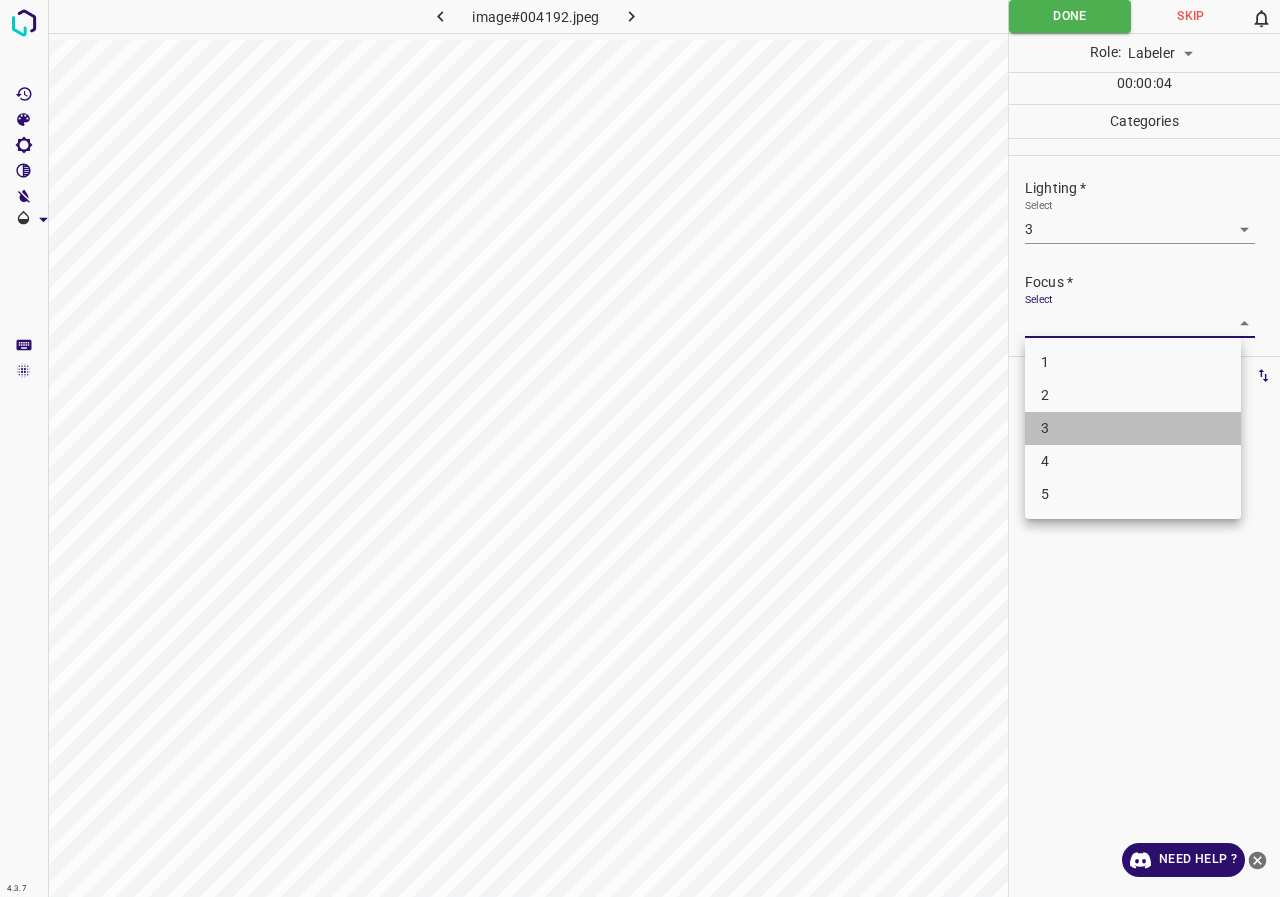 click on "3" at bounding box center (1133, 428) 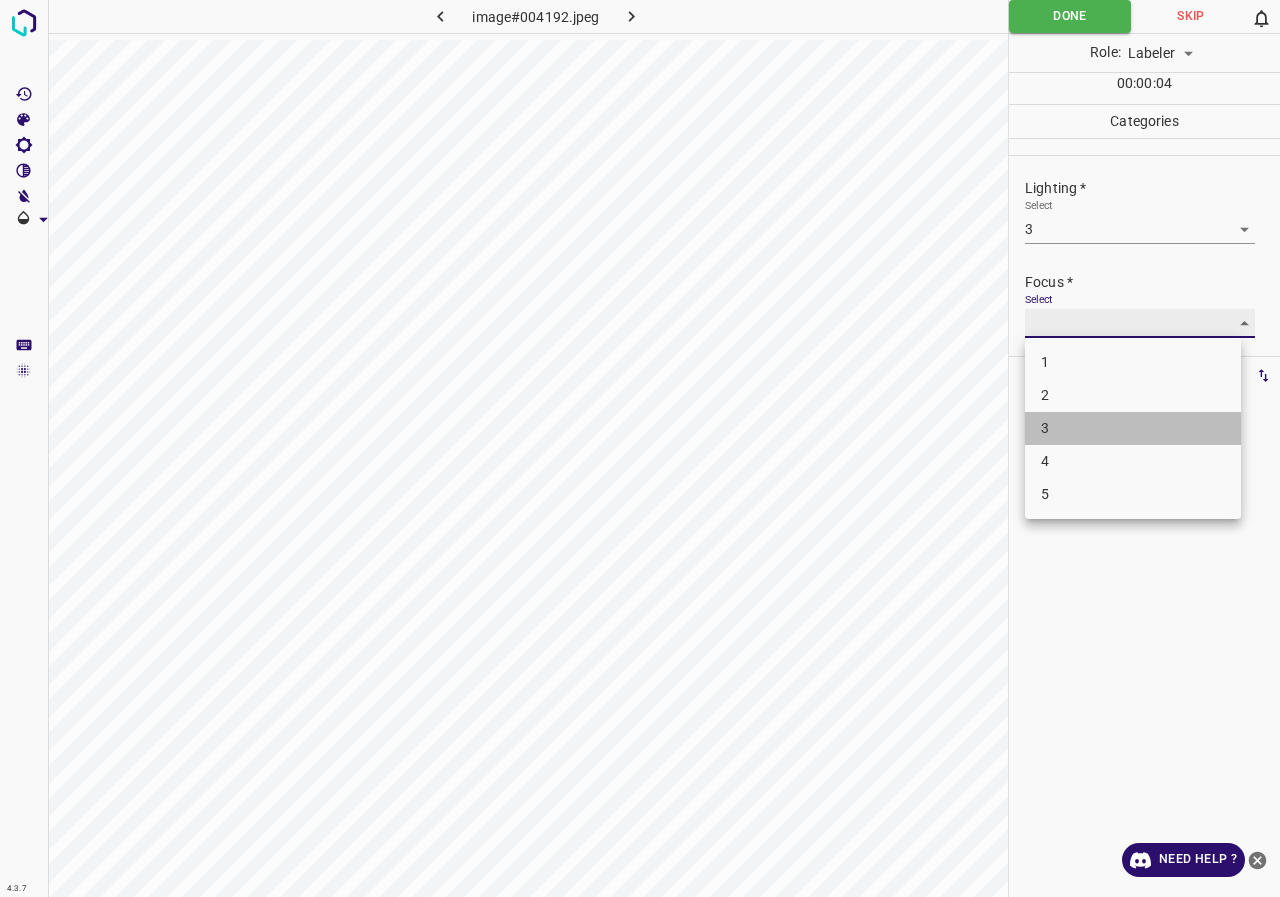 type on "3" 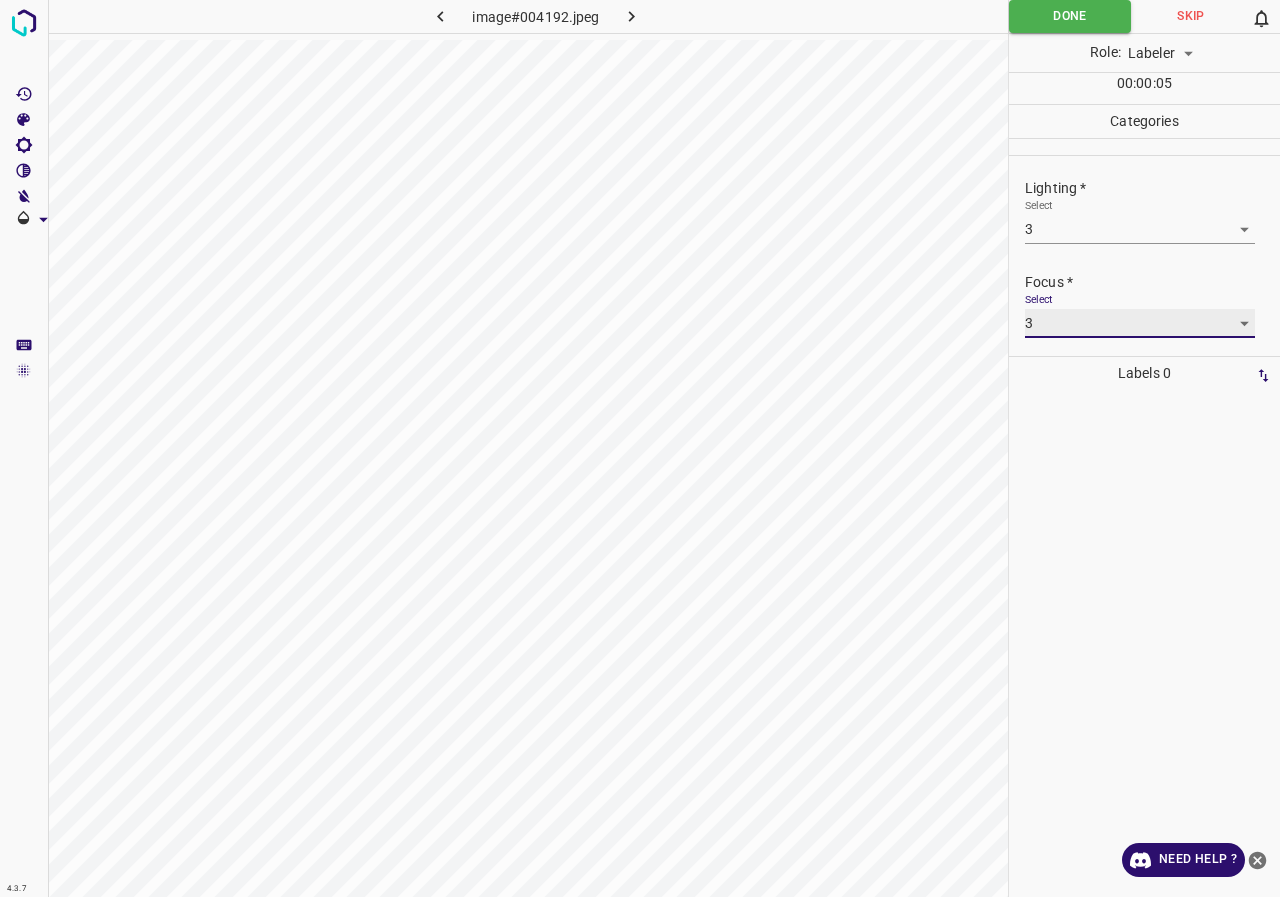 scroll, scrollTop: 98, scrollLeft: 0, axis: vertical 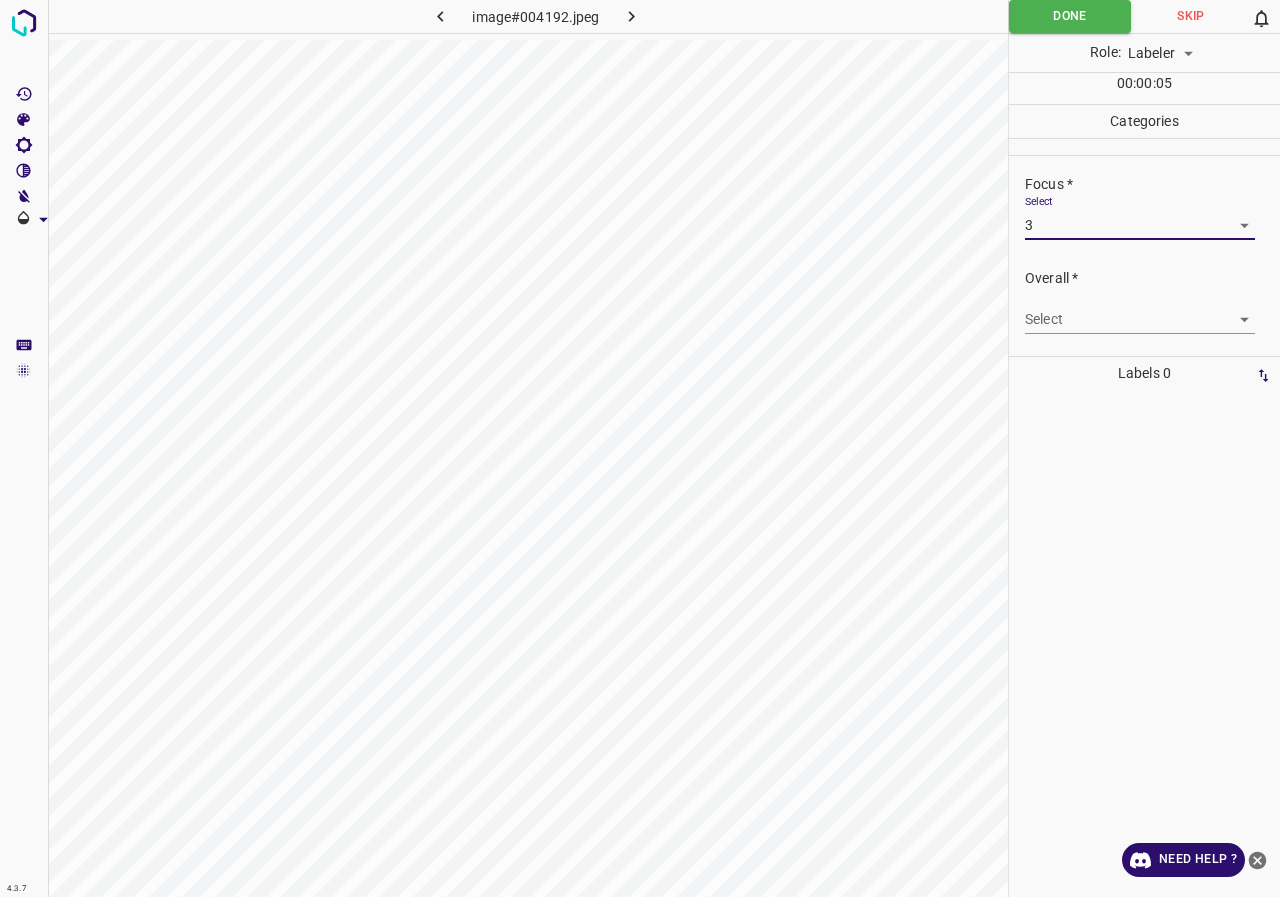 click on "4.3.7 image#004192.jpeg Done Skip 0 Role: Labeler labeler 00   : 00   : 05   Categories Lighting *  Select 3 3 Focus *  Select 3 3 Overall *  Select ​ Labels   0 Categories 1 Lighting 2 Focus 3 Overall Tools Space Change between modes (Draw & Edit) I Auto labeling R Restore zoom M Zoom in N Zoom out Delete Delete selecte label Filters Z Restore filters X Saturation filter C Brightness filter V Contrast filter B Gray scale filter General O Download Need Help ? - Text - Hide - Delete" at bounding box center (640, 448) 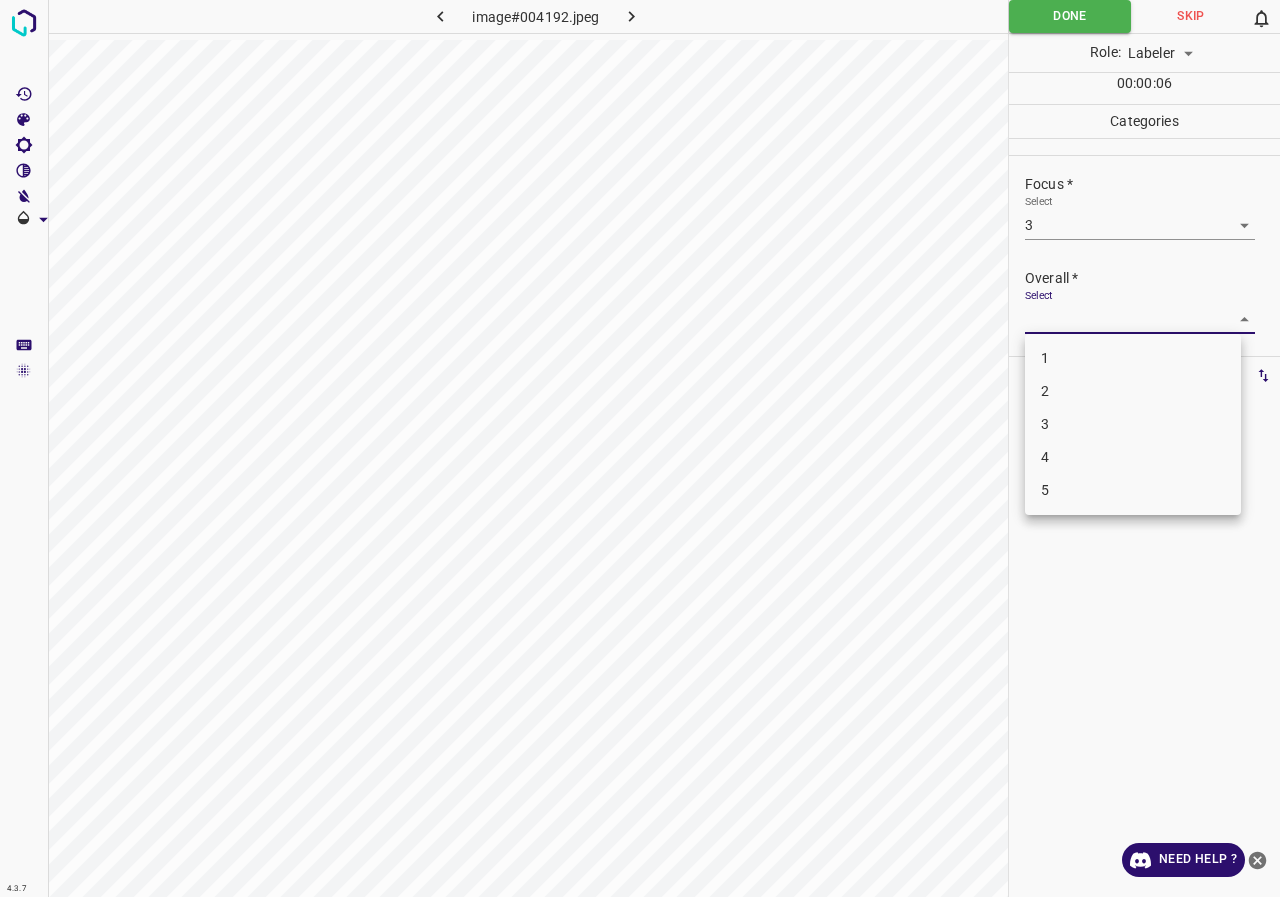 drag, startPoint x: 1068, startPoint y: 416, endPoint x: 1119, endPoint y: 451, distance: 61.854668 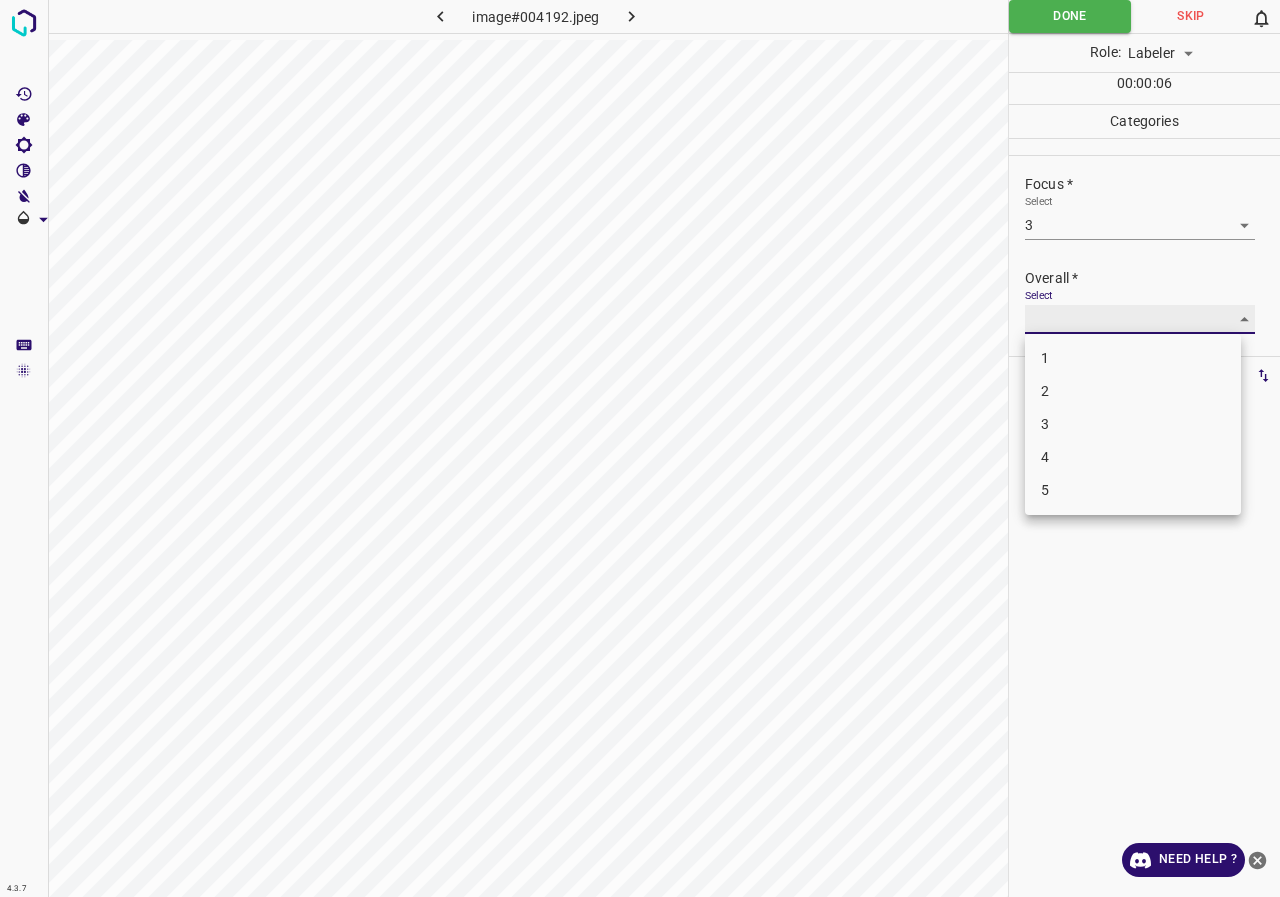 type on "3" 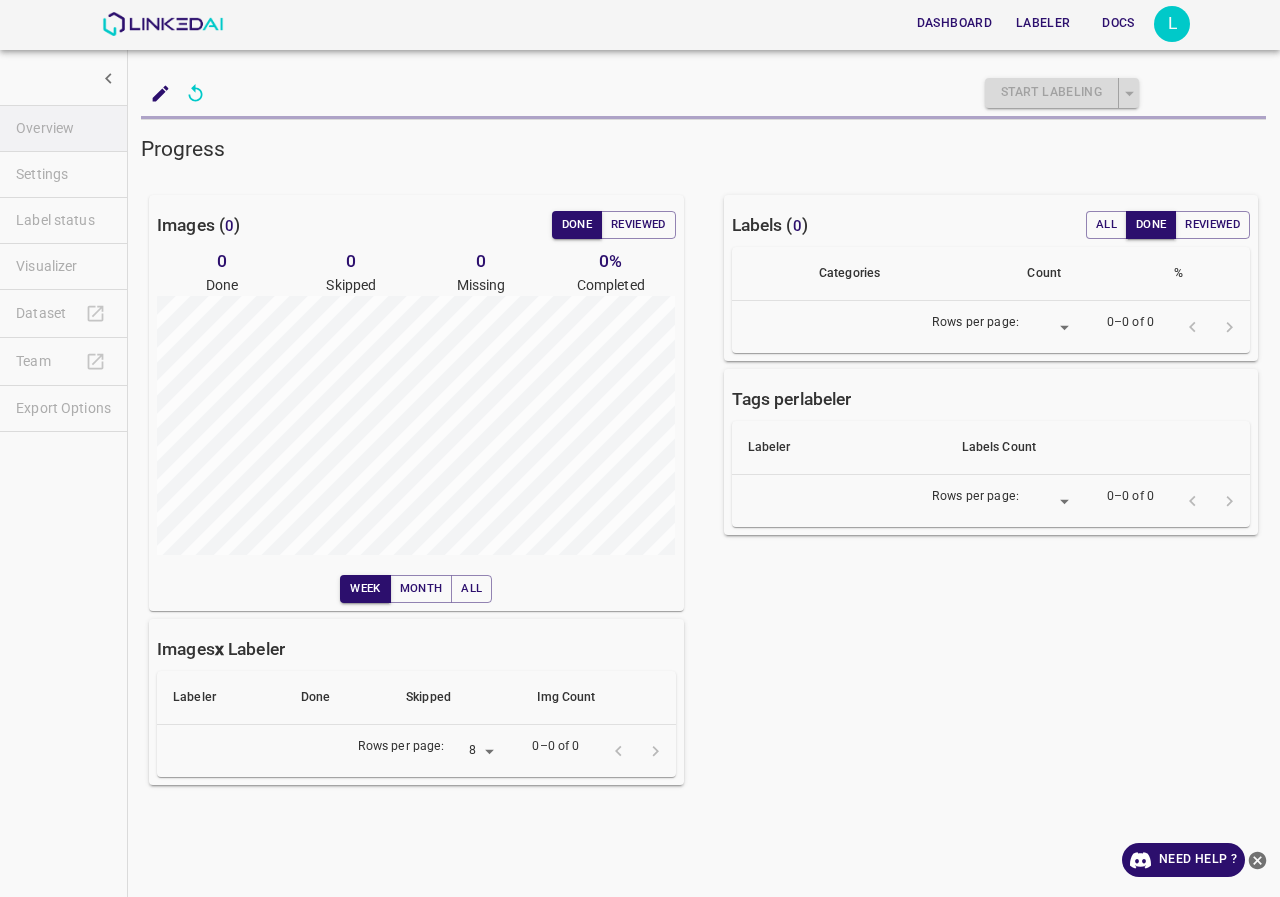 scroll, scrollTop: 0, scrollLeft: 0, axis: both 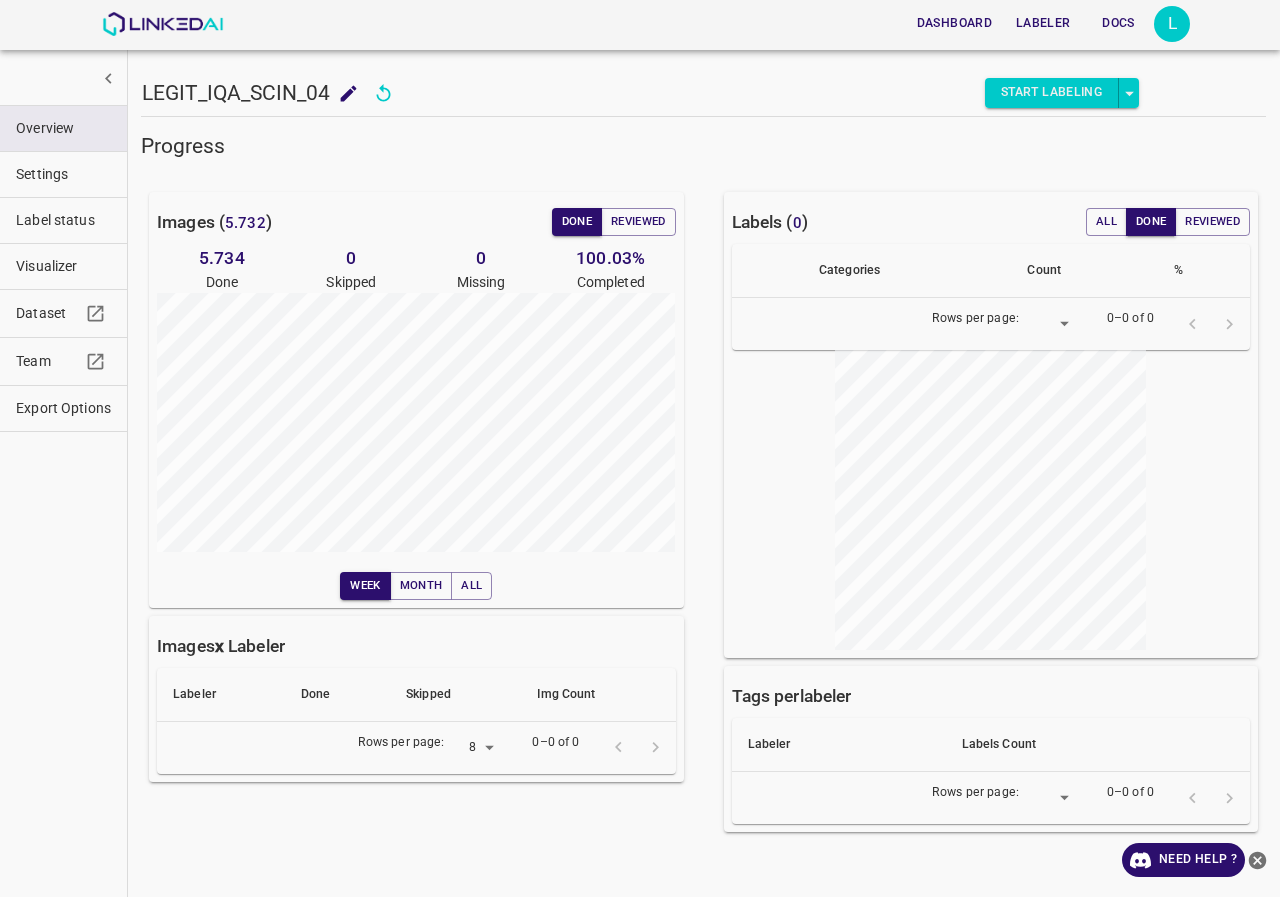click on "Label status" at bounding box center (63, 220) 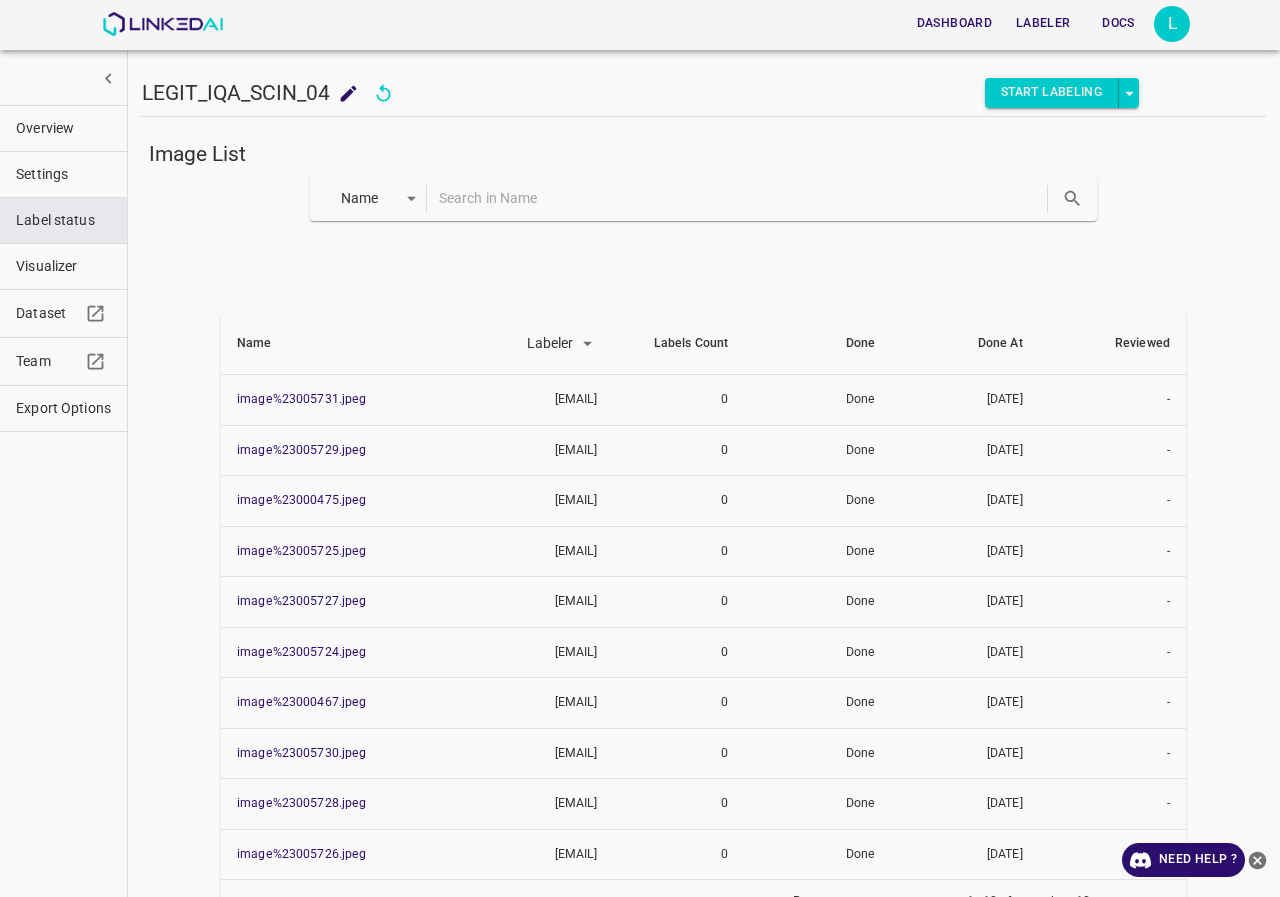 click at bounding box center [741, 198] 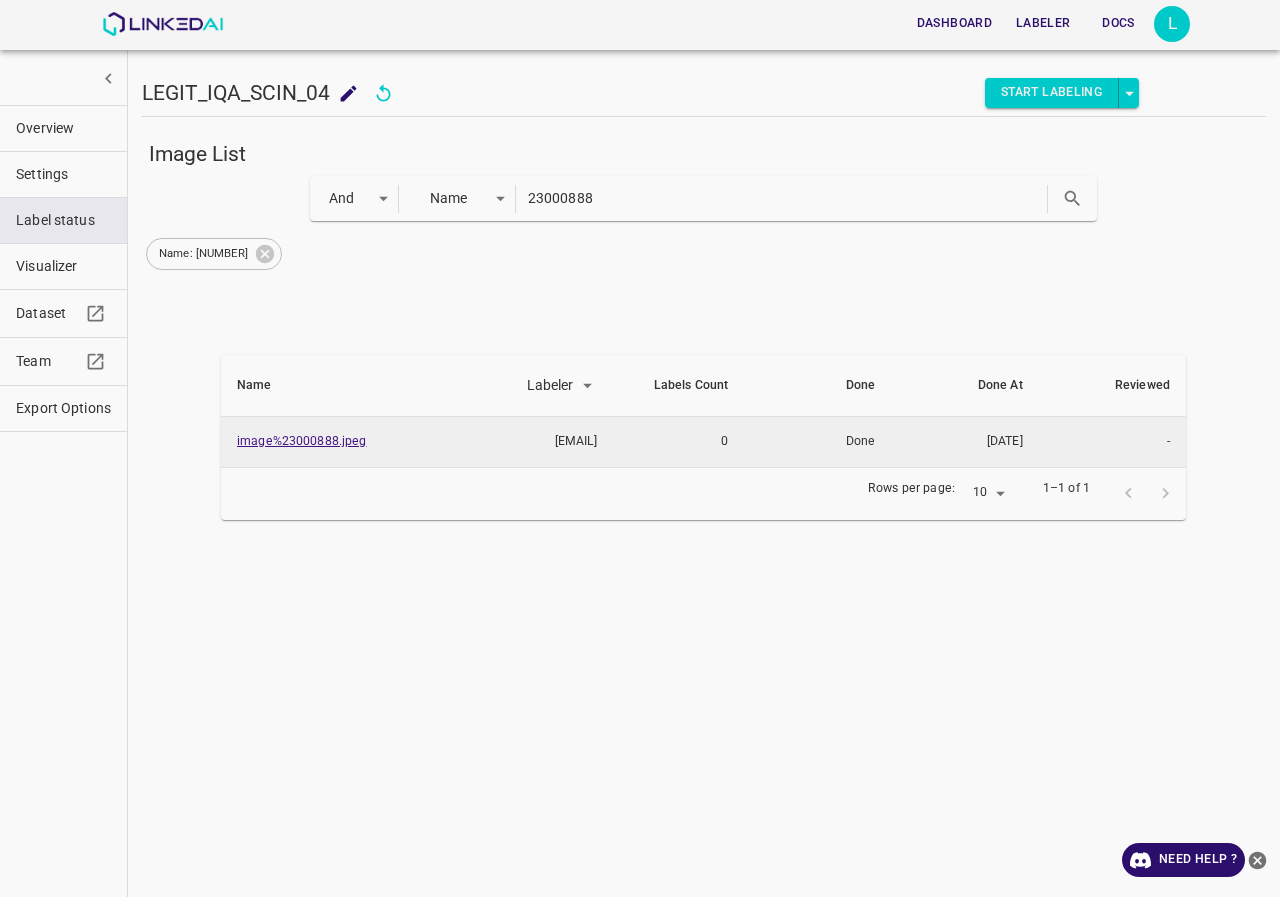 type on "23000888" 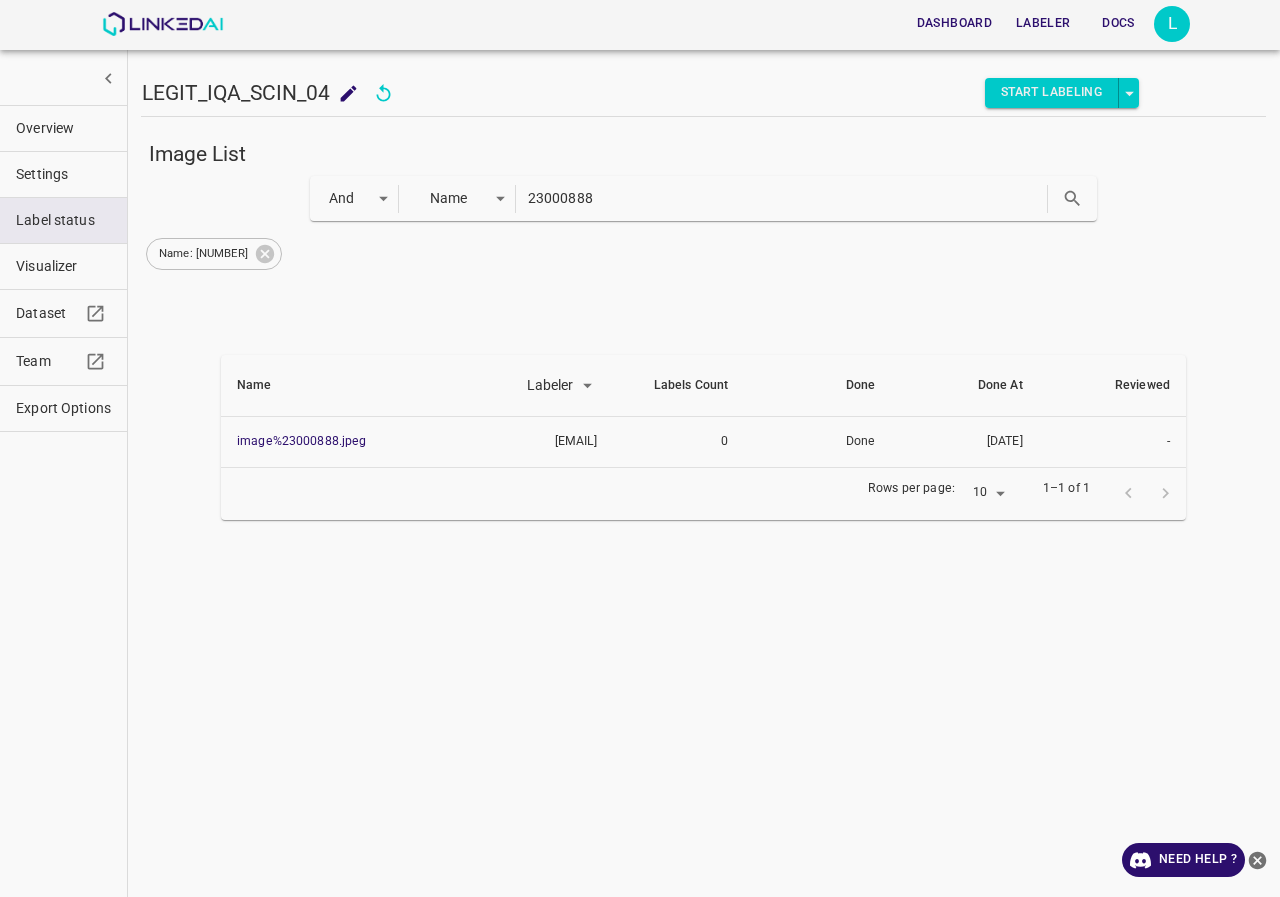 click on "Export Options" at bounding box center (63, 408) 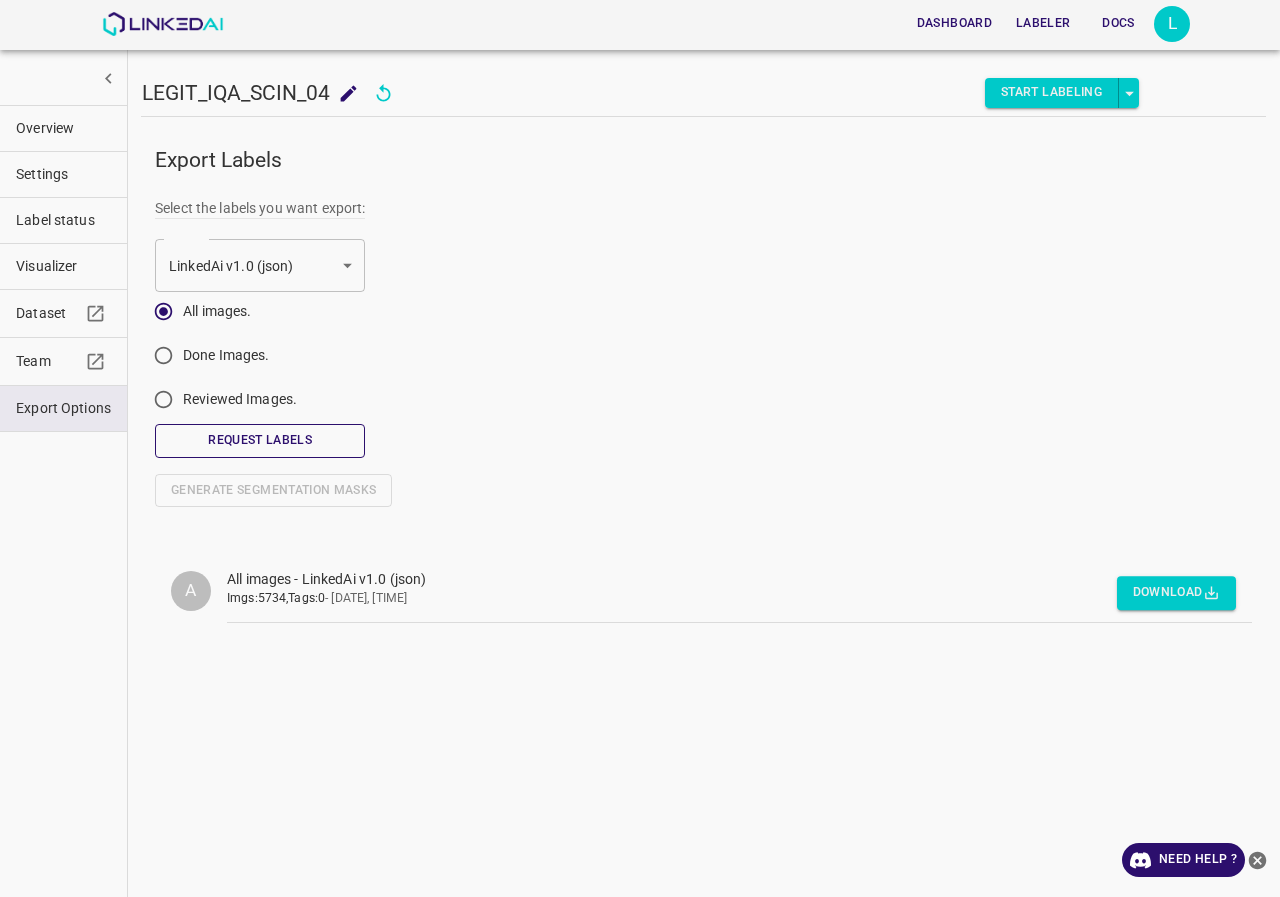 click on "Request Labels" at bounding box center [260, 440] 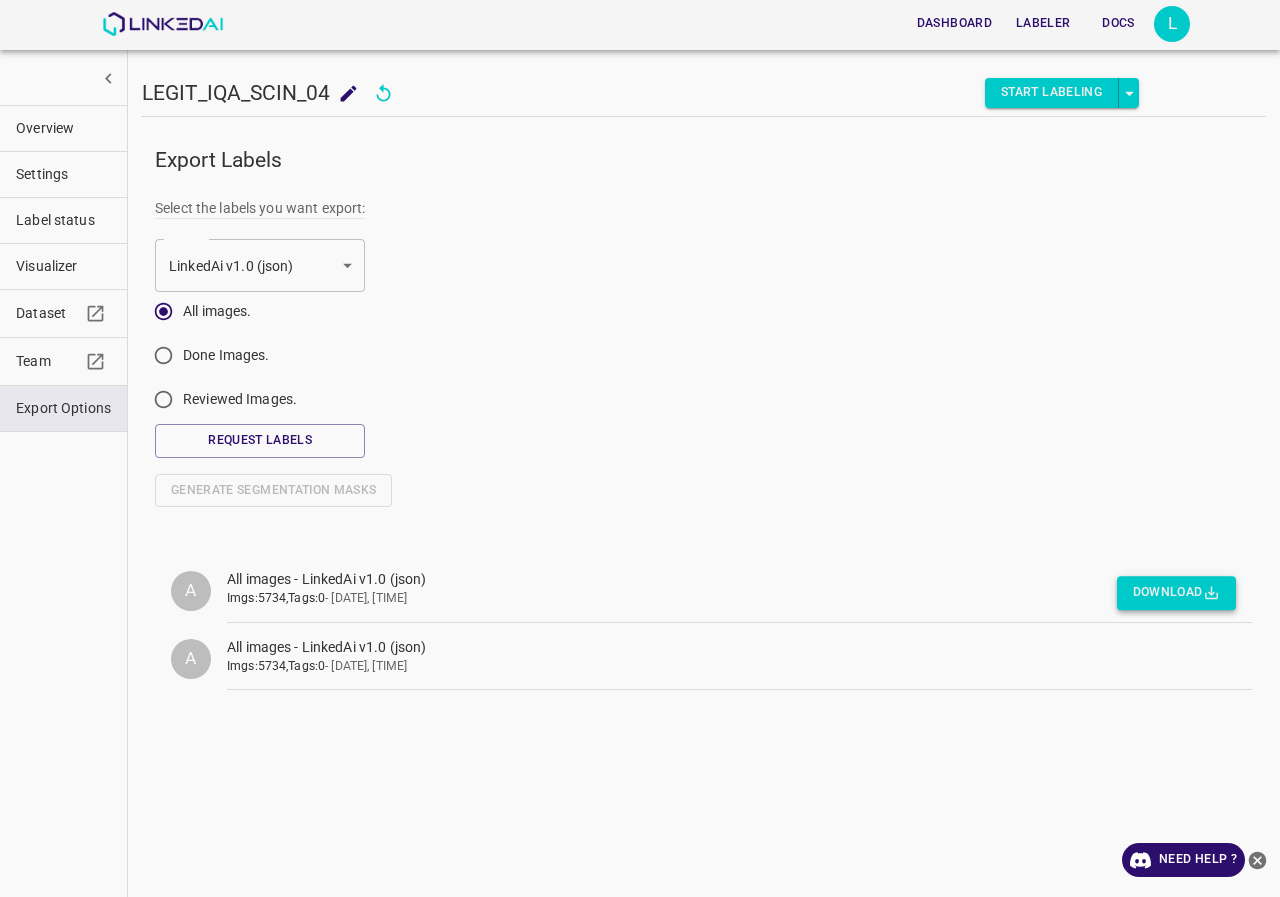 click on "Download" at bounding box center (1176, 593) 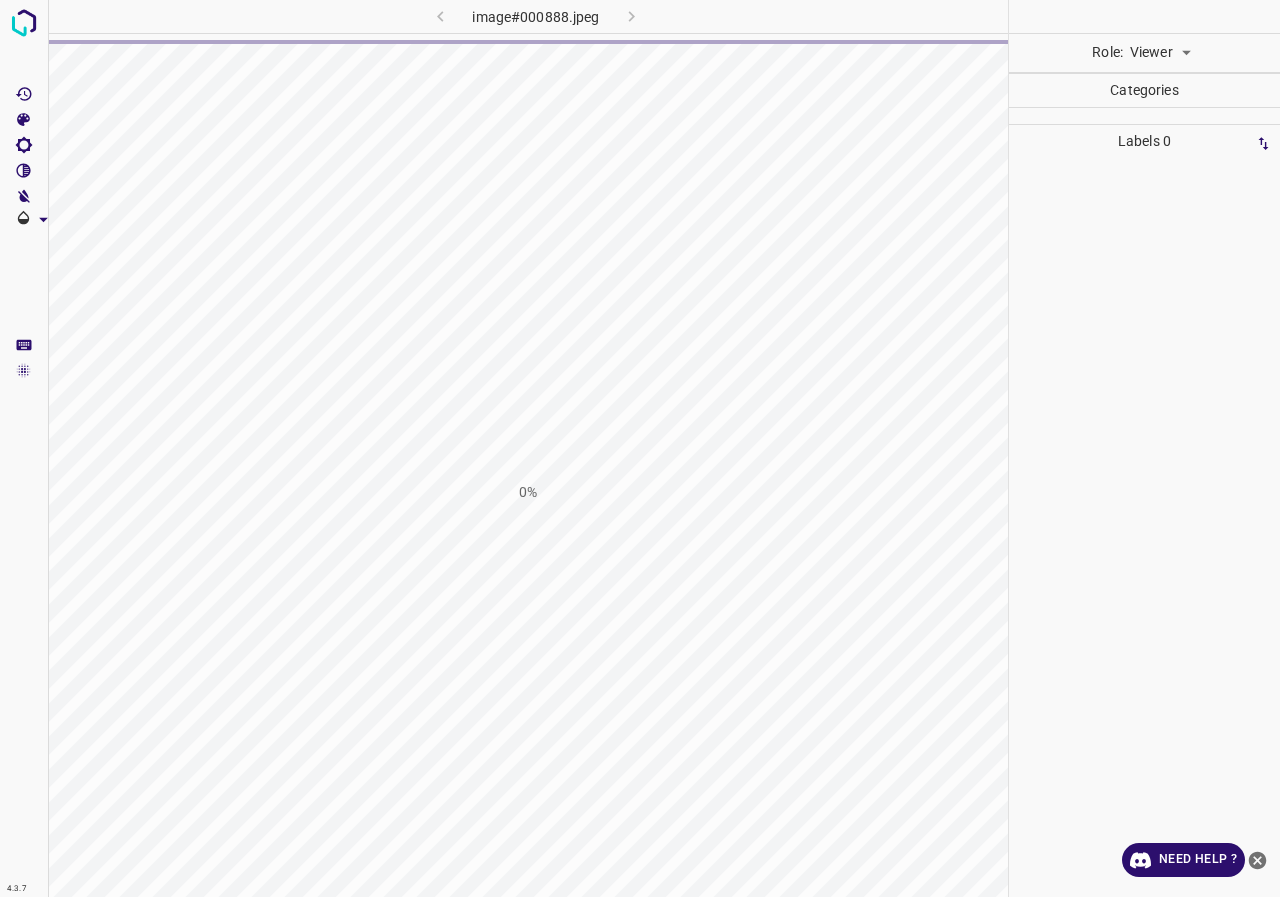 scroll, scrollTop: 0, scrollLeft: 0, axis: both 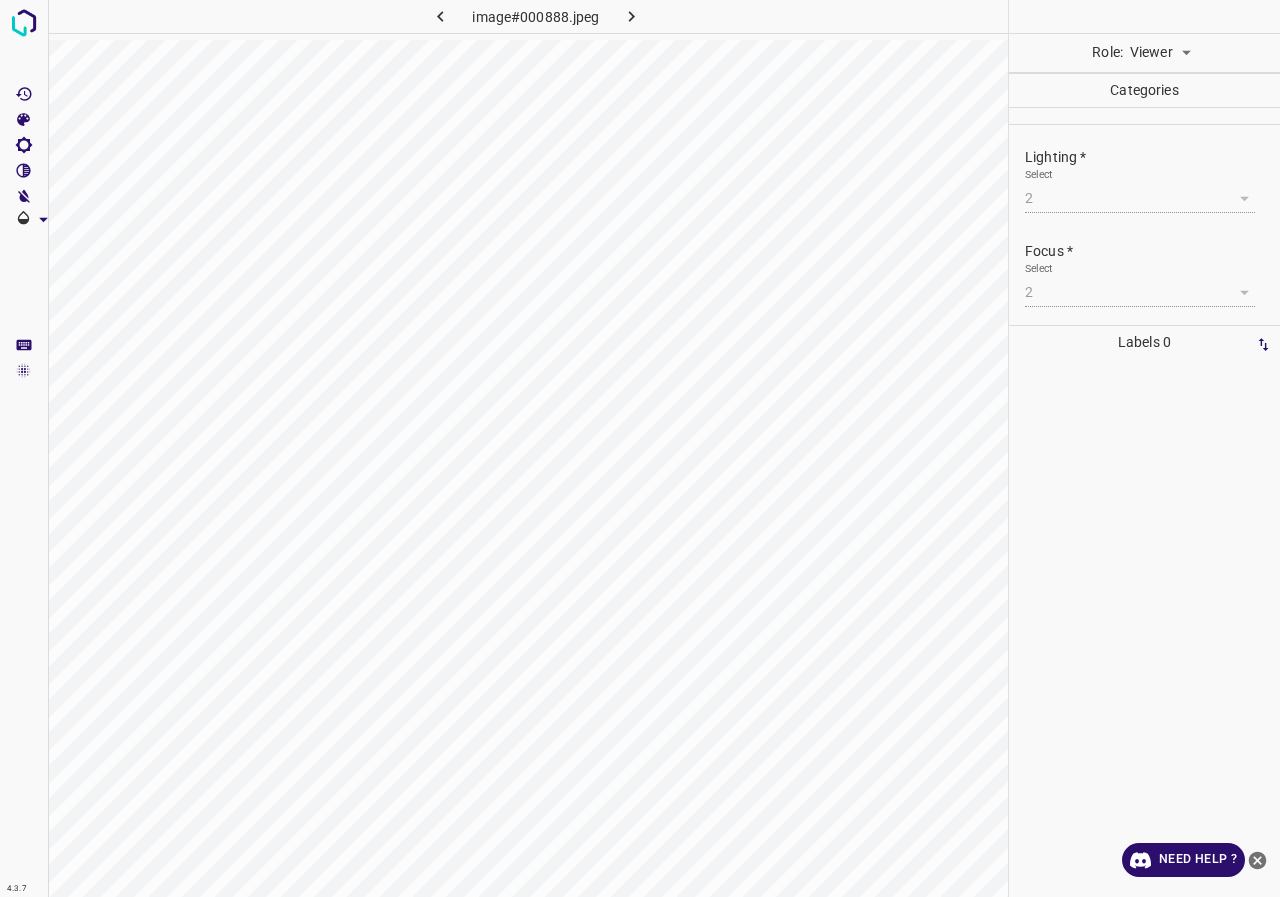 click on "4.3.7 image#000888.jpeg Role: Viewer viewer Categories Lighting *  Select 2 2 Focus *  Select 2 2 Overall *  Select ​ Labels   0 Categories 1 Lighting 2 Focus 3 Overall Tools Space Change between modes (Draw & Edit) I Auto labeling R Restore zoom M Zoom in N Zoom out Delete Delete selecte label Filters Z Restore filters X Saturation filter C Brightness filter V Contrast filter B Gray scale filter General O Download Need Help ? - Text - Hide - Delete" at bounding box center [640, 448] 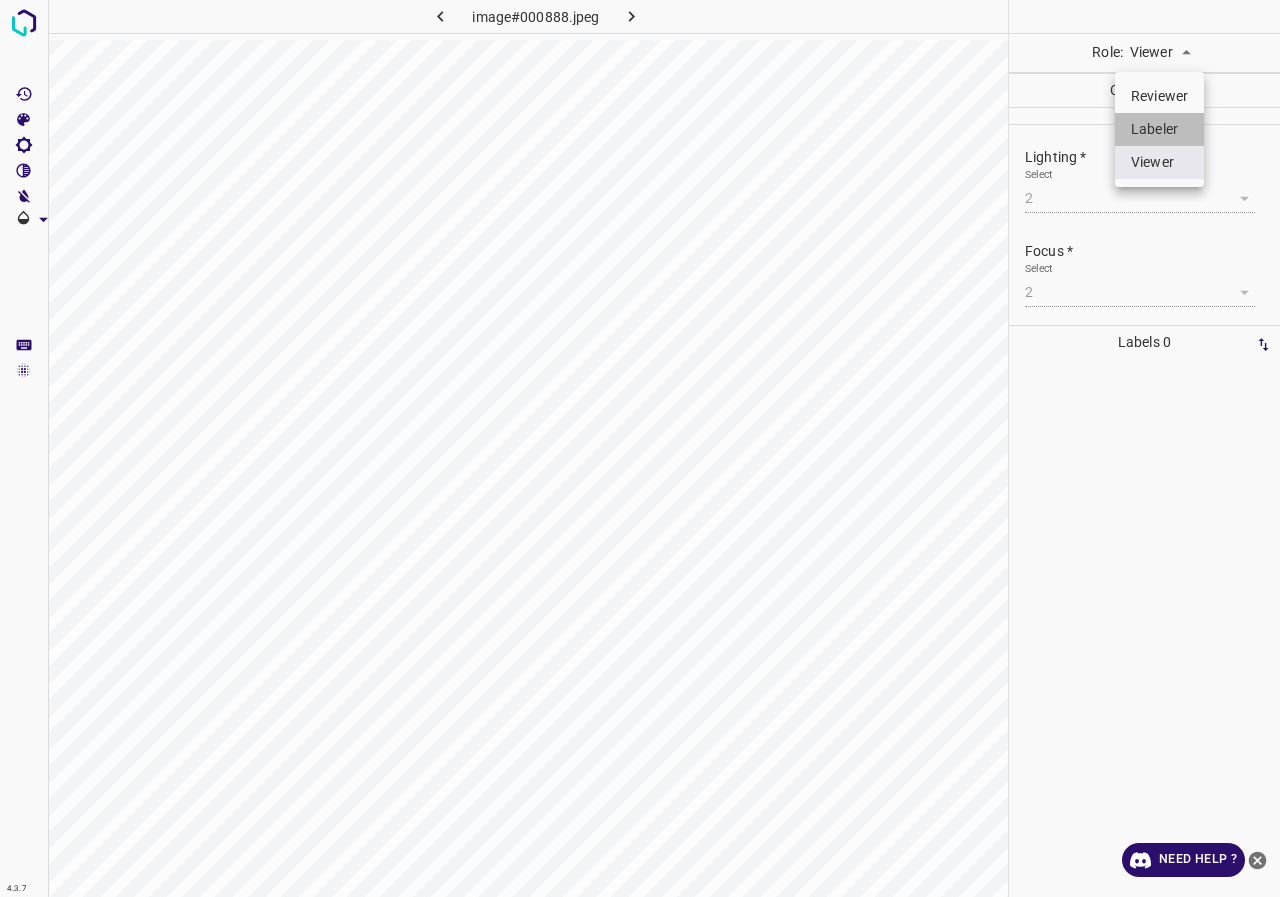 click on "Labeler" at bounding box center (1159, 129) 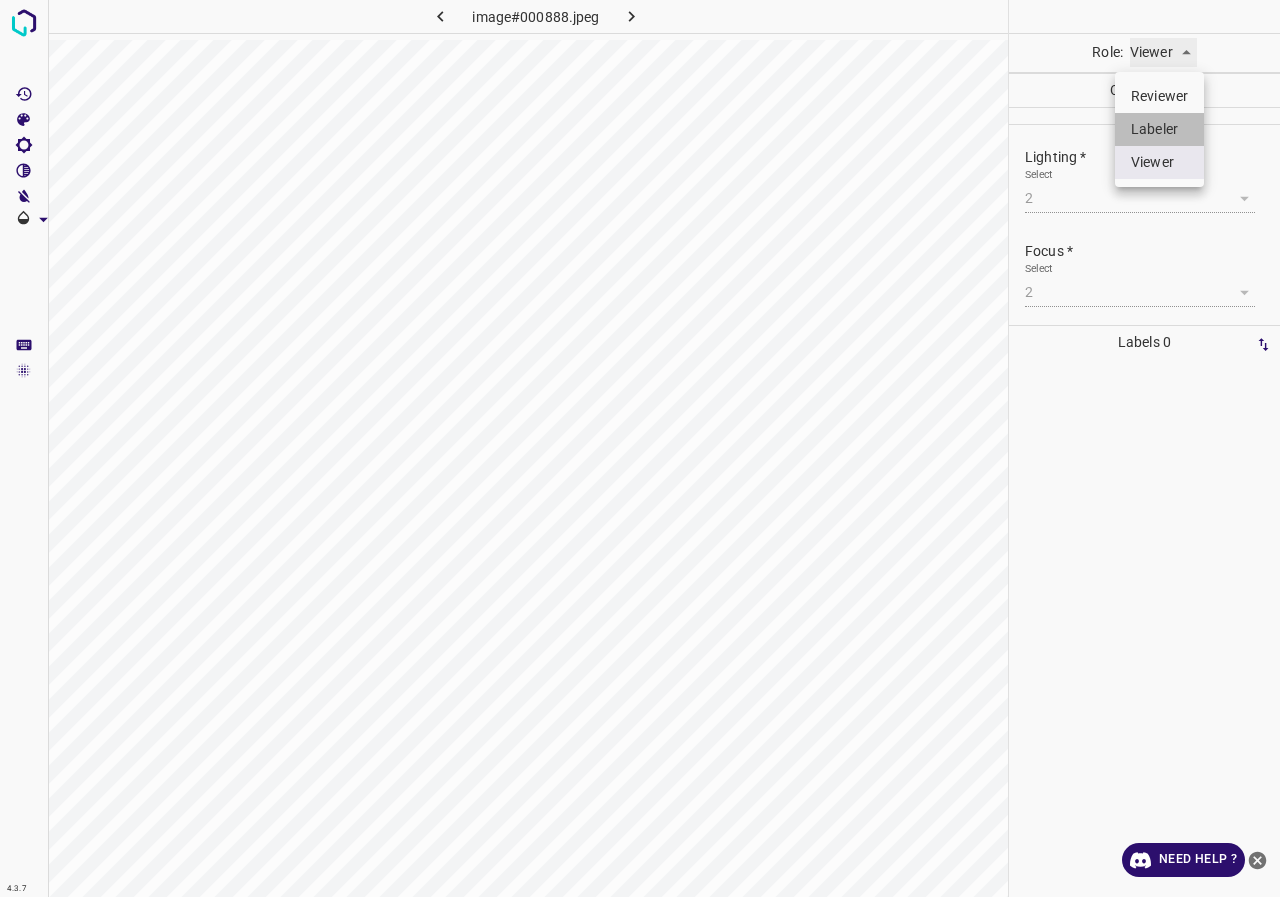 type on "labeler" 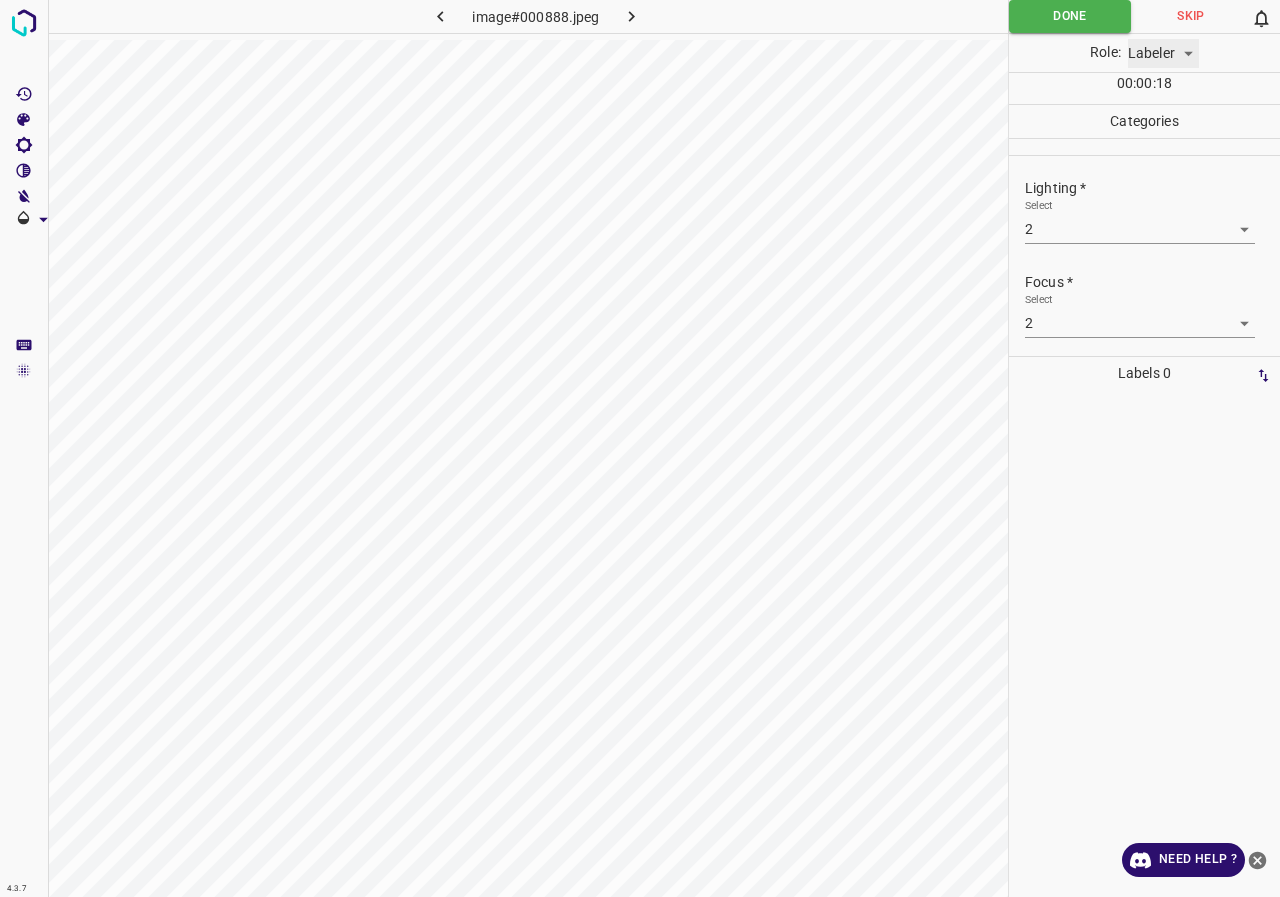 scroll, scrollTop: 98, scrollLeft: 0, axis: vertical 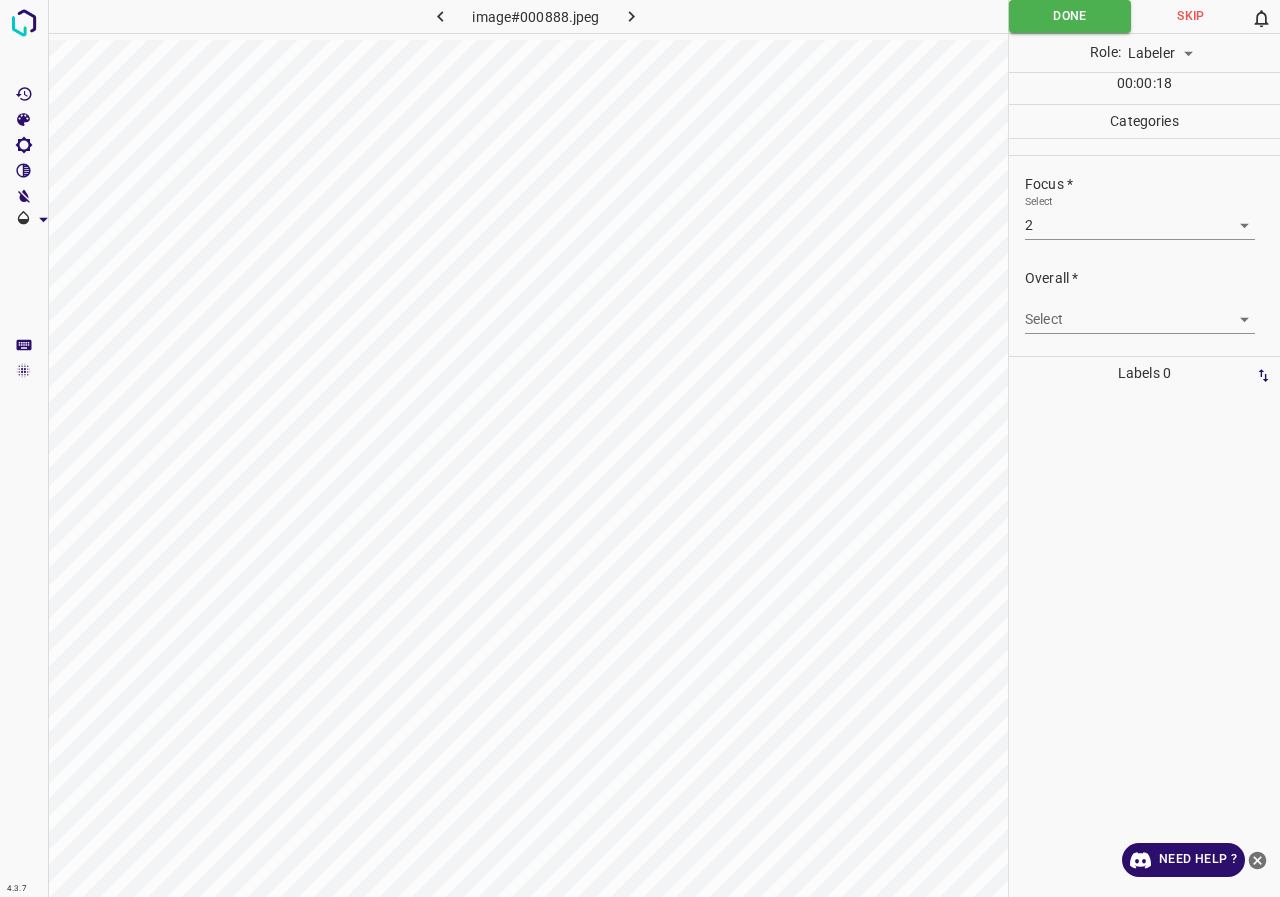 click on "4.3.7 image#000888.jpeg Done Skip 0 Role: Labeler labeler 00   : 00   : 18   Categories Lighting *  Select 2 2 Focus *  Select 2 2 Overall *  Select ​ Labels   0 Categories 1 Lighting 2 Focus 3 Overall Tools Space Change between modes (Draw & Edit) I Auto labeling R Restore zoom M Zoom in N Zoom out Delete Delete selecte label Filters Z Restore filters X Saturation filter C Brightness filter V Contrast filter B Gray scale filter General O Download Need Help ? - Text - Hide - Delete" at bounding box center [640, 448] 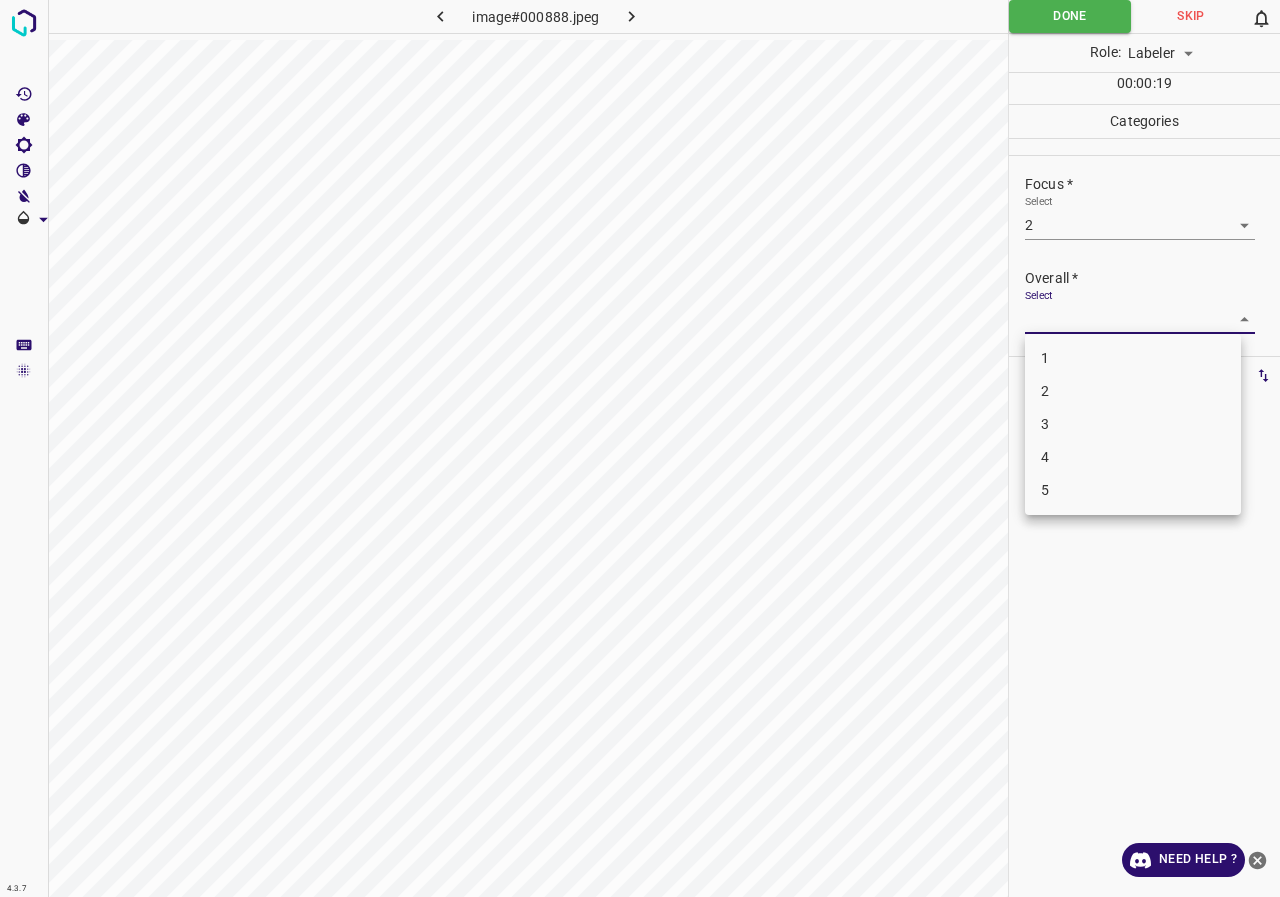 click on "1" at bounding box center (1133, 358) 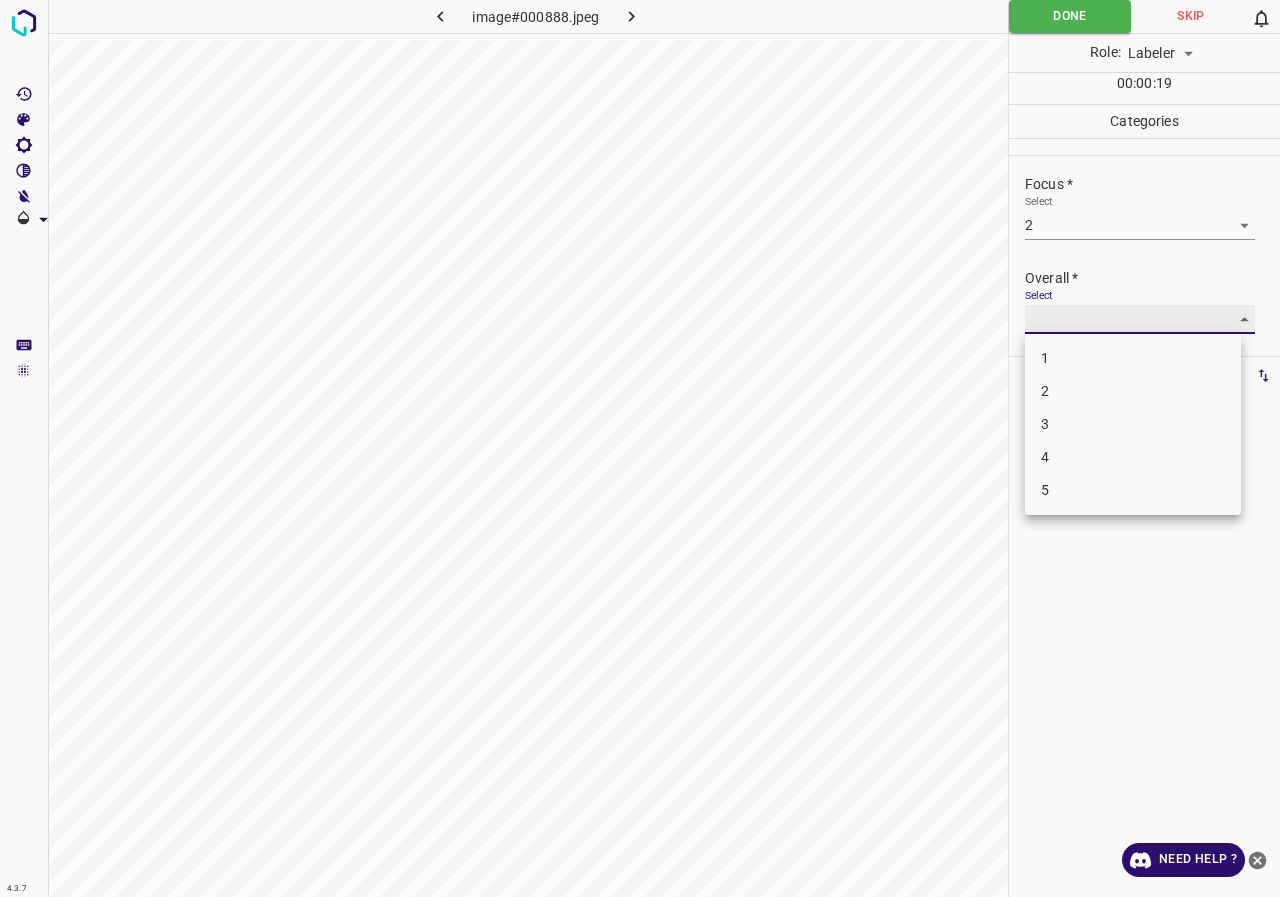 type on "1" 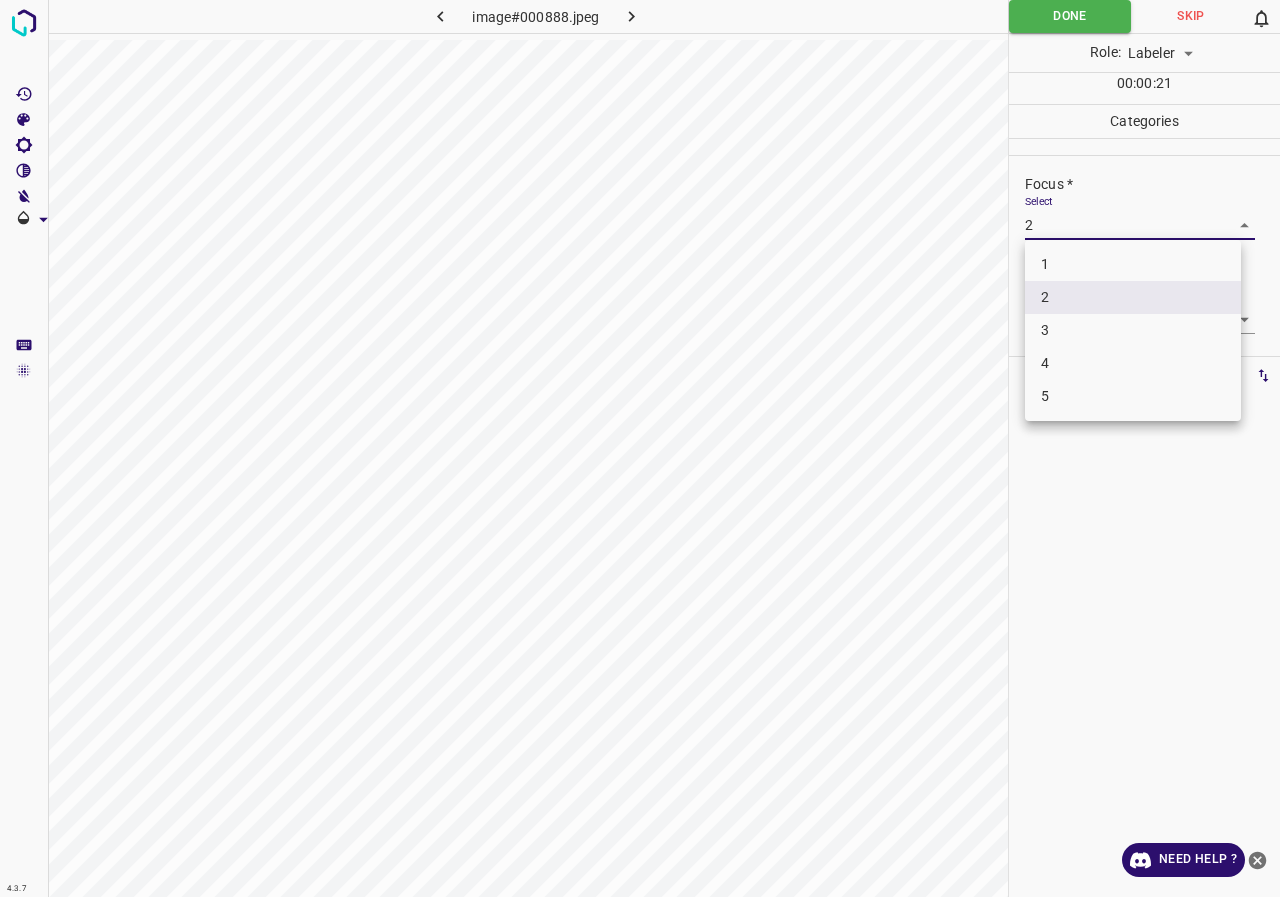 click on "4.3.7 image#000888.jpeg Done Skip 0 Role: Labeler labeler 00   : 00   : 21   Categories Lighting *  Select 2 2 Focus *  Select 2 2 Overall *  Select 1 1 Labels   0 Categories 1 Lighting 2 Focus 3 Overall Tools Space Change between modes (Draw & Edit) I Auto labeling R Restore zoom M Zoom in N Zoom out Delete Delete selecte label Filters Z Restore filters X Saturation filter C Brightness filter V Contrast filter B Gray scale filter General O Download Need Help ? - Text - Hide - Delete 1 2 3 4 5" at bounding box center [640, 448] 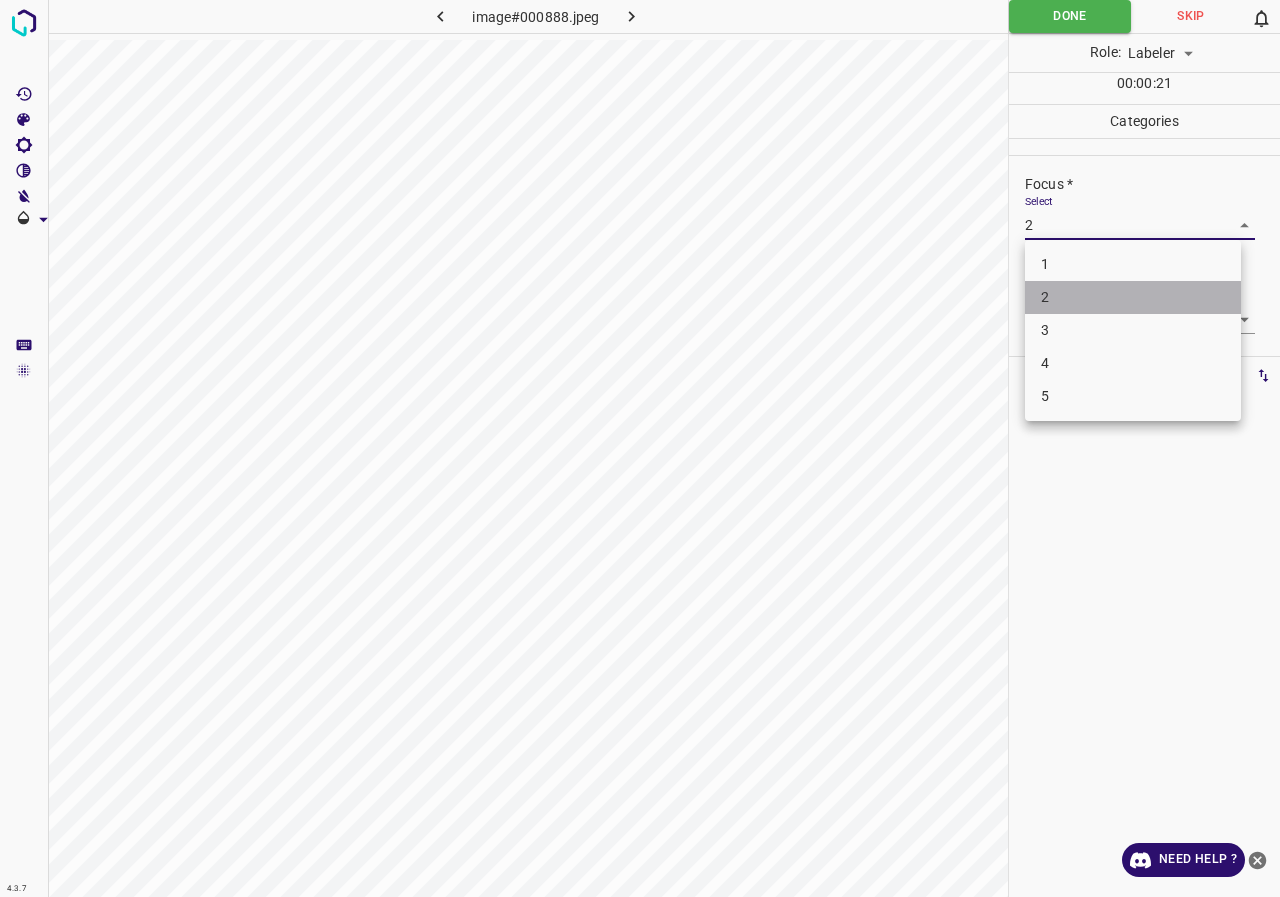click on "2" at bounding box center [1133, 297] 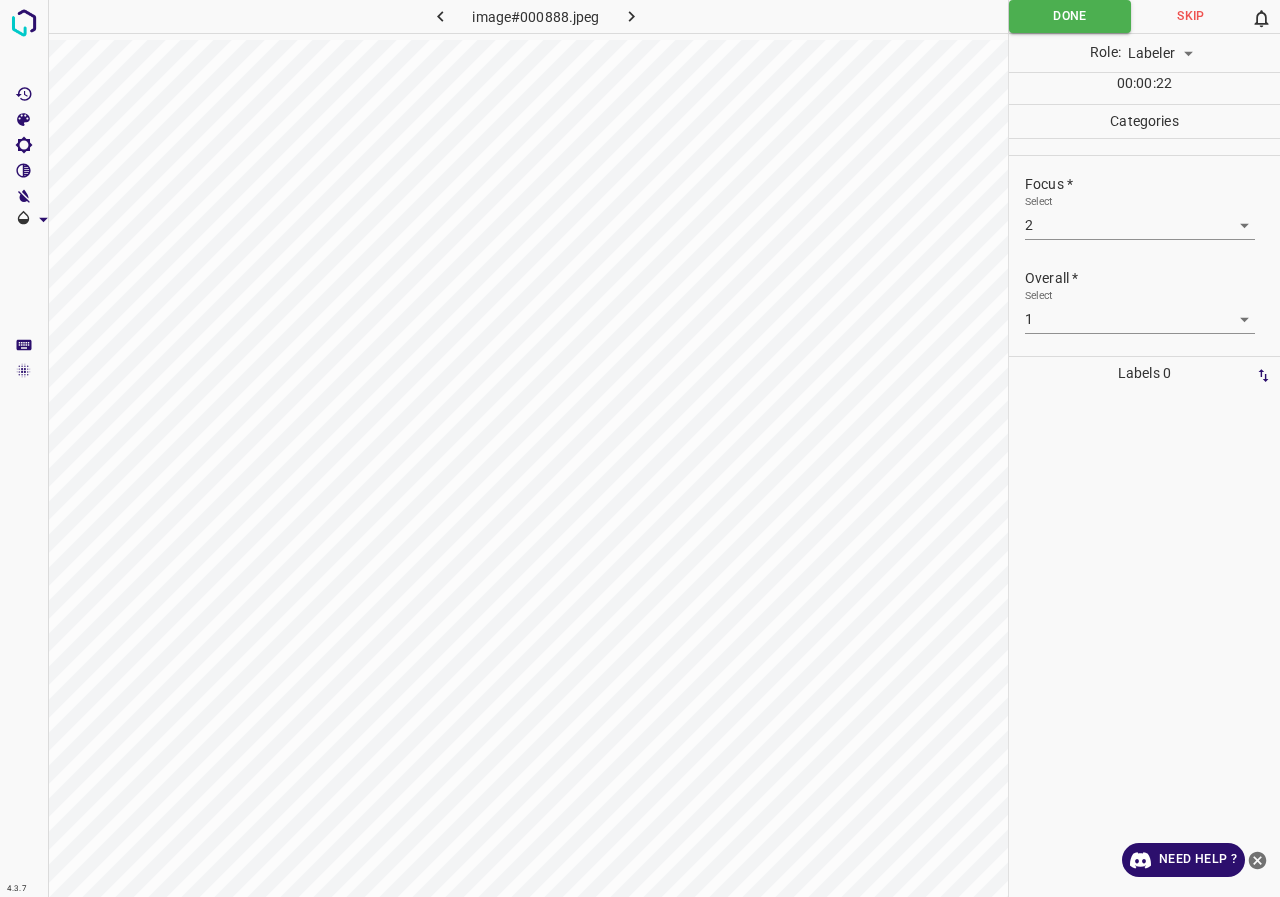 click on "4.3.7 image#000888.jpeg Done Skip 0 Role: Labeler labeler 00   : 00   : 22   Categories Lighting *  Select 2 2 Focus *  Select 2 2 Overall *  Select 1 1 Labels   0 Categories 1 Lighting 2 Focus 3 Overall Tools Space Change between modes (Draw & Edit) I Auto labeling R Restore zoom M Zoom in N Zoom out Delete Delete selecte label Filters Z Restore filters X Saturation filter C Brightness filter V Contrast filter B Gray scale filter General O Download Need Help ? - Text - Hide - Delete" at bounding box center (640, 448) 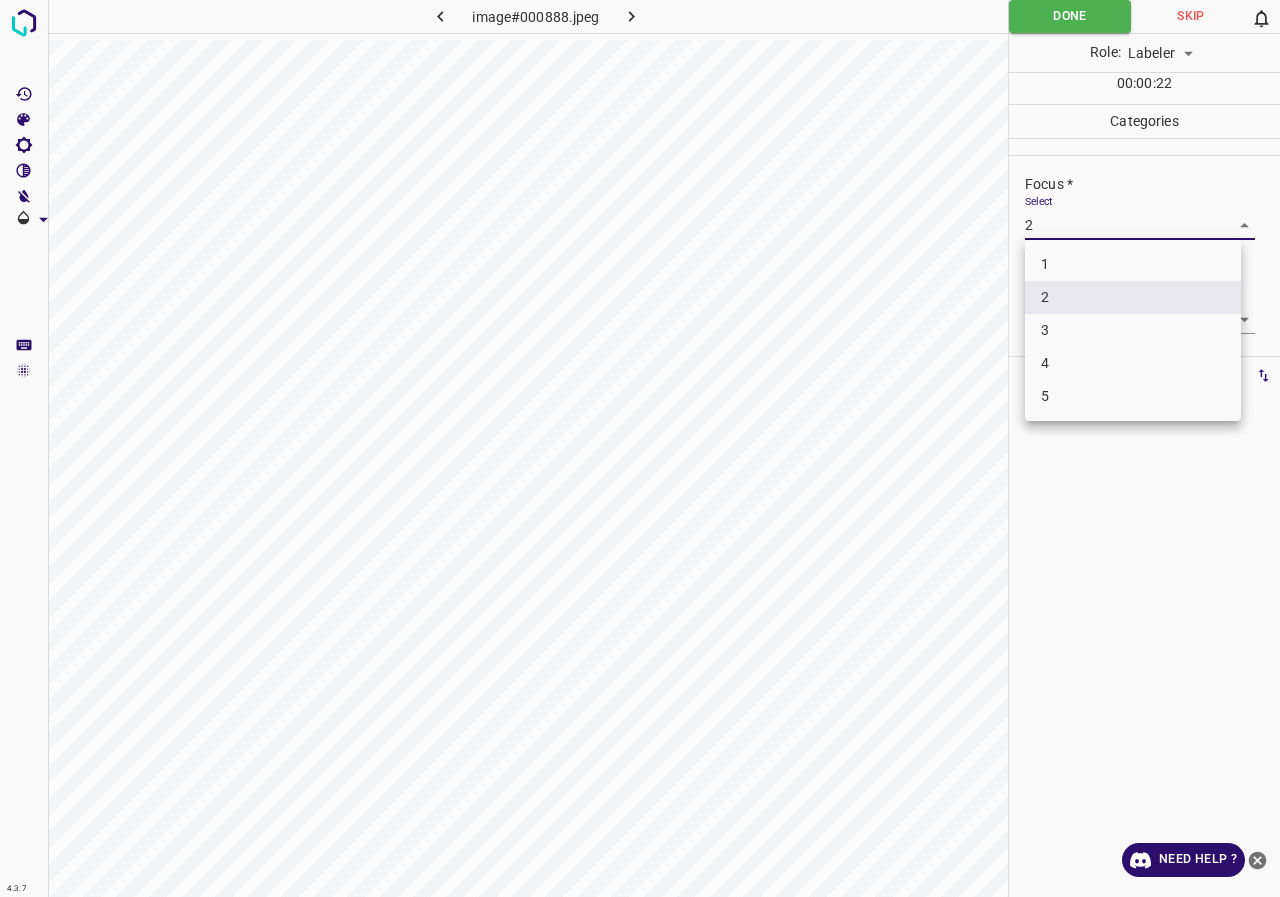 click on "1 2 3 4 5" at bounding box center [1133, 330] 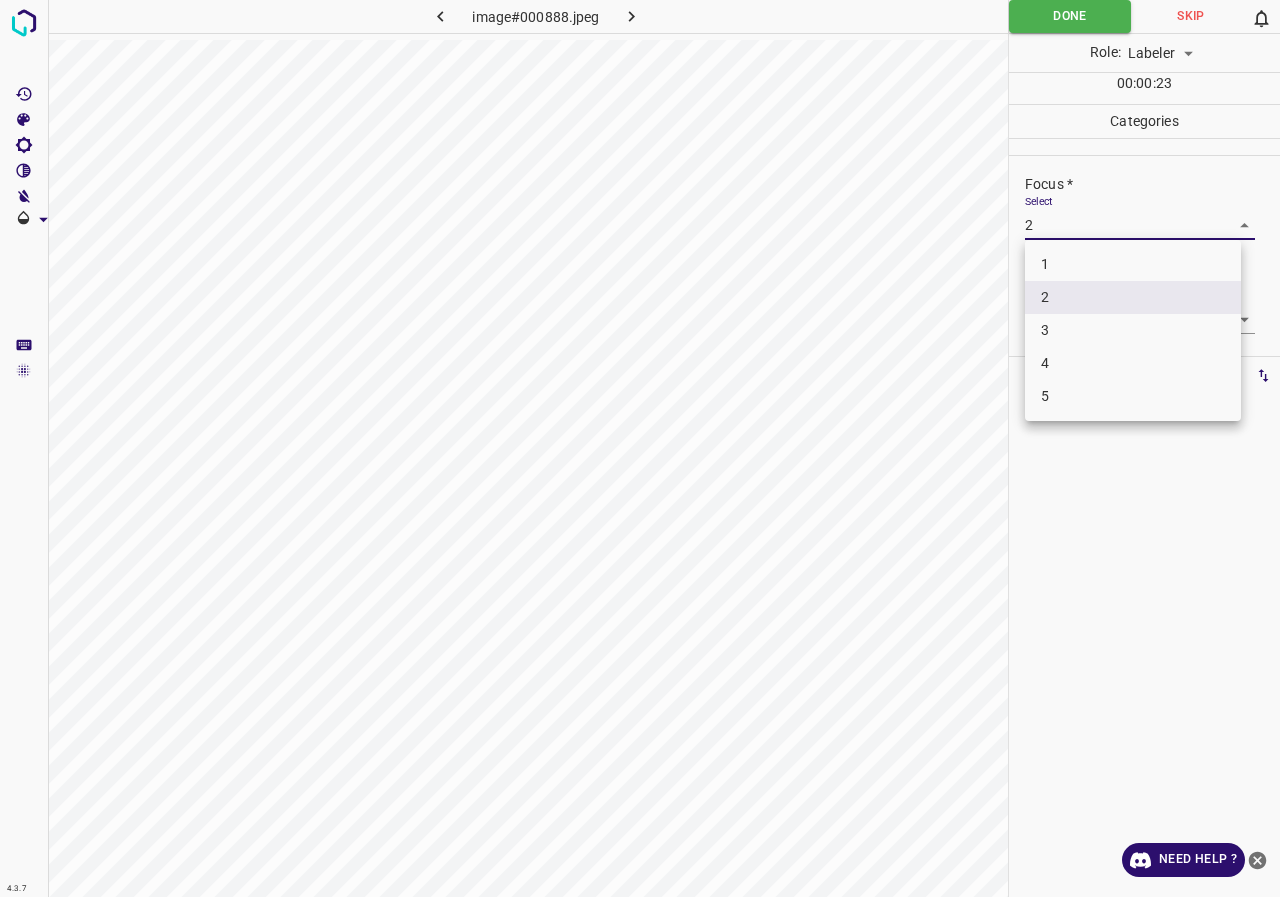 click on "1" at bounding box center [1133, 264] 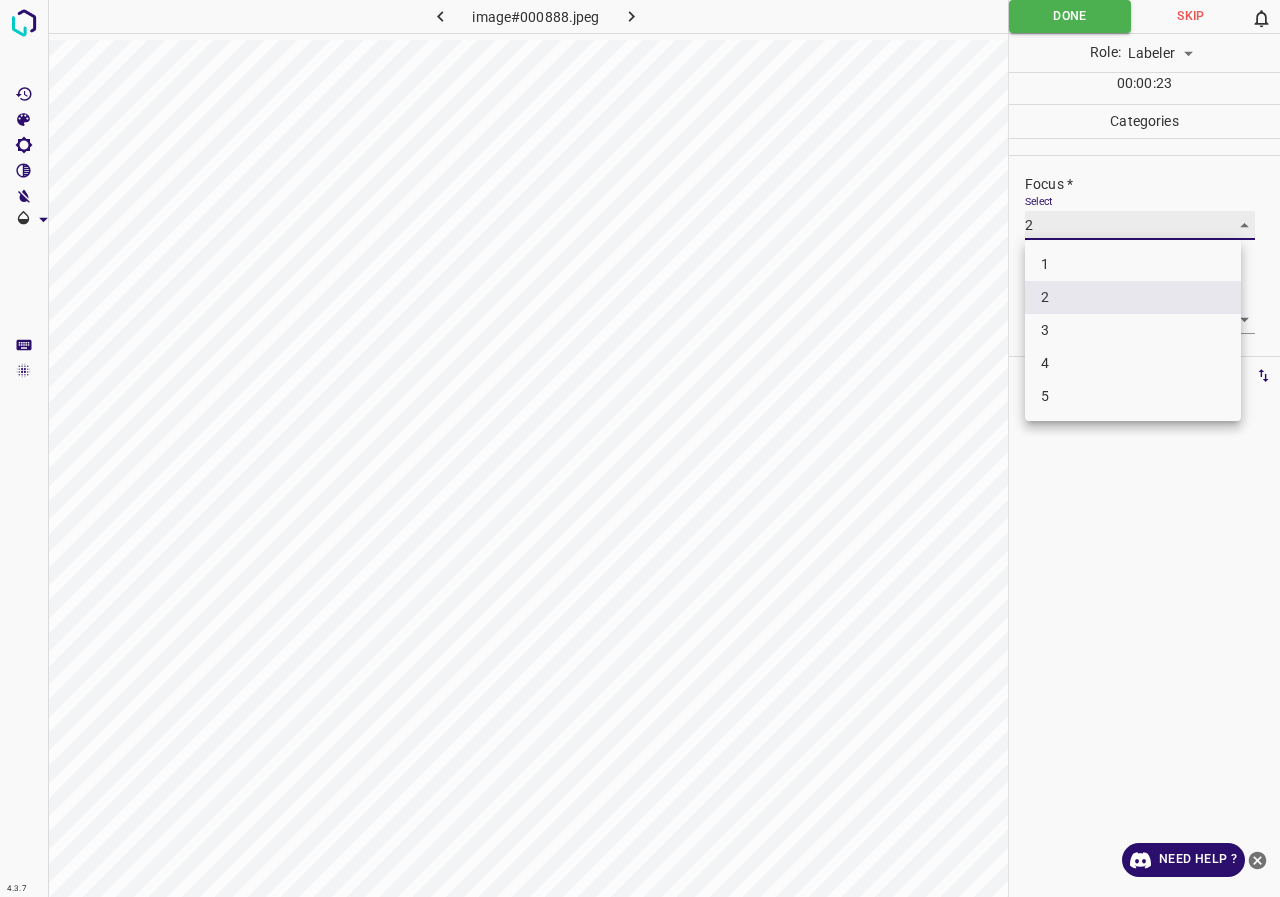 type on "1" 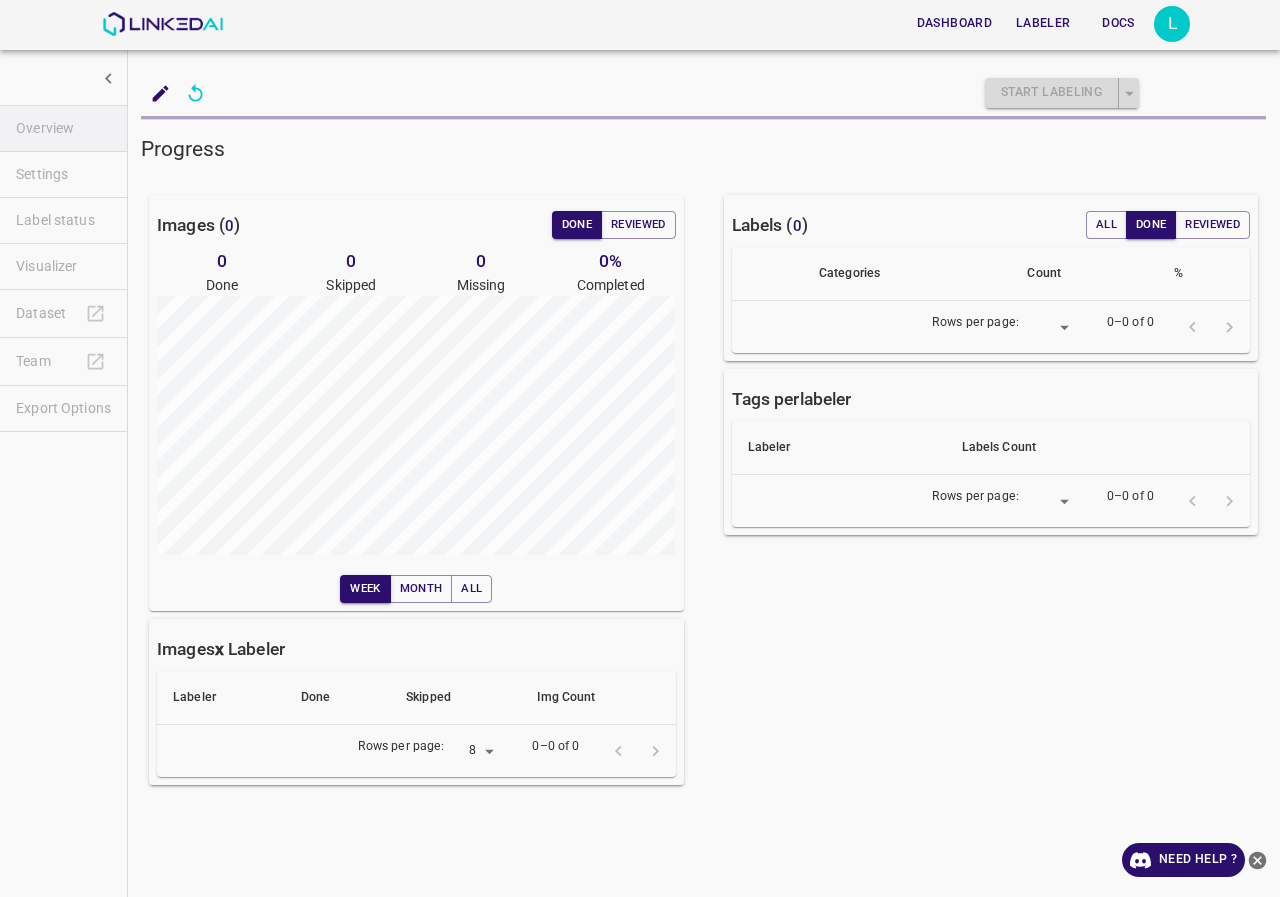 scroll, scrollTop: 0, scrollLeft: 0, axis: both 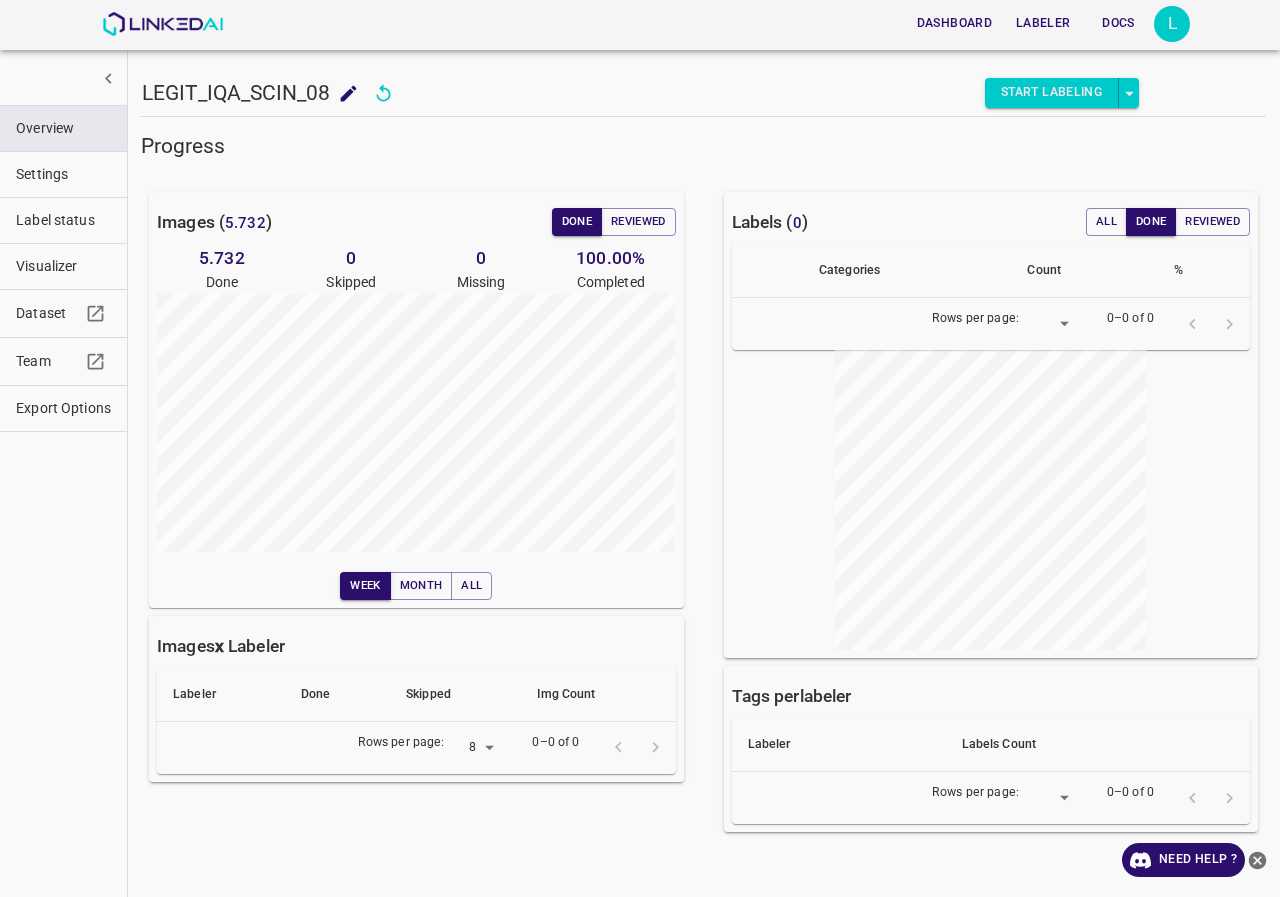click on "Label status" at bounding box center (63, 220) 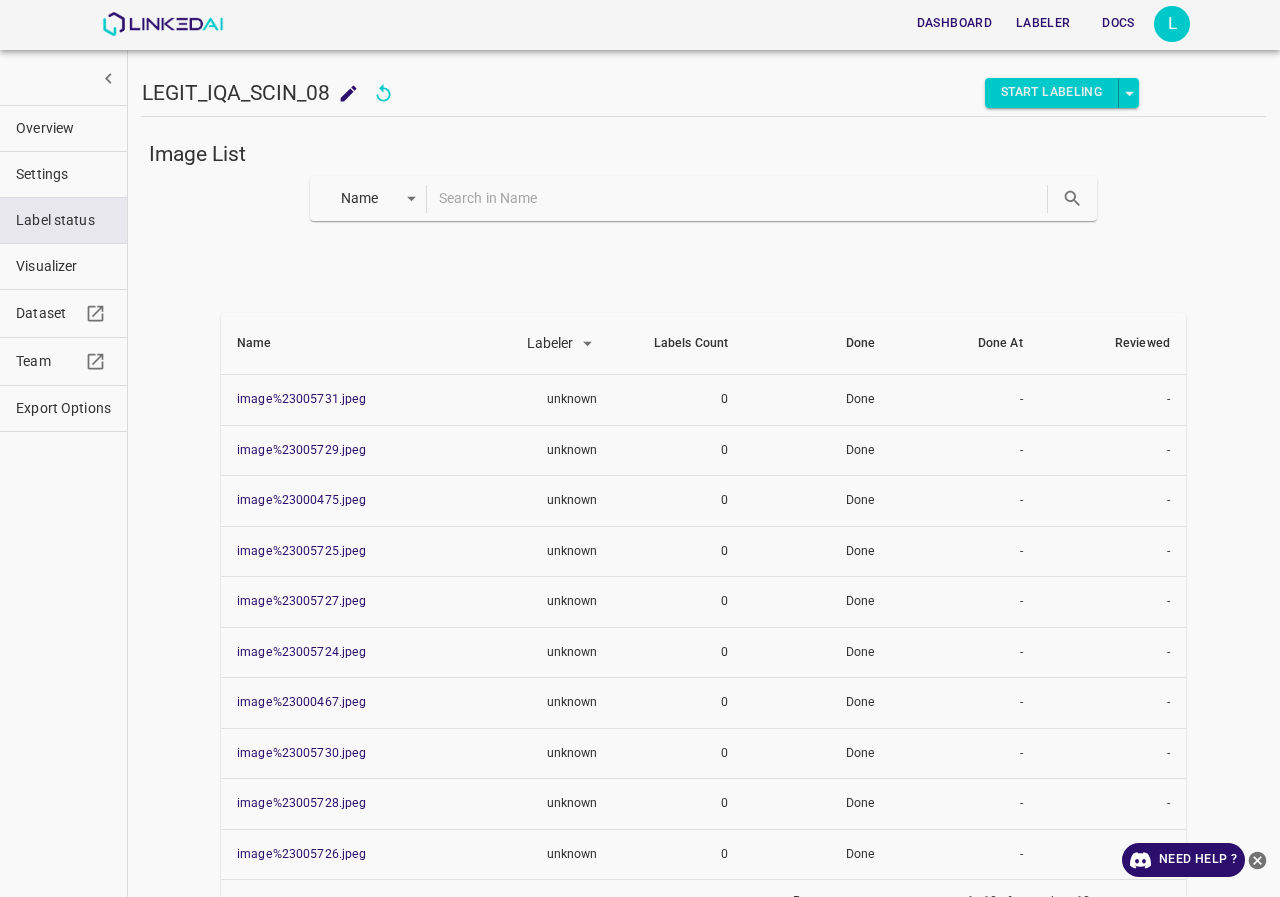 click at bounding box center [741, 198] 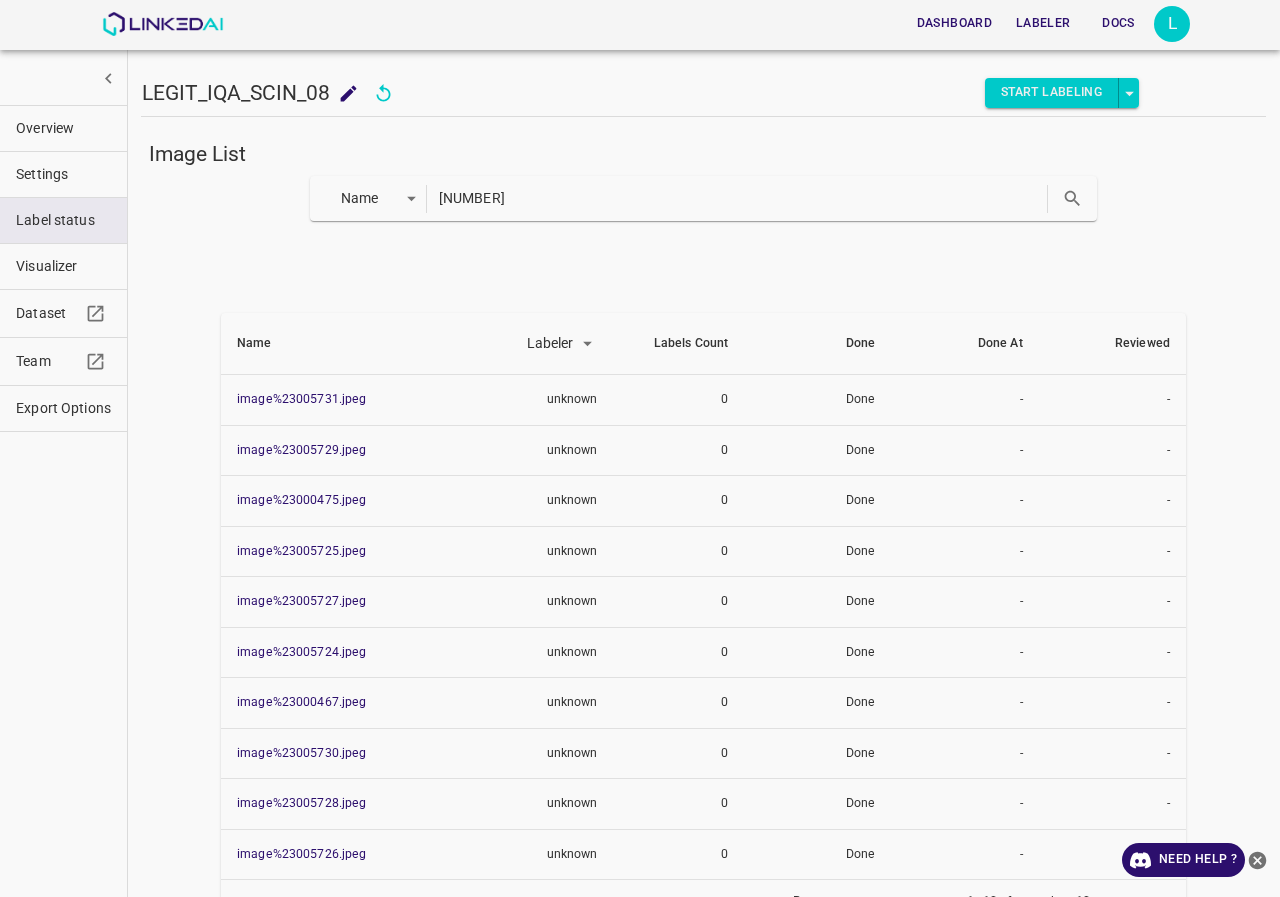 type on "23005504" 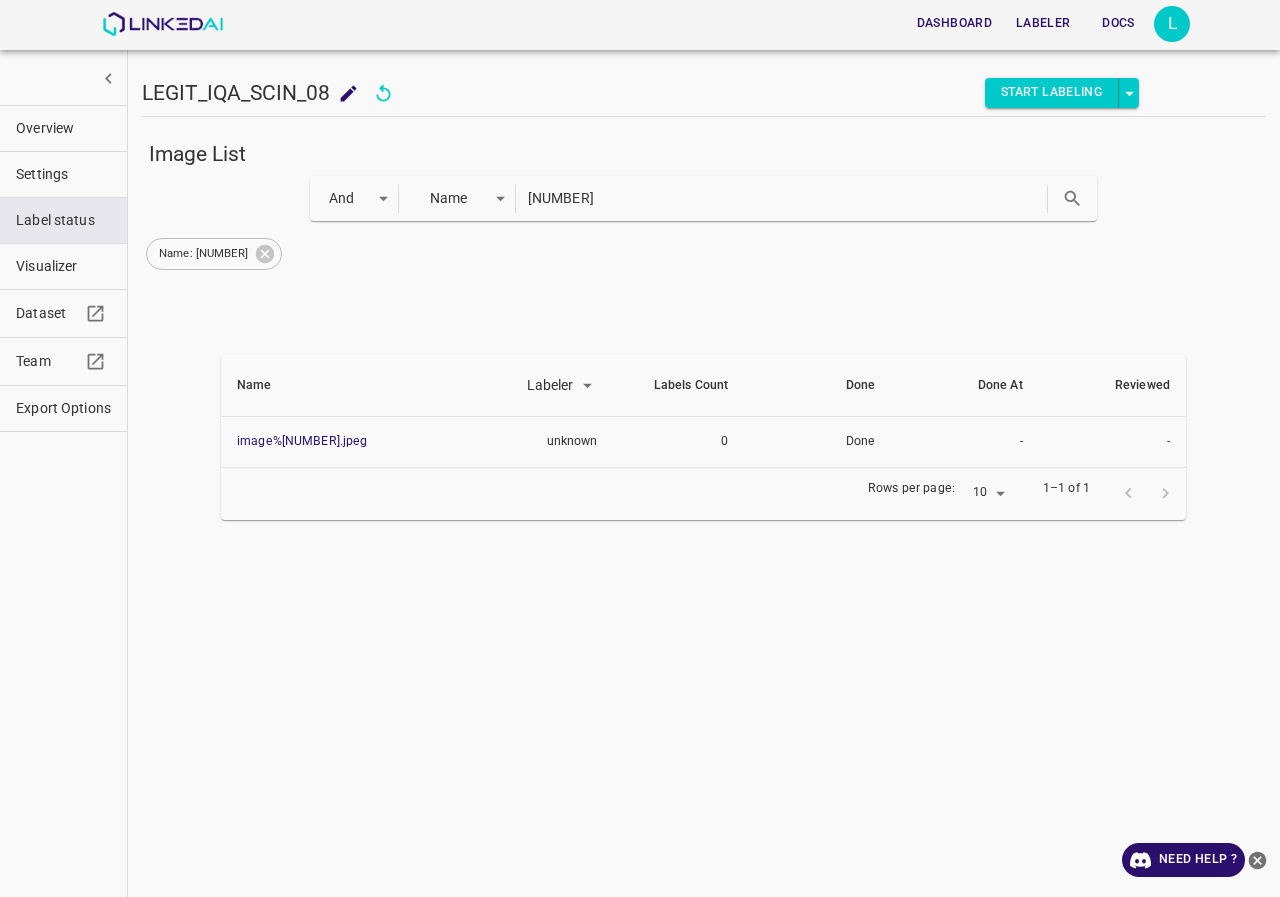click on "Export Options" at bounding box center (63, 408) 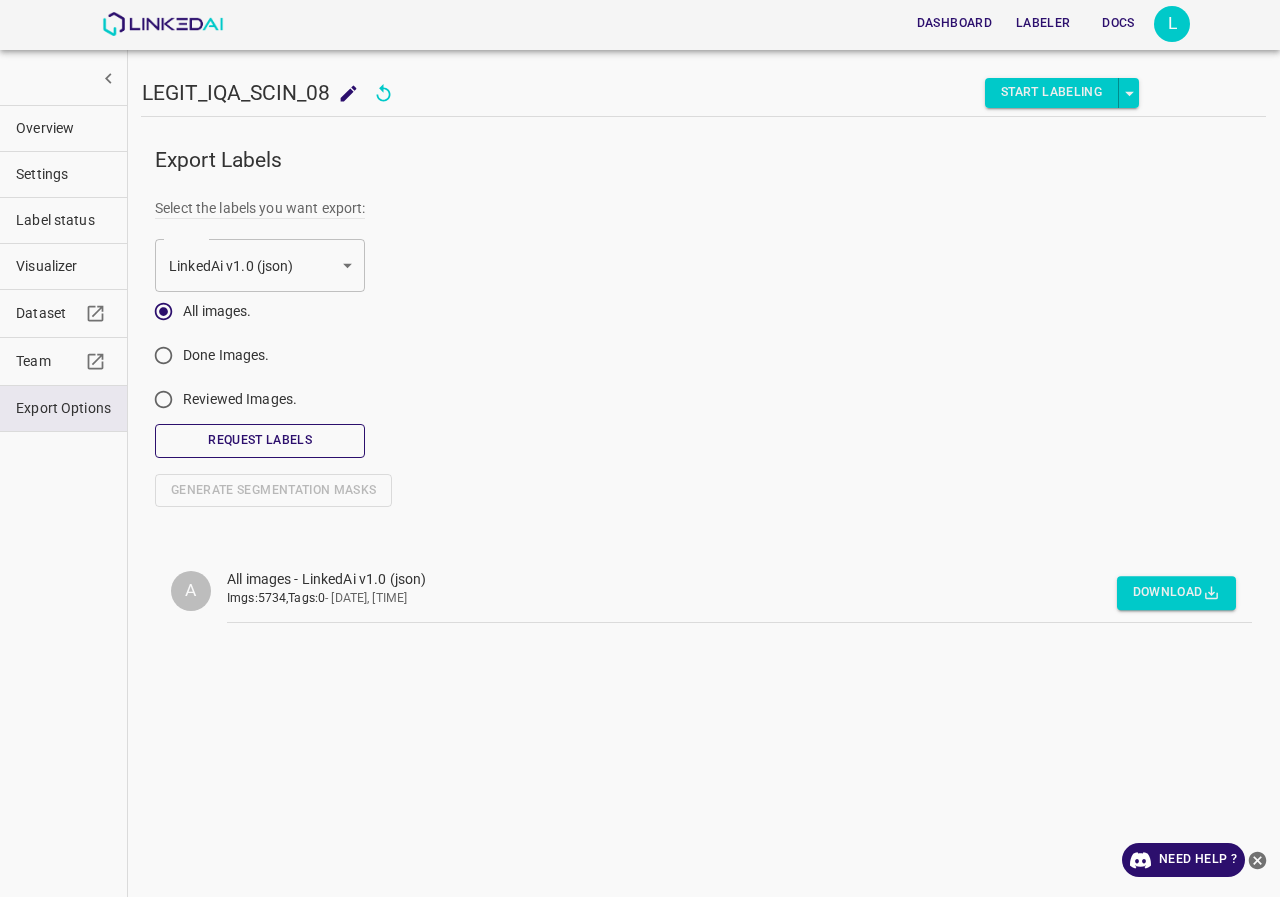 click on "Request Labels" at bounding box center (260, 440) 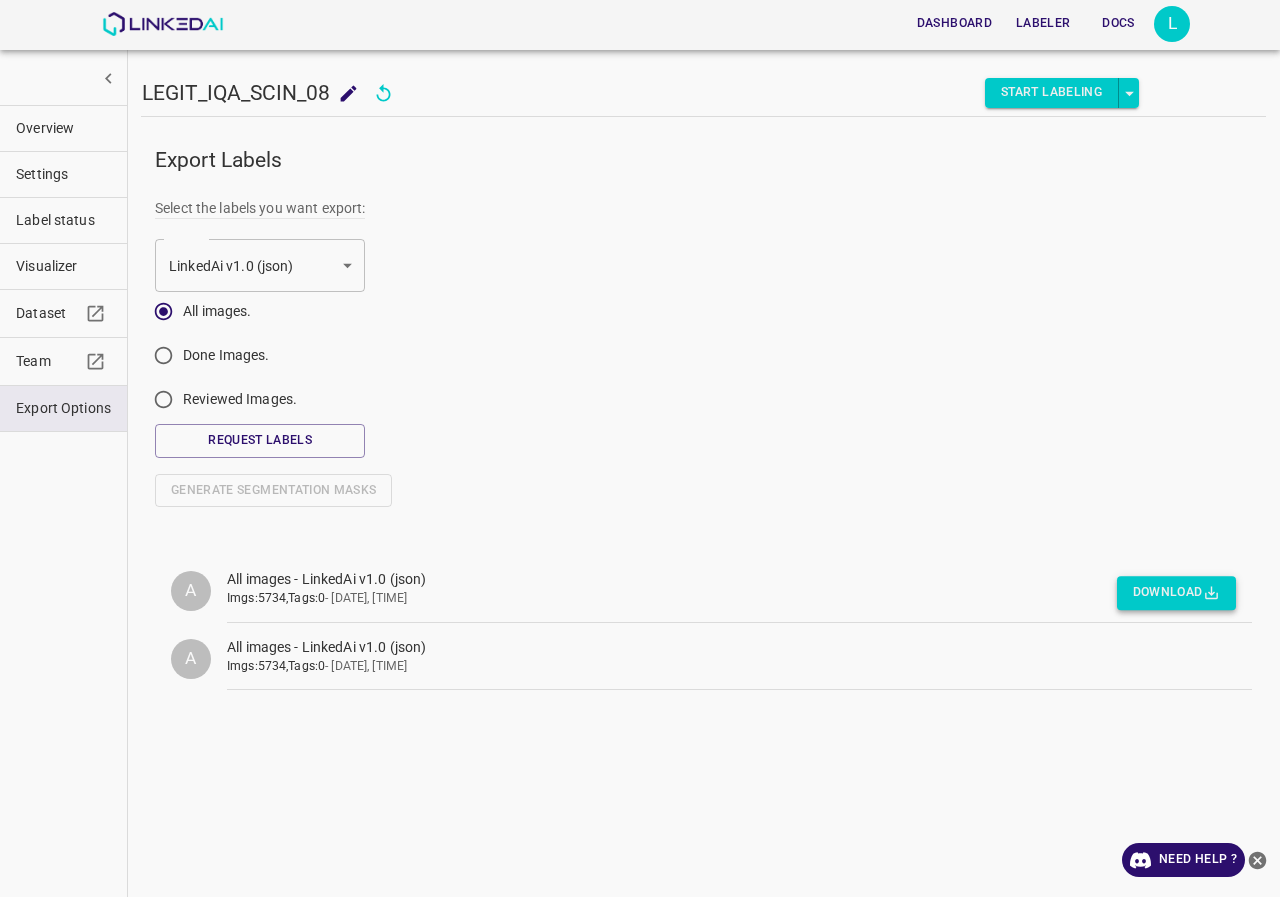 click on "Download" at bounding box center [1176, 593] 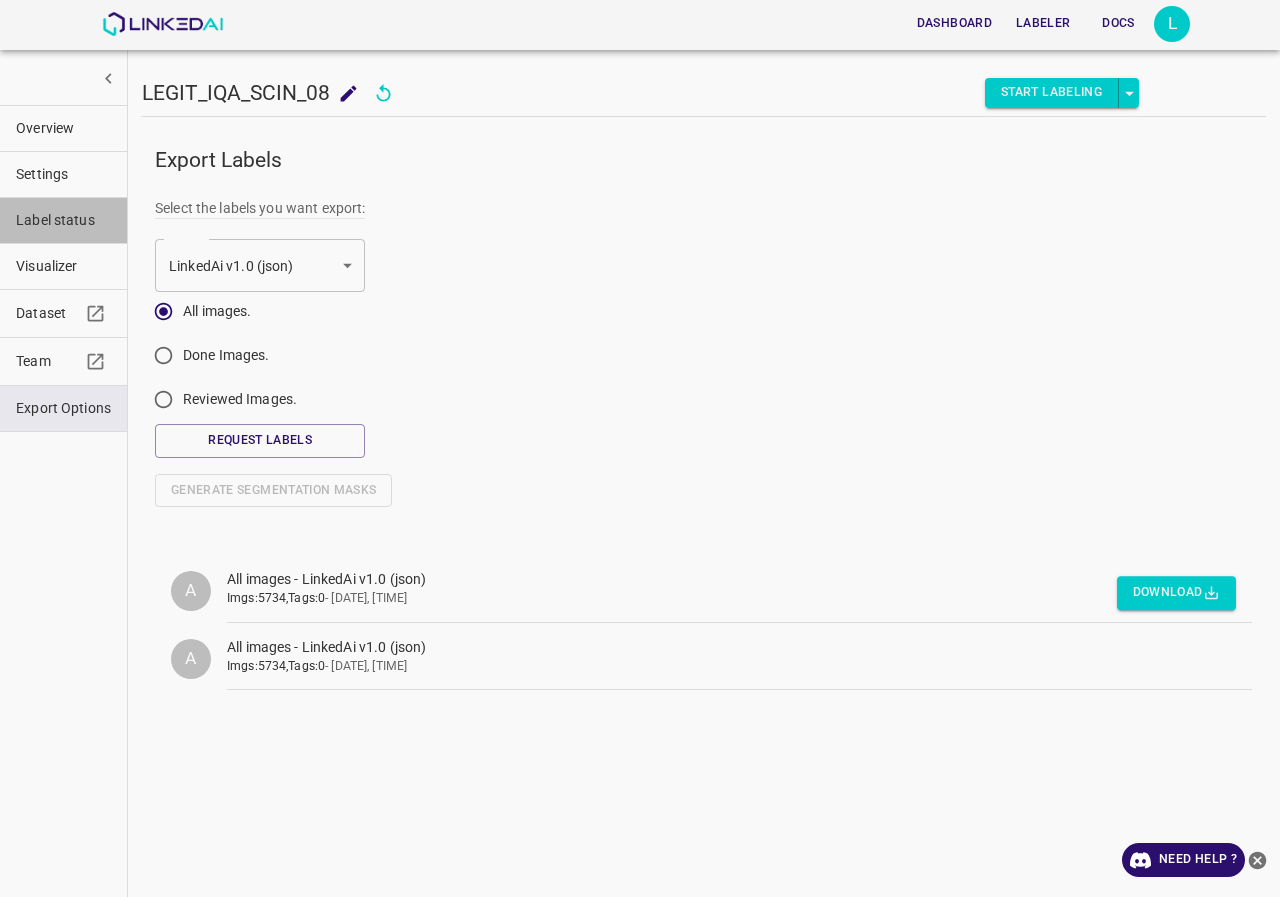 click on "Label status" at bounding box center [63, 220] 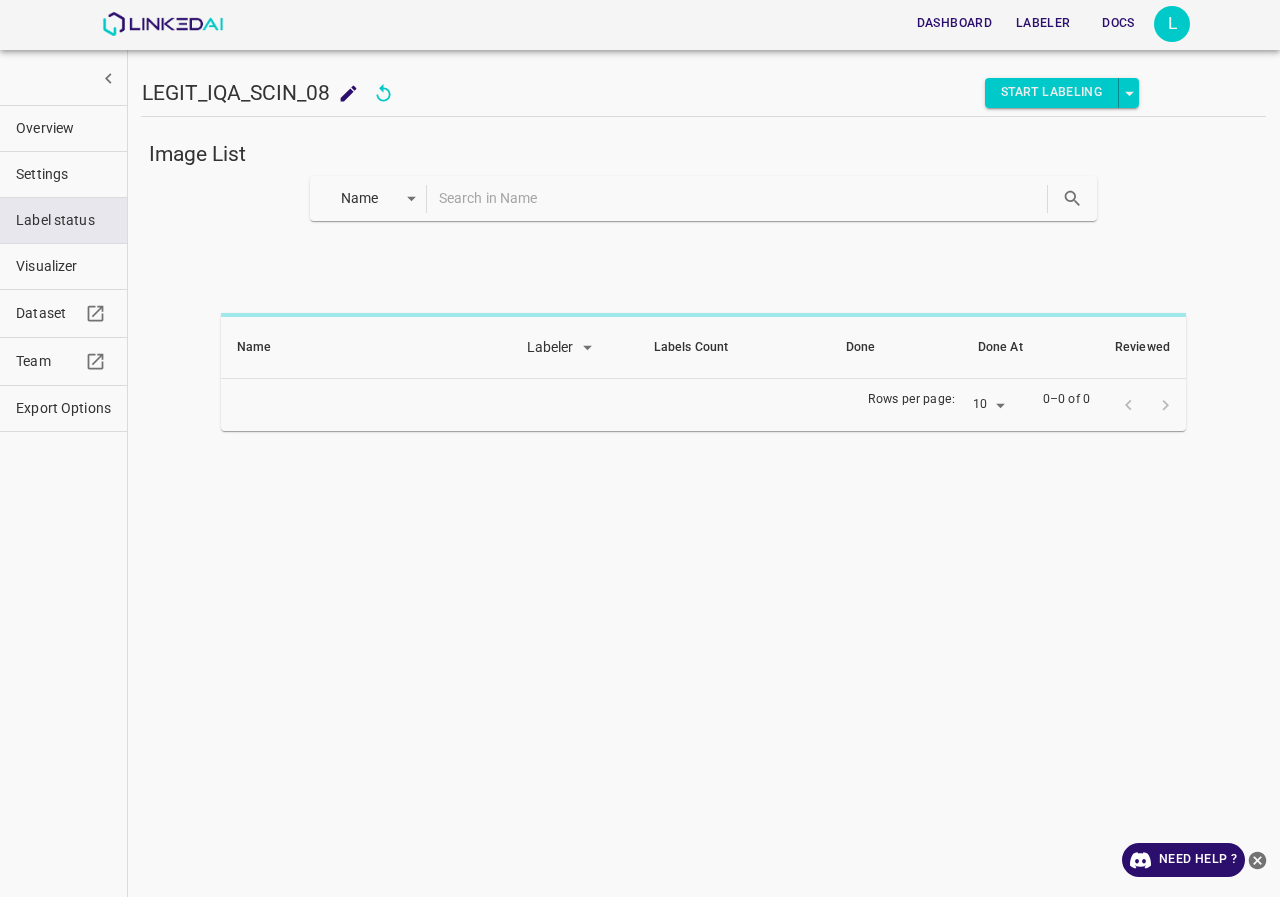 click at bounding box center (741, 198) 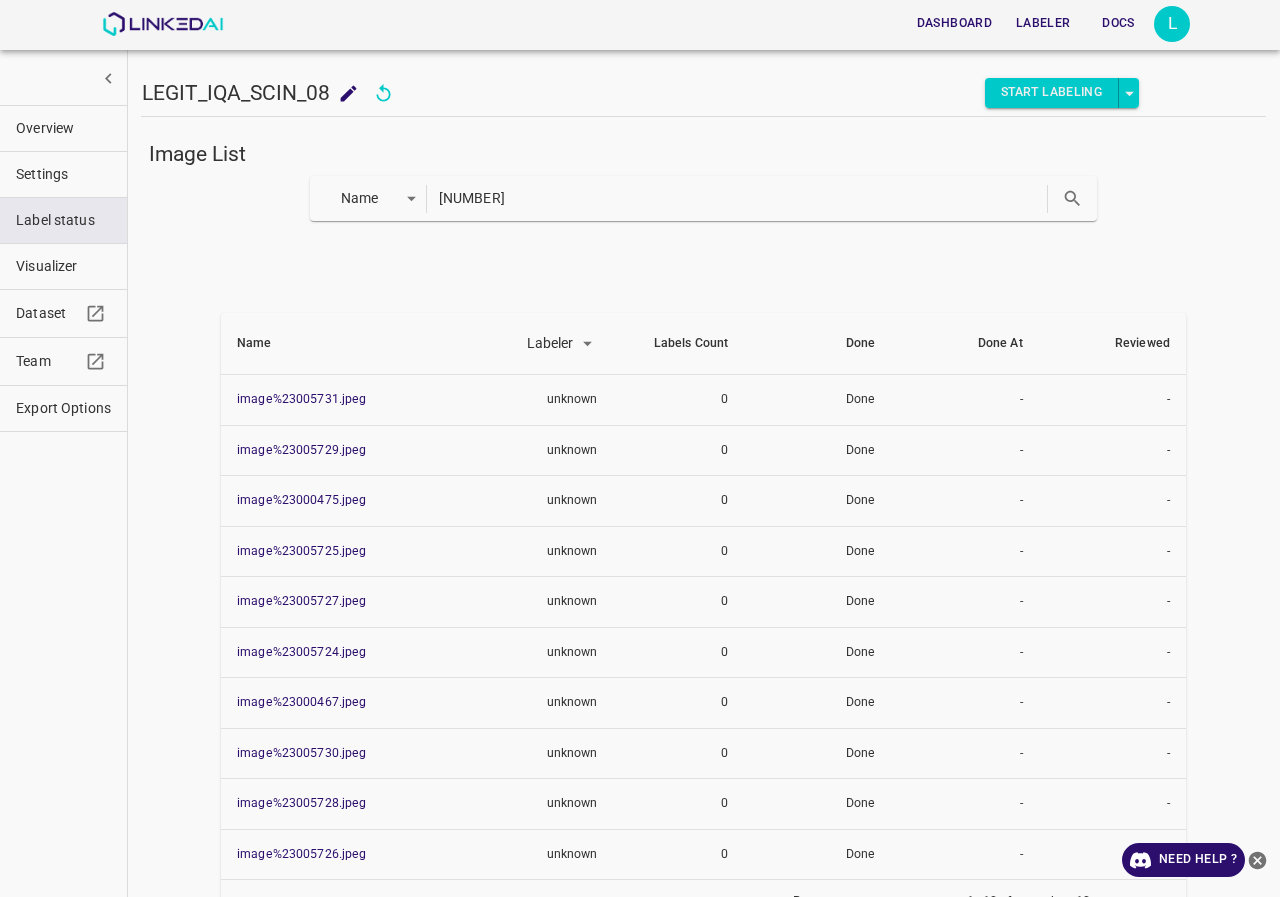 type on "23005504" 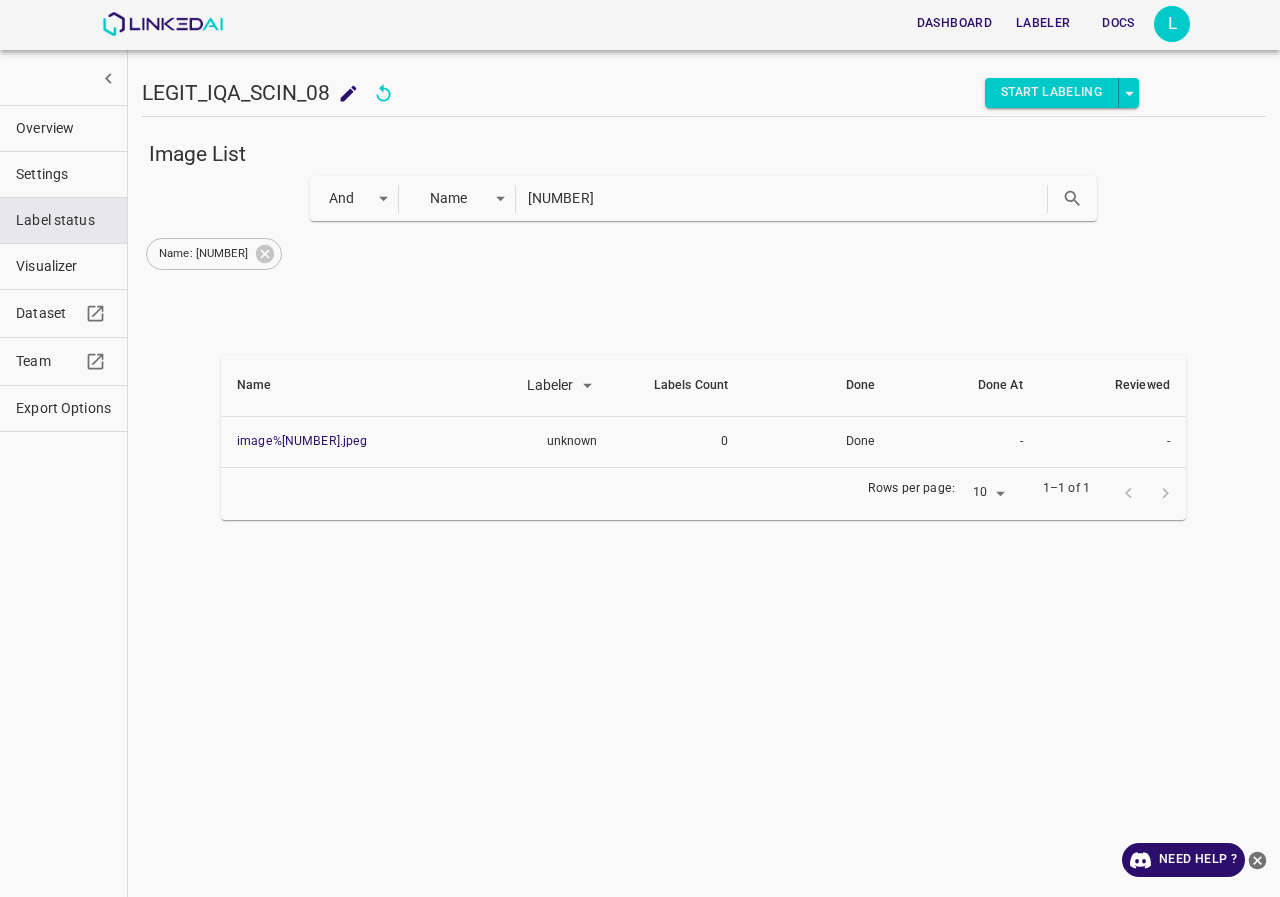 click on "Export Options" at bounding box center (63, 408) 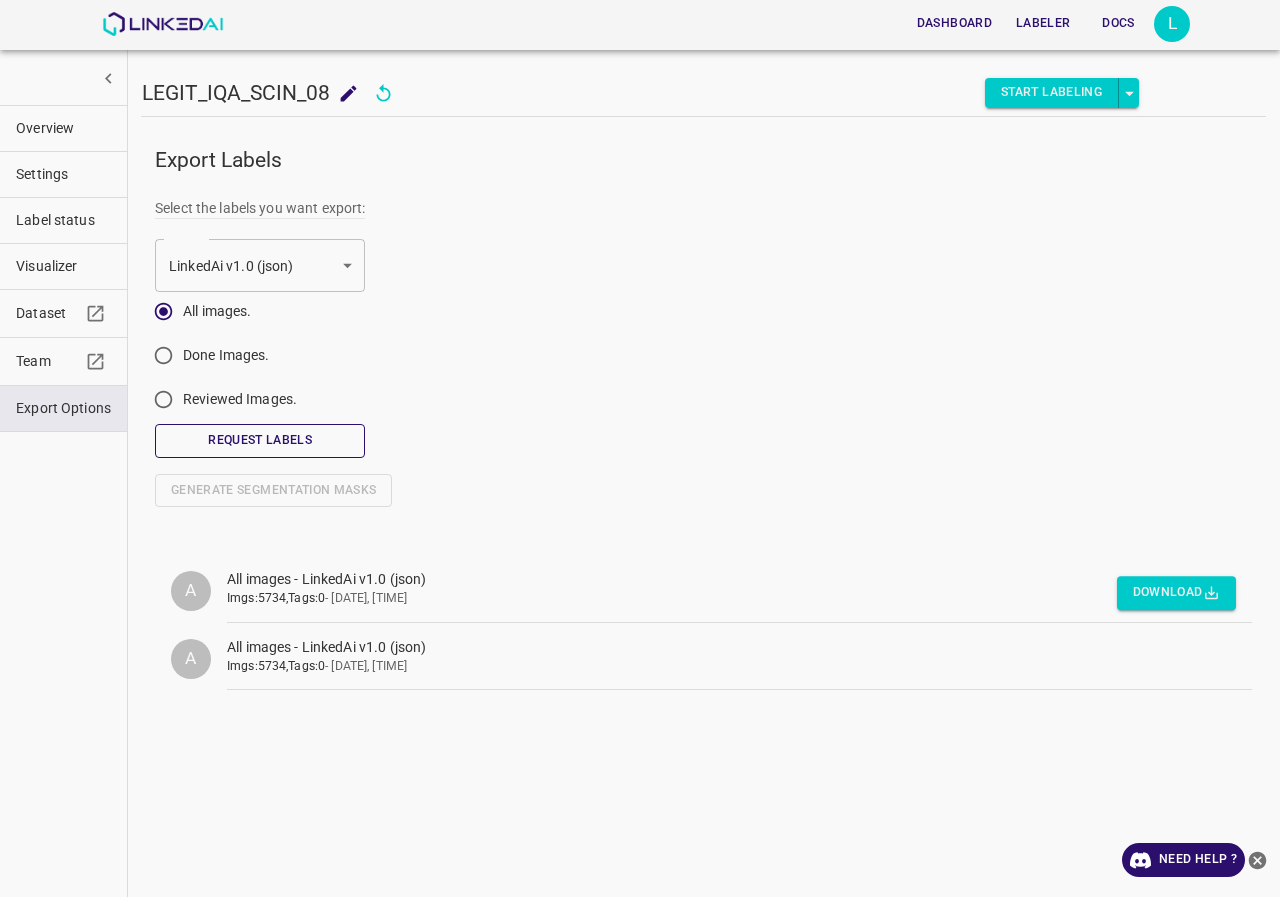 click on "Request Labels" at bounding box center (260, 440) 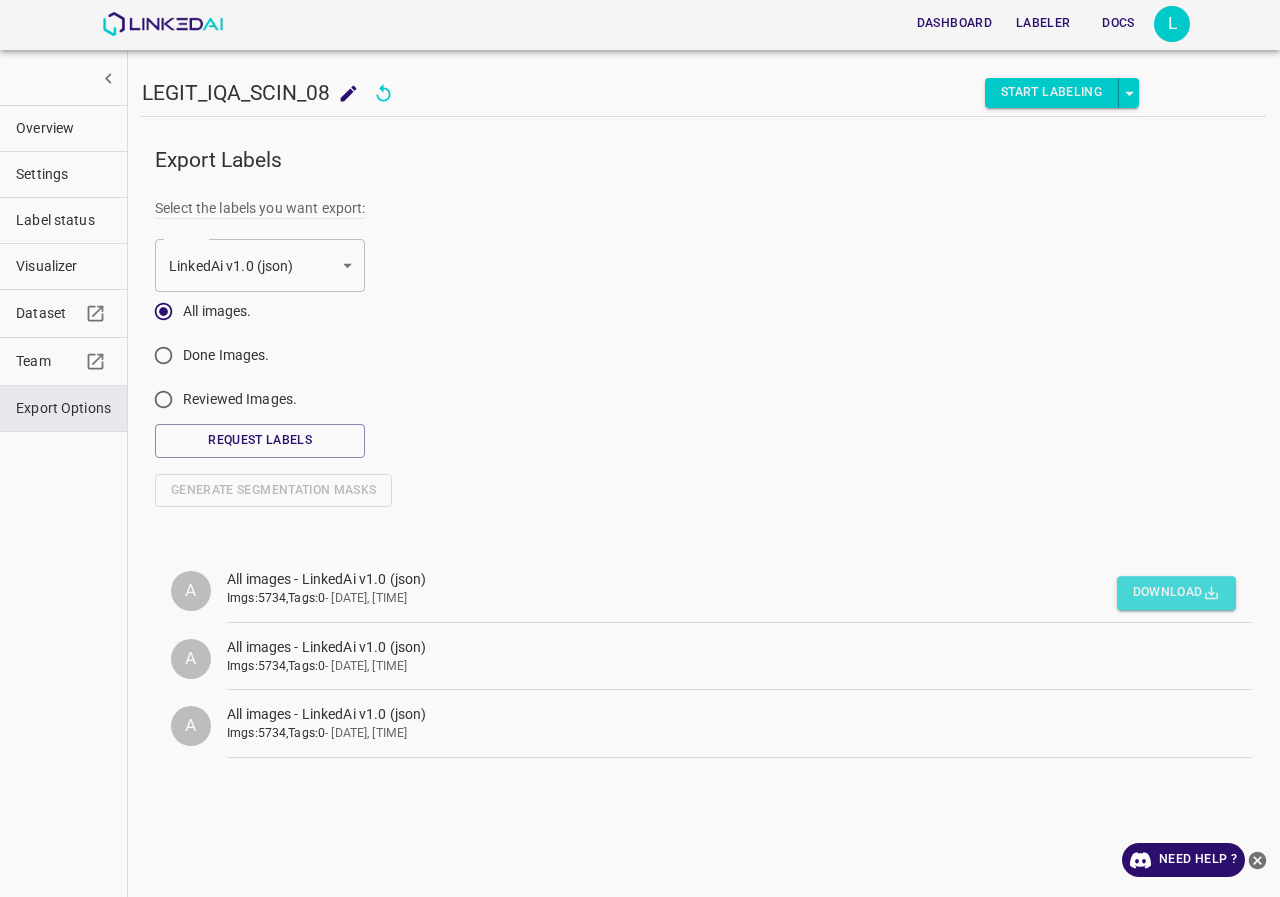 click on "Download" at bounding box center [1176, 593] 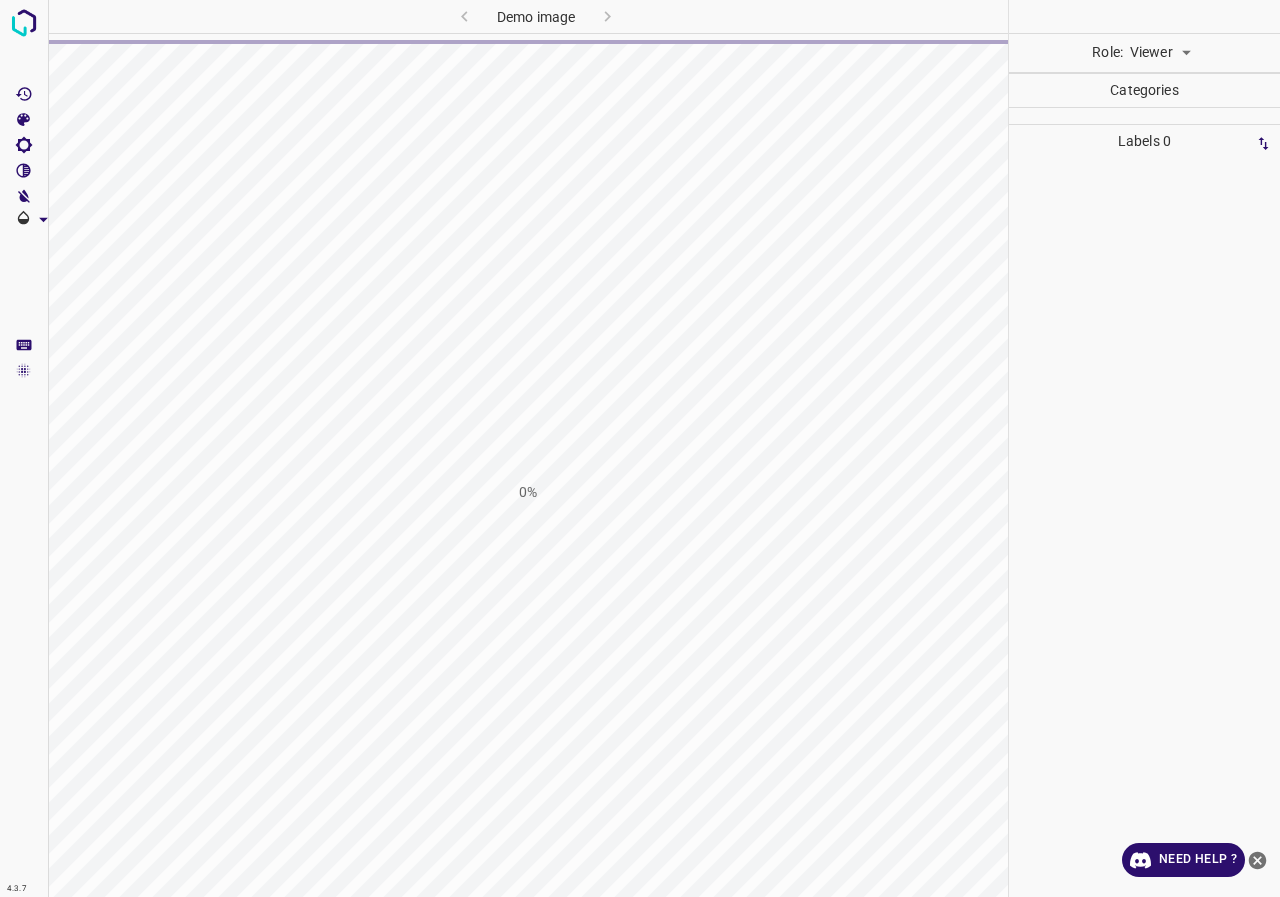 scroll, scrollTop: 0, scrollLeft: 0, axis: both 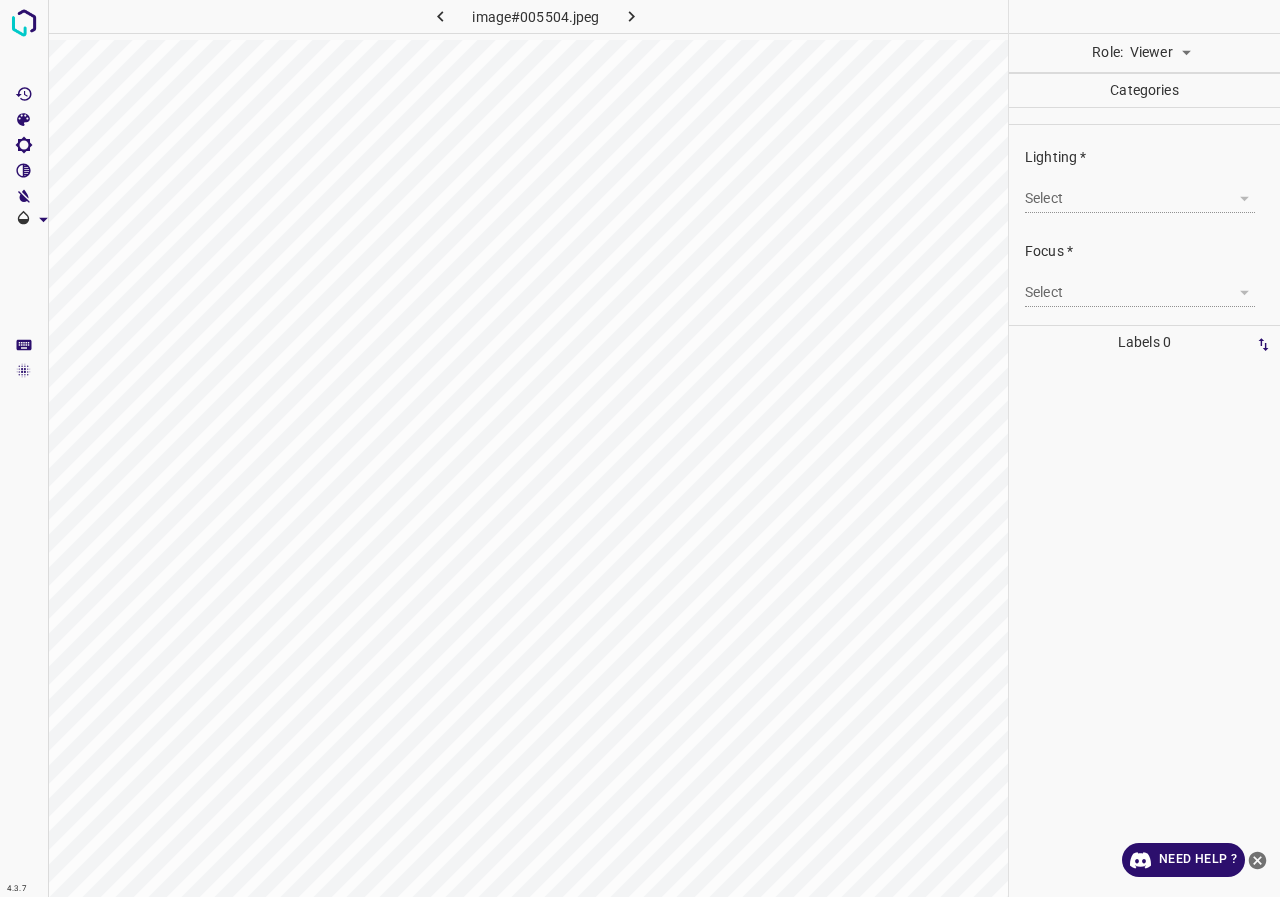 click on "4.3.7 image#005504.jpeg Role: Viewer viewer Categories Lighting *  Select ​ Focus *  Select ​ Overall *  Select ​ Labels   0 Categories 1 Lighting 2 Focus 3 Overall Tools Space Change between modes (Draw & Edit) I Auto labeling R Restore zoom M Zoom in N Zoom out Delete Delete selecte label Filters Z Restore filters X Saturation filter C Brightness filter V Contrast filter B Gray scale filter General O Download Need Help ? - Text - Hide - Delete" at bounding box center (640, 448) 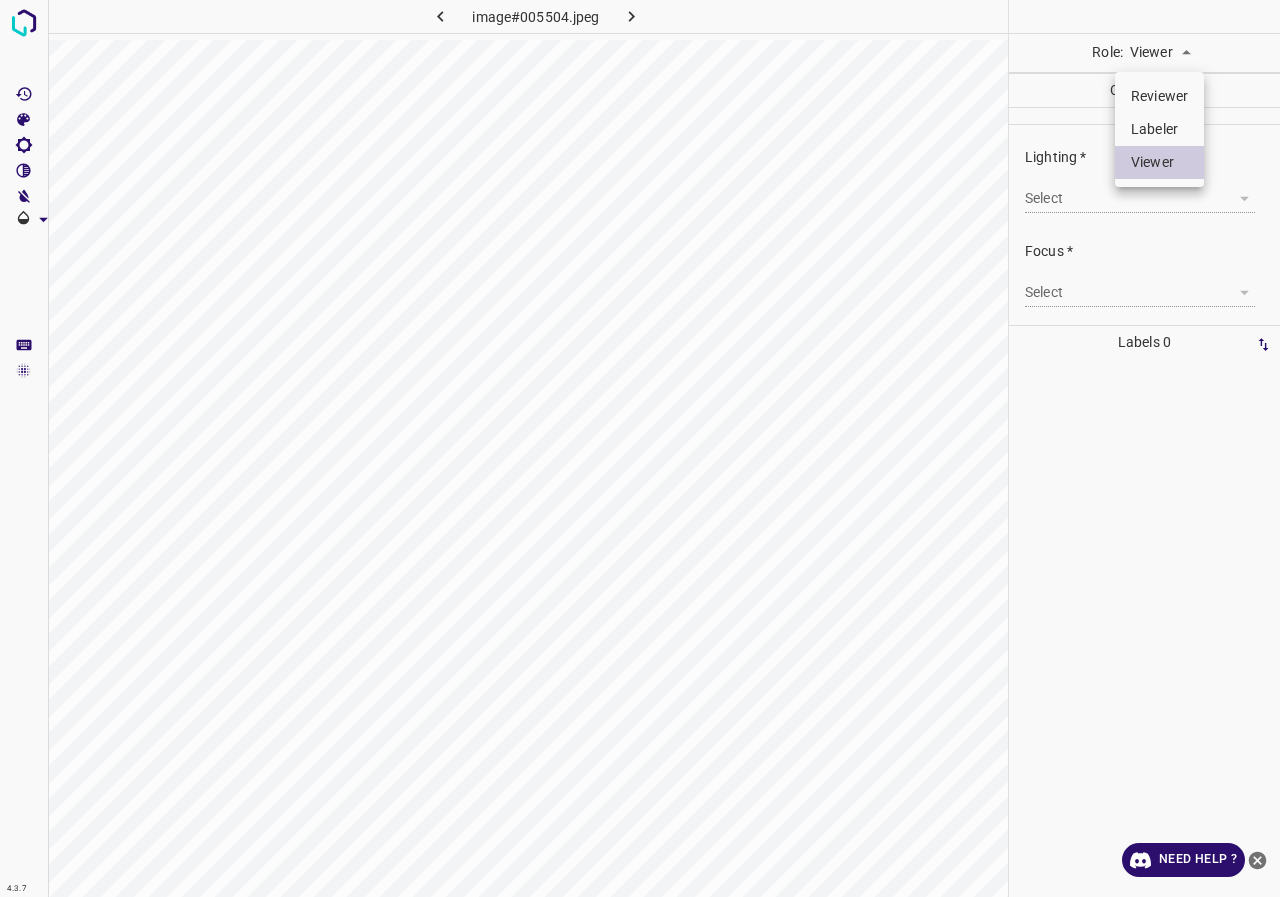 click on "Labeler" at bounding box center [1159, 129] 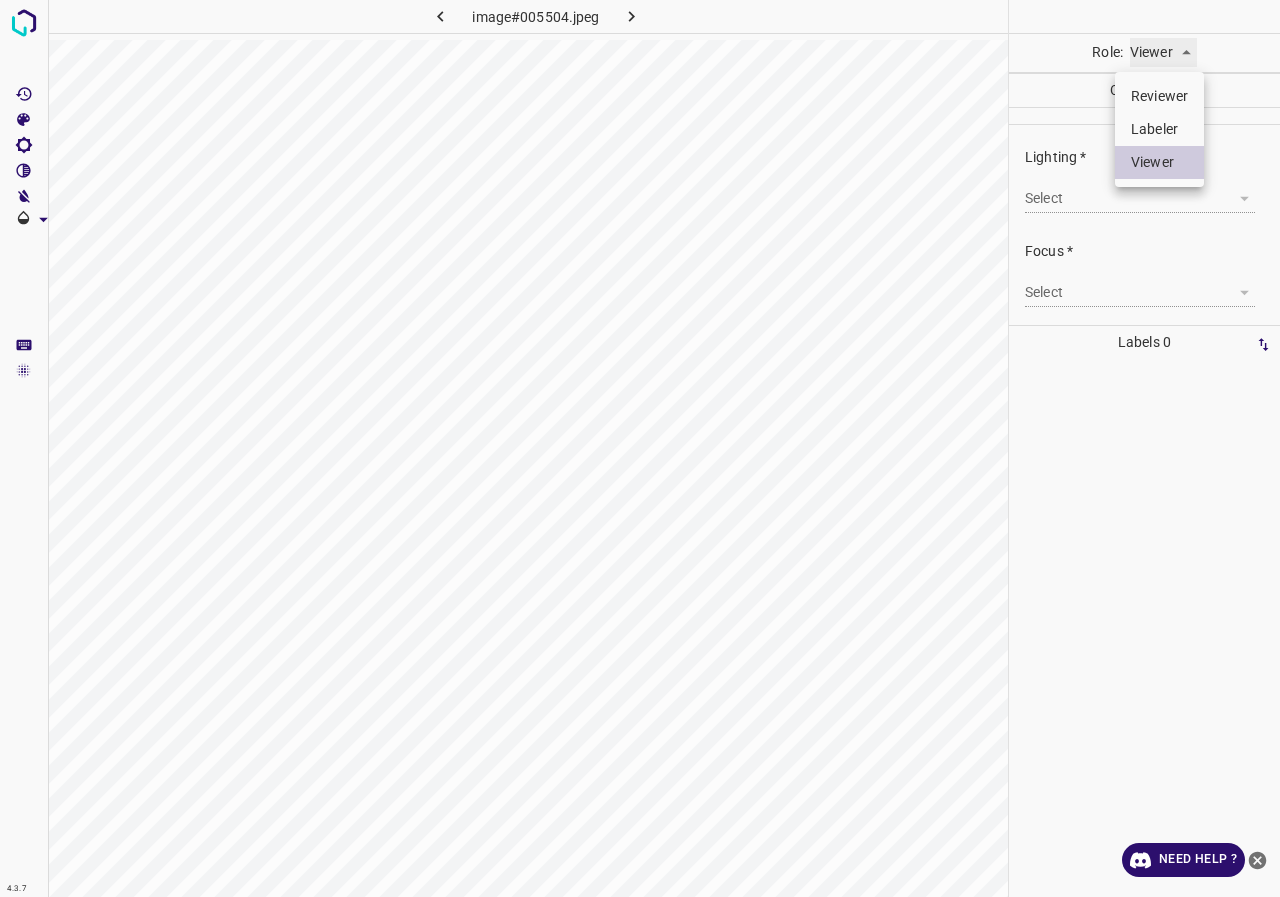 type on "labeler" 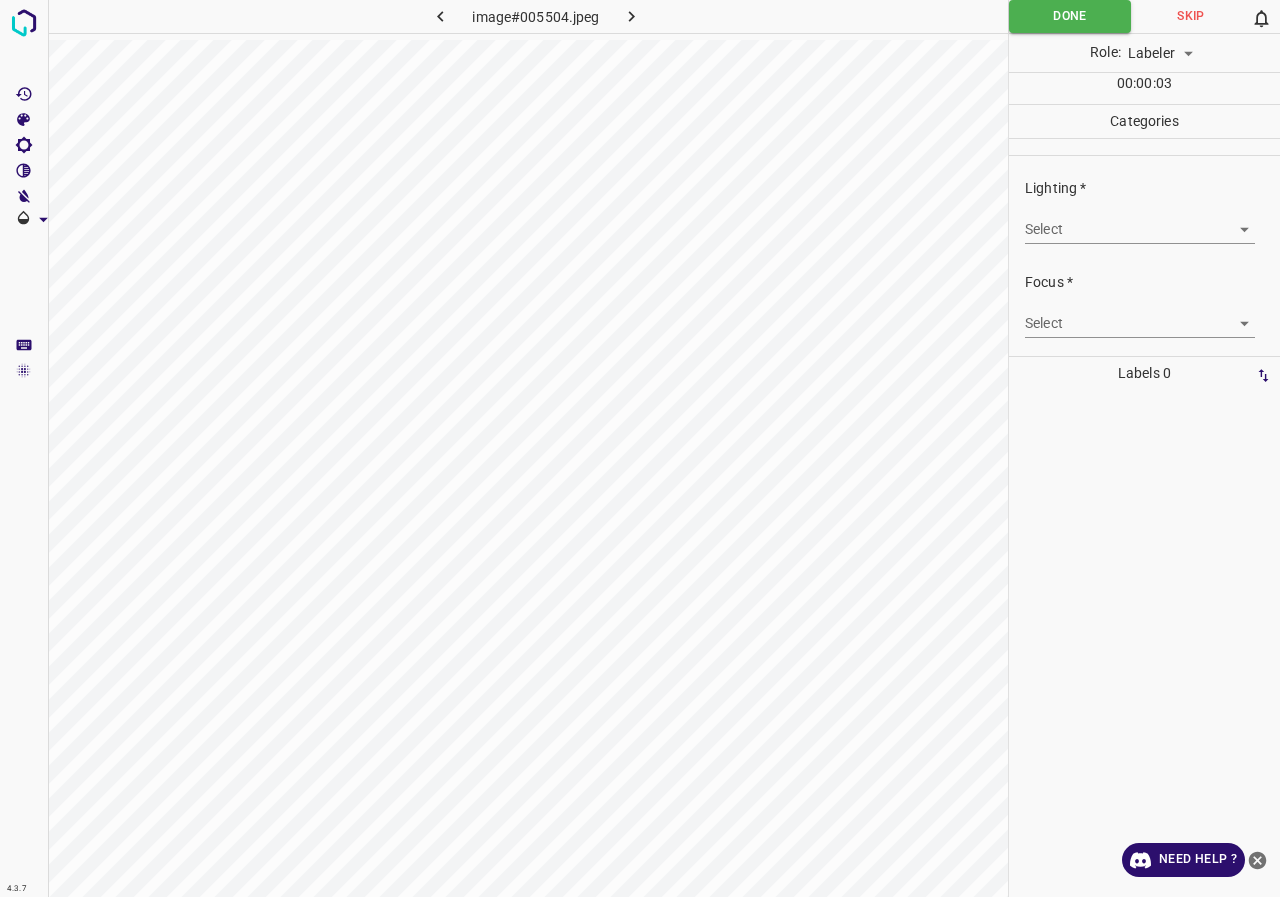 click on "4.3.7 image#005504.jpeg Done Skip 0 Role: Labeler labeler 00   : 00   : 03   Categories Lighting *  Select ​ Focus *  Select ​ Overall *  Select ​ Labels   0 Categories 1 Lighting 2 Focus 3 Overall Tools Space Change between modes (Draw & Edit) I Auto labeling R Restore zoom M Zoom in N Zoom out Delete Delete selecte label Filters Z Restore filters X Saturation filter C Brightness filter V Contrast filter B Gray scale filter General O Download Need Help ? - Text - Hide - Delete" at bounding box center (640, 448) 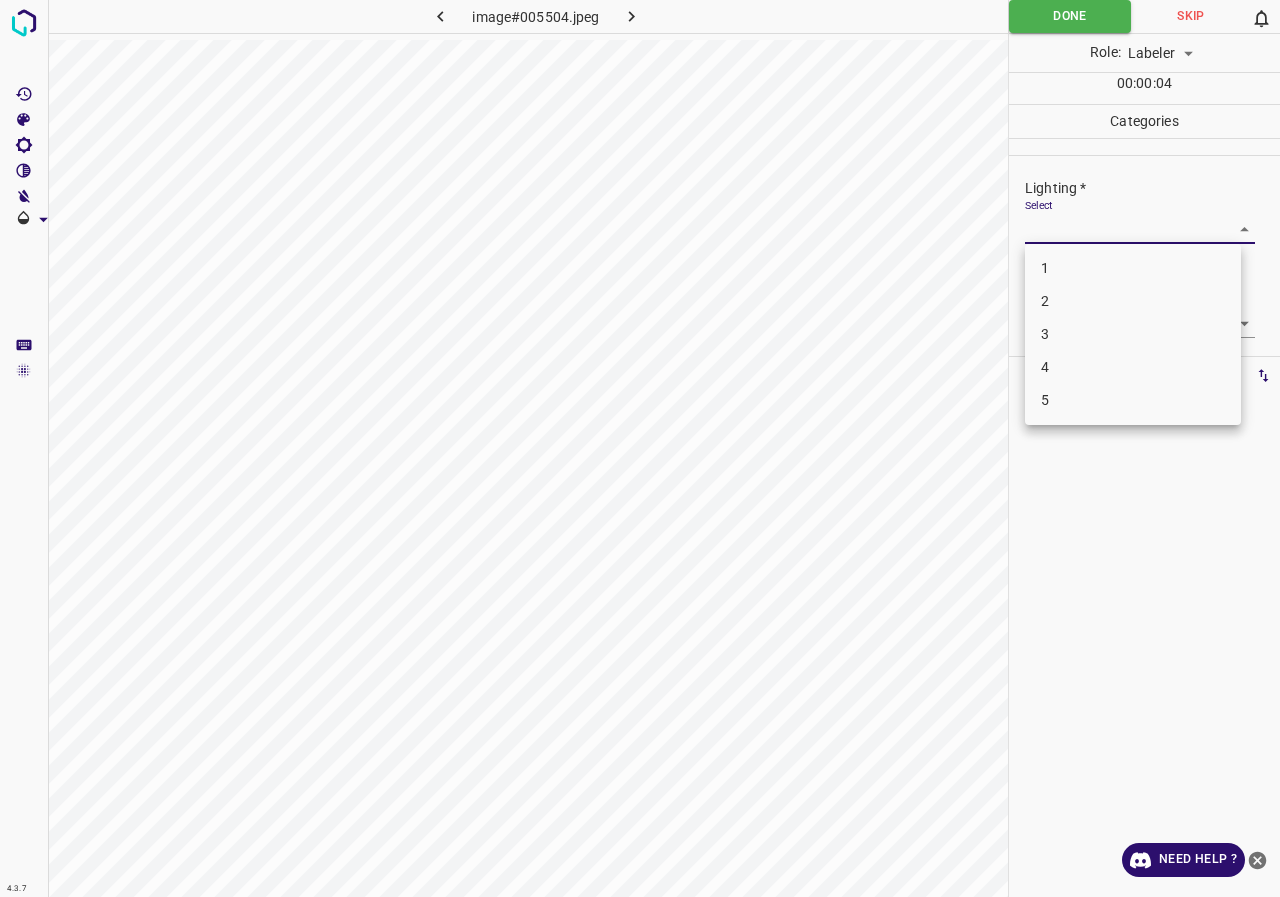 click on "3" at bounding box center (1133, 334) 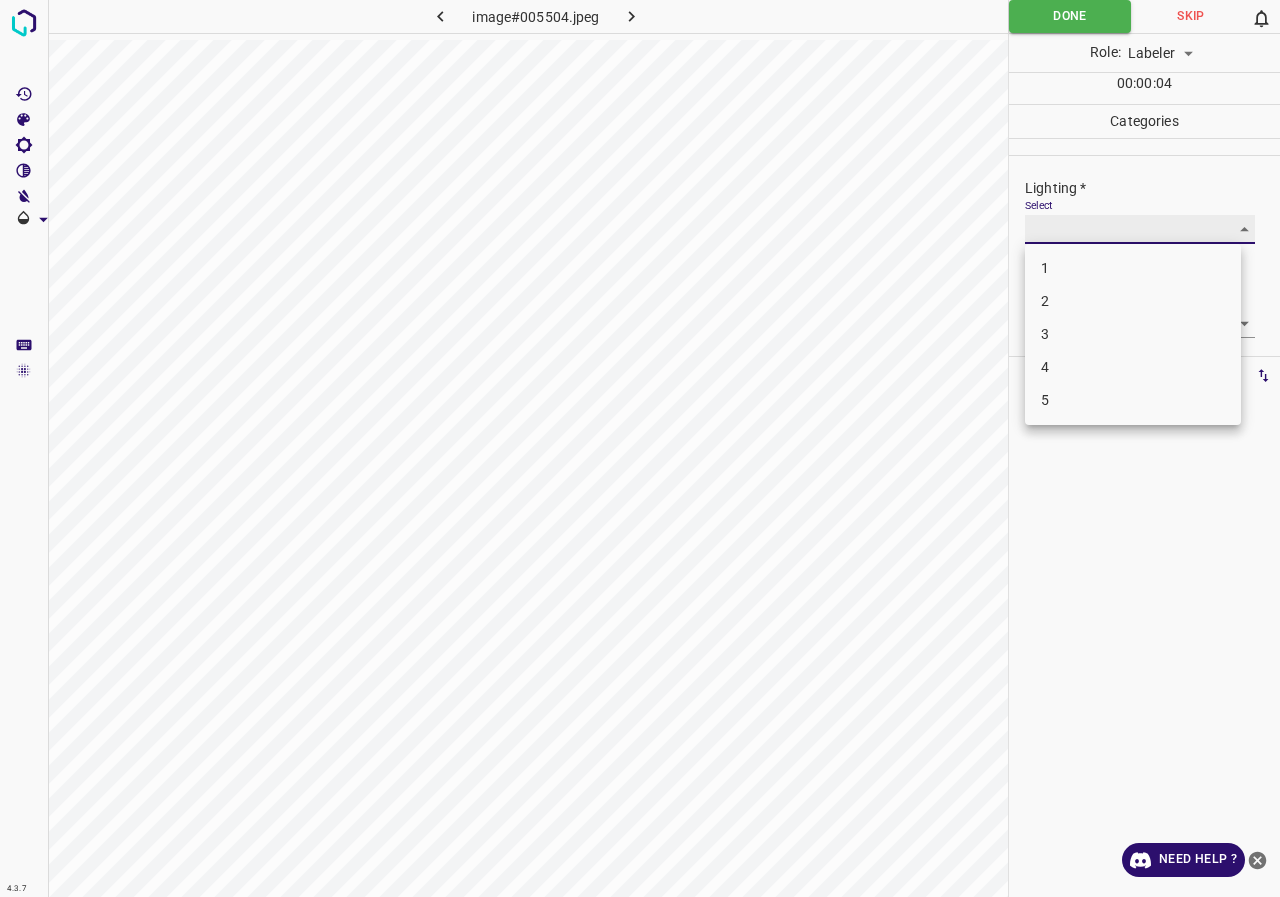 type on "3" 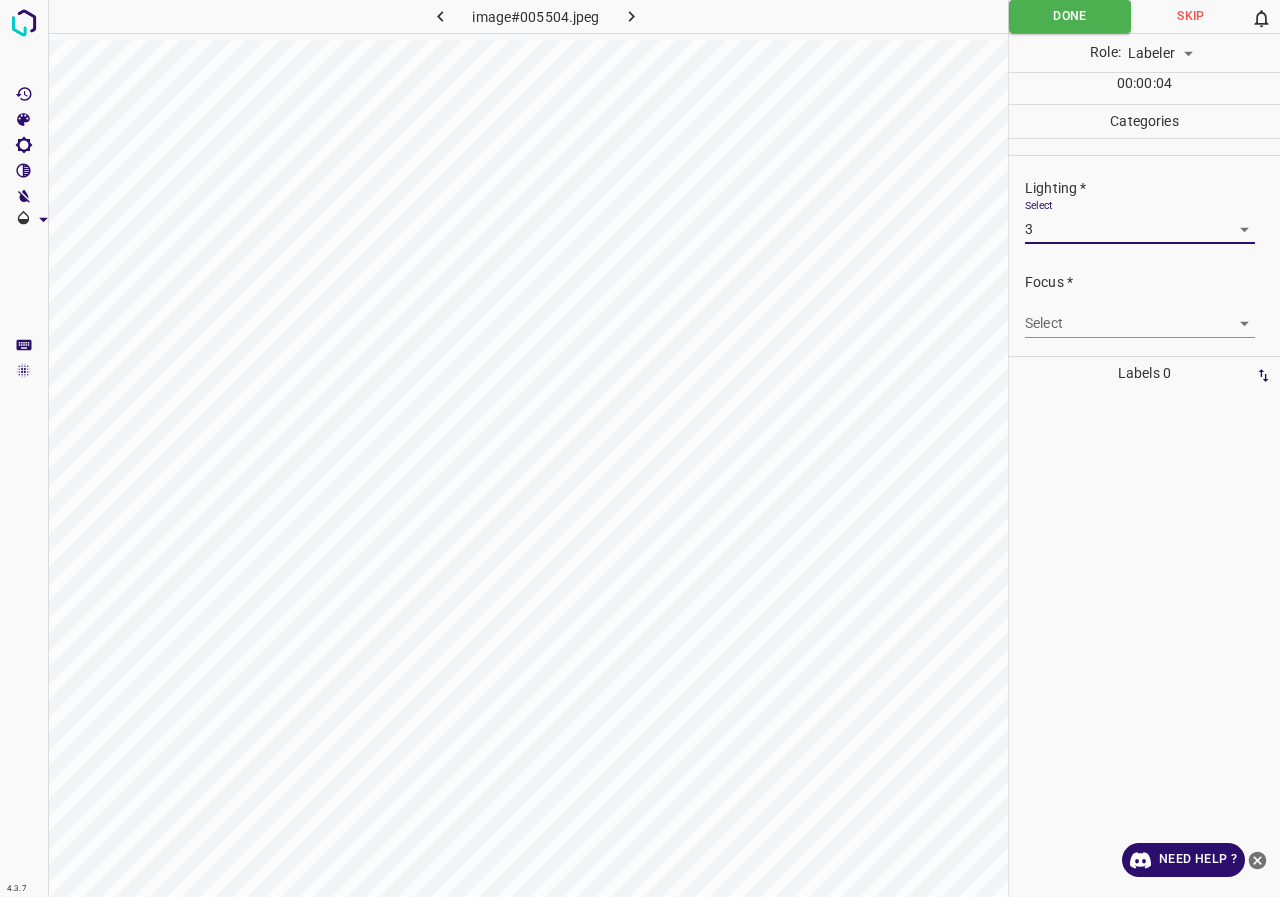 click on "4.3.7 image#005504.jpeg Done Skip 0 Role: Labeler labeler 00   : 00   : 04   Categories Lighting *  Select 3 3 Focus *  Select ​ Overall *  Select ​ Labels   0 Categories 1 Lighting 2 Focus 3 Overall Tools Space Change between modes (Draw & Edit) I Auto labeling R Restore zoom M Zoom in N Zoom out Delete Delete selecte label Filters Z Restore filters X Saturation filter C Brightness filter V Contrast filter B Gray scale filter General O Download Need Help ? - Text - Hide - Delete 1 2 3 4 5" at bounding box center (640, 448) 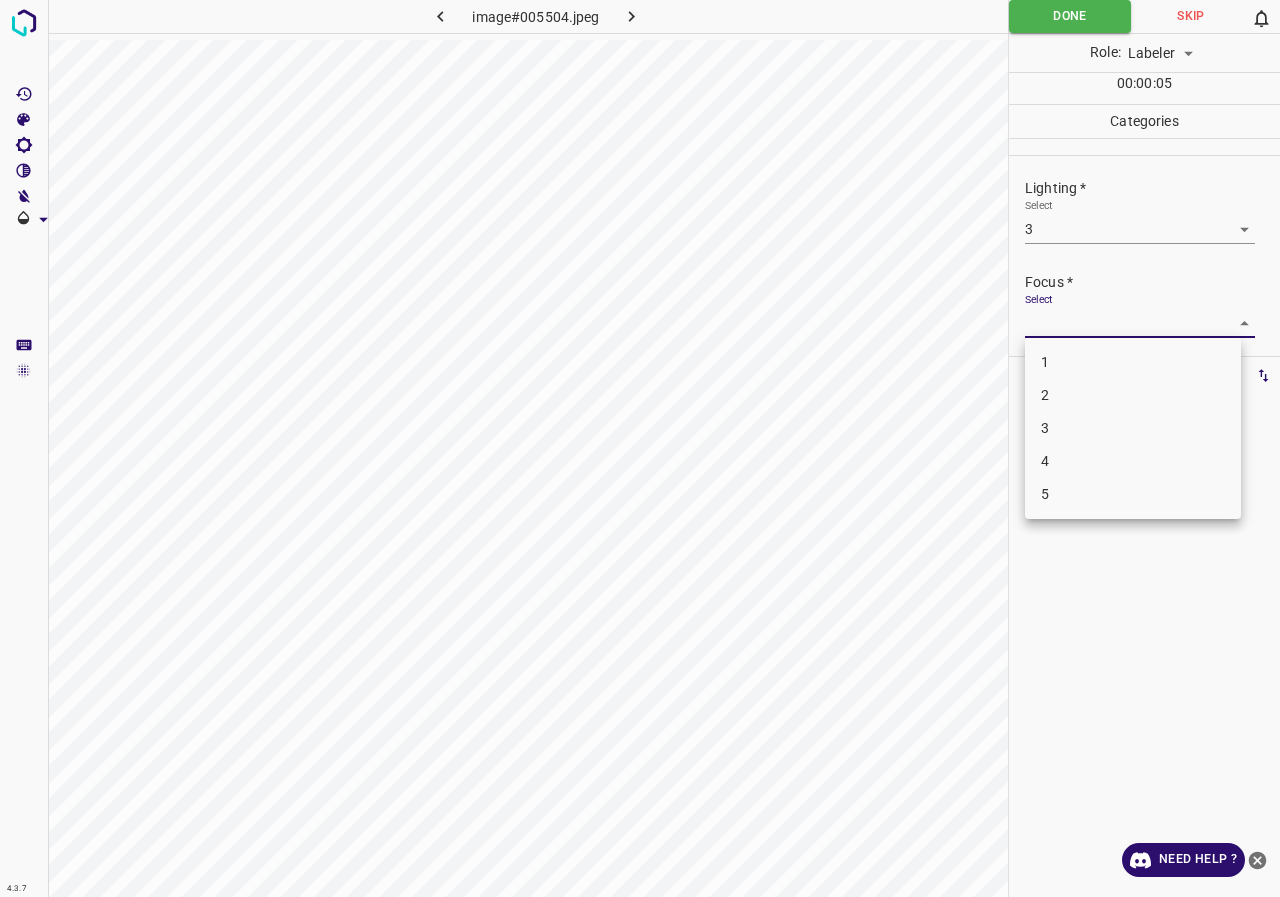 drag, startPoint x: 1068, startPoint y: 424, endPoint x: 1066, endPoint y: 390, distance: 34.058773 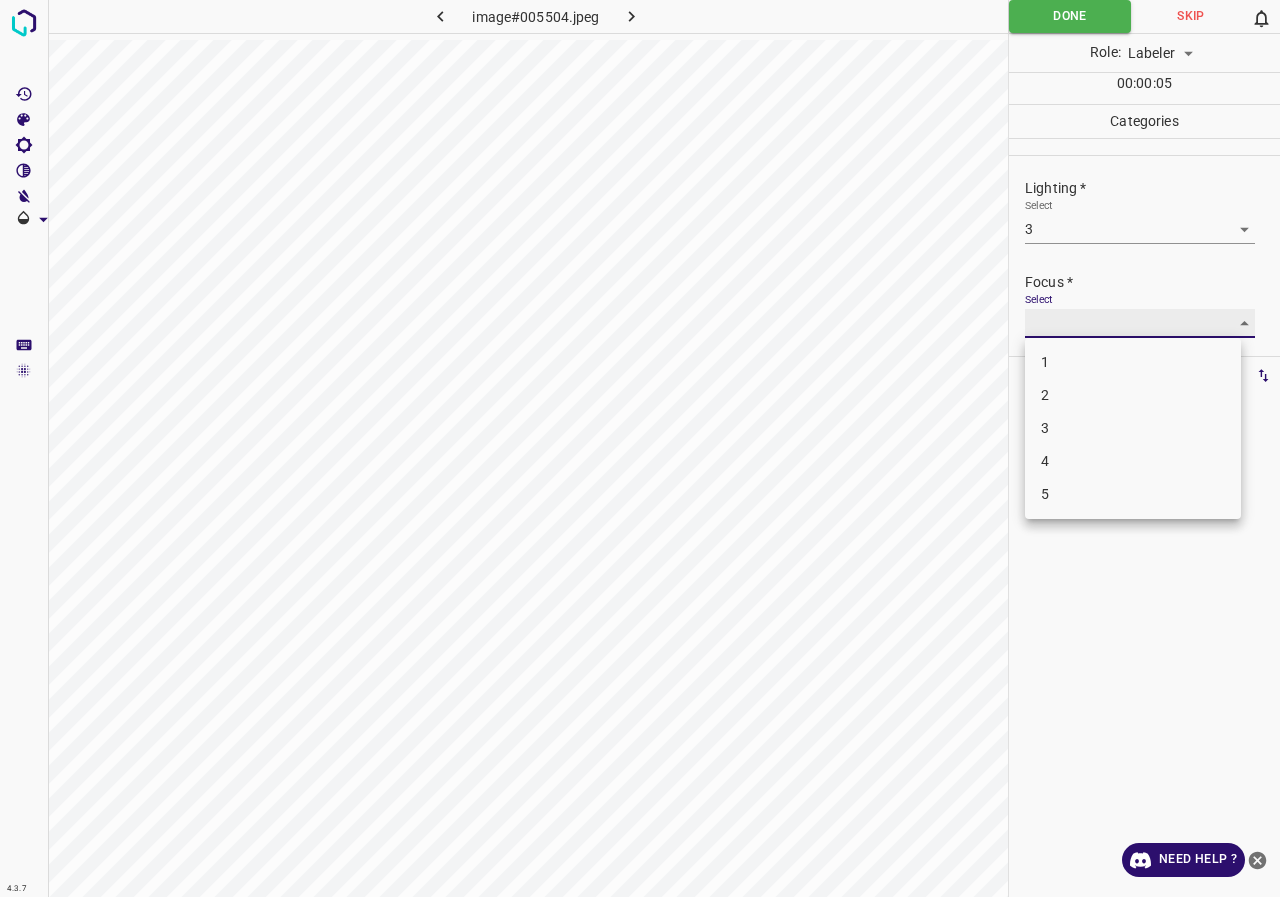 type on "3" 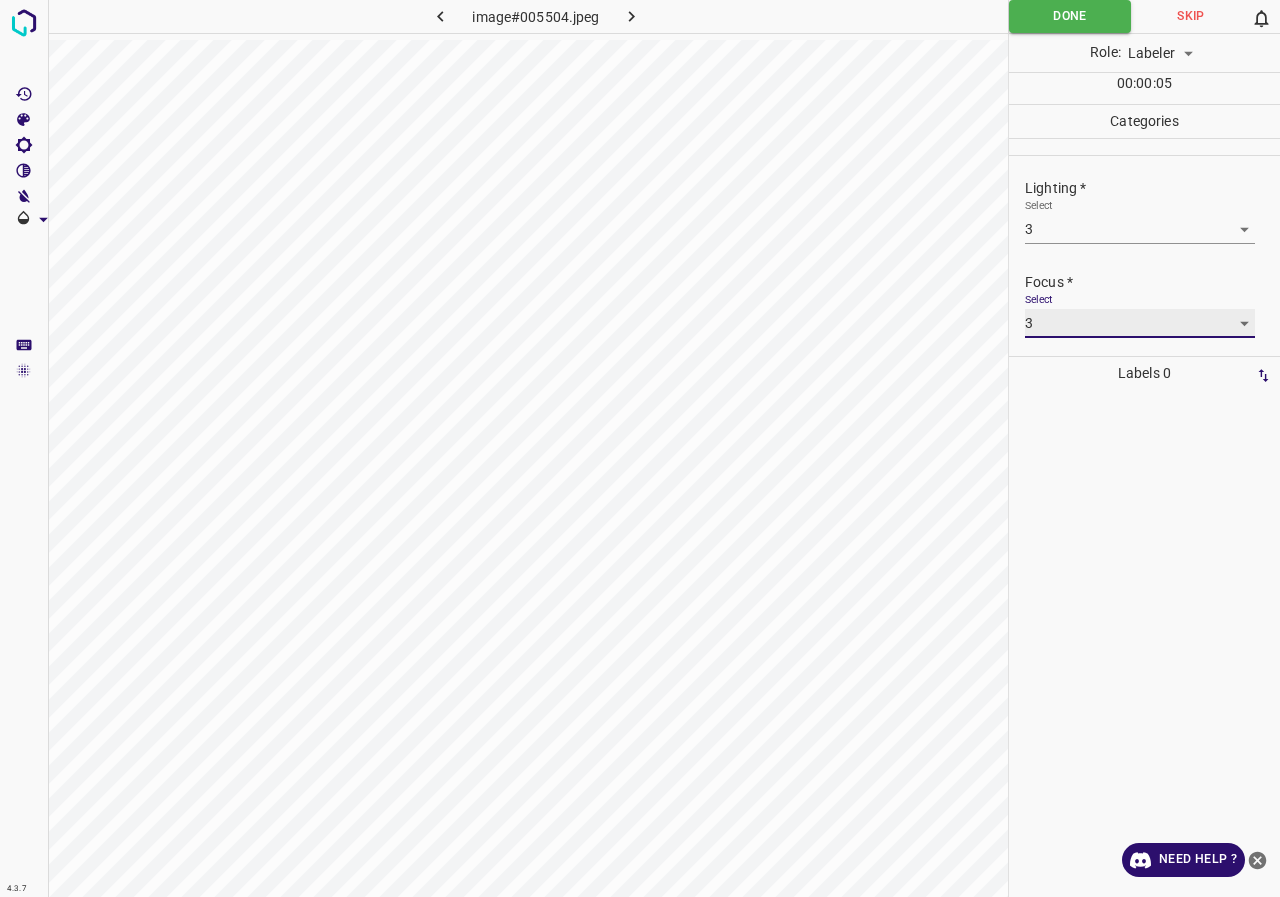scroll, scrollTop: 98, scrollLeft: 0, axis: vertical 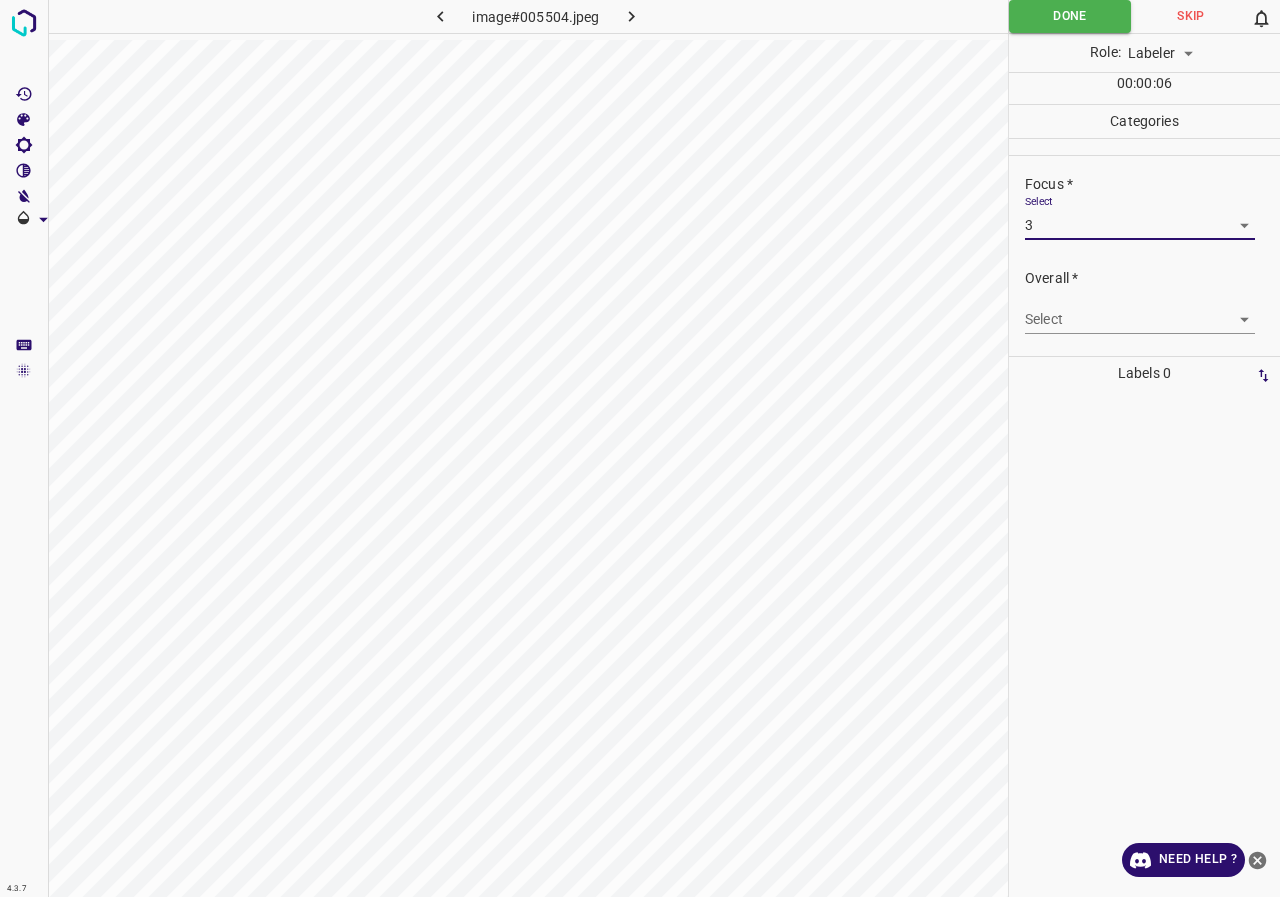 click on "4.3.7 image#005504.jpeg Done Skip 0 Role: Labeler labeler 00   : 00   : 06   Categories Lighting *  Select 3 3 Focus *  Select 3 3 Overall *  Select ​ Labels   0 Categories 1 Lighting 2 Focus 3 Overall Tools Space Change between modes (Draw & Edit) I Auto labeling R Restore zoom M Zoom in N Zoom out Delete Delete selecte label Filters Z Restore filters X Saturation filter C Brightness filter V Contrast filter B Gray scale filter General O Download Need Help ? - Text - Hide - Delete" at bounding box center [640, 448] 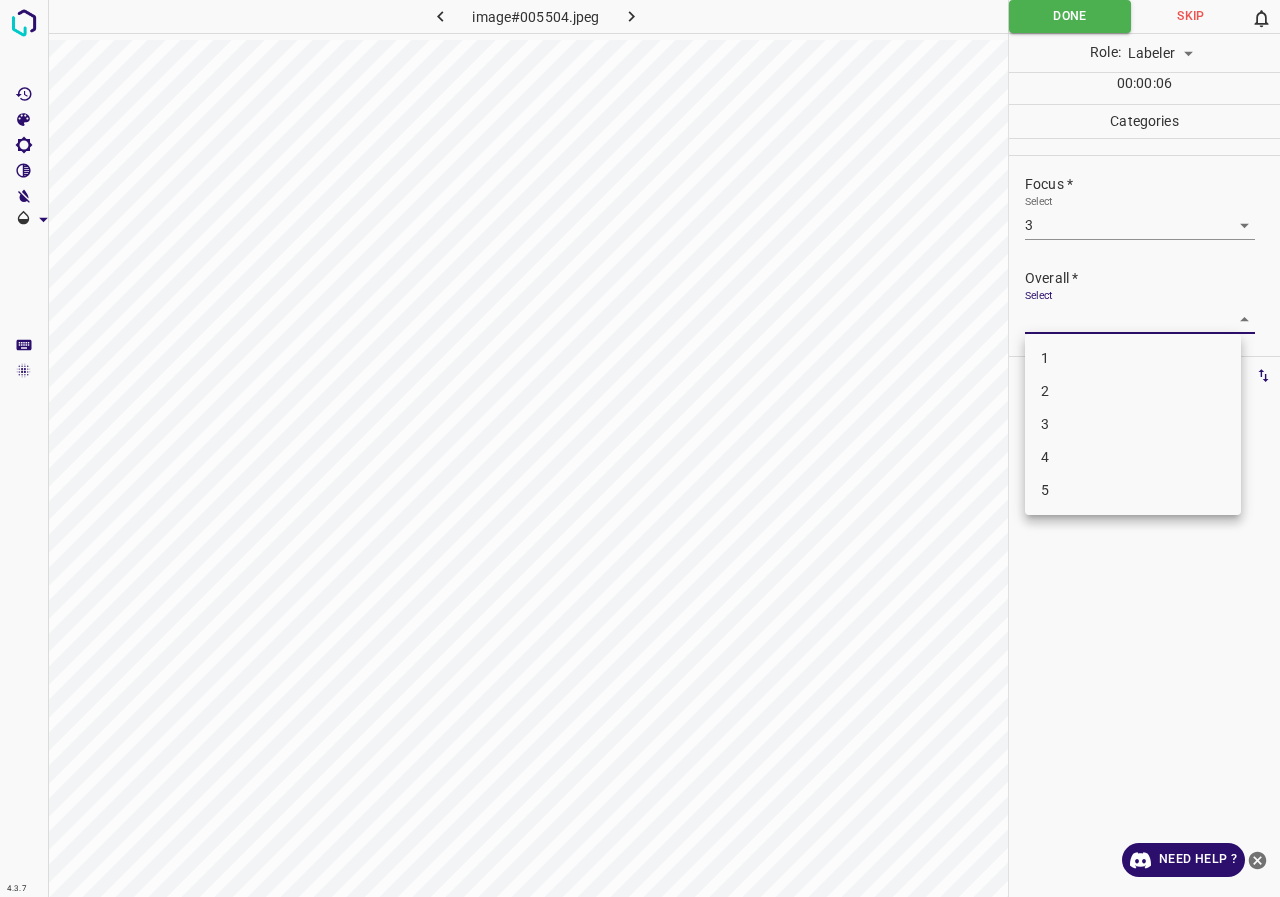 click on "3" at bounding box center (1133, 424) 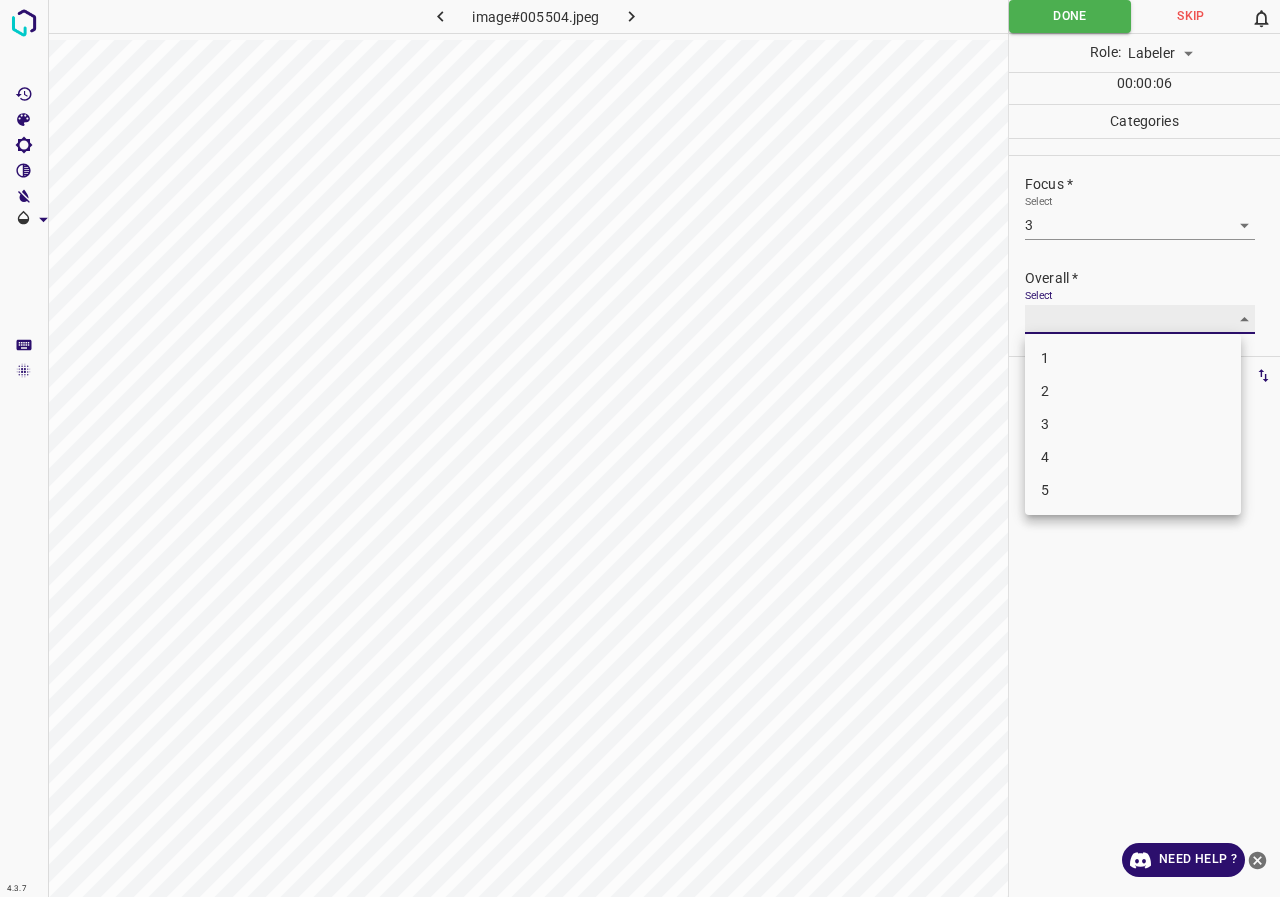 type on "3" 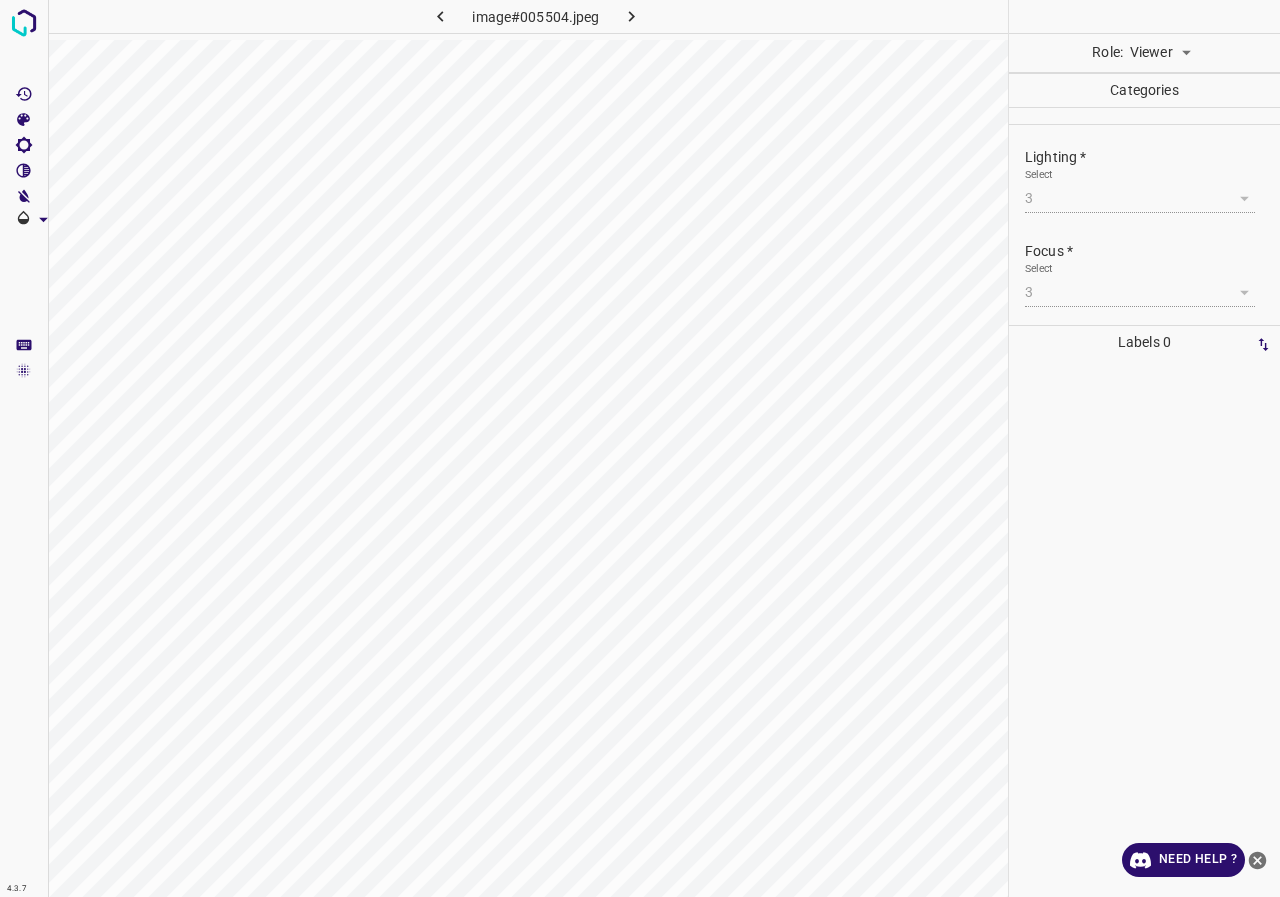 scroll, scrollTop: 0, scrollLeft: 0, axis: both 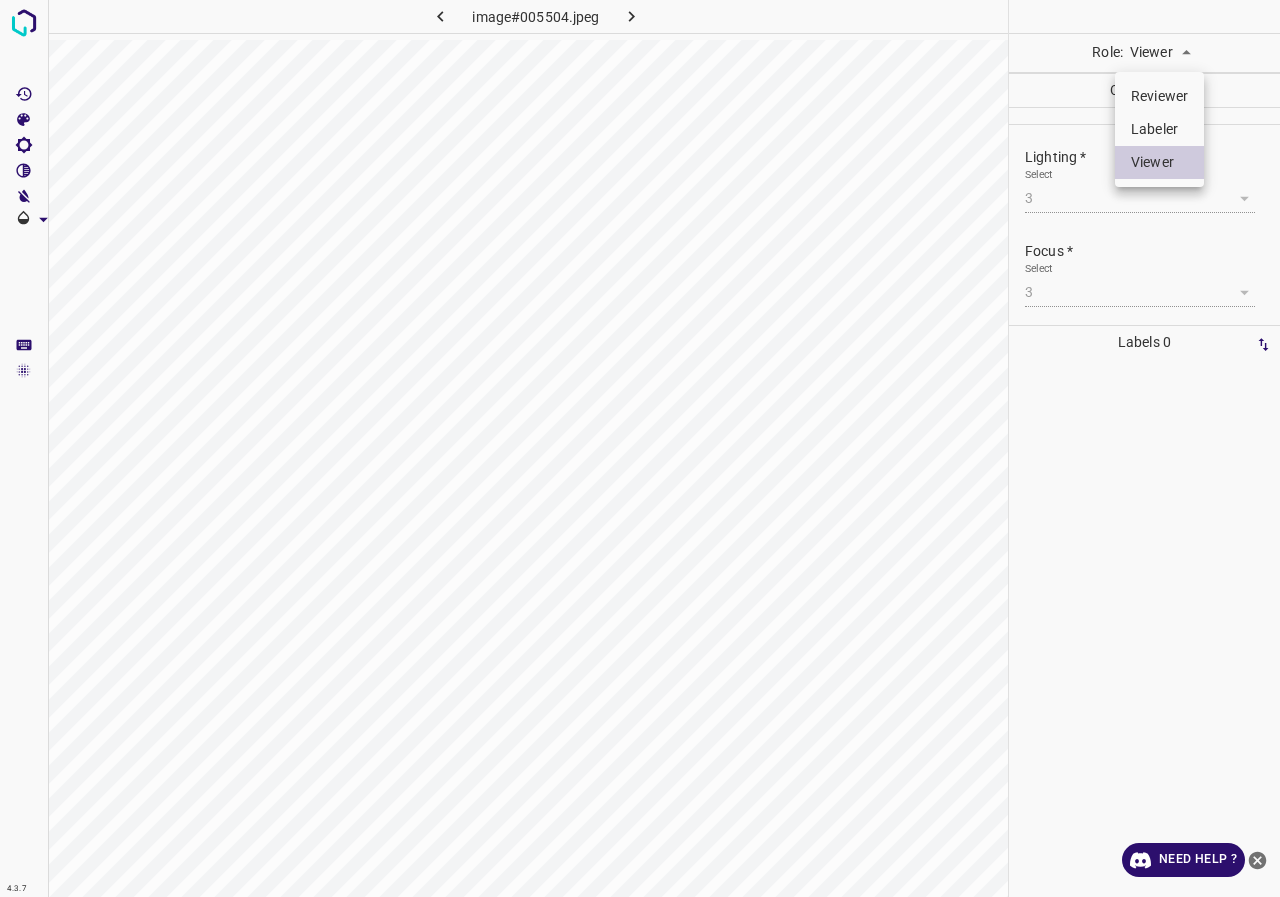 click on "4.3.7 image#005504.jpeg Role: Viewer viewer Categories Lighting *  Select 3 3 Focus *  Select 3 3 Overall *  Select 3 3 Labels   0 Categories 1 Lighting 2 Focus 3 Overall Tools Space Change between modes (Draw & Edit) I Auto labeling R Restore zoom M Zoom in N Zoom out Delete Delete selected label Filters Z Restore filters X Saturation filter C Brightness filter V Contrast filter B Gray scale filter General O Download Need Help ? - Text - Hide - Delete Reviewer Labeler Viewer" at bounding box center [640, 448] 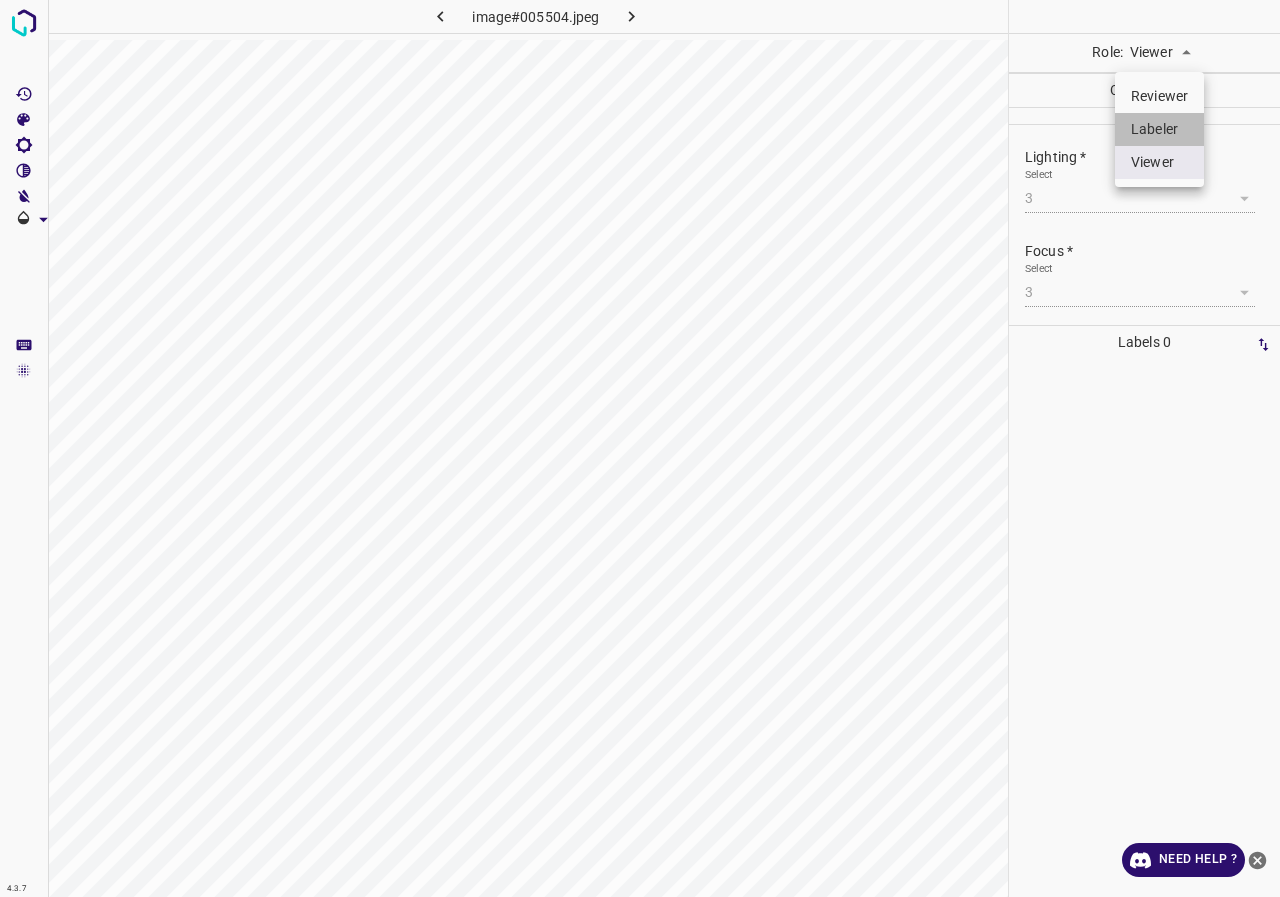 click on "Labeler" at bounding box center [1159, 129] 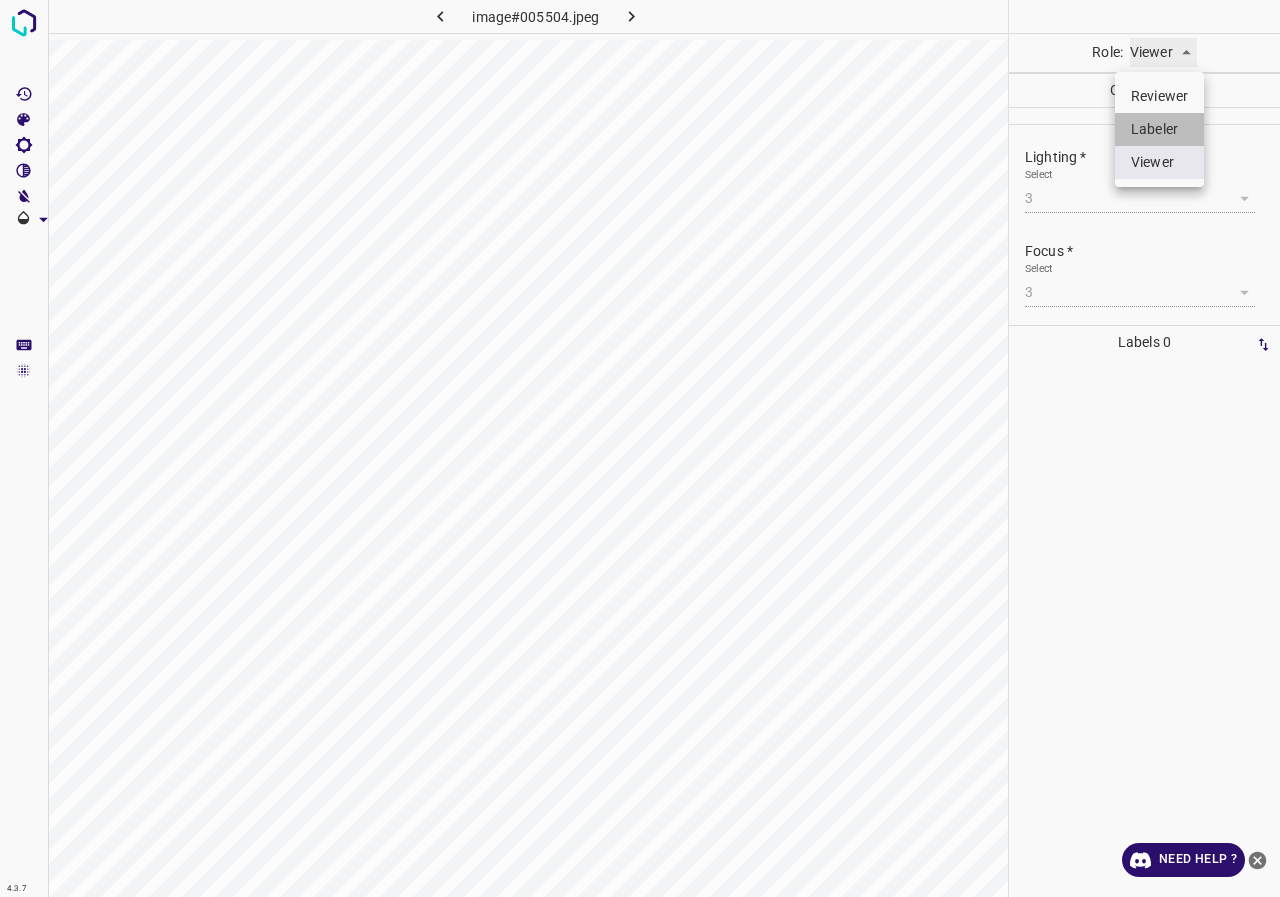 type on "labeler" 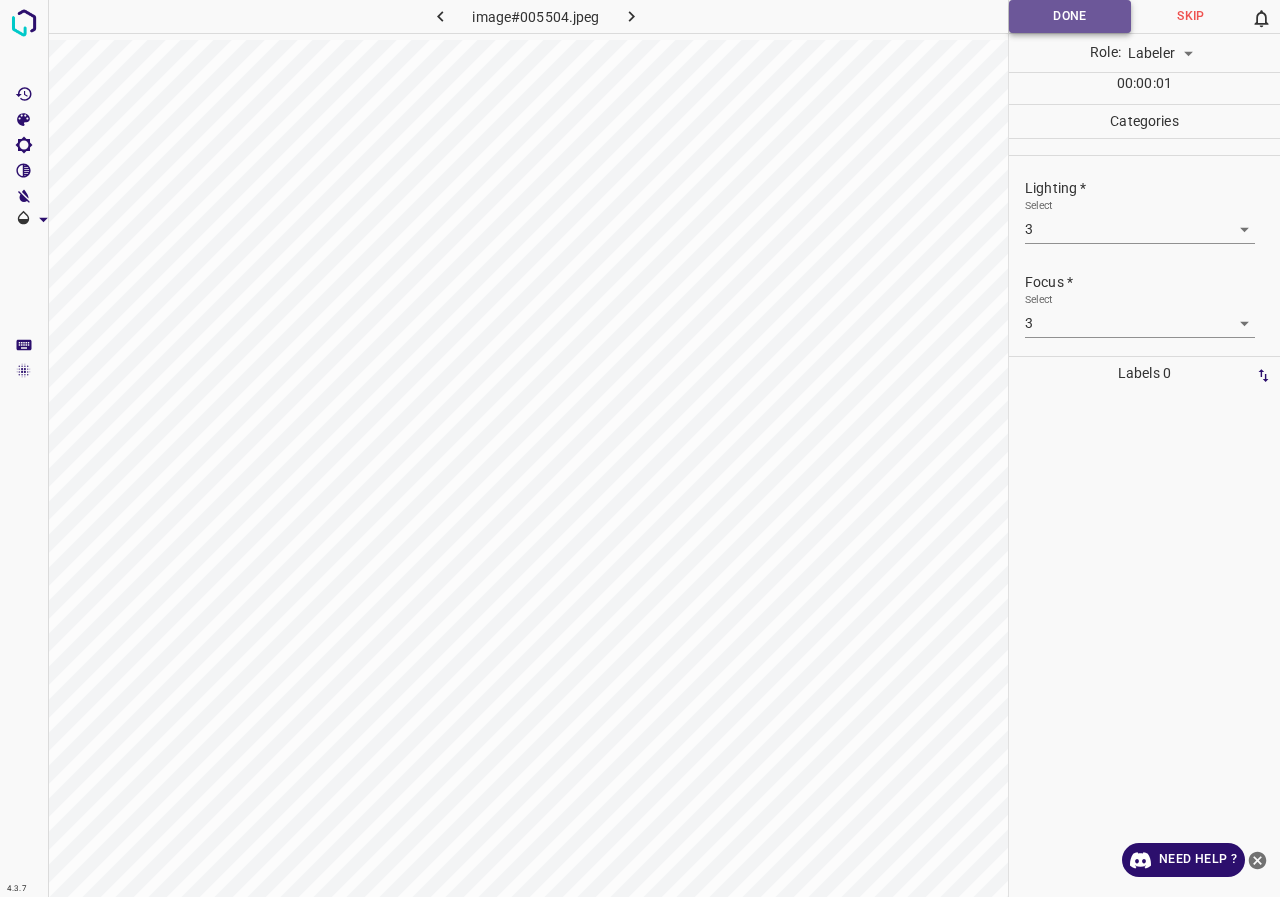 click on "Done" at bounding box center [1070, 16] 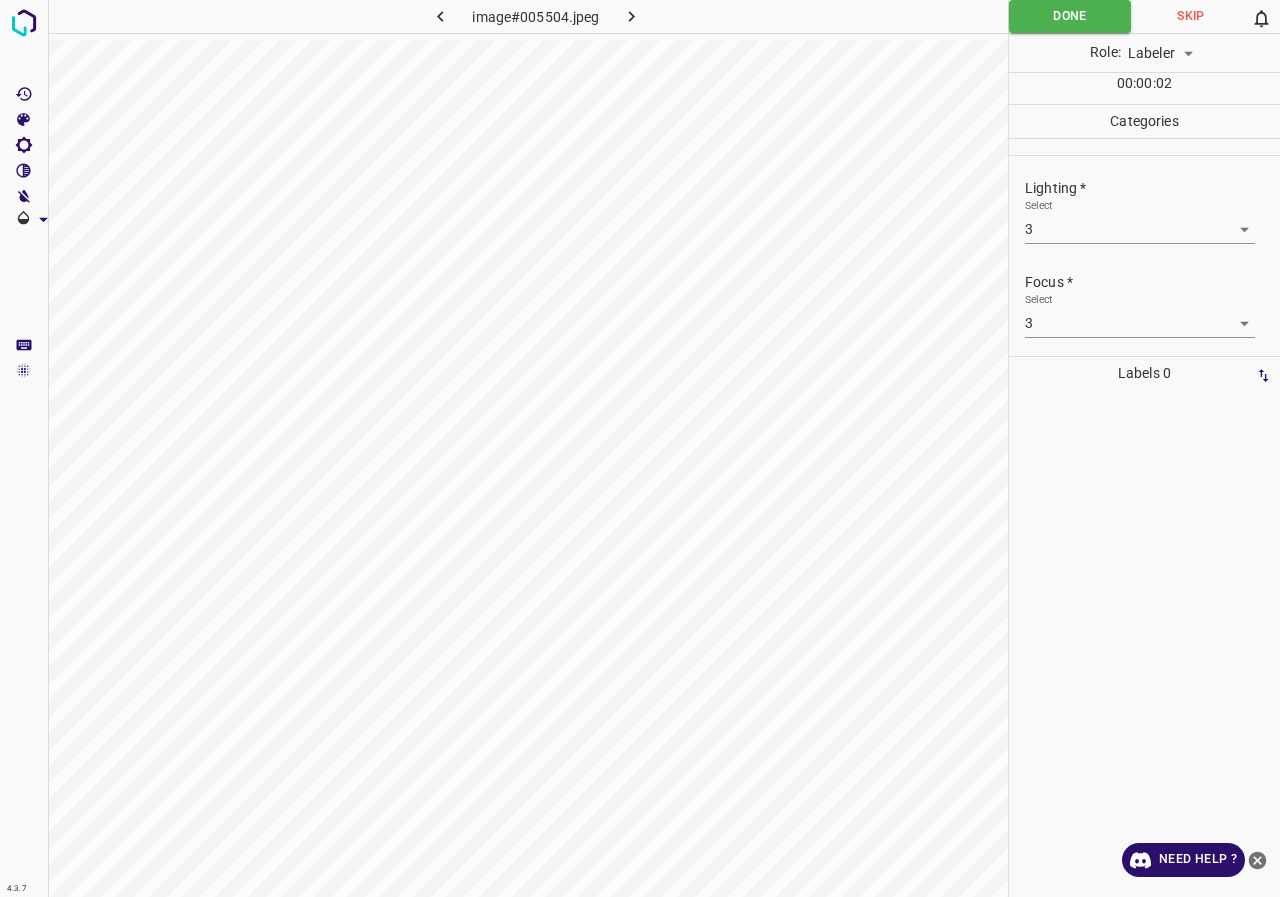 type 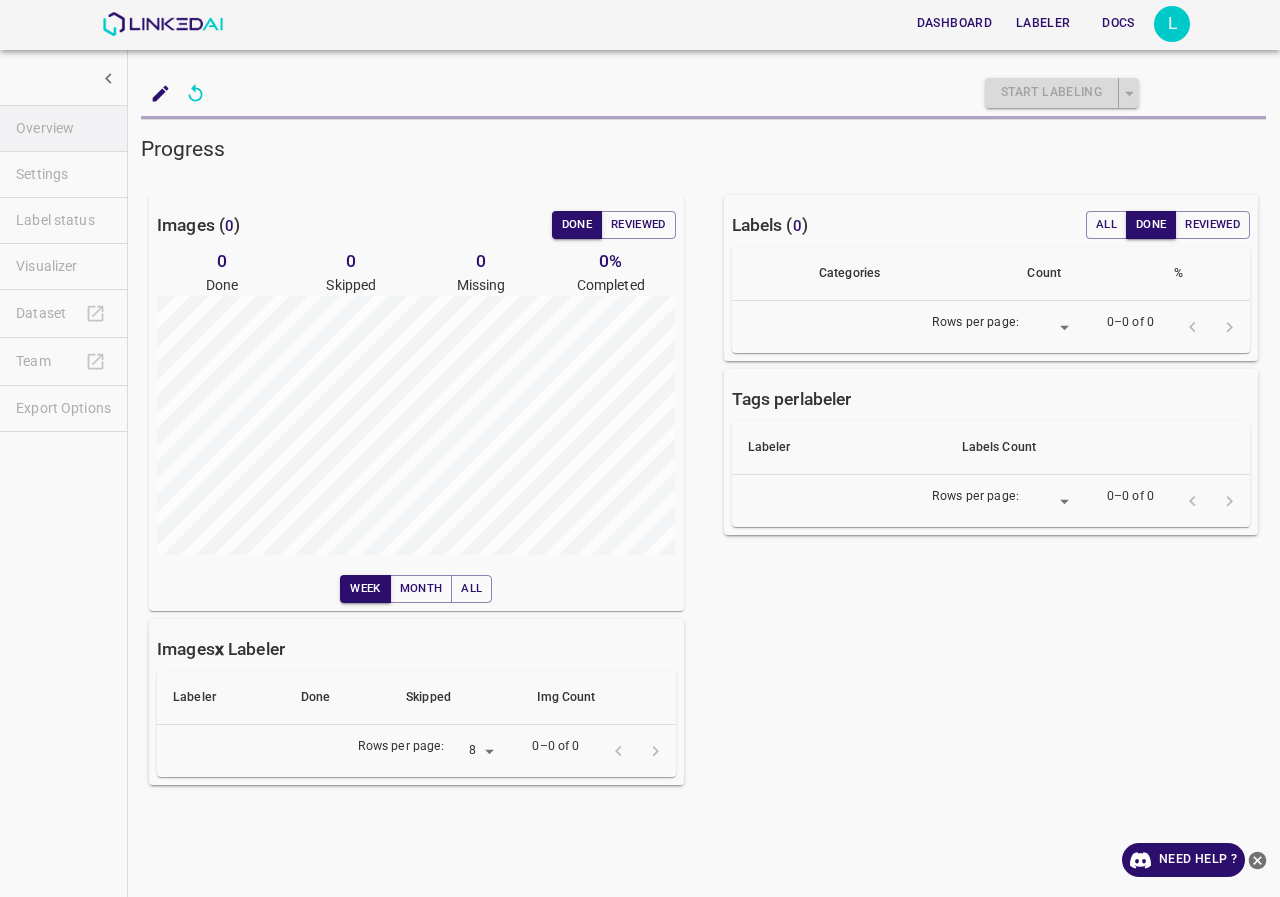 scroll, scrollTop: 0, scrollLeft: 0, axis: both 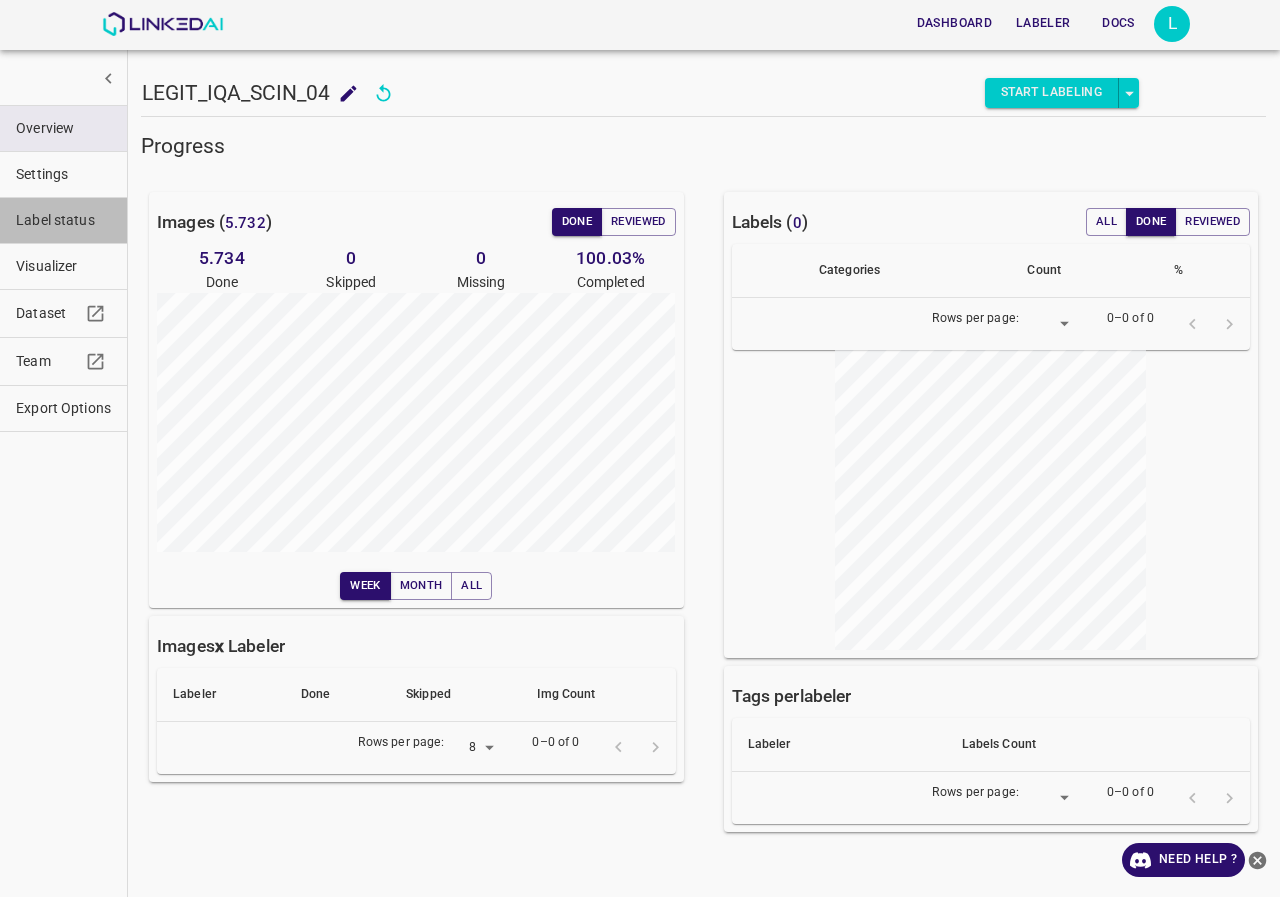 click on "Label status" at bounding box center [63, 220] 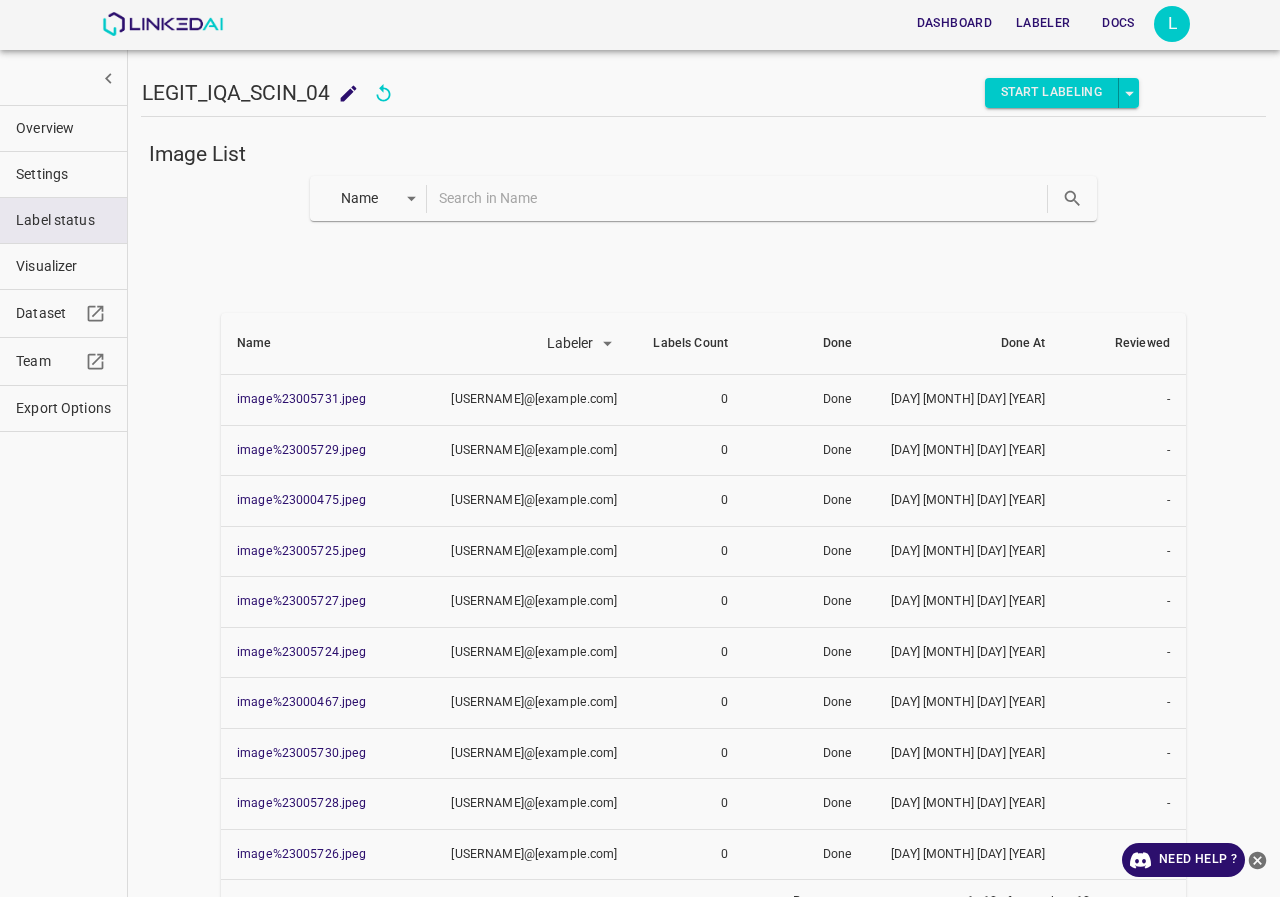 click at bounding box center [741, 198] 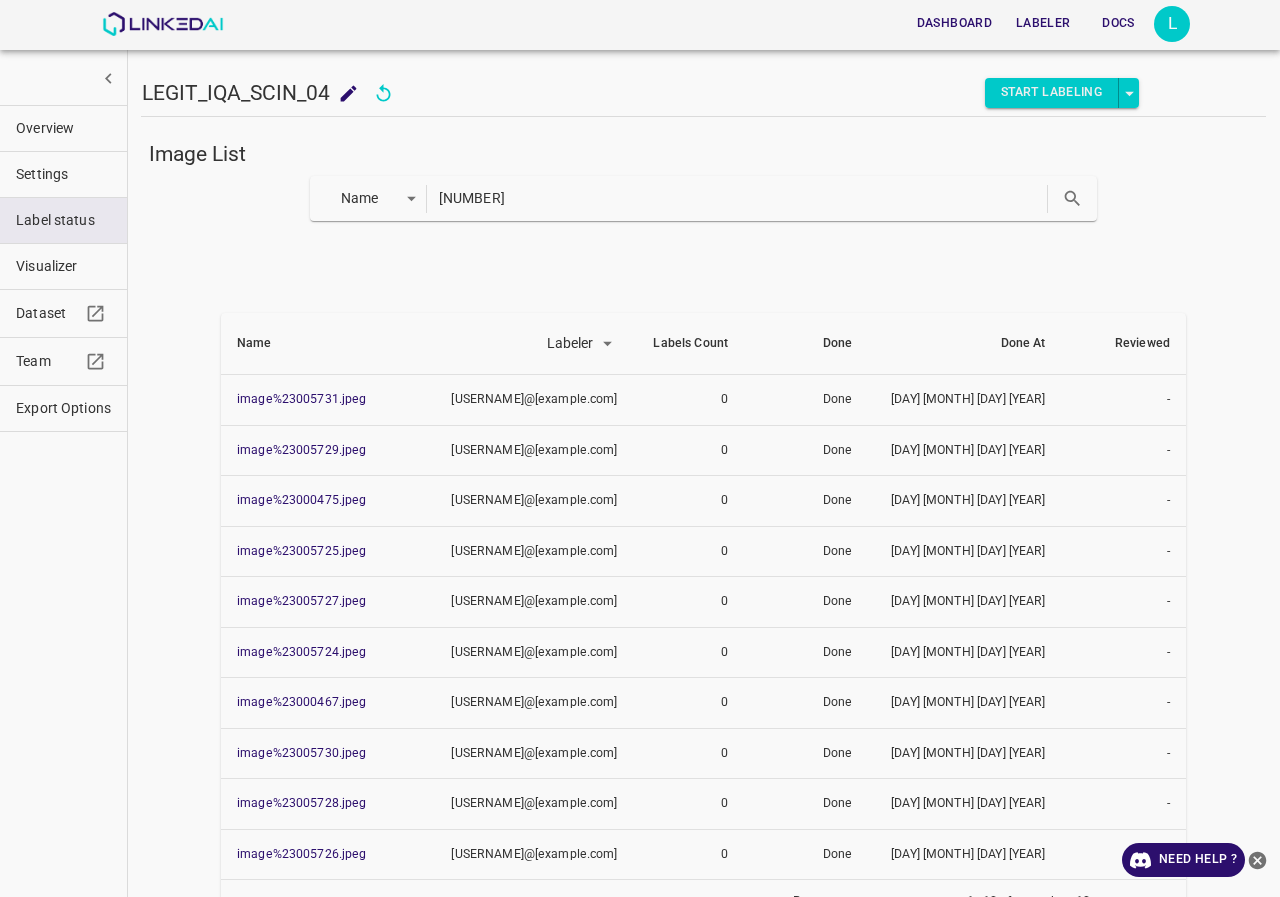 type on "23005504" 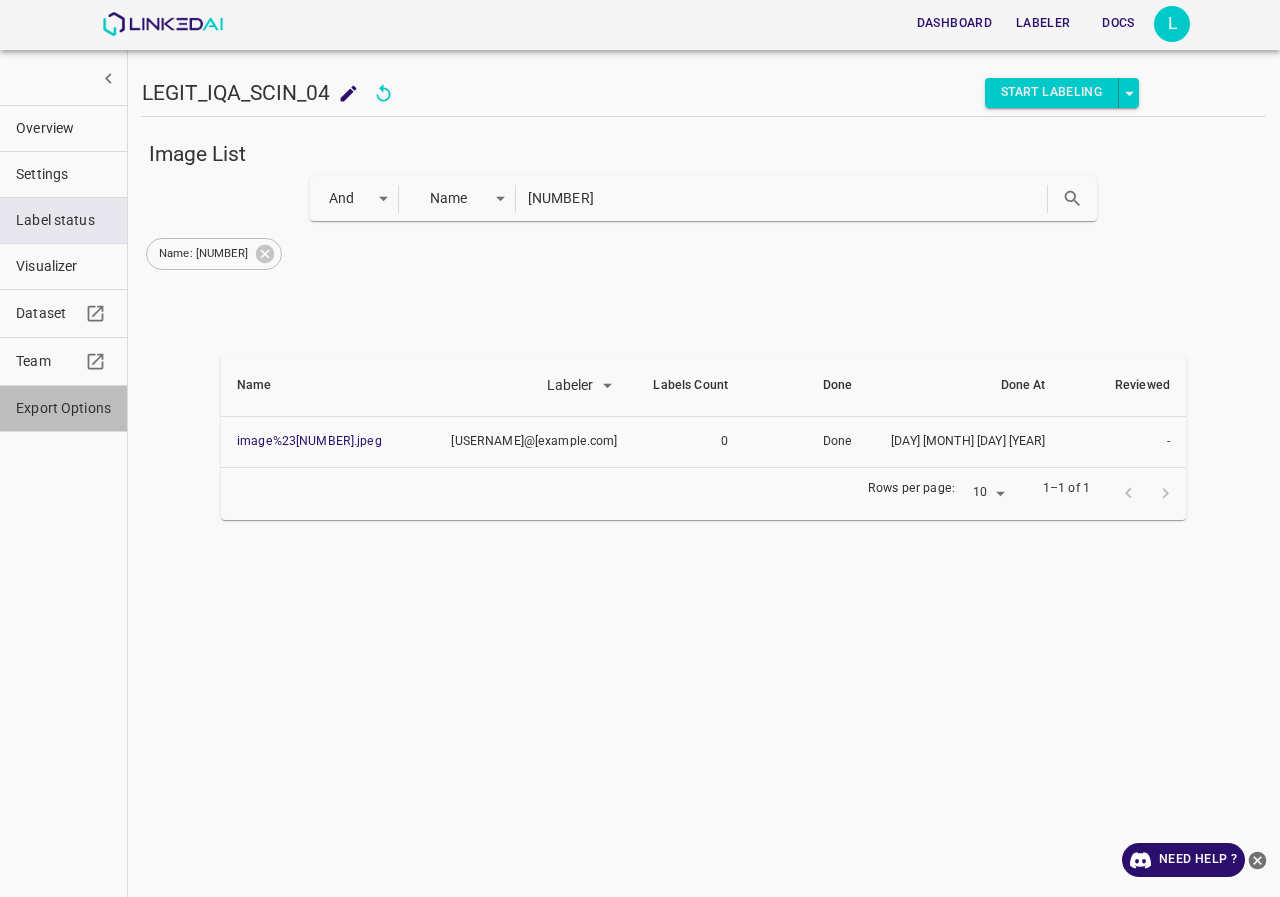 click on "Export Options" at bounding box center (63, 408) 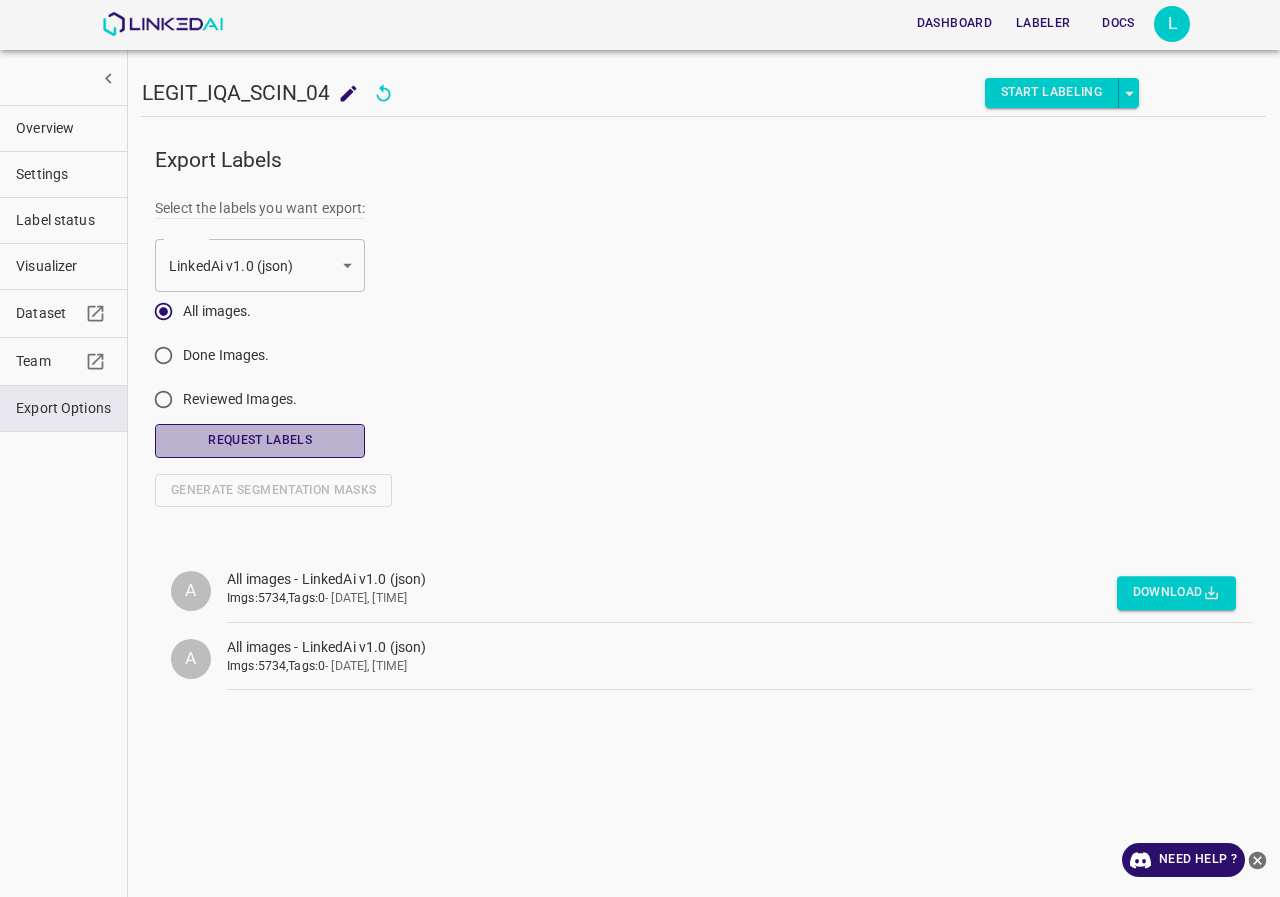 click on "Request Labels" at bounding box center (260, 440) 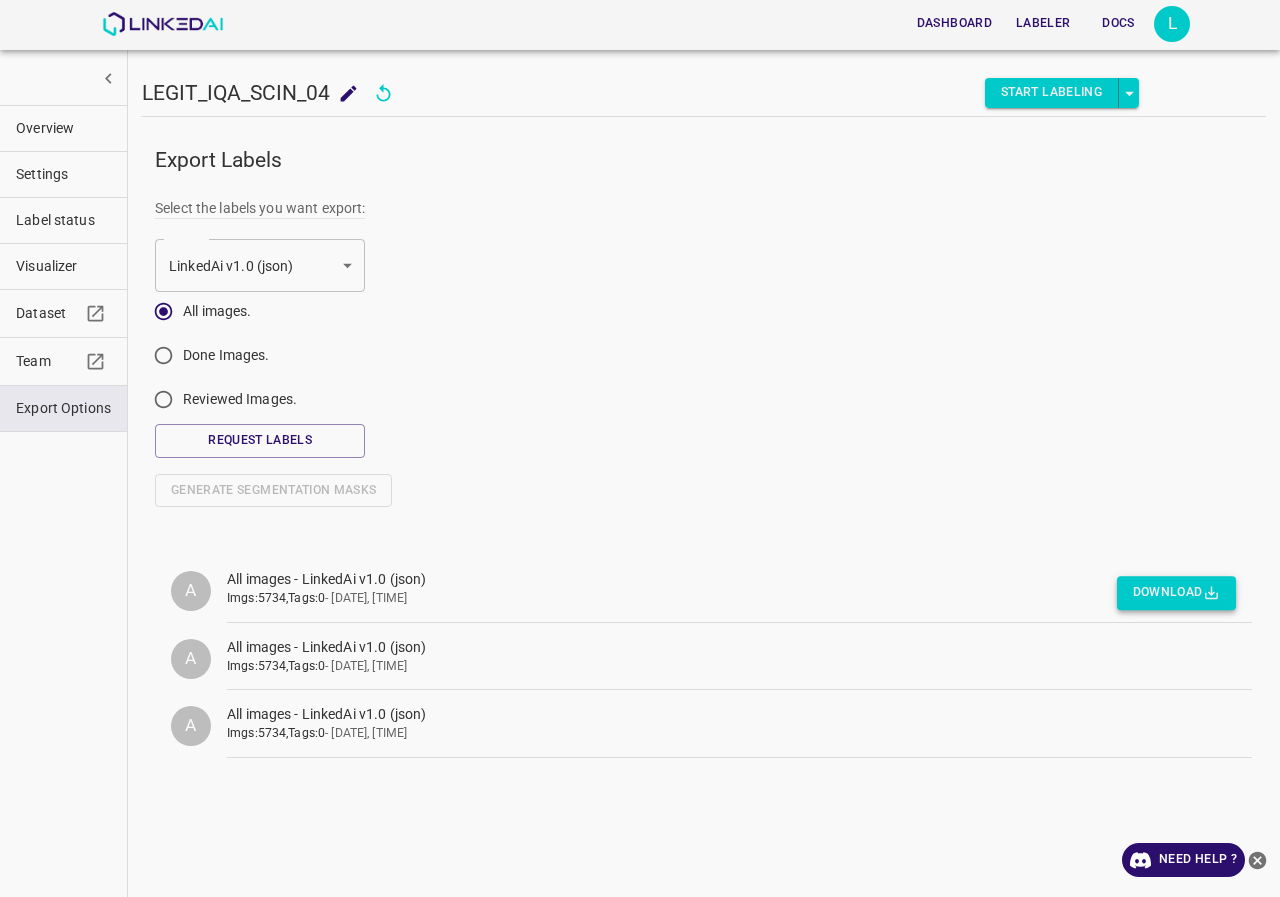 drag, startPoint x: 1127, startPoint y: 566, endPoint x: 1138, endPoint y: 580, distance: 17.804493 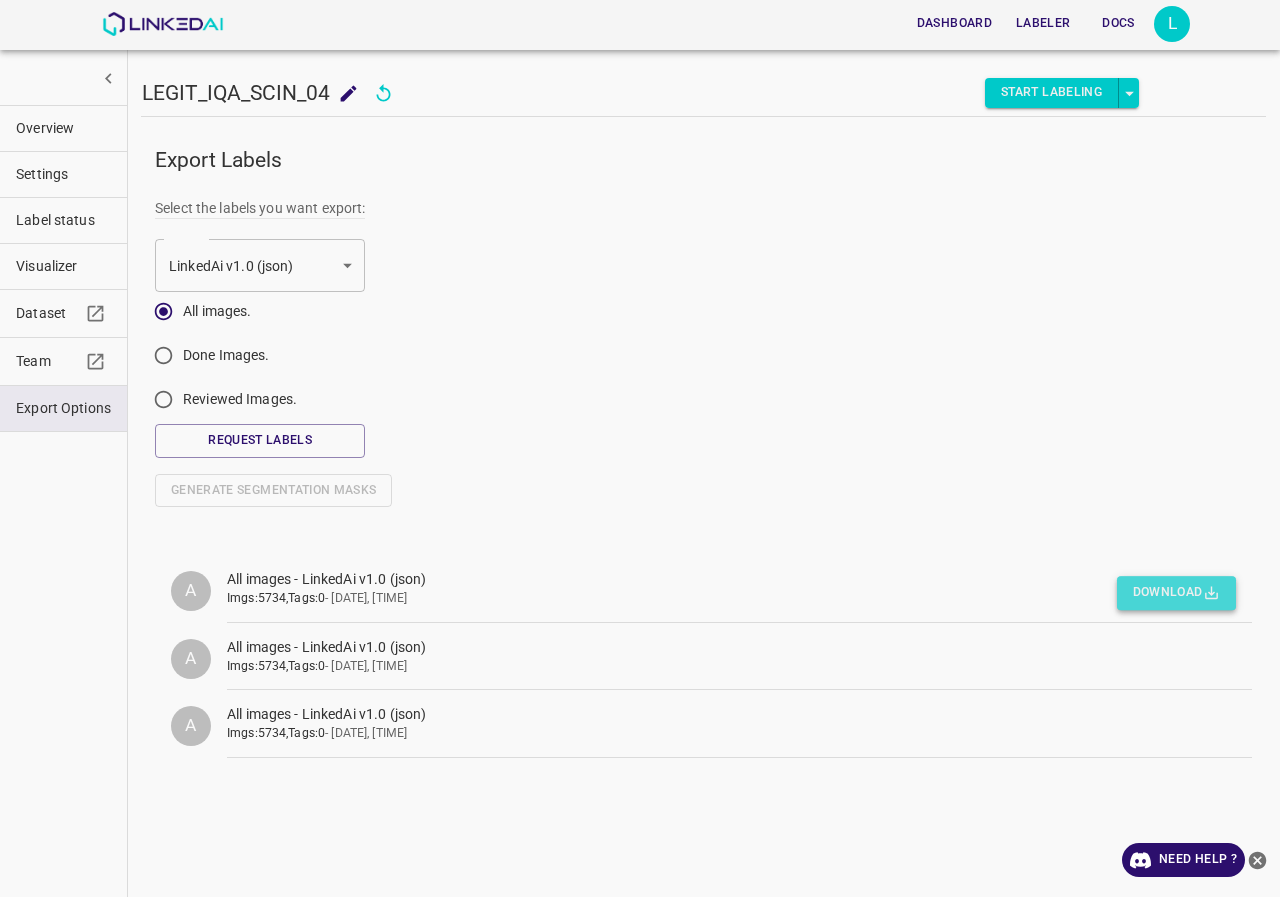 click on "Download" at bounding box center (1176, 593) 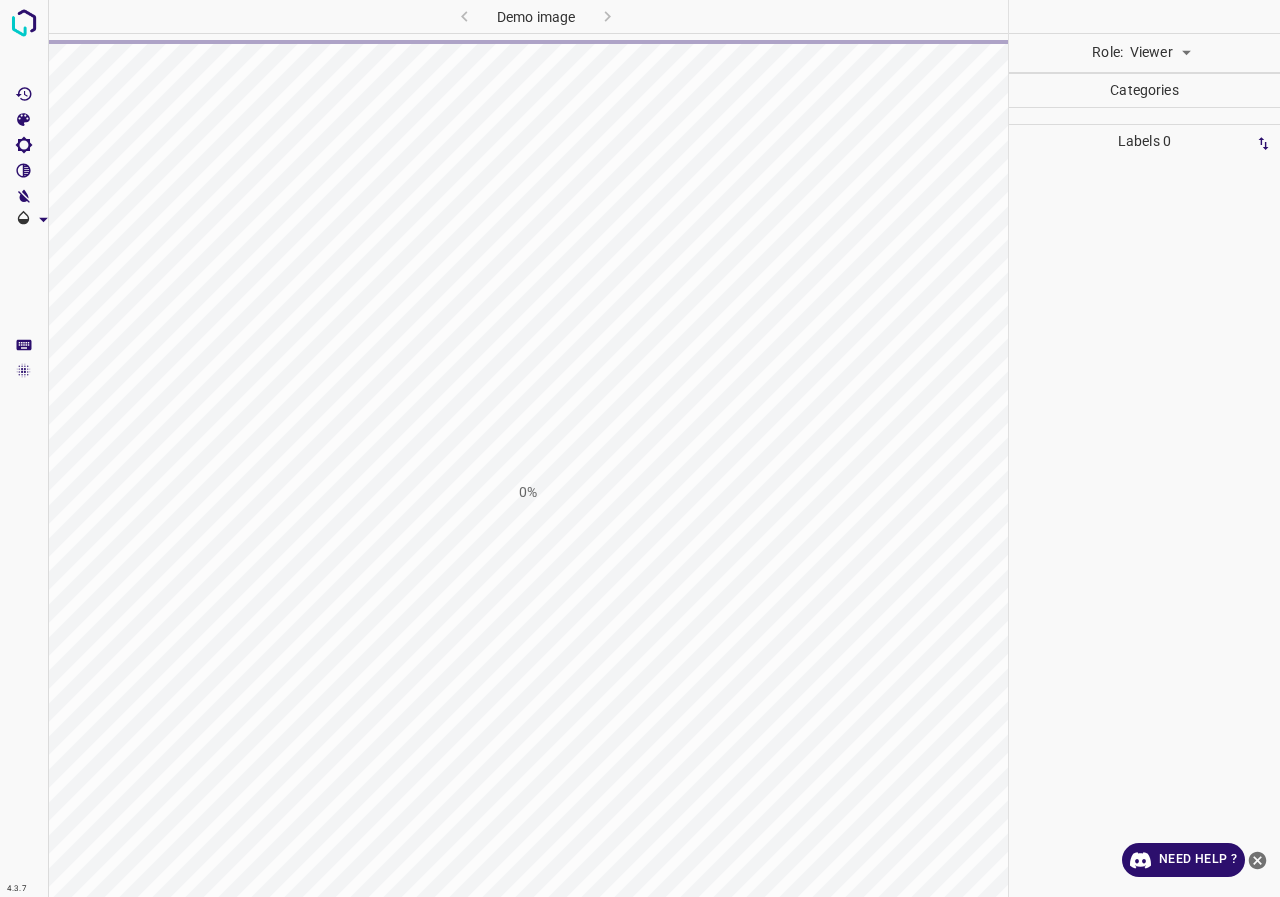 scroll, scrollTop: 0, scrollLeft: 0, axis: both 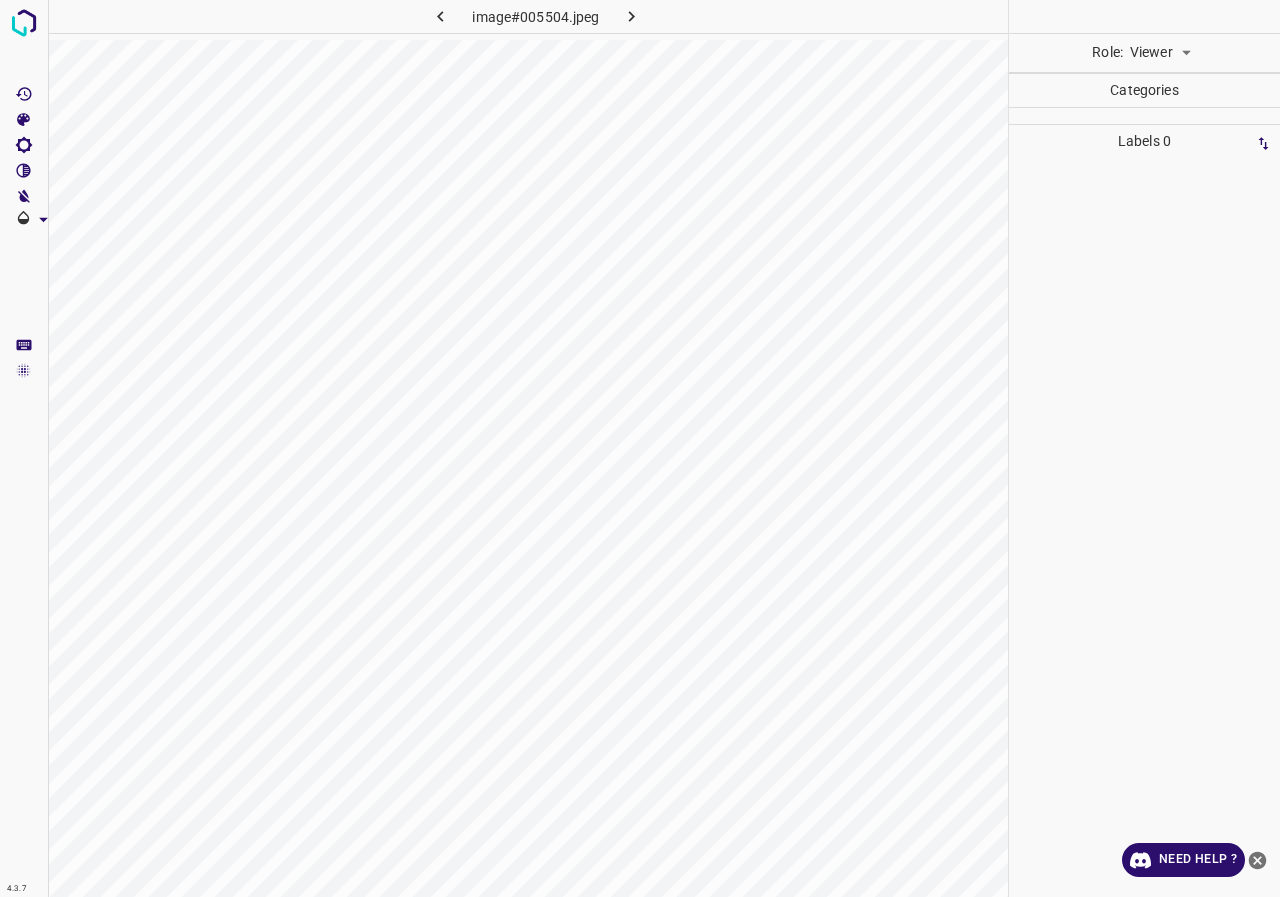 click 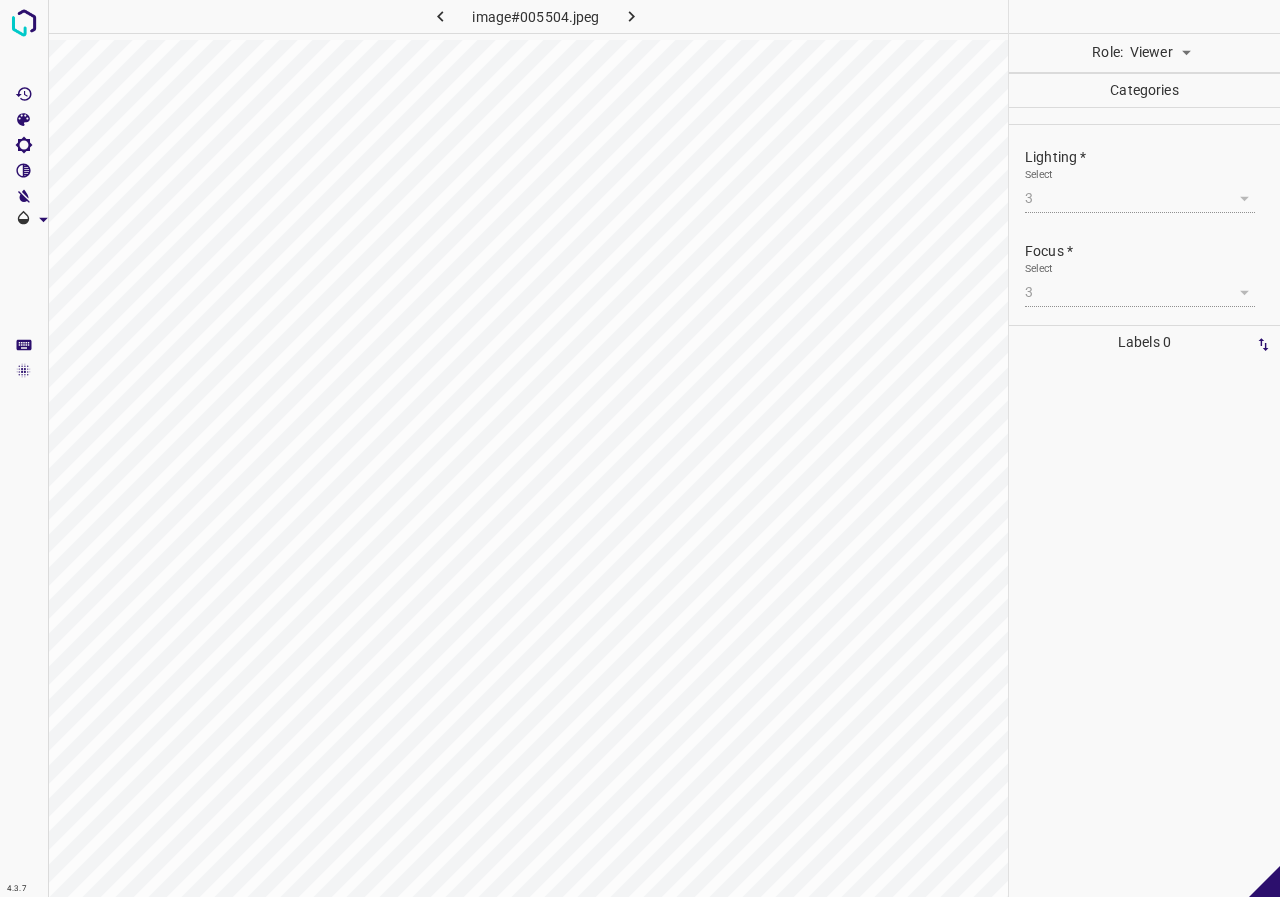 scroll, scrollTop: 98, scrollLeft: 0, axis: vertical 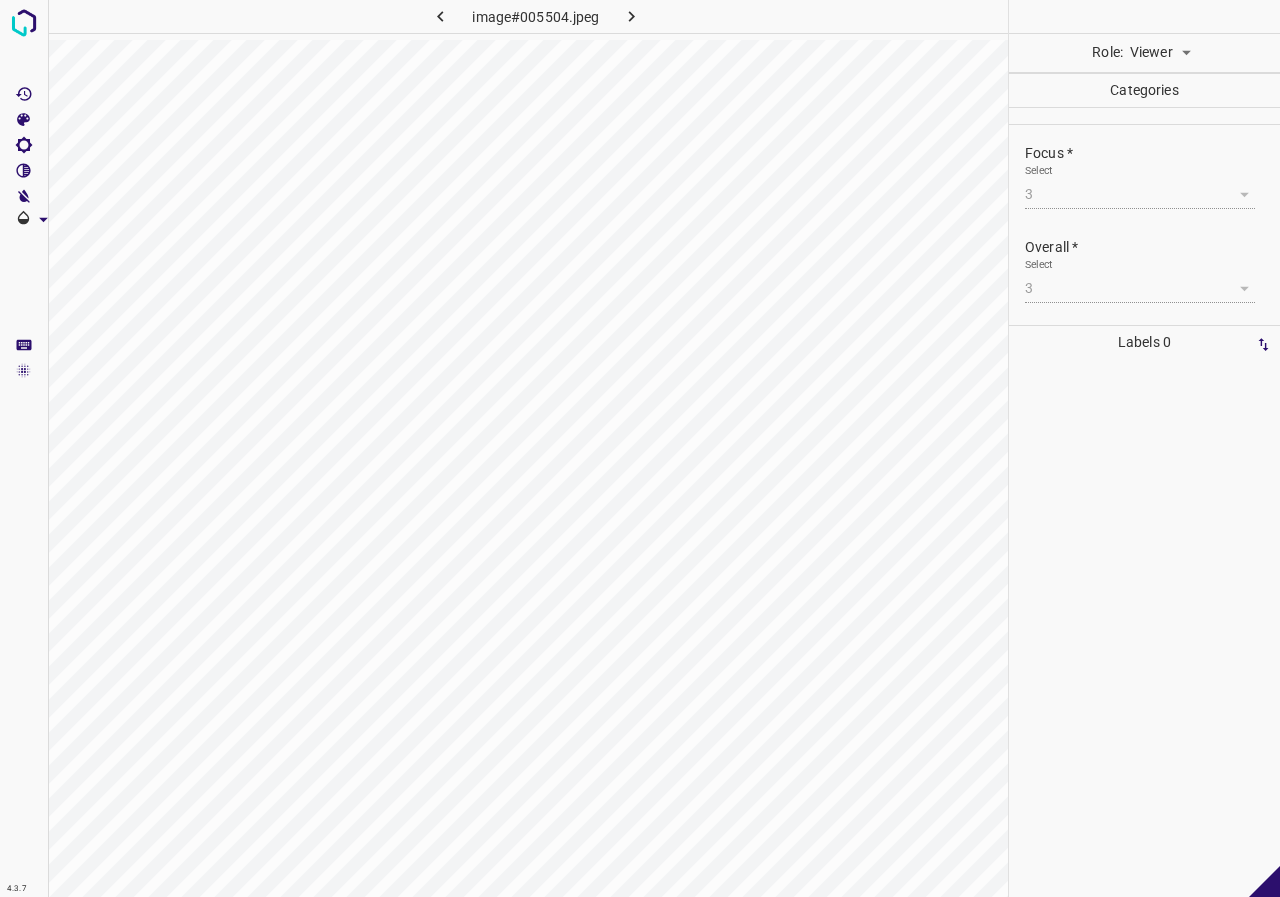 click on "Viewer viewer" at bounding box center [1160, 53] 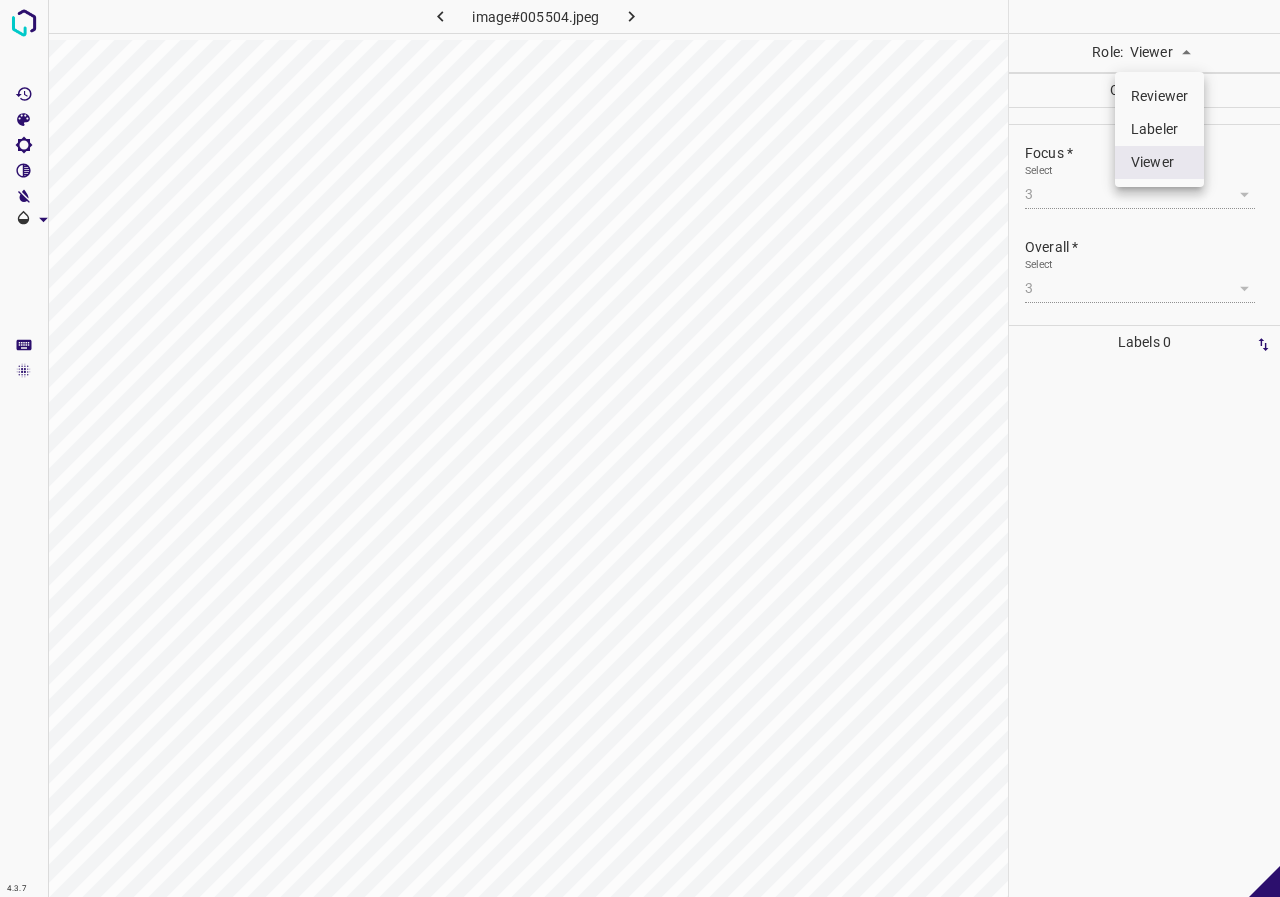 click on "Labeler" at bounding box center [1159, 129] 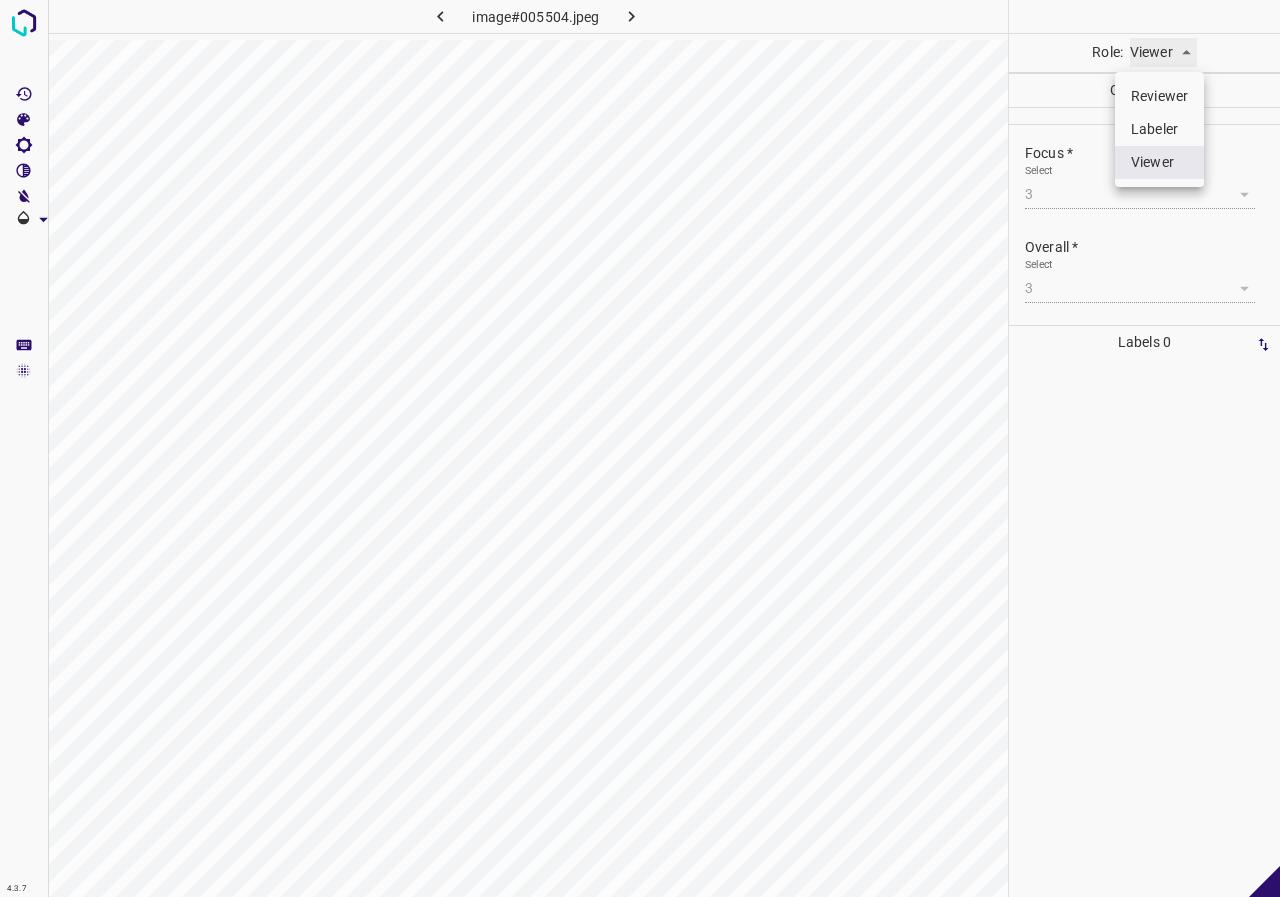 type on "labeler" 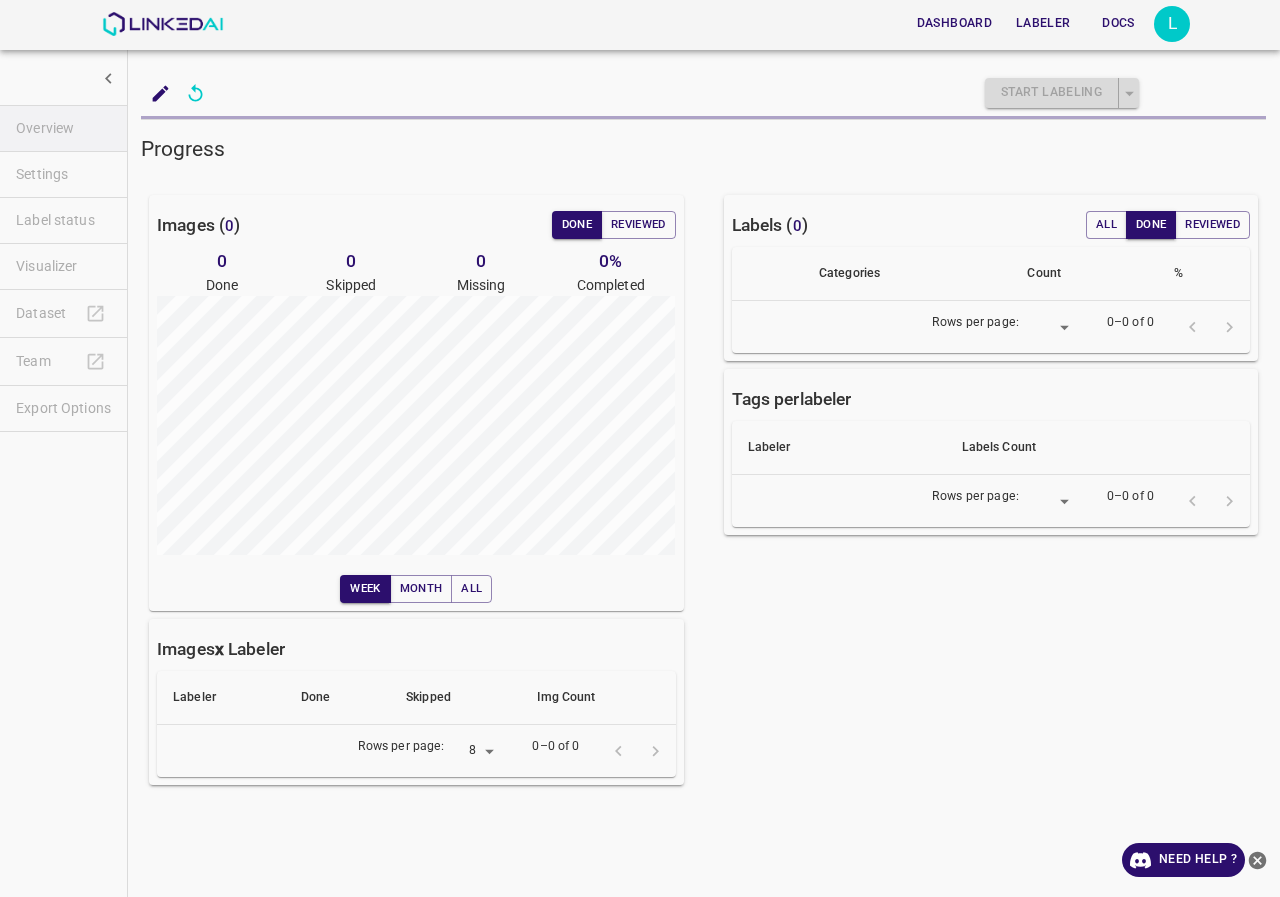 scroll, scrollTop: 0, scrollLeft: 0, axis: both 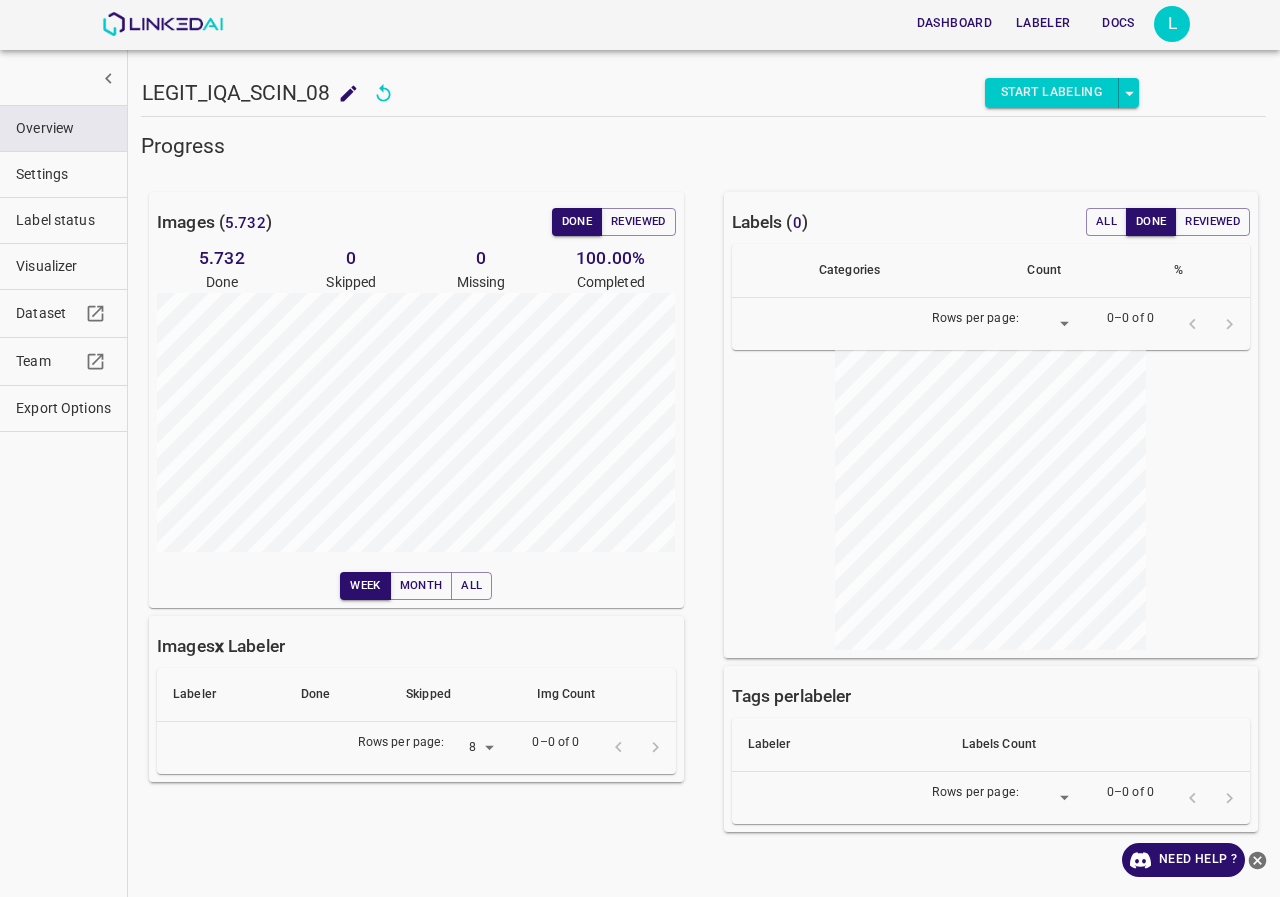 click on "Label status" at bounding box center [63, 220] 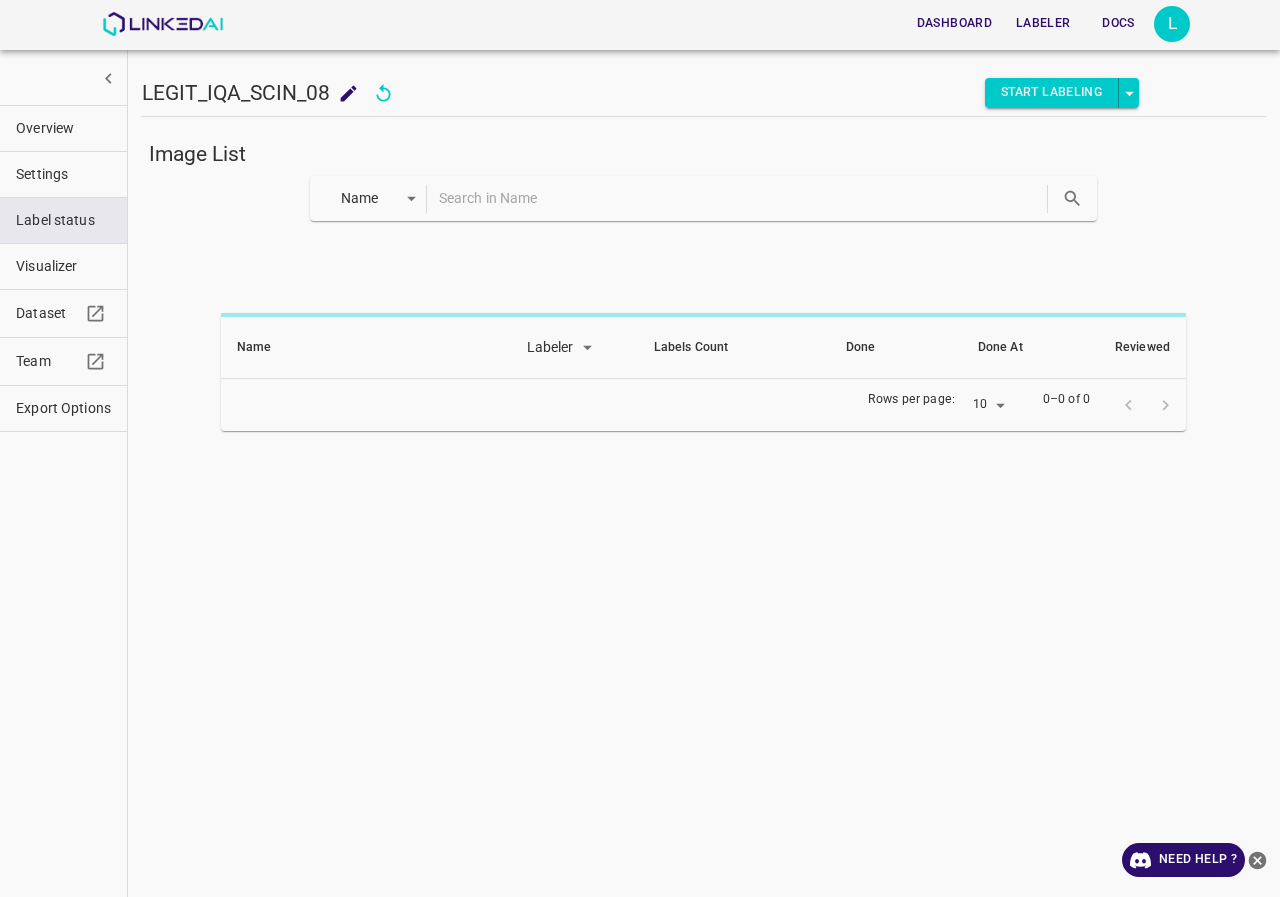 drag, startPoint x: 530, startPoint y: 215, endPoint x: 527, endPoint y: 201, distance: 14.3178215 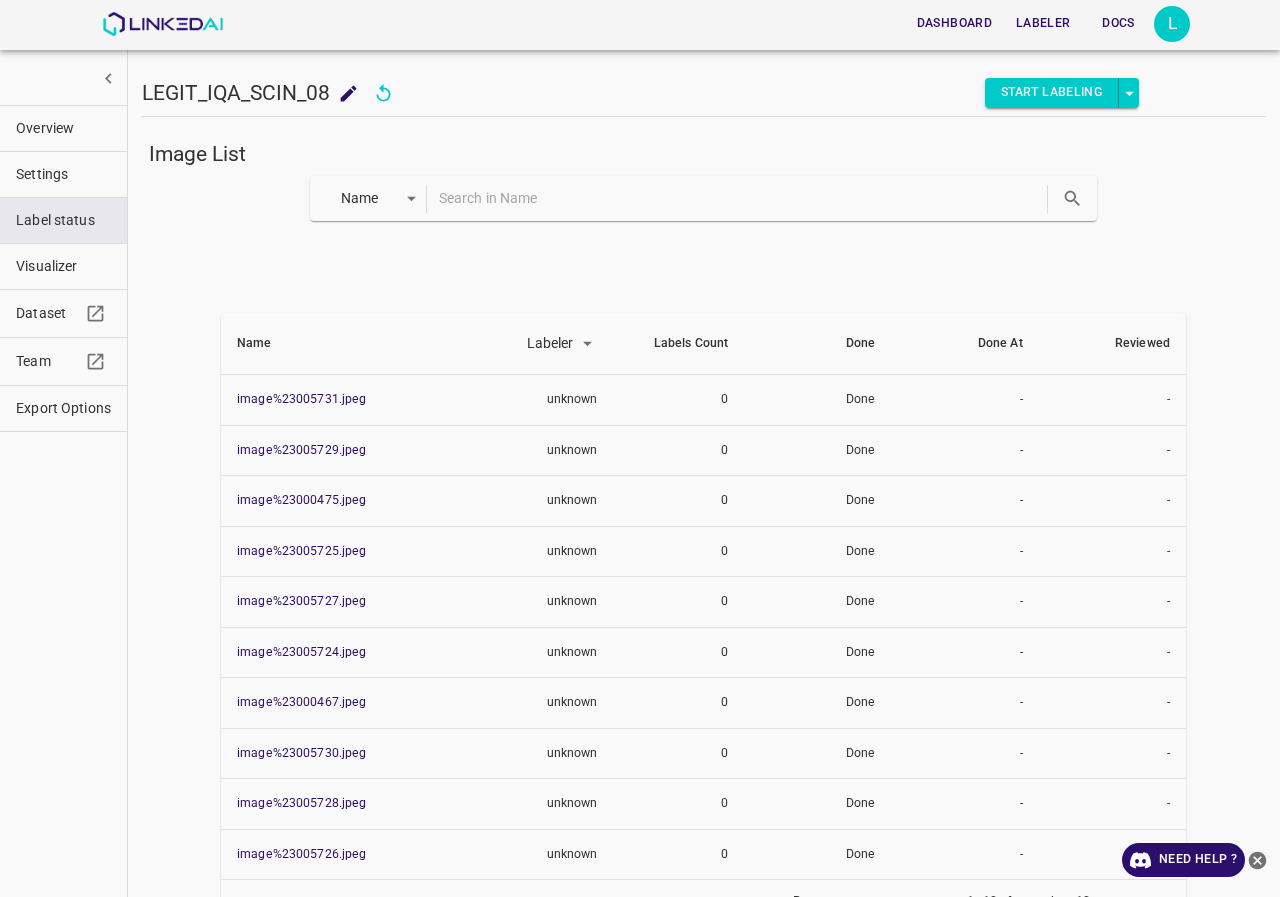 click at bounding box center (741, 198) 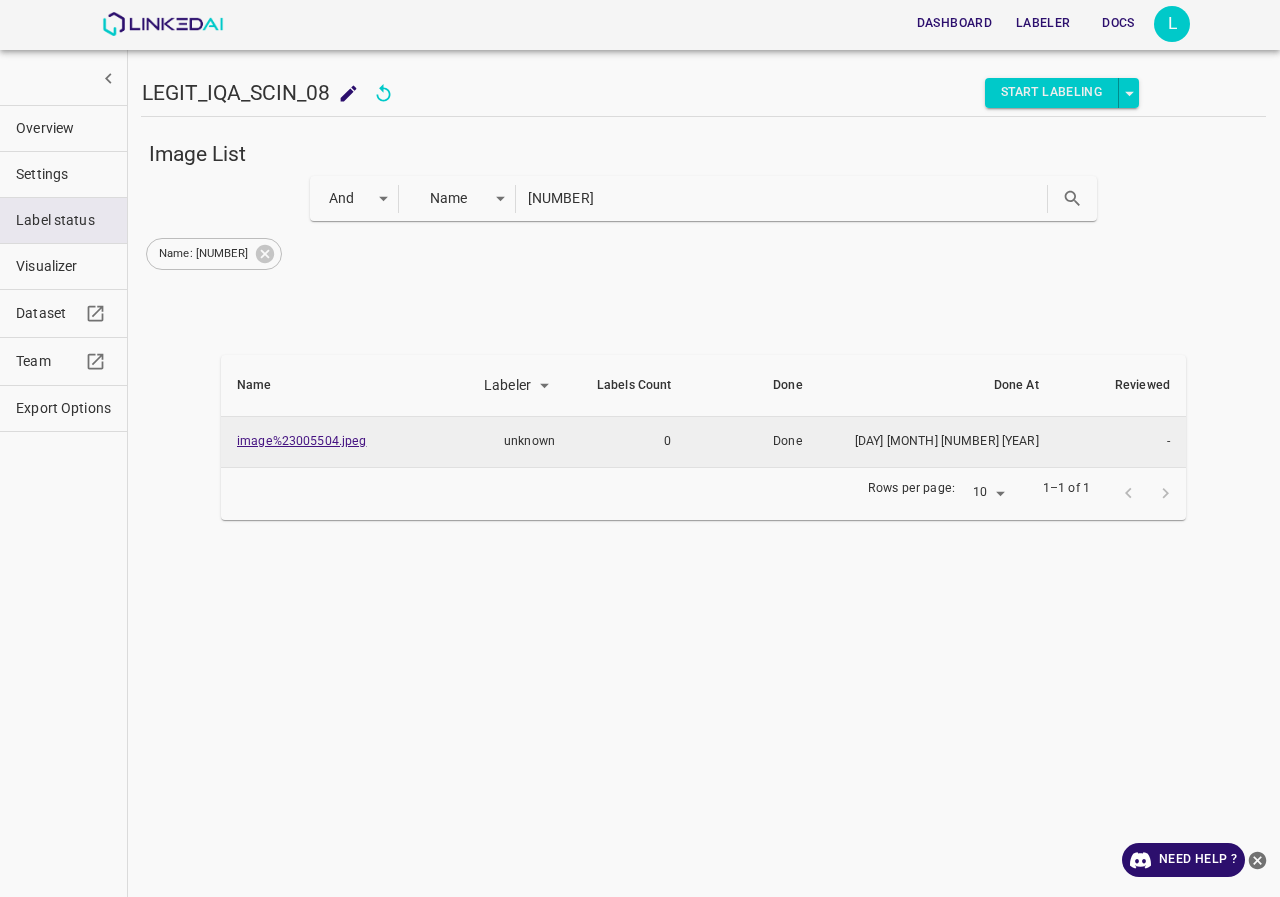 type on "23005504" 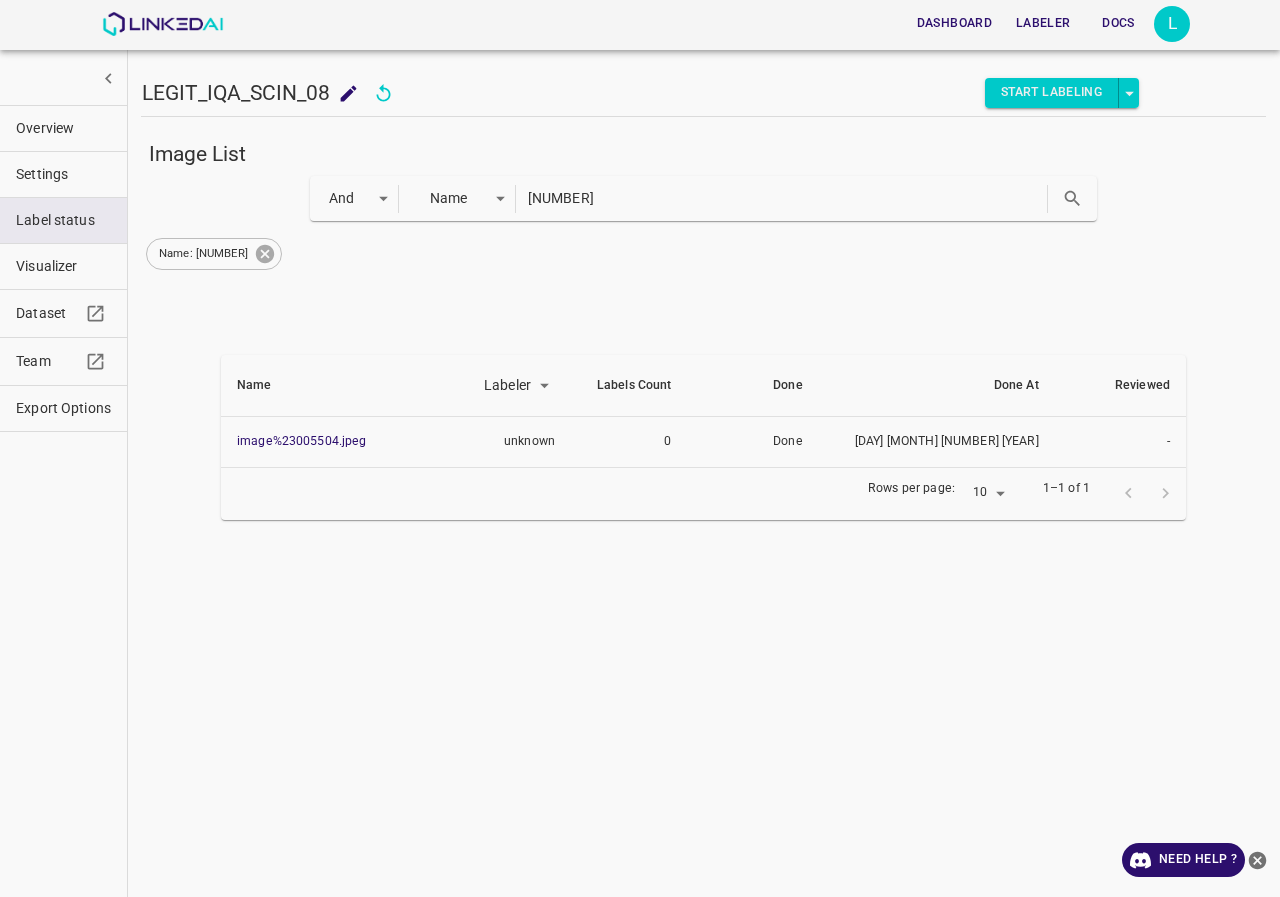 click 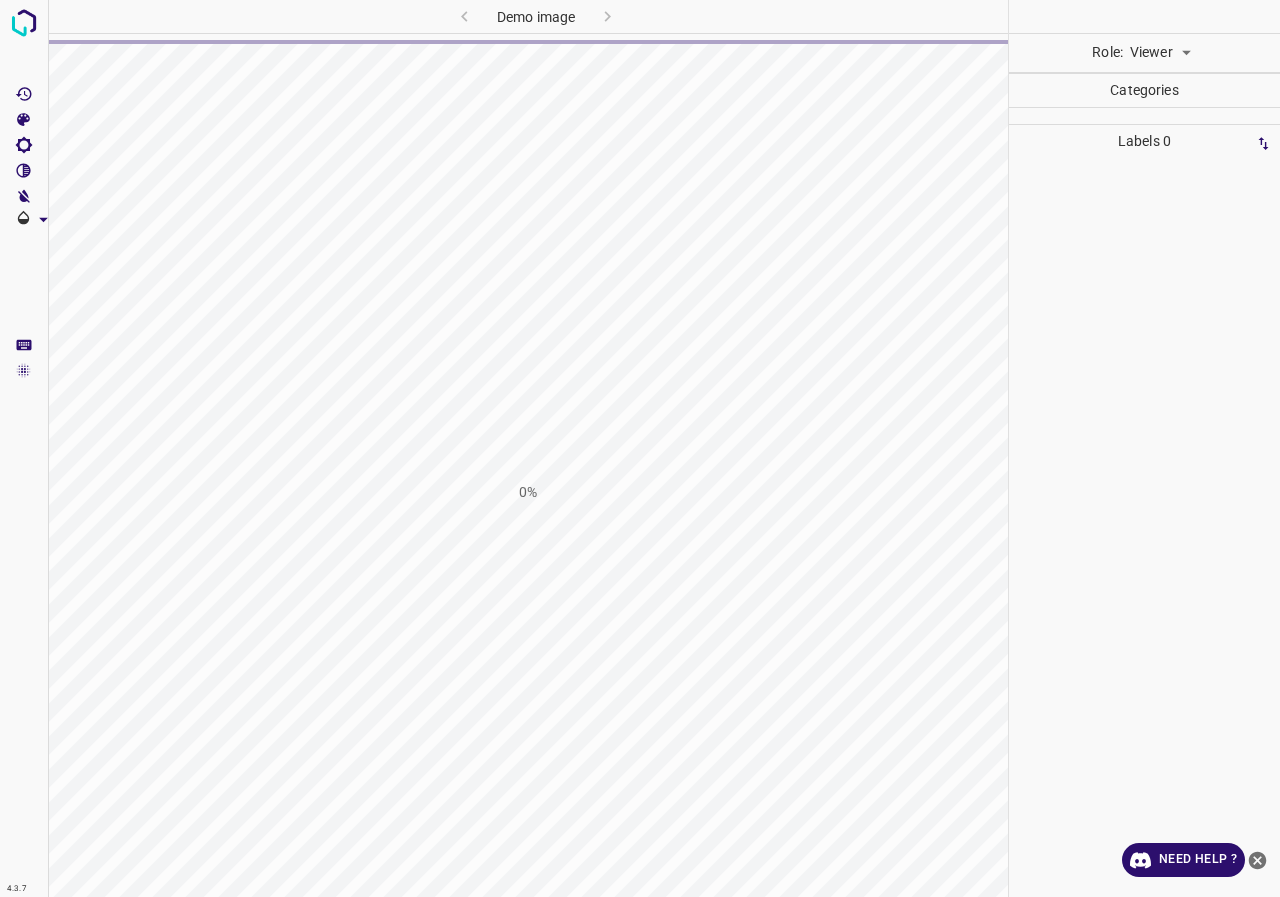 scroll, scrollTop: 0, scrollLeft: 0, axis: both 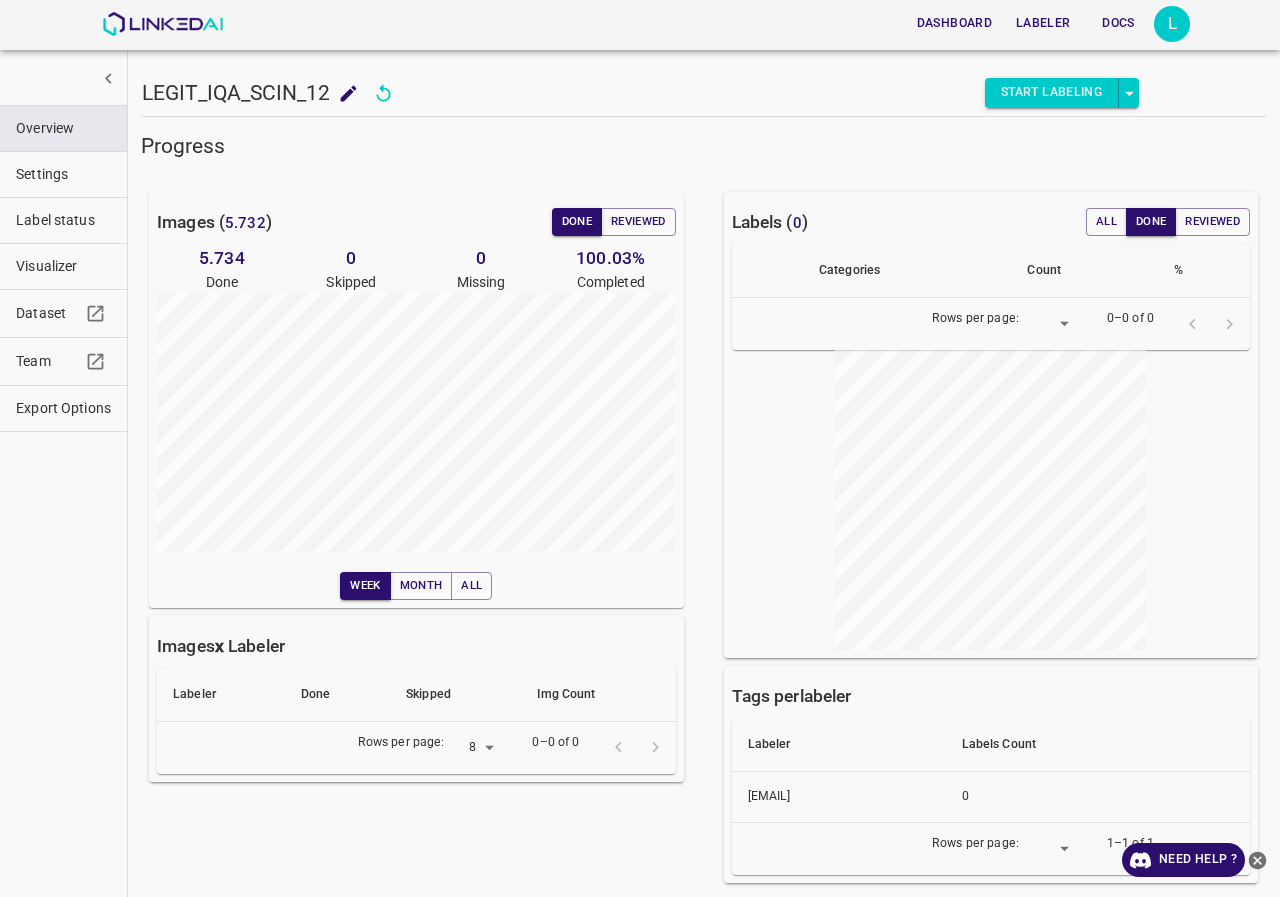 click on "Label status" at bounding box center [63, 220] 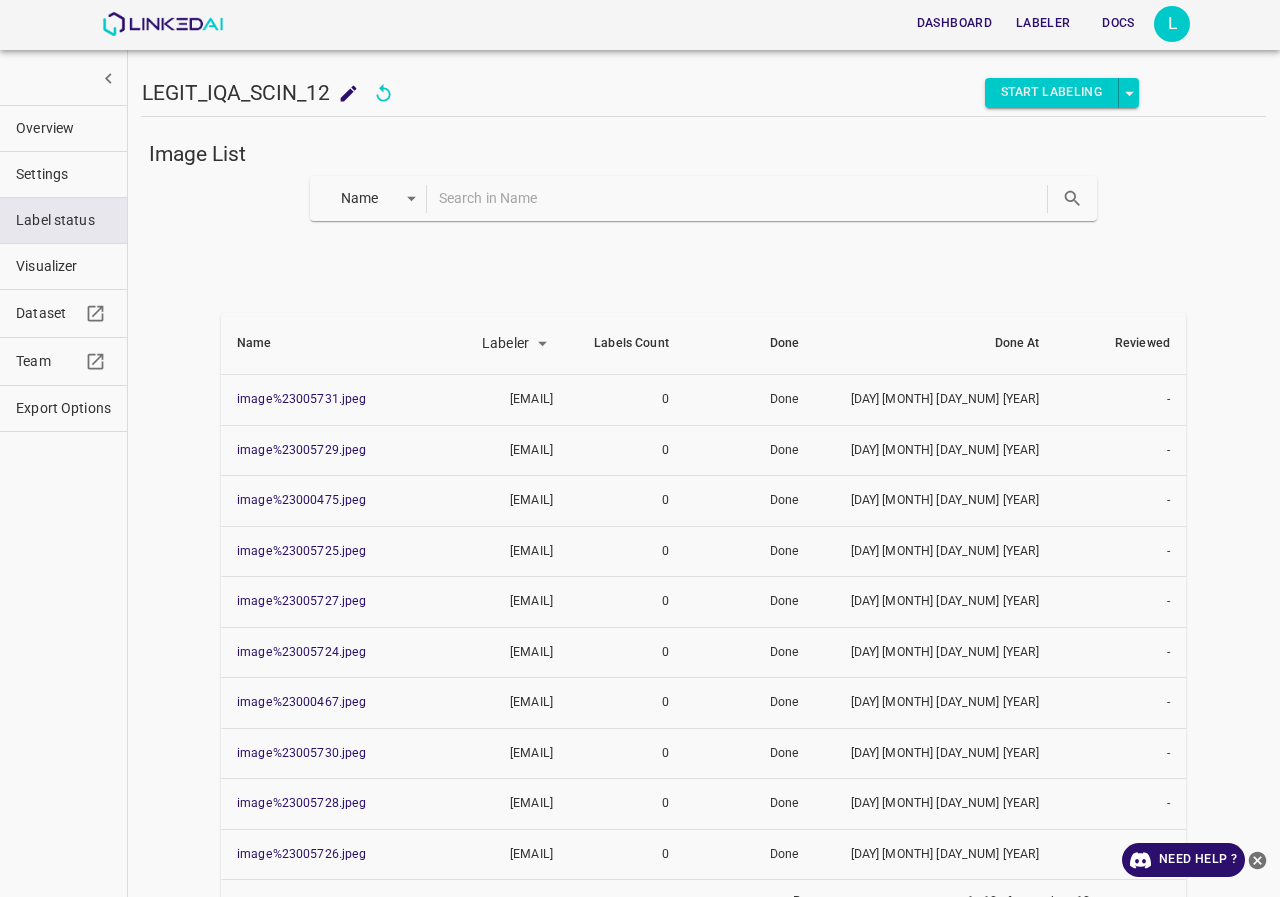 click at bounding box center [741, 198] 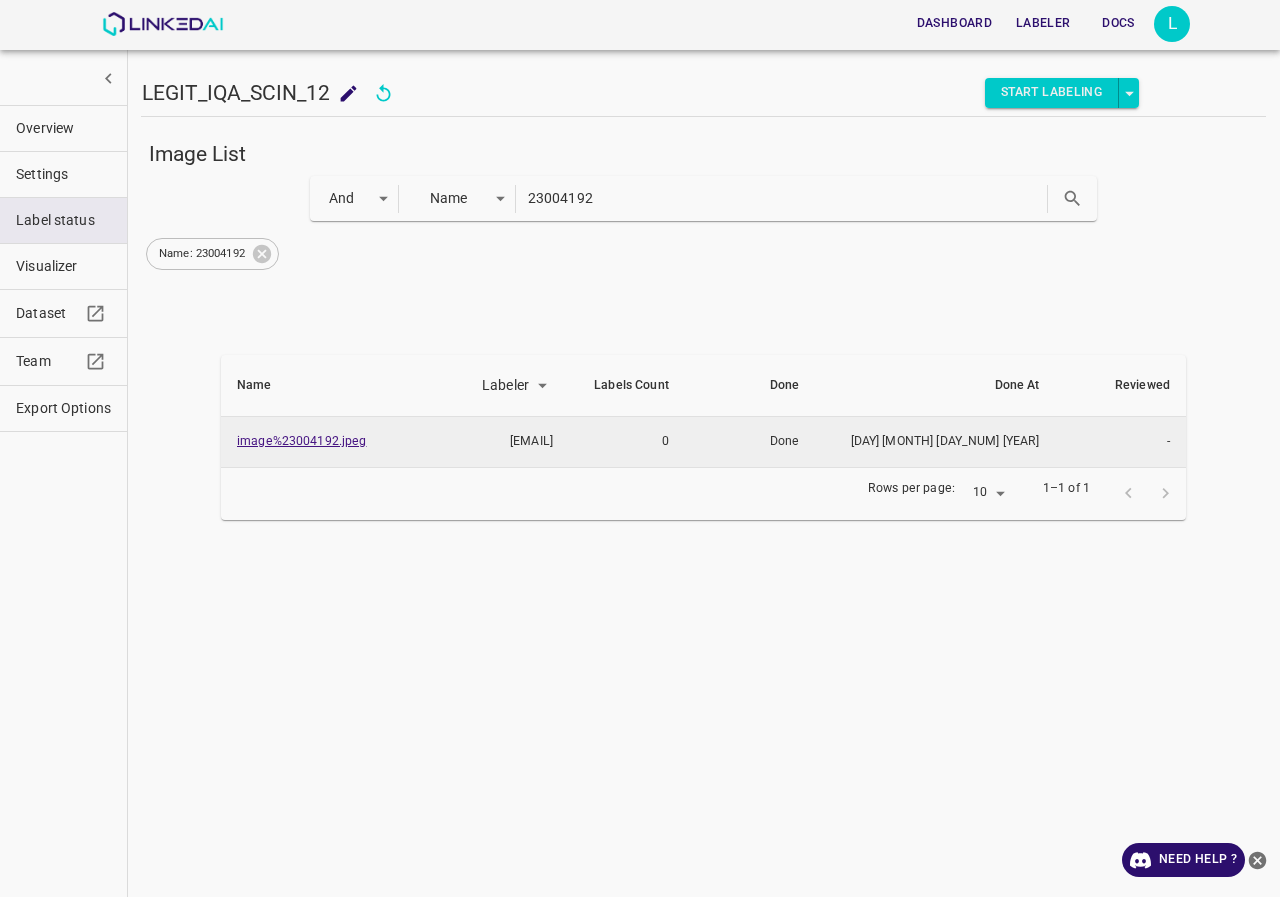 type on "23004192" 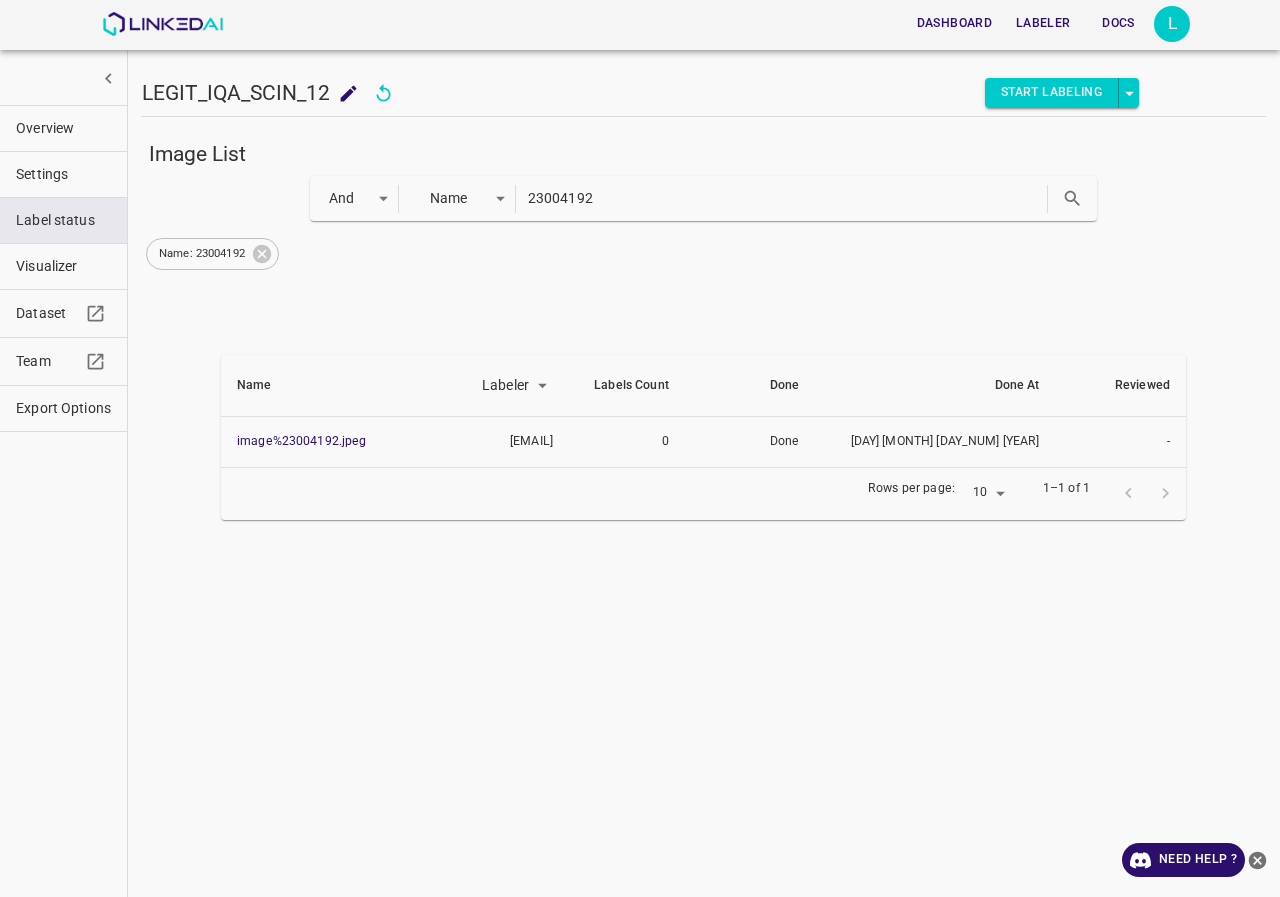 click on "Export Options" at bounding box center [63, 408] 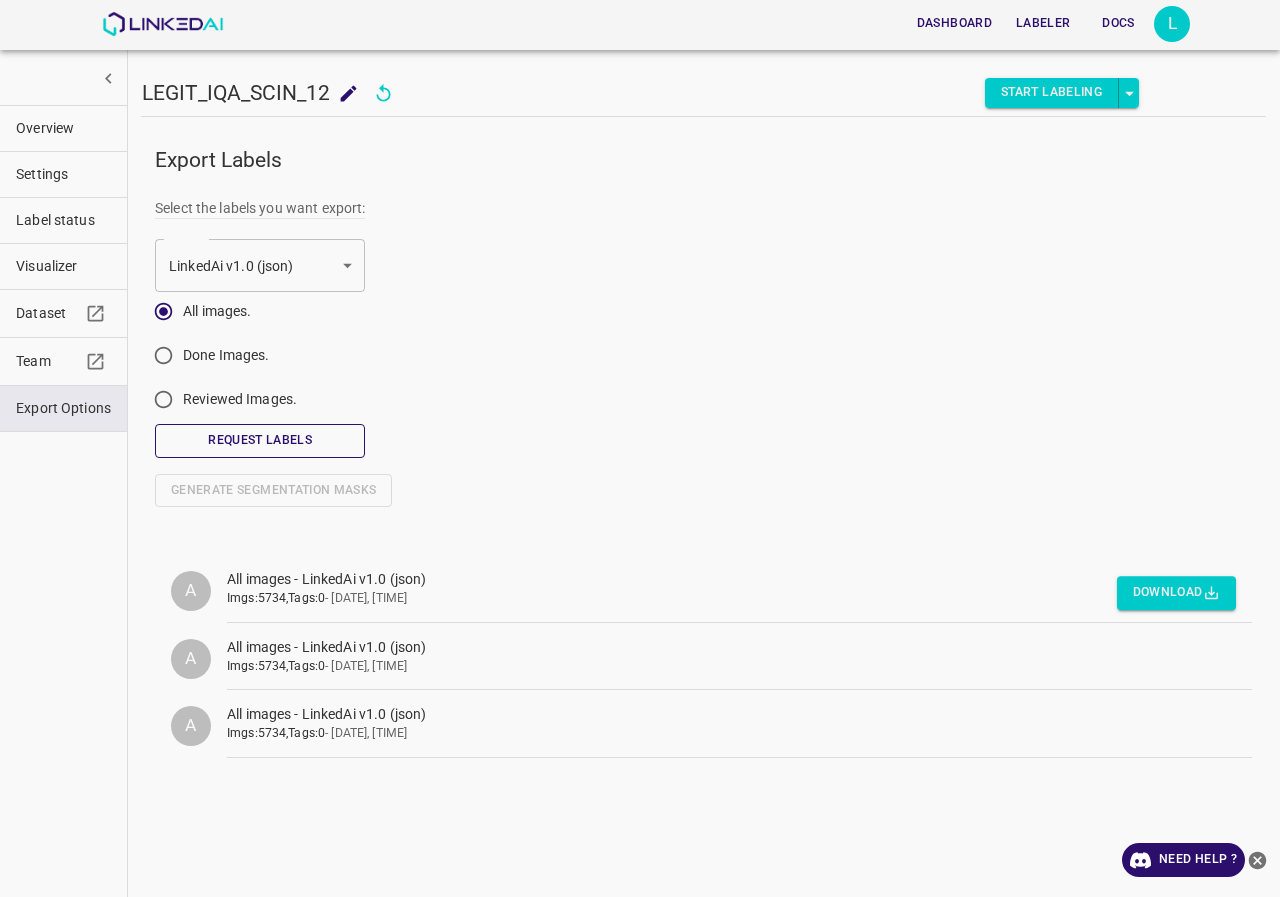 click on "Request Labels" at bounding box center [260, 440] 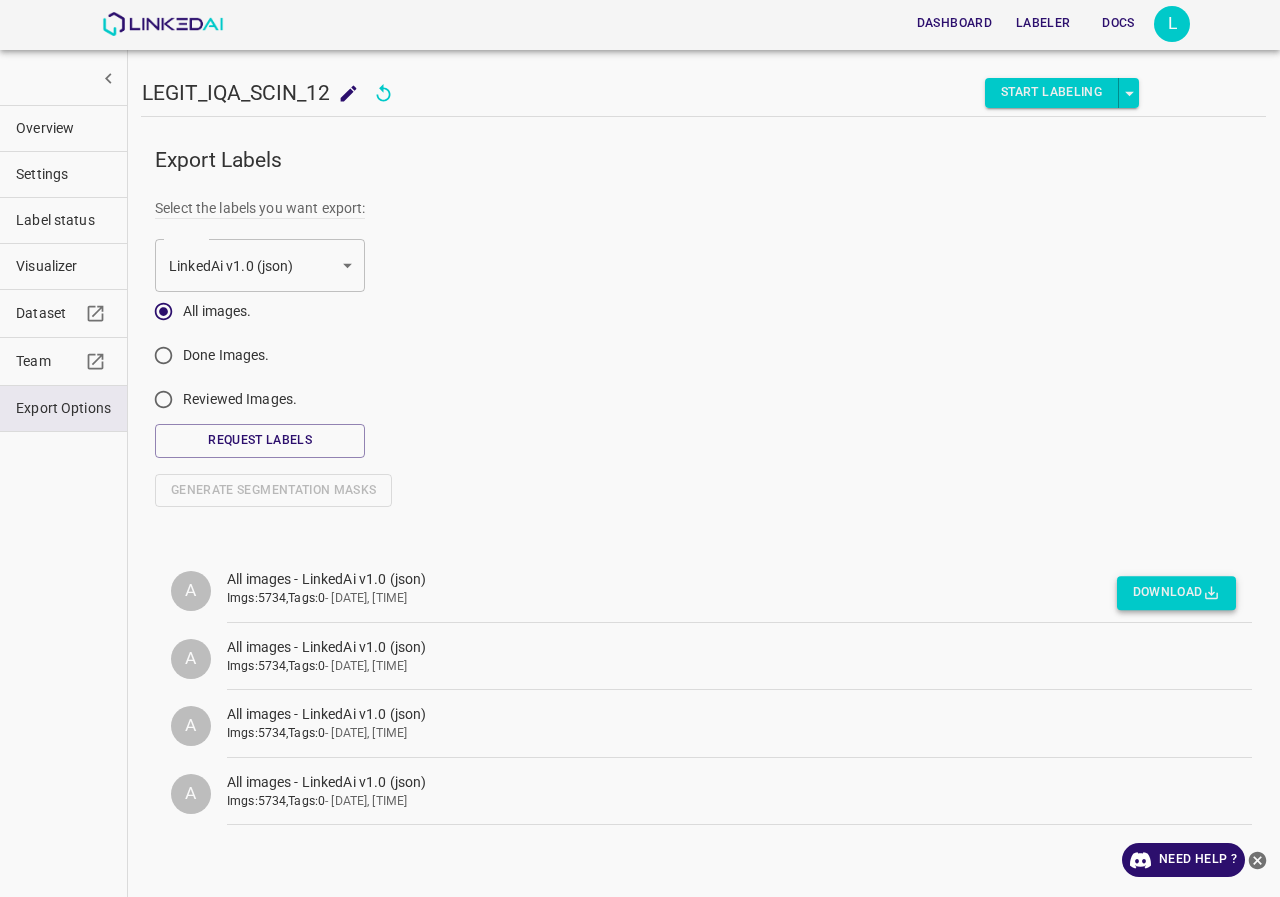 click on "Download" at bounding box center [1176, 593] 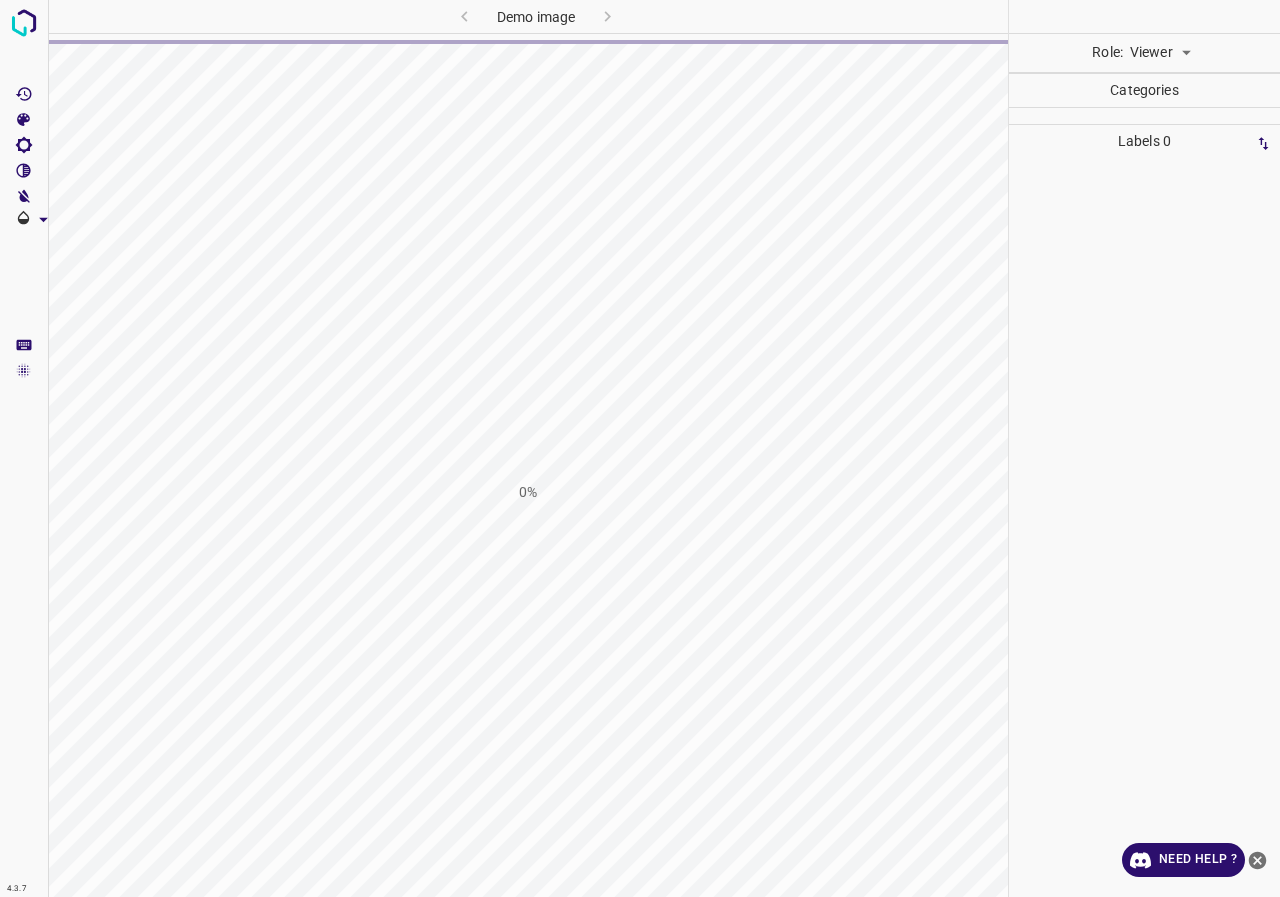 scroll, scrollTop: 0, scrollLeft: 0, axis: both 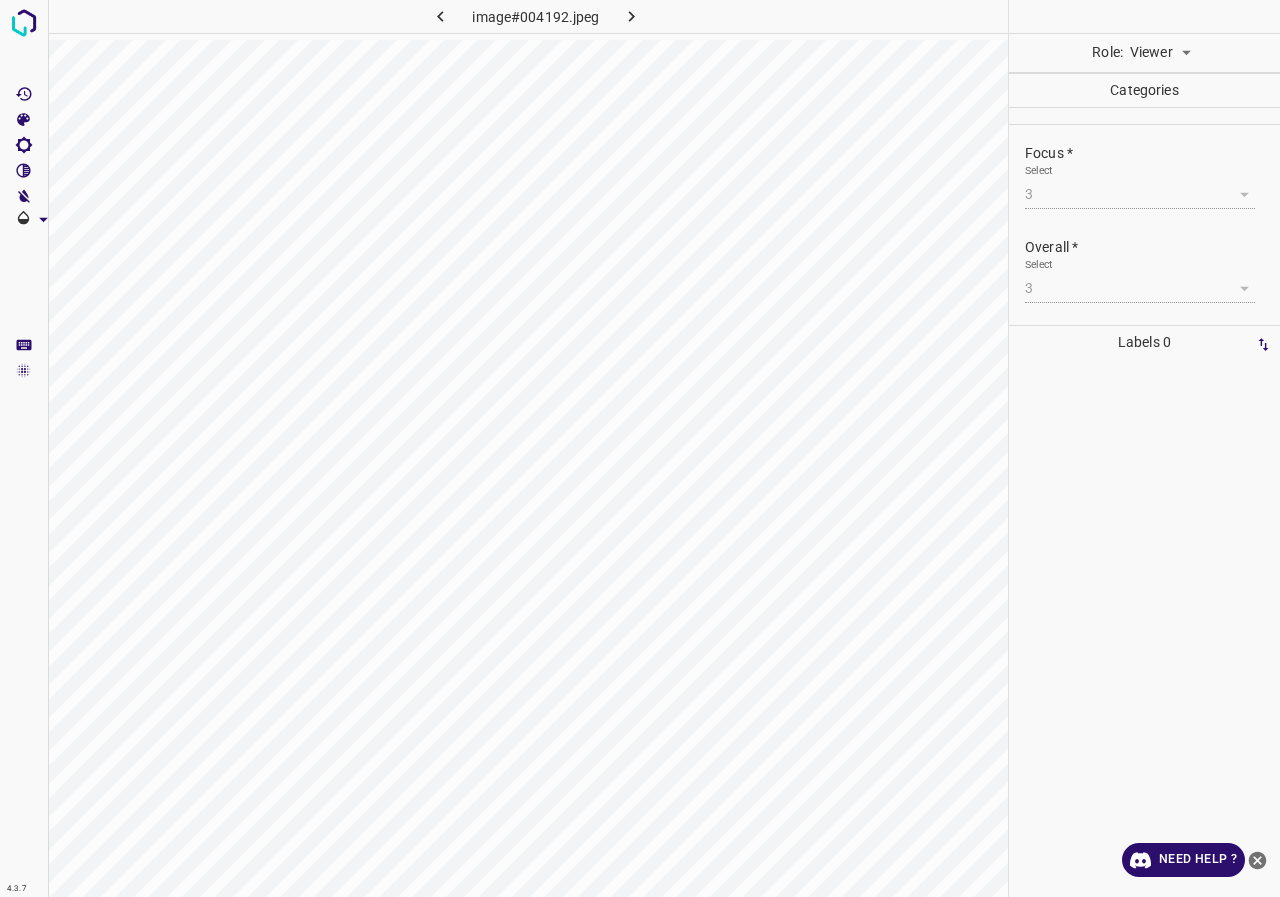 click at bounding box center (1144, 33) 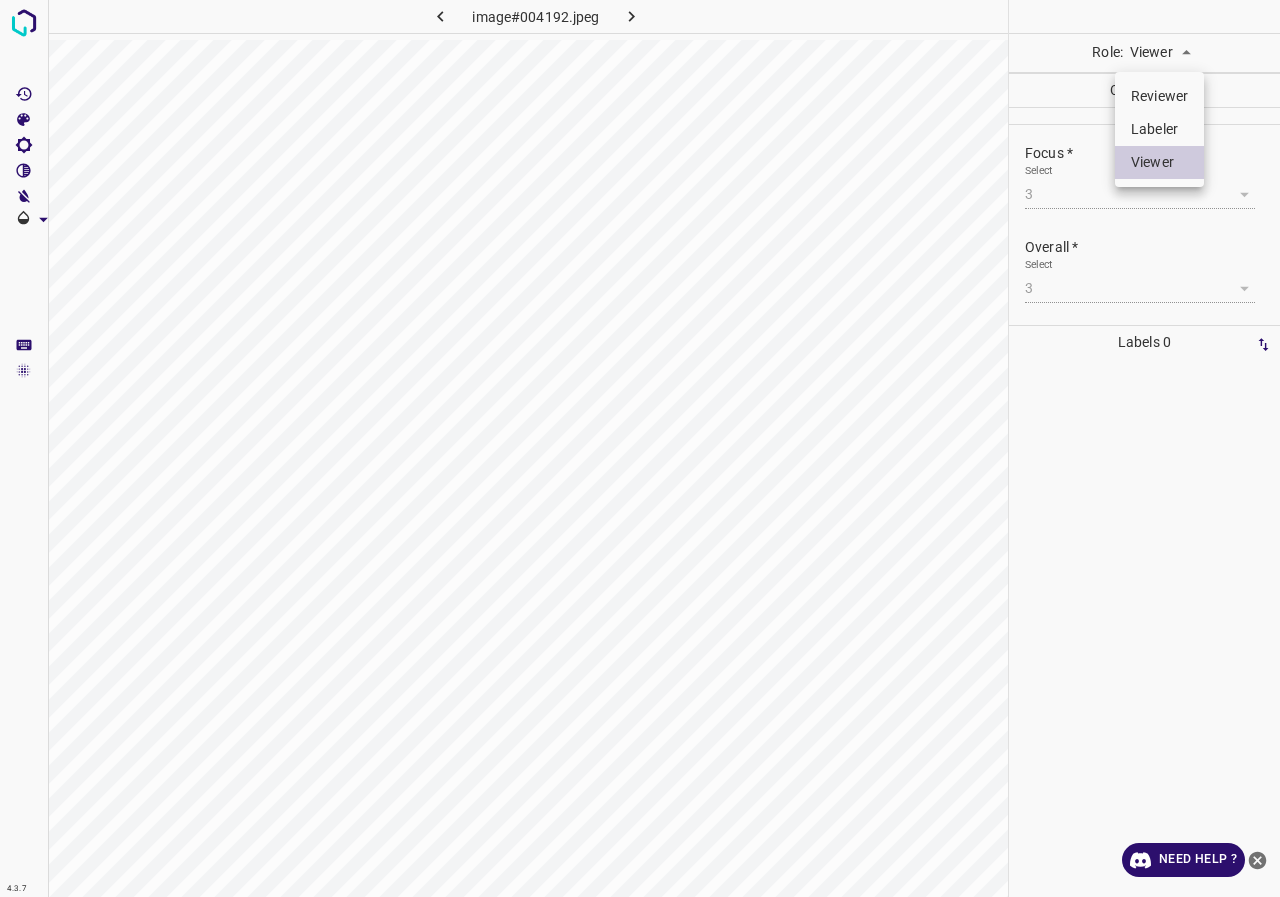click on "4.3.7 image#004192.jpeg Role: Viewer viewer Categories Lighting *  Select 3 3 Focus *  Select 3 3 Overall *  Select 3 3 Labels   0 Categories 1 Lighting 2 Focus 3 Overall Tools Space Change between modes (Draw & Edit) I Auto labeling R Restore zoom M Zoom in N Zoom out Delete Delete selecte label Filters Z Restore filters X Saturation filter C Brightness filter V Contrast filter B Gray scale filter General O Download Need Help ? - Text - Hide - Delete Reviewer Labeler Viewer" at bounding box center [640, 448] 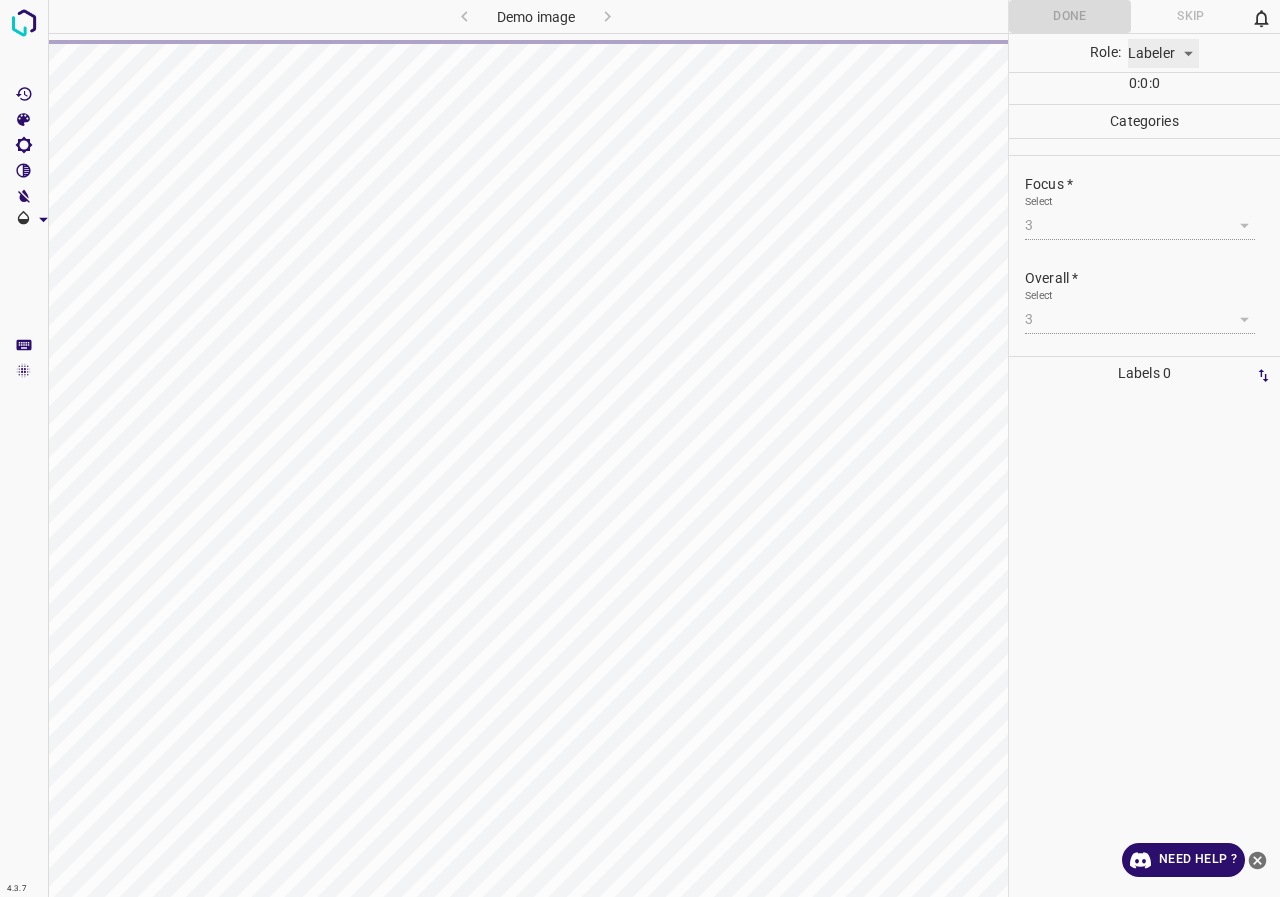type on "labeler" 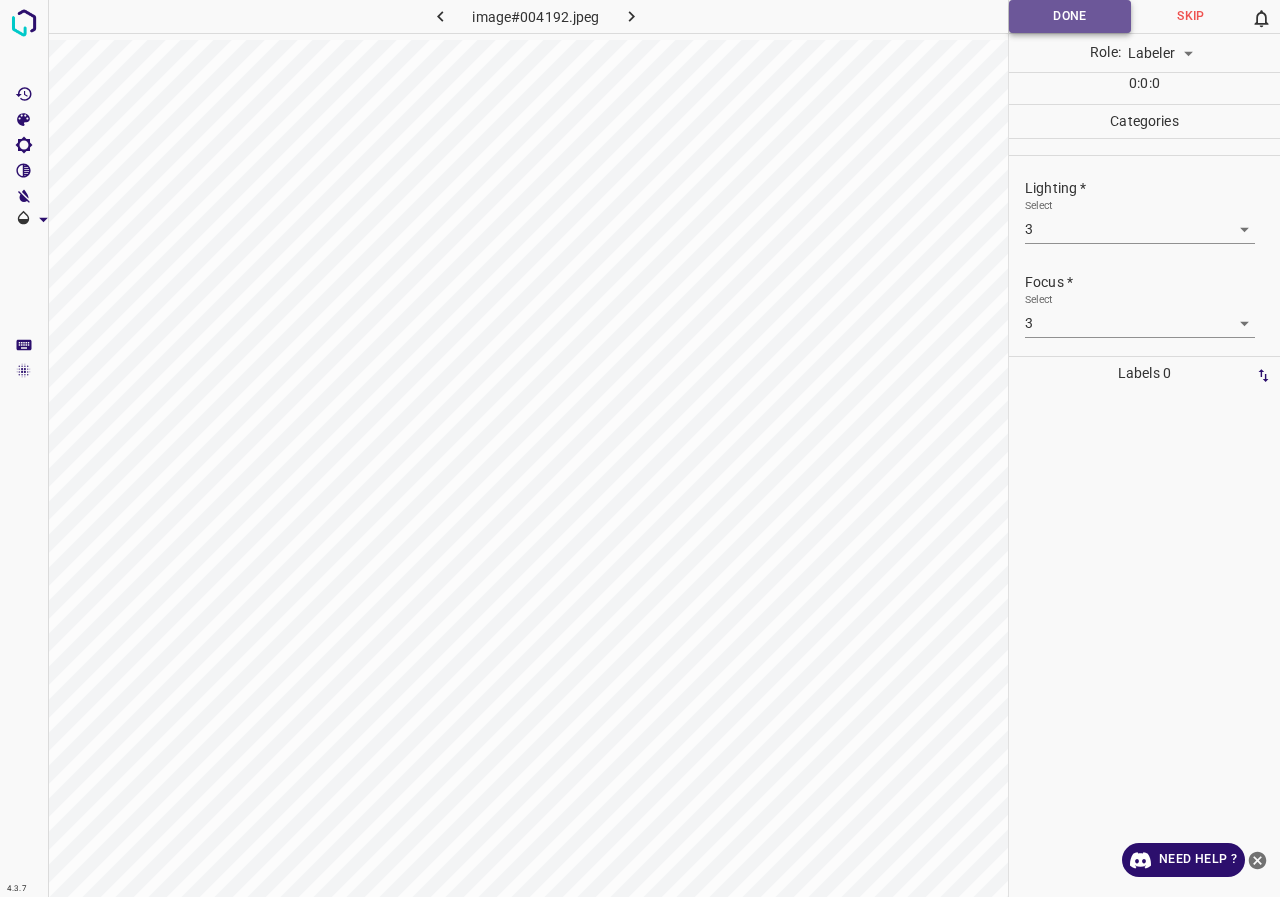 click on "Done" at bounding box center (1070, 16) 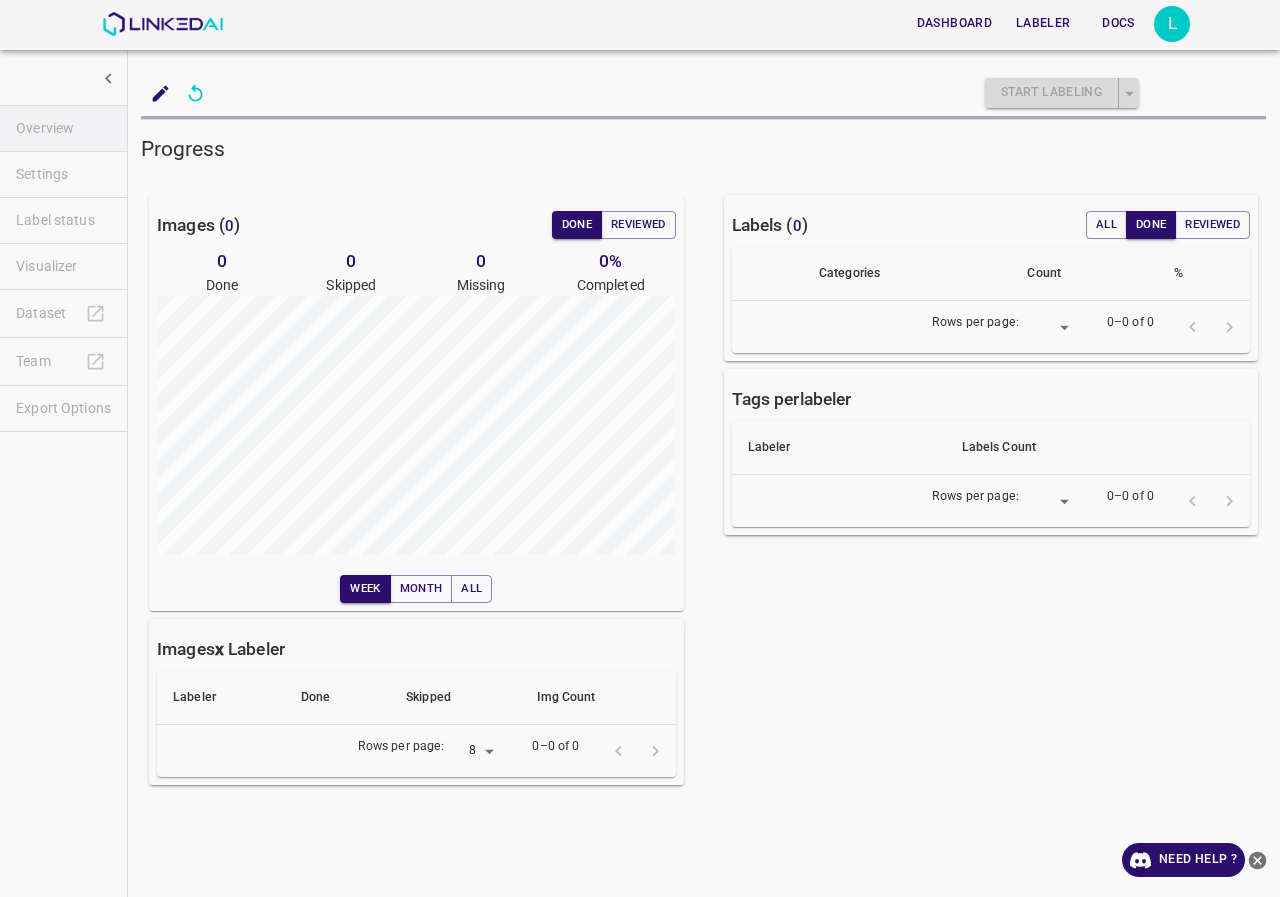 scroll, scrollTop: 0, scrollLeft: 0, axis: both 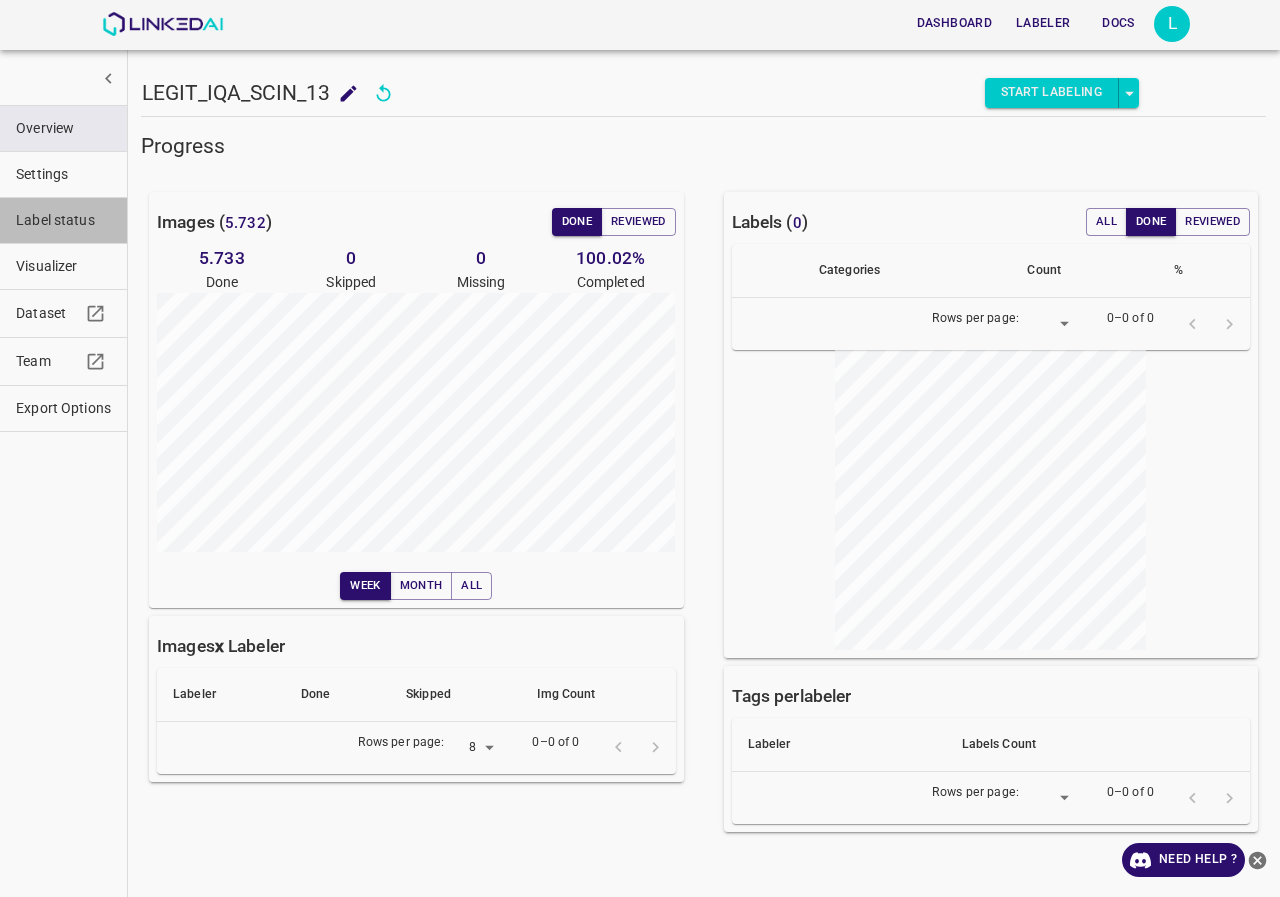 click on "Label status" at bounding box center [63, 220] 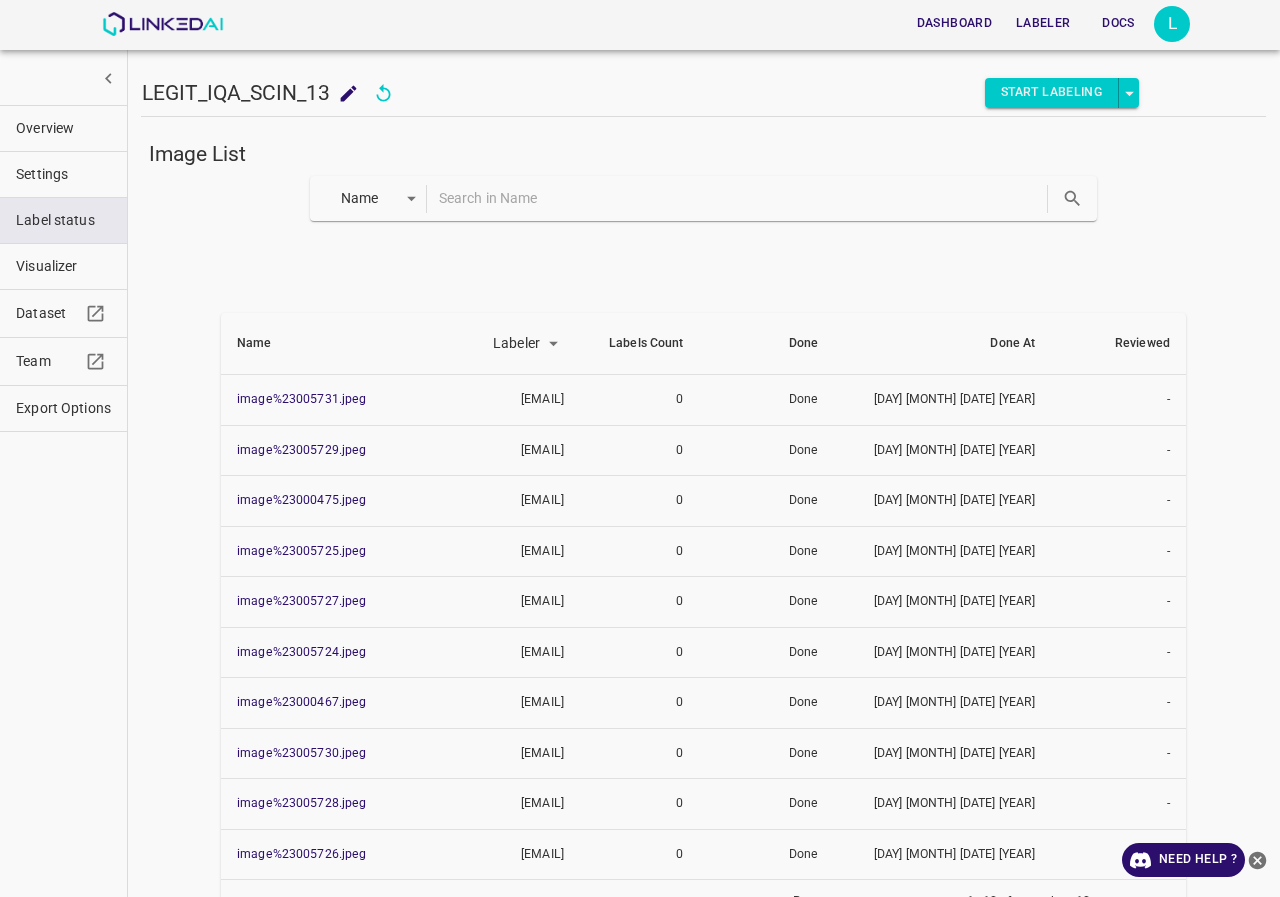 drag, startPoint x: 502, startPoint y: 179, endPoint x: 503, endPoint y: 190, distance: 11.045361 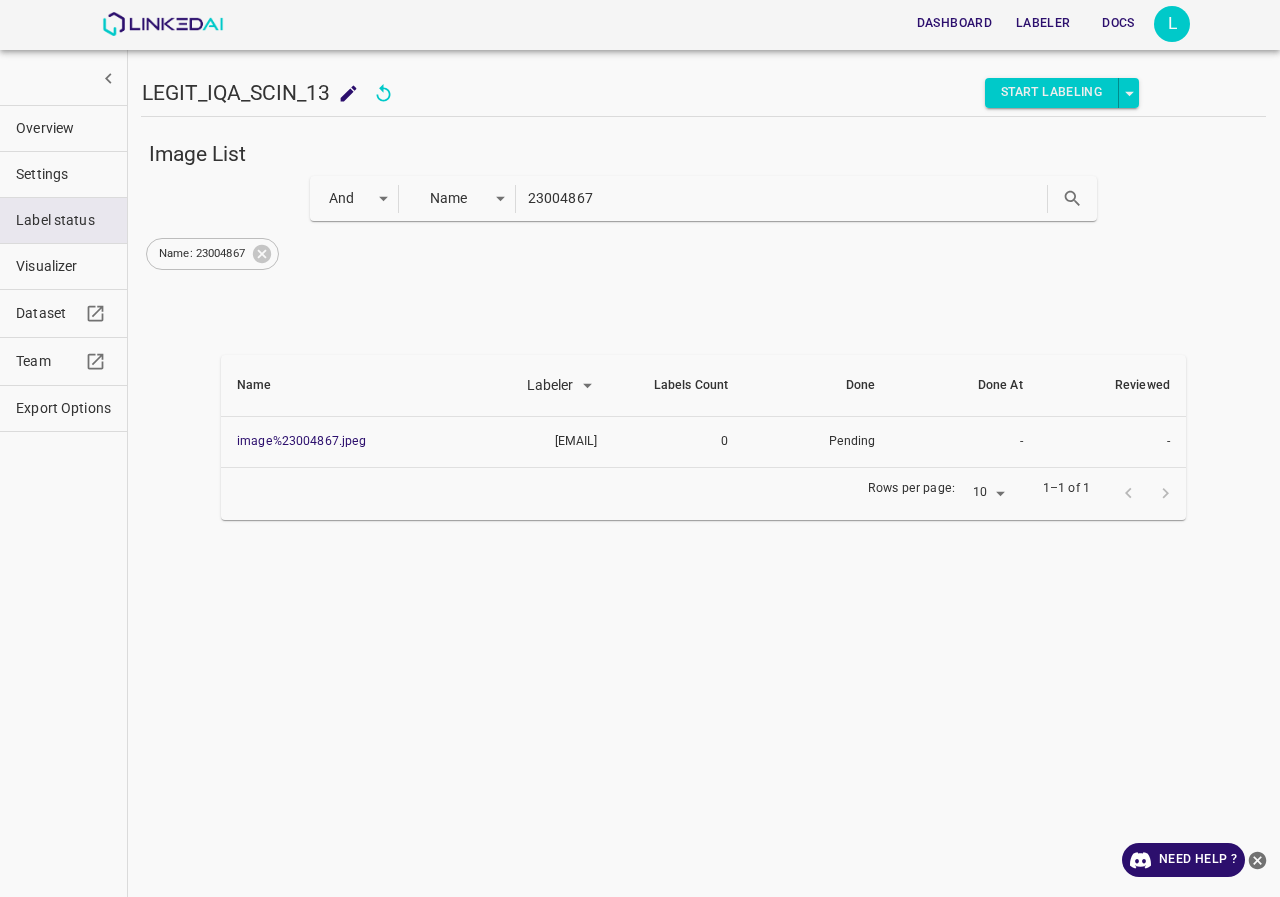 drag, startPoint x: 333, startPoint y: 452, endPoint x: 278, endPoint y: 490, distance: 66.85058 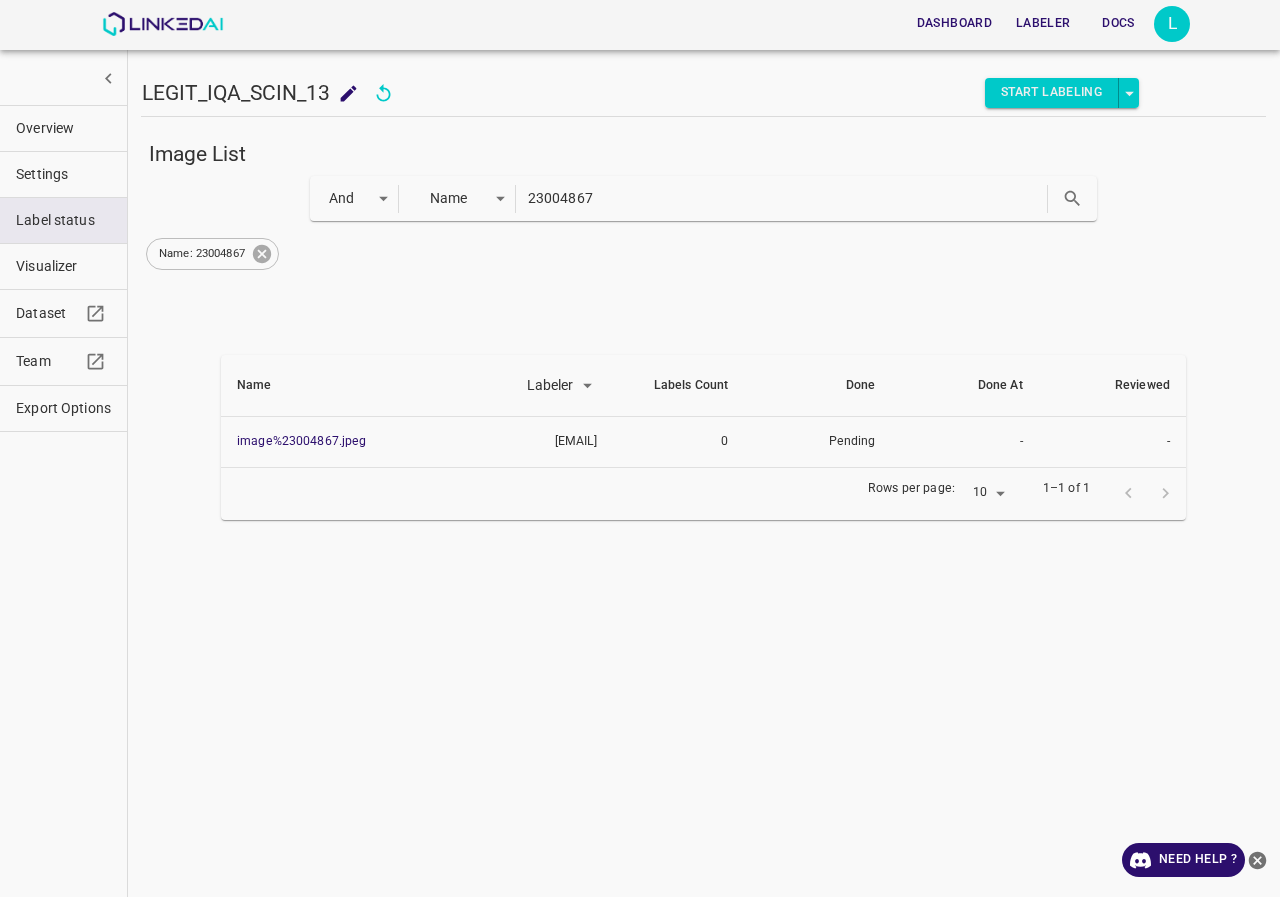 click 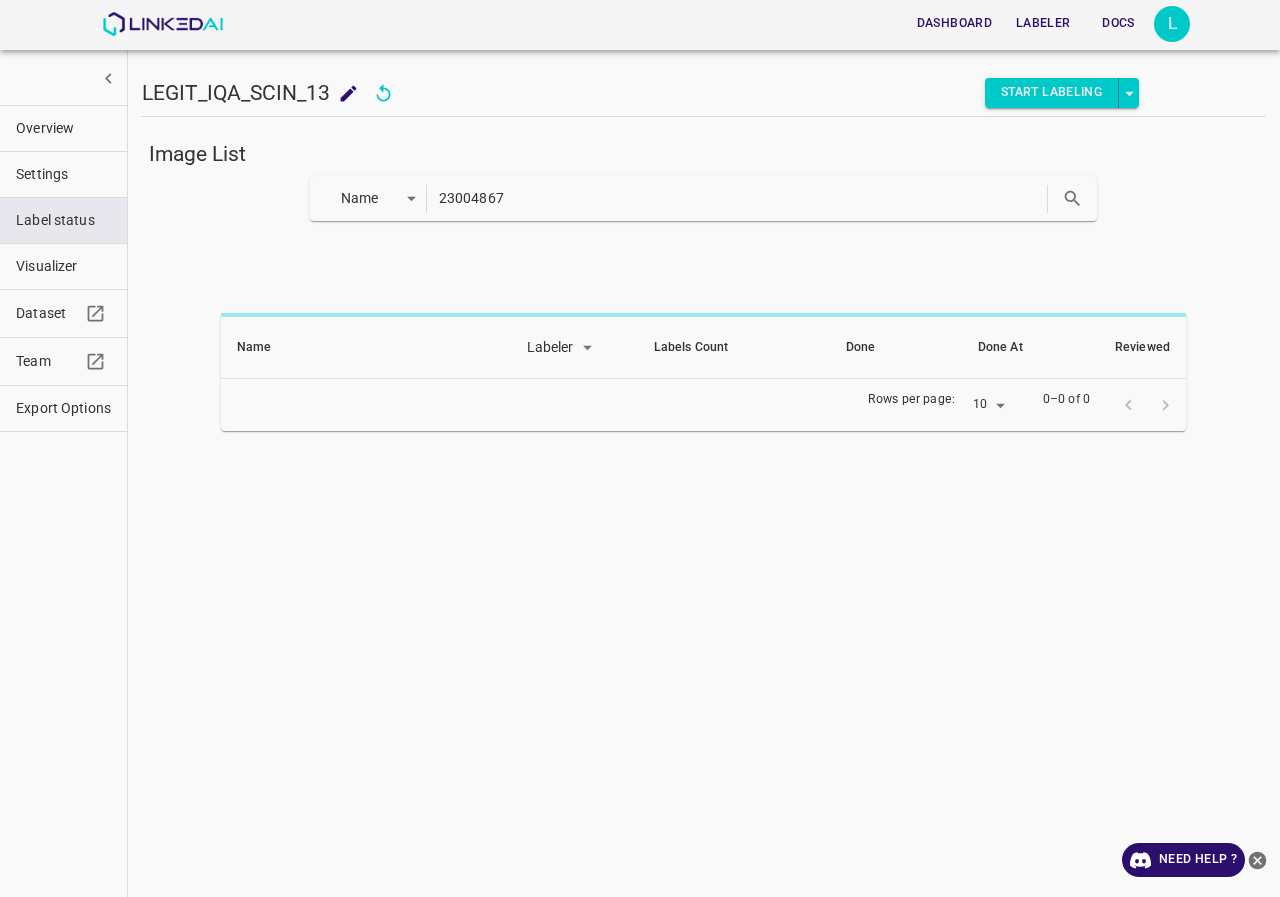 click on "Name key 23004867" at bounding box center [704, 198] 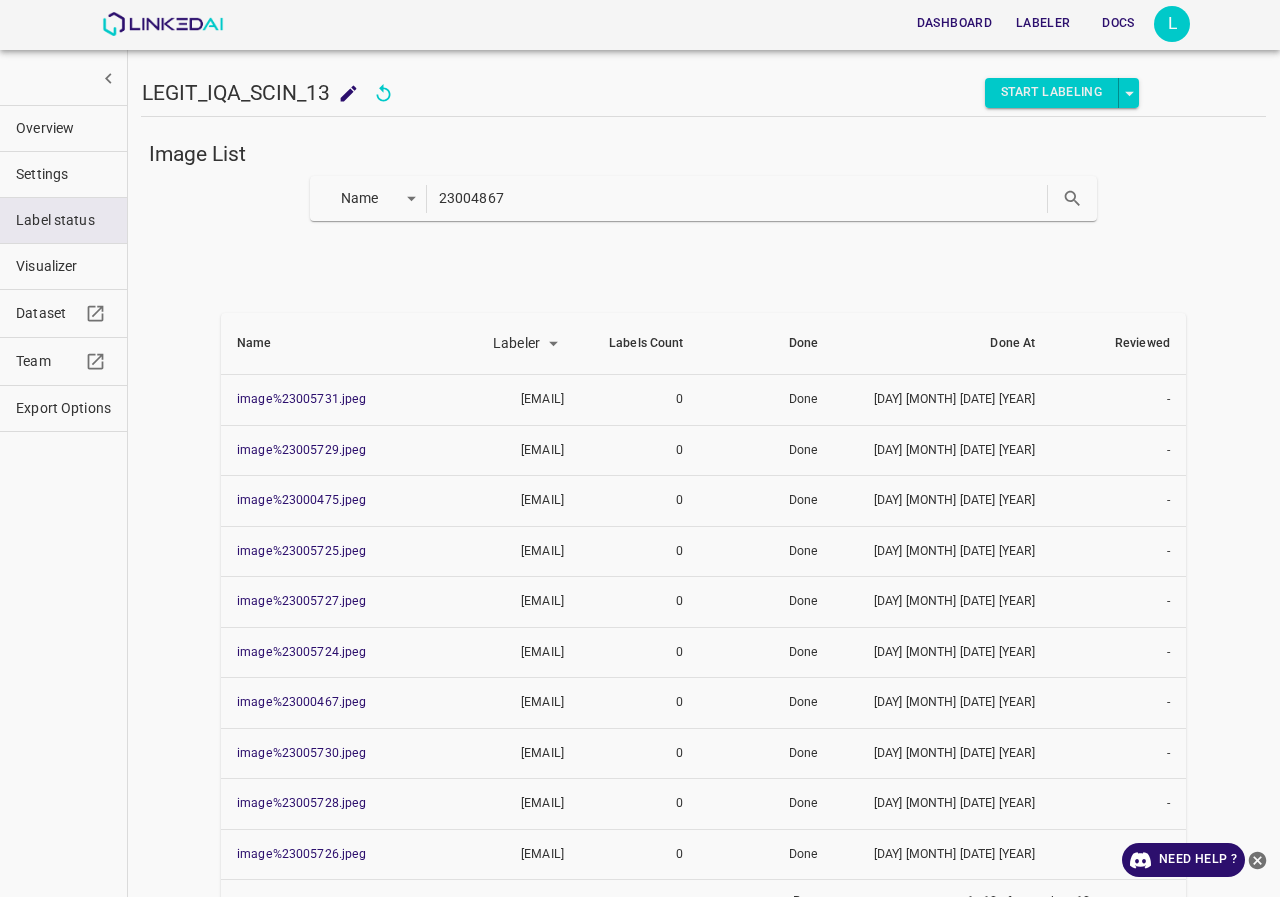 paste on "504" 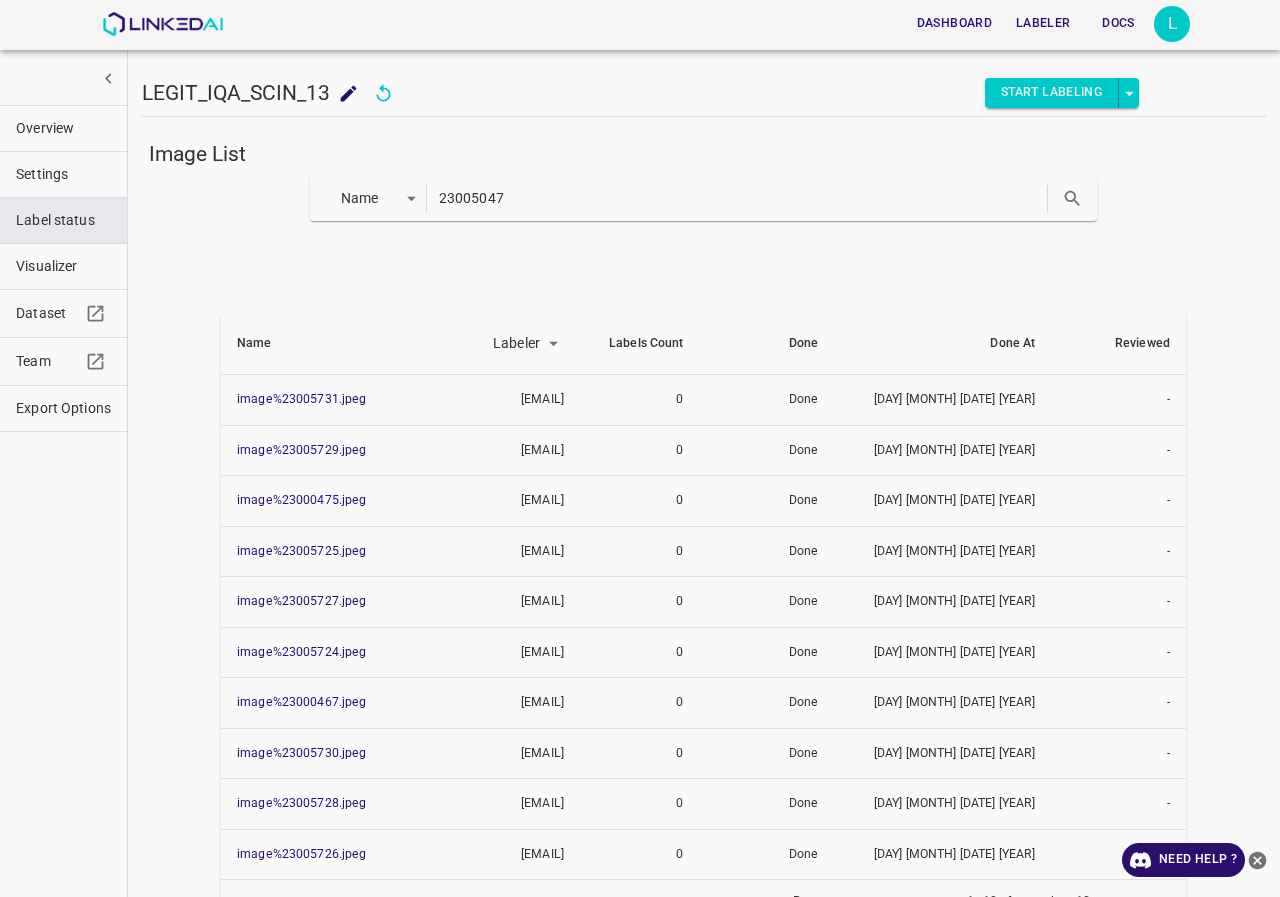 type on "23005047" 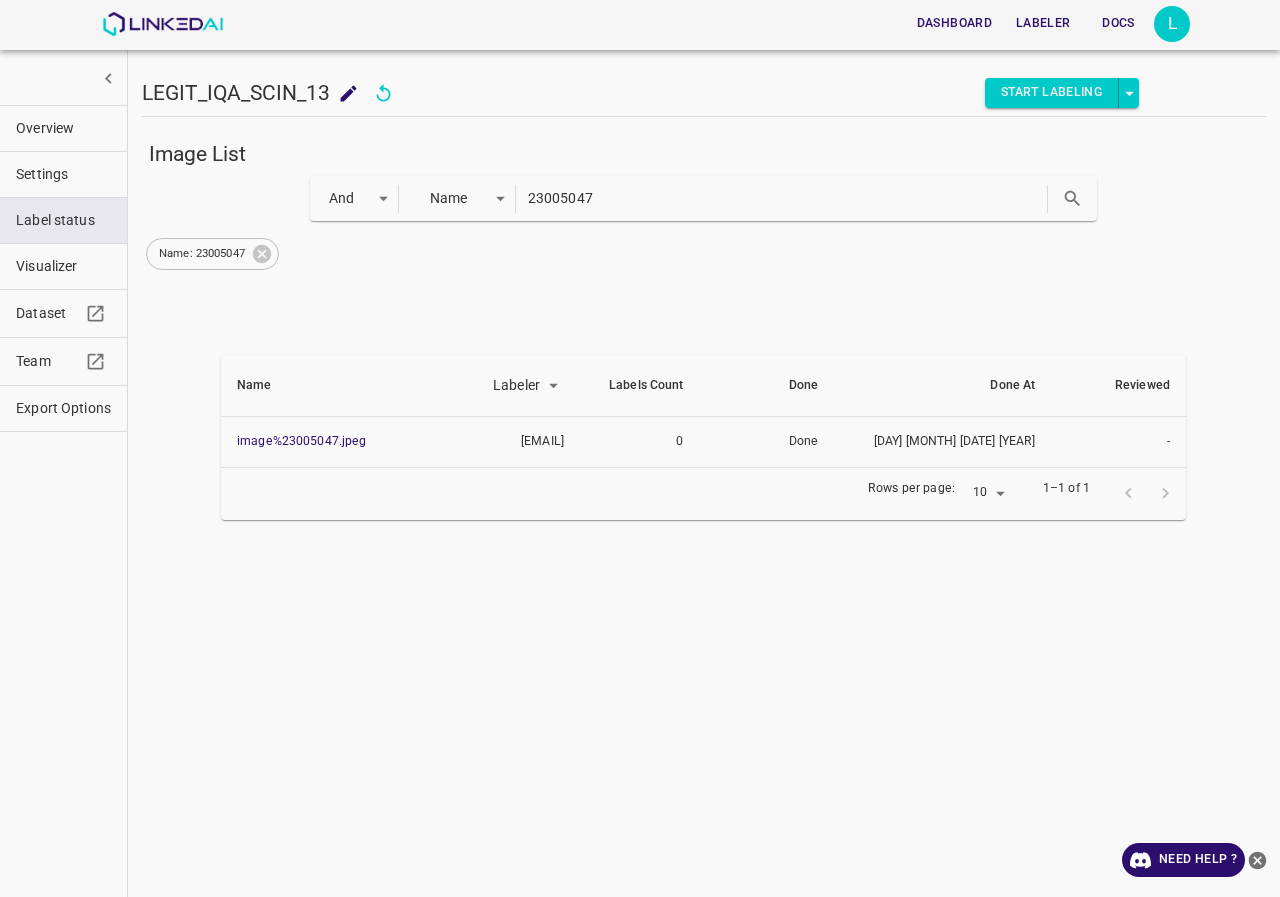 click on "Export Options" at bounding box center [63, 408] 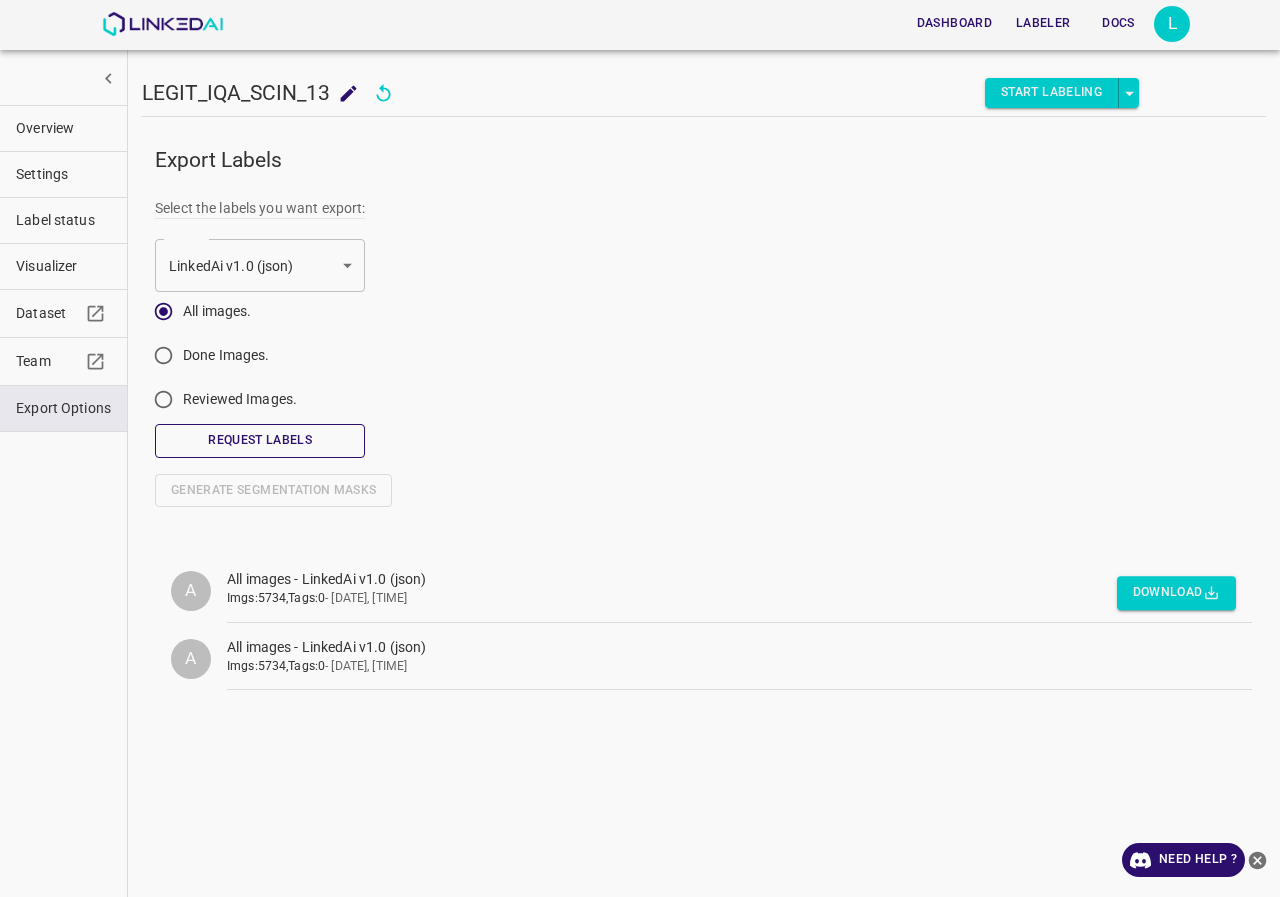 click on "Request Labels" at bounding box center [260, 440] 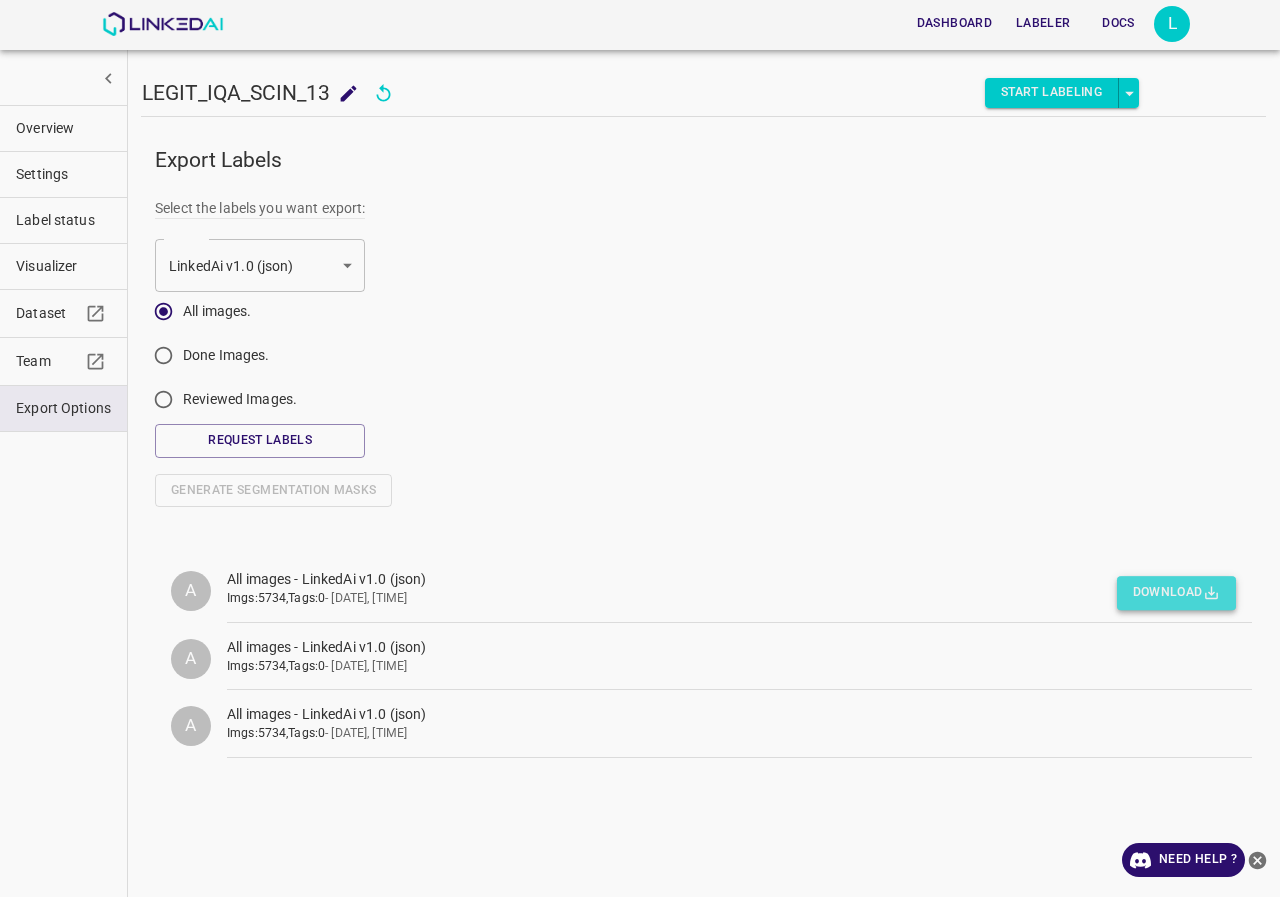 click on "Download" at bounding box center [1176, 593] 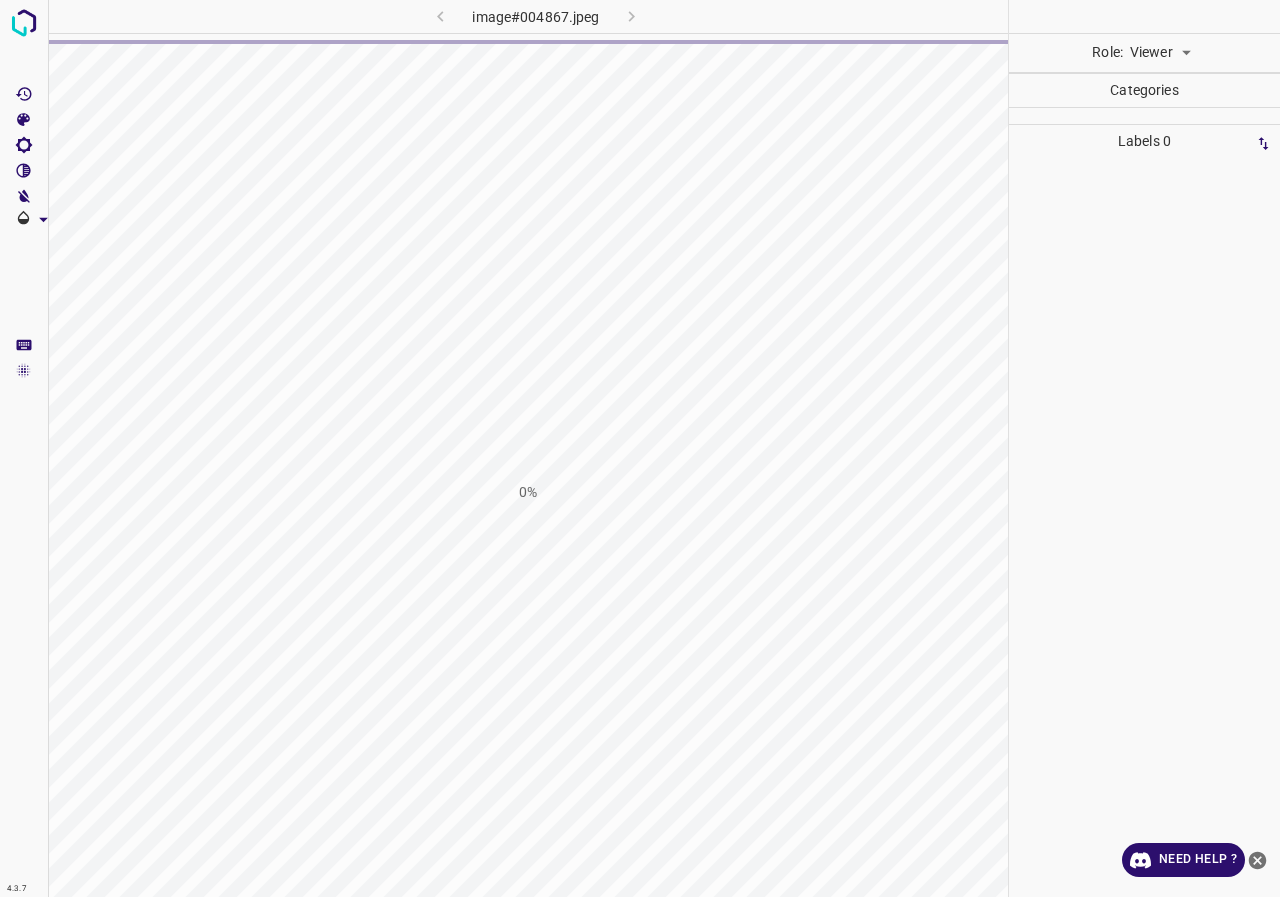 scroll, scrollTop: 0, scrollLeft: 0, axis: both 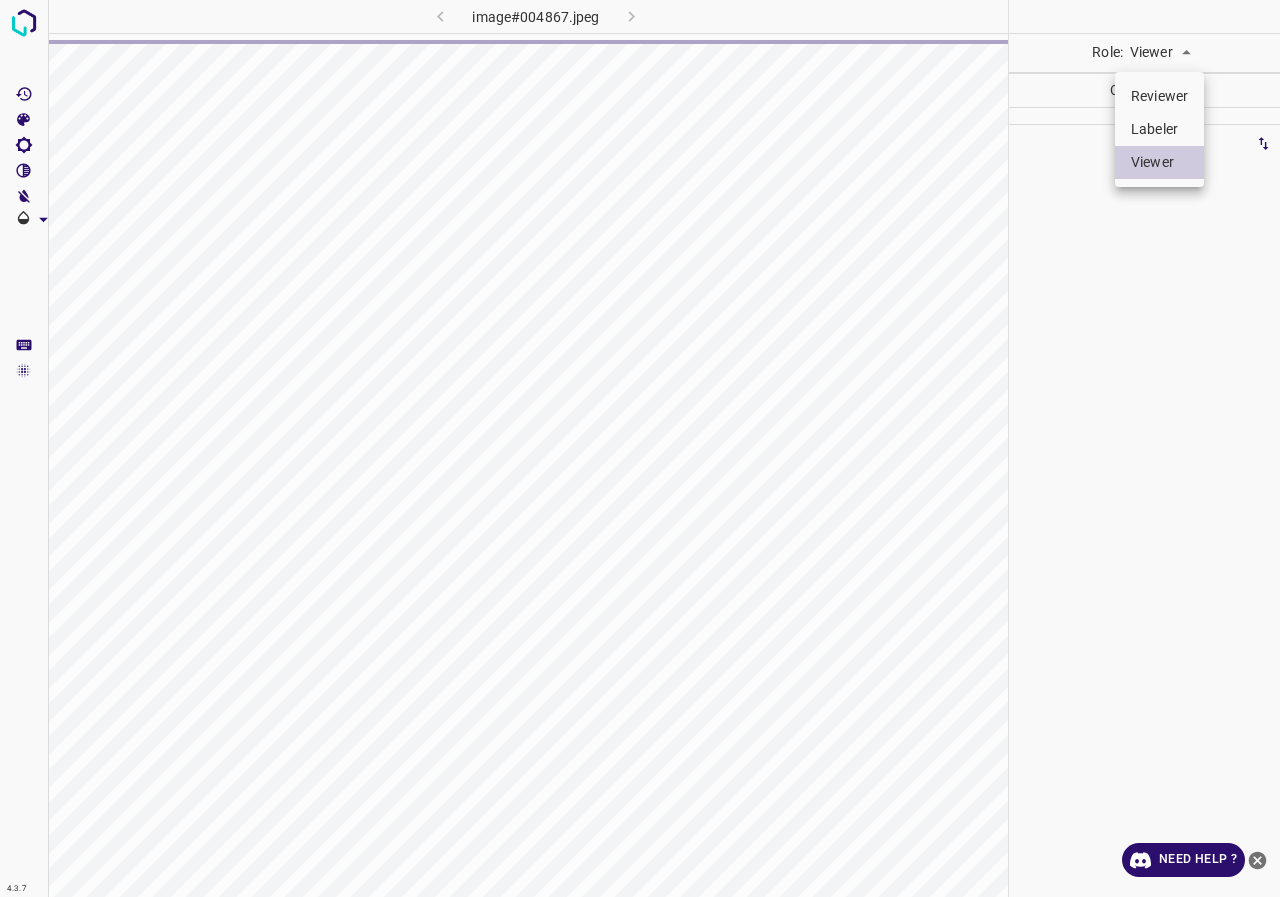 click on "4.3.7 image#[HASH].jpeg Role: Viewer viewer Categories Labels   0 Categories 1 Lighting 2 Focus 3 Overall Tools Space Change between modes (Draw & Edit) I Auto labeling R Restore zoom M Zoom in N Zoom out Delete Delete selecte label Filters Z Restore filters X Saturation filter C Brightness filter V Contrast filter B Gray scale filter General O Download Need Help ? - Text - Hide - Delete Reviewer Labeler Viewer" at bounding box center [640, 448] 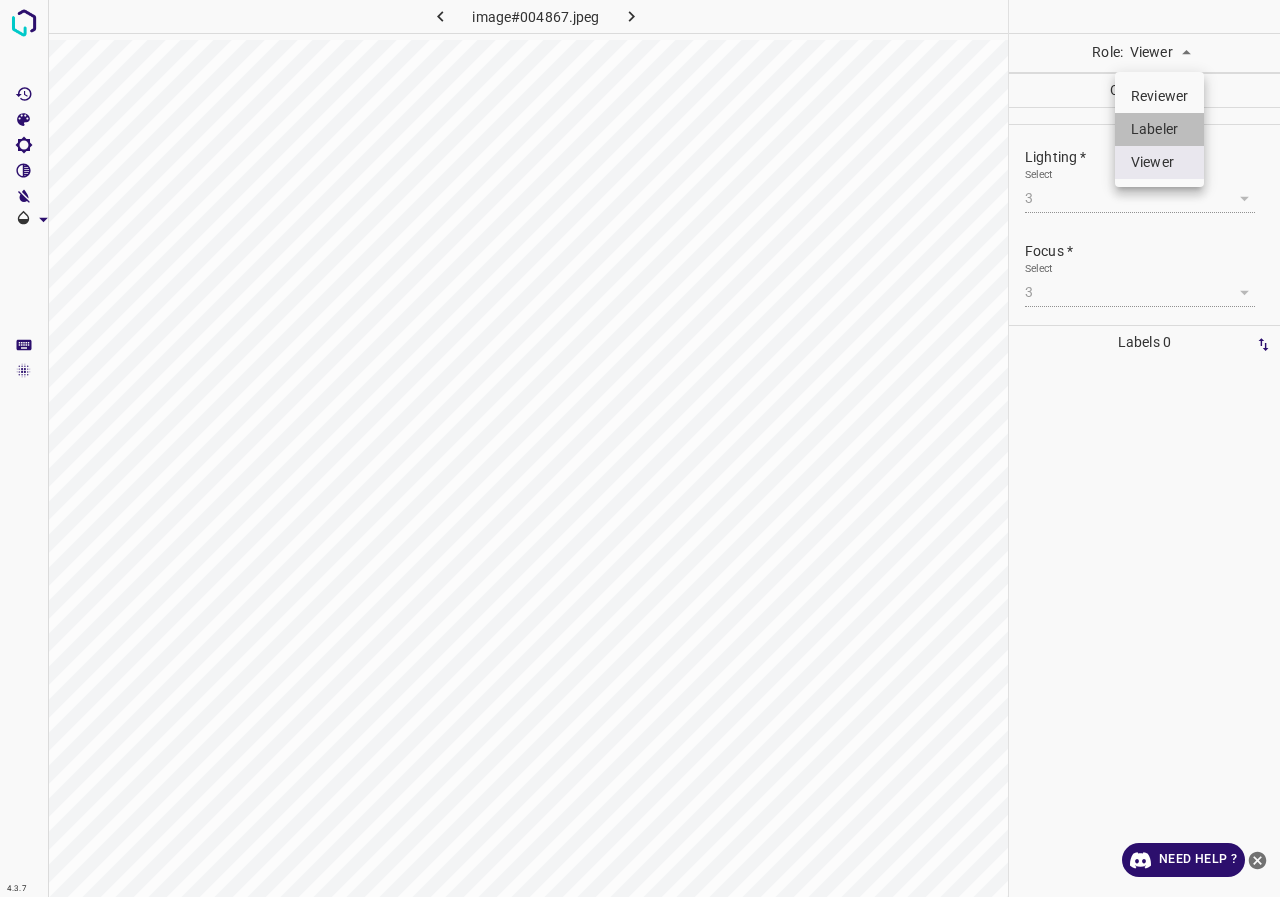 click on "Labeler" at bounding box center [1159, 129] 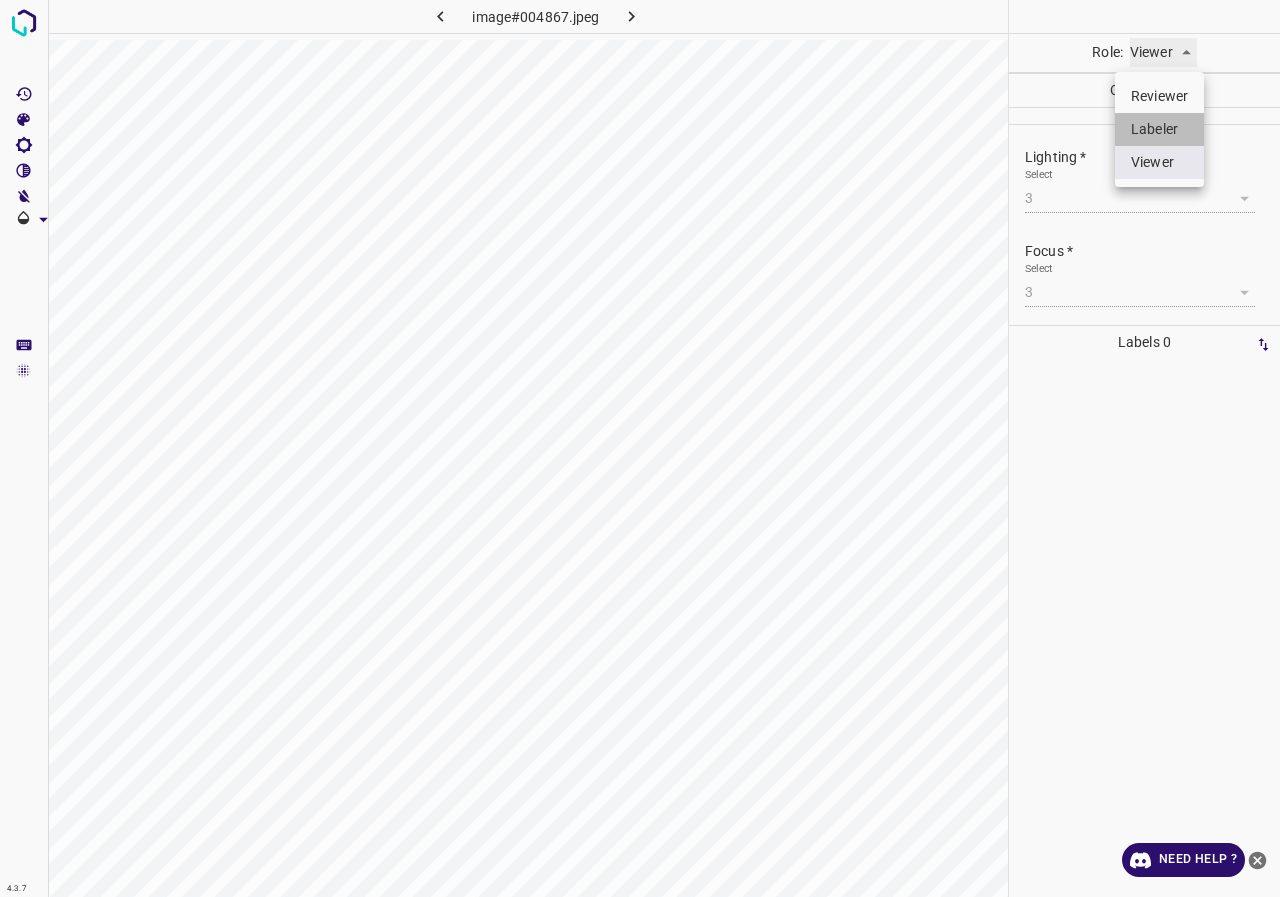 type on "labeler" 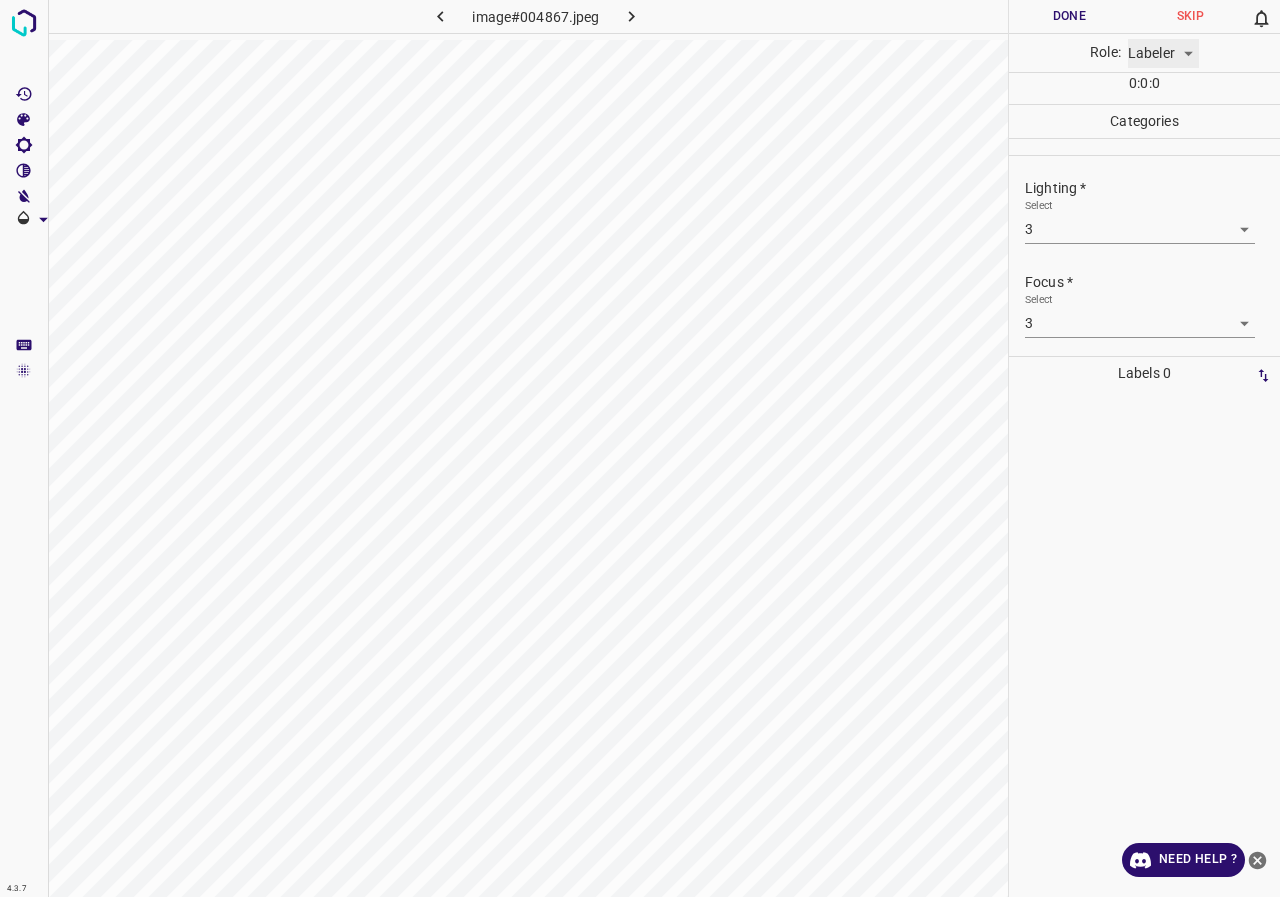 scroll, scrollTop: 98, scrollLeft: 0, axis: vertical 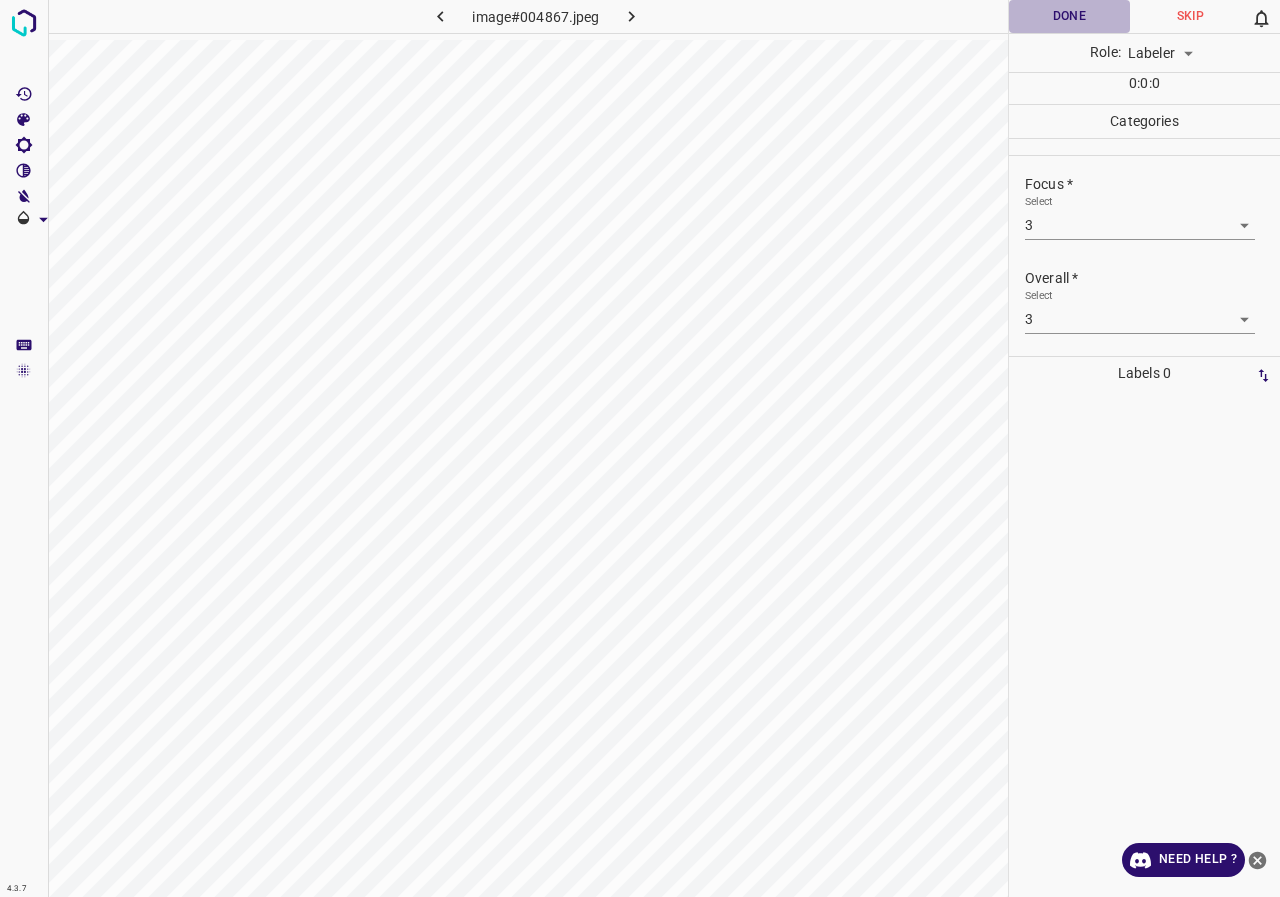 click on "Done" at bounding box center (1069, 16) 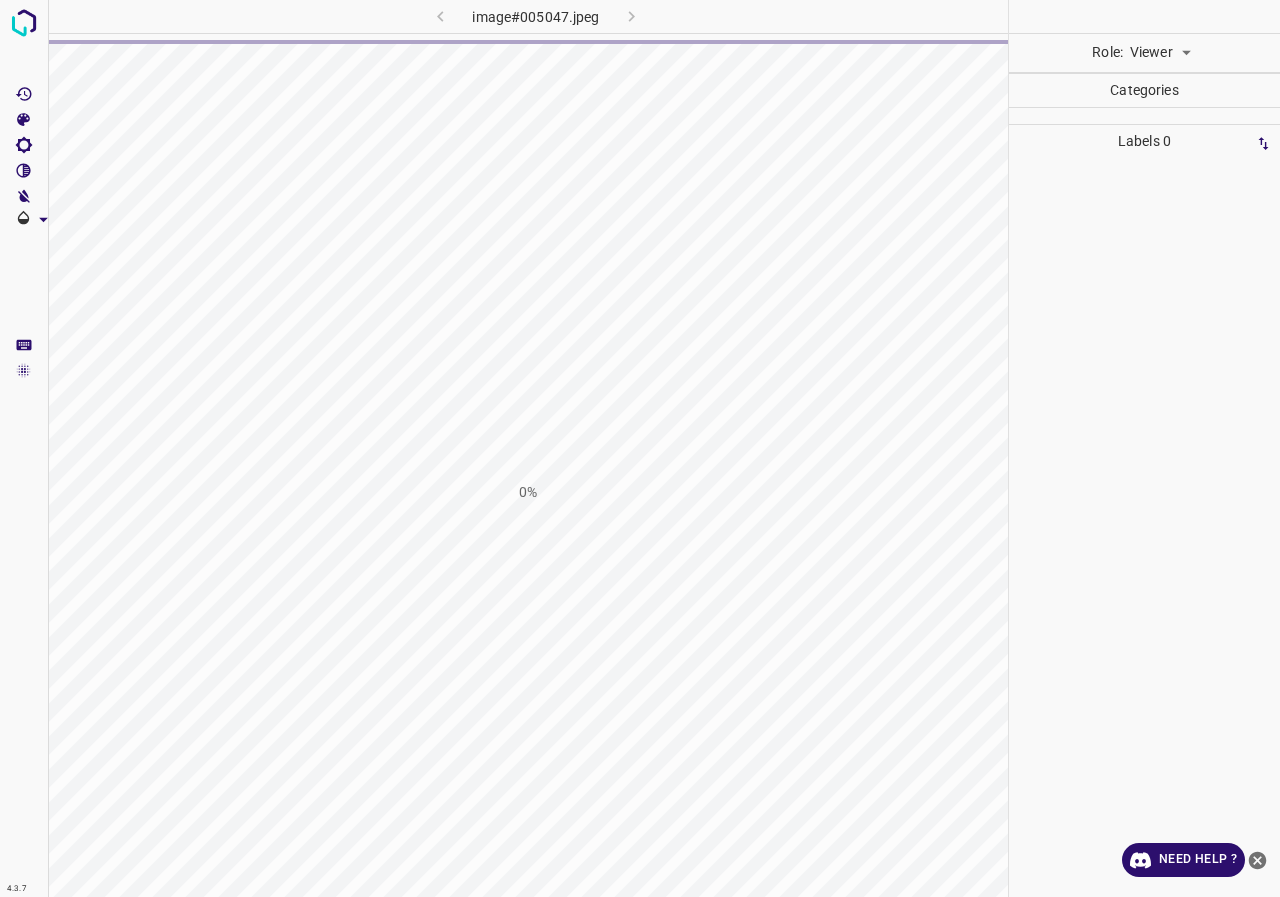 scroll, scrollTop: 0, scrollLeft: 0, axis: both 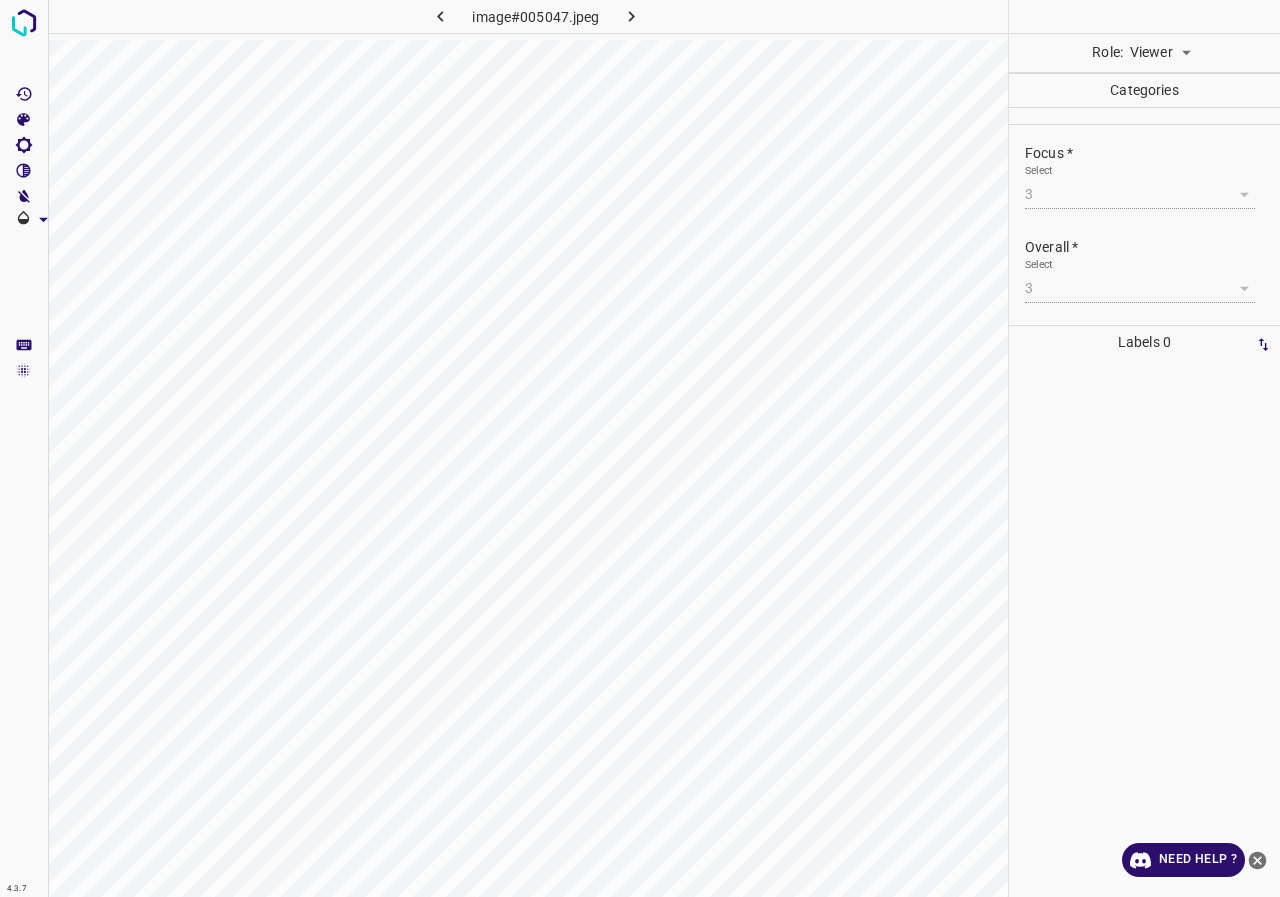click on "4.3.7 image#005047.jpeg Role: Viewer viewer Categories Lighting *  Select 4 4 Focus *  Select 3 3 Overall *  Select 3 3 Labels   0 Categories 1 Lighting 2 Focus 3 Overall Tools Space Change between modes (Draw & Edit) I Auto labeling R Restore zoom M Zoom in N Zoom out Delete Delete selecte label Filters Z Restore filters X Saturation filter C Brightness filter V Contrast filter B Gray scale filter General O Download Need Help ? - Text - Hide - Delete" at bounding box center (640, 448) 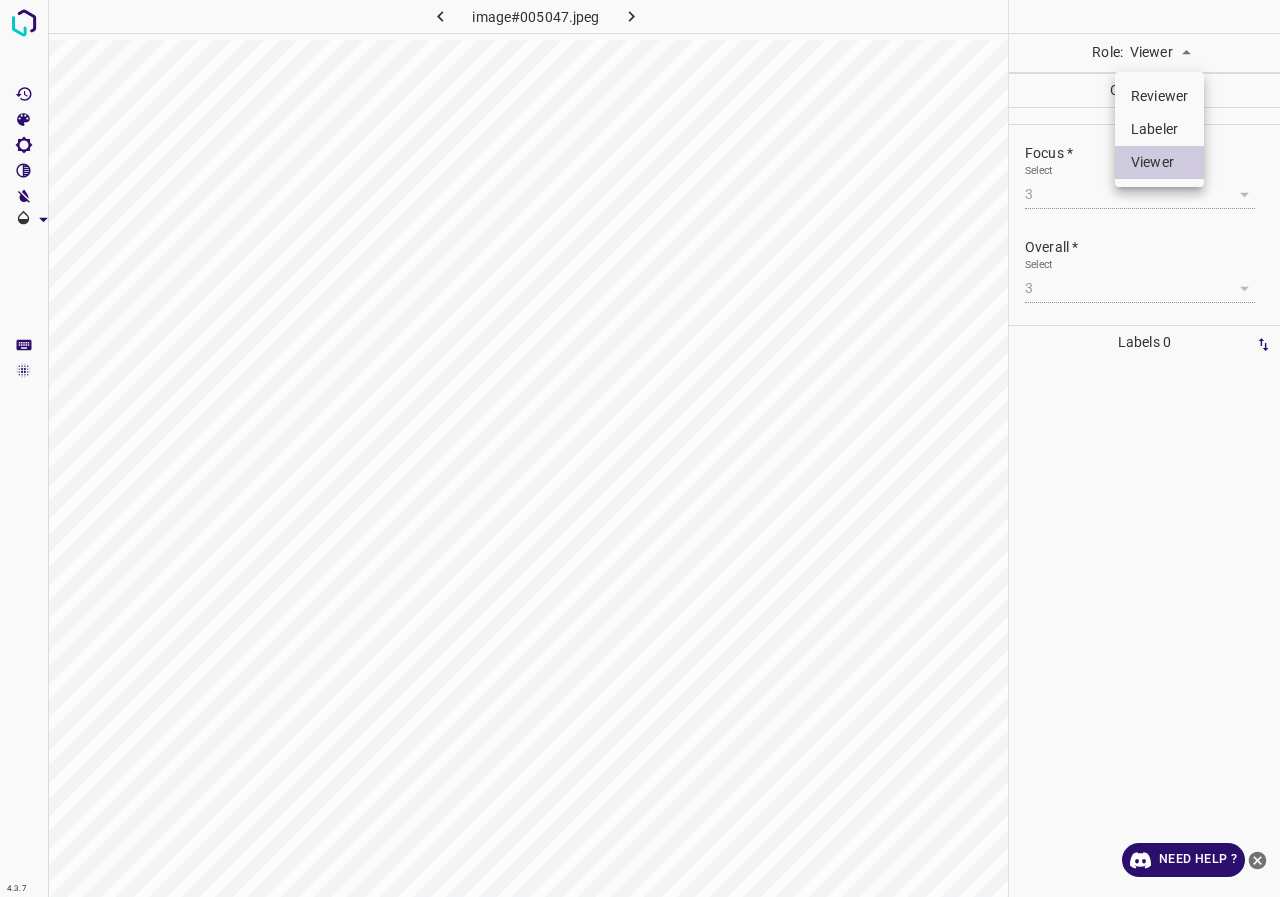 click on "Labeler" at bounding box center [1159, 129] 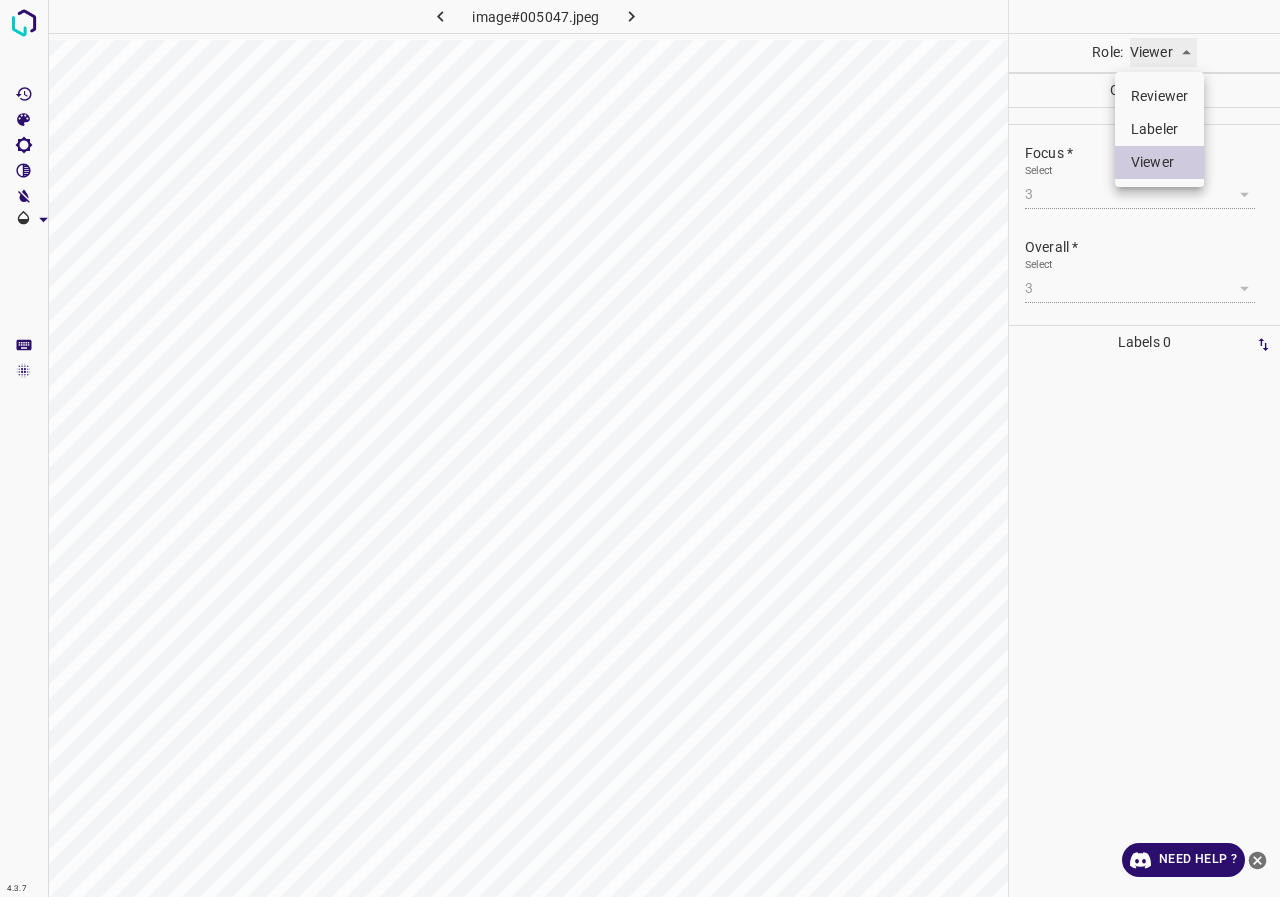 type on "labeler" 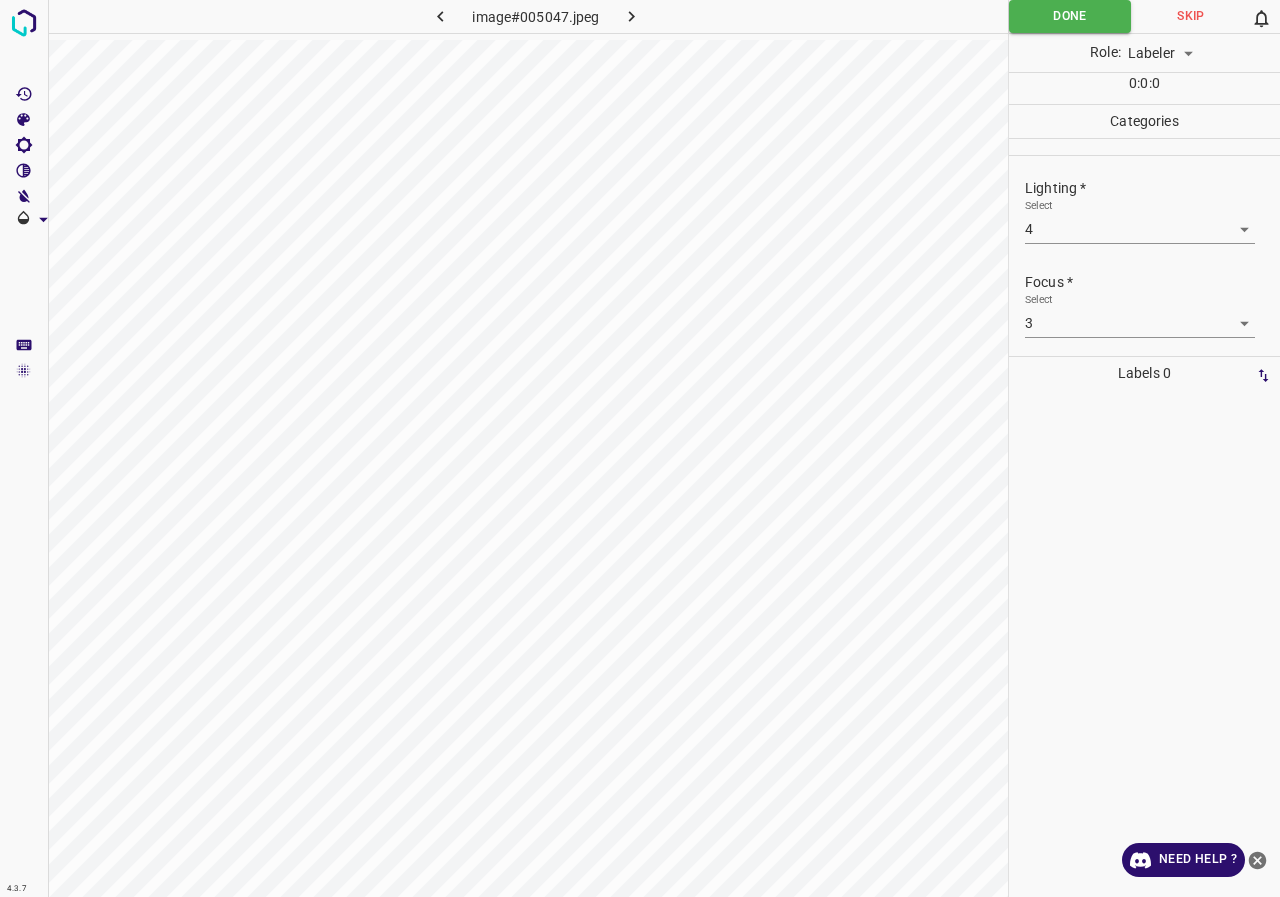 click on "4.3.7 image#005047.jpeg Done Skip 0 Role: Labeler labeler 0   : 0   : 0   Categories Lighting *  Select 4 4 Focus *  Select 3 3 Overall *  Select 3 3 Labels   0 Categories 1 Lighting 2 Focus 3 Overall Tools Space Change between modes (Draw & Edit) I Auto labeling R Restore zoom M Zoom in N Zoom out Delete Delete selecte label Filters Z Restore filters X Saturation filter C Brightness filter V Contrast filter B Gray scale filter General O Download Need Help ? - Text - Hide - Delete" at bounding box center [640, 448] 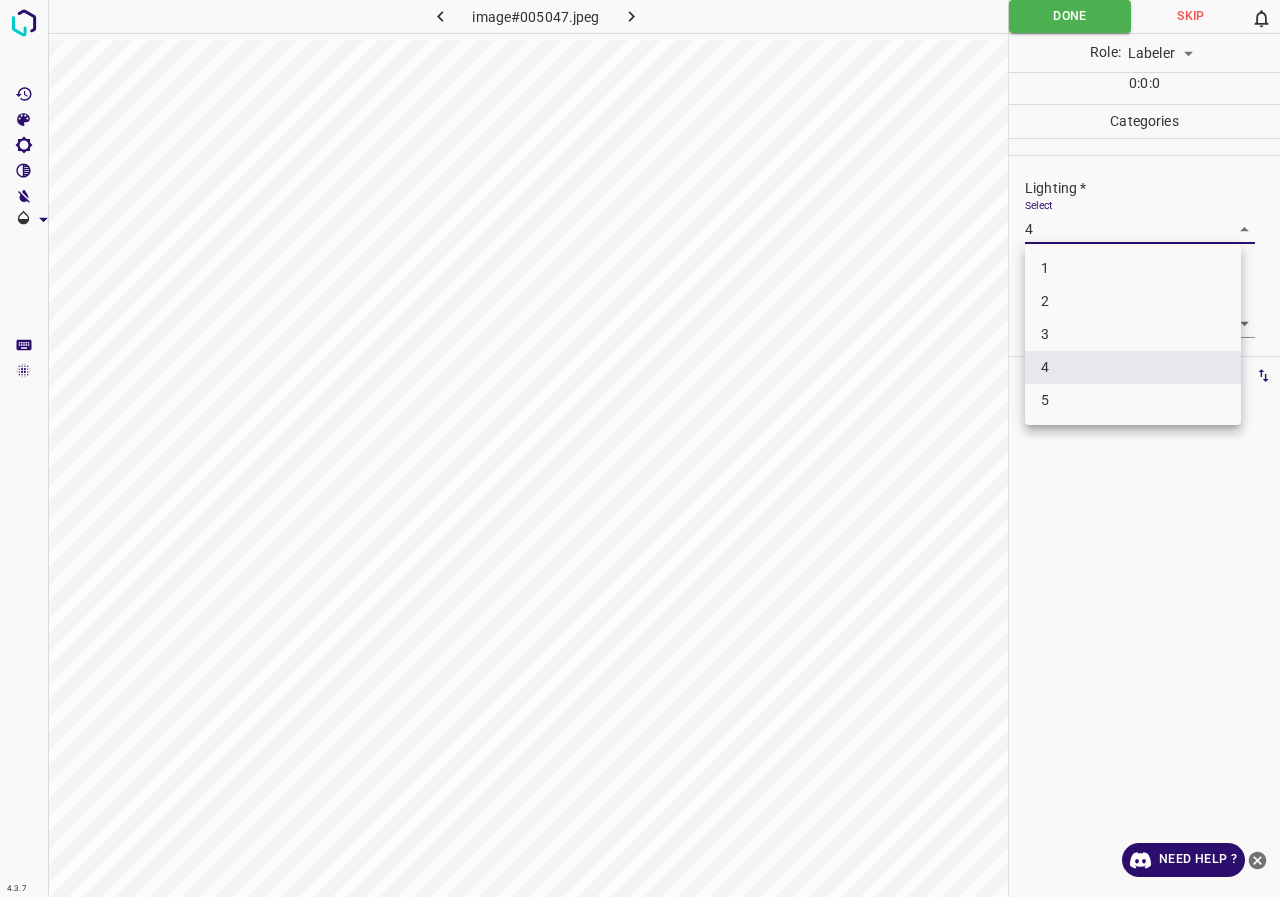 drag, startPoint x: 1087, startPoint y: 328, endPoint x: 1081, endPoint y: 242, distance: 86.209045 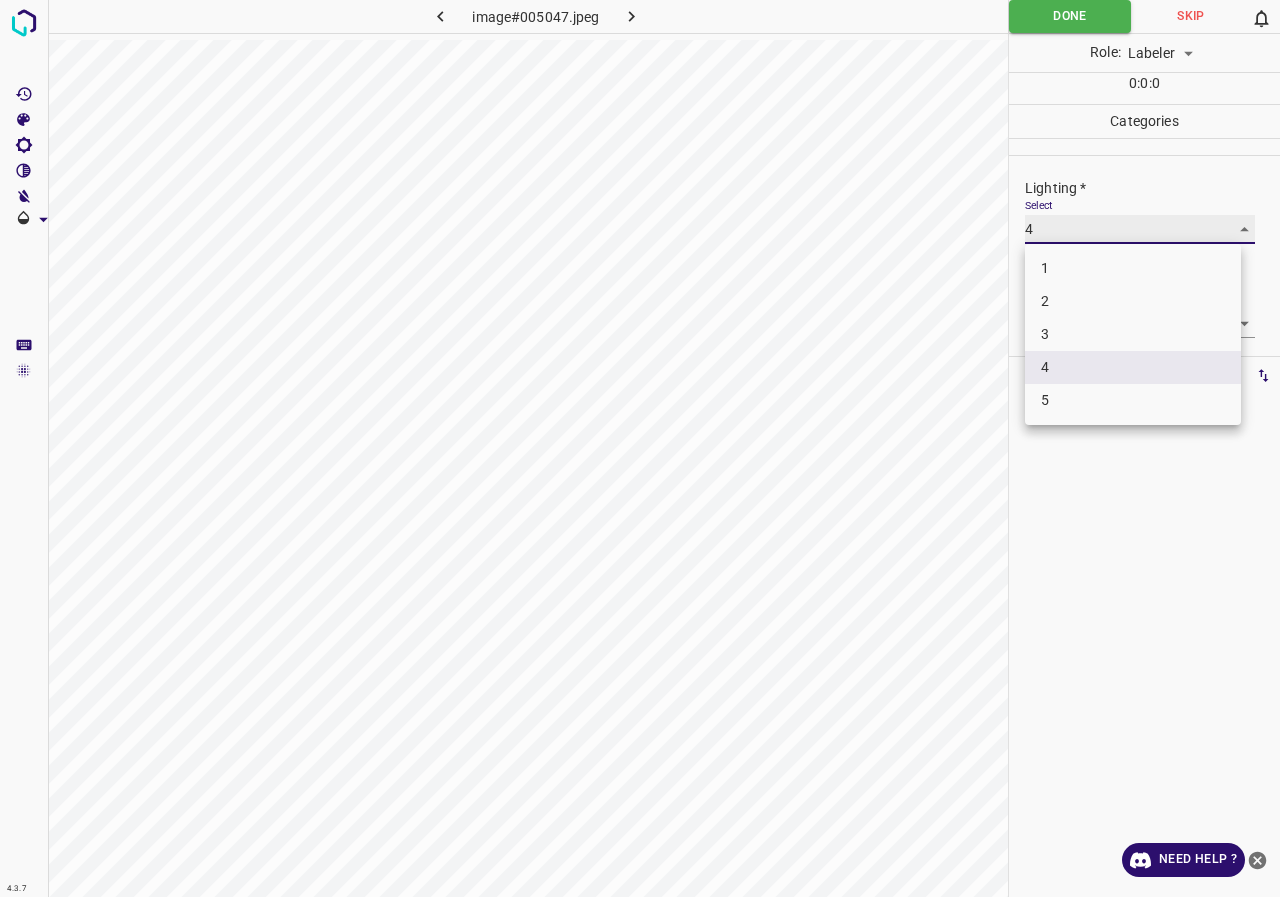 type on "3" 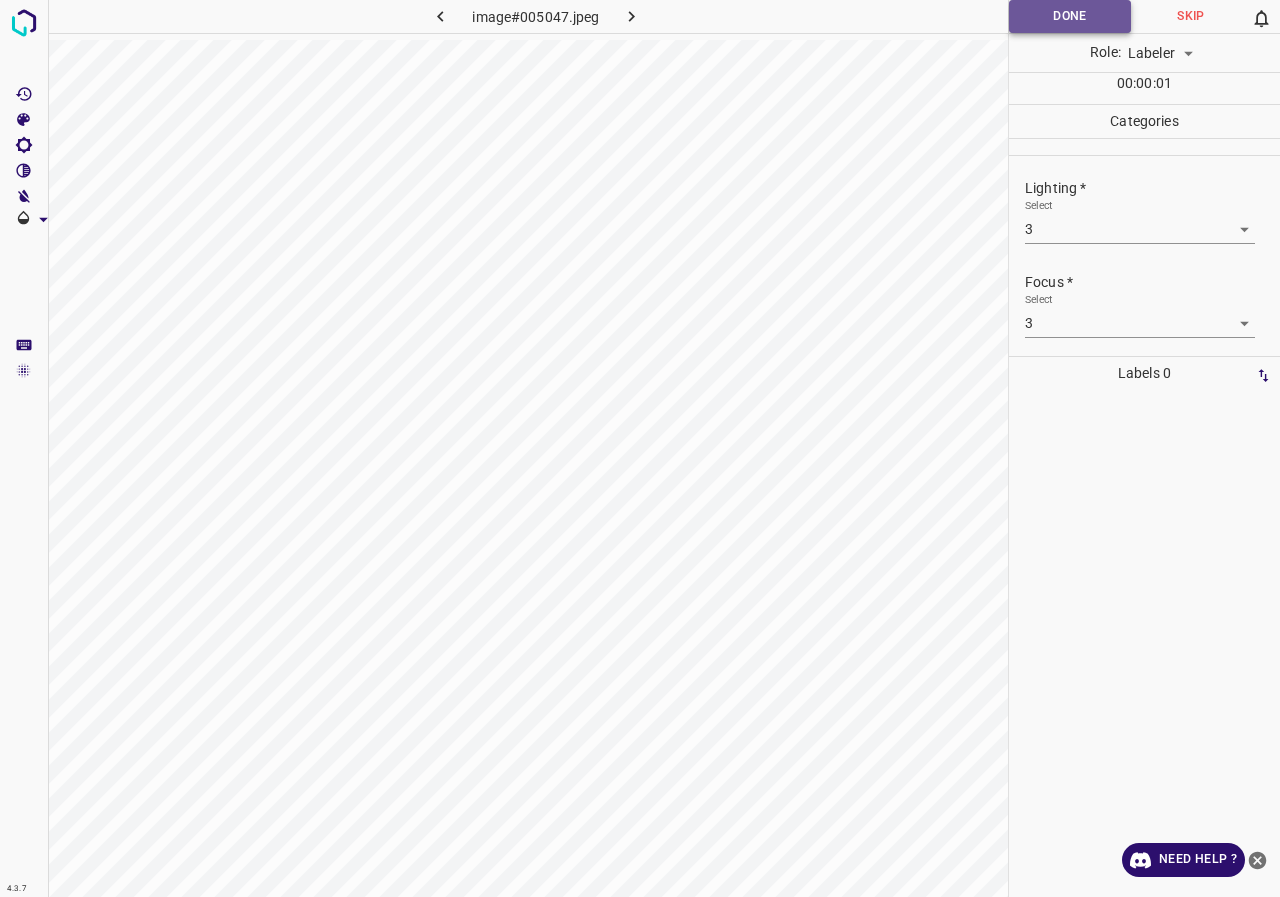 click on "Done" at bounding box center [1070, 16] 